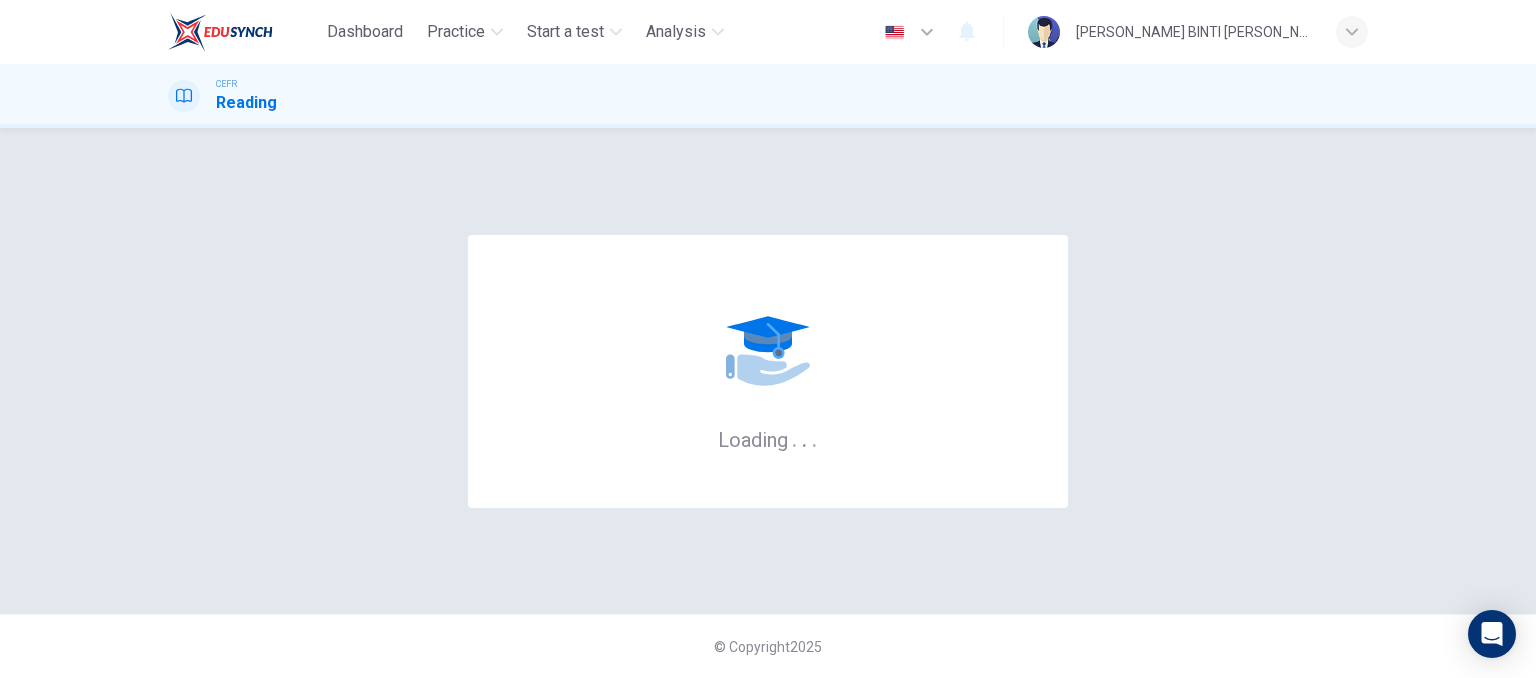 scroll, scrollTop: 0, scrollLeft: 0, axis: both 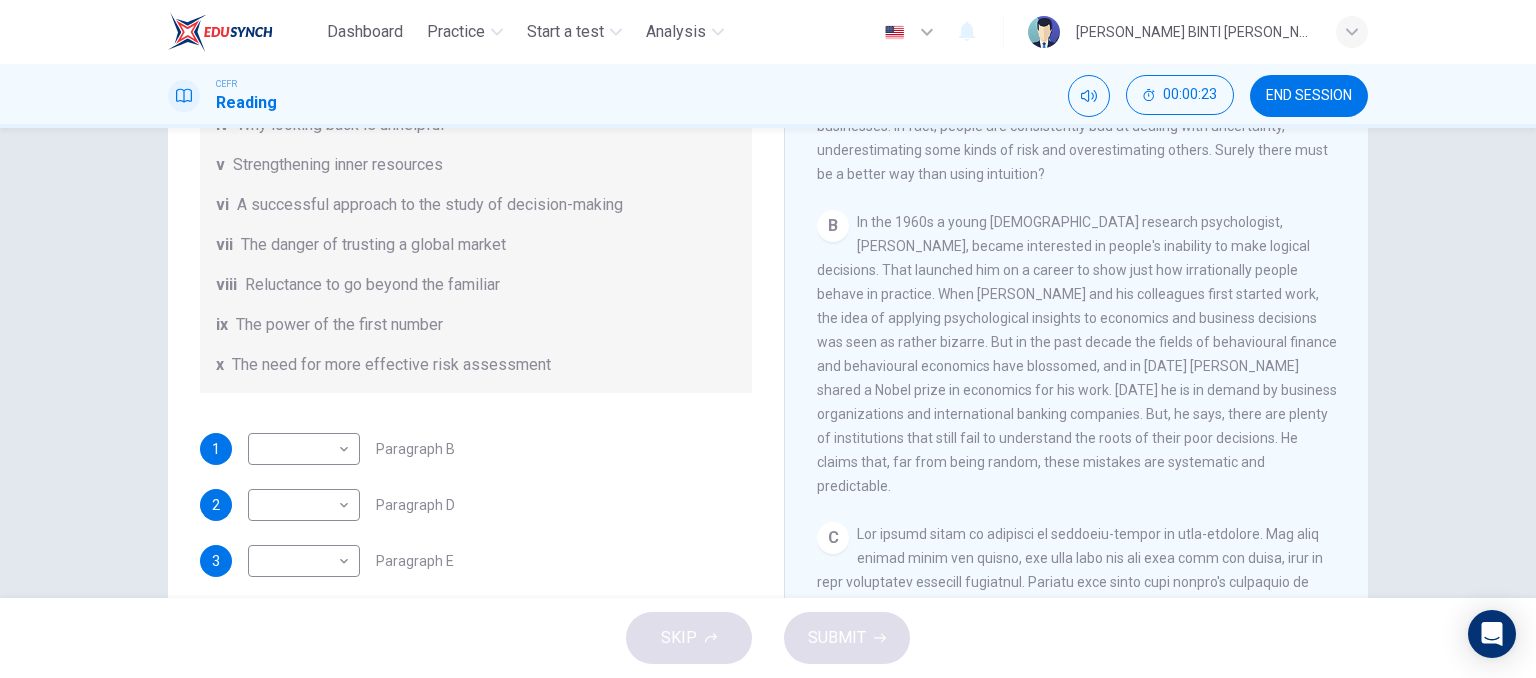 drag, startPoint x: 852, startPoint y: 226, endPoint x: 1096, endPoint y: 323, distance: 262.5738 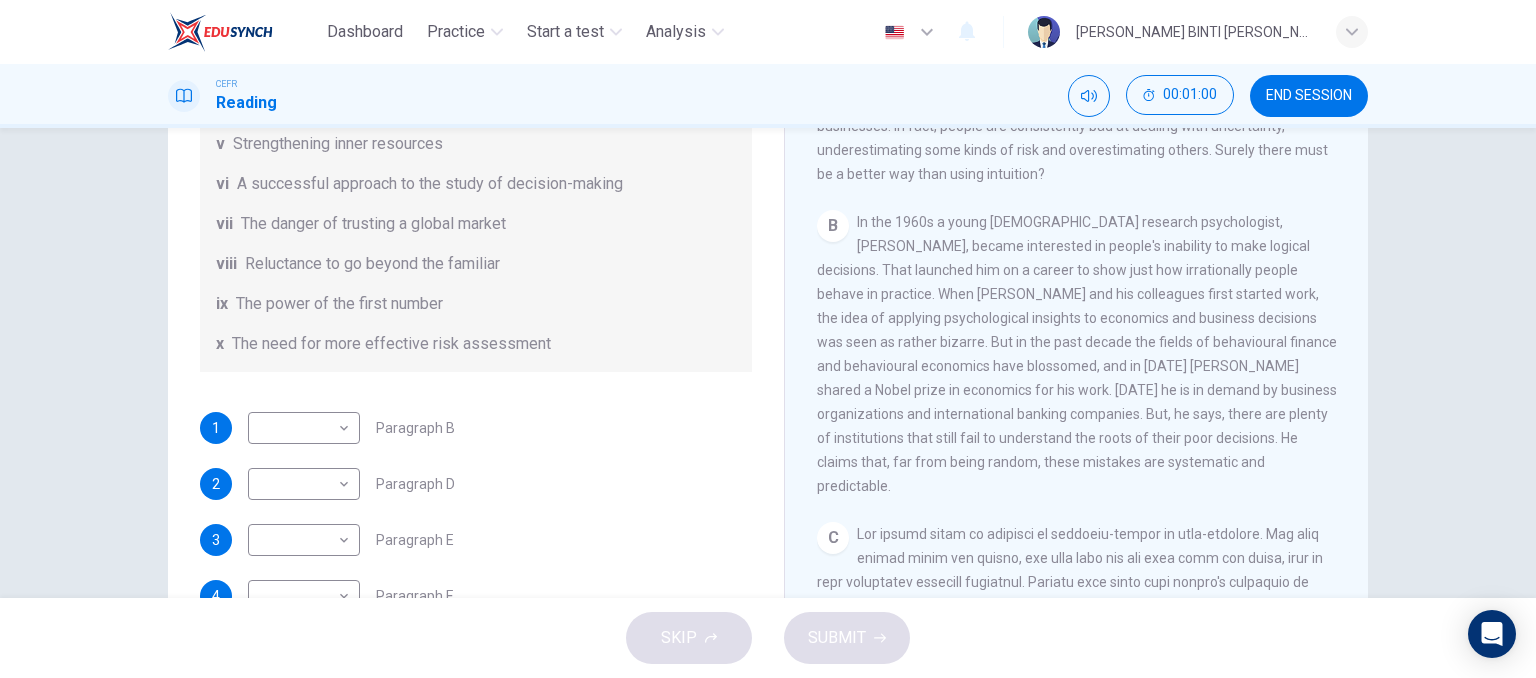 scroll, scrollTop: 360, scrollLeft: 0, axis: vertical 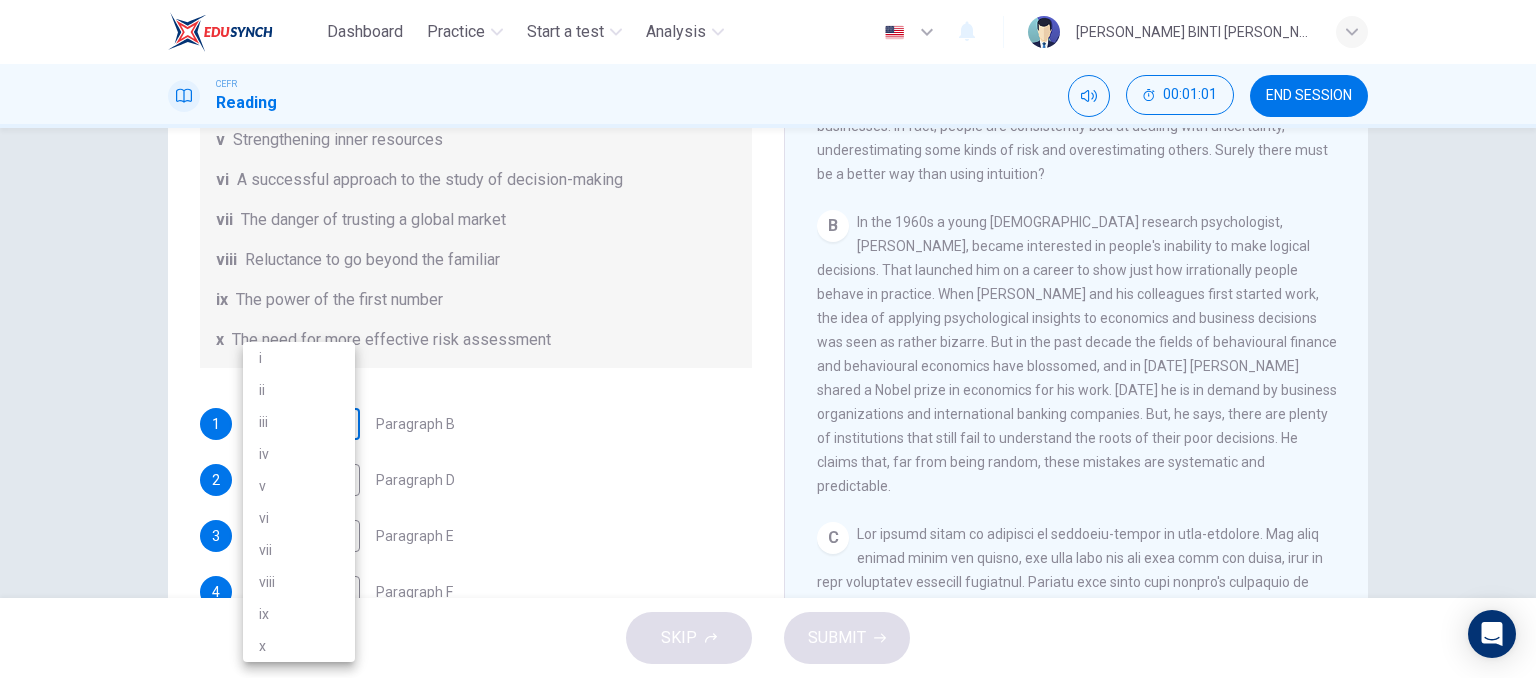 click on "Dashboard Practice Start a test Analysis English en ​ [PERSON_NAME] BINTI [PERSON_NAME] CEFR Reading 00:01:01 END SESSION Questions 1 - 6 Reading Passage 1 has nine paragraphs  A-I
Choose the correct heading for Paragraphs  B  and  D-H  from the list of headings below.
Write the correct number  (i-xi)  in the boxes below. List of Headings i Not identifying the correct priorities ii A solution for the long term iii The difficulty of changing your mind iv Why looking back is unhelpful v Strengthening inner resources vi A successful approach to the study of decision-making vii The danger of trusting a global market viii Reluctance to go beyond the familiar ix The power of the first number x The need for more effective risk assessment 1 ​ ​ Paragraph B 2 ​ ​ Paragraph D 3 ​ ​ Paragraph E 4 ​ ​ Paragraph F 5 ​ ​ Paragraph G 6 ​ ​ Paragraph H Why Risks Can Go Wrong CLICK TO ZOOM Click to Zoom A B C D E F G H I SKIP SUBMIT EduSynch - Online Language Proficiency Testing
Dashboard 2025 i" at bounding box center [768, 339] 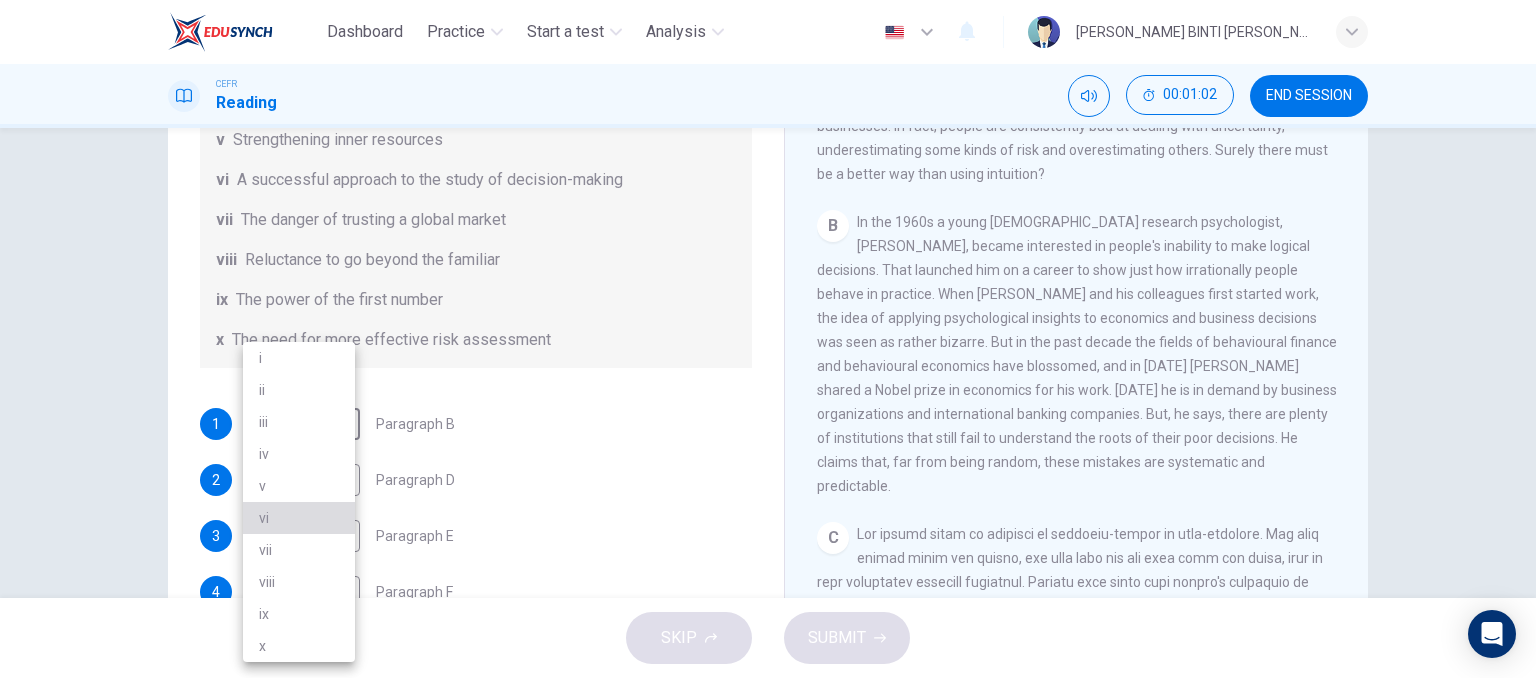 click on "vi" at bounding box center [299, 518] 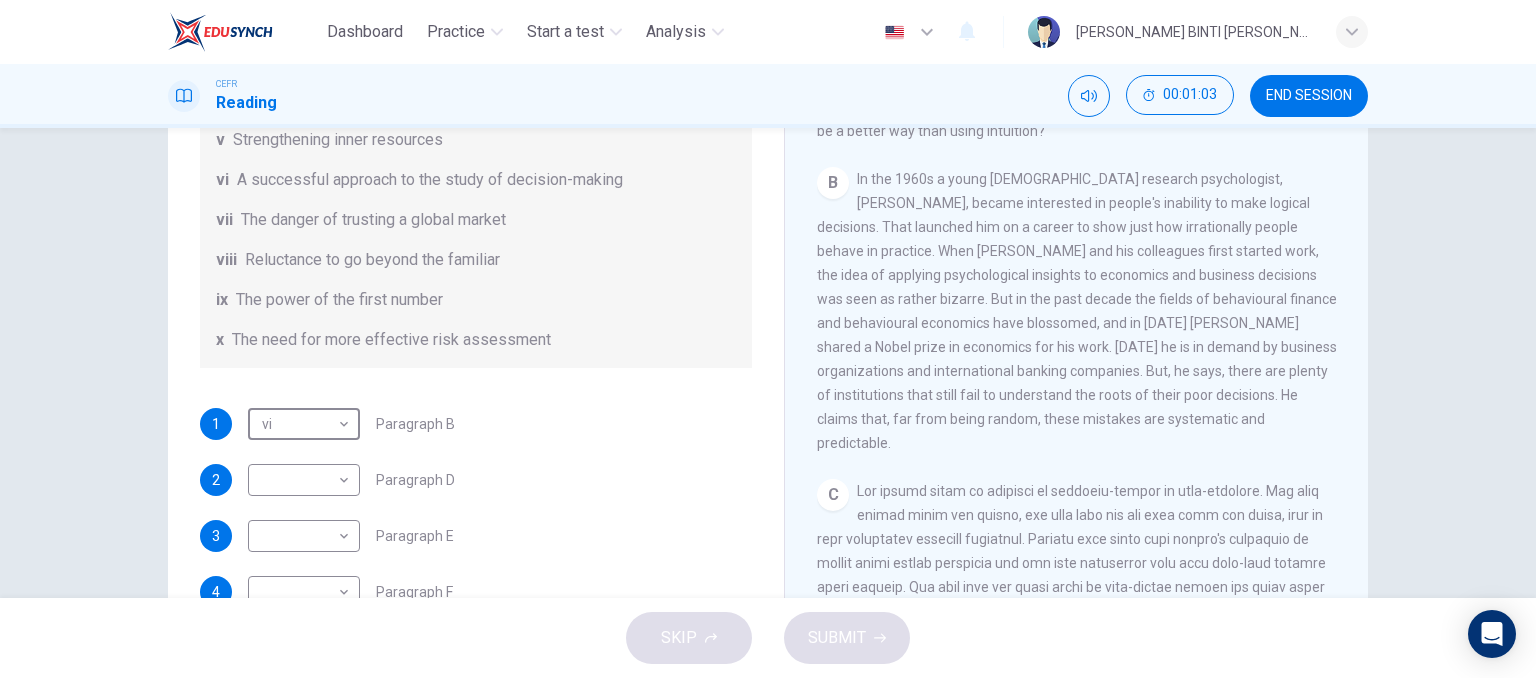 scroll, scrollTop: 527, scrollLeft: 0, axis: vertical 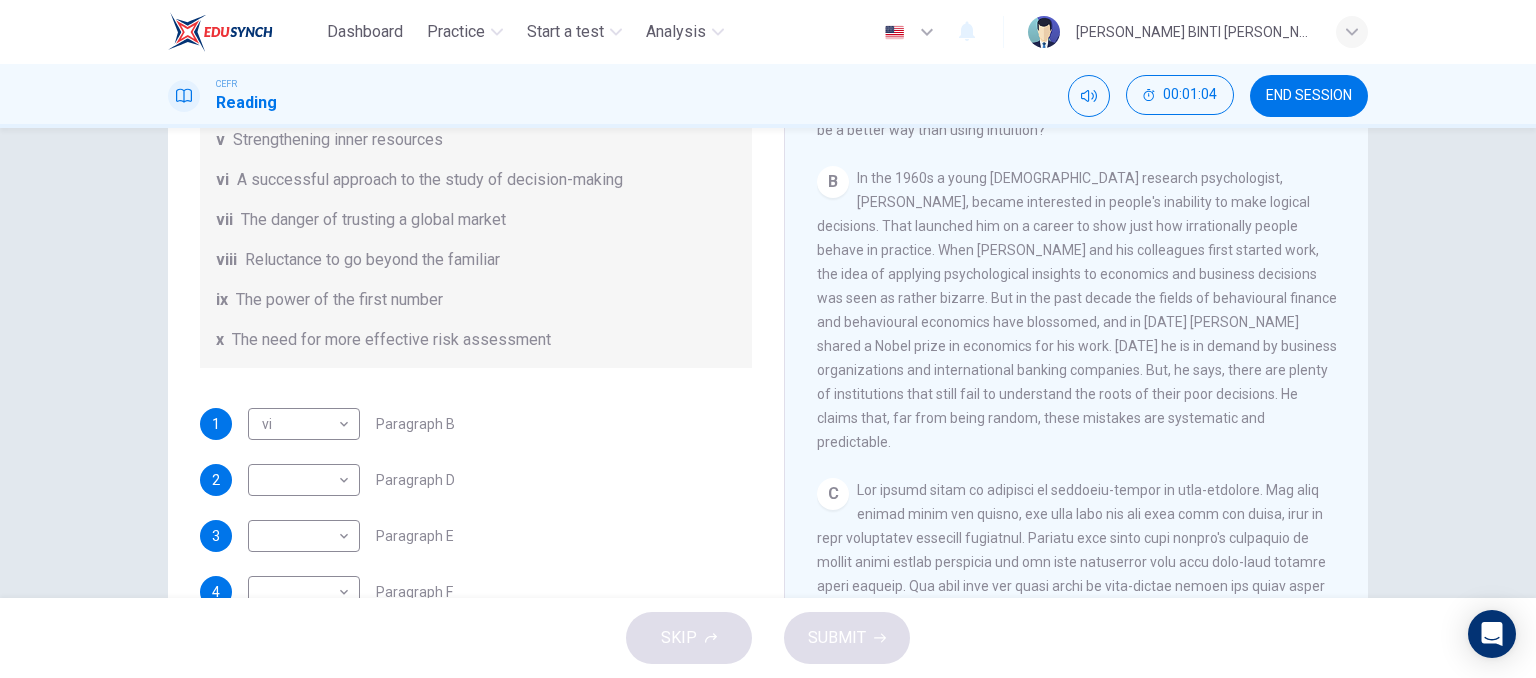 click on "List of Headings i Not identifying the correct priorities ii A solution for the long term iii The difficulty of changing your mind iv Why looking back is unhelpful v Strengthening inner resources vi A successful approach to the study of decision-making vii The danger of trusting a global market viii Reluctance to go beyond the familiar ix The power of the first number x The need for more effective risk assessment" at bounding box center [476, 140] 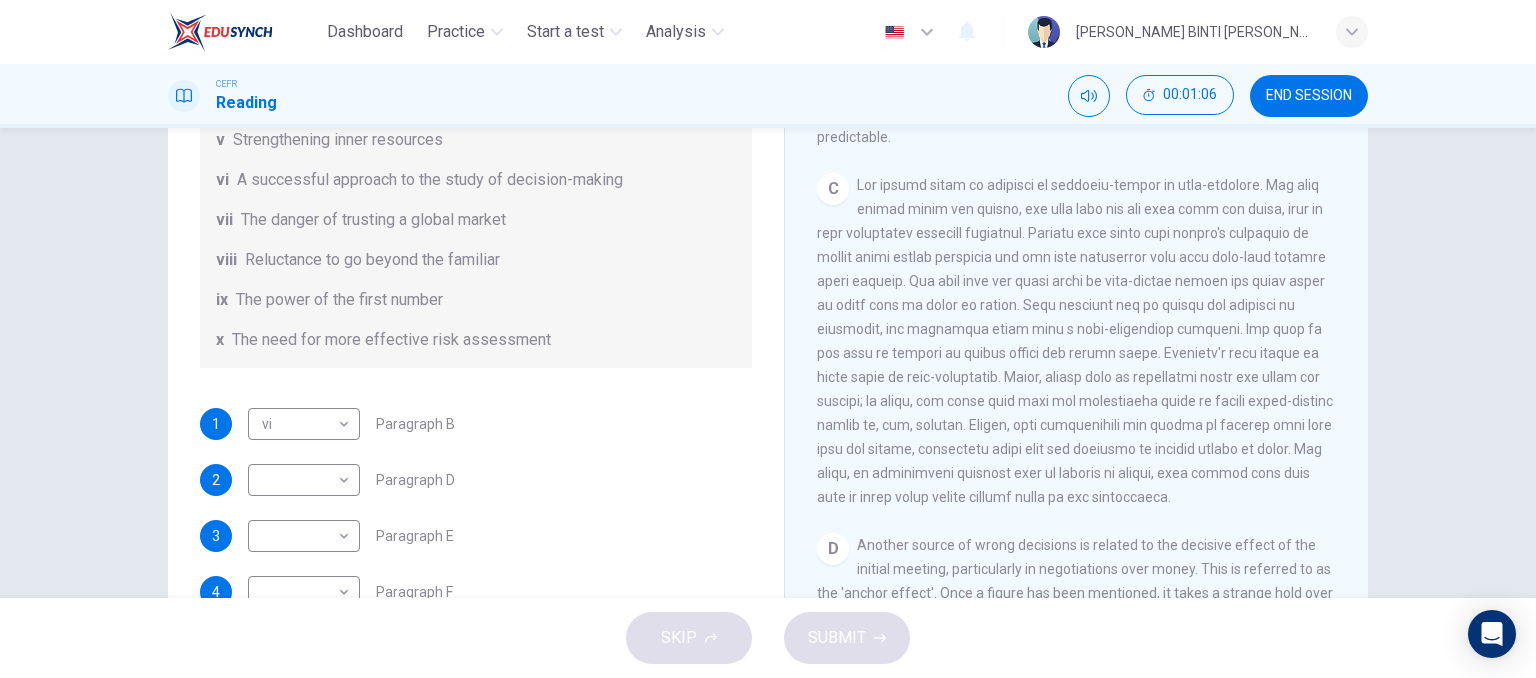 scroll, scrollTop: 847, scrollLeft: 0, axis: vertical 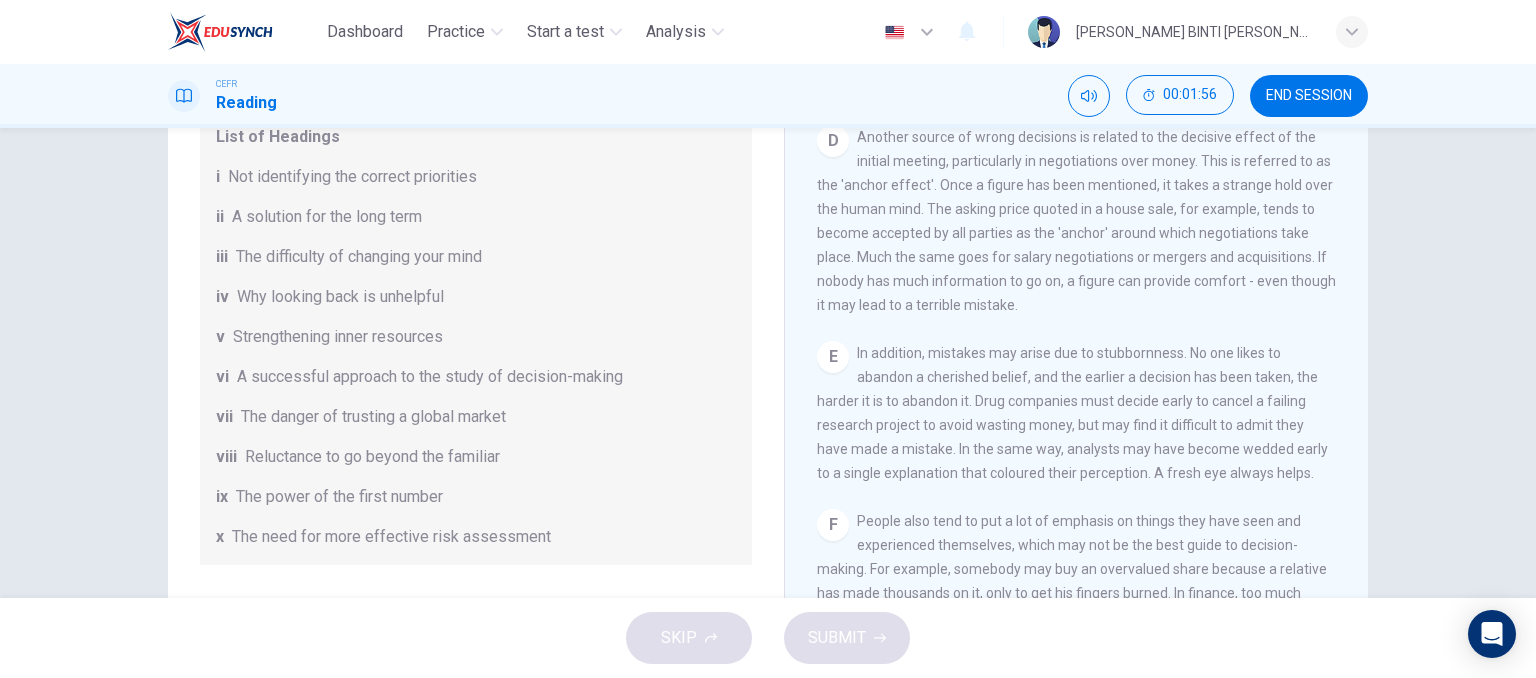 drag, startPoint x: 246, startPoint y: 420, endPoint x: 548, endPoint y: 396, distance: 302.95215 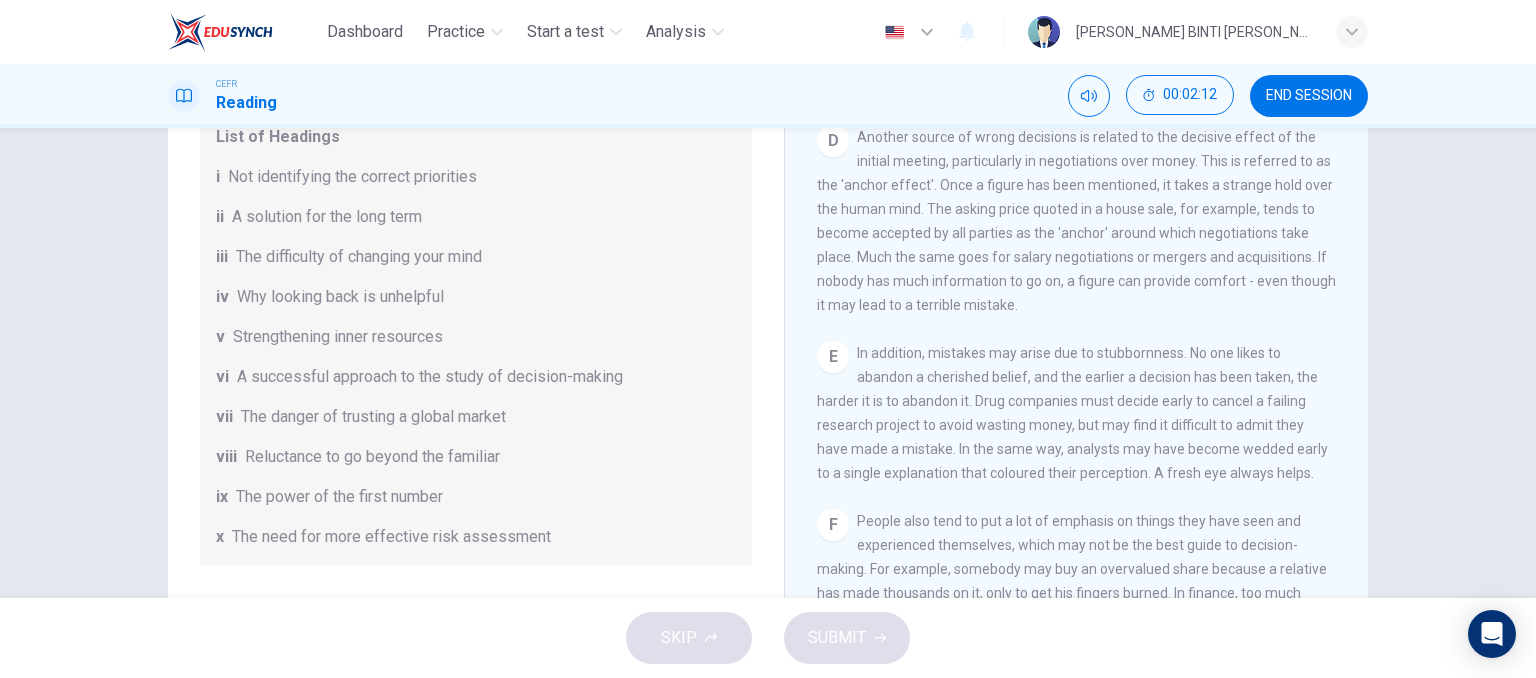 scroll, scrollTop: 163, scrollLeft: 0, axis: vertical 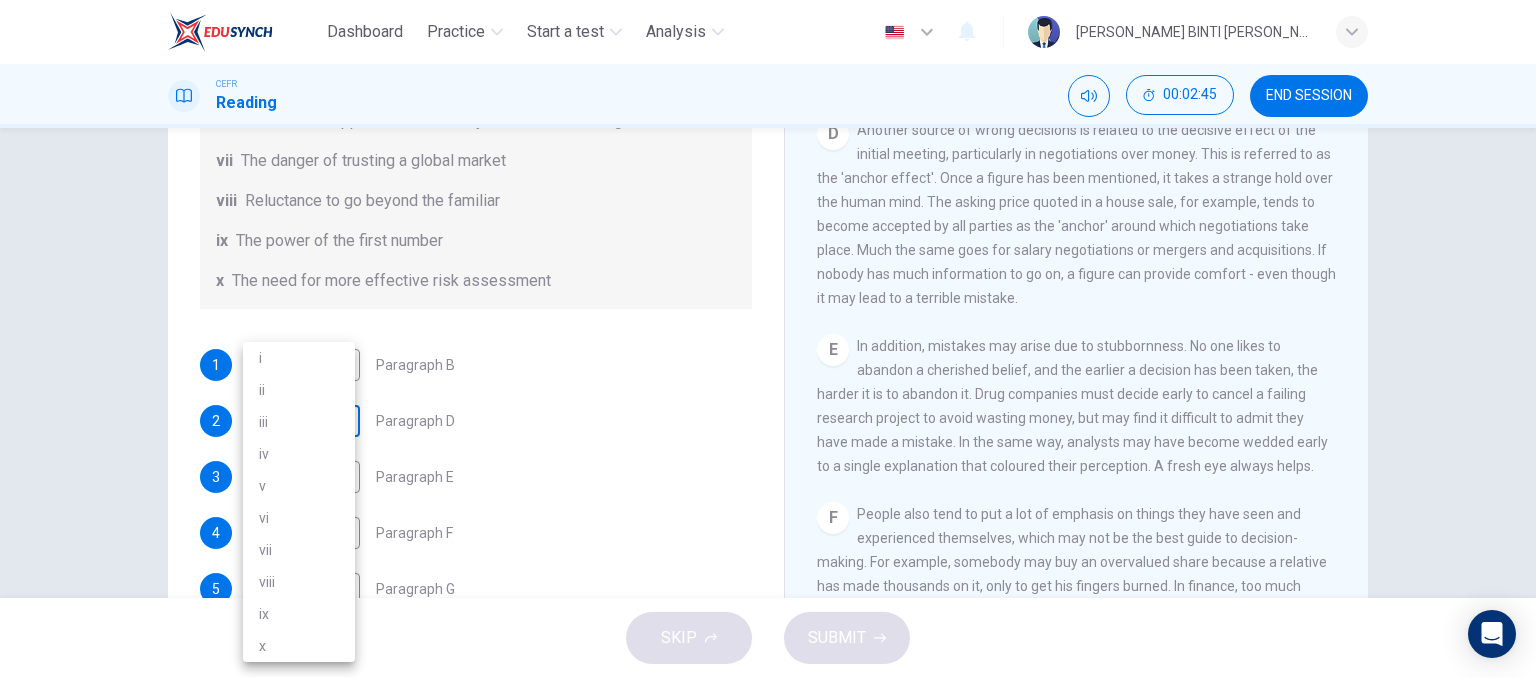 click on "Dashboard Practice Start a test Analysis English en ​ IBTISAM BINTI AHMAD TAJUDIN CEFR Reading 00:02:45 END SESSION Questions 1 - 6 Reading Passage 1 has nine paragraphs  A-I
Choose the correct heading for Paragraphs  B  and  D-H  from the list of headings below.
Write the correct number  (i-xi)  in the boxes below. List of Headings i Not identifying the correct priorities ii A solution for the long term iii The difficulty of changing your mind iv Why looking back is unhelpful v Strengthening inner resources vi A successful approach to the study of decision-making vii The danger of trusting a global market viii Reluctance to go beyond the familiar ix The power of the first number x The need for more effective risk assessment 1 vi vi ​ Paragraph B 2 ​ ​ Paragraph D 3 ​ ​ Paragraph E 4 ​ ​ Paragraph F 5 ​ ​ Paragraph G 6 ​ ​ Paragraph H Why Risks Can Go Wrong CLICK TO ZOOM Click to Zoom A B C D E F G H I SKIP SUBMIT EduSynch - Online Language Proficiency Testing
Dashboard 2025" at bounding box center (768, 339) 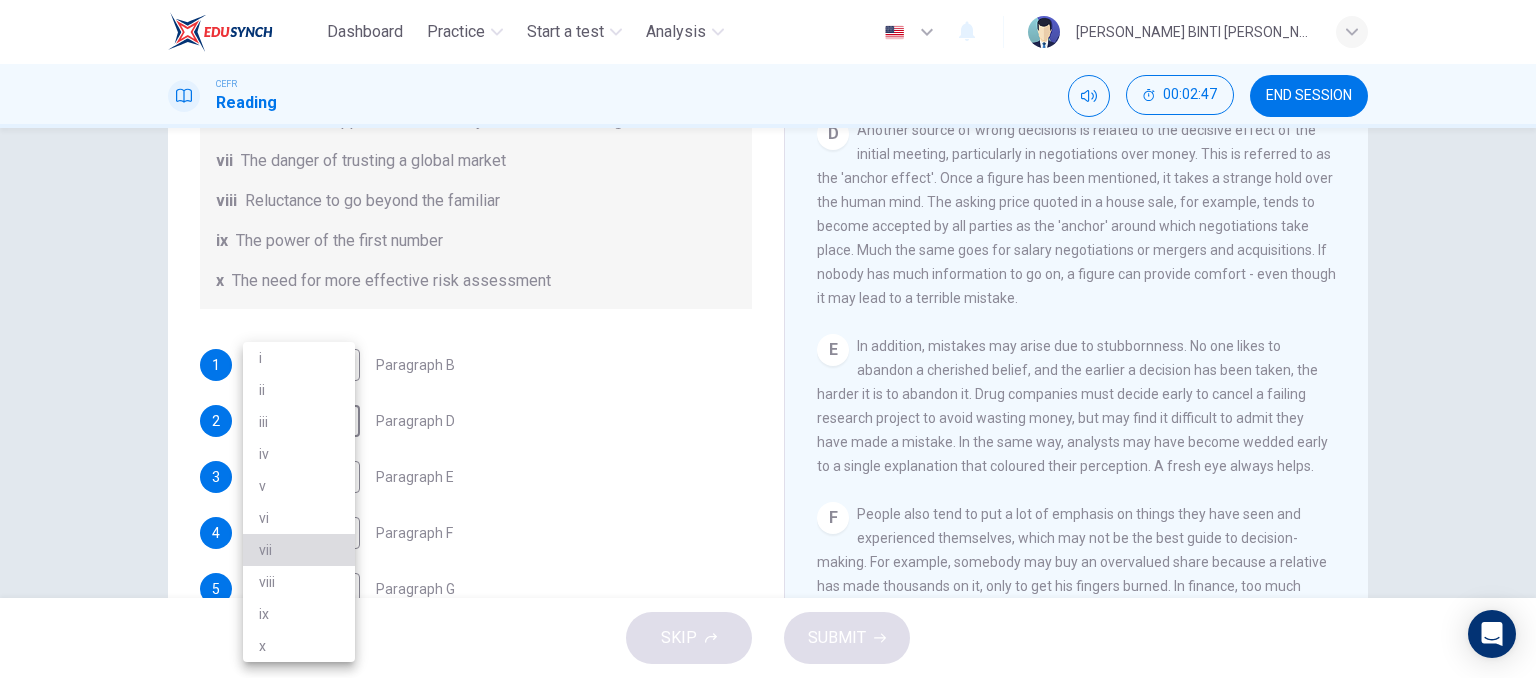click on "vii" at bounding box center (299, 550) 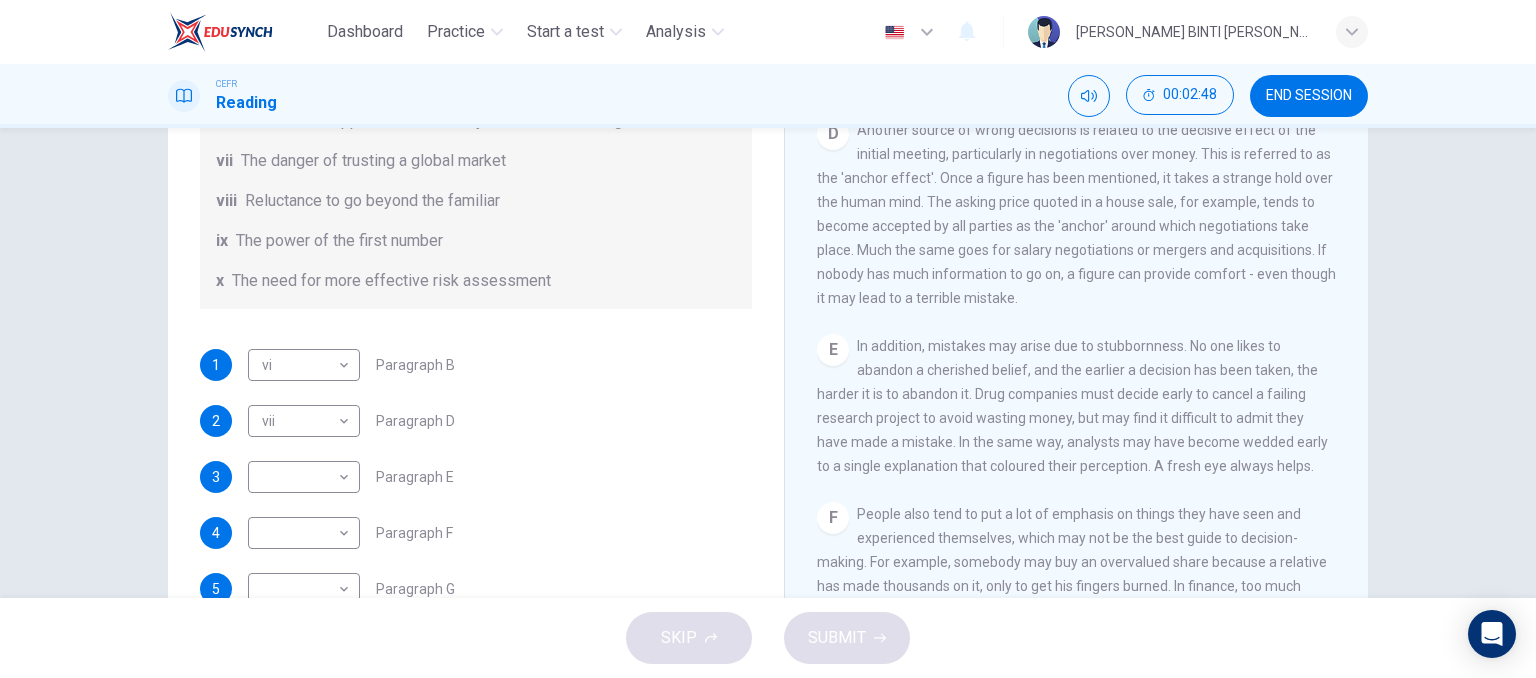 click on "1 vi vi ​ Paragraph B 2 vii vii ​ Paragraph D 3 ​ ​ Paragraph E 4 ​ ​ Paragraph F 5 ​ ​ Paragraph G 6 ​ ​ Paragraph H" at bounding box center (476, 505) 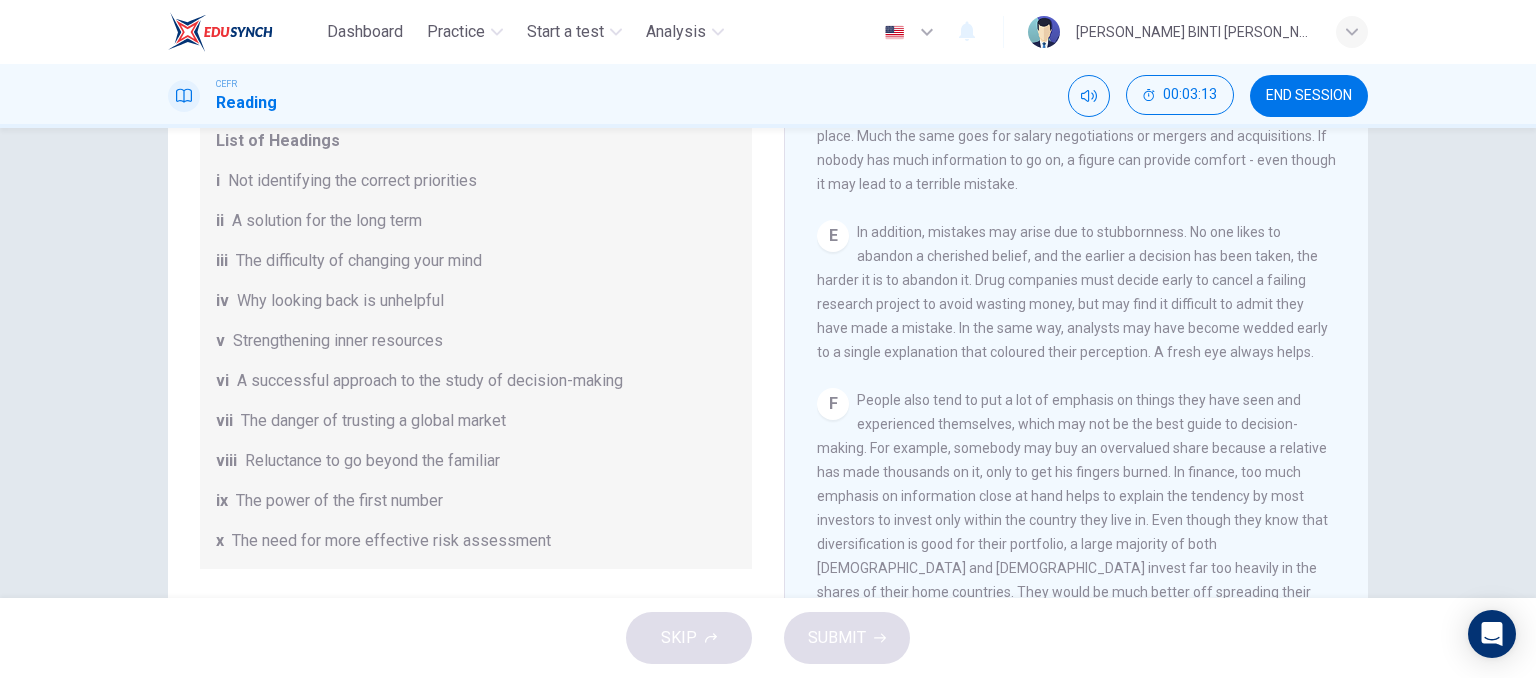 scroll, scrollTop: 384, scrollLeft: 0, axis: vertical 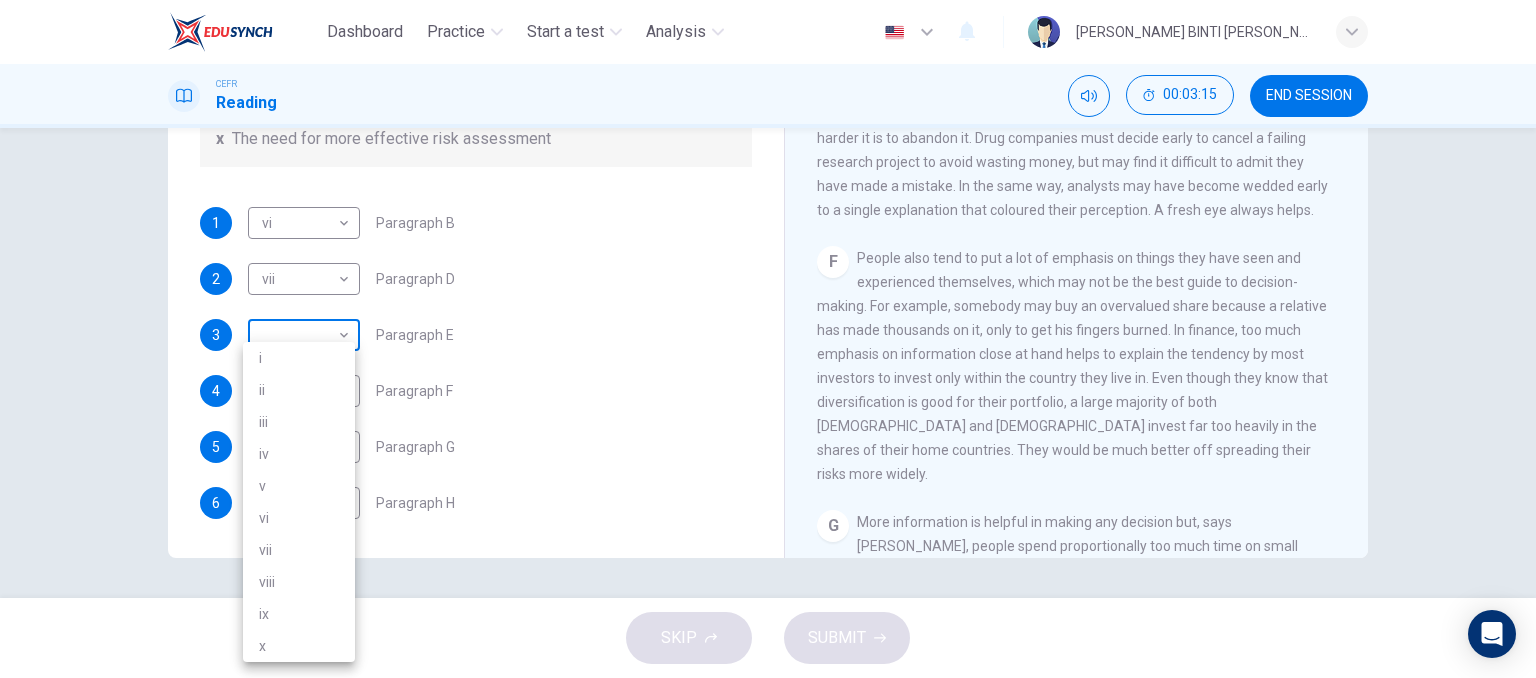 click on "Dashboard Practice Start a test Analysis English en ​ IBTISAM BINTI AHMAD TAJUDIN CEFR Reading 00:03:15 END SESSION Questions 1 - 6 Reading Passage 1 has nine paragraphs  A-I
Choose the correct heading for Paragraphs  B  and  D-H  from the list of headings below.
Write the correct number  (i-xi)  in the boxes below. List of Headings i Not identifying the correct priorities ii A solution for the long term iii The difficulty of changing your mind iv Why looking back is unhelpful v Strengthening inner resources vi A successful approach to the study of decision-making vii The danger of trusting a global market viii Reluctance to go beyond the familiar ix The power of the first number x The need for more effective risk assessment 1 vi vi ​ Paragraph B 2 vii vii ​ Paragraph D 3 ​ ​ Paragraph E 4 ​ ​ Paragraph F 5 ​ ​ Paragraph G 6 ​ ​ Paragraph H Why Risks Can Go Wrong CLICK TO ZOOM Click to Zoom A B C D E F G H I SKIP SUBMIT EduSynch - Online Language Proficiency Testing
Dashboard" at bounding box center (768, 339) 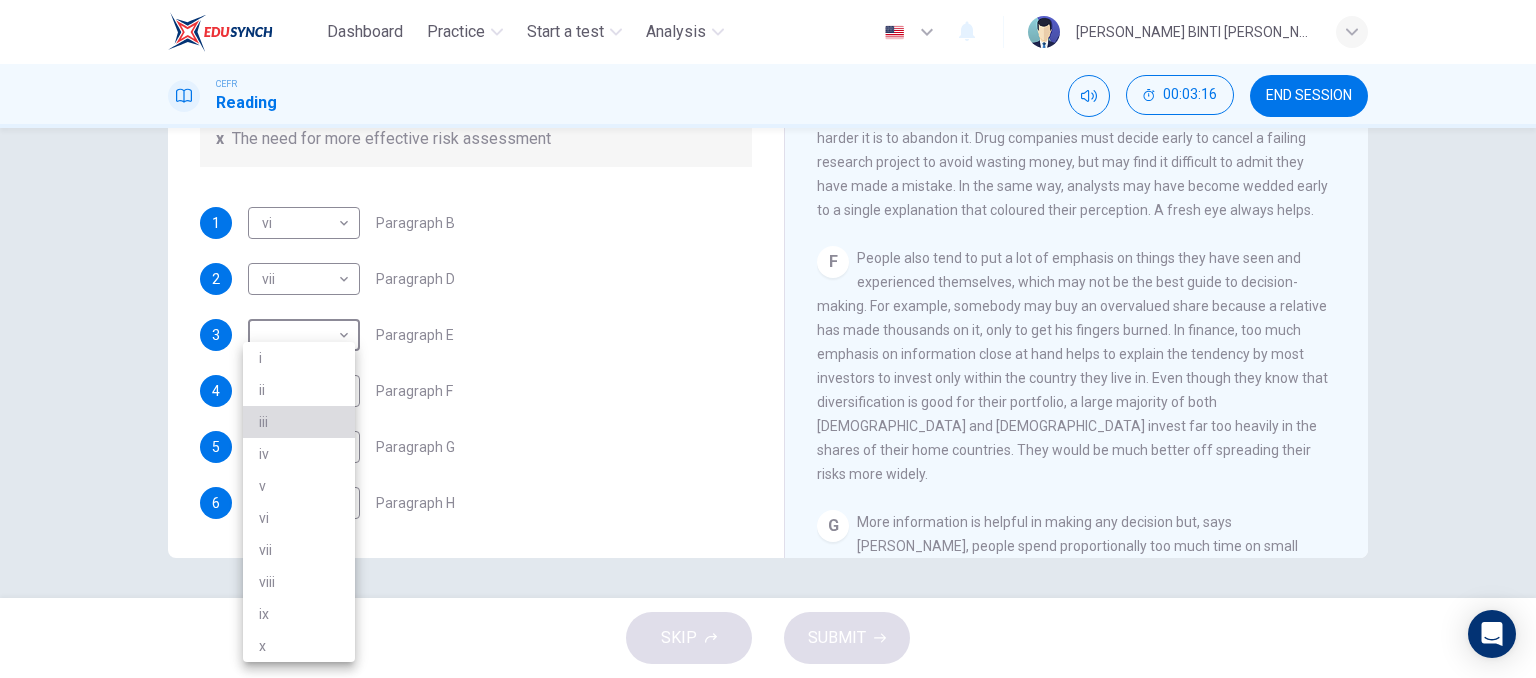 click on "iii" at bounding box center [299, 422] 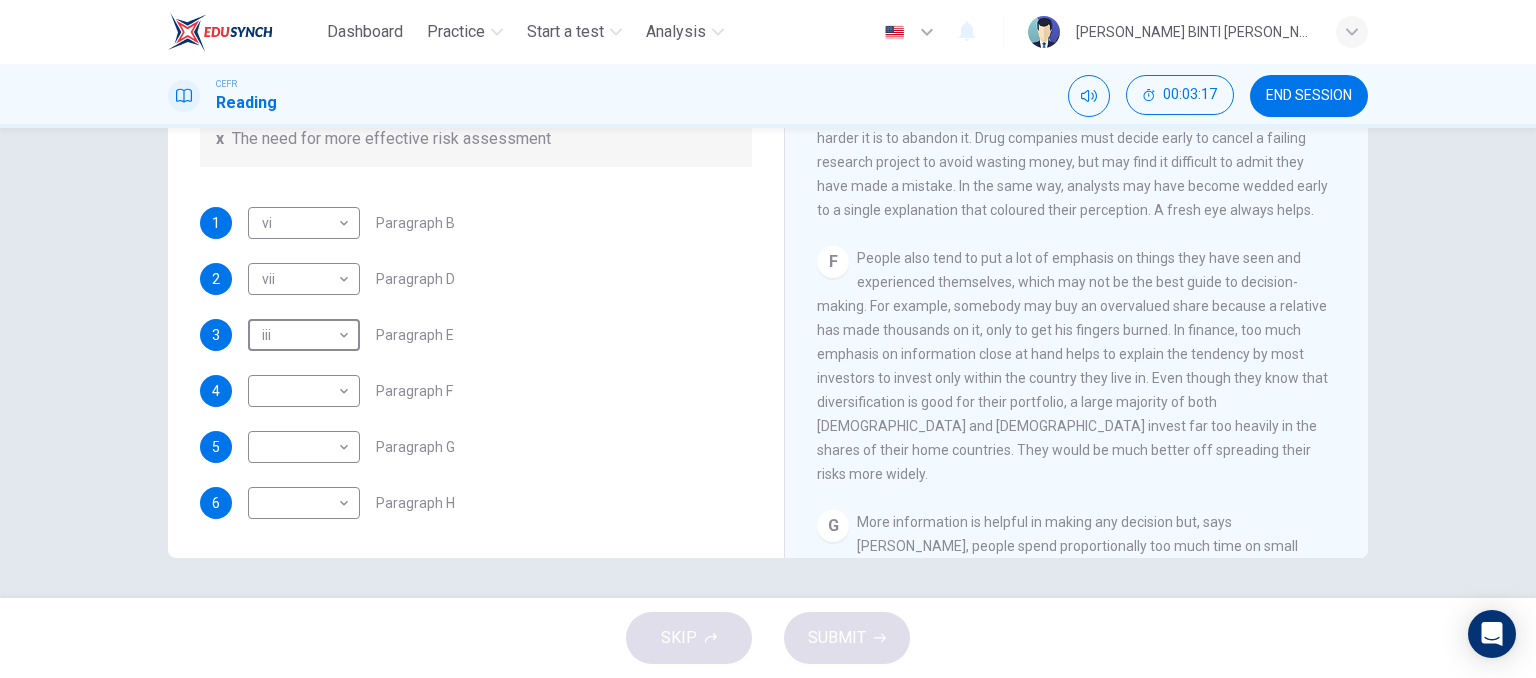 click on "1 vi vi ​ Paragraph B 2 vii vii ​ Paragraph D 3 iii iii ​ Paragraph E 4 ​ ​ Paragraph F 5 ​ ​ Paragraph G 6 ​ ​ Paragraph H" at bounding box center [476, 363] 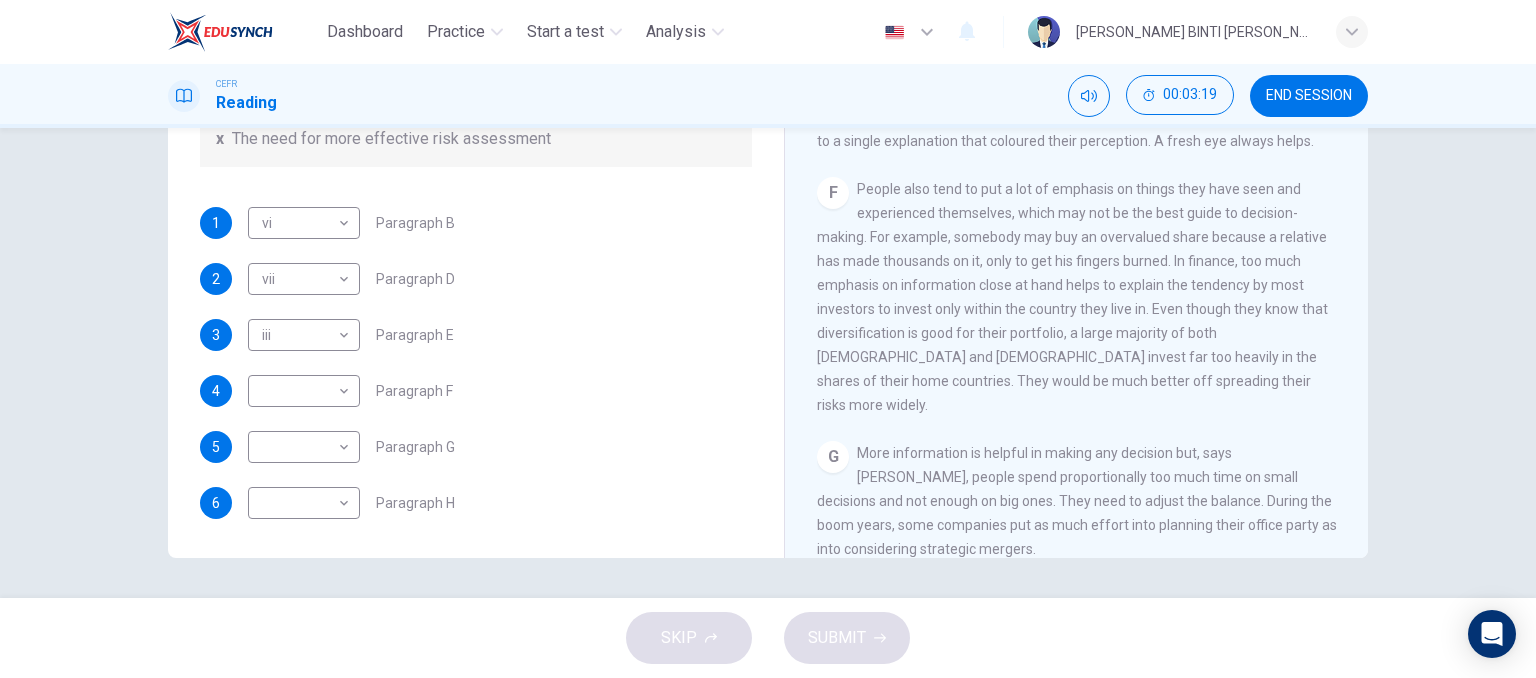 scroll, scrollTop: 1396, scrollLeft: 0, axis: vertical 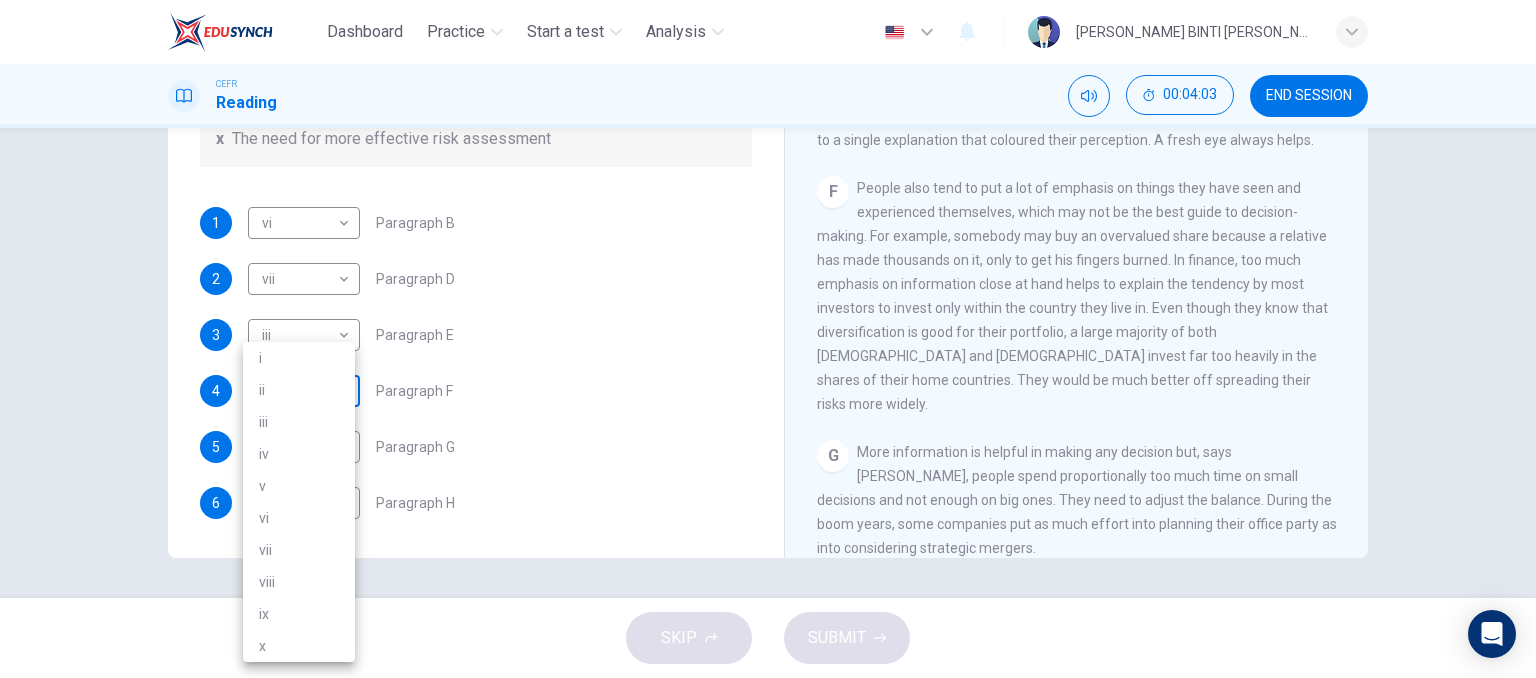 click on "Dashboard Practice Start a test Analysis English en ​ IBTISAM BINTI AHMAD TAJUDIN CEFR Reading 00:04:03 END SESSION Questions 1 - 6 Reading Passage 1 has nine paragraphs  A-I
Choose the correct heading for Paragraphs  B  and  D-H  from the list of headings below.
Write the correct number  (i-xi)  in the boxes below. List of Headings i Not identifying the correct priorities ii A solution for the long term iii The difficulty of changing your mind iv Why looking back is unhelpful v Strengthening inner resources vi A successful approach to the study of decision-making vii The danger of trusting a global market viii Reluctance to go beyond the familiar ix The power of the first number x The need for more effective risk assessment 1 vi vi ​ Paragraph B 2 vii vii ​ Paragraph D 3 iii iii ​ Paragraph E 4 ​ ​ Paragraph F 5 ​ ​ Paragraph G 6 ​ ​ Paragraph H Why Risks Can Go Wrong CLICK TO ZOOM Click to Zoom A B C D E F G H I SKIP SUBMIT EduSynch - Online Language Proficiency Testing
2025 i" at bounding box center [768, 339] 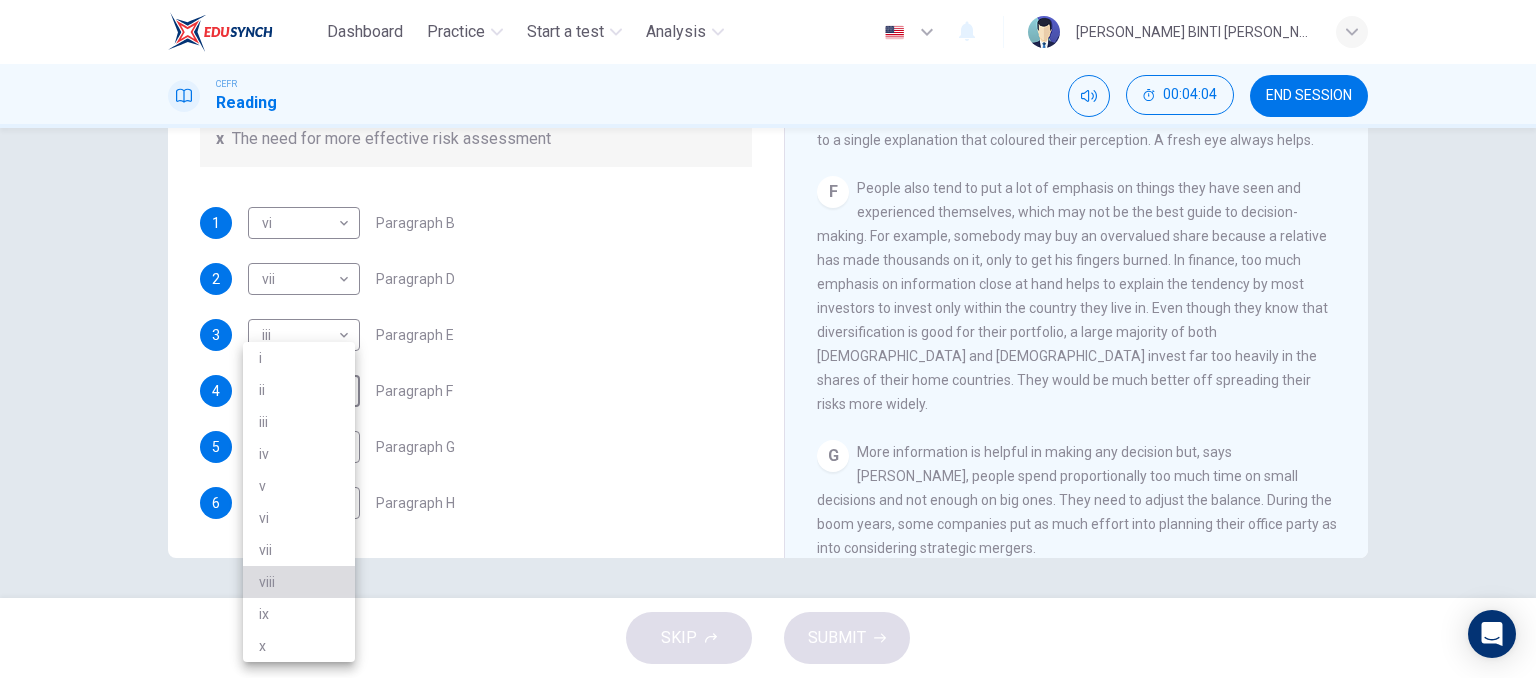 click on "viii" at bounding box center [299, 582] 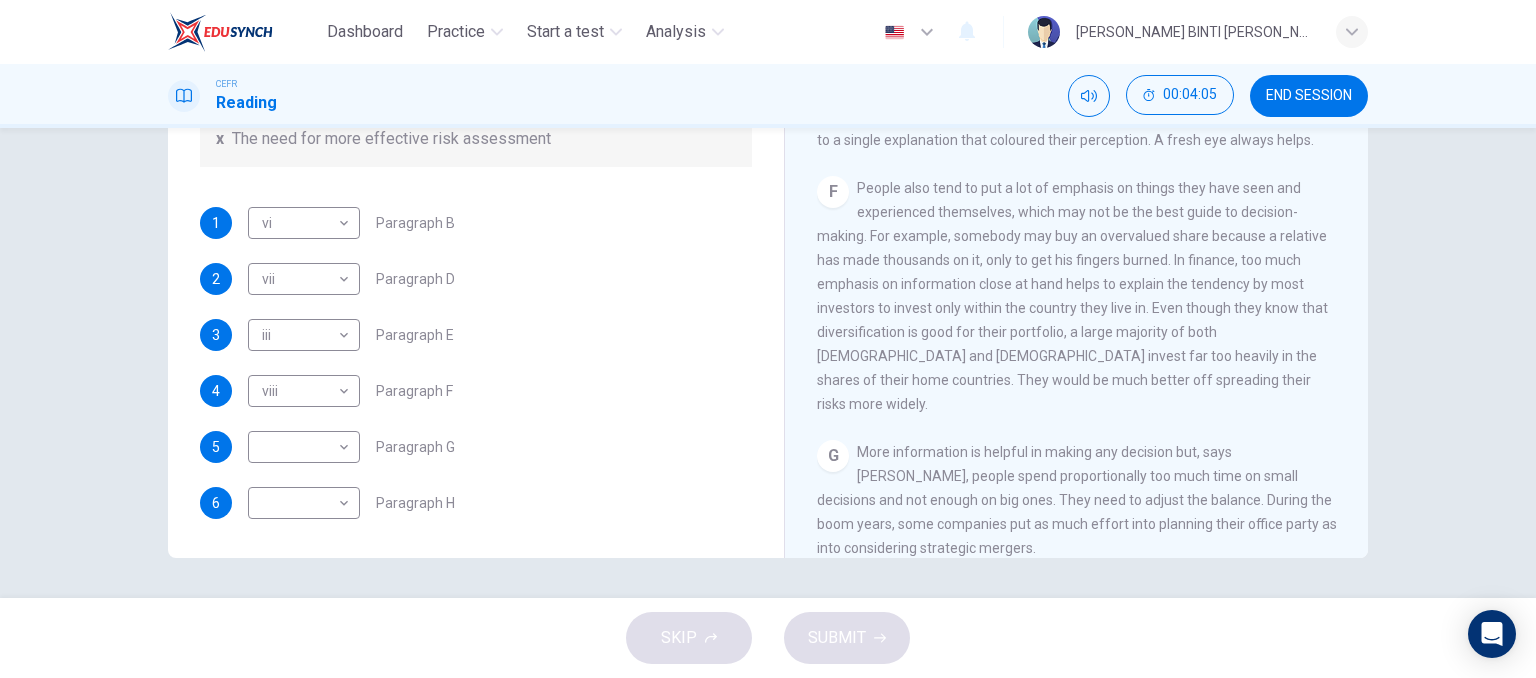 click on "1 vi vi ​ Paragraph B 2 vii vii ​ Paragraph D 3 iii iii ​ Paragraph E 4 viii viii ​ Paragraph F 5 ​ ​ Paragraph G 6 ​ ​ Paragraph H" at bounding box center (476, 363) 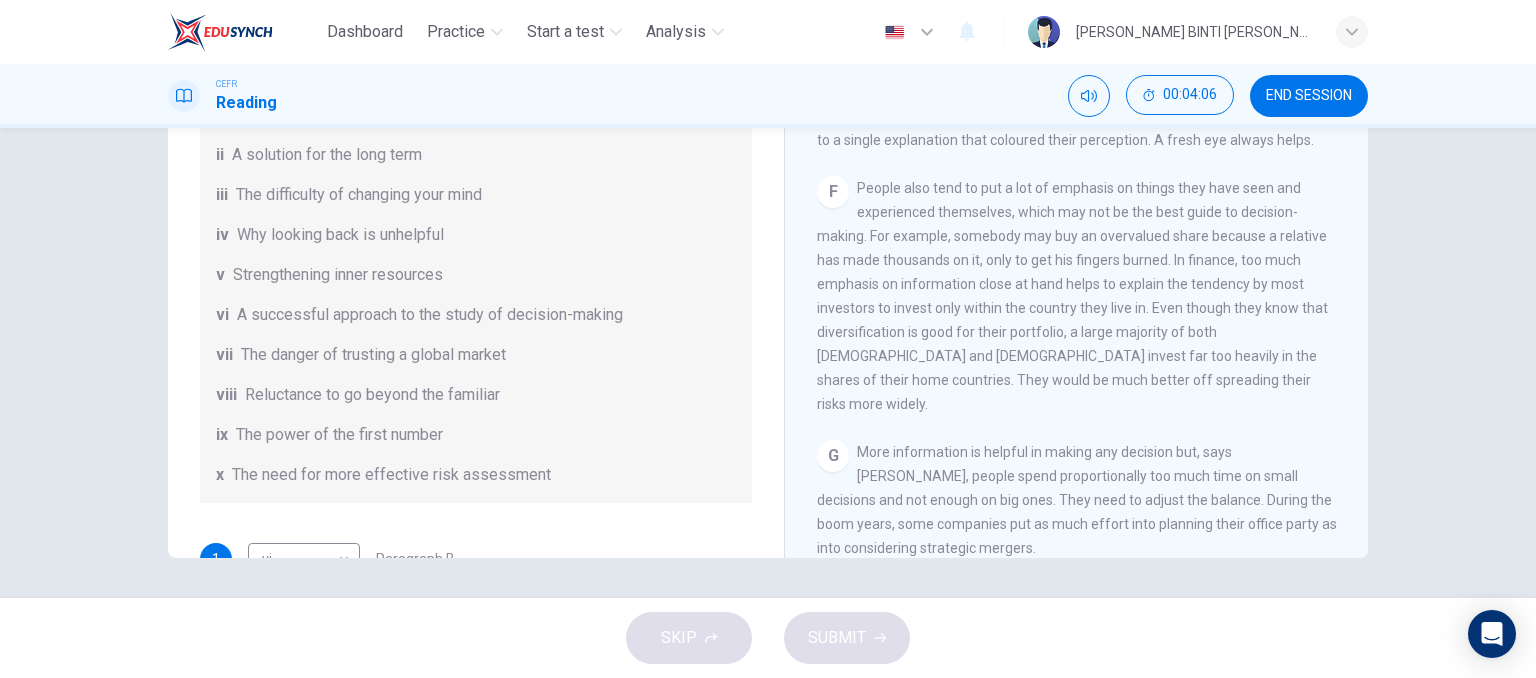 scroll, scrollTop: 48, scrollLeft: 0, axis: vertical 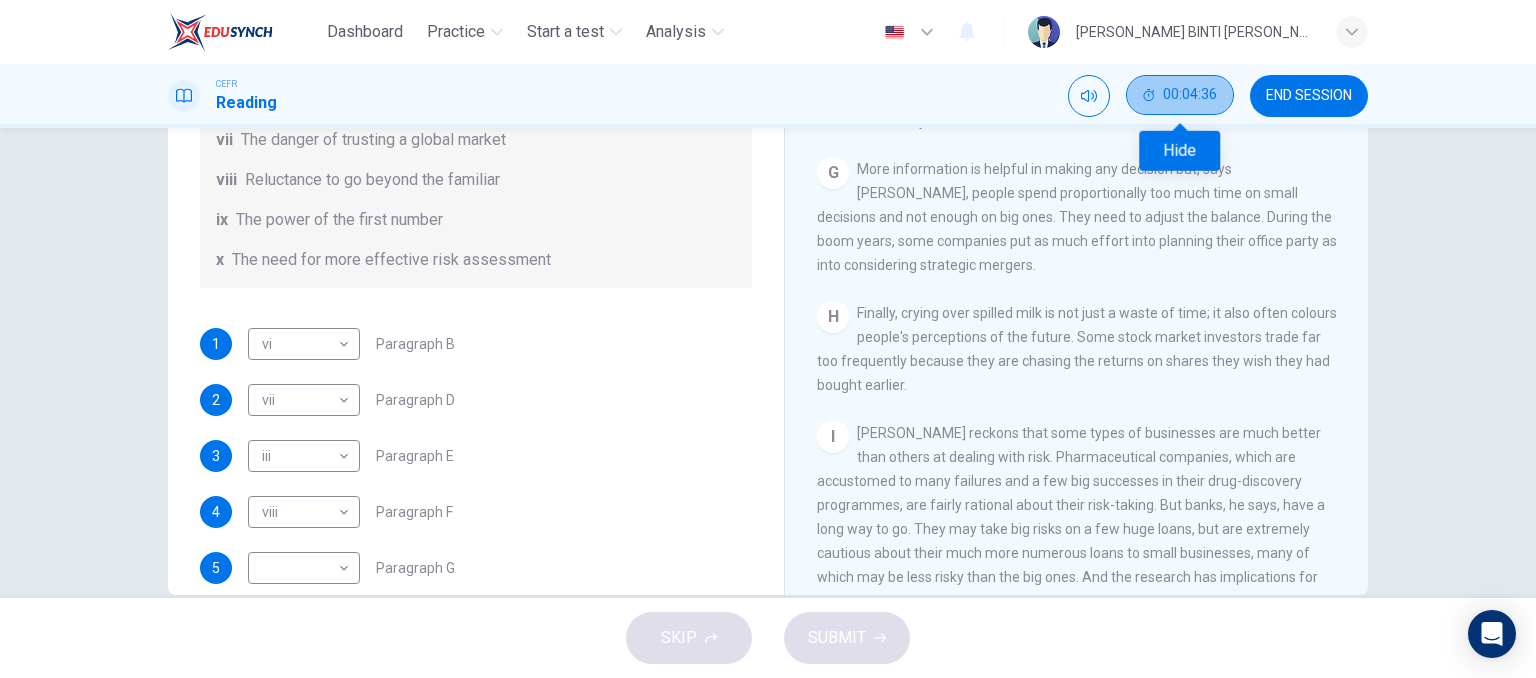 click on "00:04:36" at bounding box center [1180, 95] 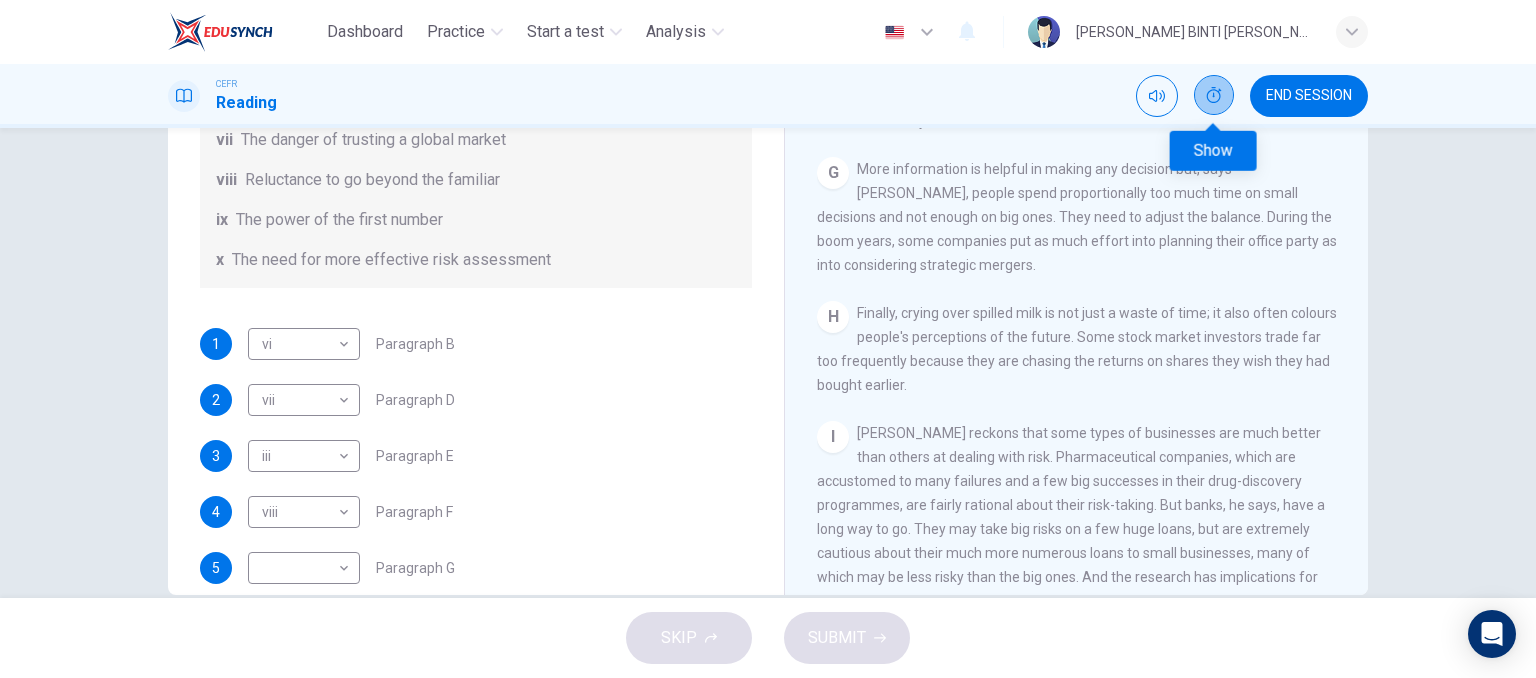 click 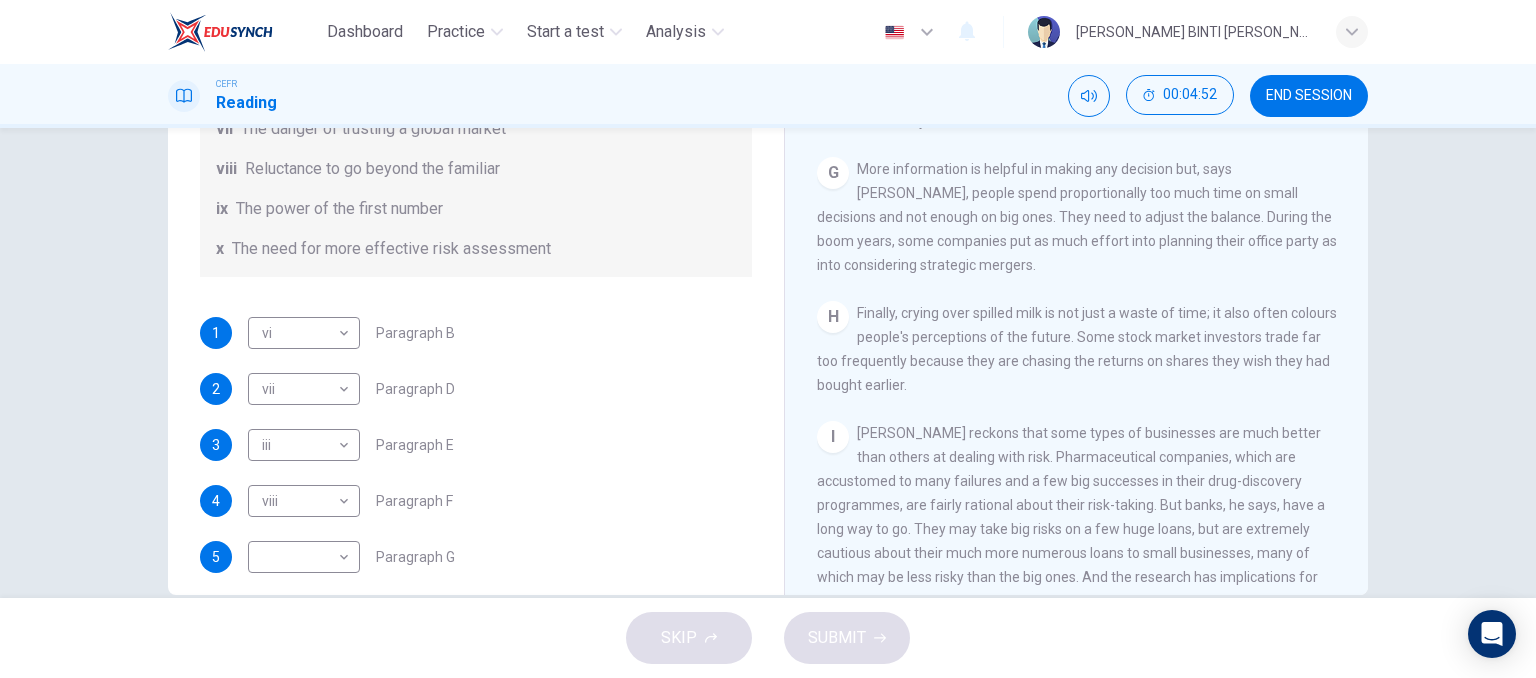 scroll, scrollTop: 384, scrollLeft: 0, axis: vertical 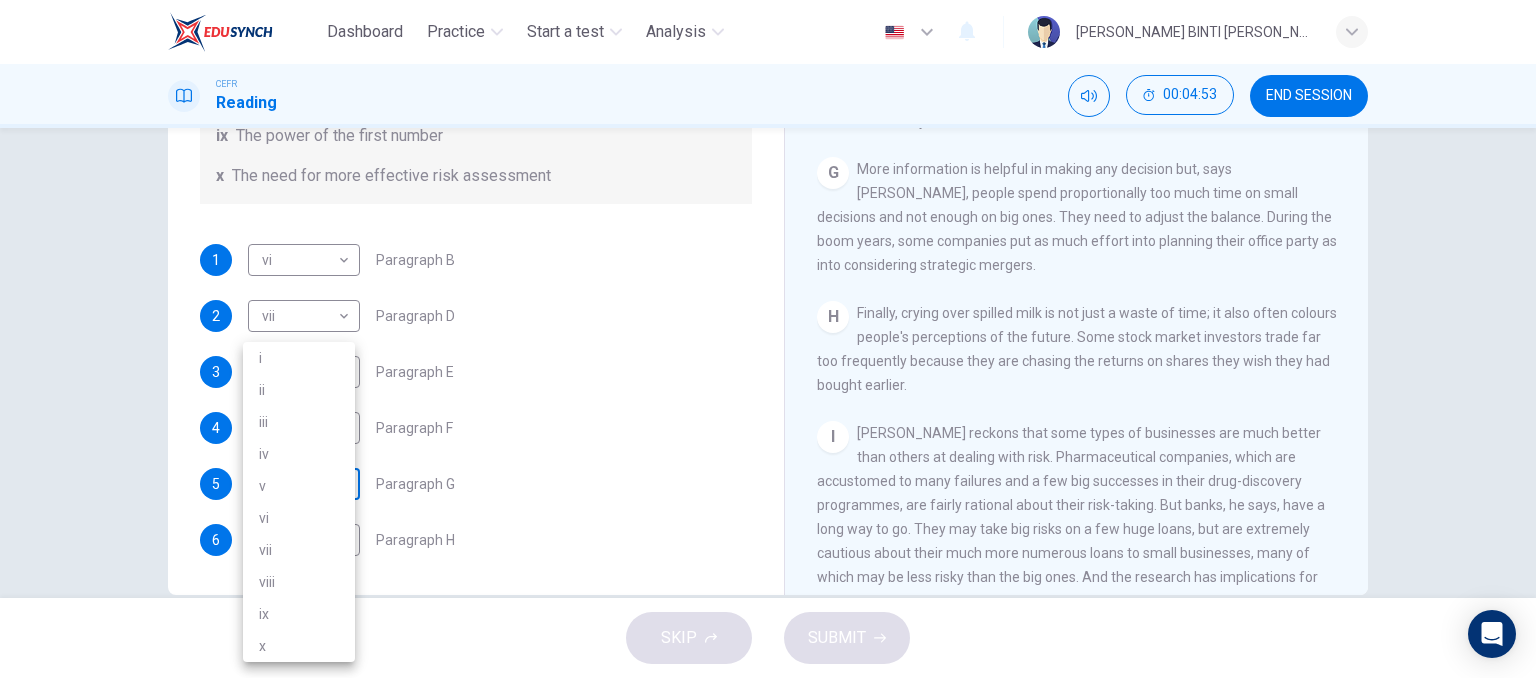 click on "Dashboard Practice Start a test Analysis English en ​ IBTISAM BINTI AHMAD TAJUDIN CEFR Reading 00:04:53 END SESSION Questions 1 - 6 Reading Passage 1 has nine paragraphs  A-I
Choose the correct heading for Paragraphs  B  and  D-H  from the list of headings below.
Write the correct number  (i-xi)  in the boxes below. List of Headings i Not identifying the correct priorities ii A solution for the long term iii The difficulty of changing your mind iv Why looking back is unhelpful v Strengthening inner resources vi A successful approach to the study of decision-making vii The danger of trusting a global market viii Reluctance to go beyond the familiar ix The power of the first number x The need for more effective risk assessment 1 vi vi ​ Paragraph B 2 vii vii ​ Paragraph D 3 iii iii ​ Paragraph E 4 viii viii ​ Paragraph F 5 ​ ​ Paragraph G 6 ​ ​ Paragraph H Why Risks Can Go Wrong CLICK TO ZOOM Click to Zoom A B C D E F G H I SKIP SUBMIT EduSynch - Online Language Proficiency Testing" at bounding box center (768, 339) 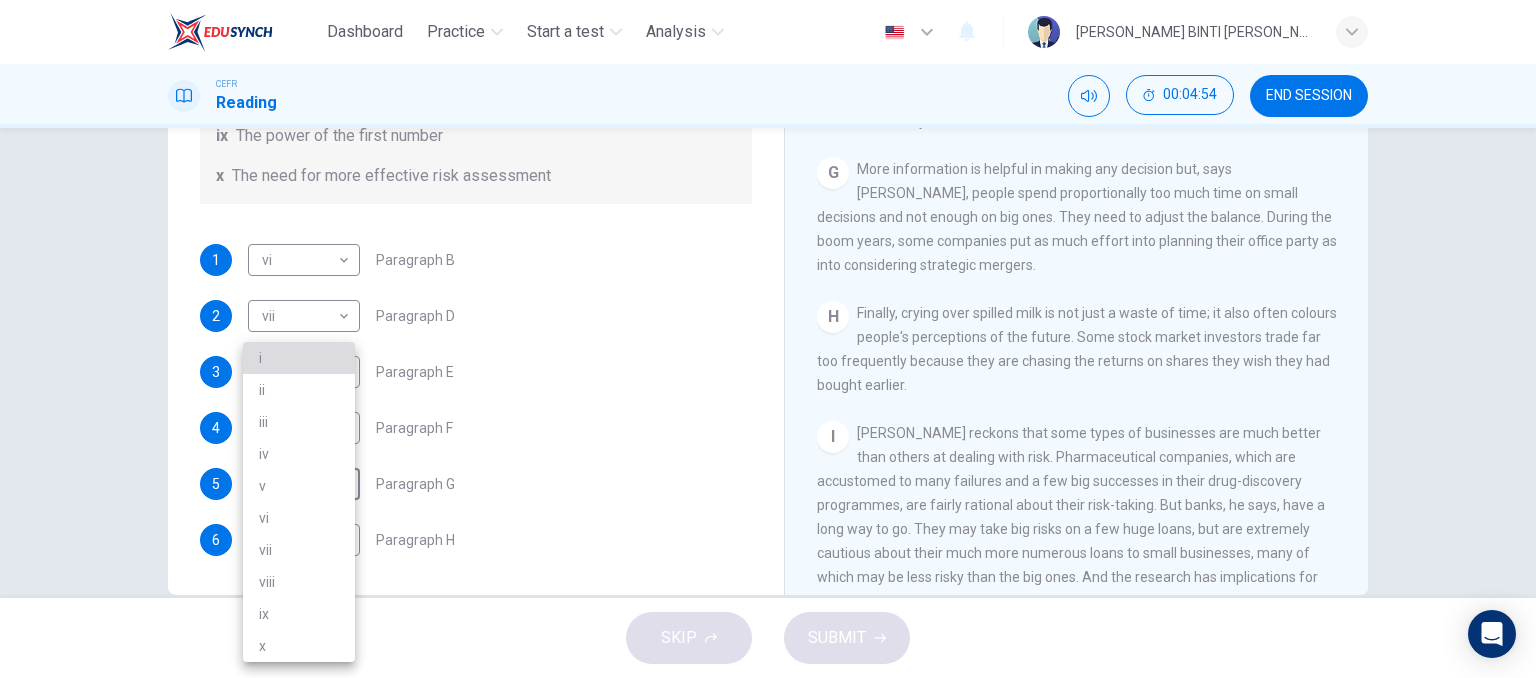 click on "i" at bounding box center [299, 358] 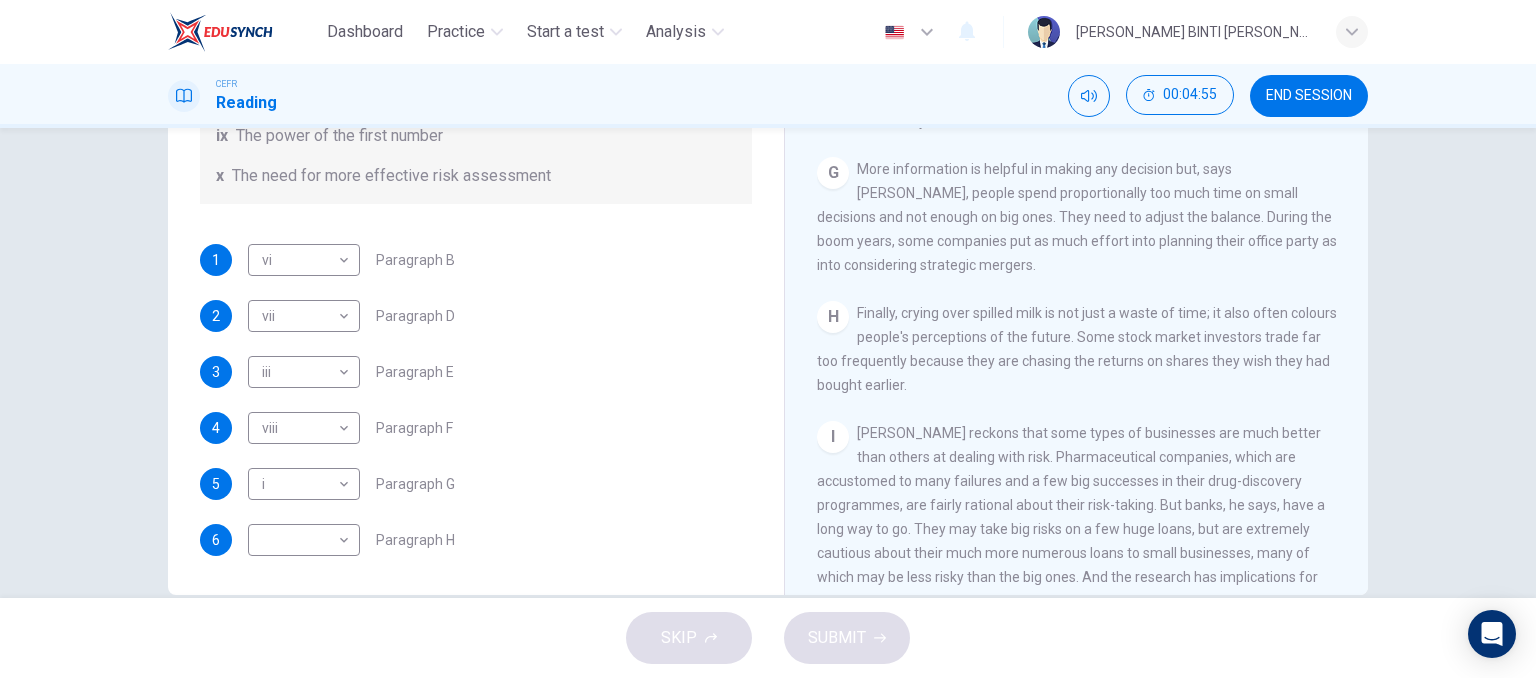 click on "Questions 1 - 6 Reading Passage 1 has nine paragraphs  A-I
Choose the correct heading for Paragraphs  B  and  D-H  from the list of headings below.
Write the correct number  (i-xi)  in the boxes below. List of Headings i Not identifying the correct priorities ii A solution for the long term iii The difficulty of changing your mind iv Why looking back is unhelpful v Strengthening inner resources vi A successful approach to the study of decision-making vii The danger of trusting a global market viii Reluctance to go beyond the familiar ix The power of the first number x The need for more effective risk assessment 1 vi vi ​ Paragraph B 2 vii vii ​ Paragraph D 3 iii iii ​ Paragraph E 4 viii viii ​ Paragraph F 5 i i ​ Paragraph G 6 ​ ​ Paragraph H" at bounding box center (476, 56) 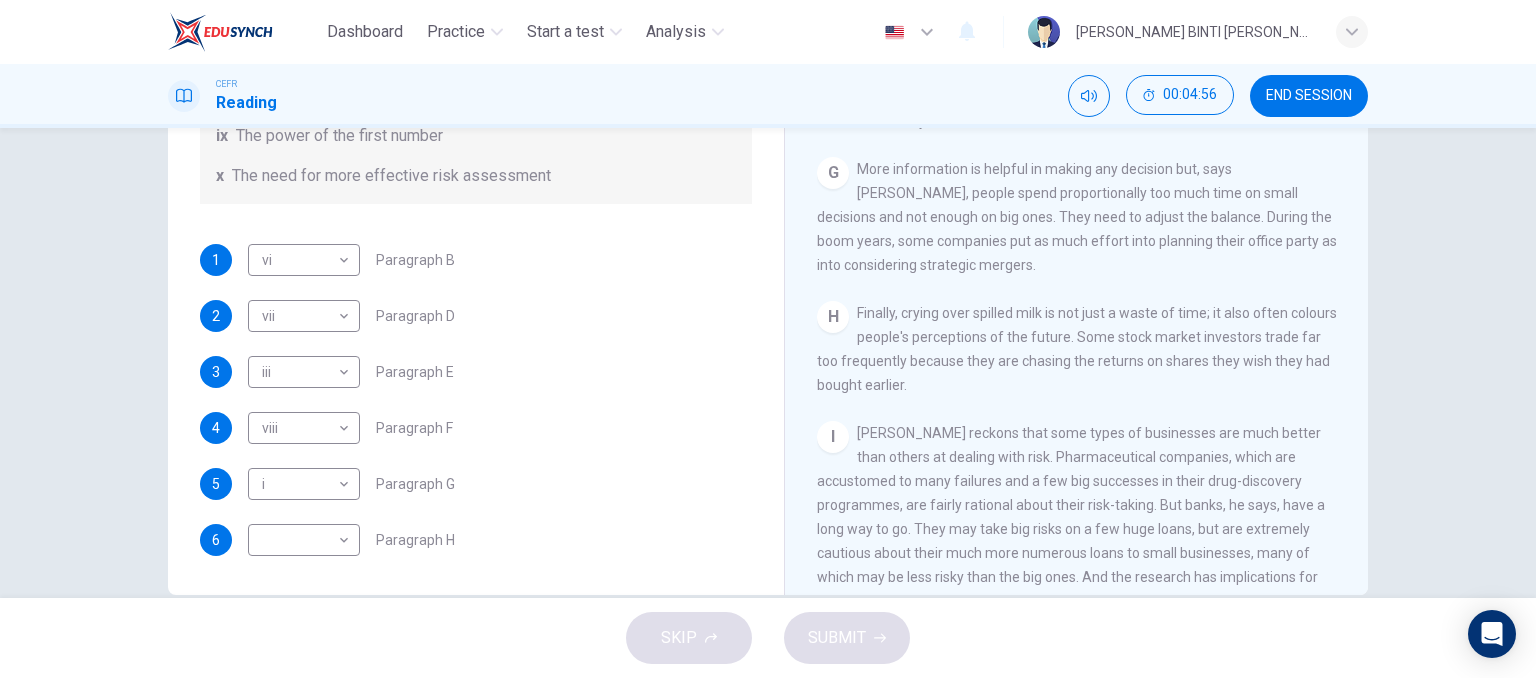 scroll, scrollTop: 305, scrollLeft: 0, axis: vertical 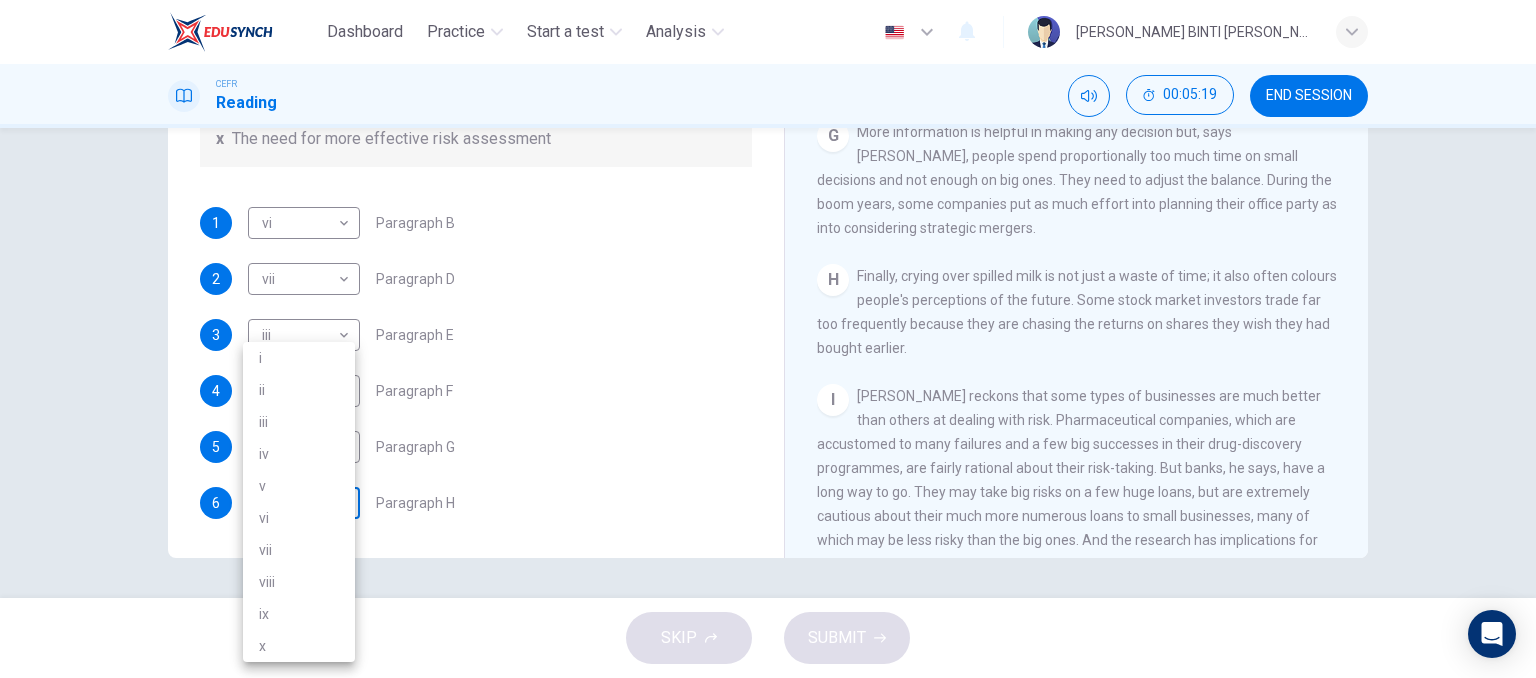 click on "Dashboard Practice Start a test Analysis English en ​ IBTISAM BINTI AHMAD TAJUDIN CEFR Reading 00:05:19 END SESSION Questions 1 - 6 Reading Passage 1 has nine paragraphs  A-I
Choose the correct heading for Paragraphs  B  and  D-H  from the list of headings below.
Write the correct number  (i-xi)  in the boxes below. List of Headings i Not identifying the correct priorities ii A solution for the long term iii The difficulty of changing your mind iv Why looking back is unhelpful v Strengthening inner resources vi A successful approach to the study of decision-making vii The danger of trusting a global market viii Reluctance to go beyond the familiar ix The power of the first number x The need for more effective risk assessment 1 vi vi ​ Paragraph B 2 vii vii ​ Paragraph D 3 iii iii ​ Paragraph E 4 viii viii ​ Paragraph F 5 i i ​ Paragraph G 6 ​ ​ Paragraph H Why Risks Can Go Wrong CLICK TO ZOOM Click to Zoom A B C D E F G H I SKIP SUBMIT EduSynch - Online Language Proficiency Testing" at bounding box center (768, 339) 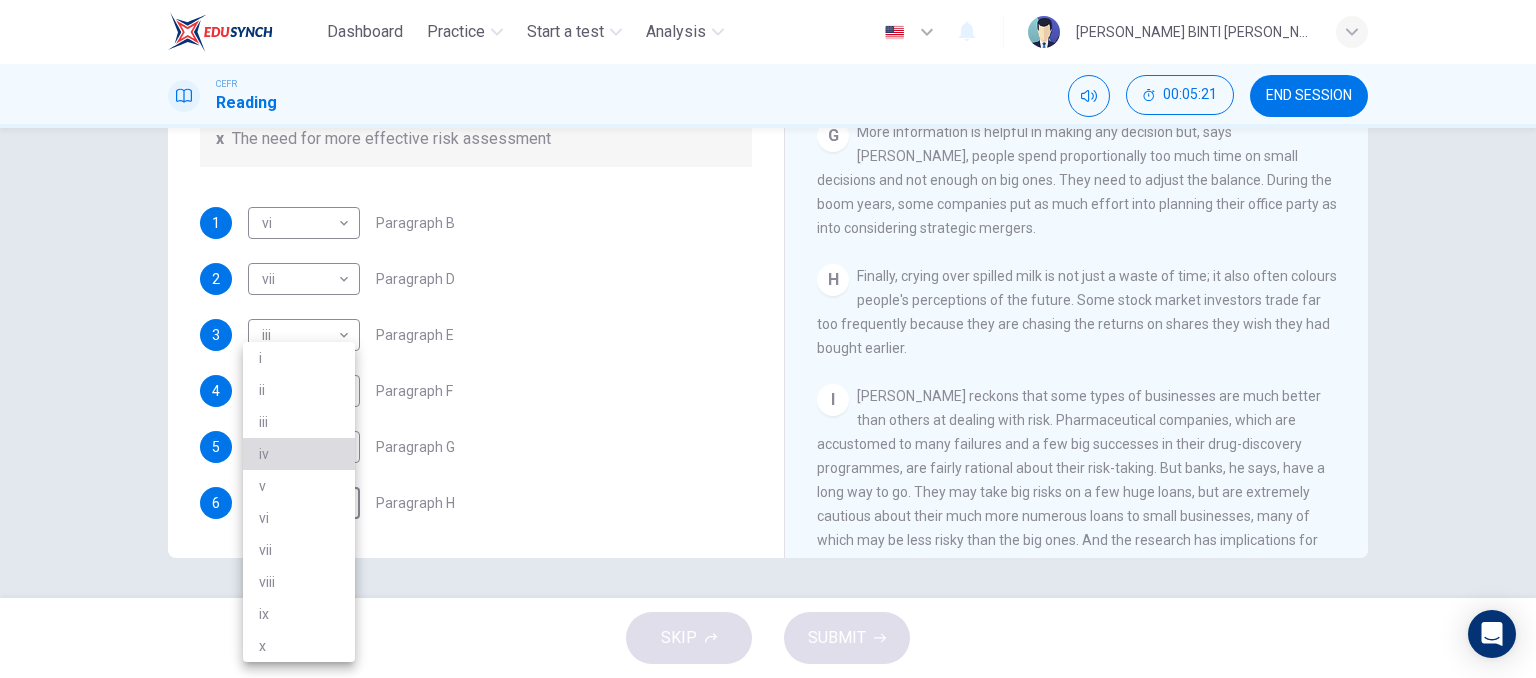 click on "iv" at bounding box center (299, 454) 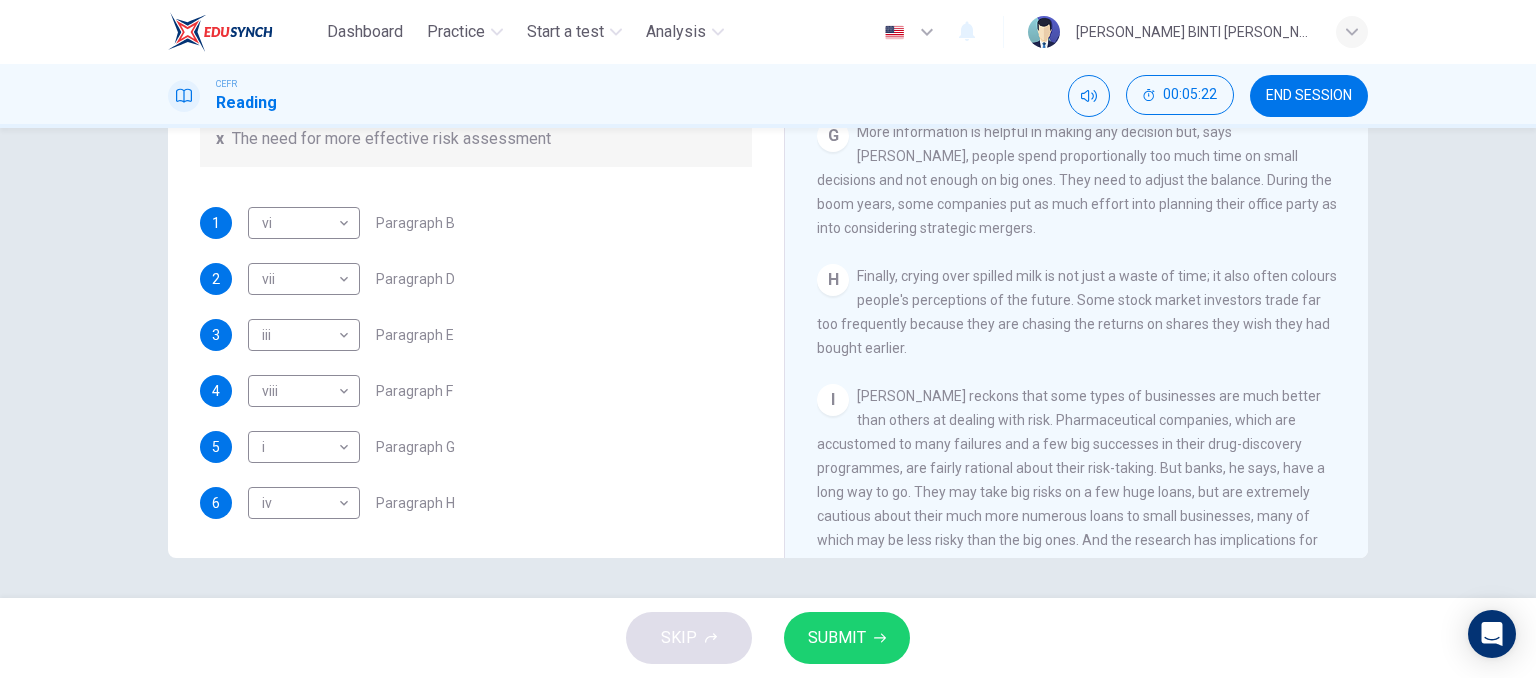 click on "Questions 1 - 6 Reading Passage 1 has nine paragraphs  A-I
Choose the correct heading for Paragraphs  B  and  D-H  from the list of headings below.
Write the correct number  (i-xi)  in the boxes below. List of Headings i Not identifying the correct priorities ii A solution for the long term iii The difficulty of changing your mind iv Why looking back is unhelpful v Strengthening inner resources vi A successful approach to the study of decision-making vii The danger of trusting a global market viii Reluctance to go beyond the familiar ix The power of the first number x The need for more effective risk assessment 1 vi vi ​ Paragraph B 2 vii vii ​ Paragraph D 3 iii iii ​ Paragraph E 4 viii viii ​ Paragraph F 5 i i ​ Paragraph G 6 iv iv ​ Paragraph H Why Risks Can Go Wrong CLICK TO ZOOM Click to Zoom A B C D E F G H I" at bounding box center (768, 363) 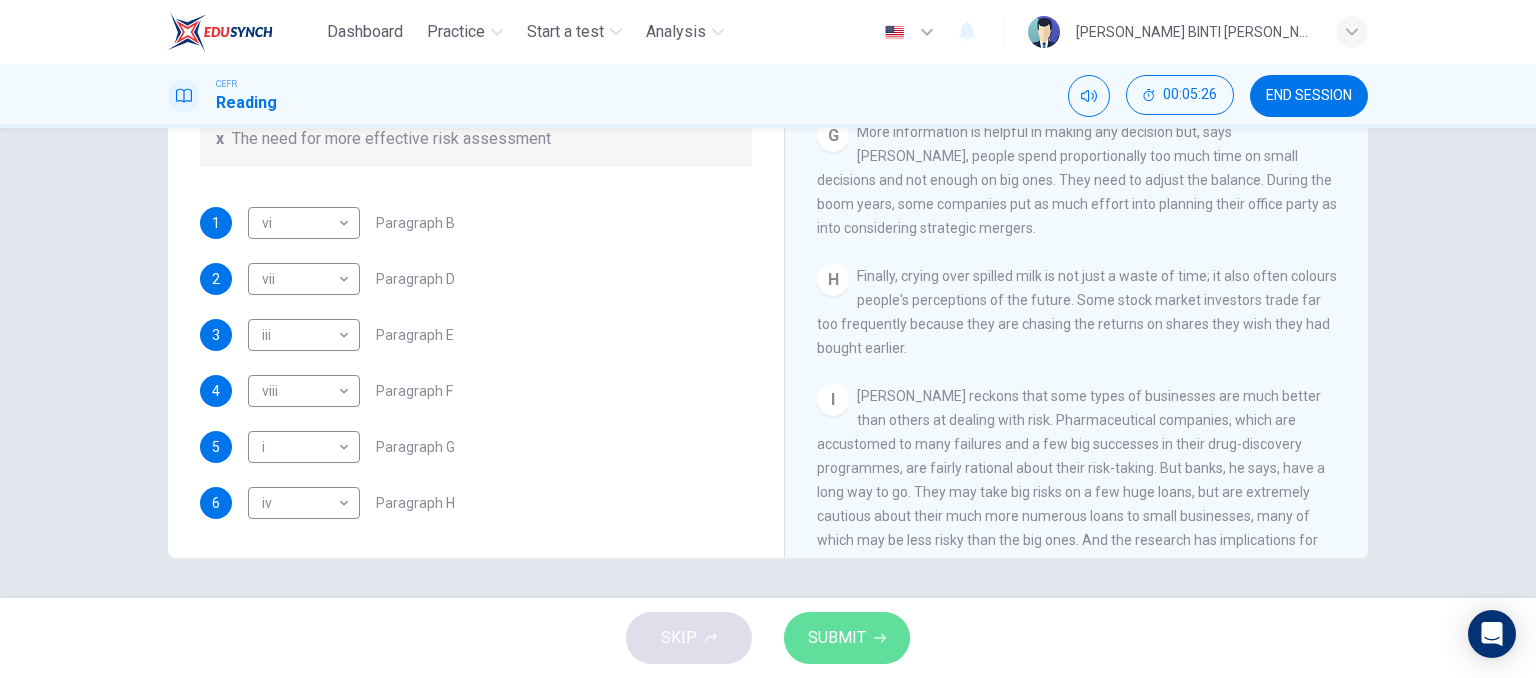 click on "SUBMIT" at bounding box center [847, 638] 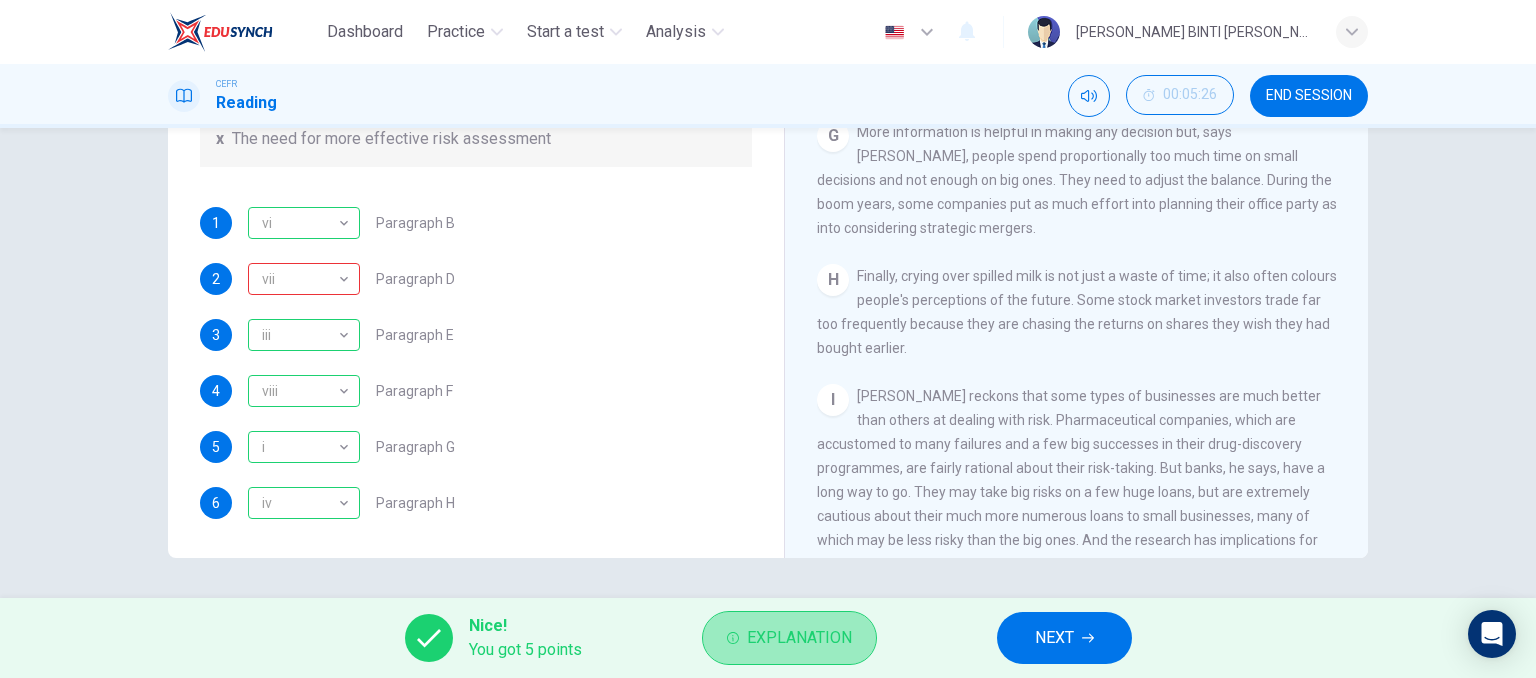 click on "Explanation" at bounding box center (799, 638) 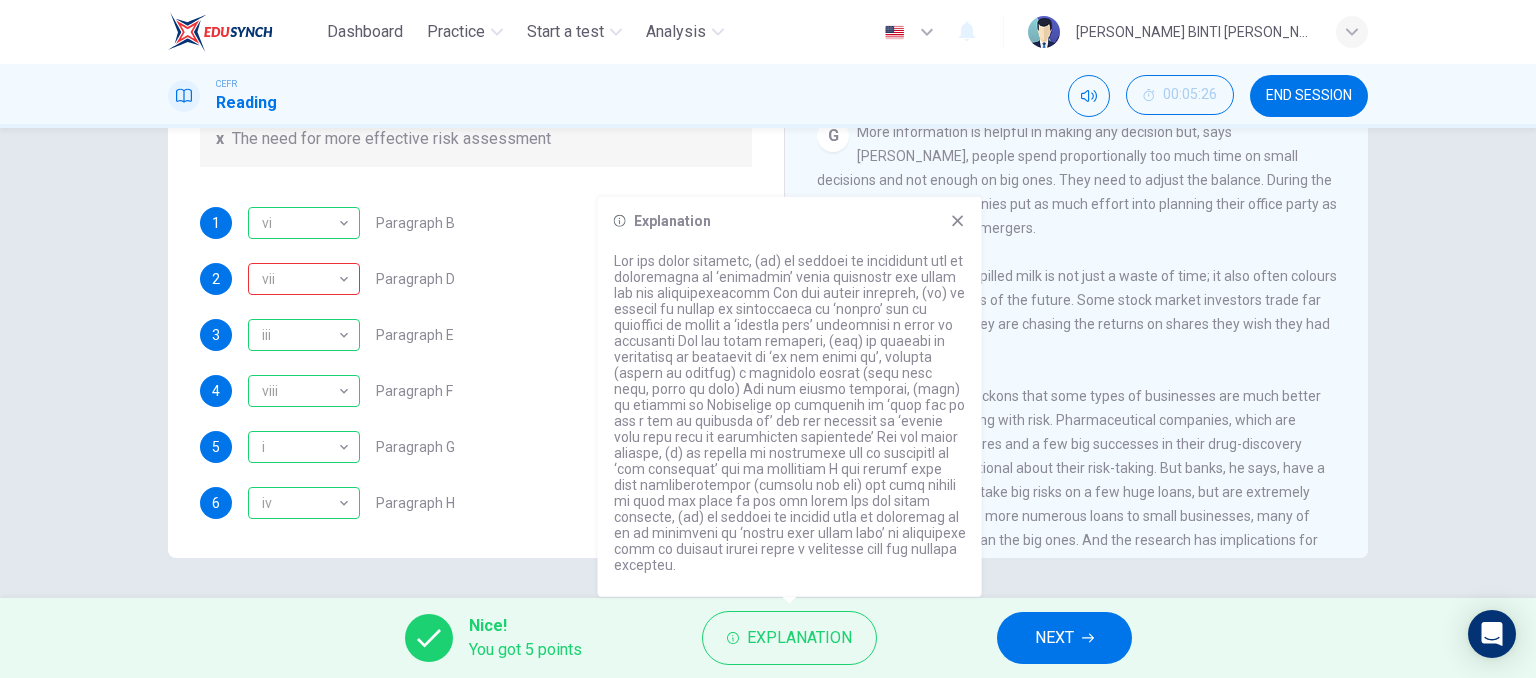 click on "1 vi vi ​ Paragraph B 2 vii vii ​ Paragraph D 3 iii iii ​ Paragraph E 4 viii viii ​ Paragraph F 5 i i ​ Paragraph G 6 iv iv ​ Paragraph H" at bounding box center [476, 363] 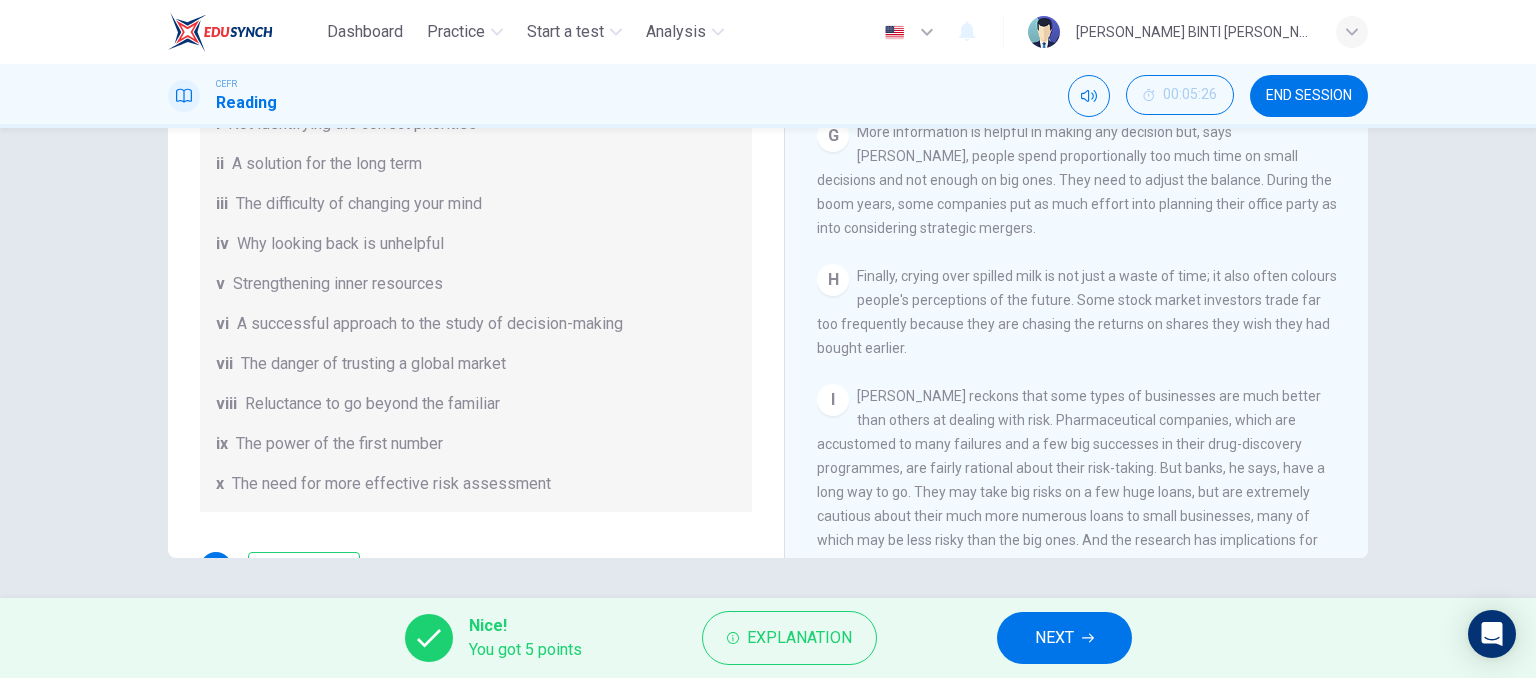 scroll, scrollTop: 36, scrollLeft: 0, axis: vertical 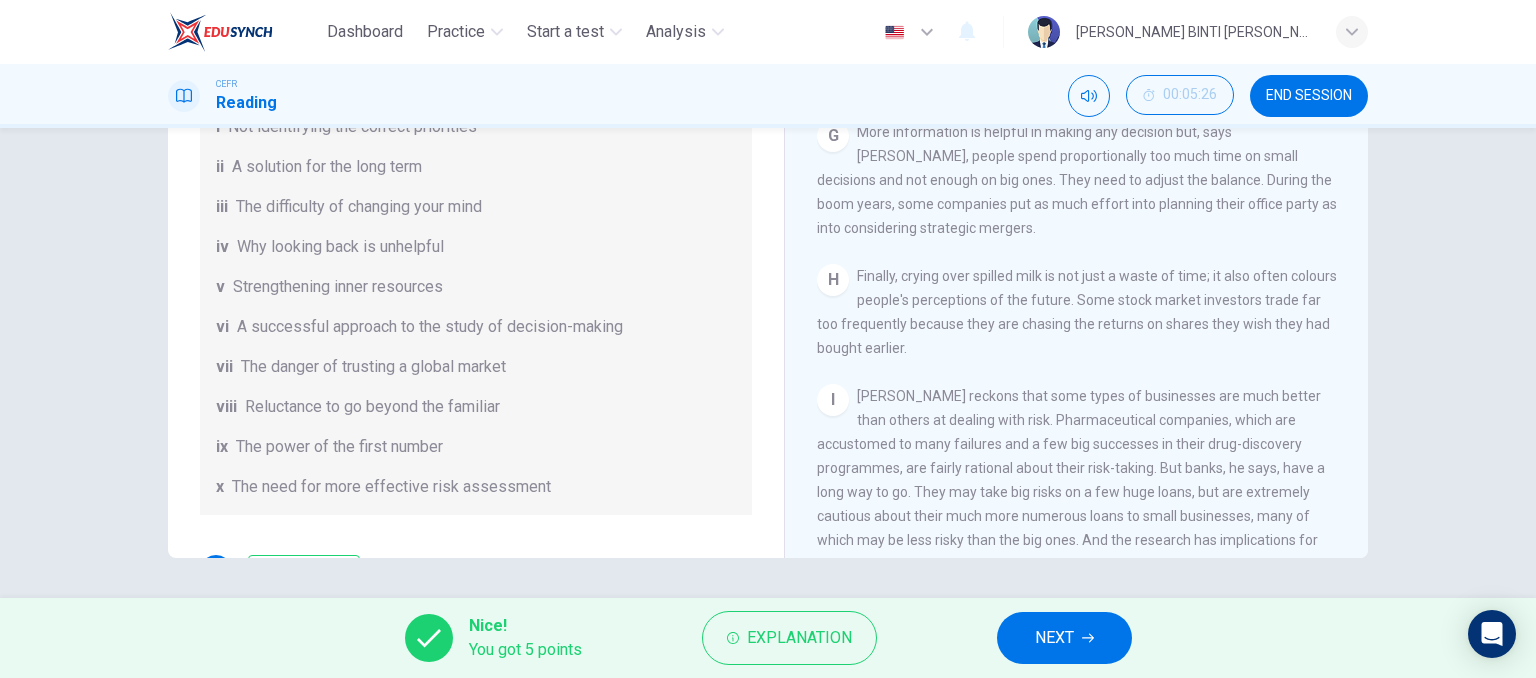 drag, startPoint x: 242, startPoint y: 447, endPoint x: 423, endPoint y: 450, distance: 181.02486 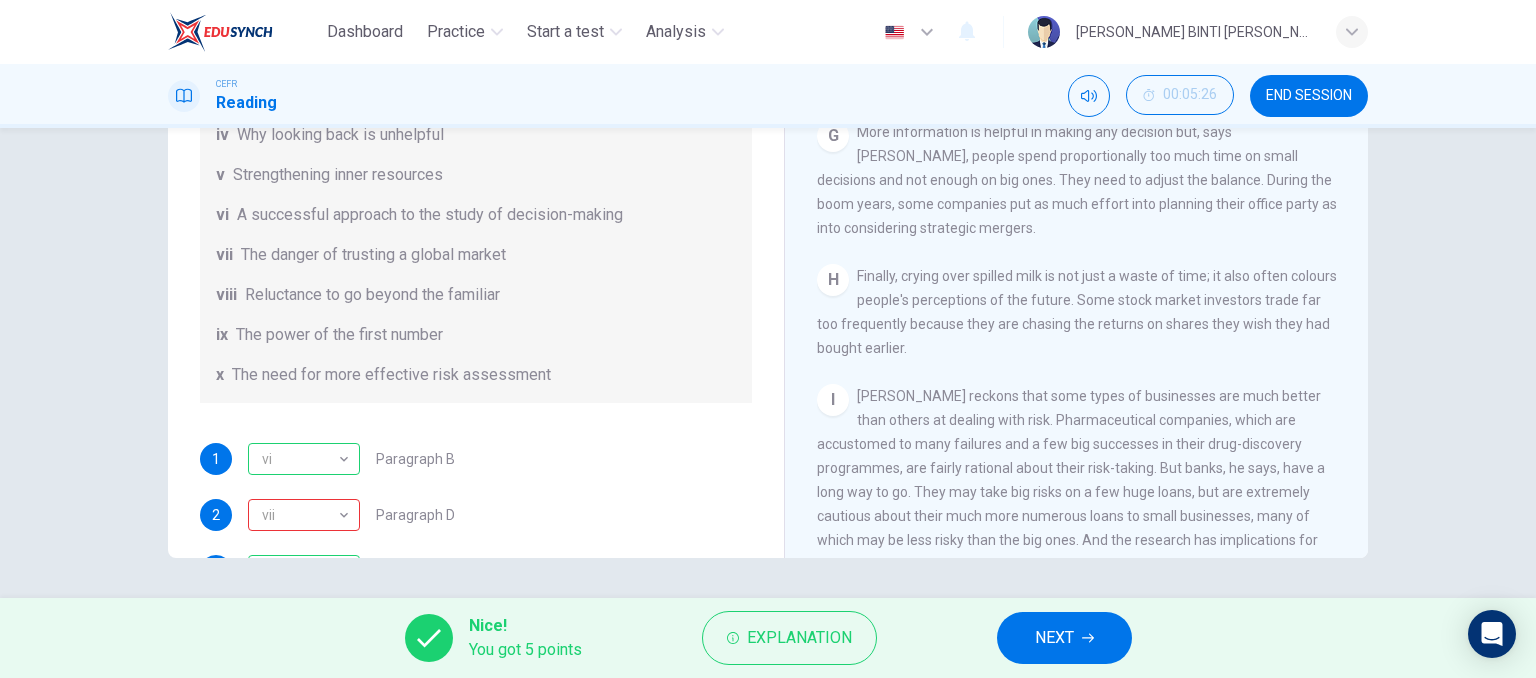 scroll, scrollTop: 128, scrollLeft: 0, axis: vertical 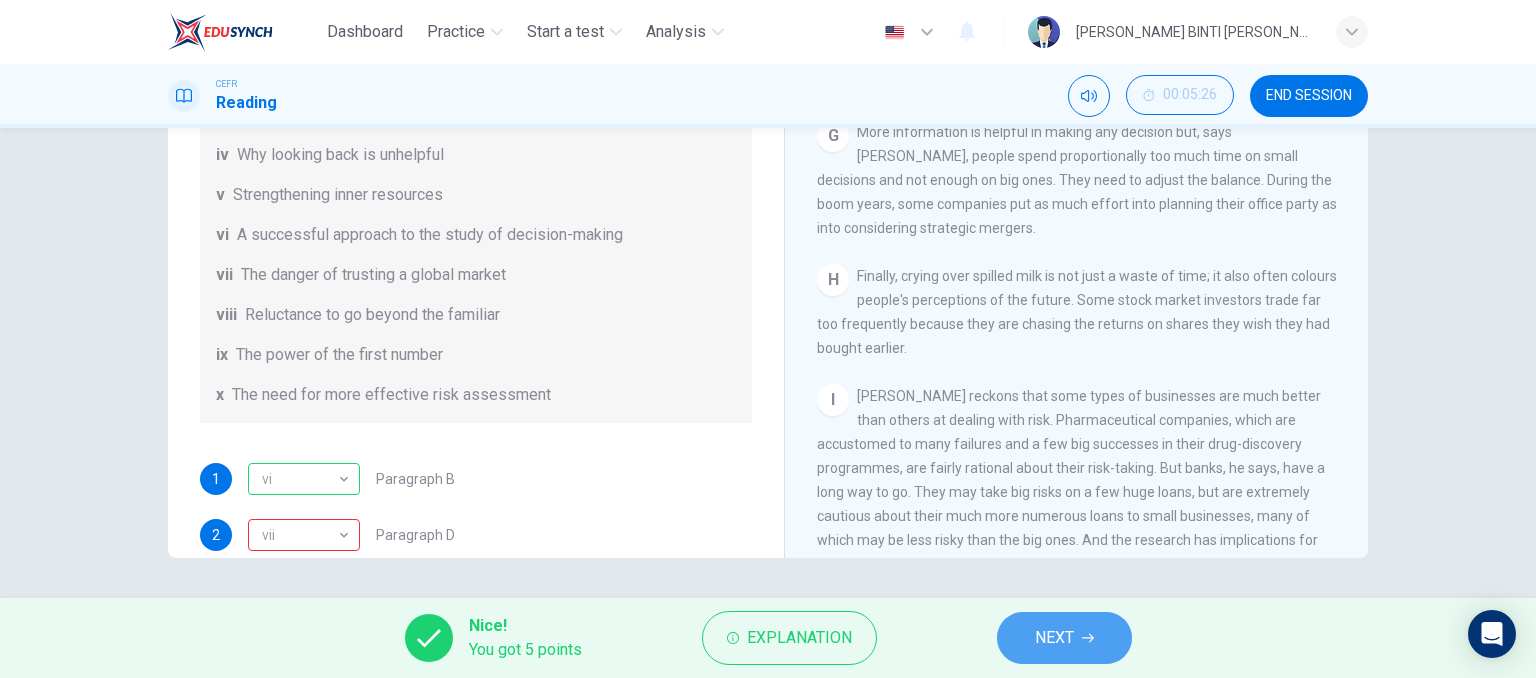 click on "NEXT" at bounding box center [1054, 638] 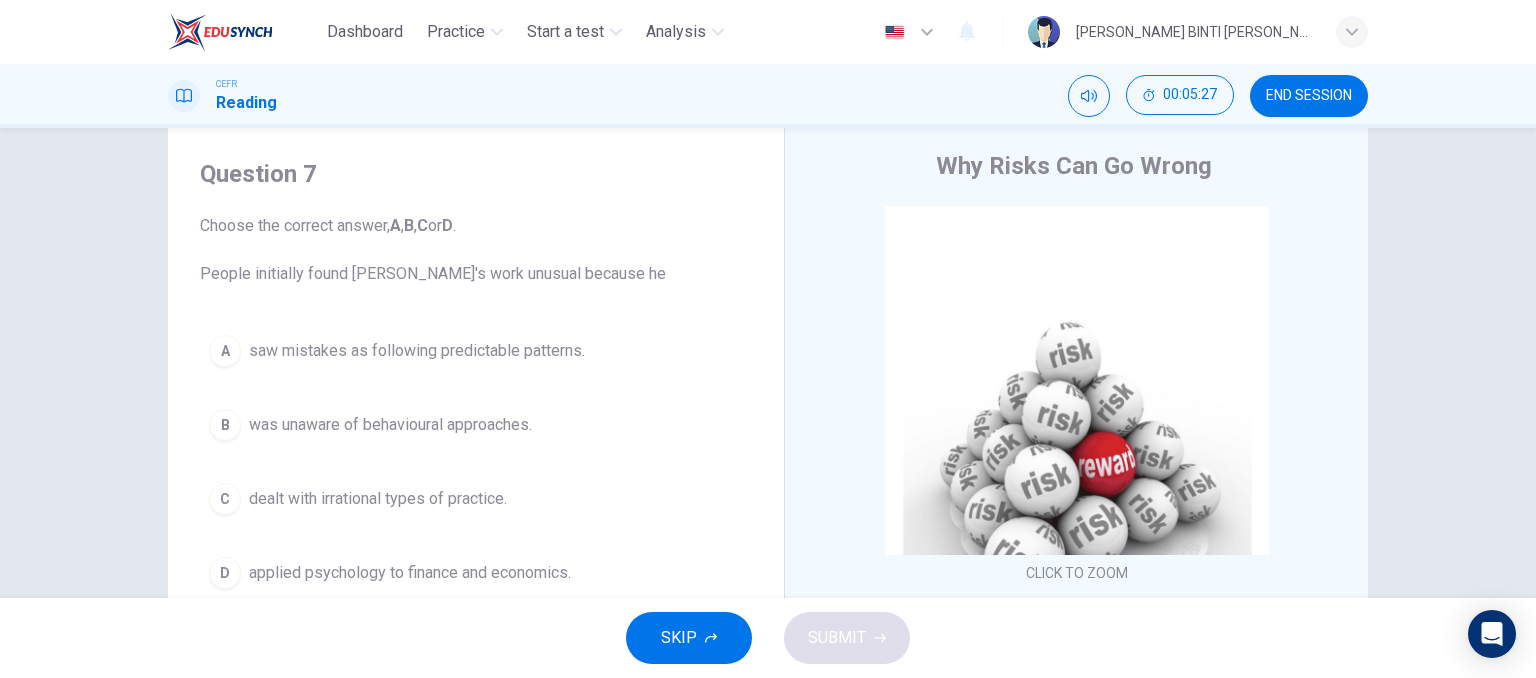 scroll, scrollTop: 49, scrollLeft: 0, axis: vertical 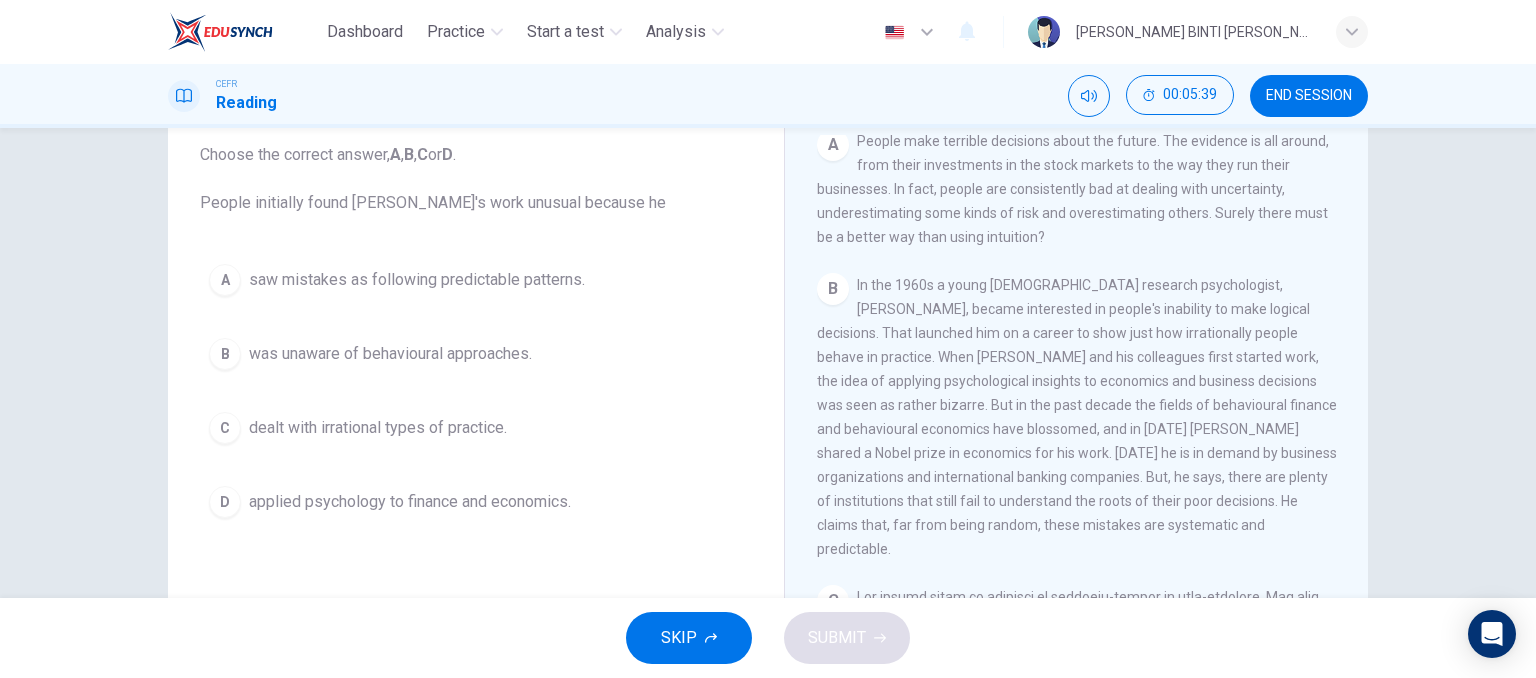 click on "B In the 1960s a young American research psychologist, Daniel Kahneman, became interested in people's inability to make logical decisions. That launched him on a career to show just how irrationally people behave in practice. When Kahneman and his colleagues first started work, the idea of applying psychological insights to economics and business decisions was seen as rather bizarre. But in the past decade the fields of behavioural finance and behavioural economics have blossomed, and in 2002 Kahneman shared a Nobel prize in economics for his work. Today he is in demand by business organizations and international banking companies. But, he says, there are plenty of institutions that still fail to understand the roots of their poor decisions. He claims that, far from being random, these mistakes are systematic and predictable." at bounding box center (1077, 417) 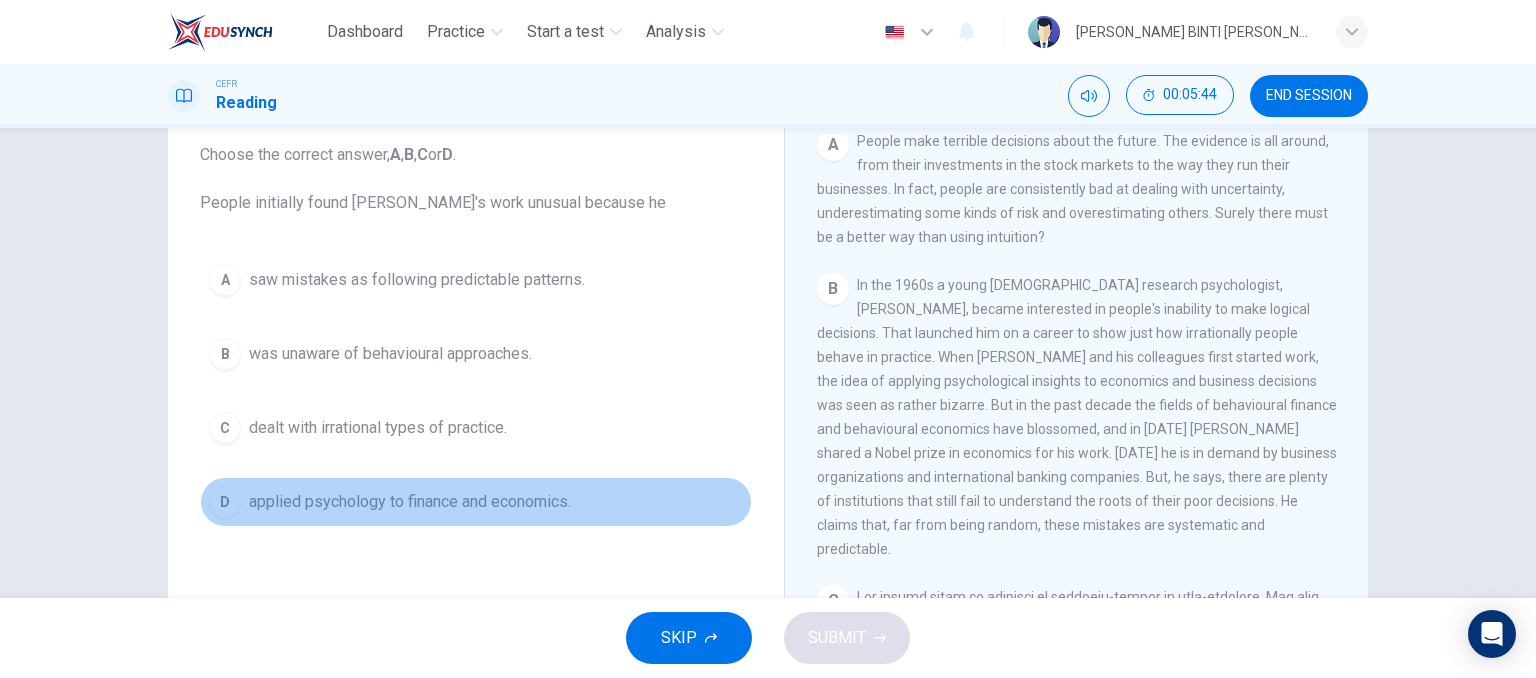 click on "applied psychology to finance and economics." at bounding box center (410, 502) 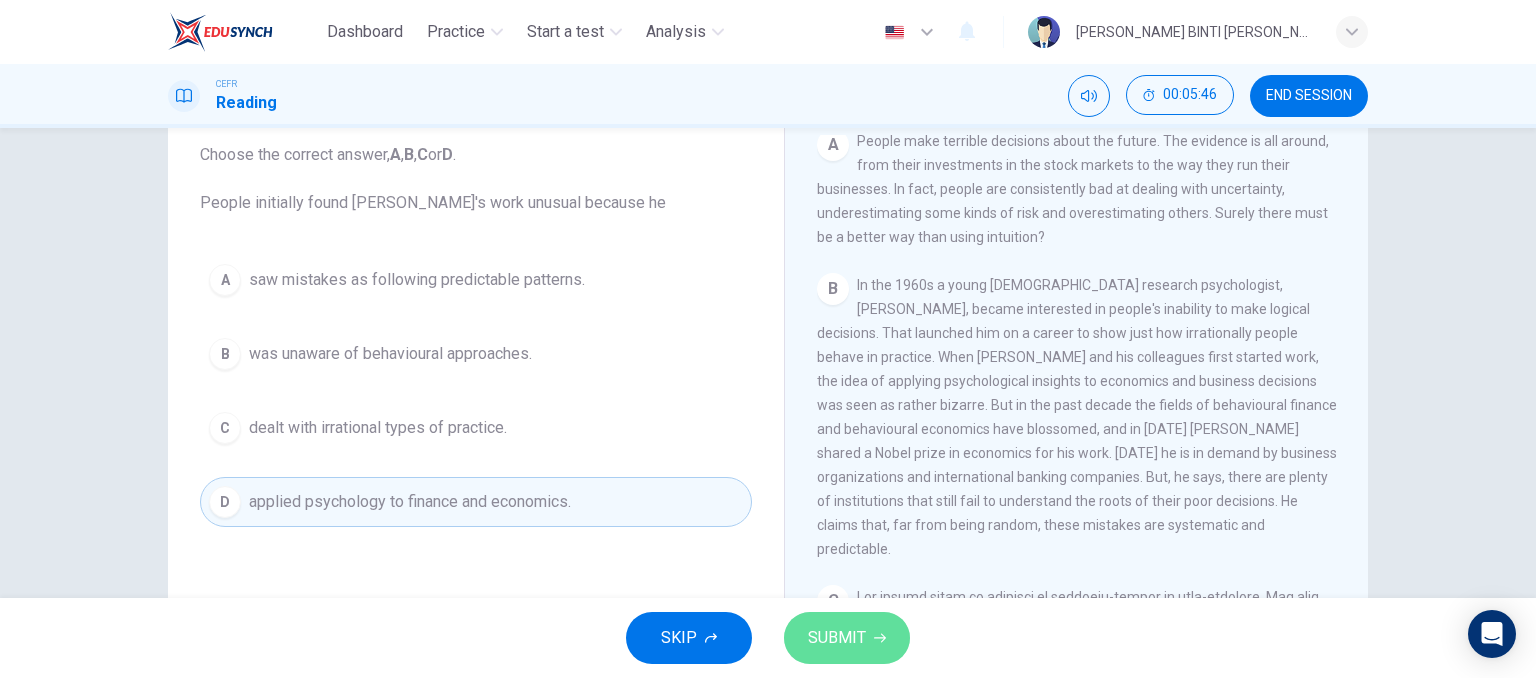 click on "SUBMIT" at bounding box center (837, 638) 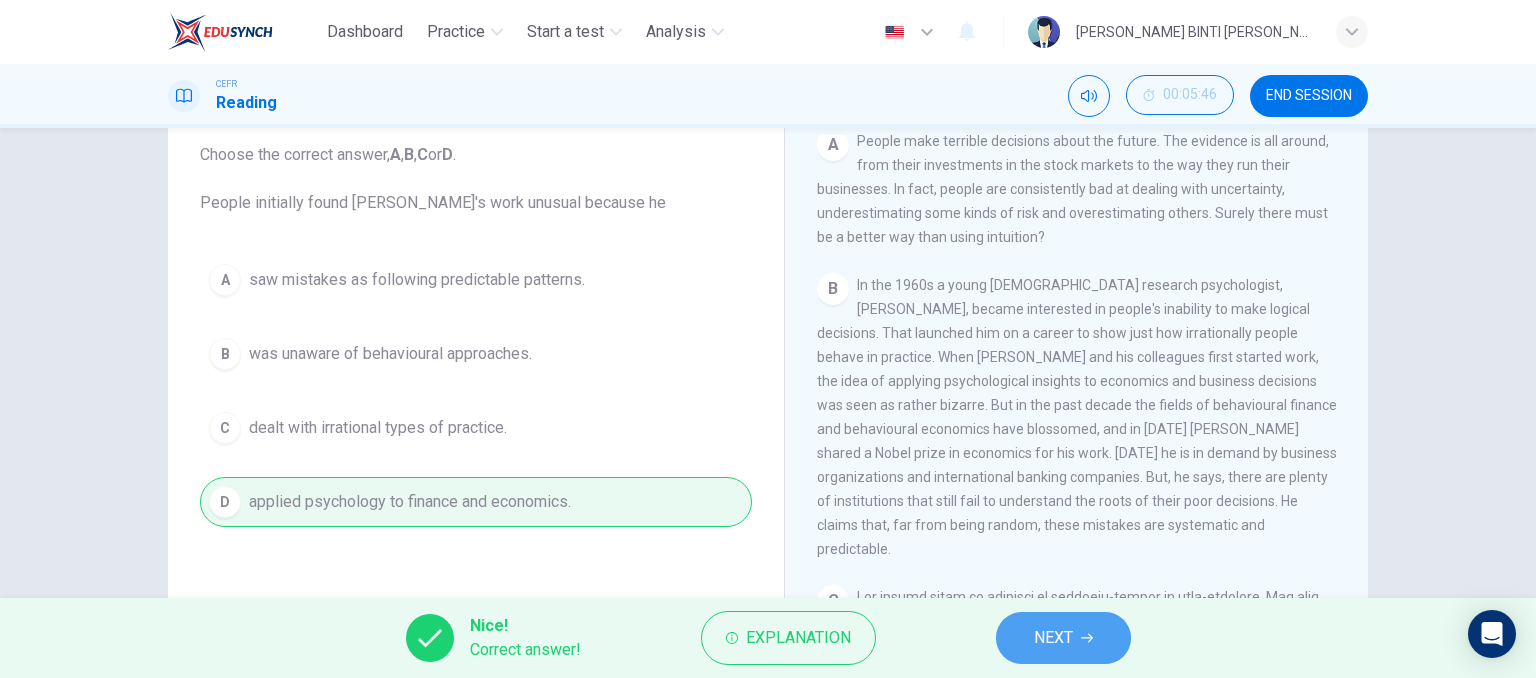 click on "NEXT" at bounding box center [1053, 638] 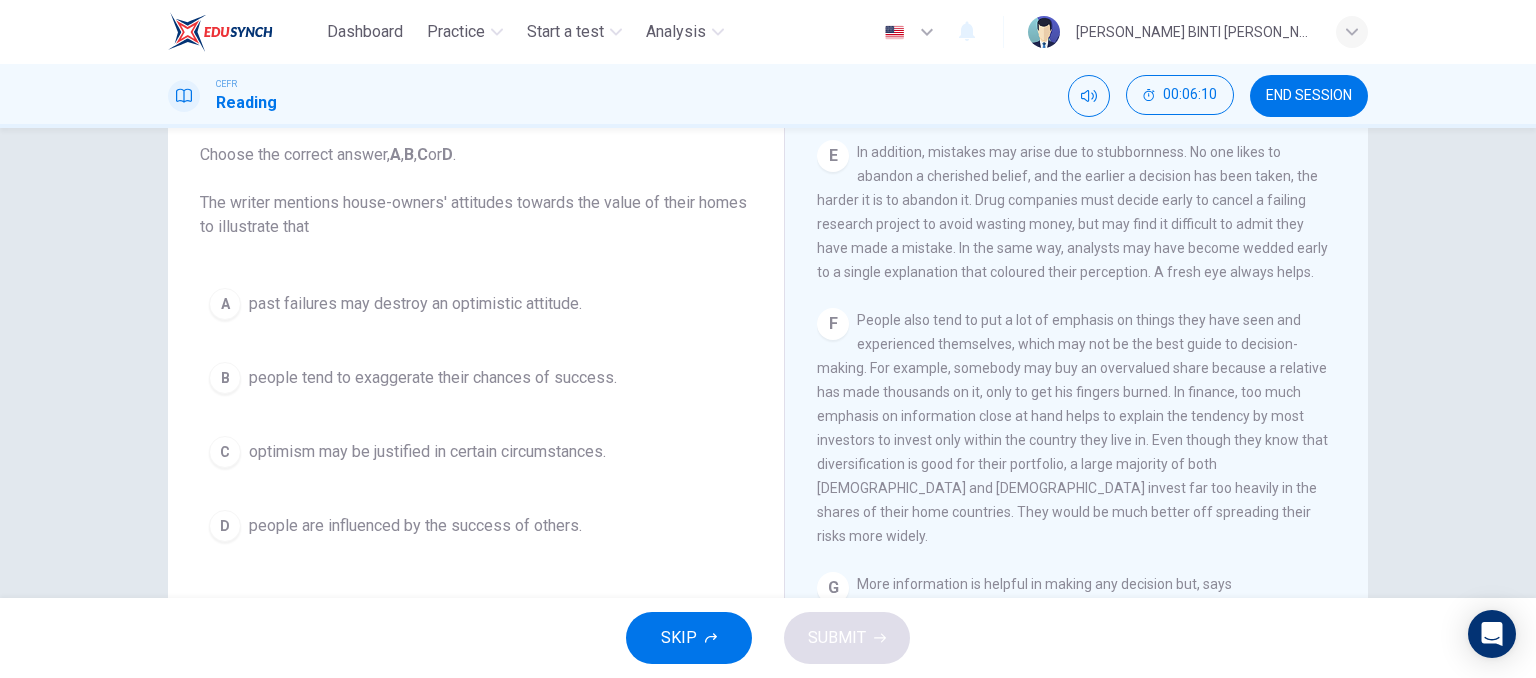 scroll, scrollTop: 1448, scrollLeft: 0, axis: vertical 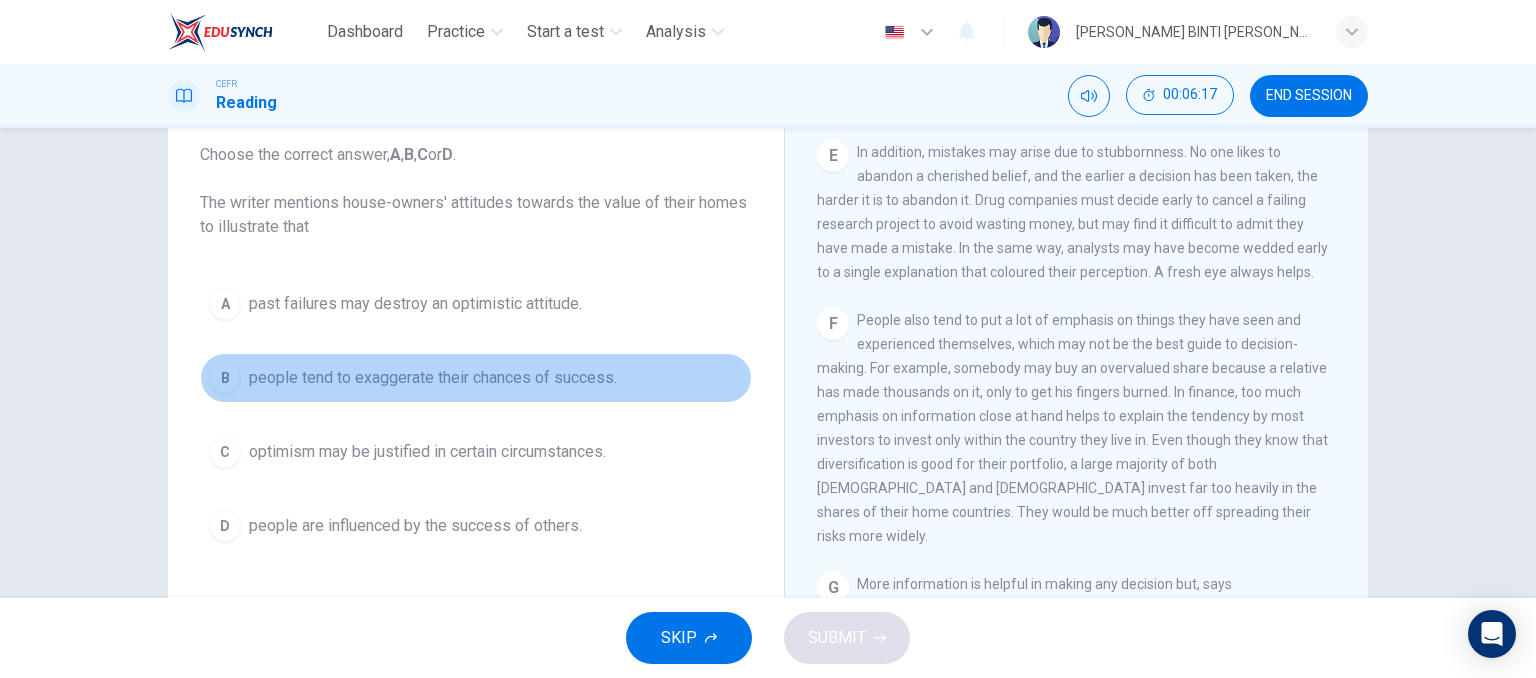 click on "people tend to exaggerate their chances of success." at bounding box center (433, 378) 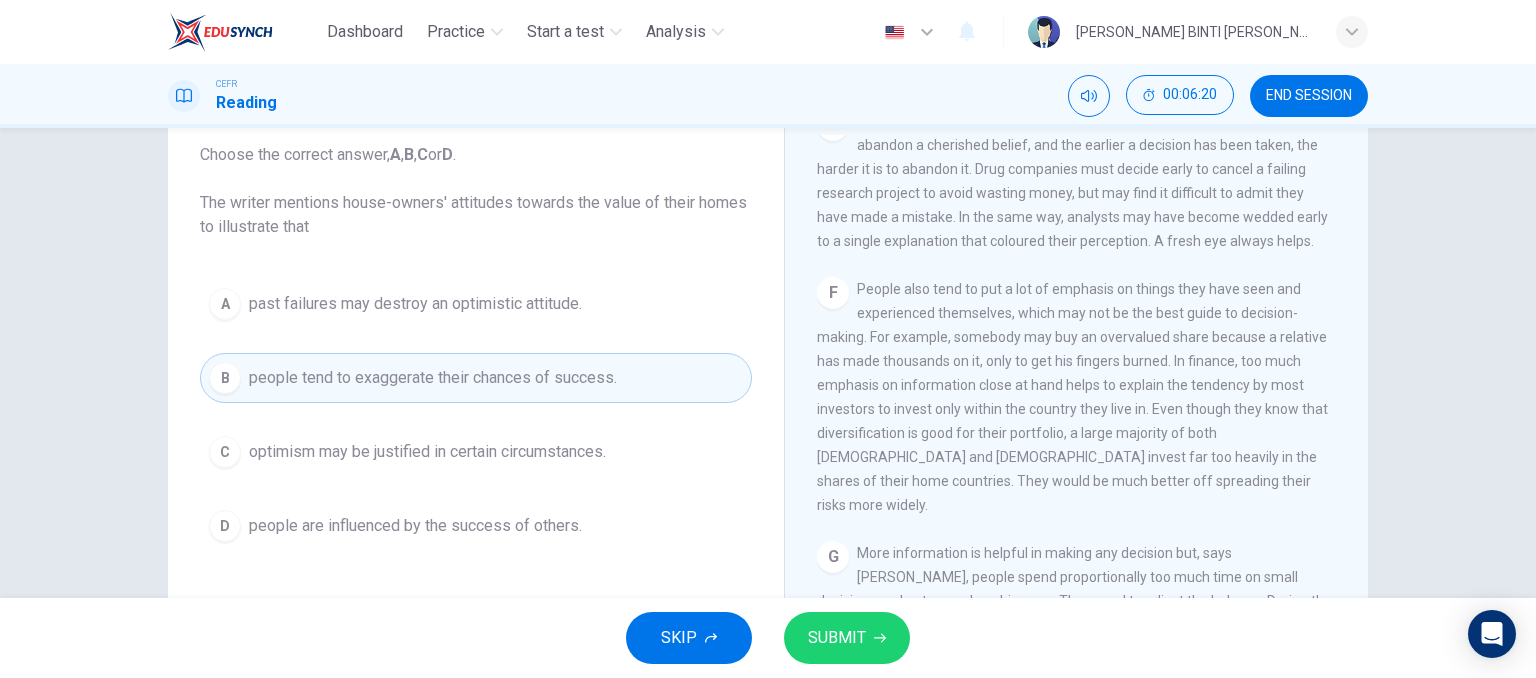 scroll, scrollTop: 1482, scrollLeft: 0, axis: vertical 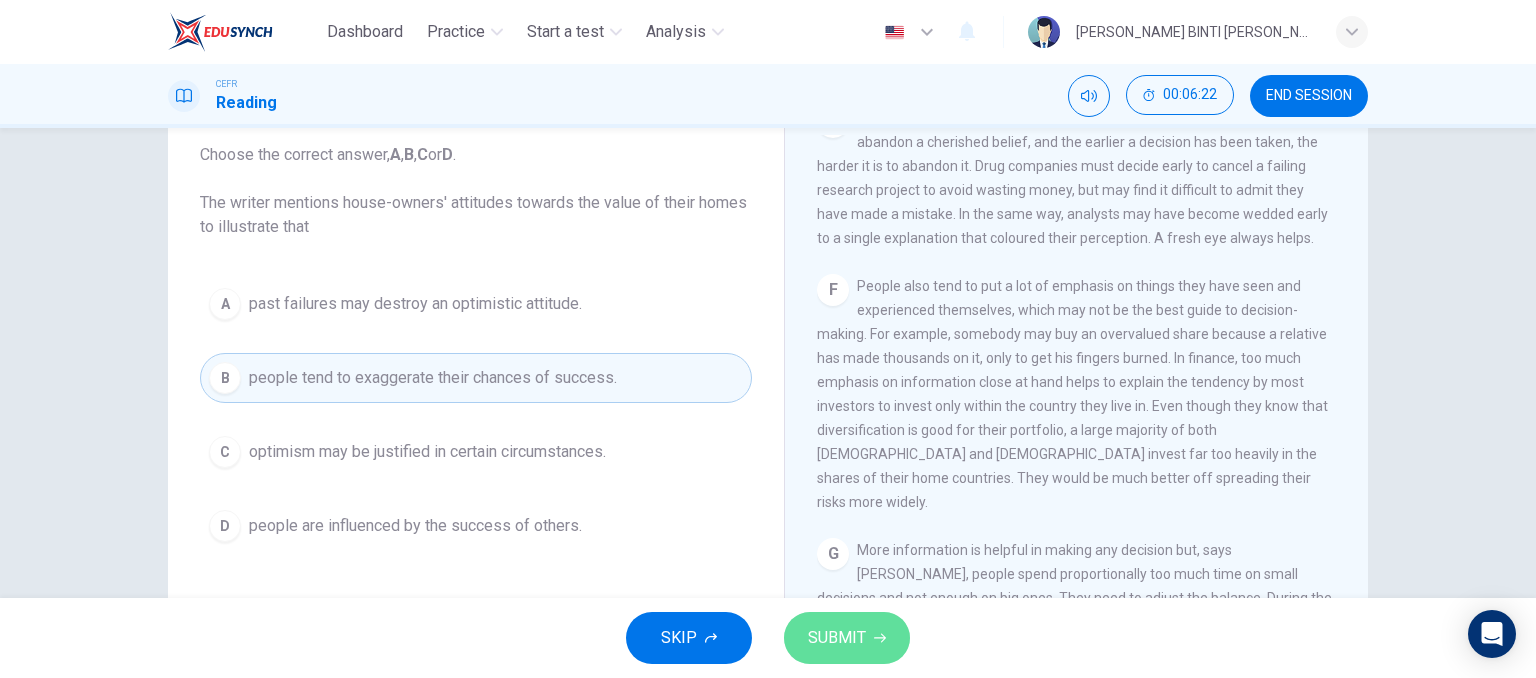 click on "SUBMIT" at bounding box center (837, 638) 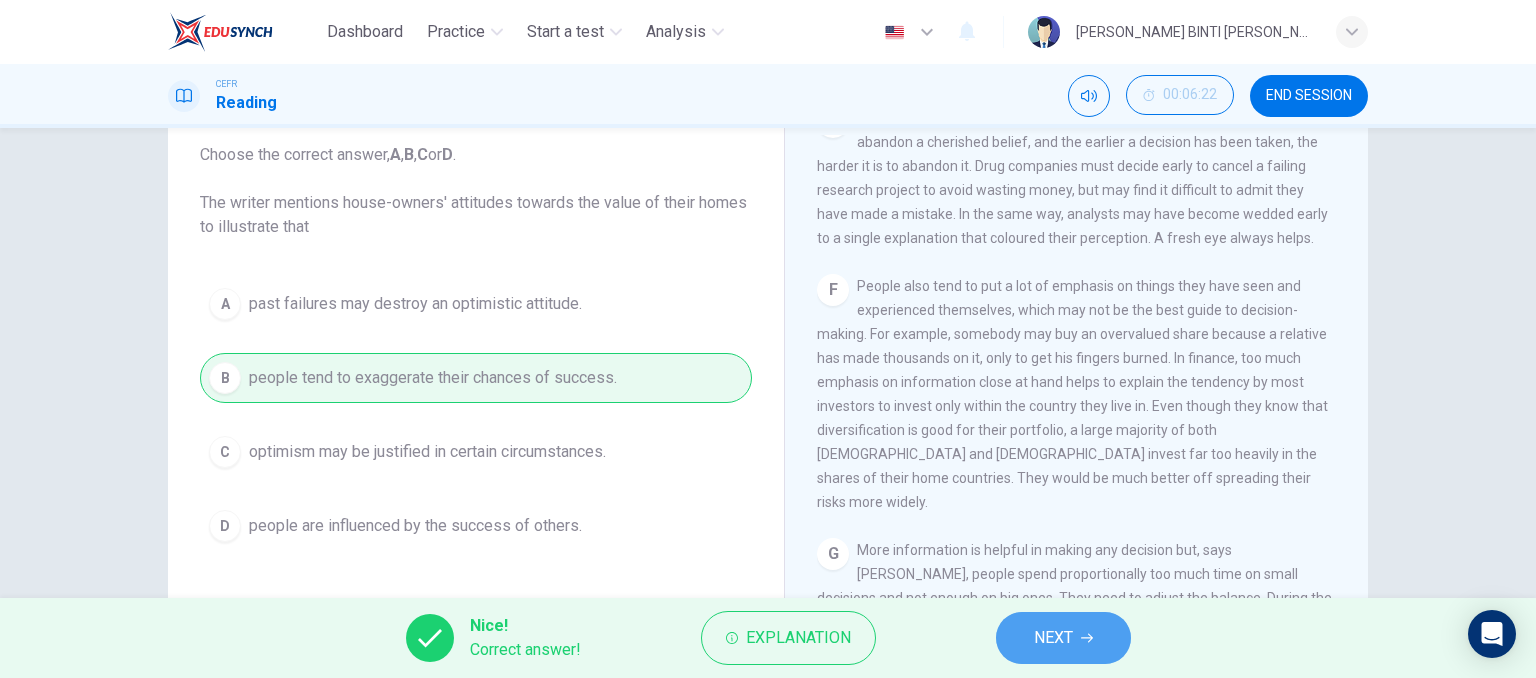click on "NEXT" at bounding box center [1063, 638] 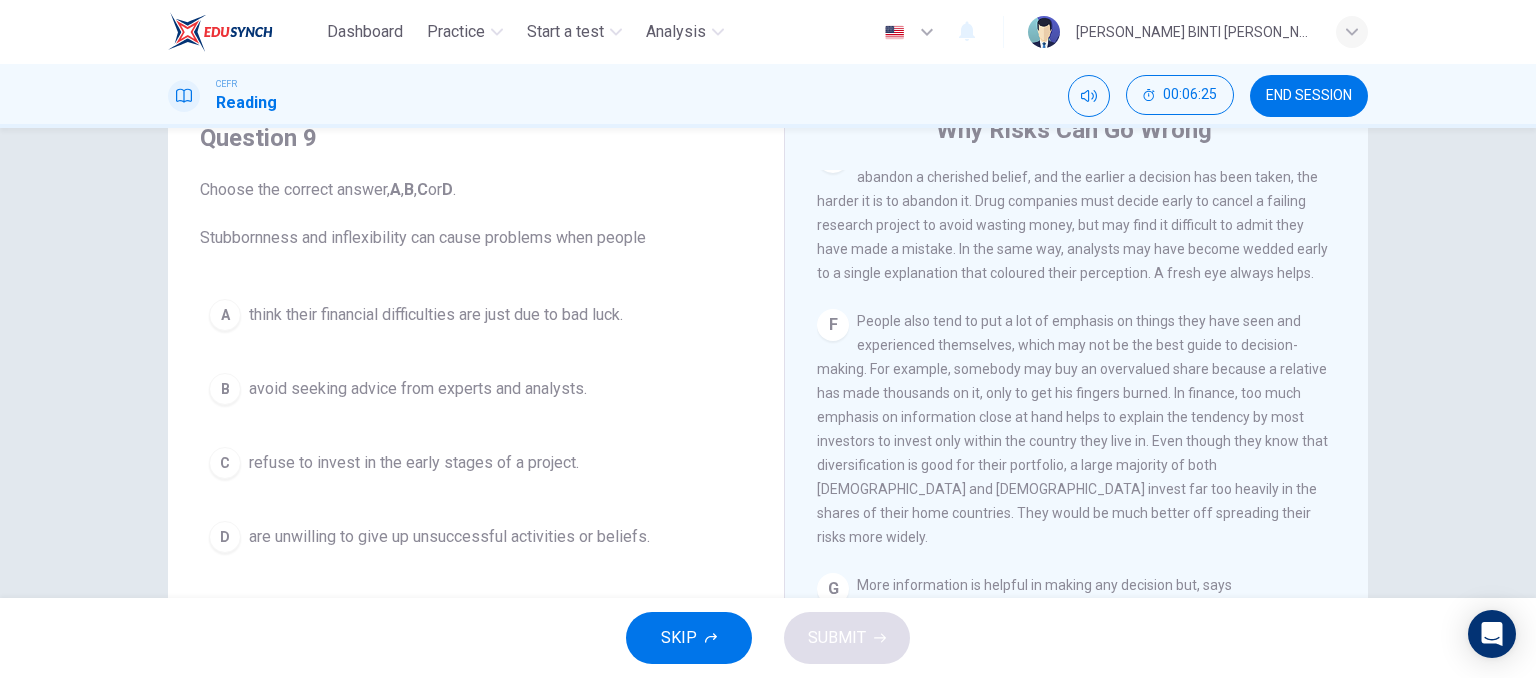 scroll, scrollTop: 87, scrollLeft: 0, axis: vertical 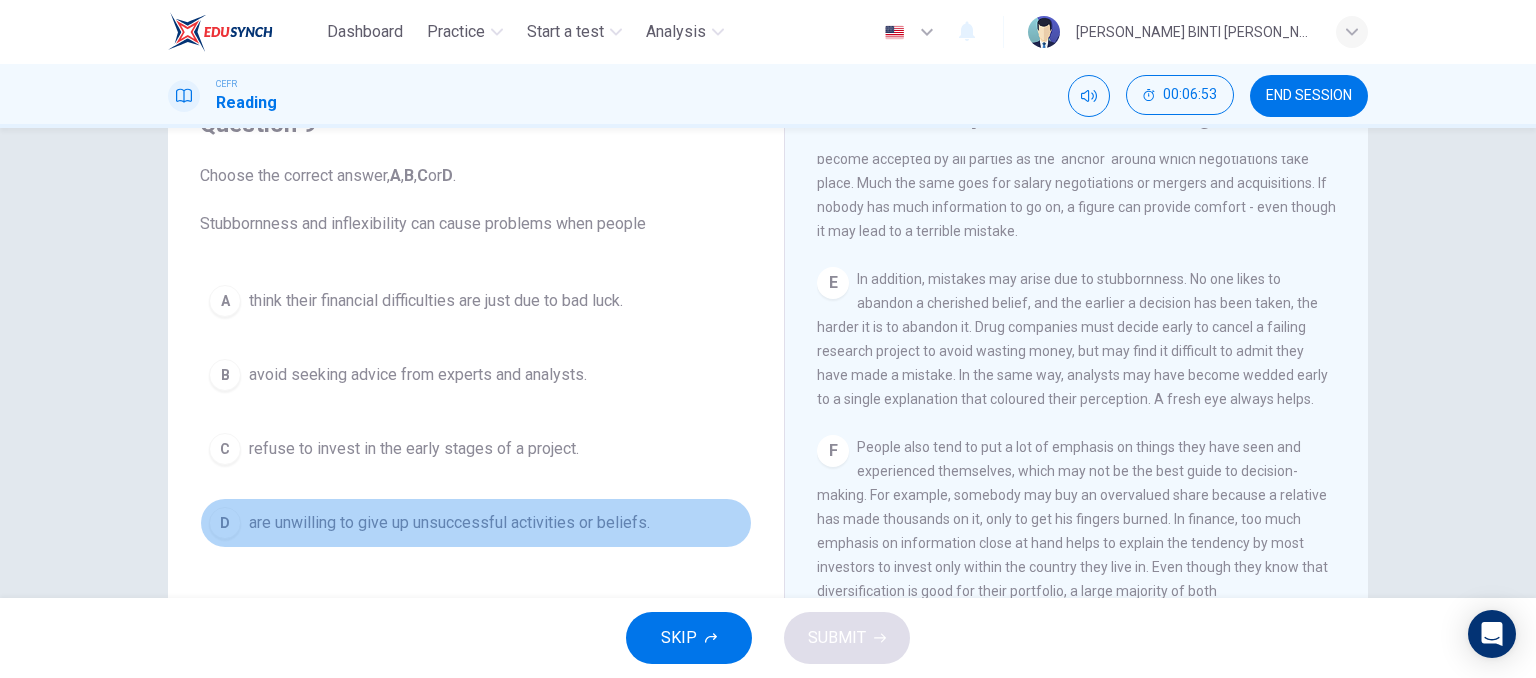 click on "are unwilling to give up unsuccessful activities or beliefs." at bounding box center (449, 523) 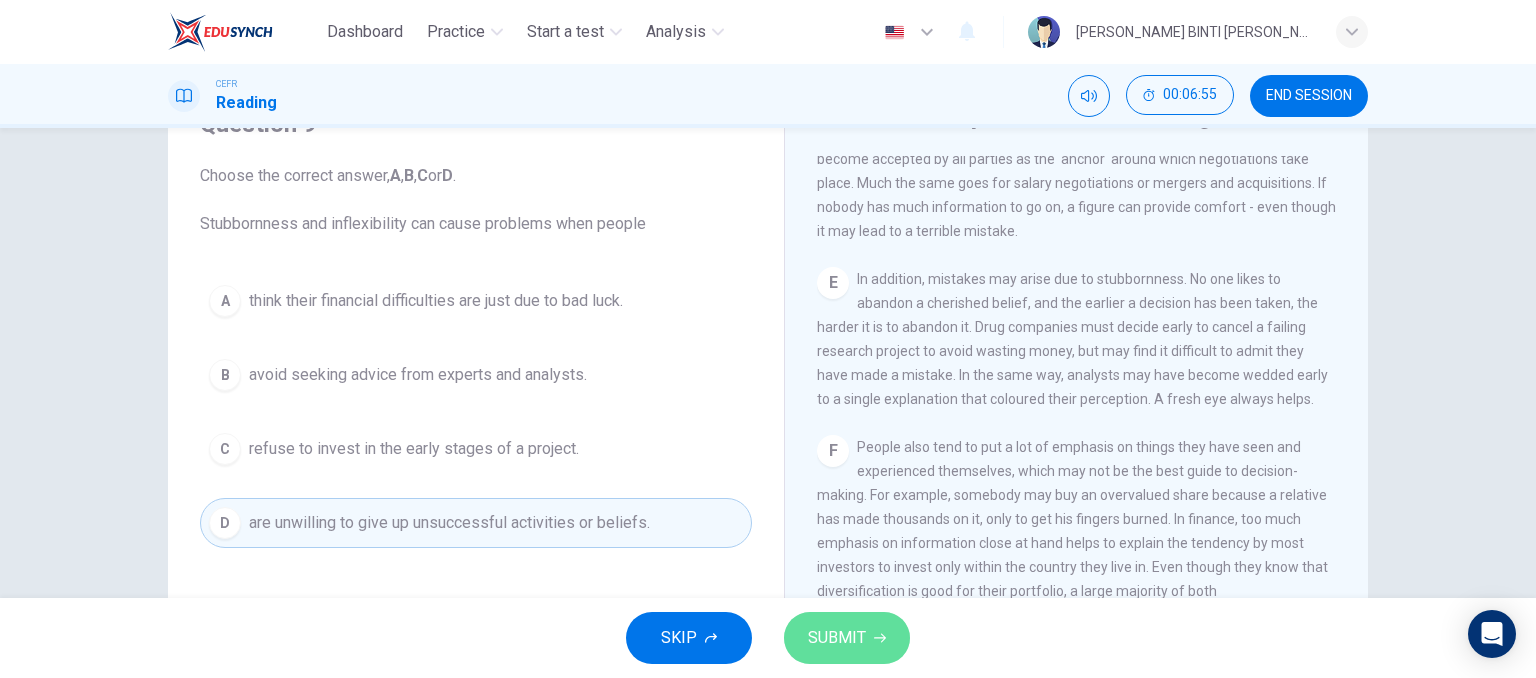 click on "SUBMIT" at bounding box center [847, 638] 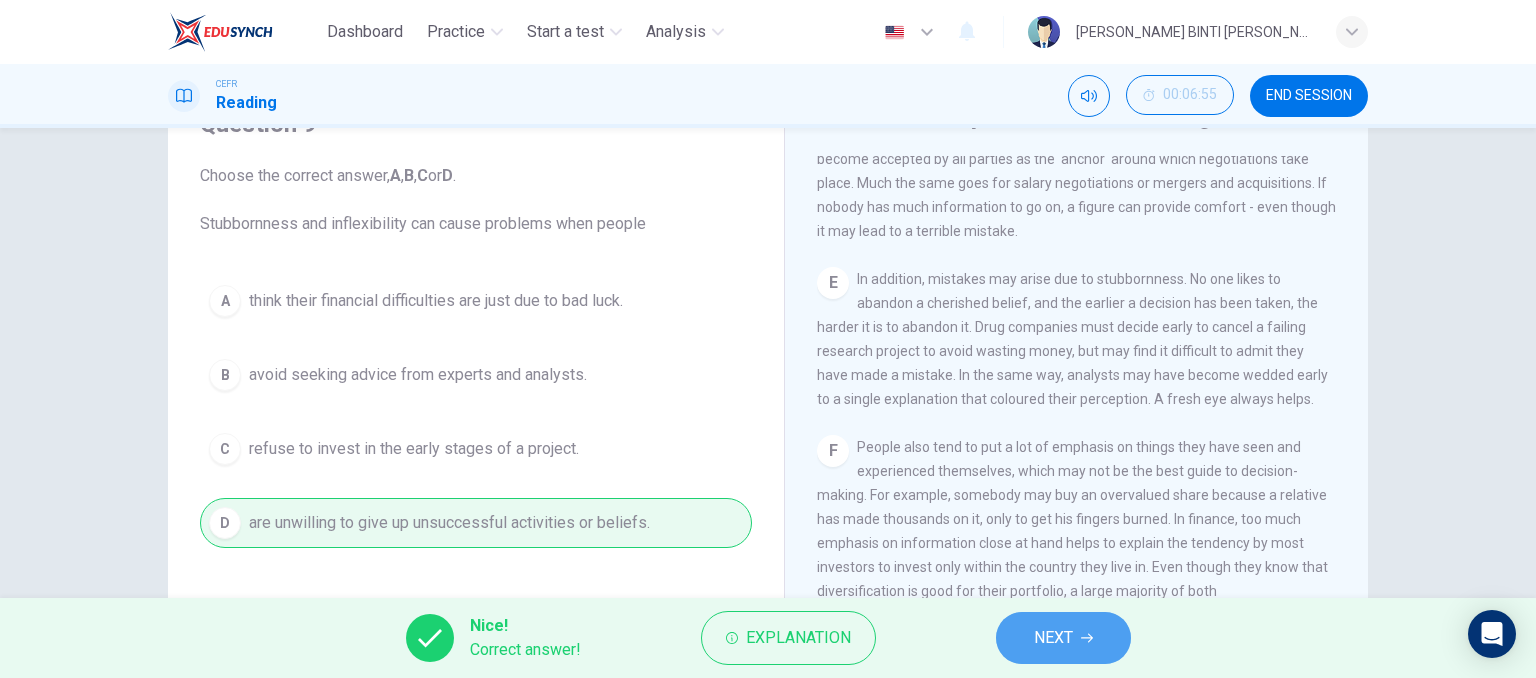 click on "NEXT" at bounding box center [1063, 638] 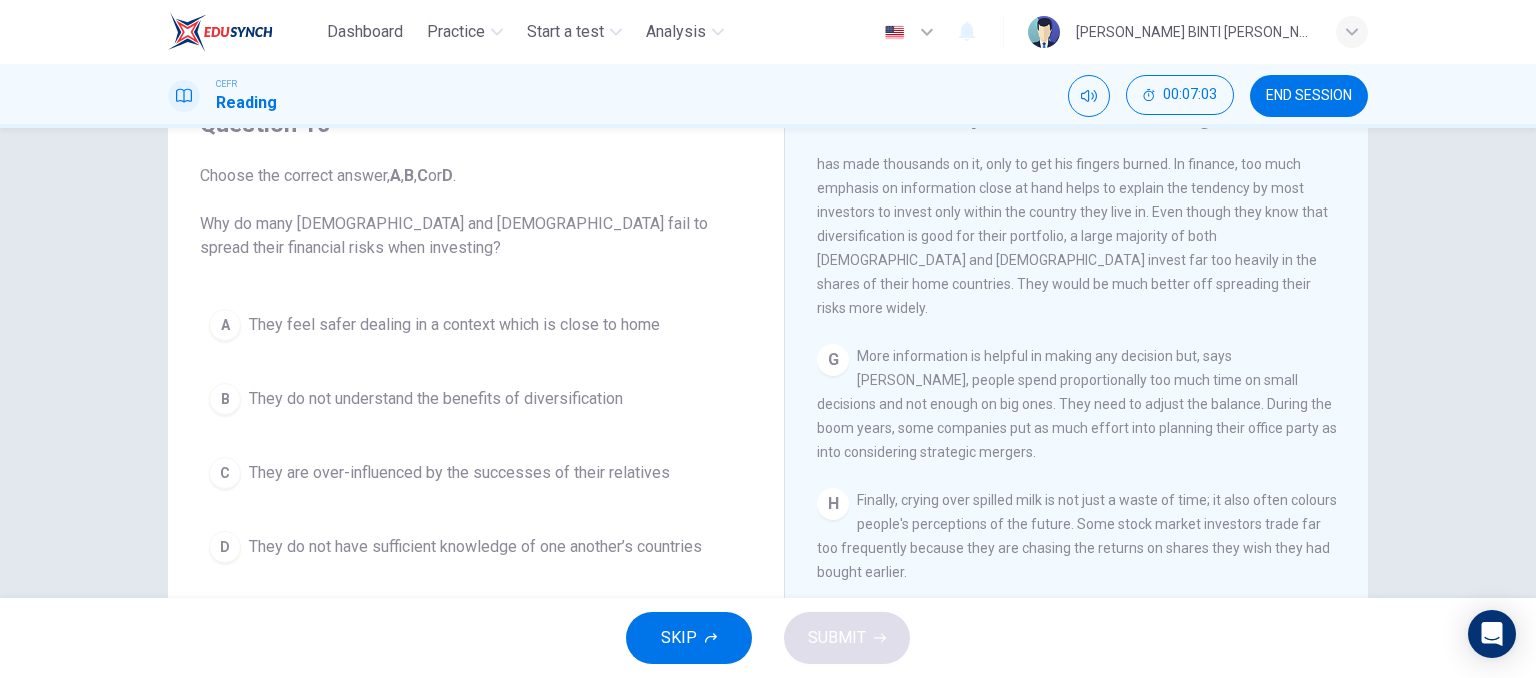 scroll, scrollTop: 1815, scrollLeft: 0, axis: vertical 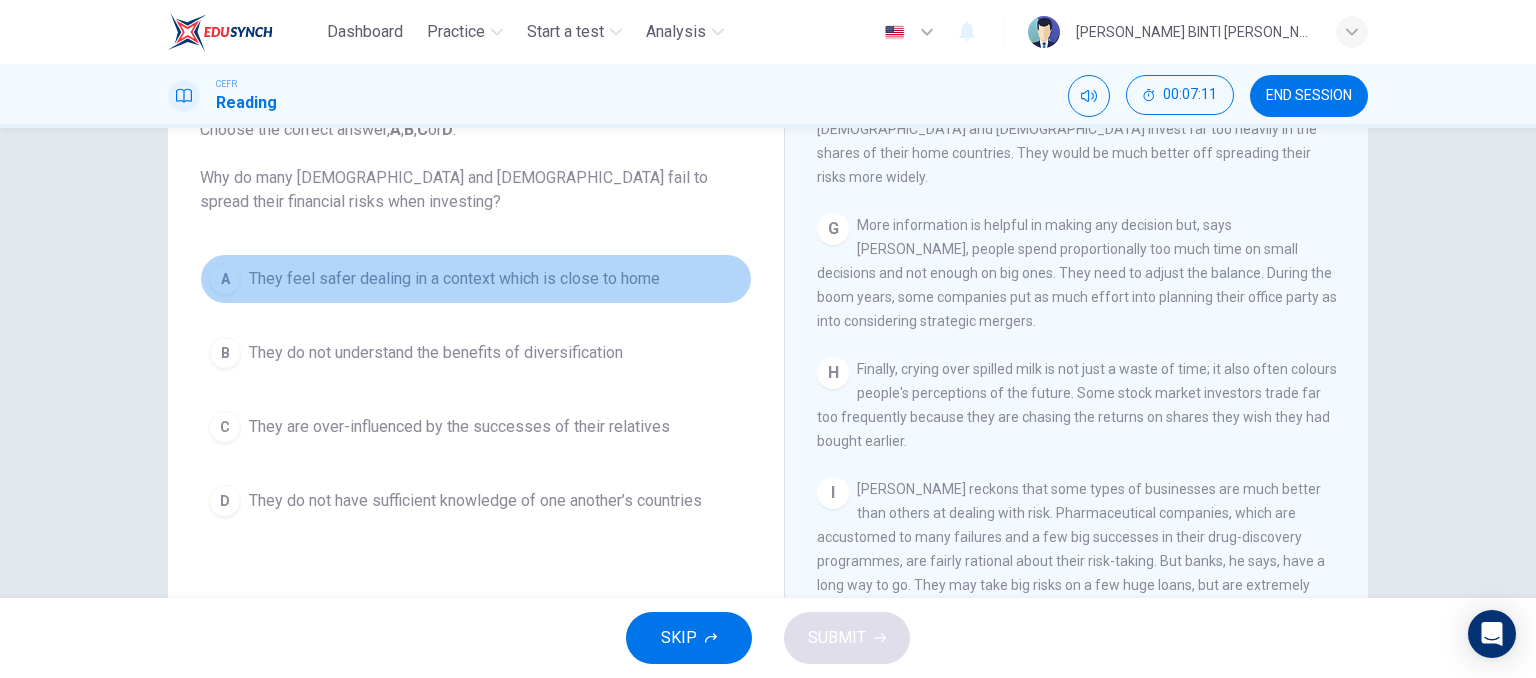 click on "They feel safer dealing in a context which is close to home" at bounding box center [454, 279] 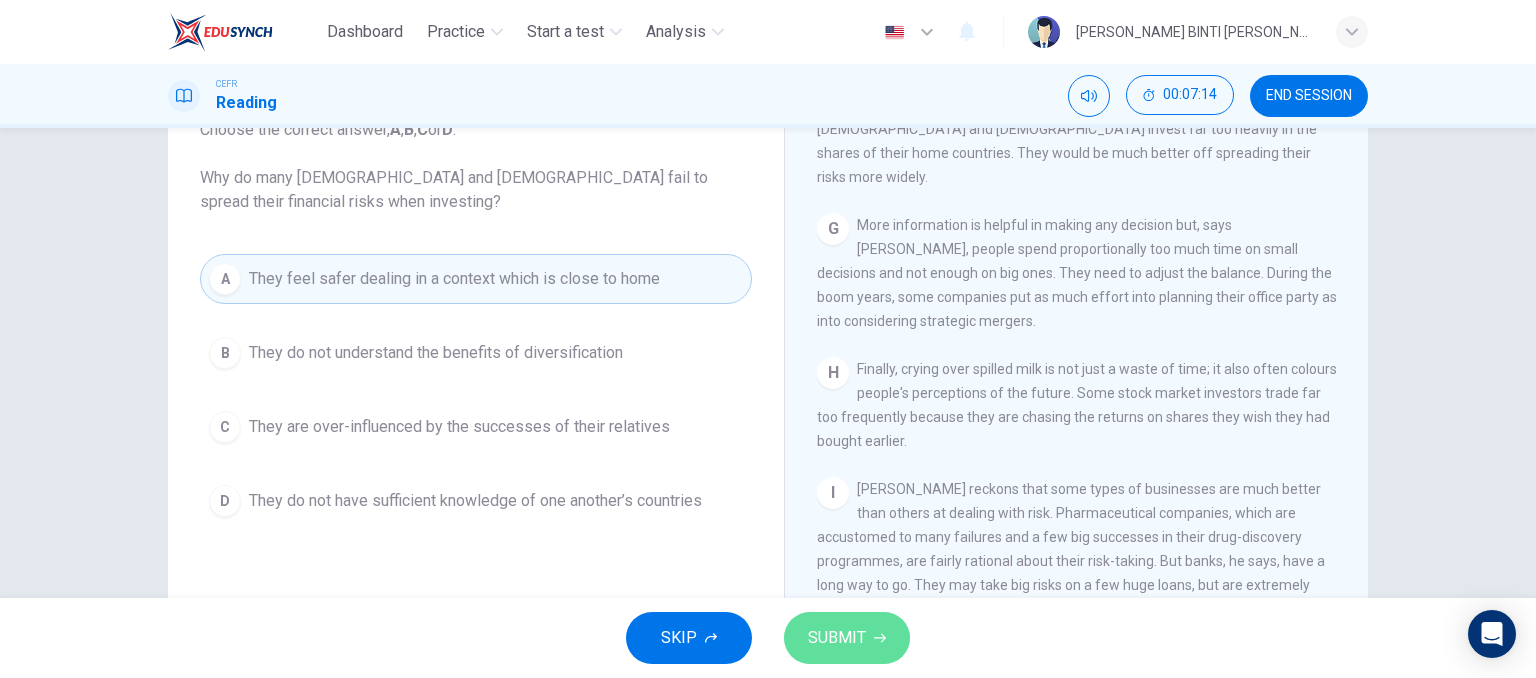 click on "SUBMIT" at bounding box center [847, 638] 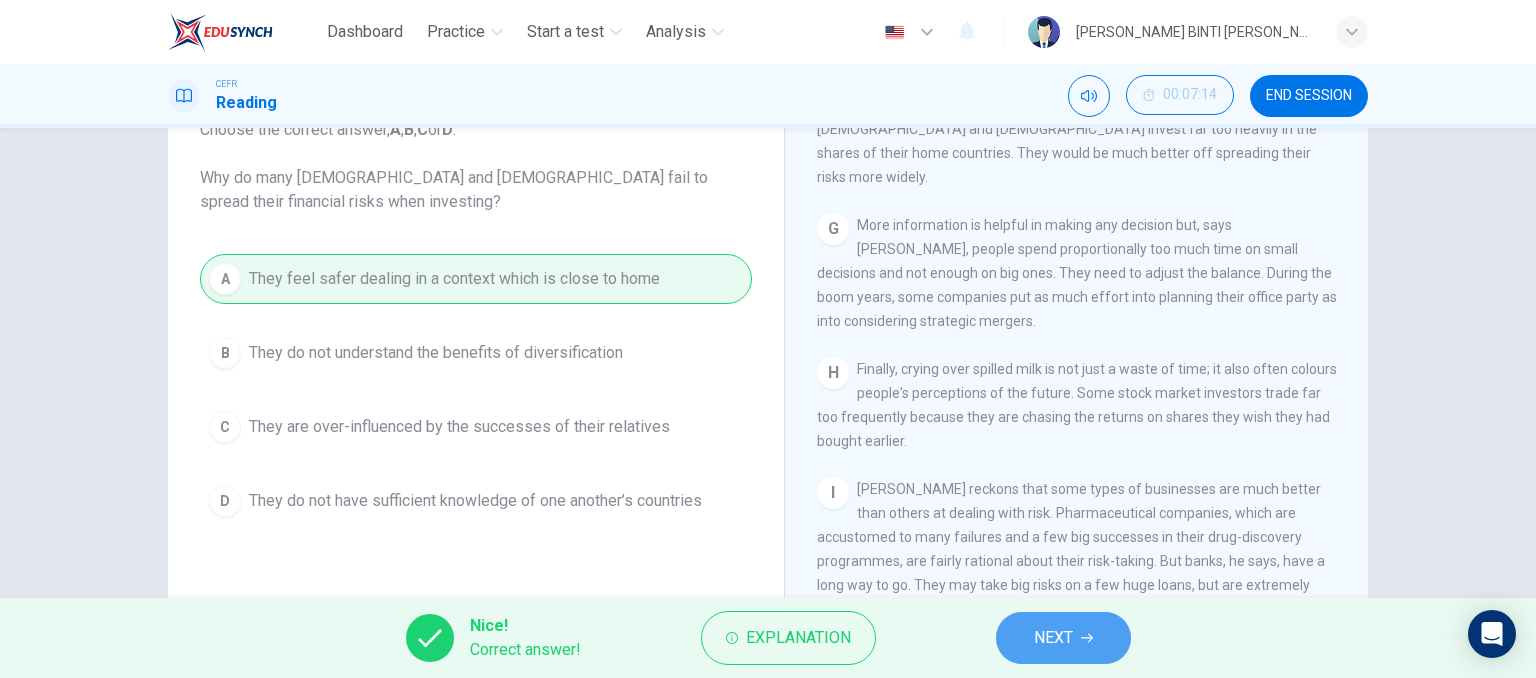 click on "NEXT" at bounding box center [1053, 638] 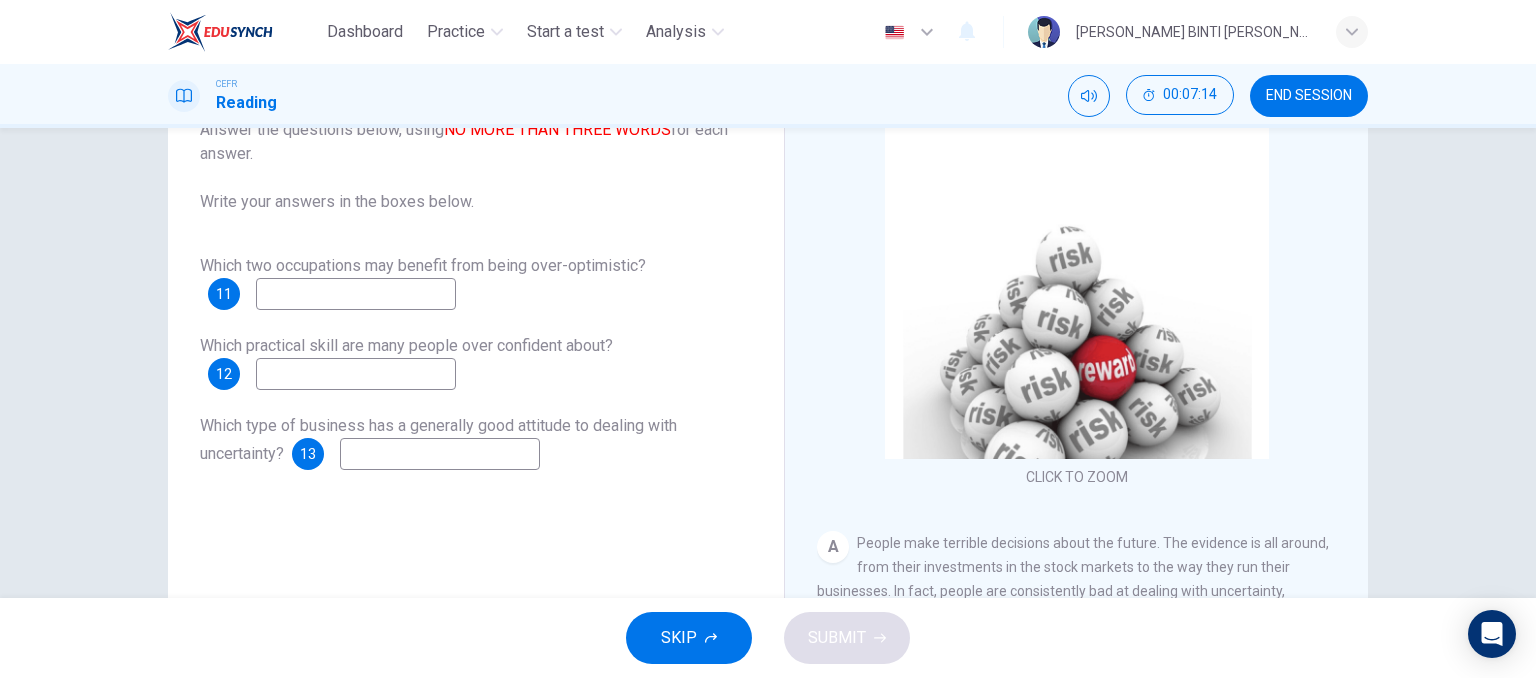 scroll, scrollTop: 89, scrollLeft: 0, axis: vertical 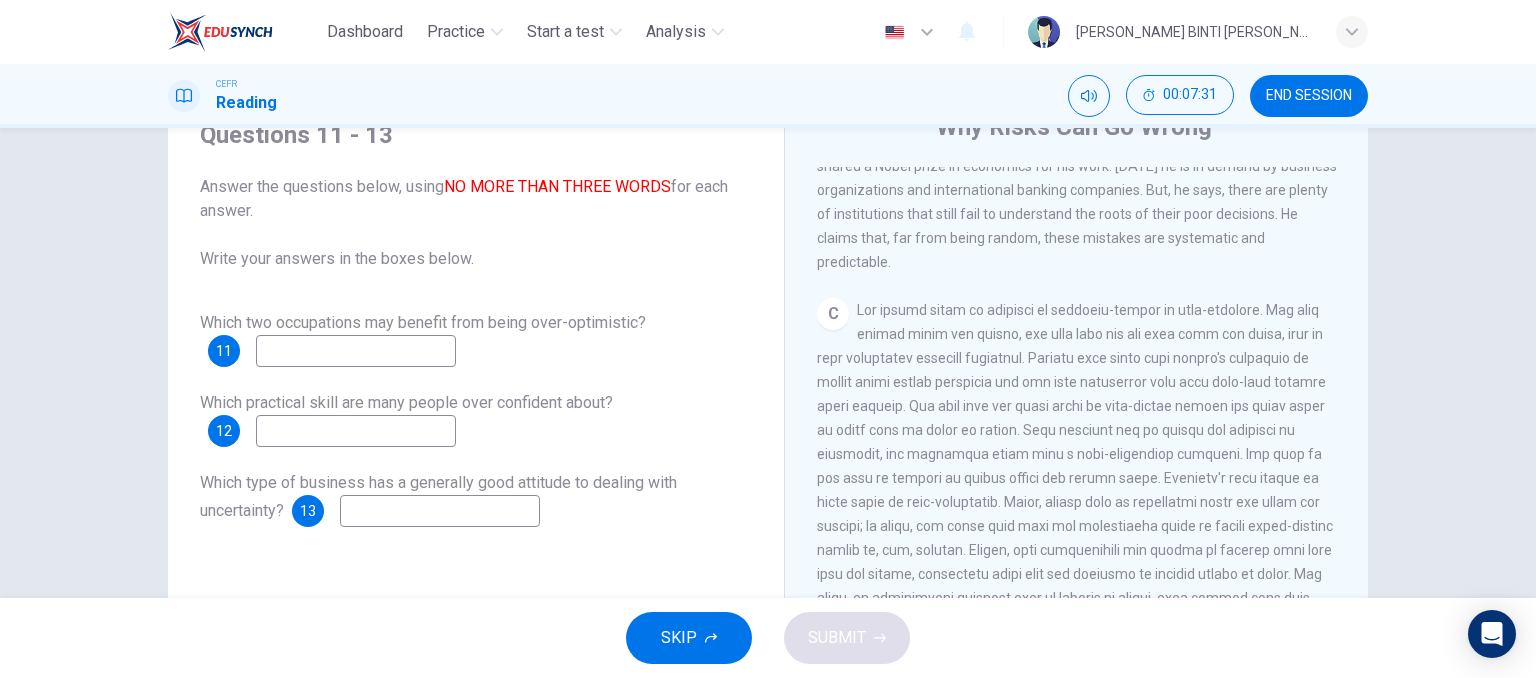drag, startPoint x: 809, startPoint y: 445, endPoint x: 1018, endPoint y: 448, distance: 209.02153 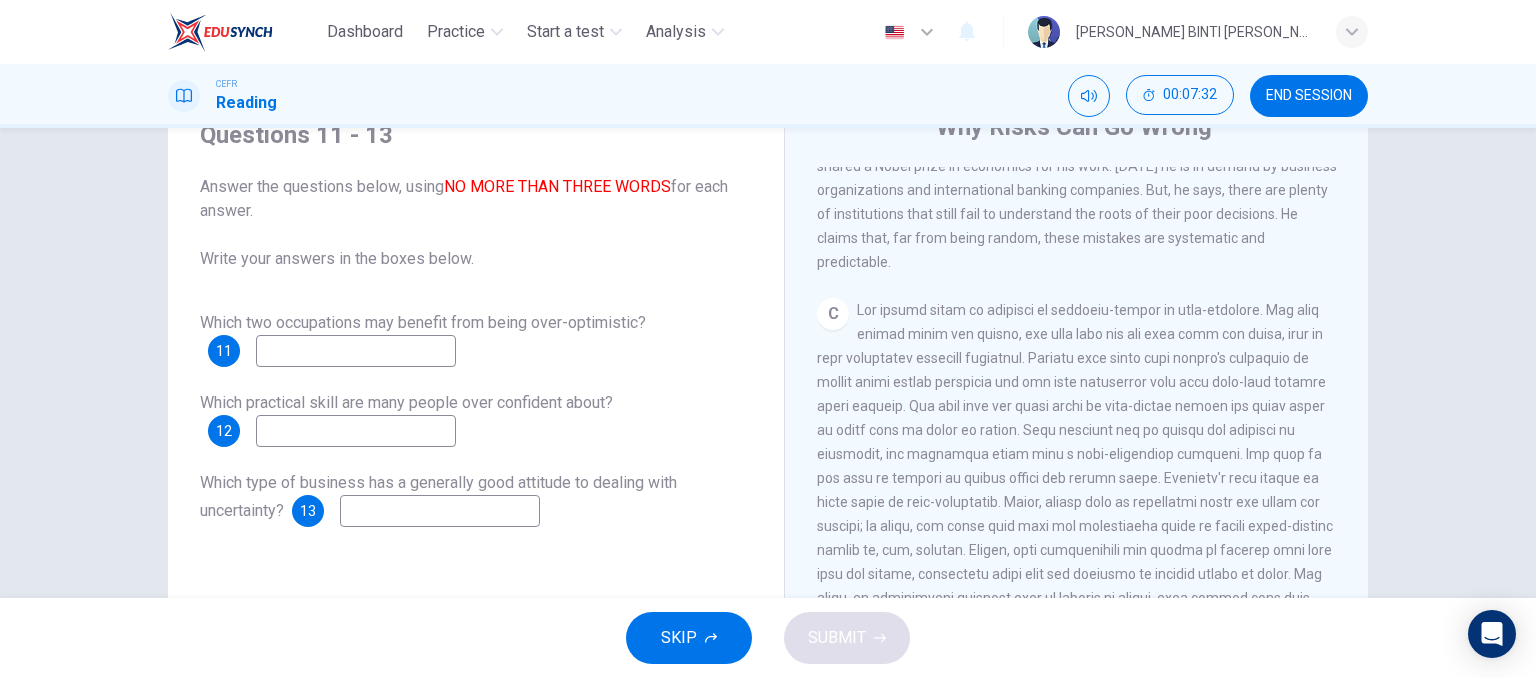 click at bounding box center (356, 351) 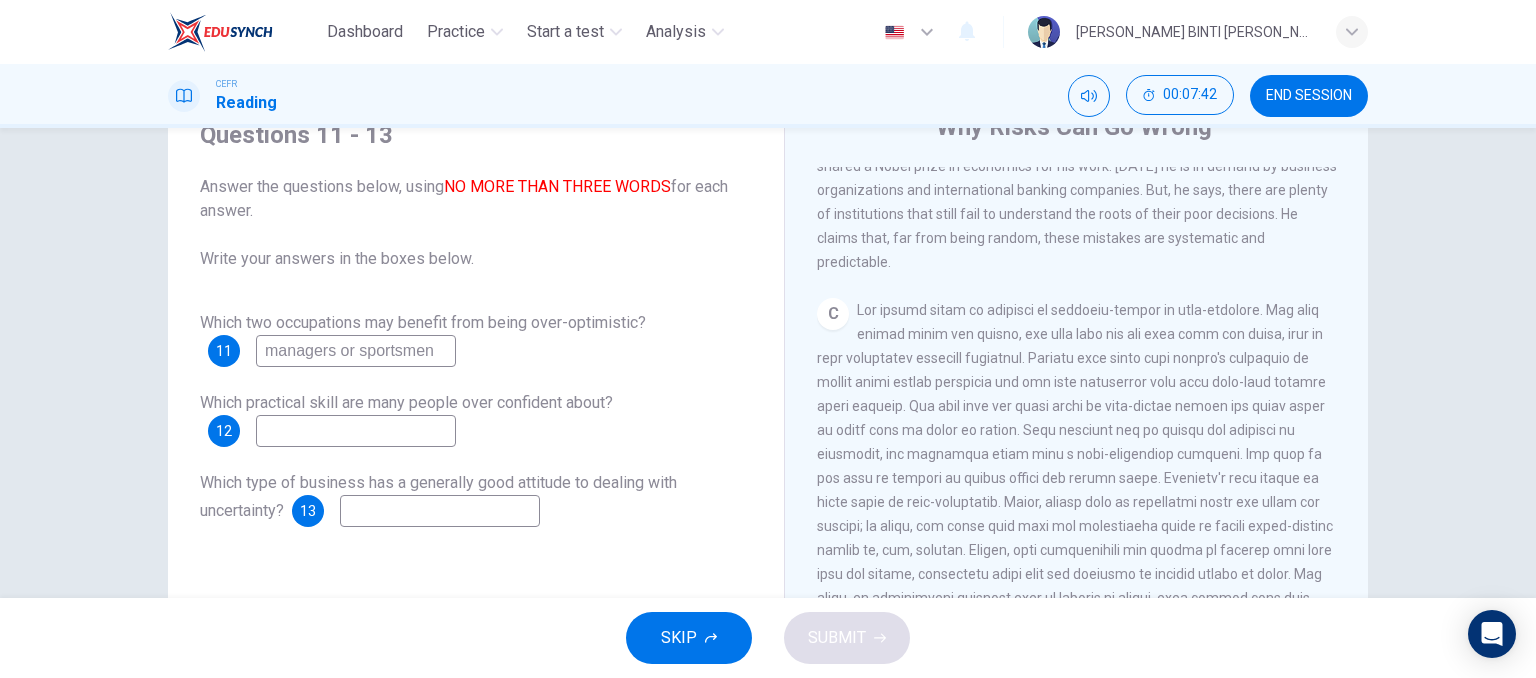 scroll, scrollTop: 166, scrollLeft: 0, axis: vertical 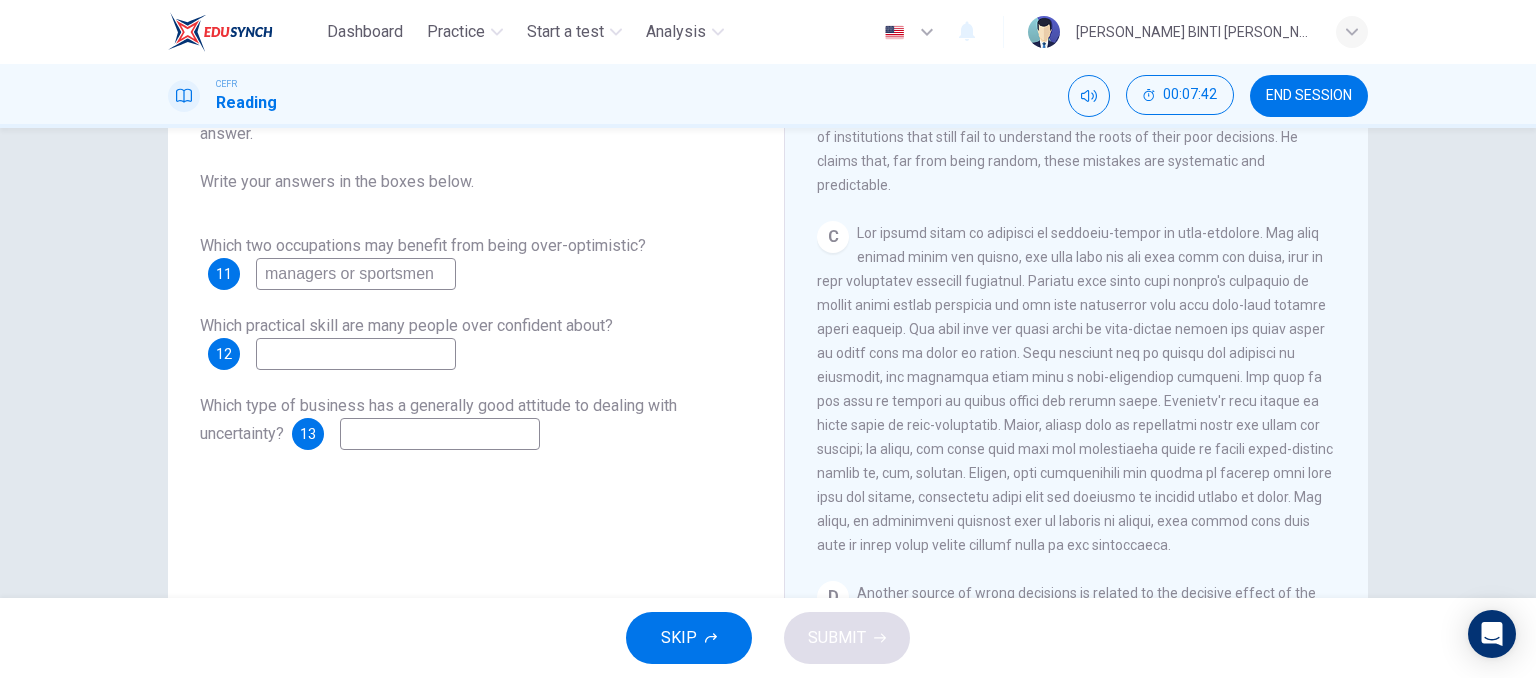type on "managers or sportsmen" 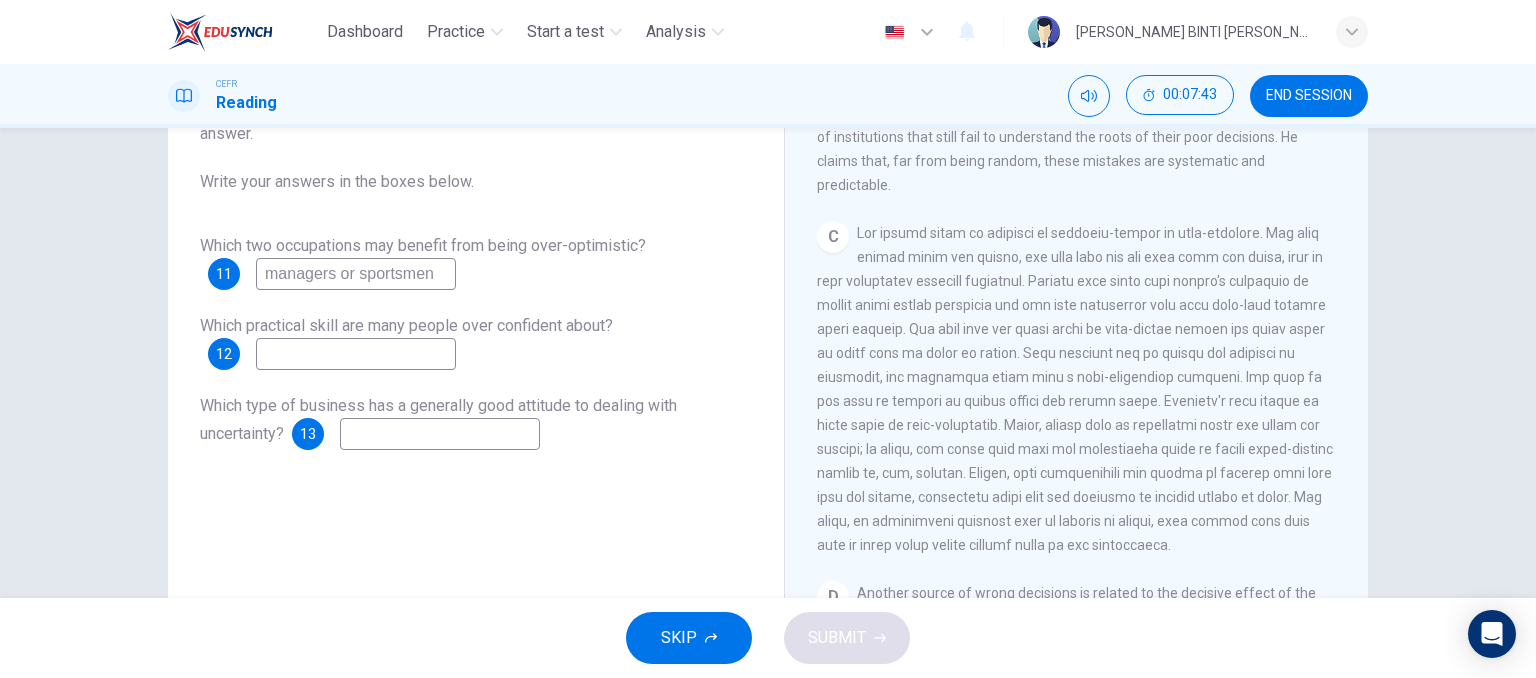 click at bounding box center (356, 354) 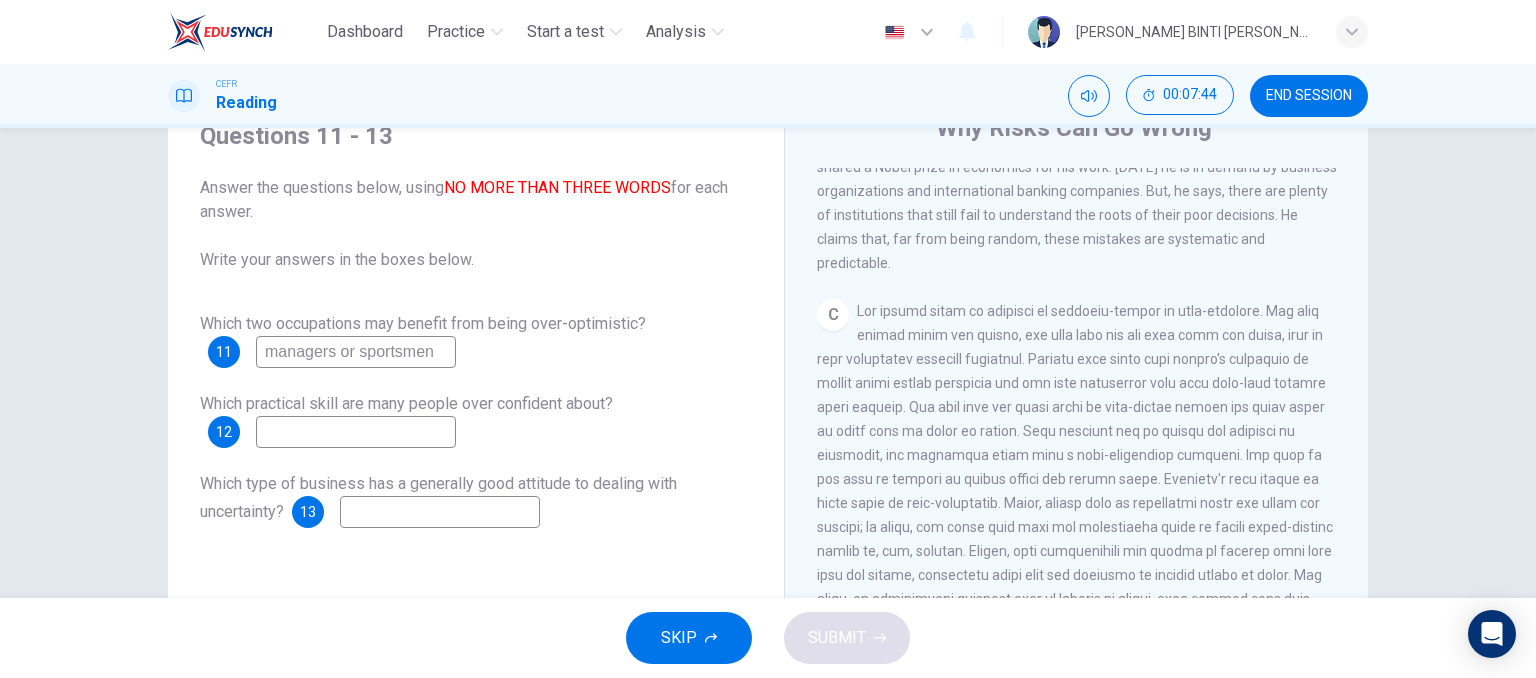 scroll, scrollTop: 77, scrollLeft: 0, axis: vertical 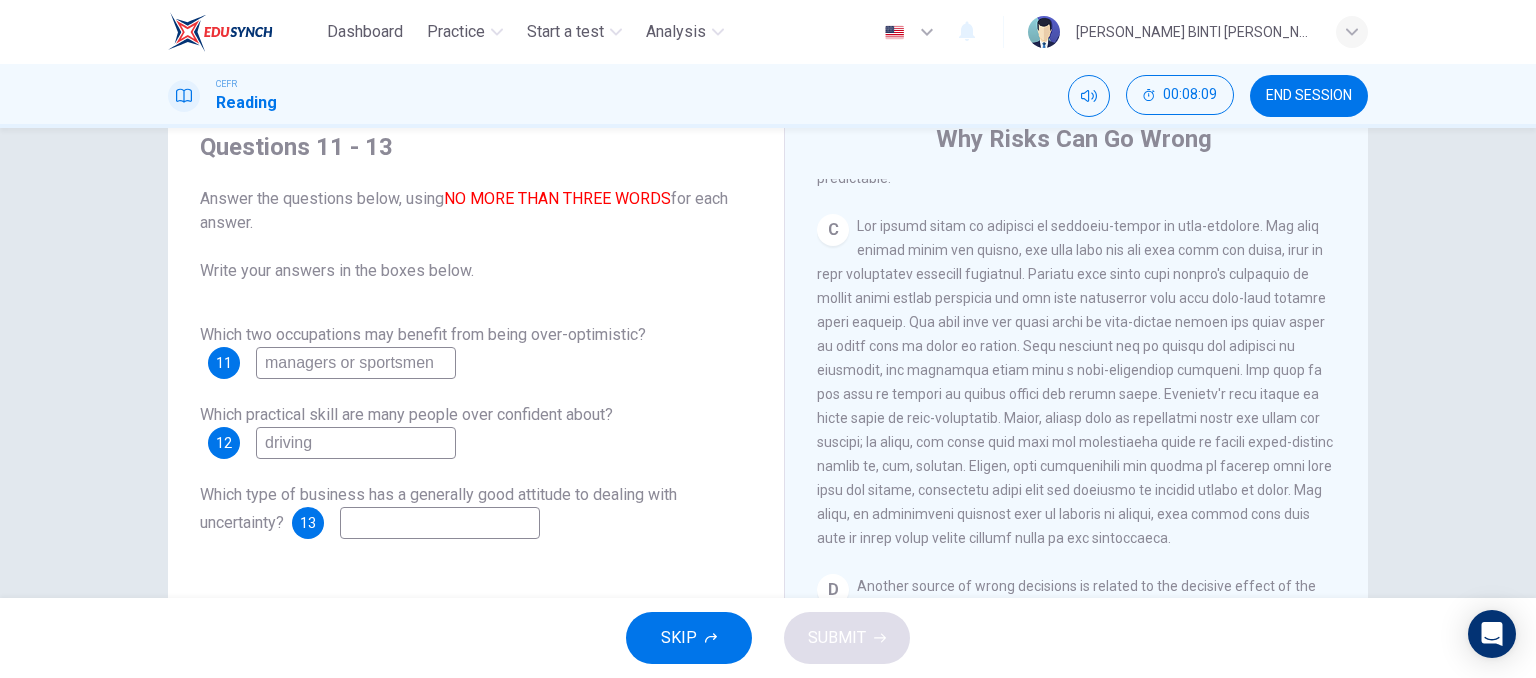 type on "driving" 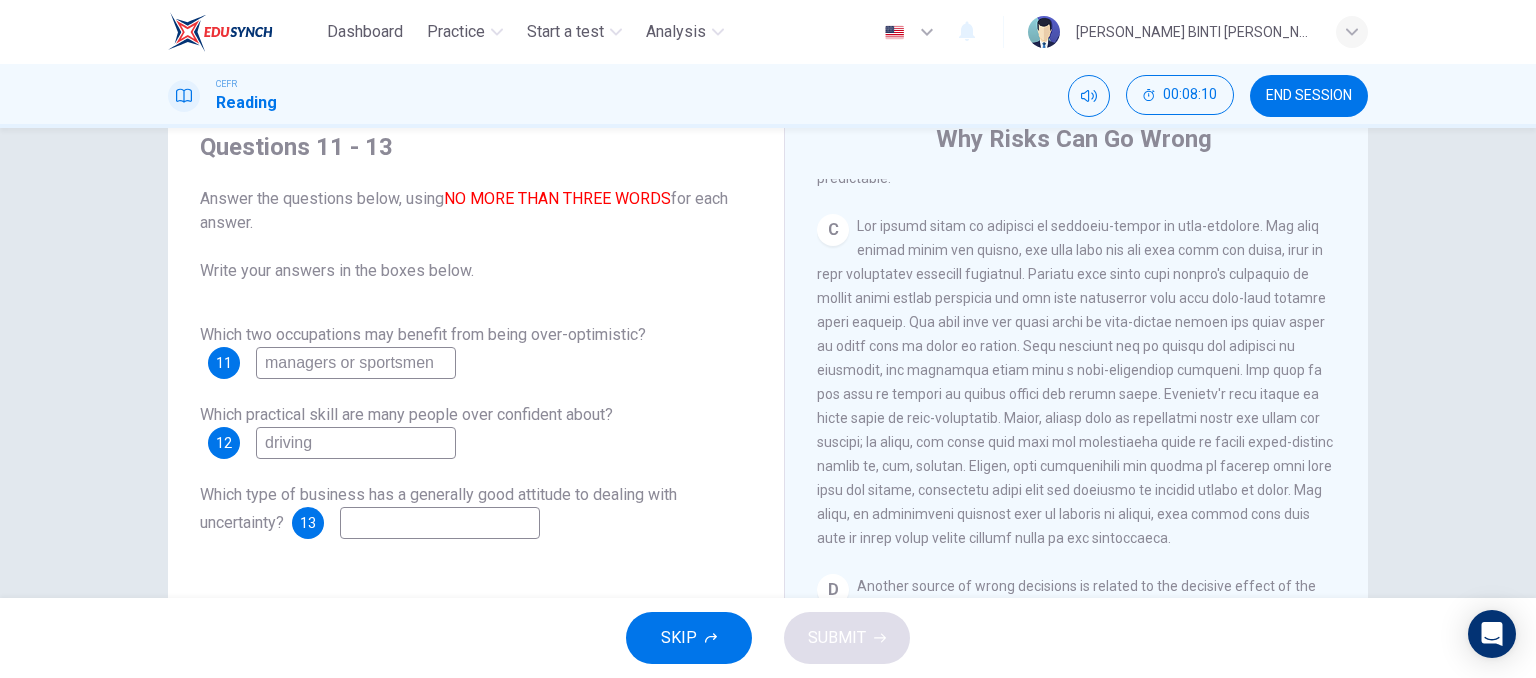 scroll, scrollTop: 98, scrollLeft: 0, axis: vertical 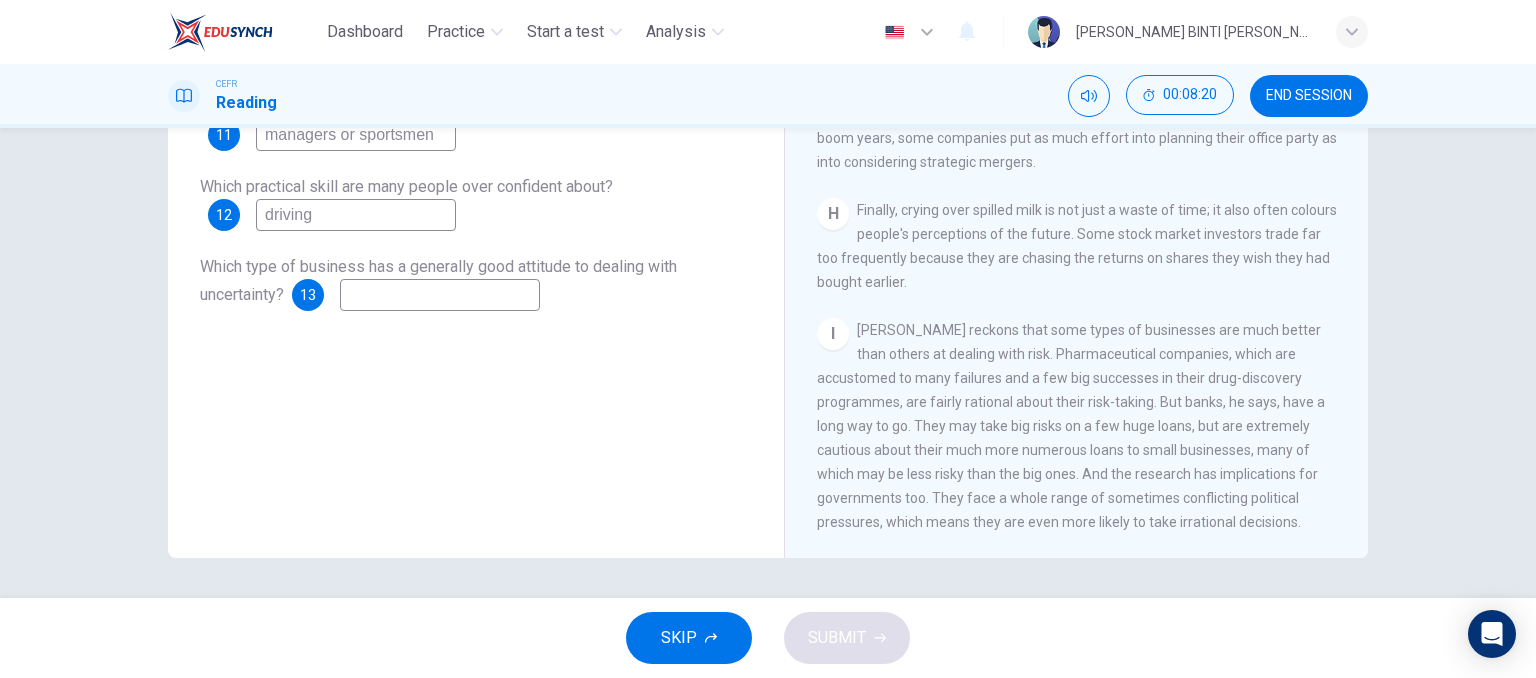 click at bounding box center [440, 295] 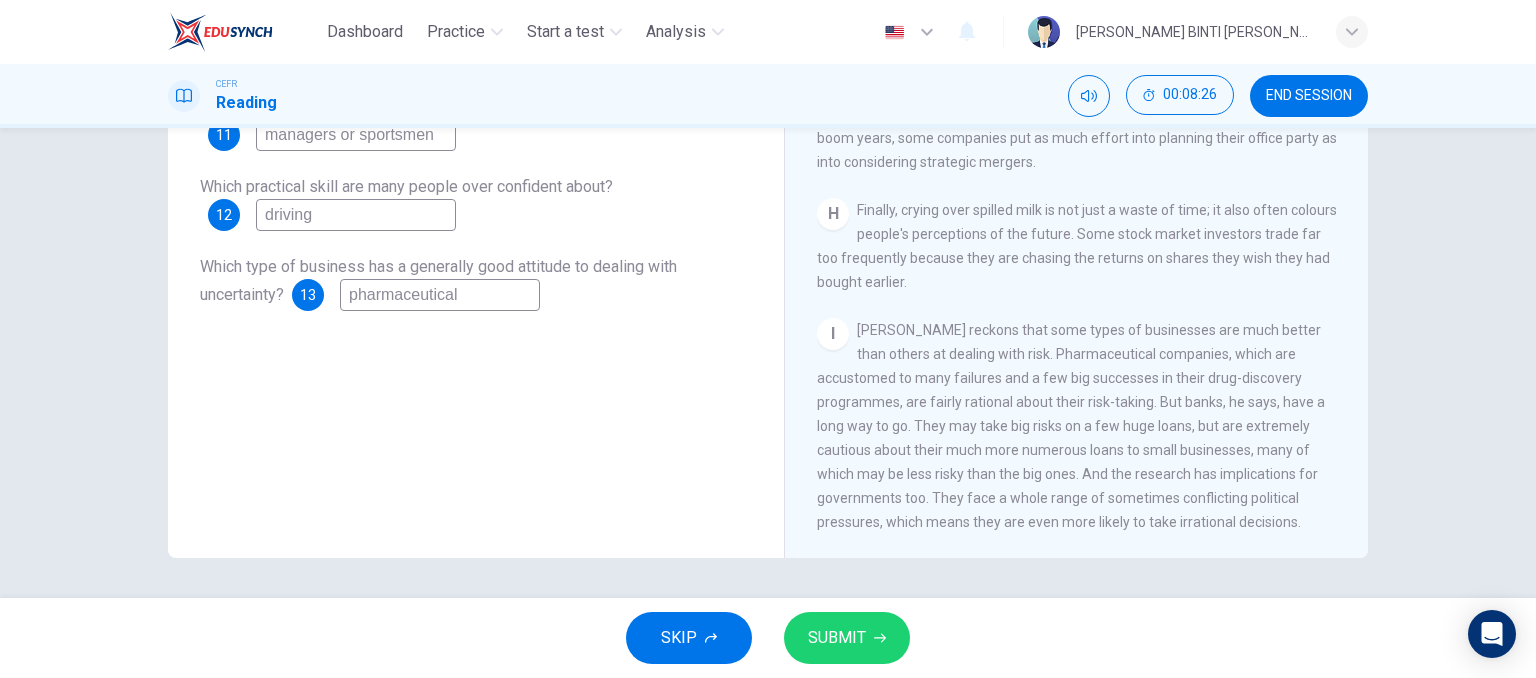 type on "pharmaceutical" 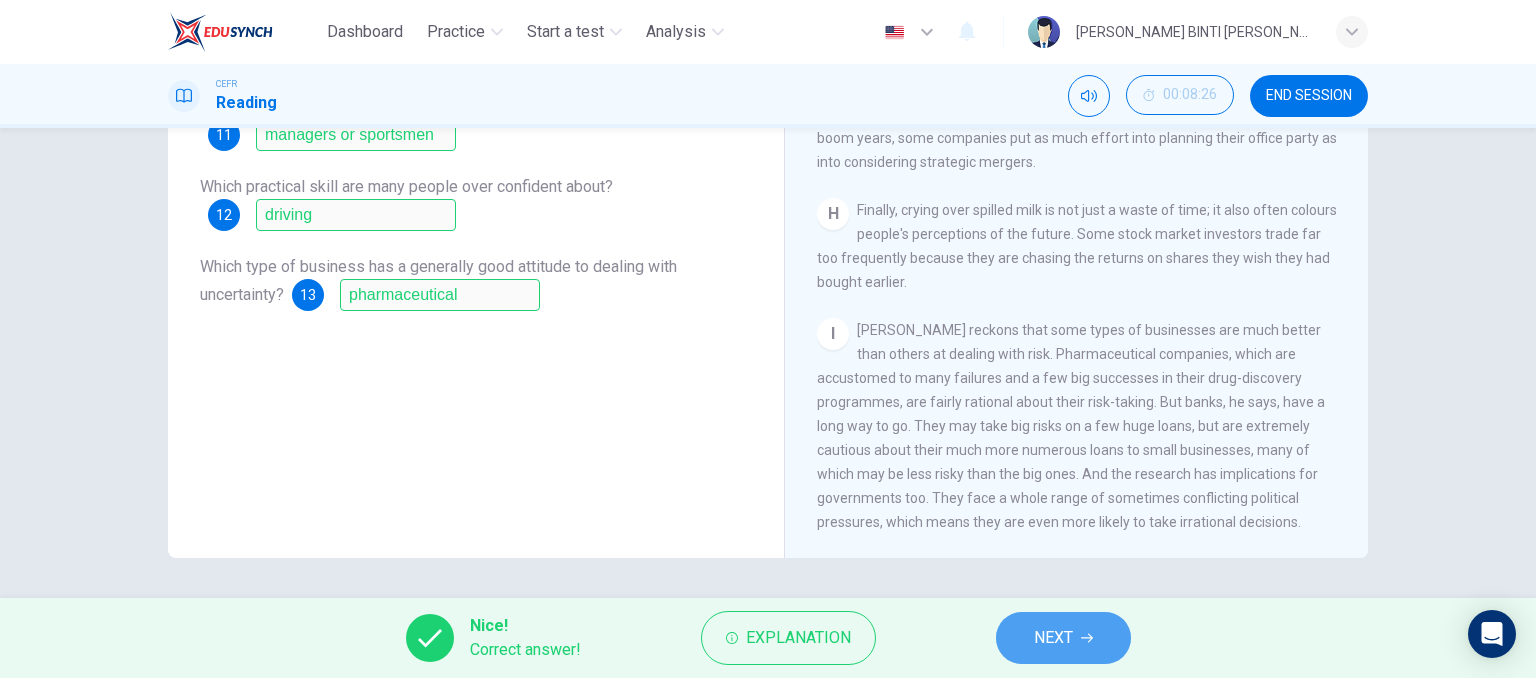 click on "NEXT" at bounding box center (1063, 638) 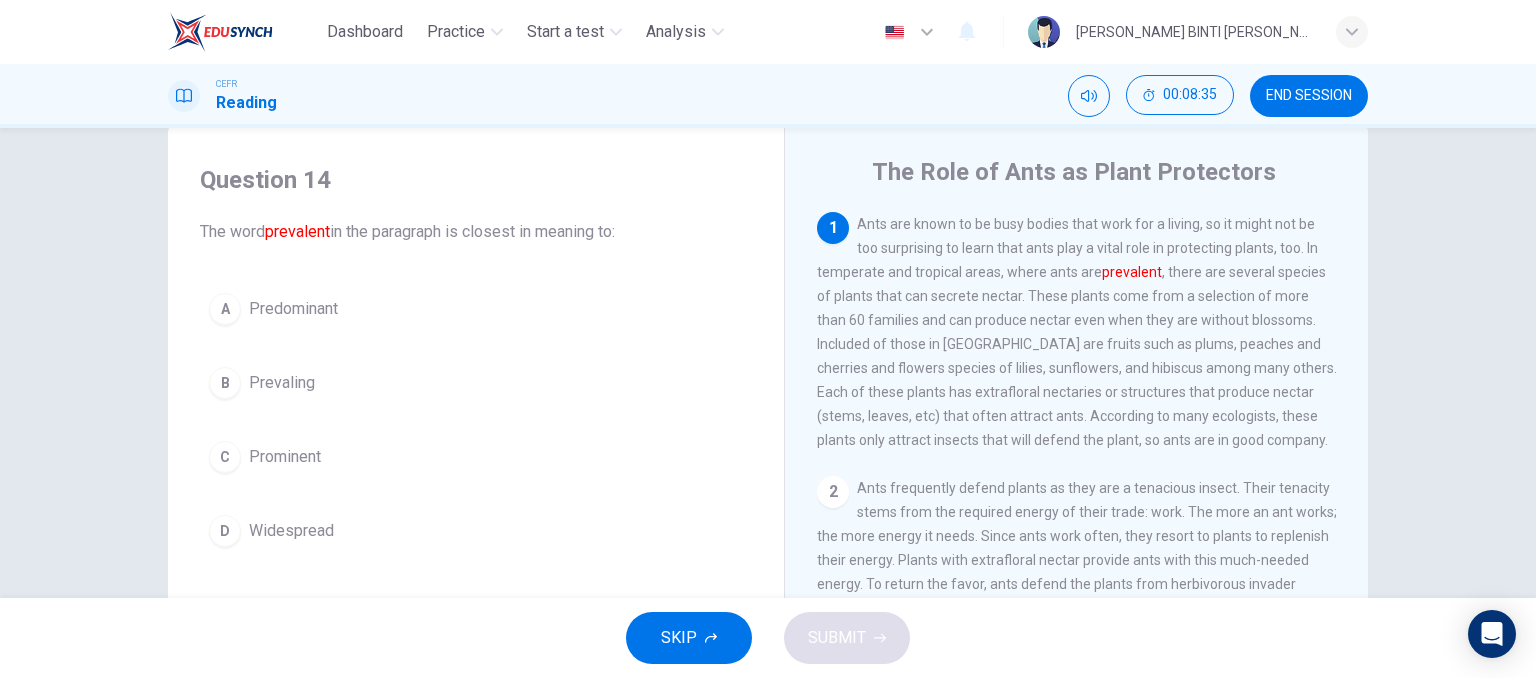 scroll, scrollTop: 46, scrollLeft: 0, axis: vertical 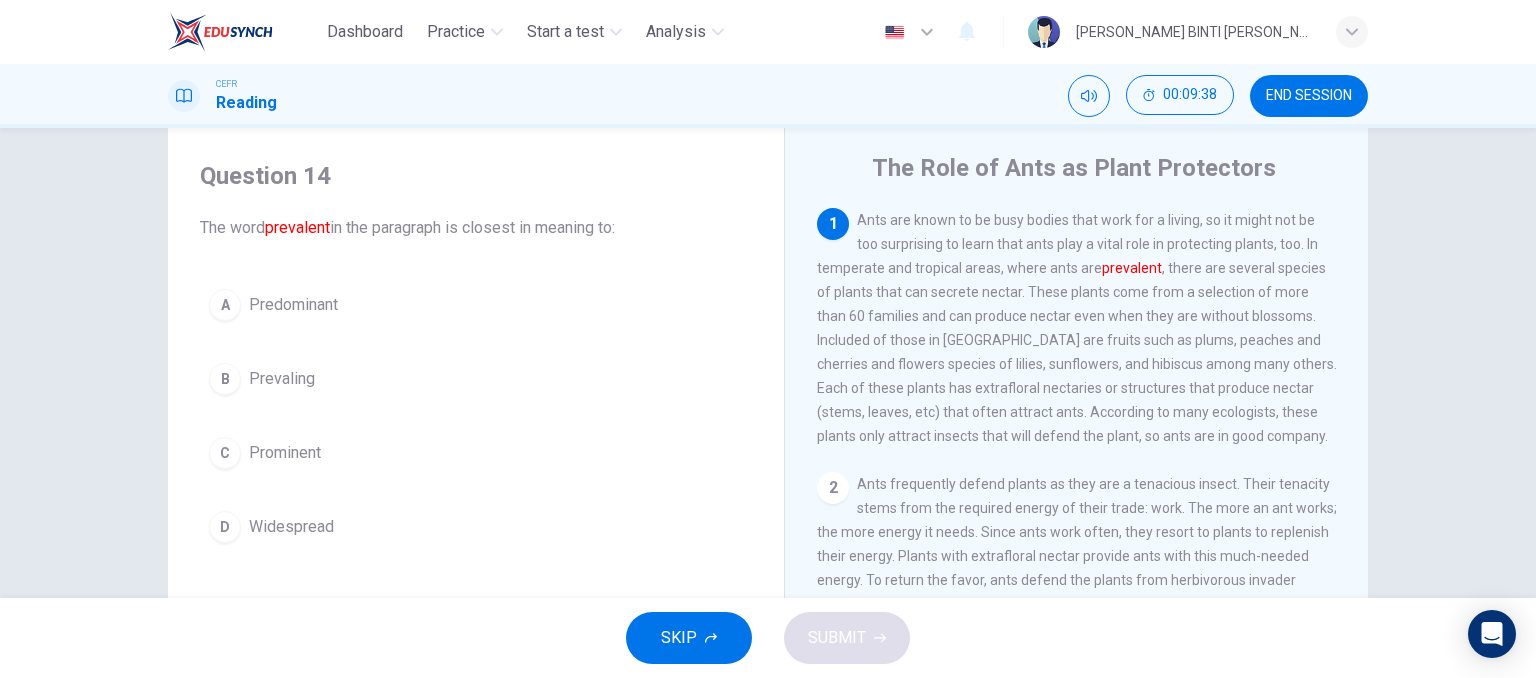 drag, startPoint x: 870, startPoint y: 221, endPoint x: 922, endPoint y: 228, distance: 52.46904 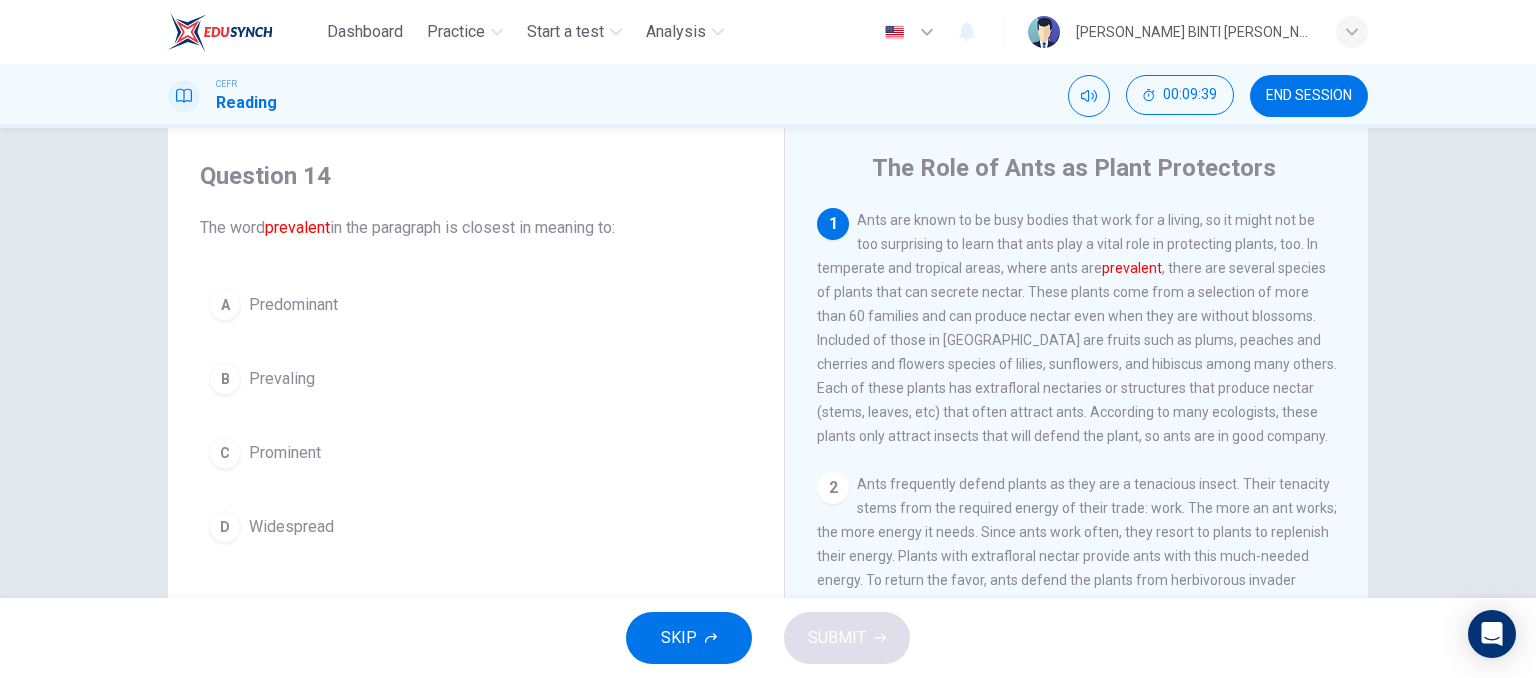 click on "Ants are known to be busy bodies that work for a living, so it might not be too surprising to learn that ants play a vital role in protecting plants, too. In temperate and tropical areas, where ants are  prevalent , there are several species of plants that can secrete nectar. These plants come from a selection of more than 60 families and can produce nectar even when they are without blossoms. Included of those in North America are fruits such as plums, peaches and cherries and flowers species of lilies, sunflowers, and hibiscus among many others. Each of these plants has extrafloral nectaries or structures that produce nectar (stems, leaves, etc) that often attract ants. According to many ecologists, these plants only attract insects that will defend the plant, so ants are in good company." at bounding box center [1077, 328] 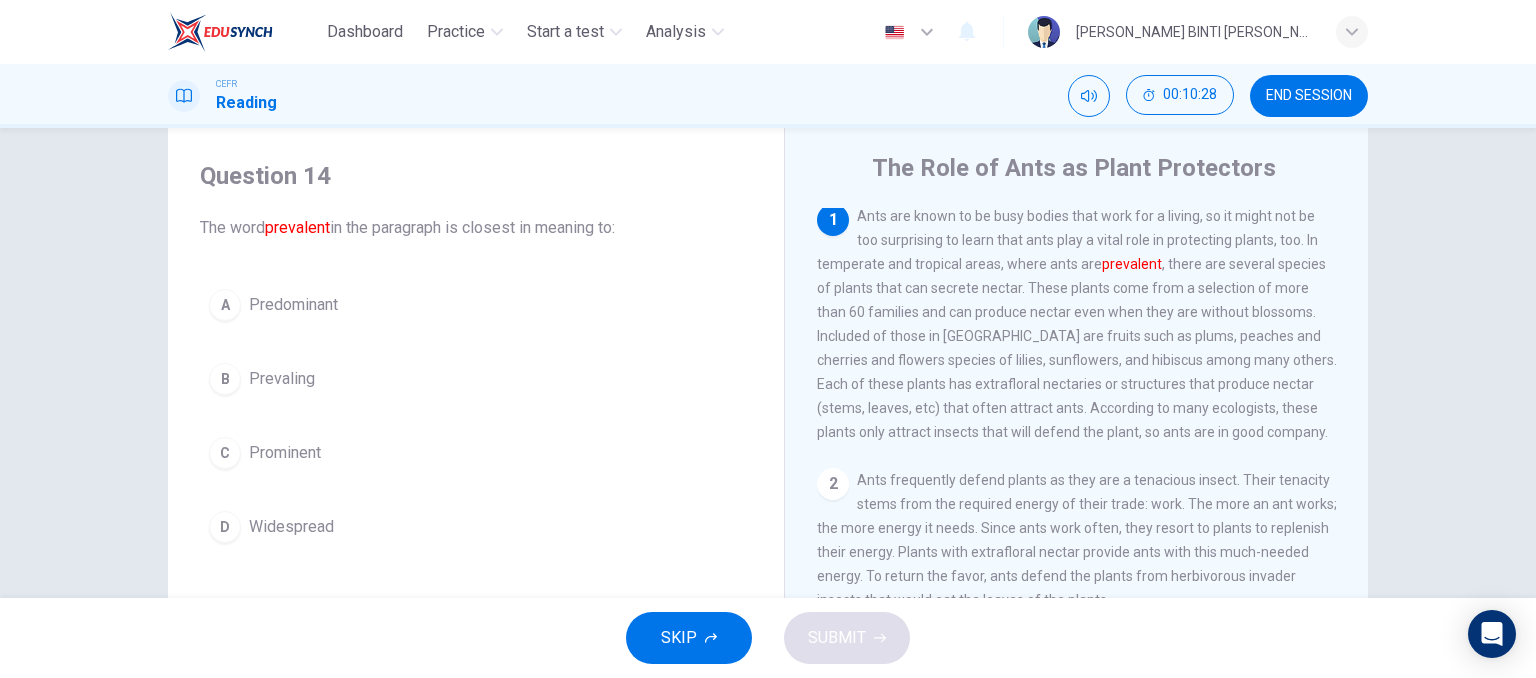 scroll, scrollTop: 0, scrollLeft: 0, axis: both 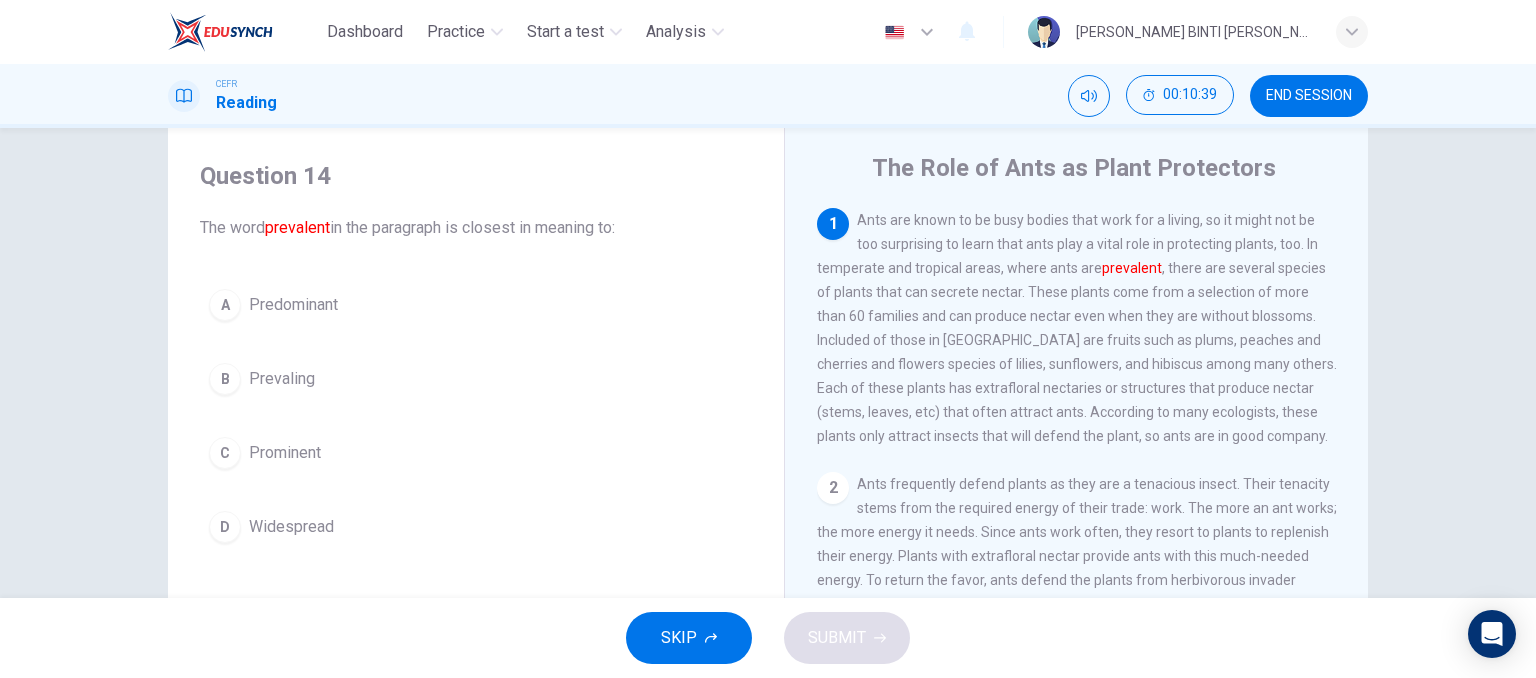 drag, startPoint x: 884, startPoint y: 240, endPoint x: 1037, endPoint y: 239, distance: 153.00327 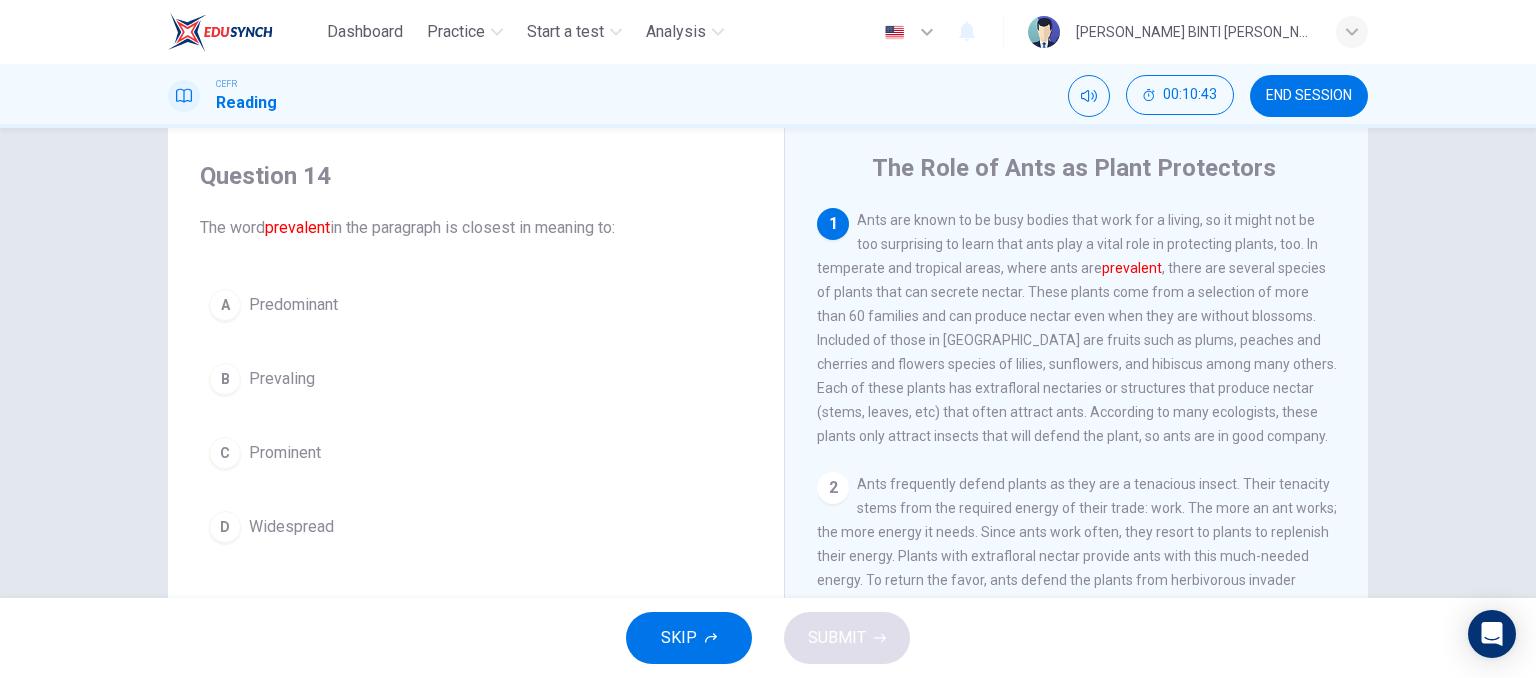 drag, startPoint x: 848, startPoint y: 277, endPoint x: 1028, endPoint y: 280, distance: 180.025 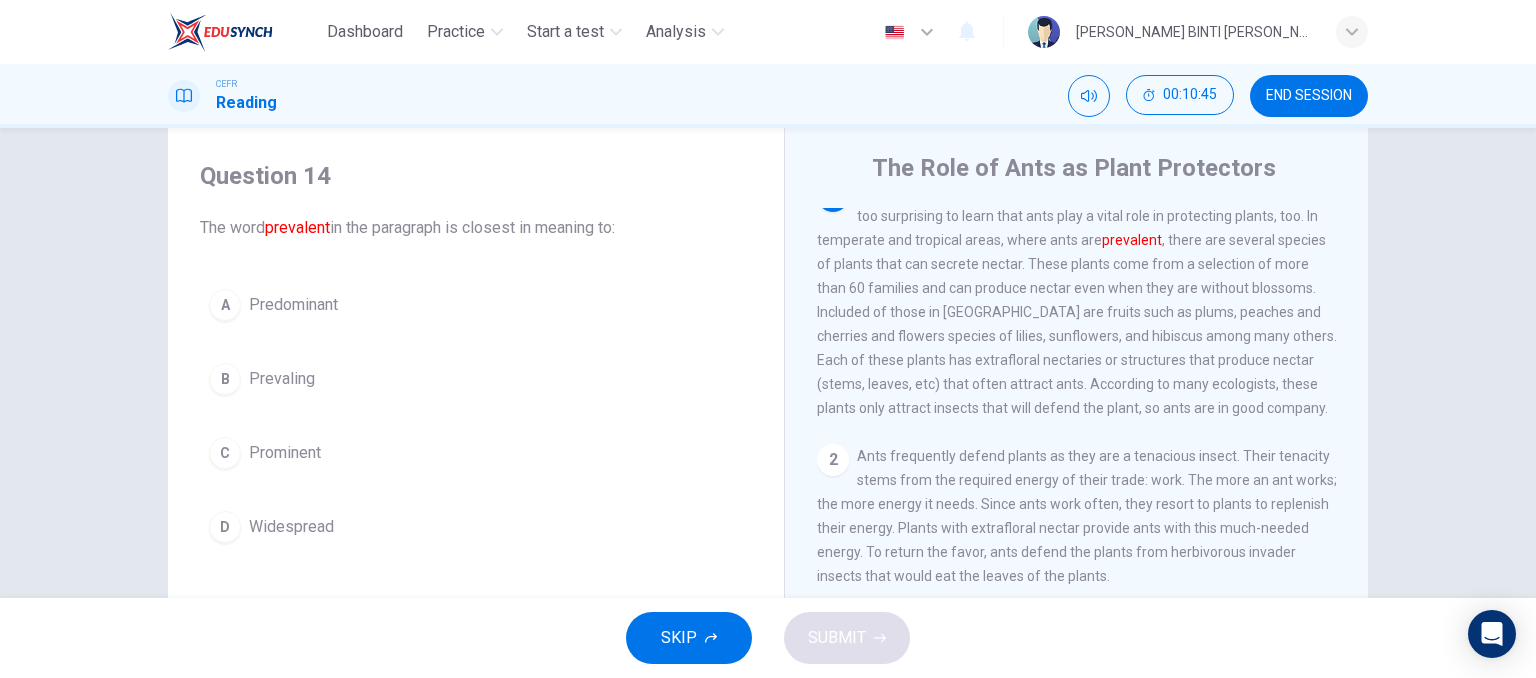 scroll, scrollTop: 15, scrollLeft: 0, axis: vertical 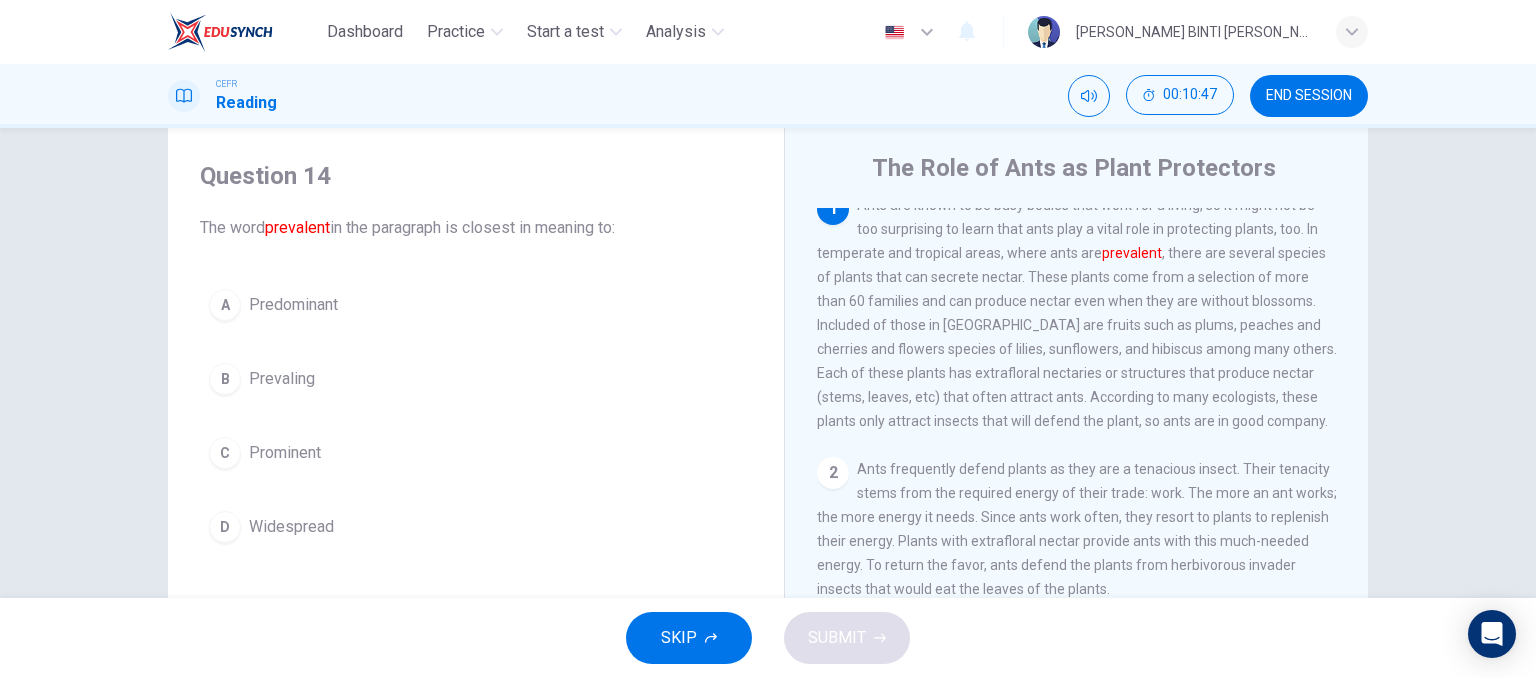 click on "Predominant" at bounding box center [293, 305] 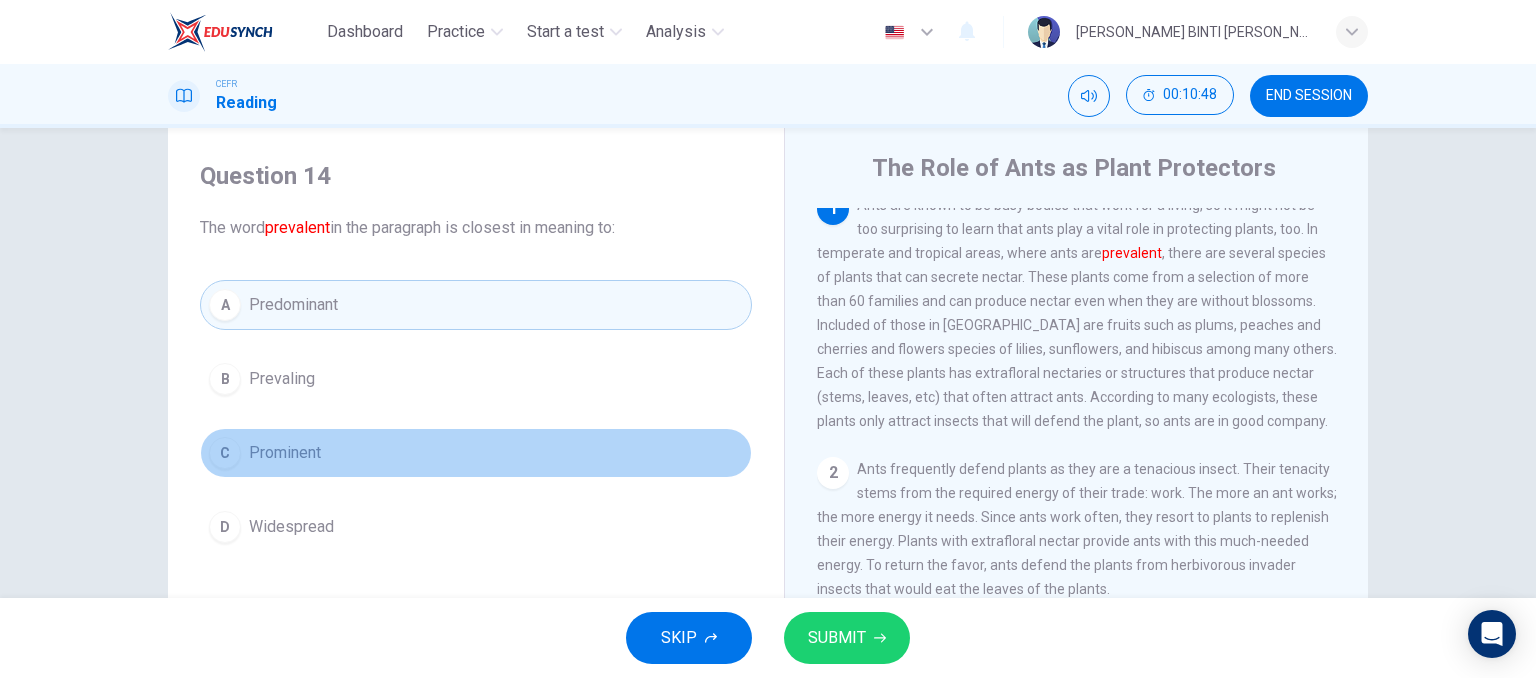 click on "Prominent" at bounding box center (285, 453) 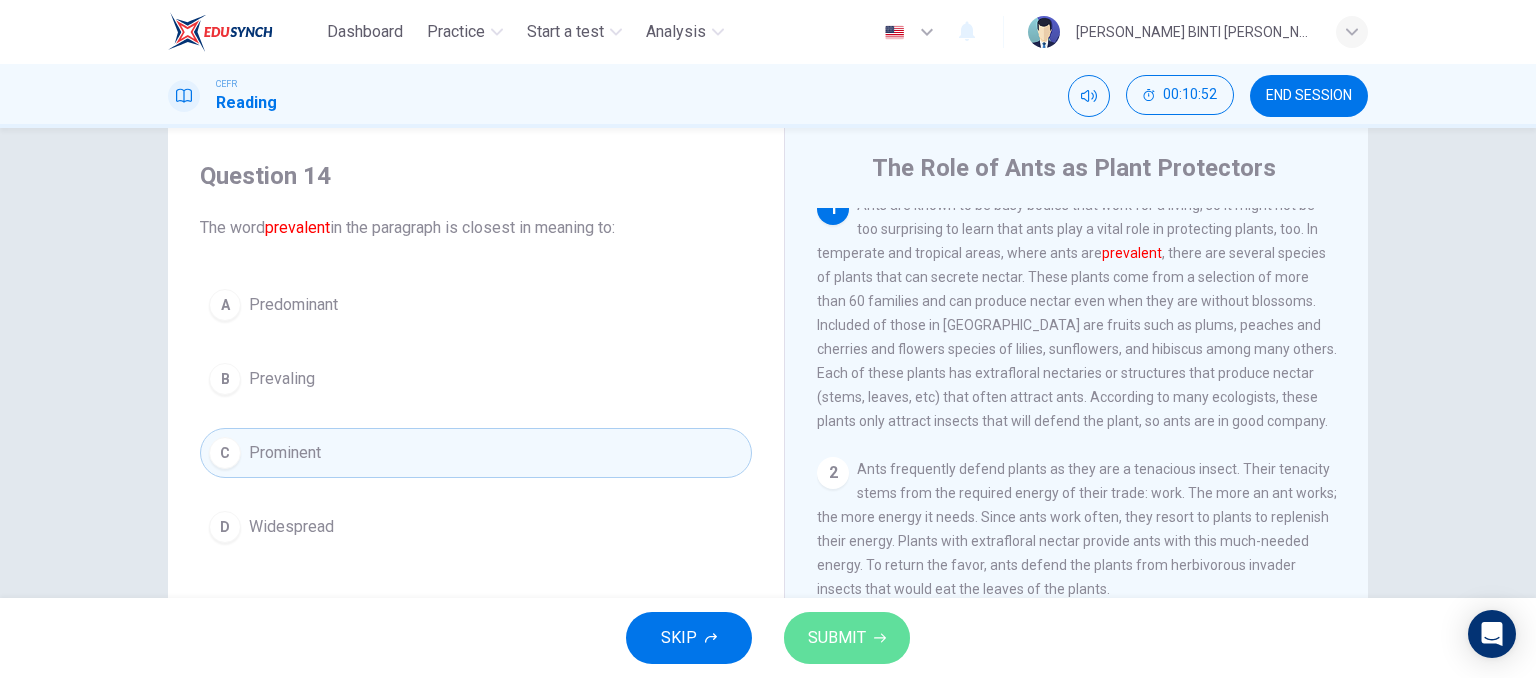 click on "SUBMIT" at bounding box center (837, 638) 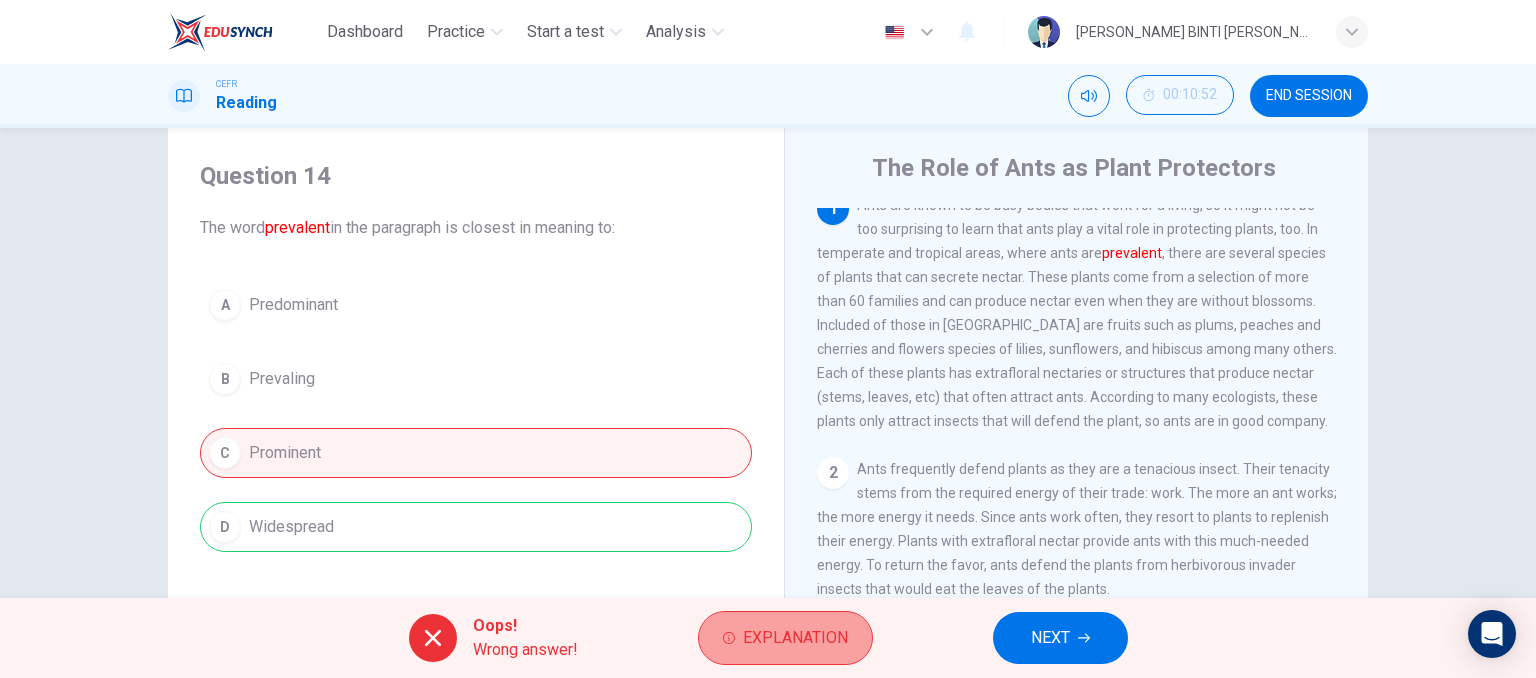 click on "Explanation" at bounding box center (795, 638) 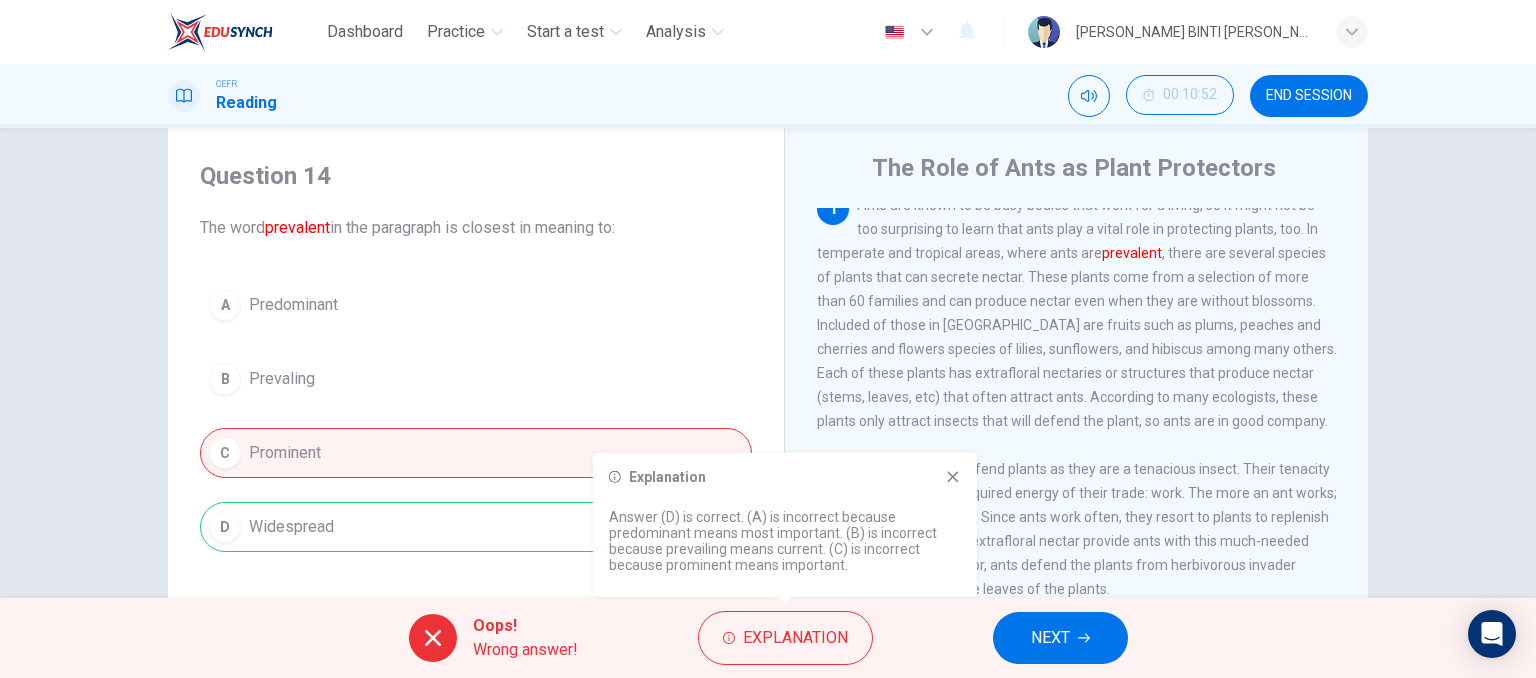 drag, startPoint x: 781, startPoint y: 646, endPoint x: 1054, endPoint y: 634, distance: 273.2636 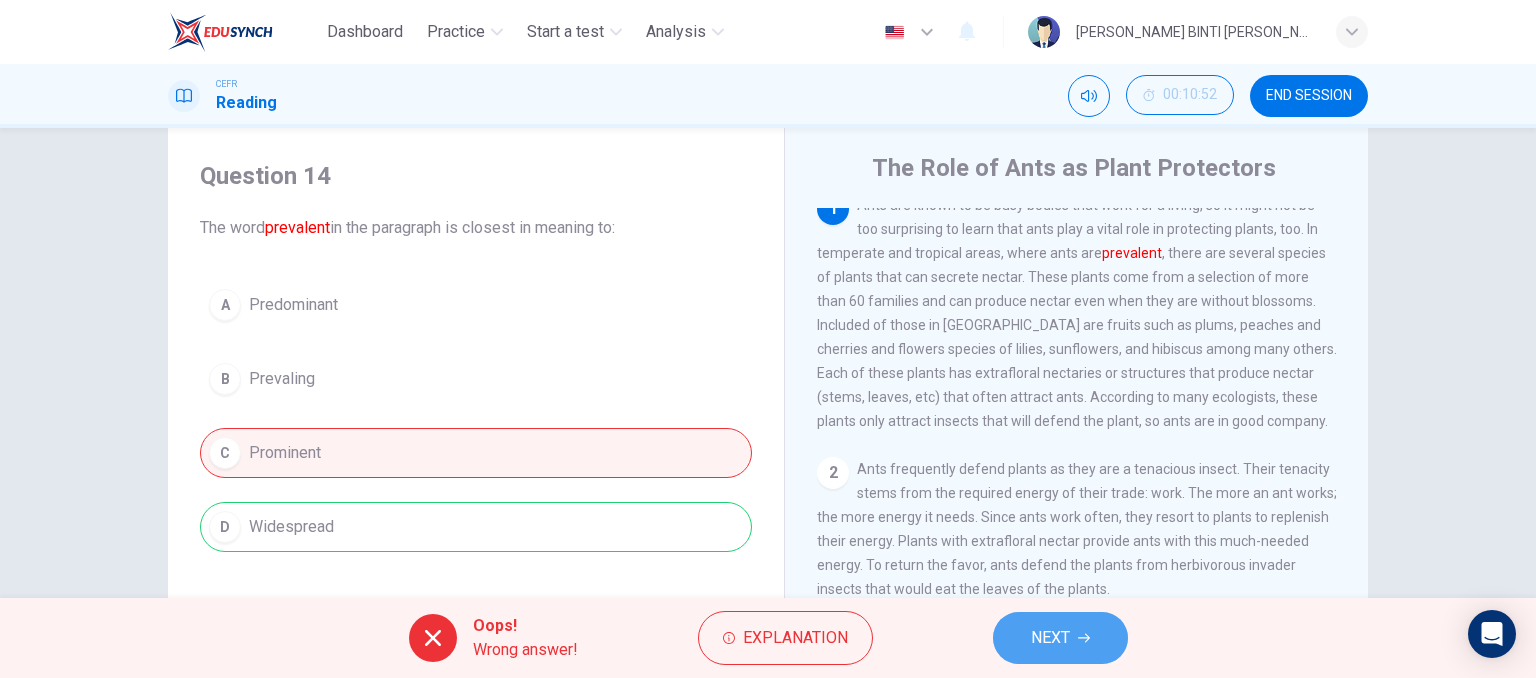 click on "NEXT" at bounding box center [1050, 638] 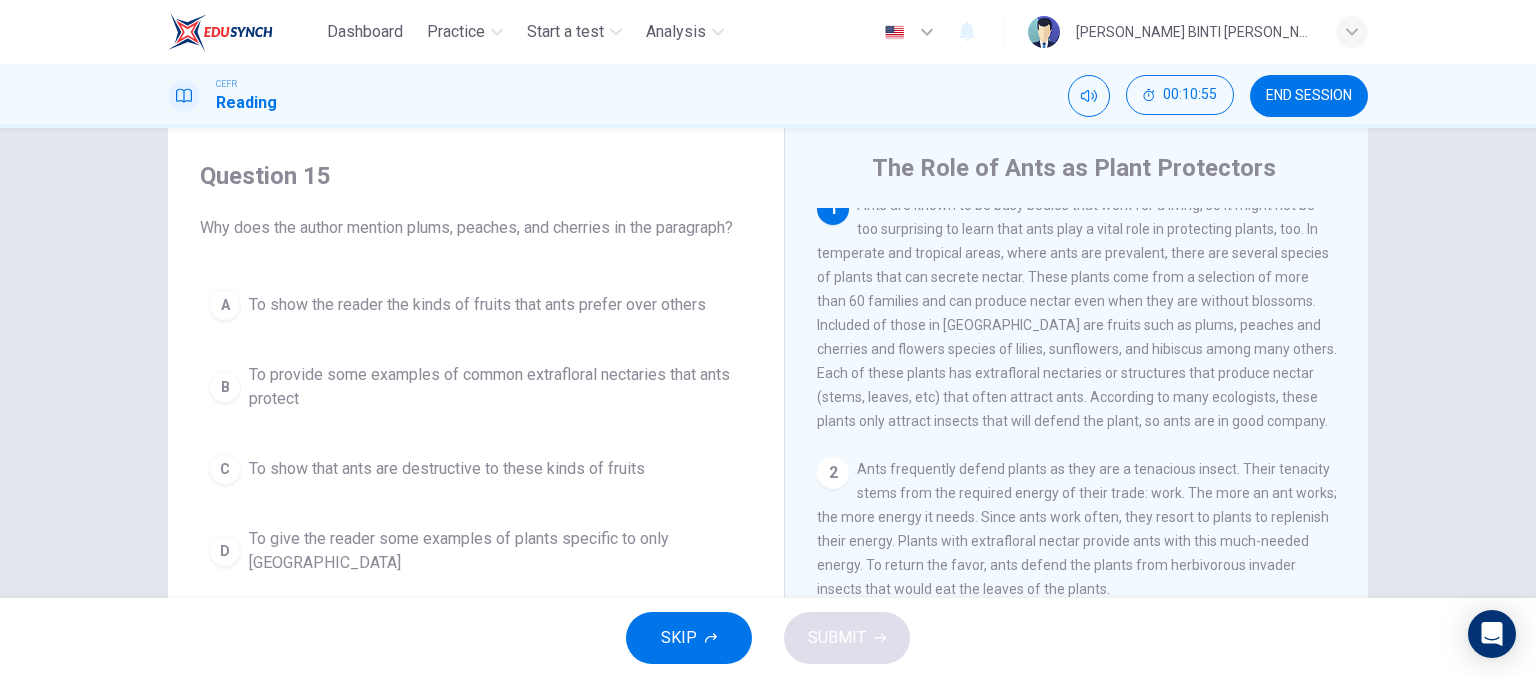 scroll, scrollTop: 0, scrollLeft: 0, axis: both 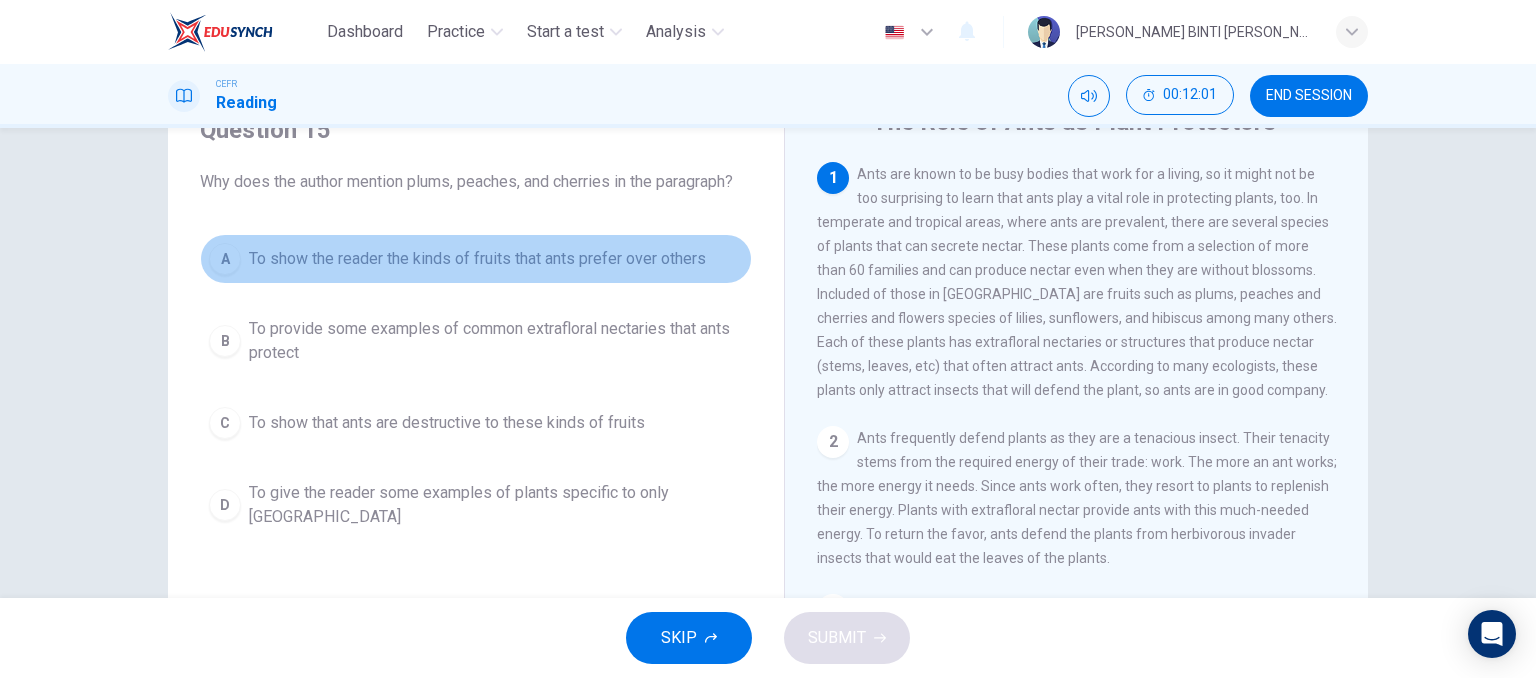 click on "To show the reader the kinds of fruits that ants prefer over others" at bounding box center (477, 259) 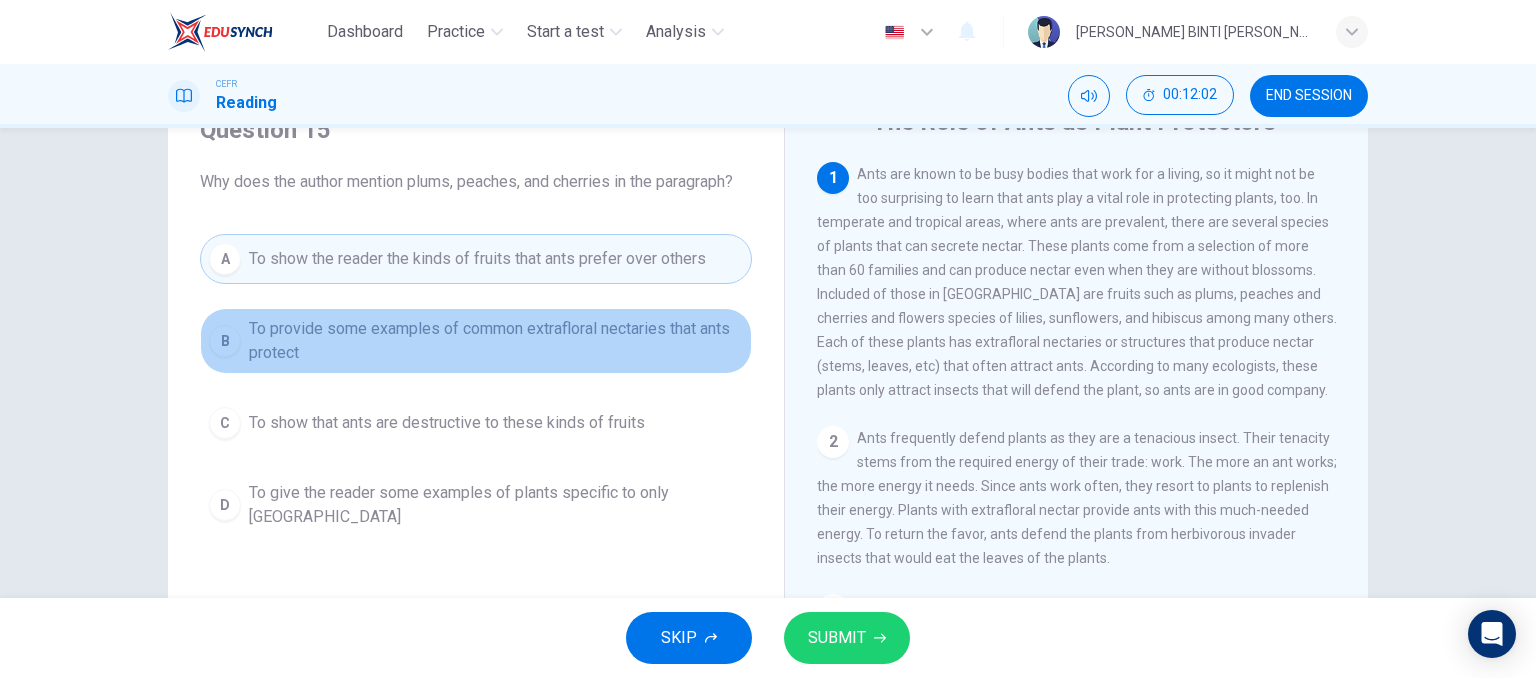 click on "To provide some examples of common extrafloral nectaries that ants protect" at bounding box center [496, 341] 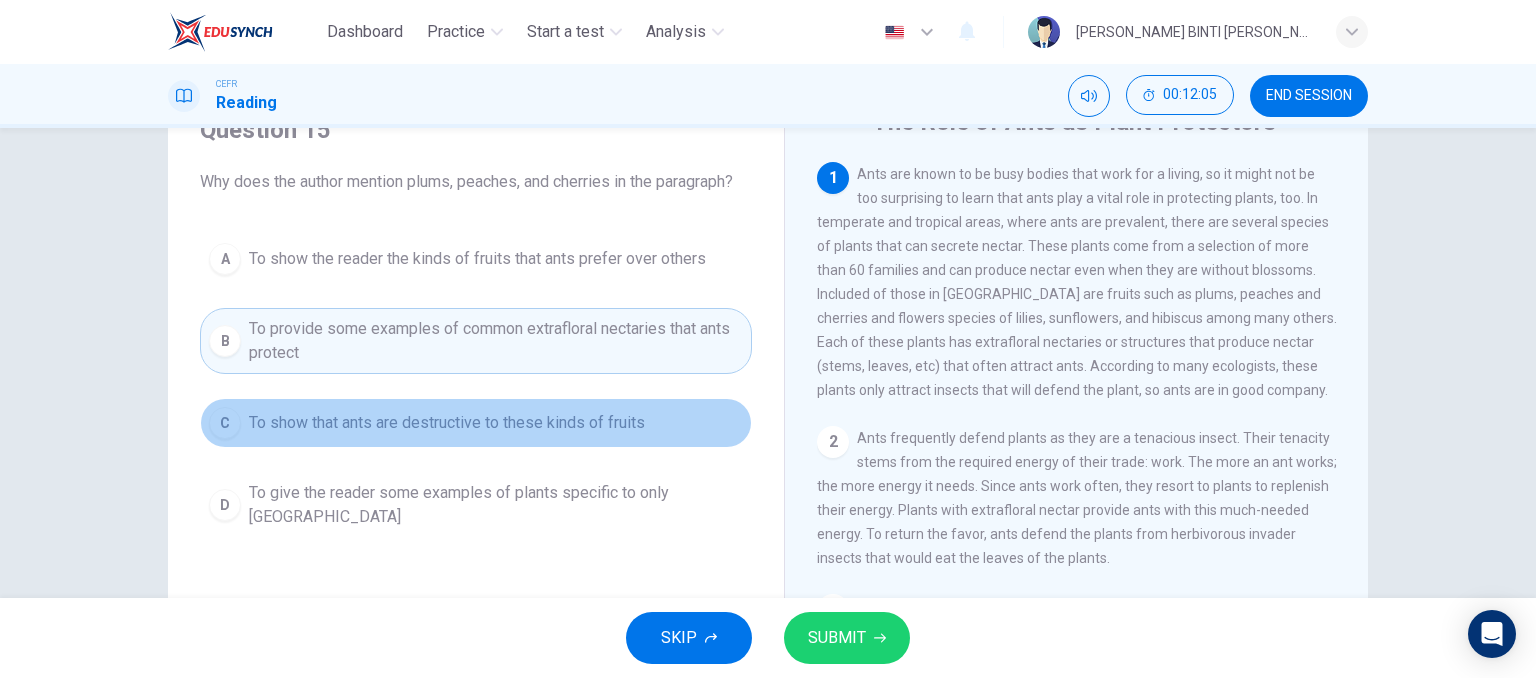 click on "C To show that ants are destructive to these kinds of fruits" at bounding box center [476, 423] 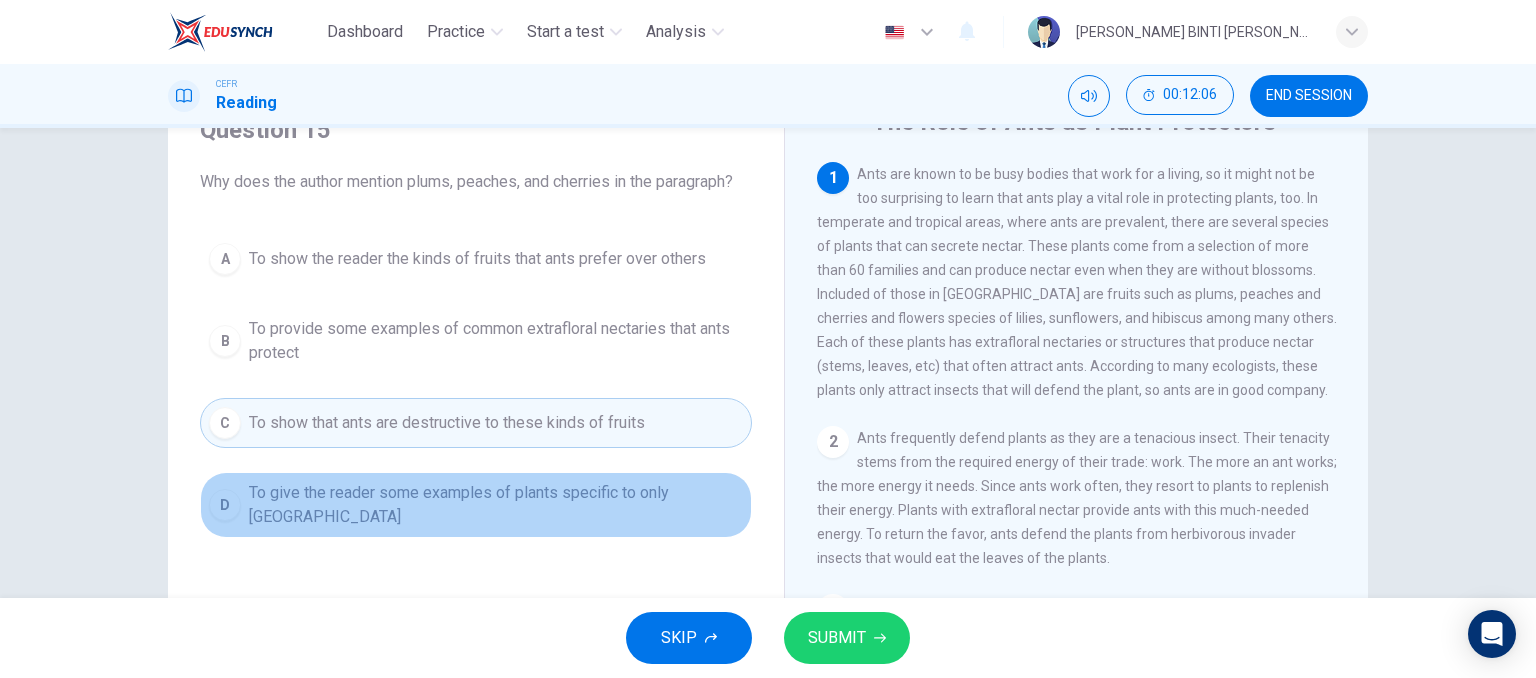 click on "To give the reader some examples of plants specific to only North America" at bounding box center [496, 505] 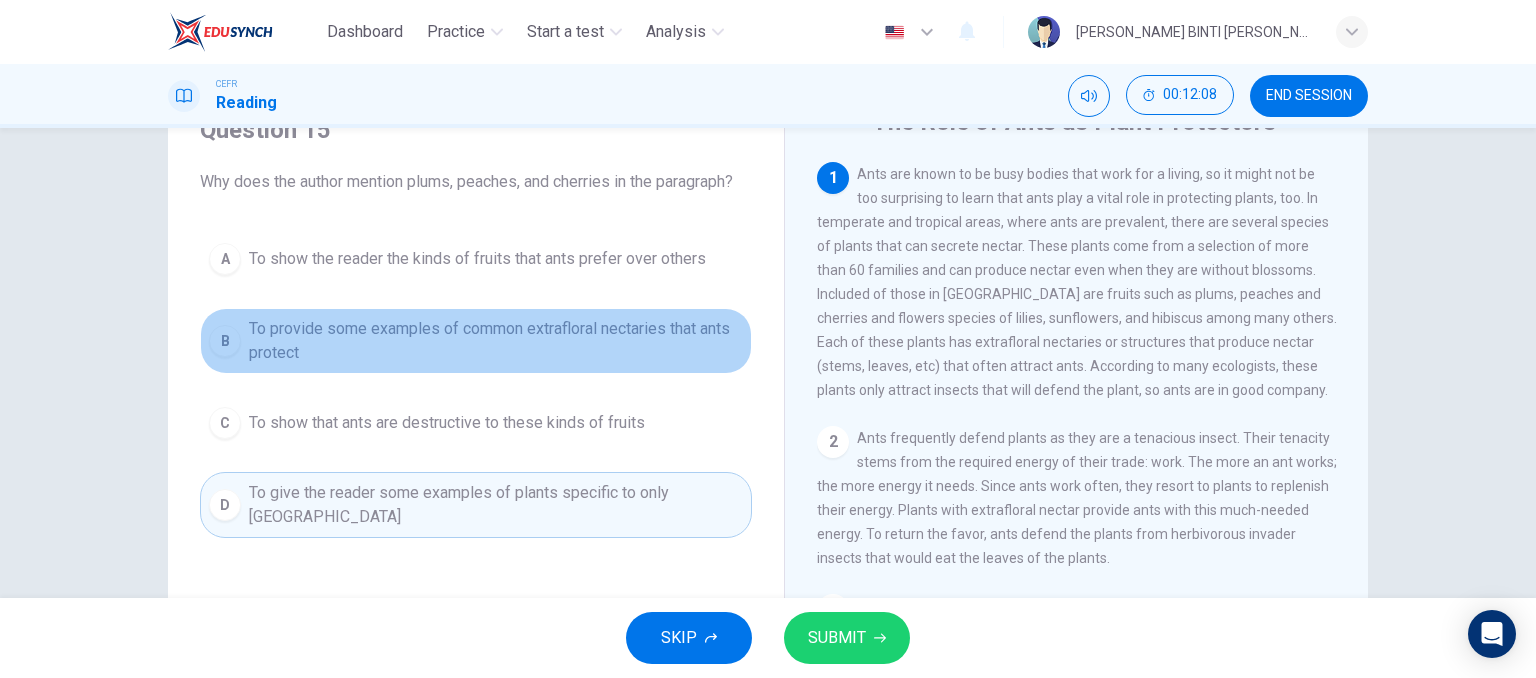 click on "B To provide some examples of common extrafloral nectaries that ants protect" at bounding box center (476, 341) 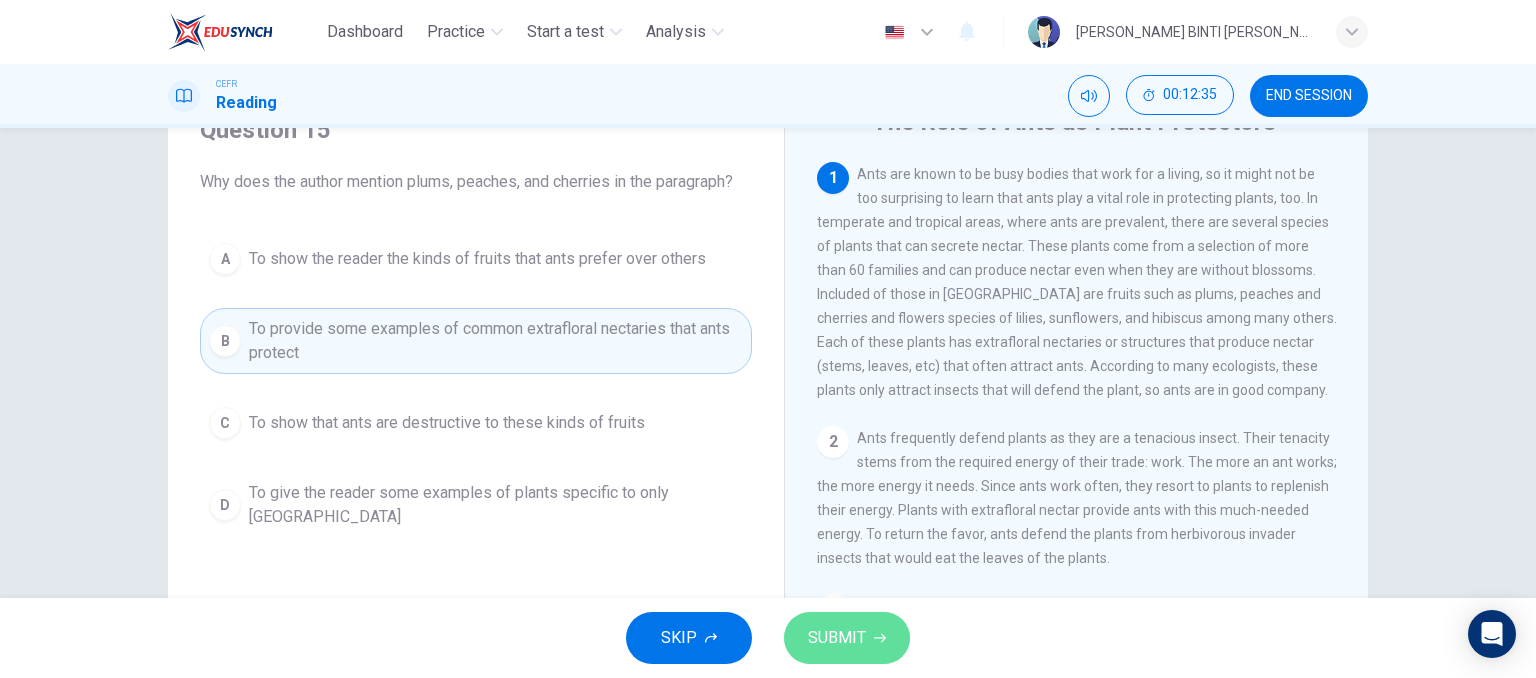 click 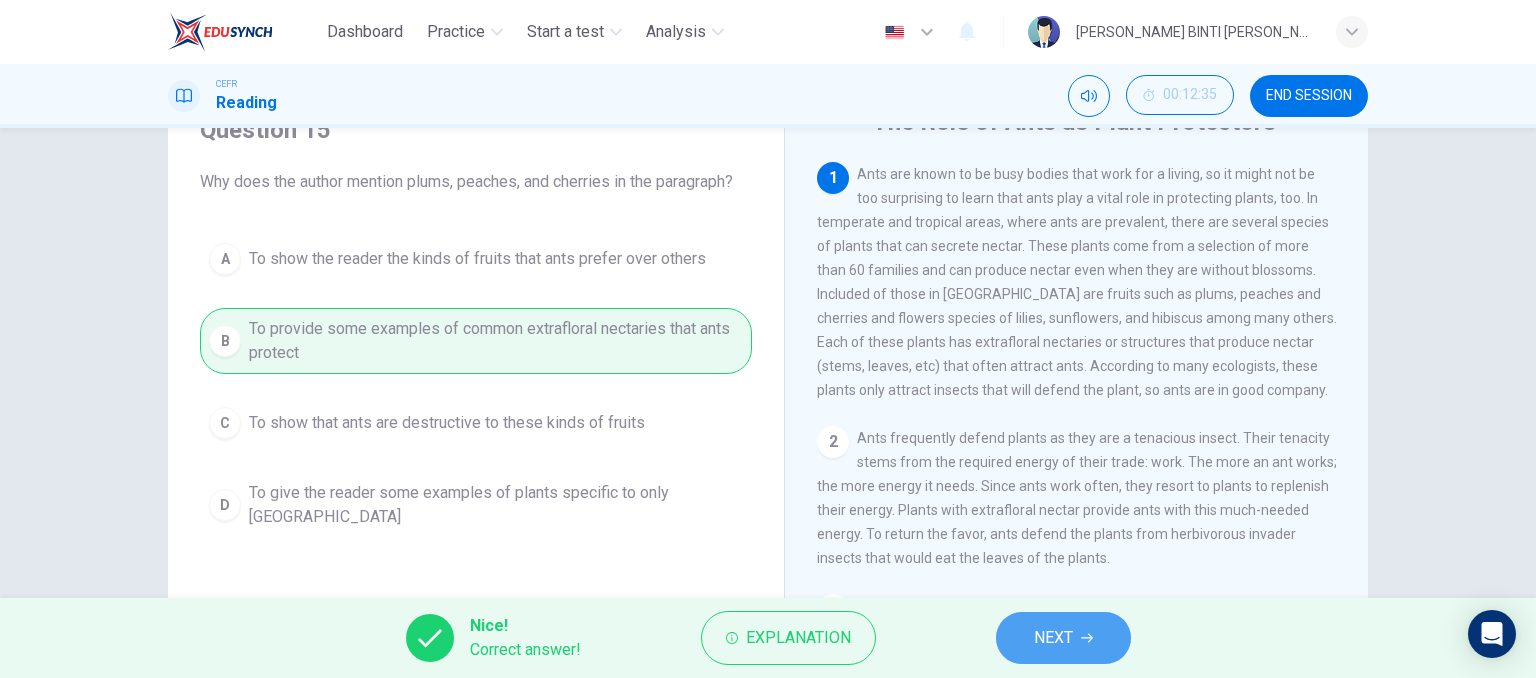 click on "NEXT" at bounding box center (1063, 638) 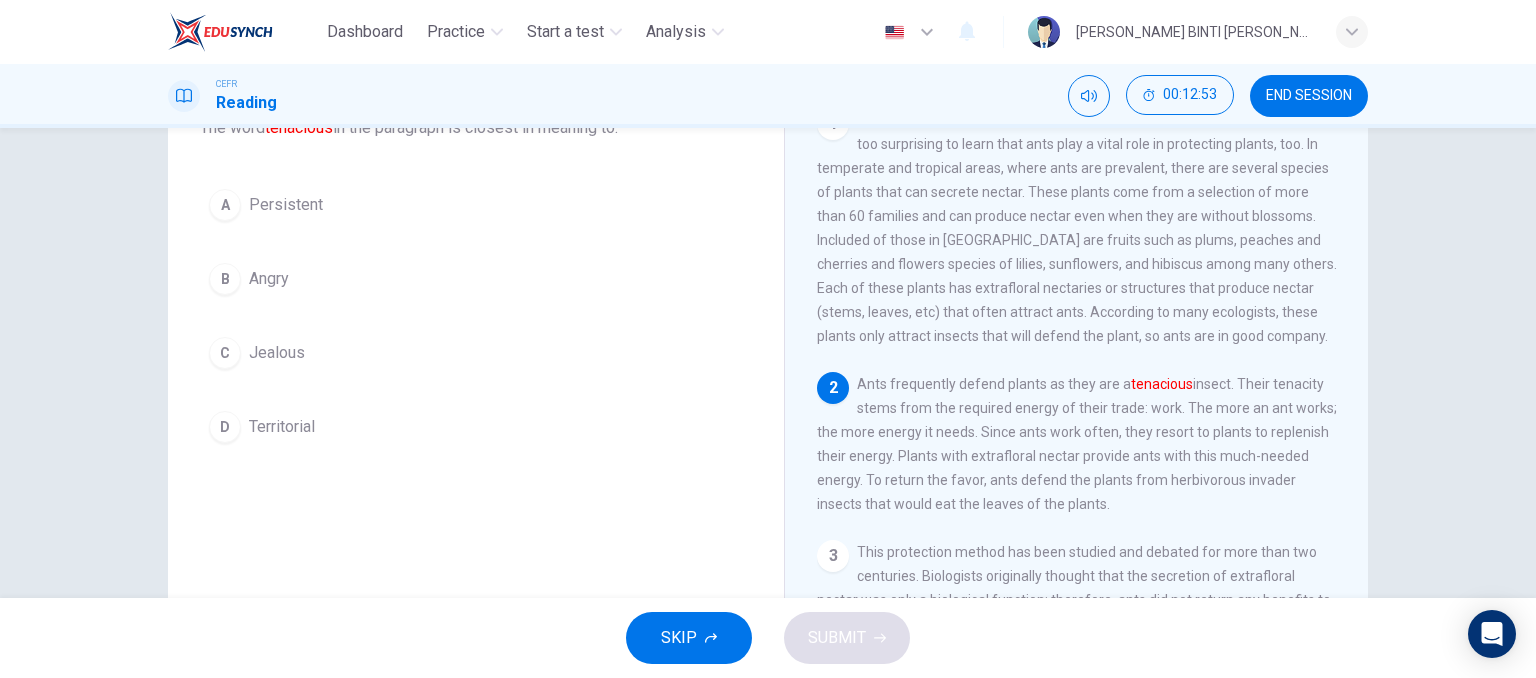scroll, scrollTop: 106, scrollLeft: 0, axis: vertical 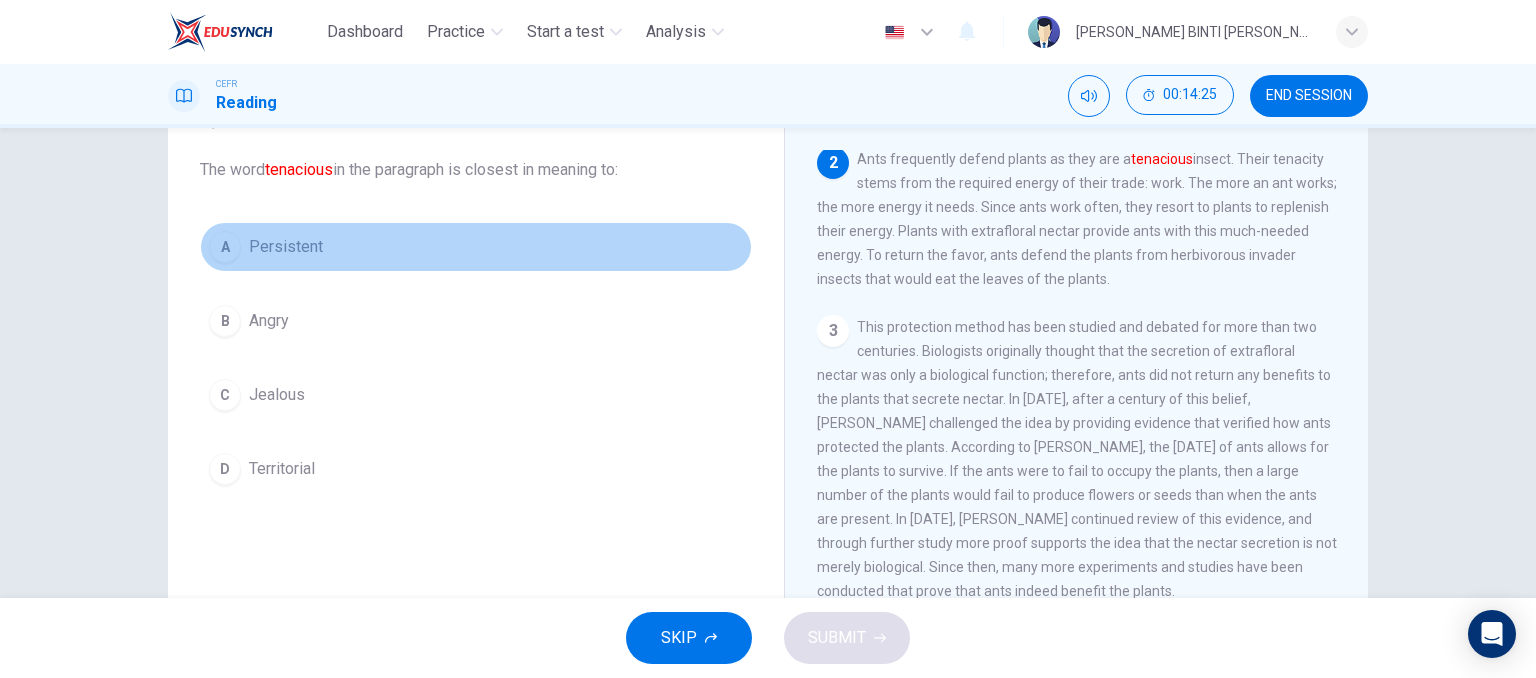 click on "A  Persistent" at bounding box center [476, 247] 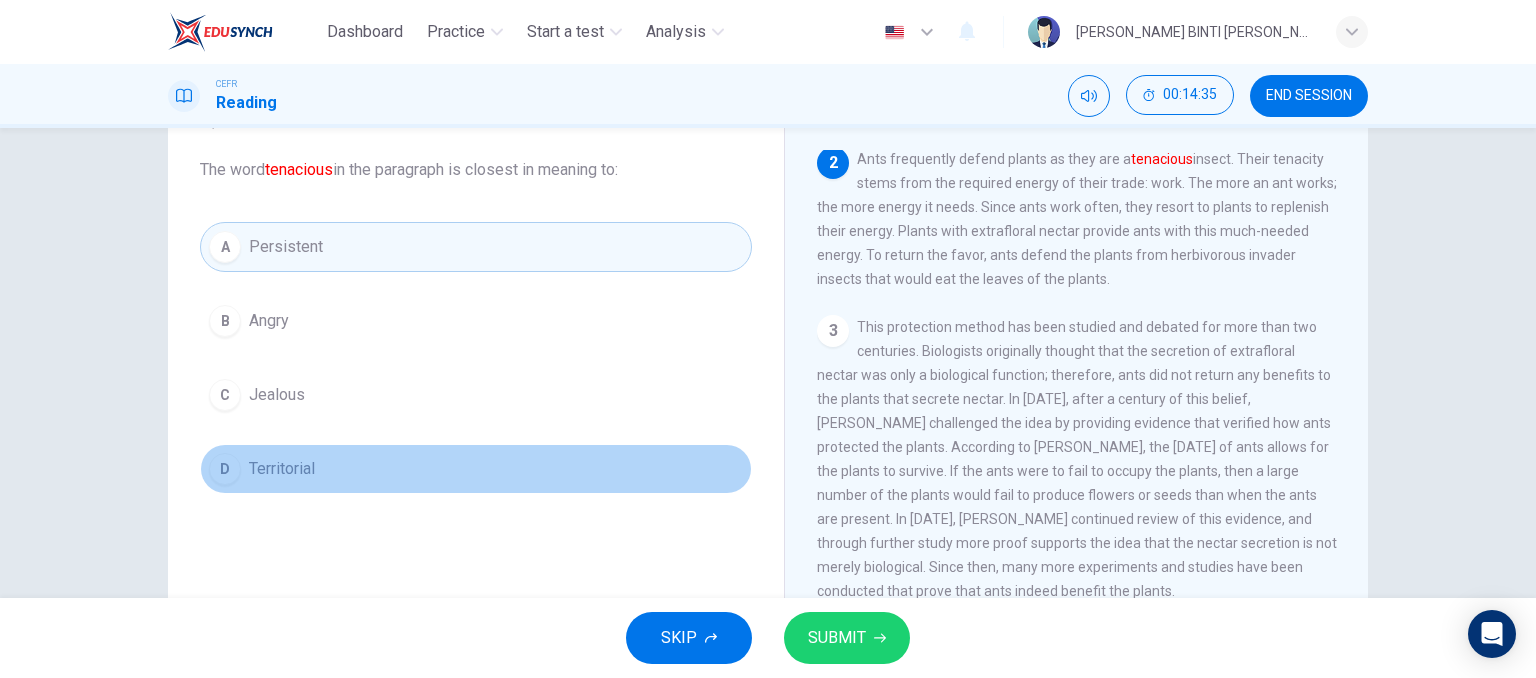 click on "D  Territorial" at bounding box center (476, 469) 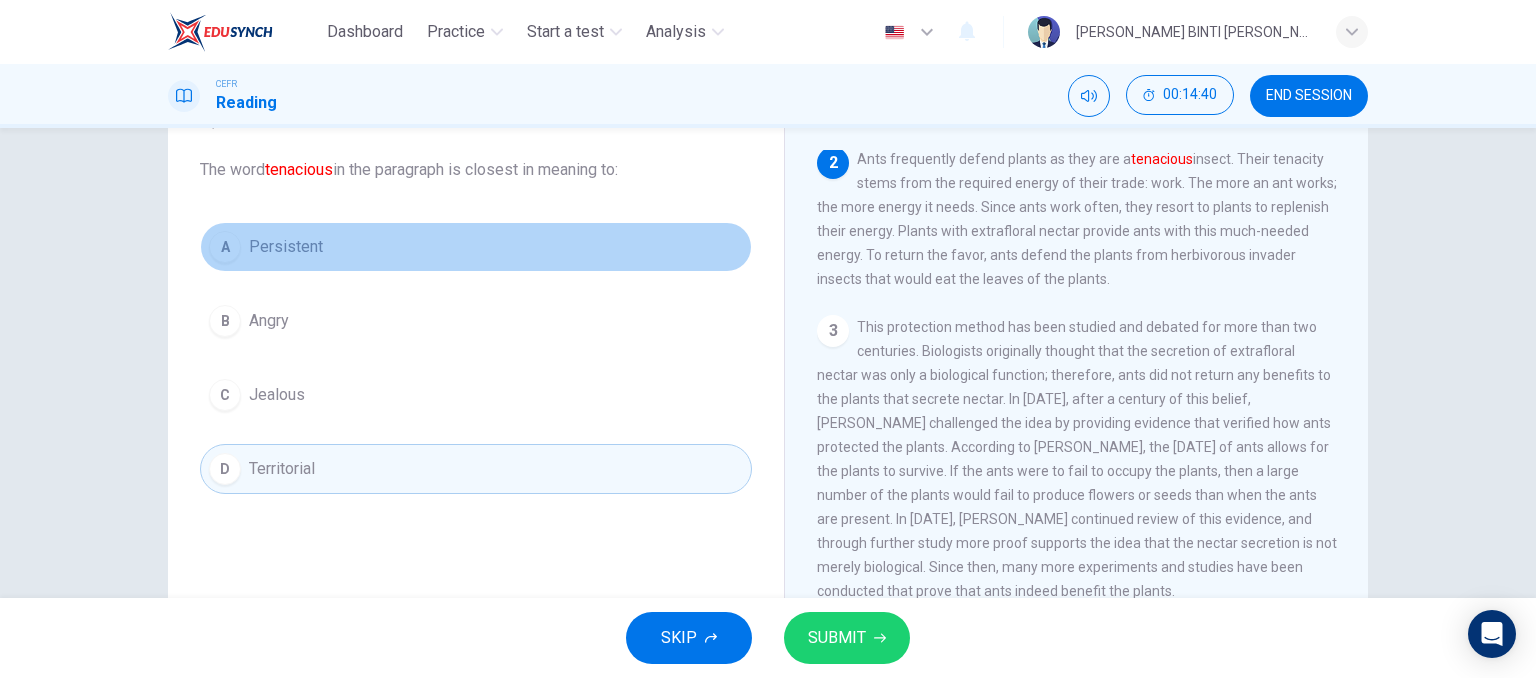 click on "A  Persistent" at bounding box center [476, 247] 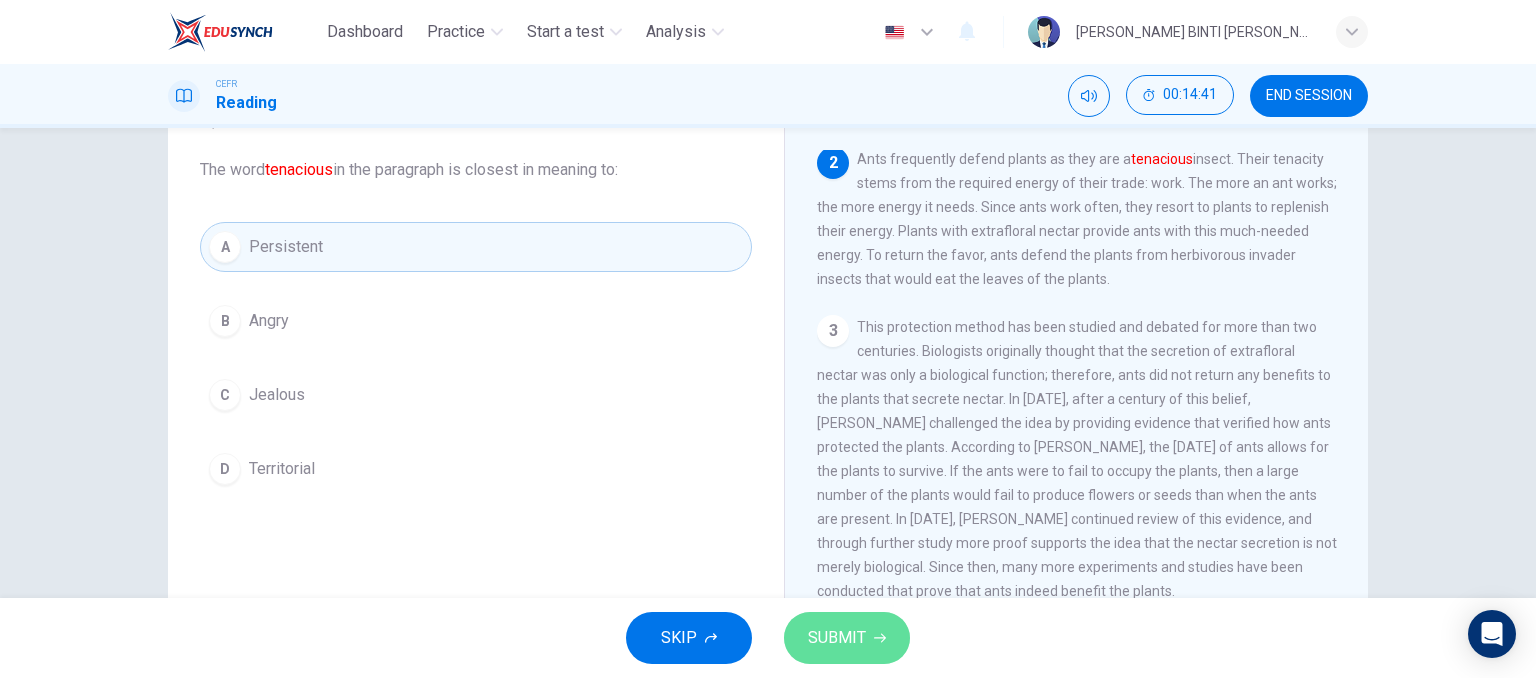 click on "SUBMIT" at bounding box center [847, 638] 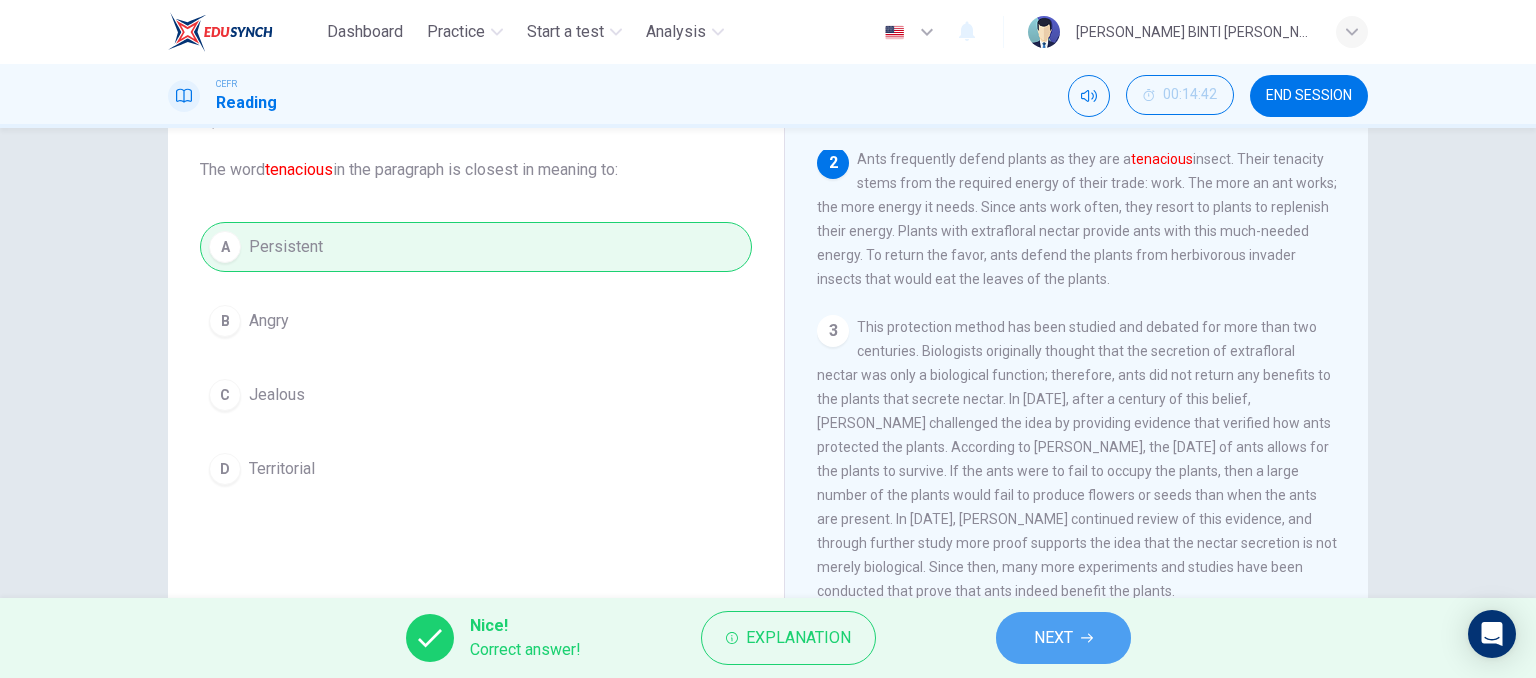 click on "NEXT" at bounding box center (1063, 638) 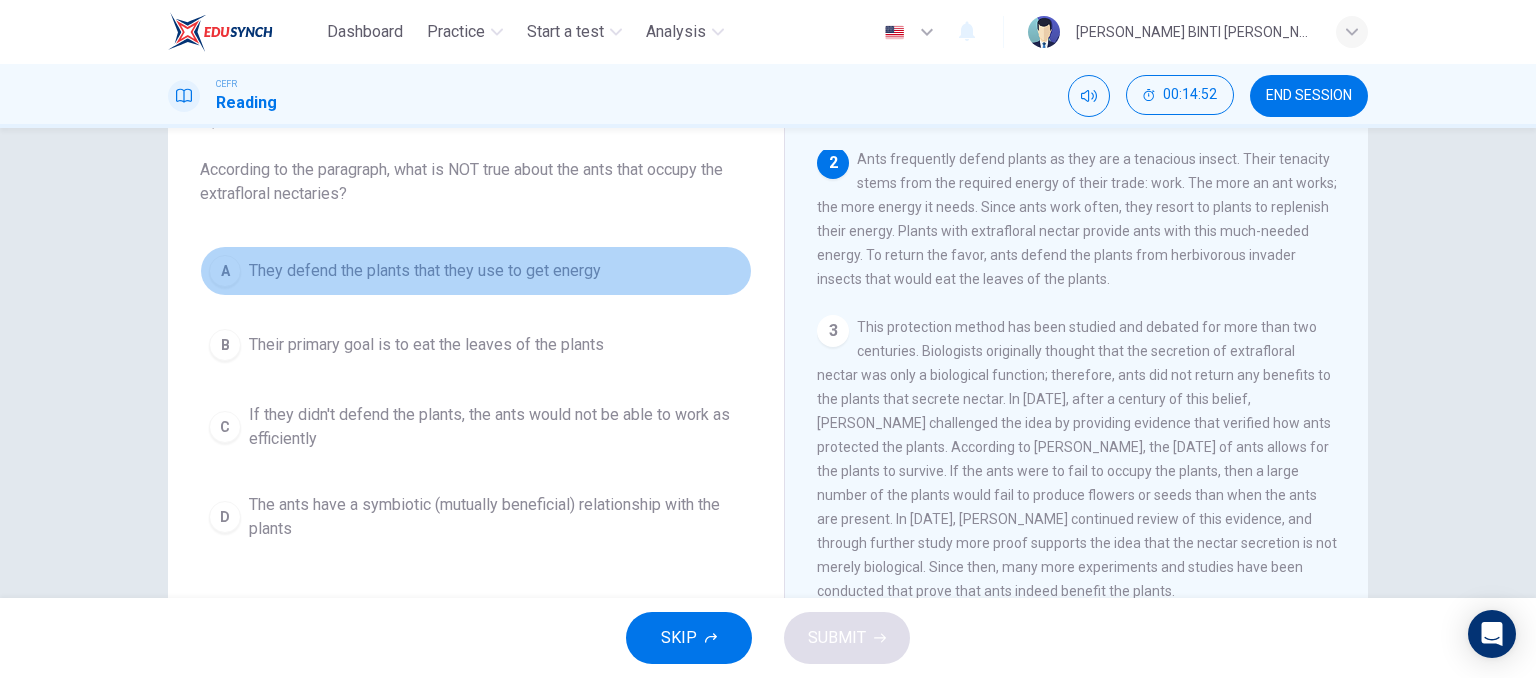 click on "A They defend the plants that they use to get energy" at bounding box center (476, 271) 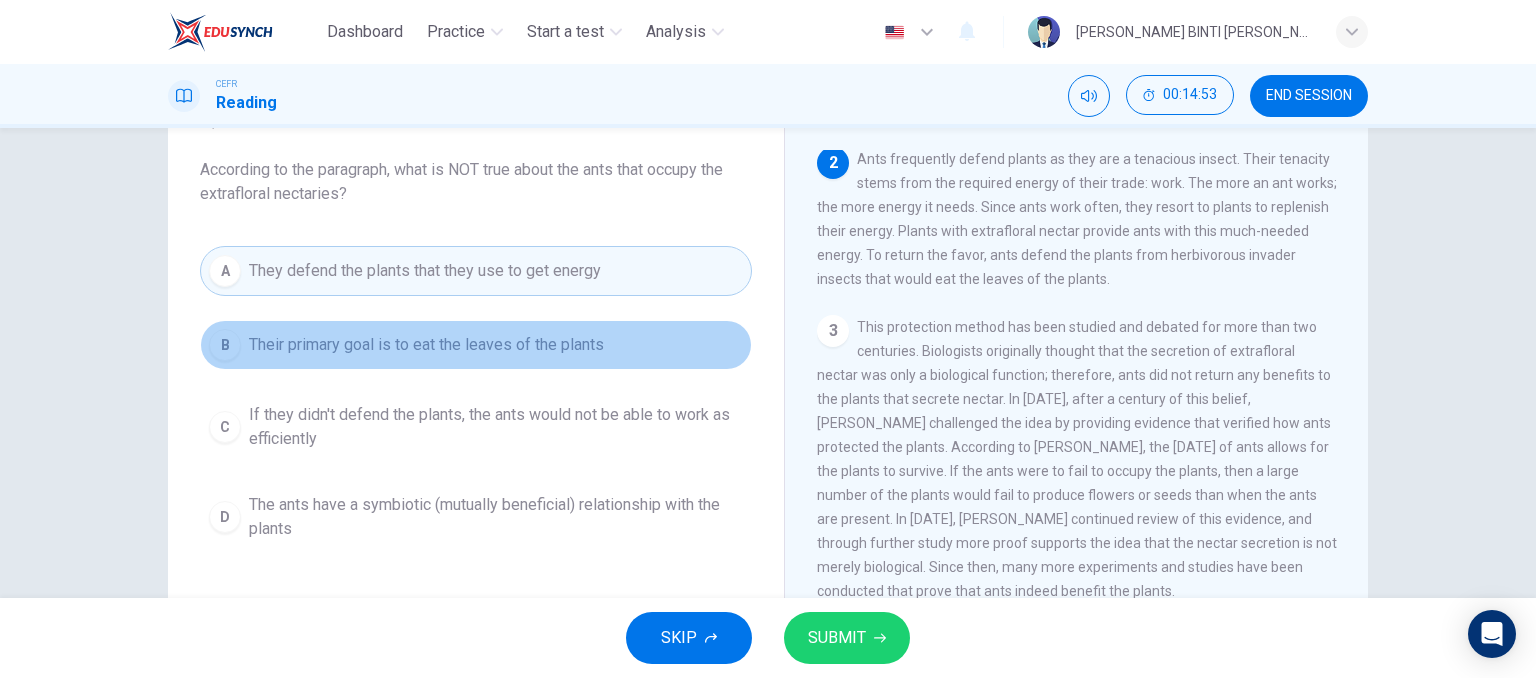 click on "Their primary goal is to eat the leaves of the plants" at bounding box center [426, 345] 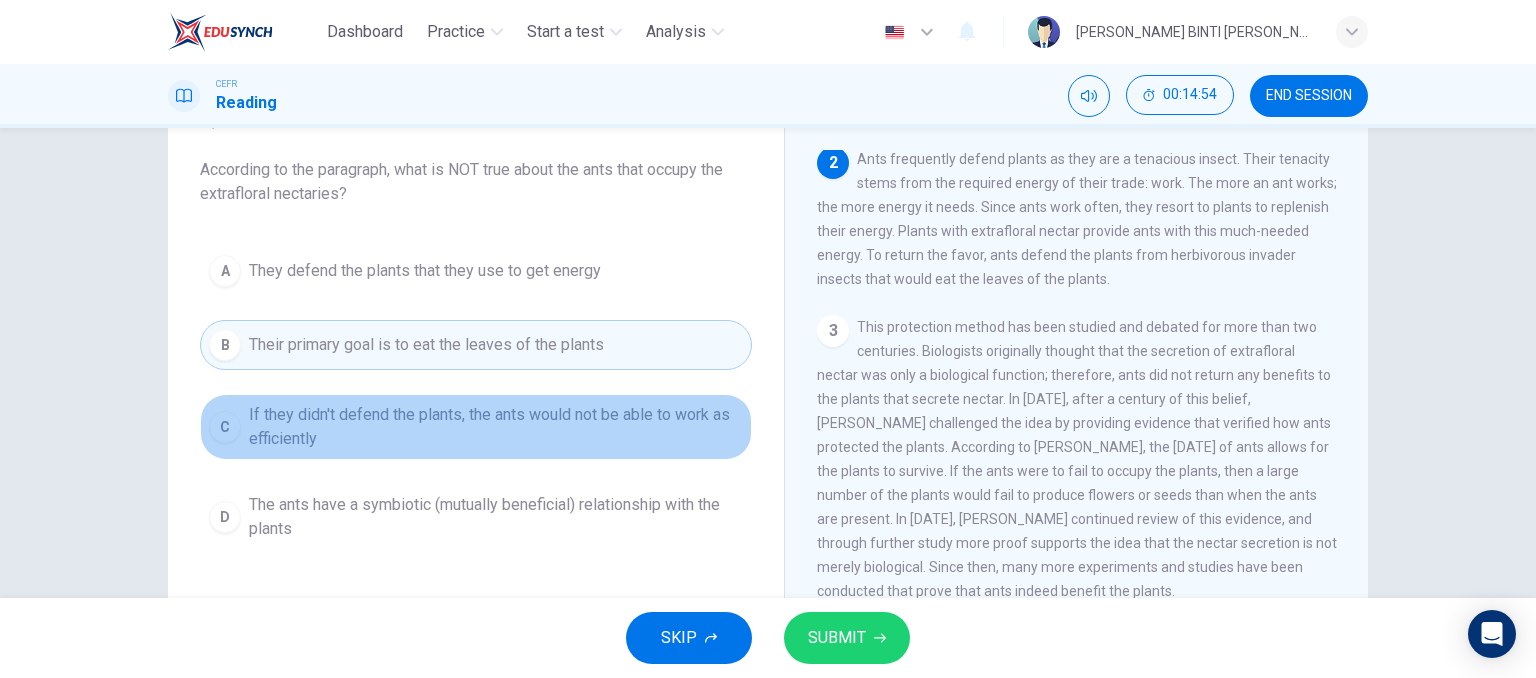 click on "If they didn't defend the plants, the ants would not be able to work as efficiently" at bounding box center (496, 427) 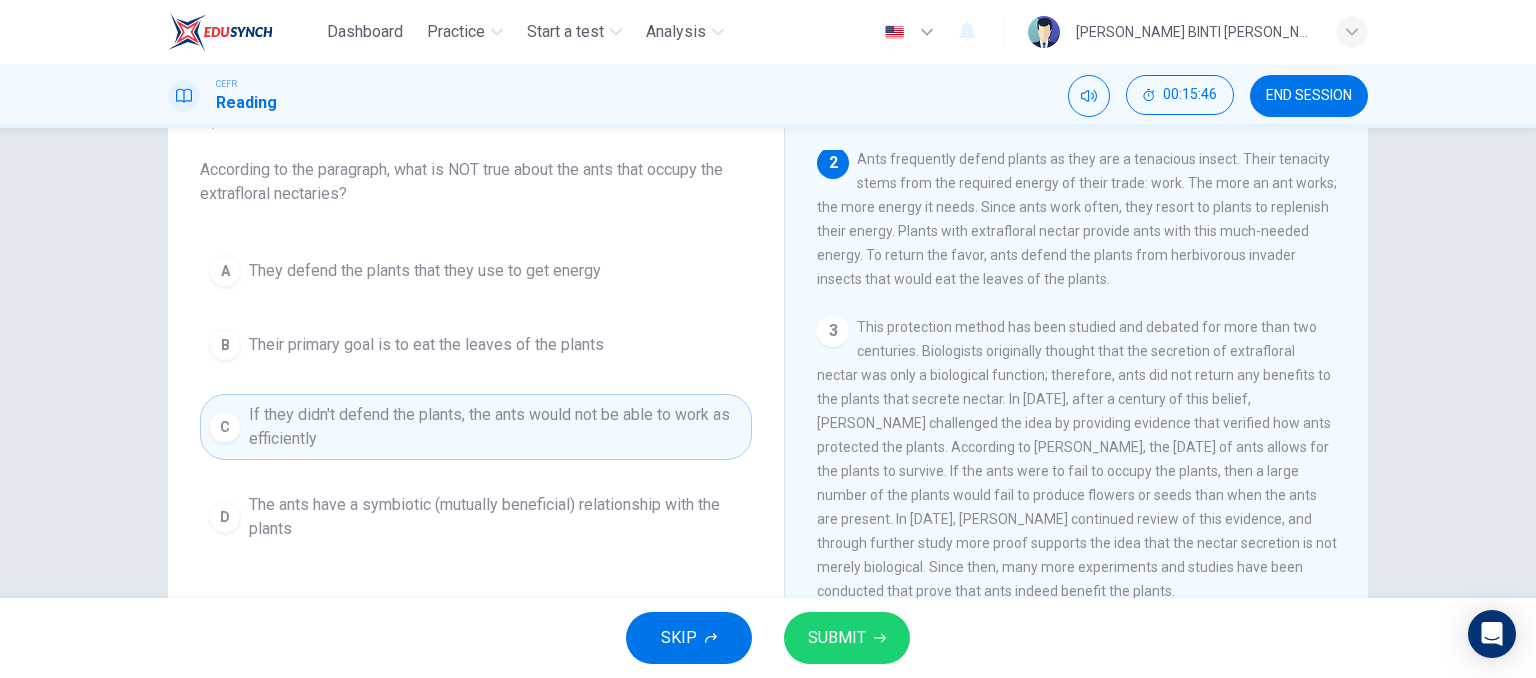 drag, startPoint x: 856, startPoint y: 165, endPoint x: 990, endPoint y: 180, distance: 134.83694 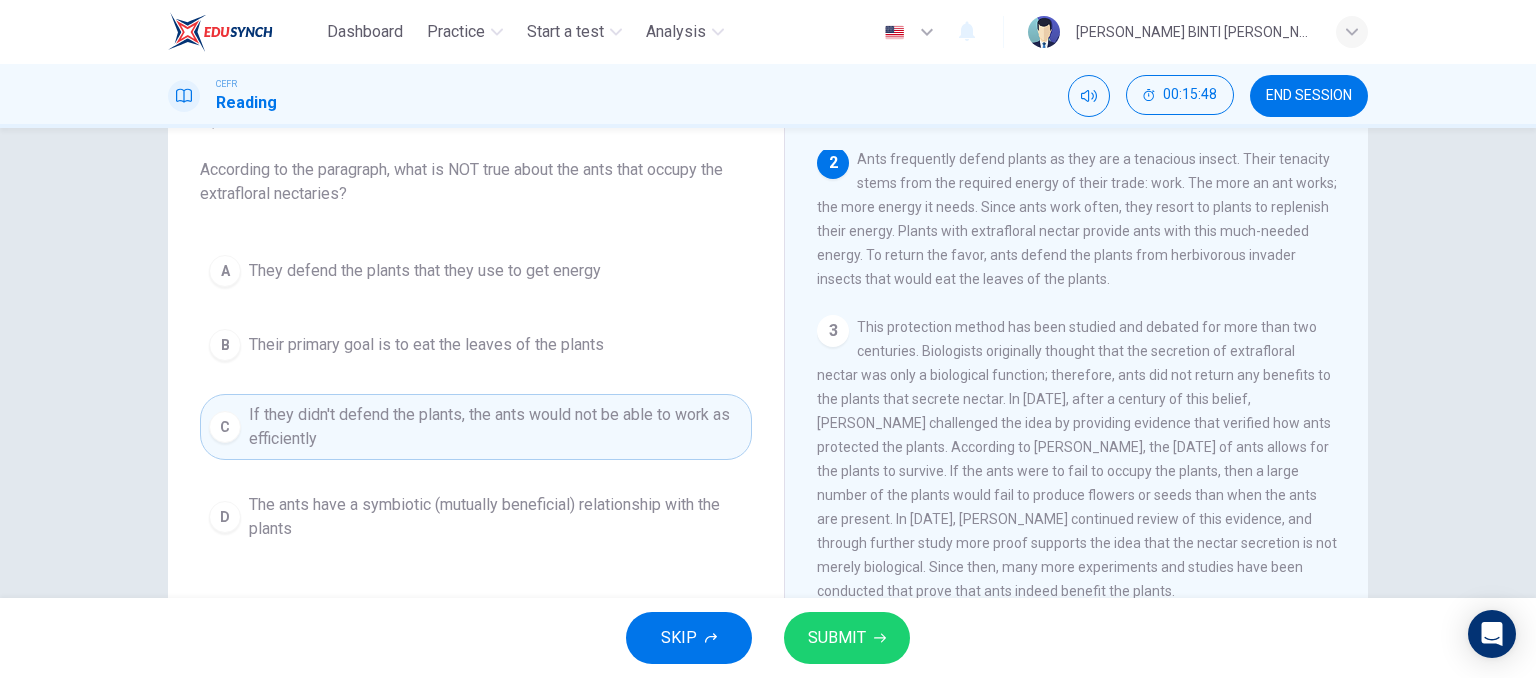 drag, startPoint x: 851, startPoint y: 161, endPoint x: 1004, endPoint y: 201, distance: 158.14233 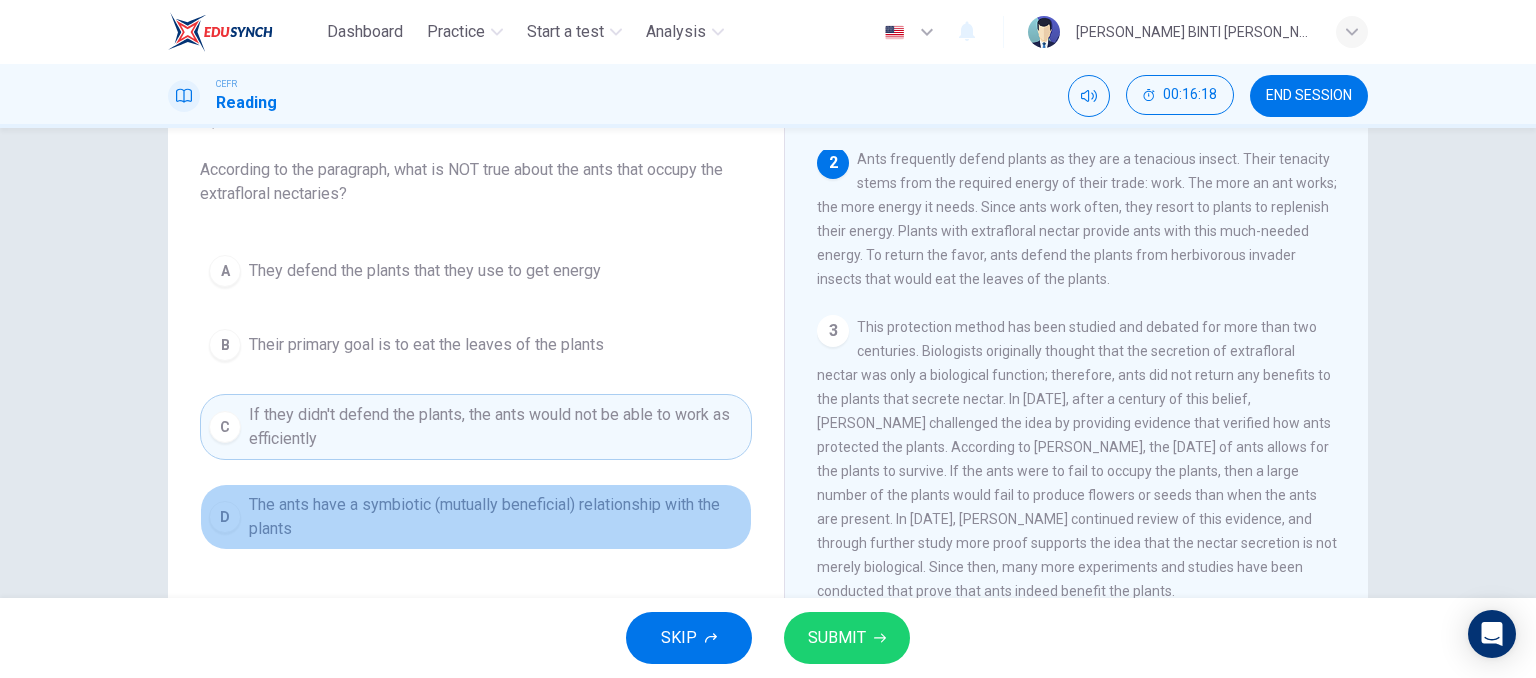 click on "The ants have a symbiotic (mutually beneficial) relationship with the plants" at bounding box center [496, 517] 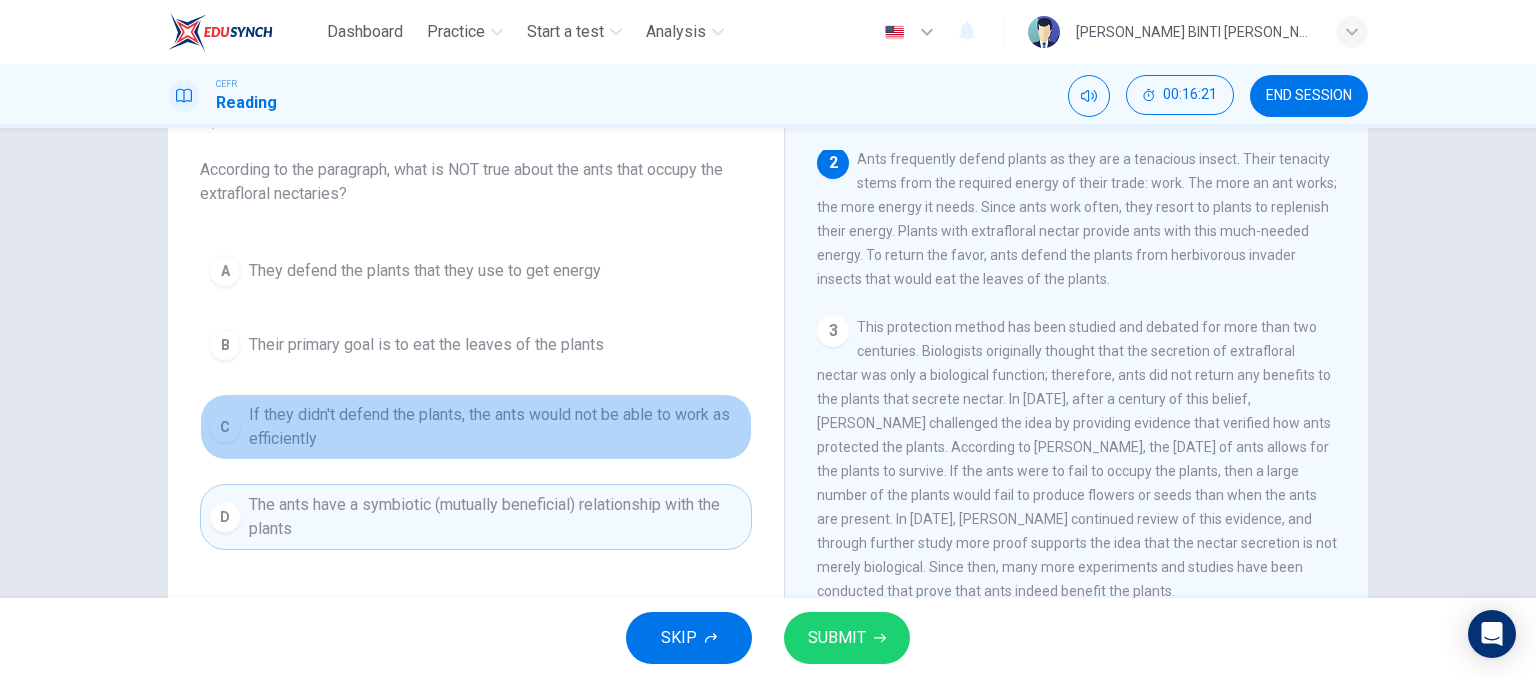click on "If they didn't defend the plants, the ants would not be able to work as efficiently" at bounding box center (496, 427) 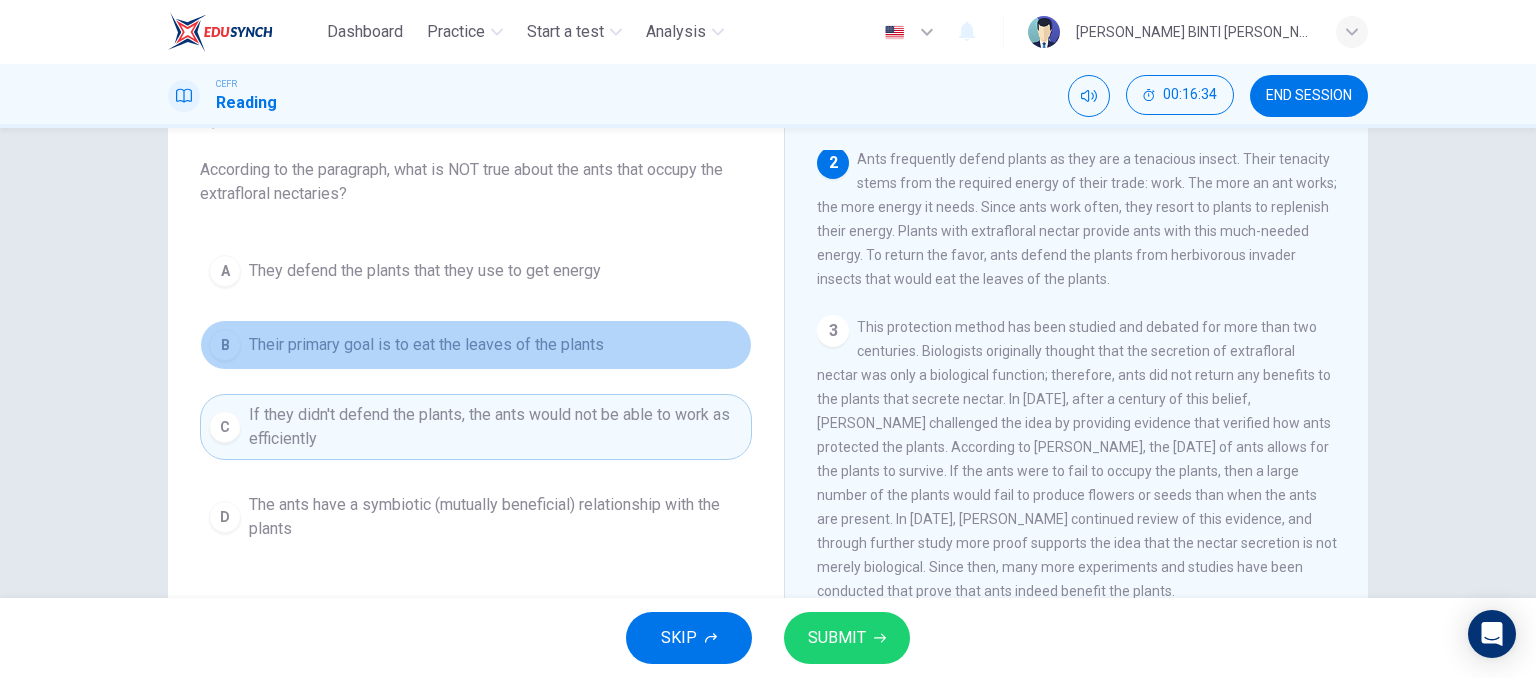 click on "B Their primary goal is to eat the leaves of the plants" at bounding box center [476, 345] 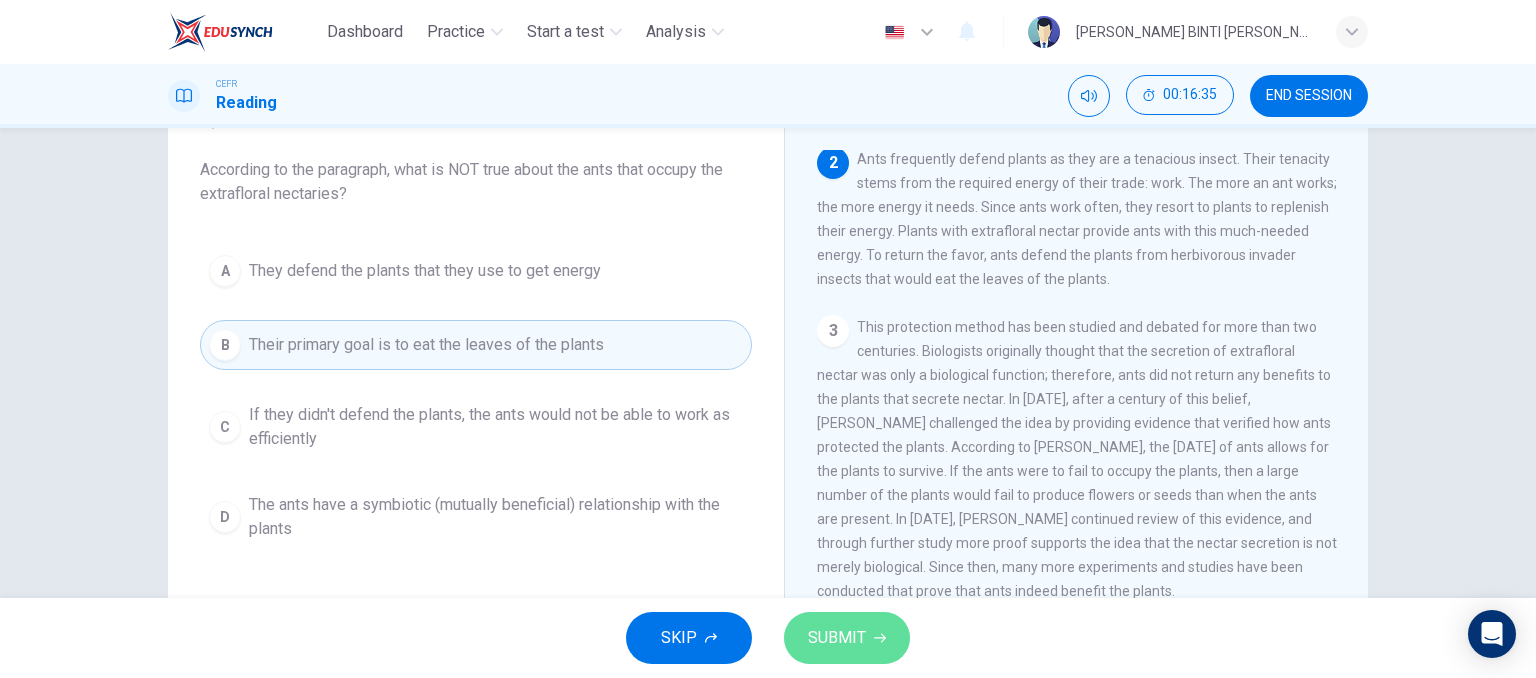 click on "SUBMIT" at bounding box center (847, 638) 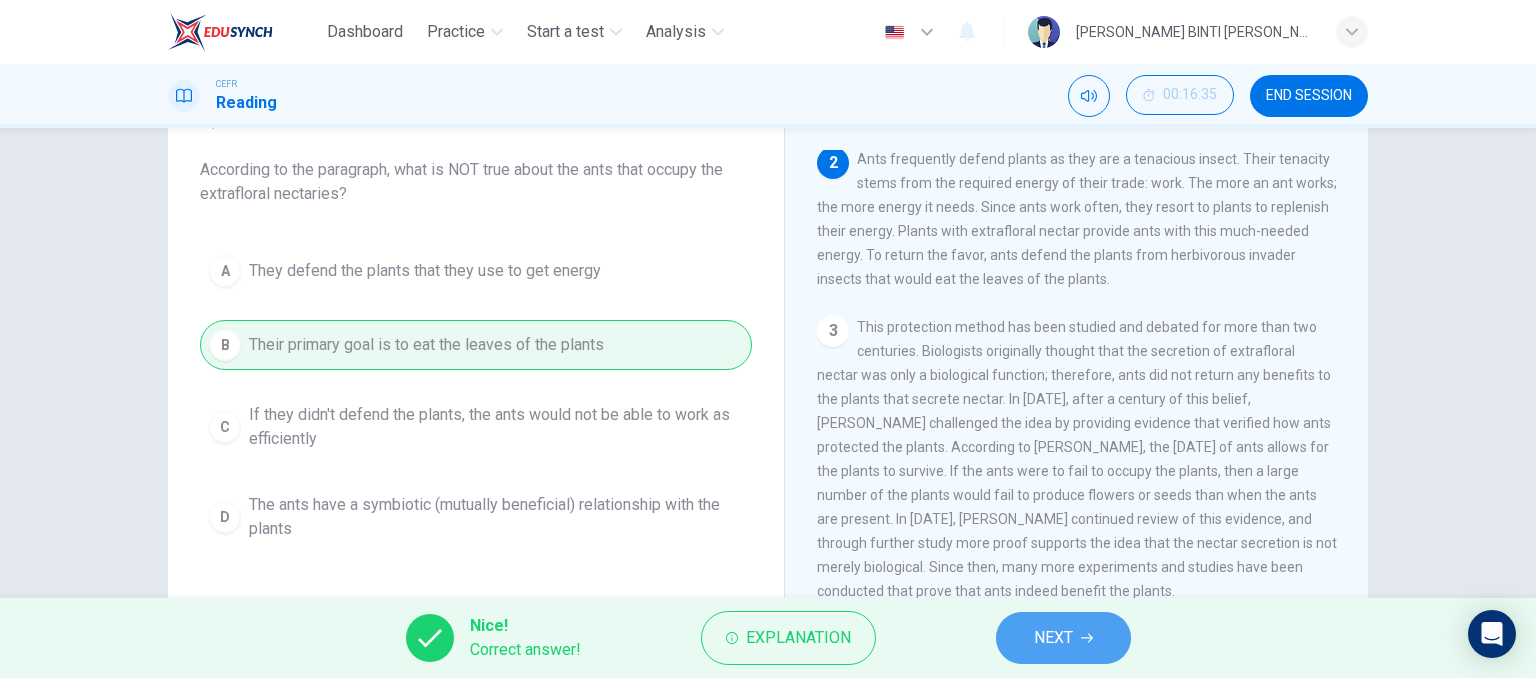 click on "NEXT" at bounding box center (1053, 638) 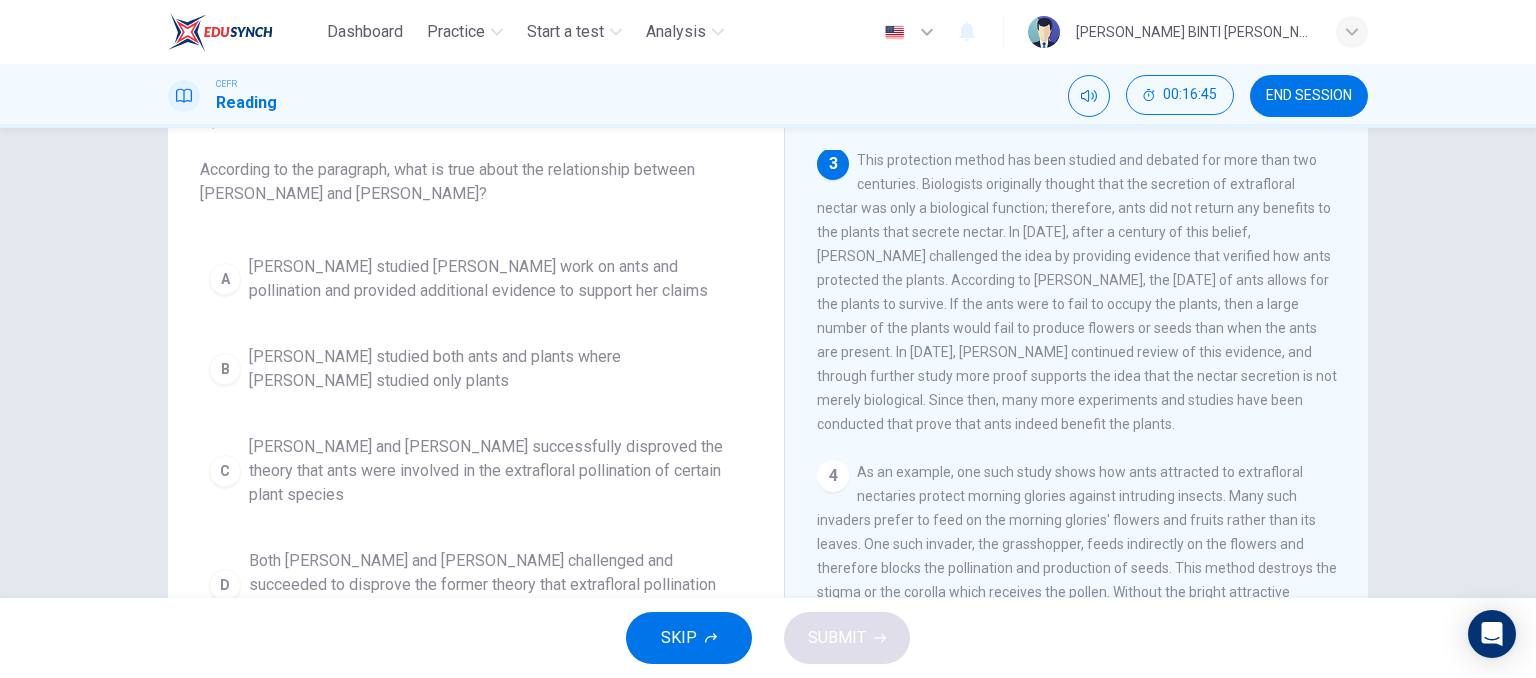 scroll, scrollTop: 435, scrollLeft: 0, axis: vertical 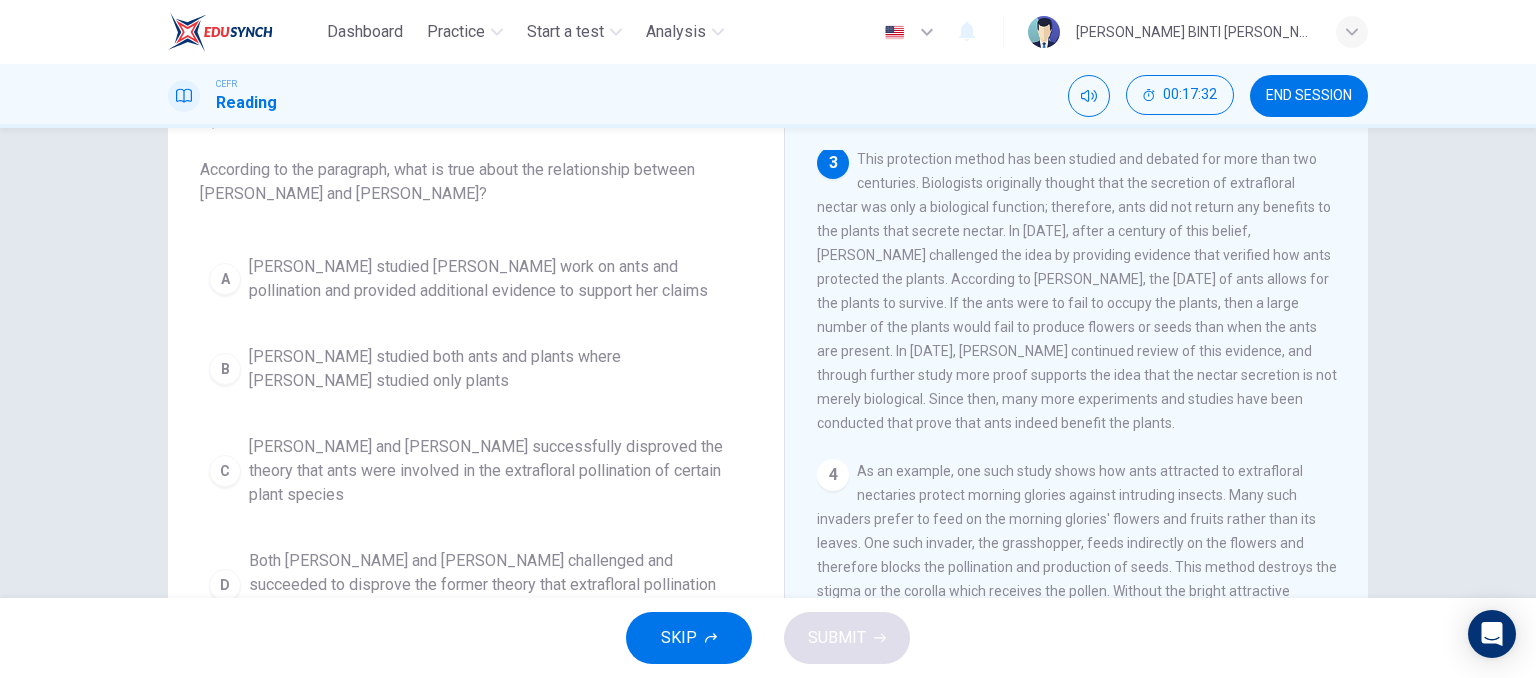 drag, startPoint x: 980, startPoint y: 297, endPoint x: 1078, endPoint y: 327, distance: 102.48902 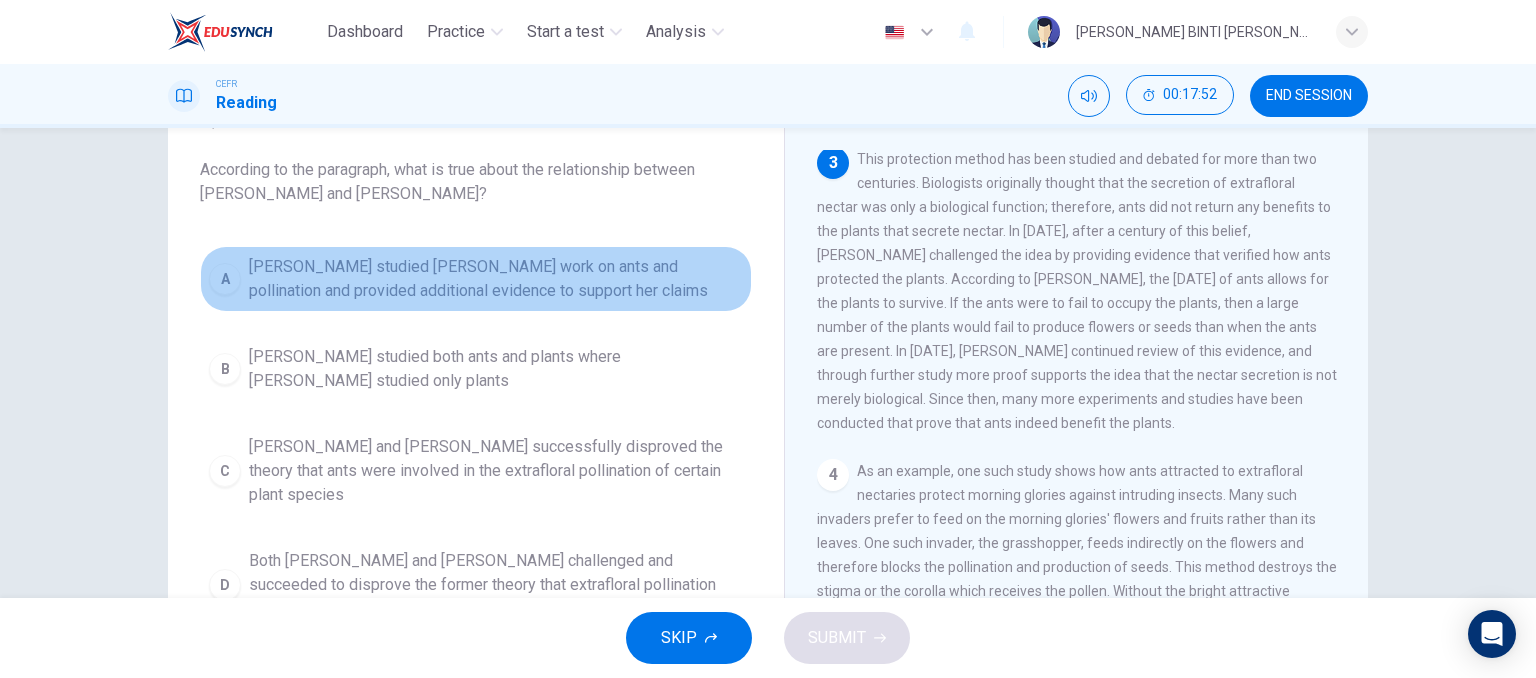 click on "Wheeler studied Bentley's work on ants and pollination and provided additional evidence to support her claims" at bounding box center (496, 279) 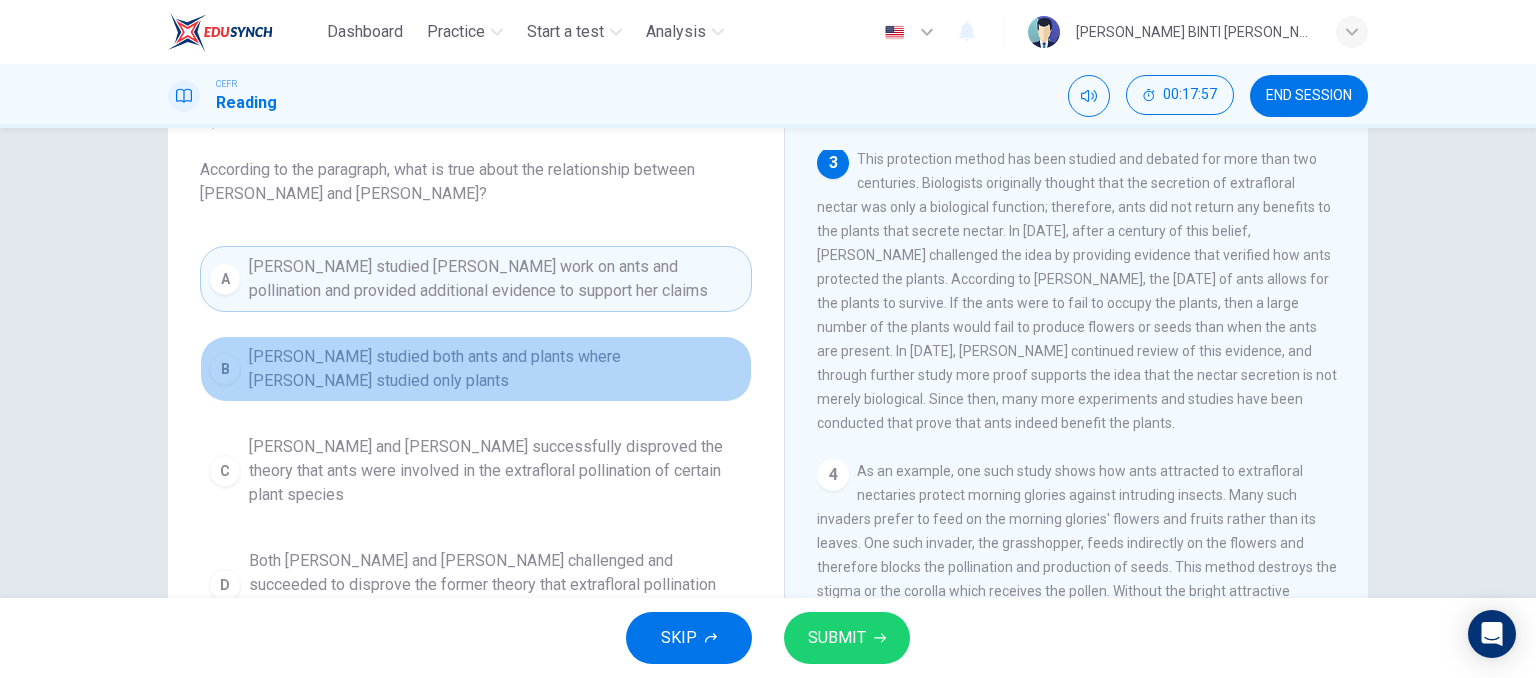 click on "Wheeler studied both ants and plants where Bentley studied only plants" at bounding box center [496, 369] 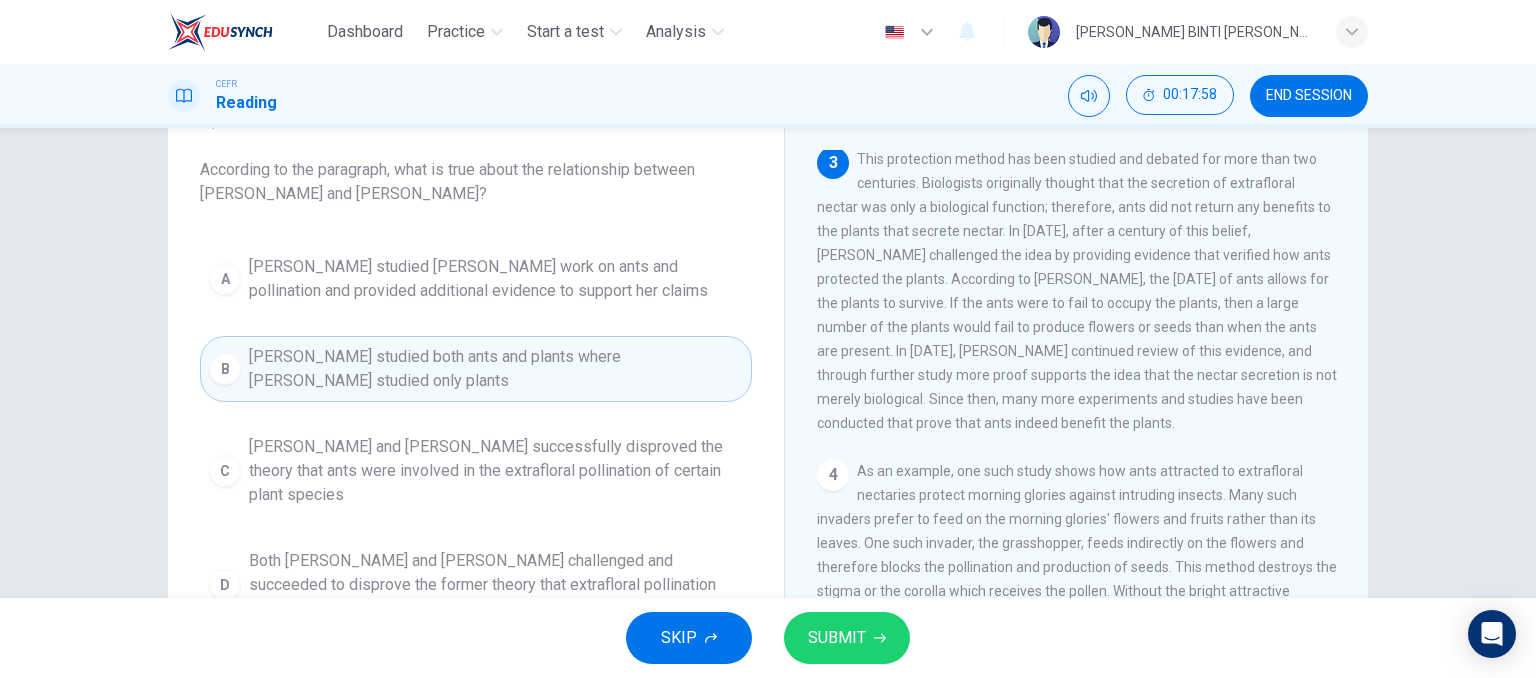 scroll, scrollTop: 162, scrollLeft: 0, axis: vertical 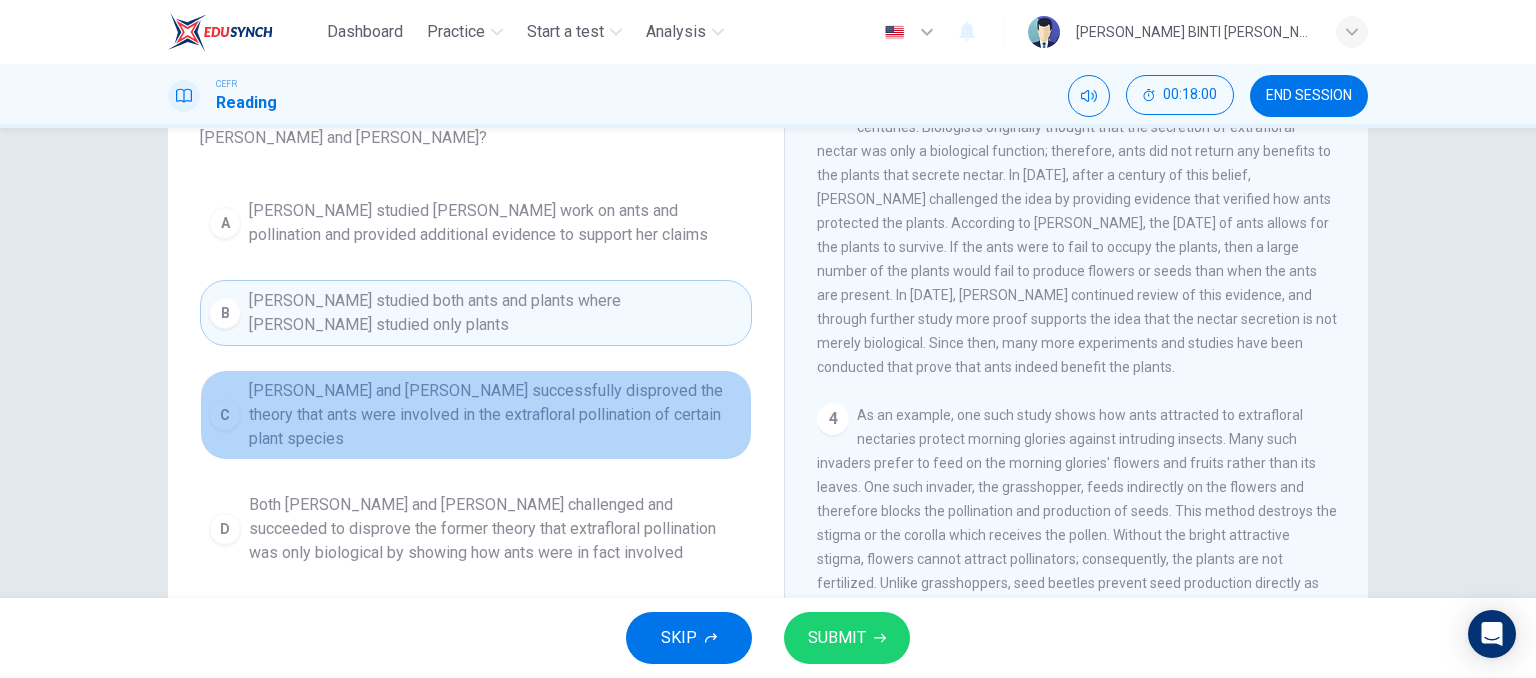 click on "Bentley and Wheeler successfully disproved the theory that ants were involved in the extrafloral pollination of certain plant species" at bounding box center (496, 415) 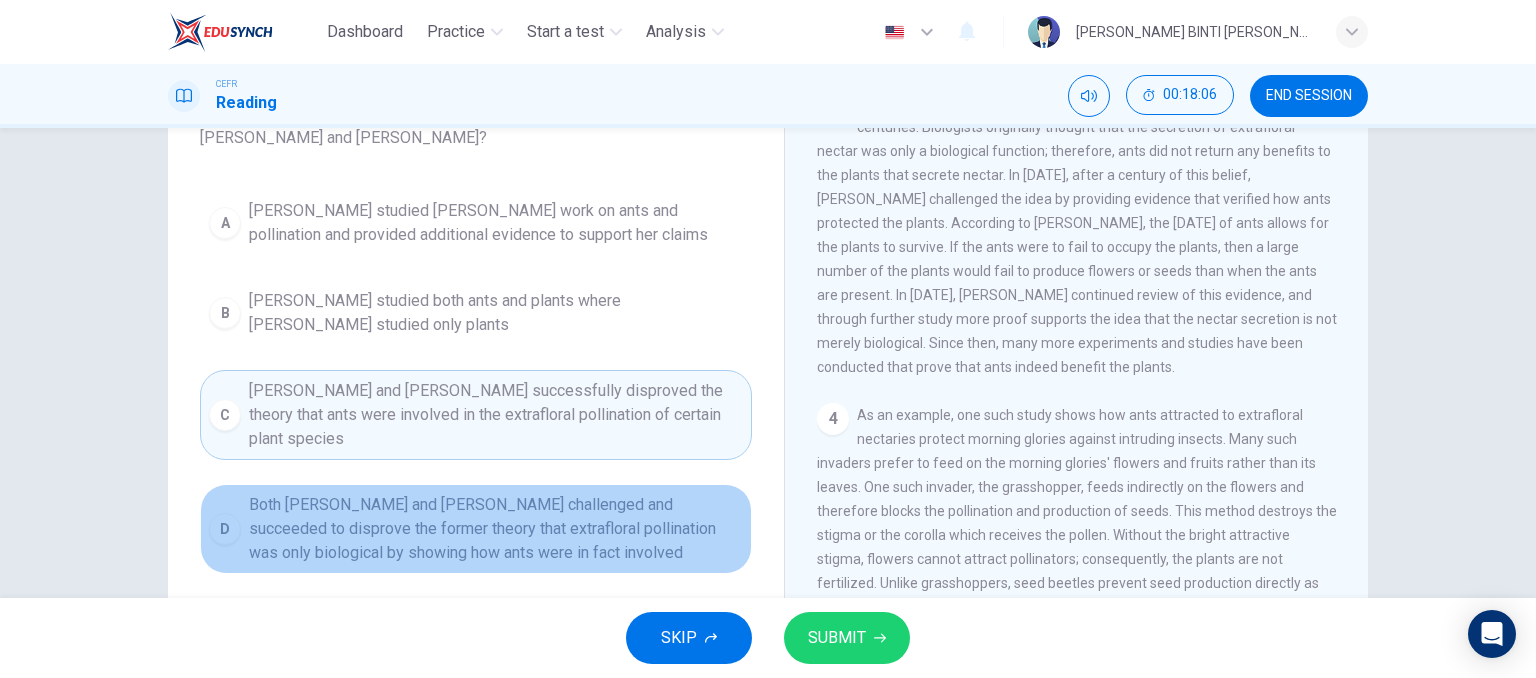 click on "Both Wheeler and Bentley challenged and succeeded to disprove the former theory that extrafloral pollination was only biological by showing how ants were in fact involved" at bounding box center (496, 529) 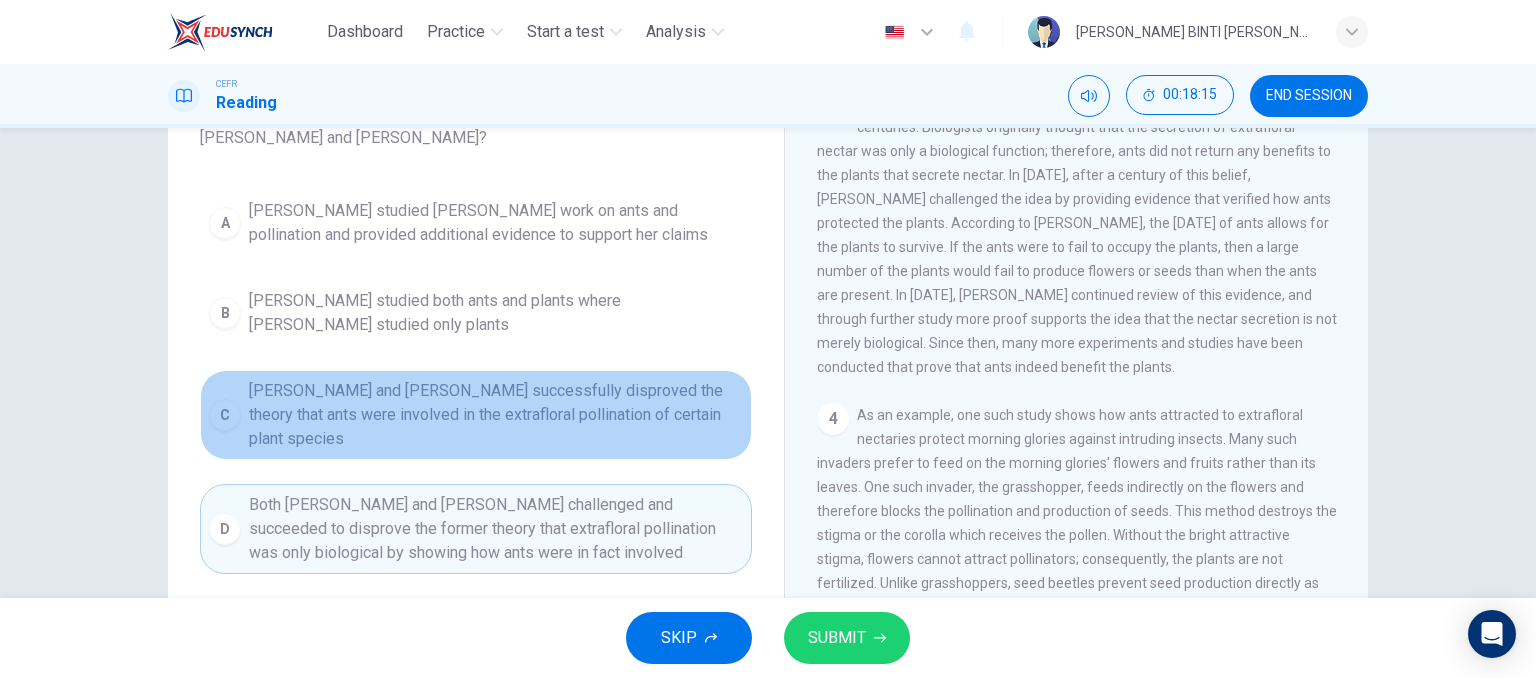 click on "Bentley and Wheeler successfully disproved the theory that ants were involved in the extrafloral pollination of certain plant species" at bounding box center [496, 415] 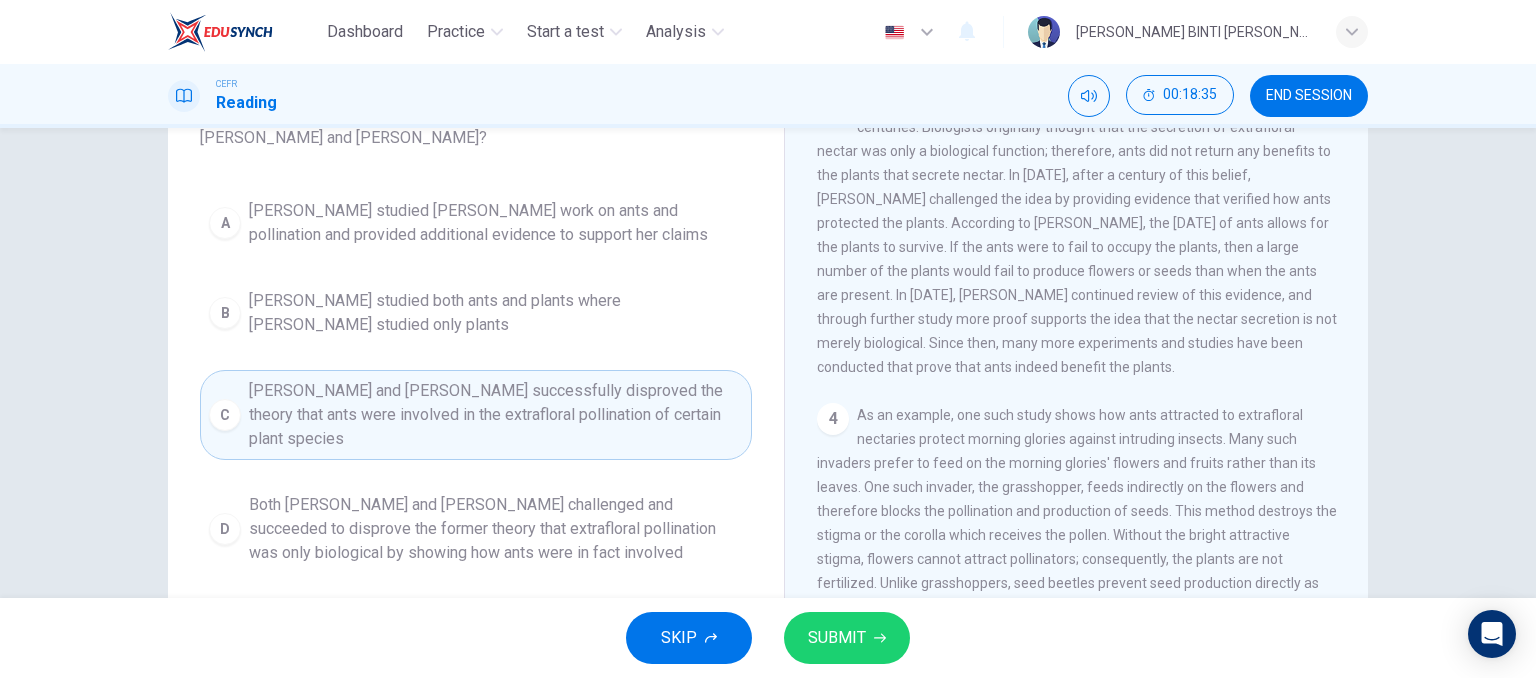 drag, startPoint x: 572, startPoint y: 467, endPoint x: 666, endPoint y: 536, distance: 116.60618 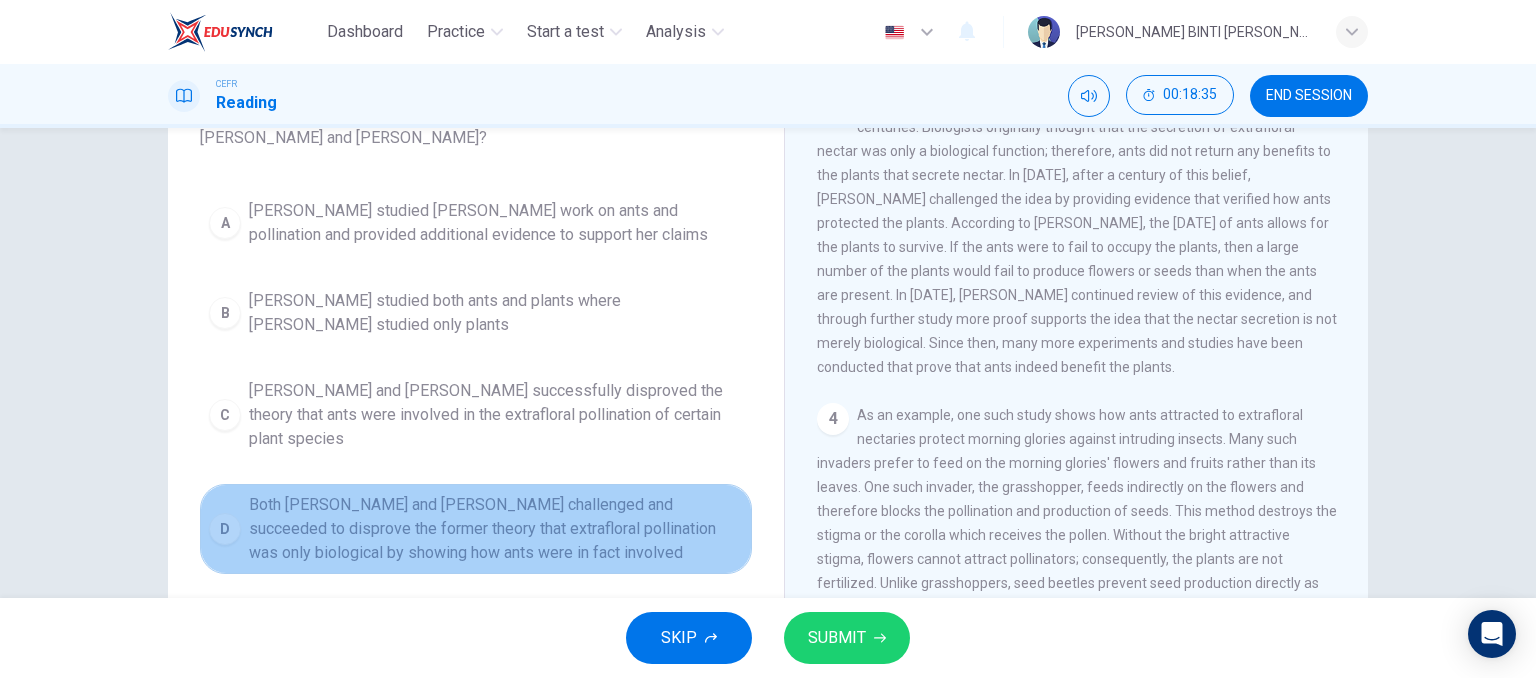 click on "Both Wheeler and Bentley challenged and succeeded to disprove the former theory that extrafloral pollination was only biological by showing how ants were in fact involved" at bounding box center [496, 529] 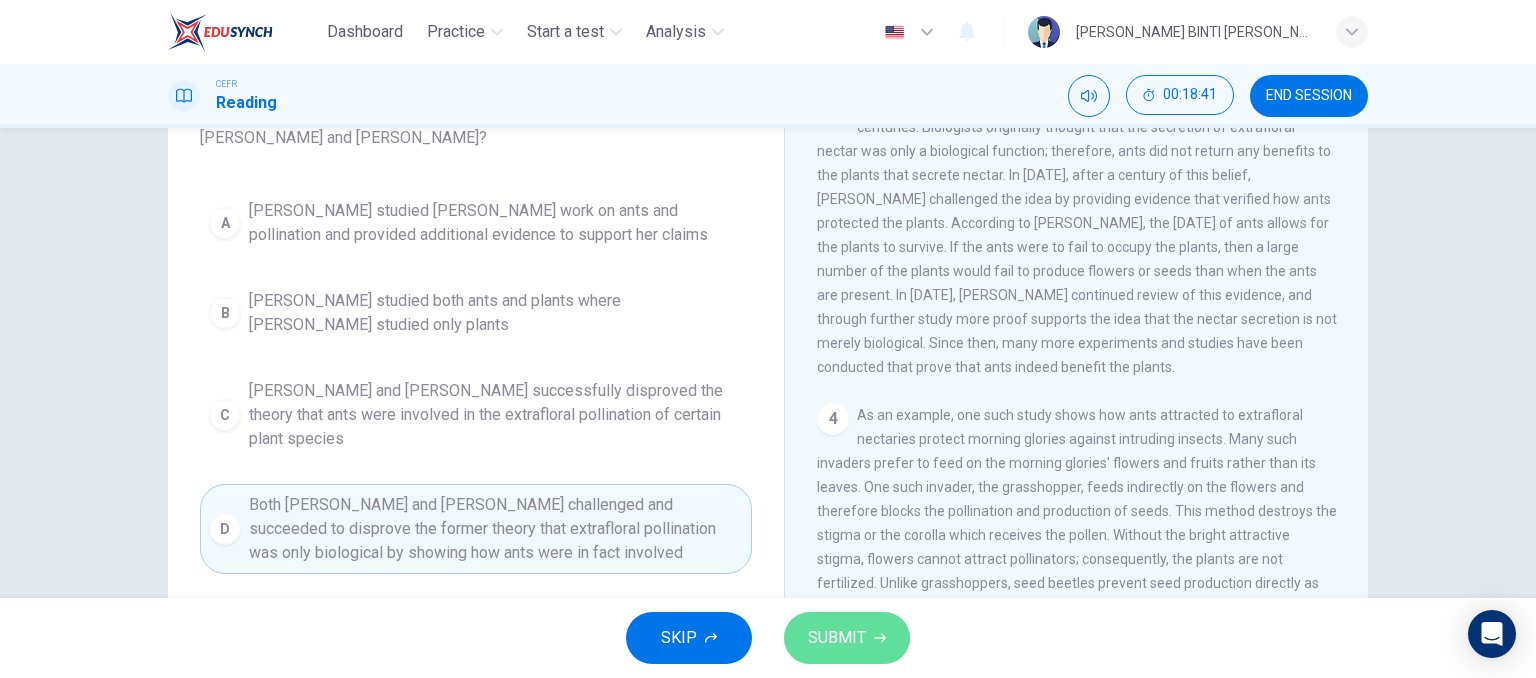 click on "SUBMIT" at bounding box center [837, 638] 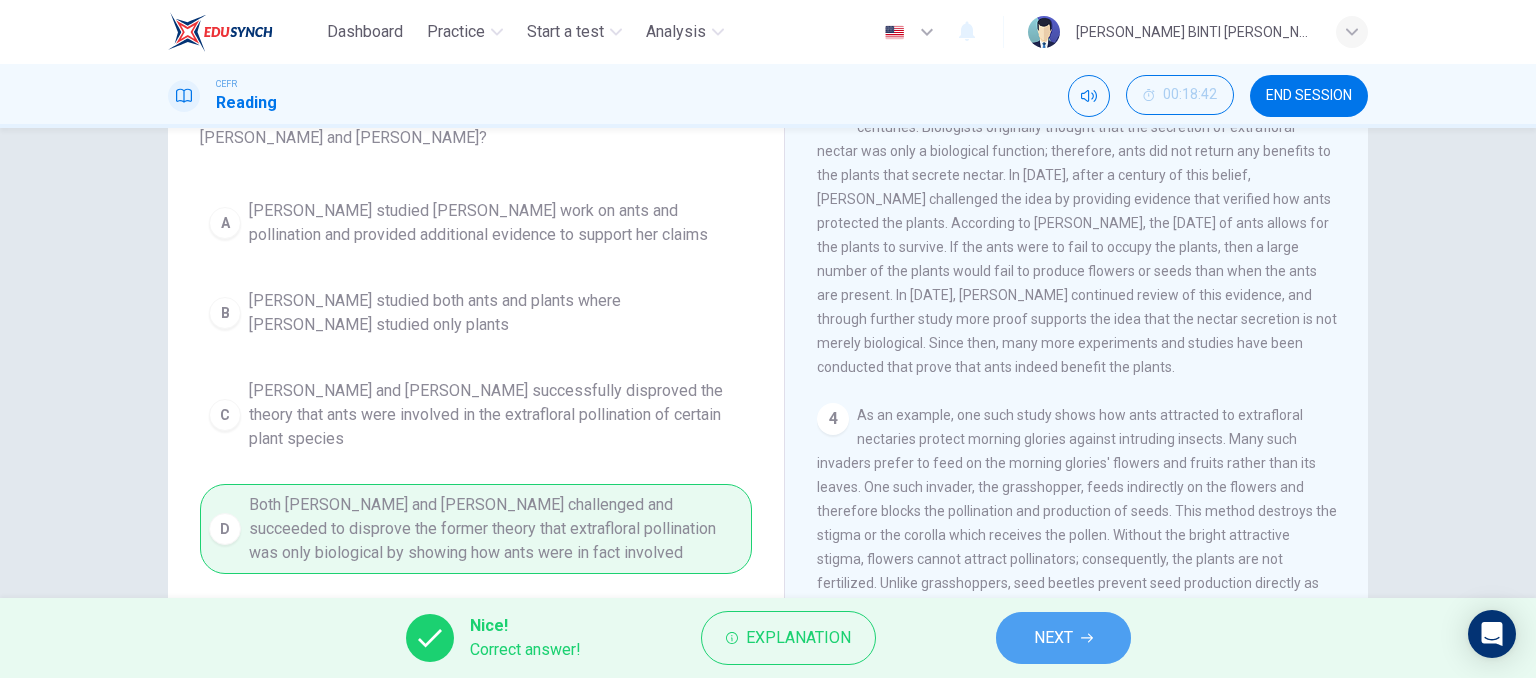 click on "NEXT" at bounding box center [1053, 638] 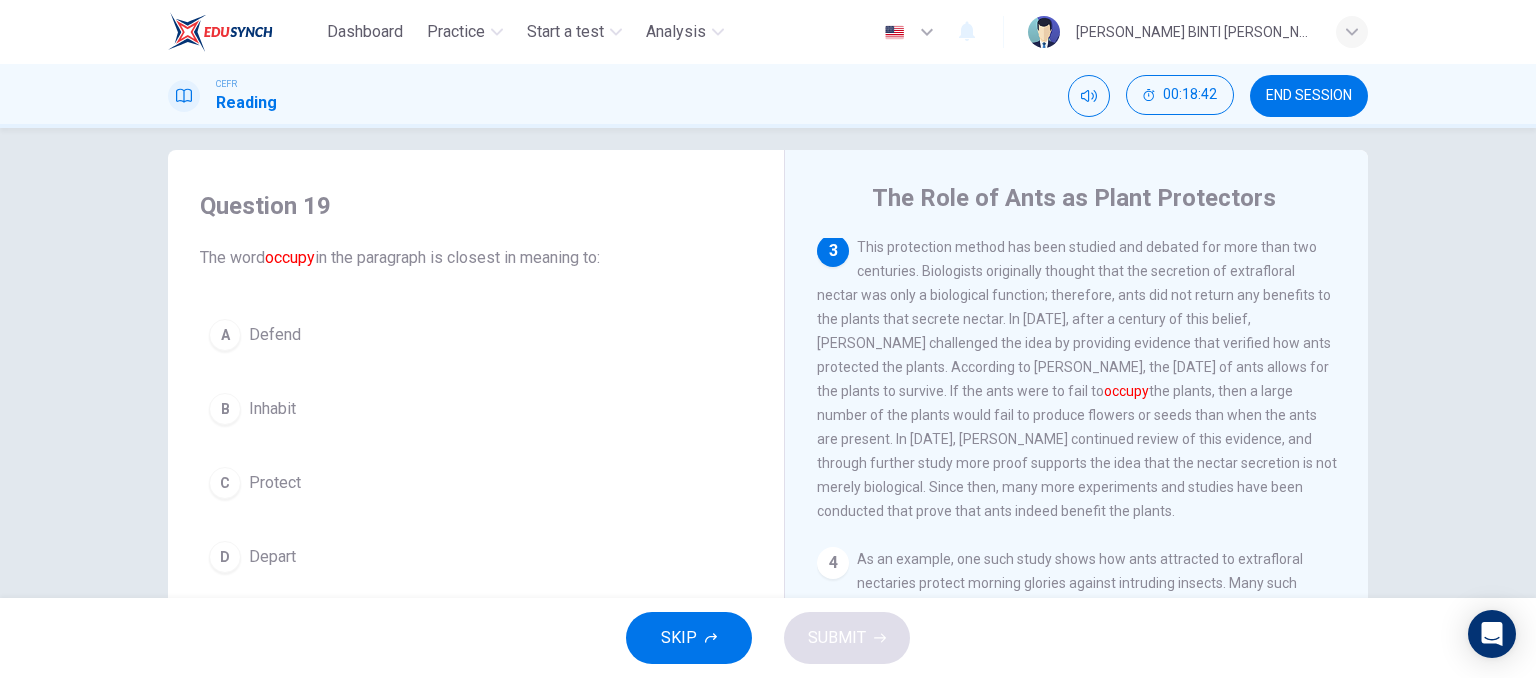 scroll, scrollTop: 18, scrollLeft: 0, axis: vertical 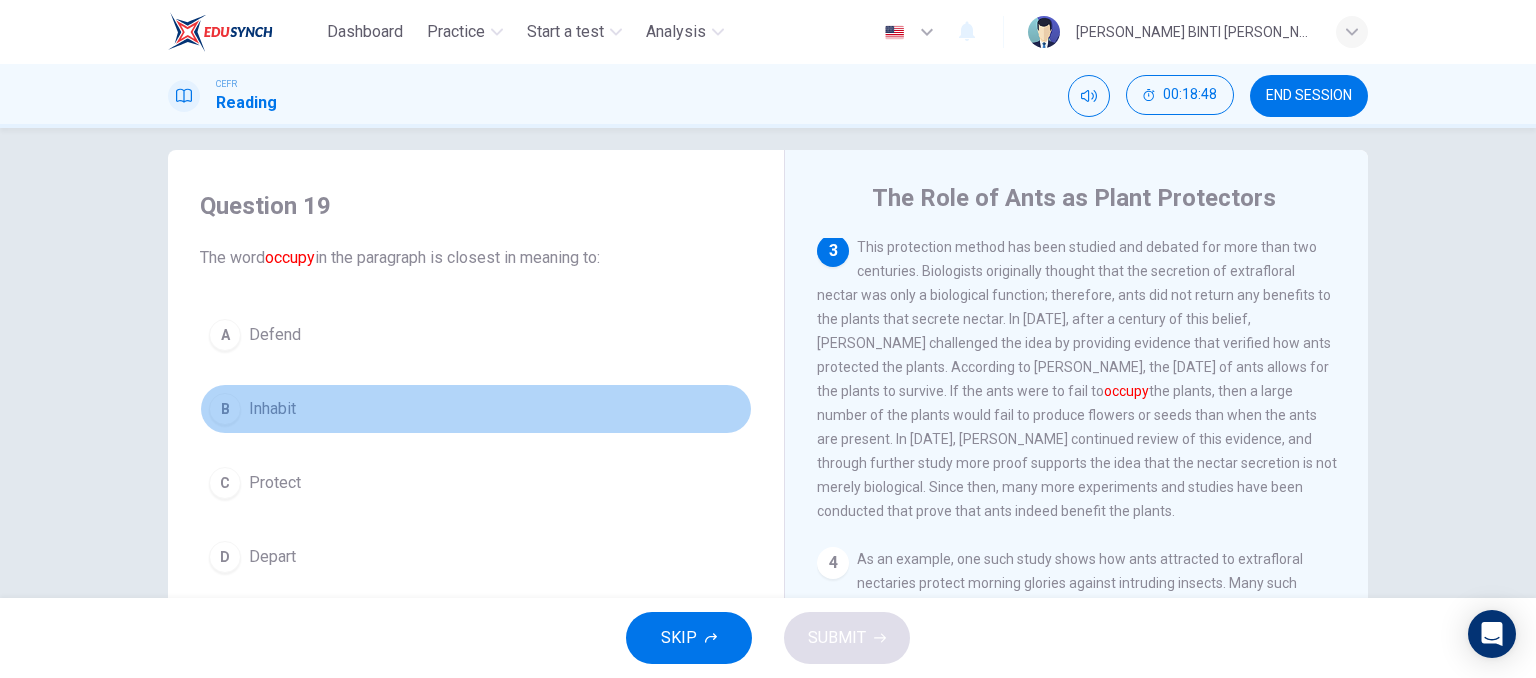 click on "Inhabit" at bounding box center [272, 409] 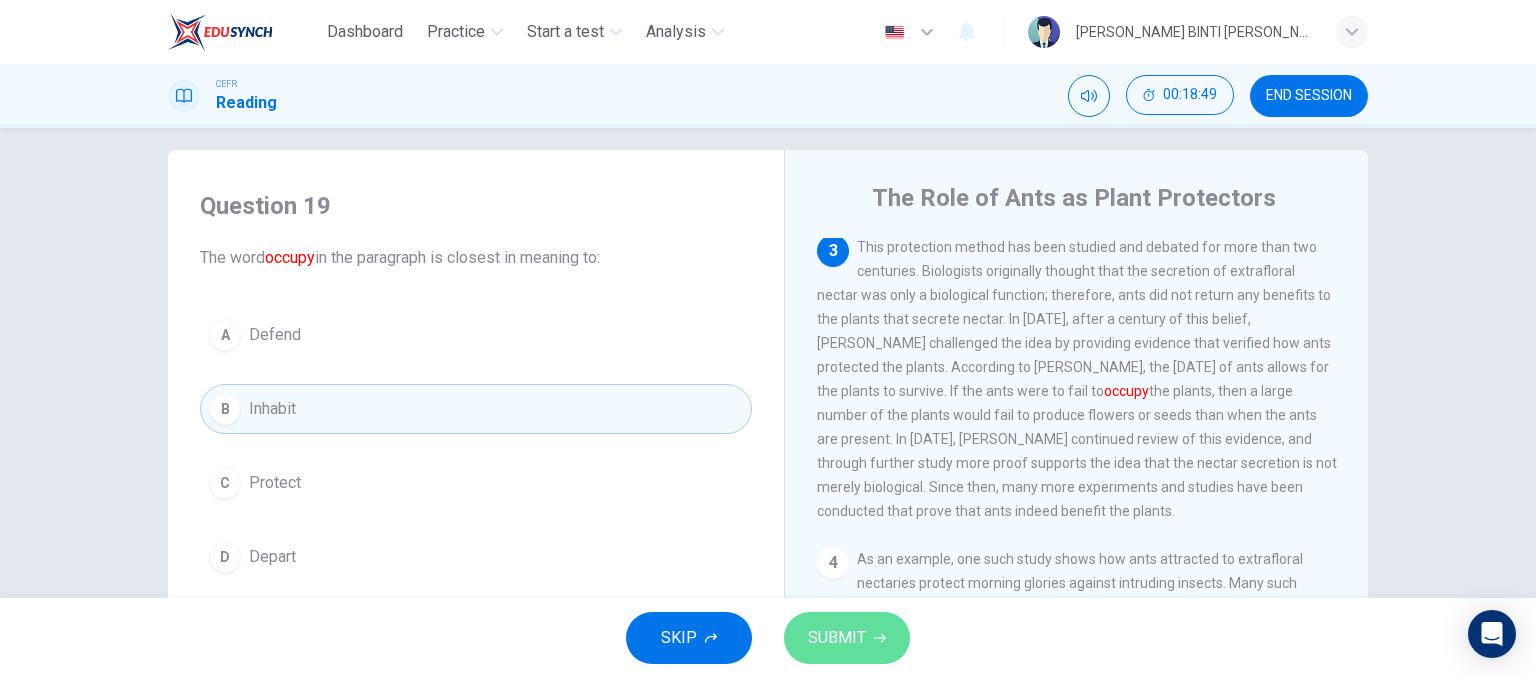 click on "SUBMIT" at bounding box center [837, 638] 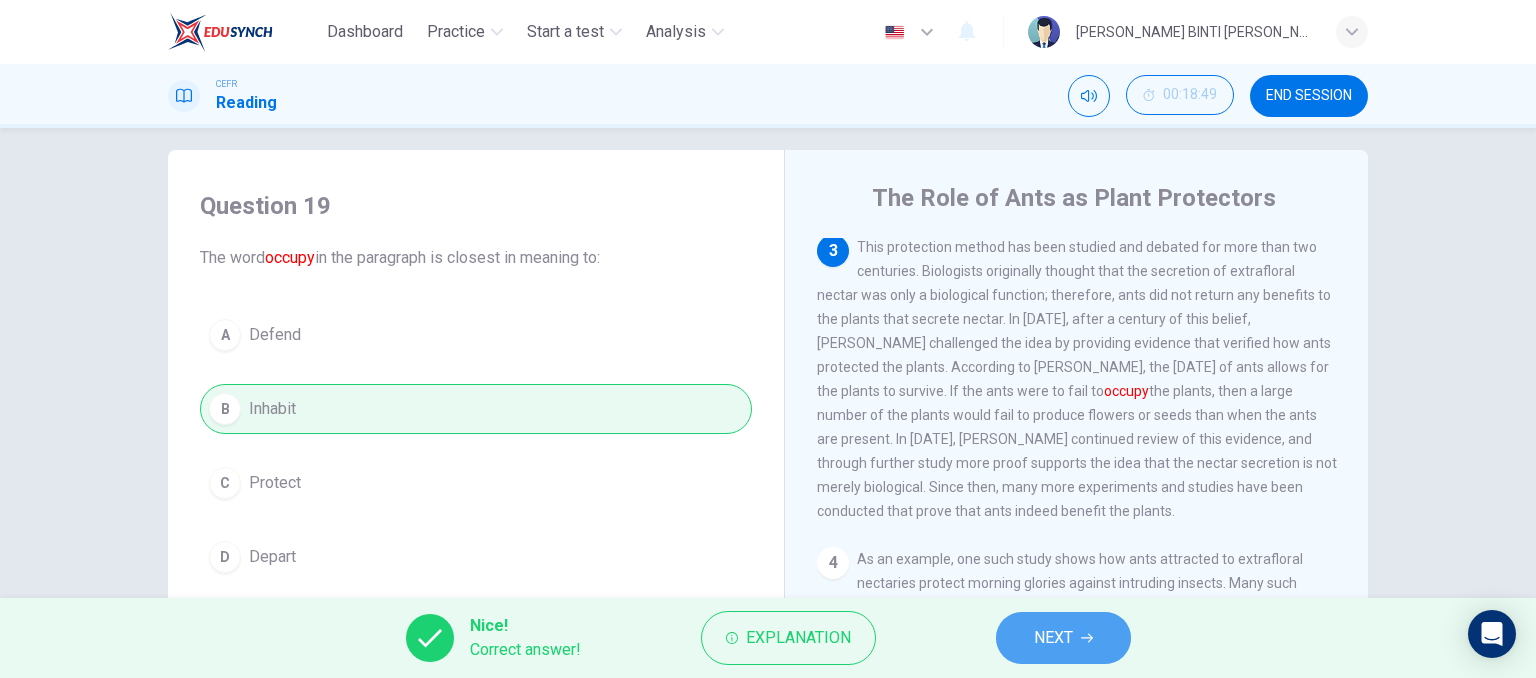click on "NEXT" at bounding box center [1053, 638] 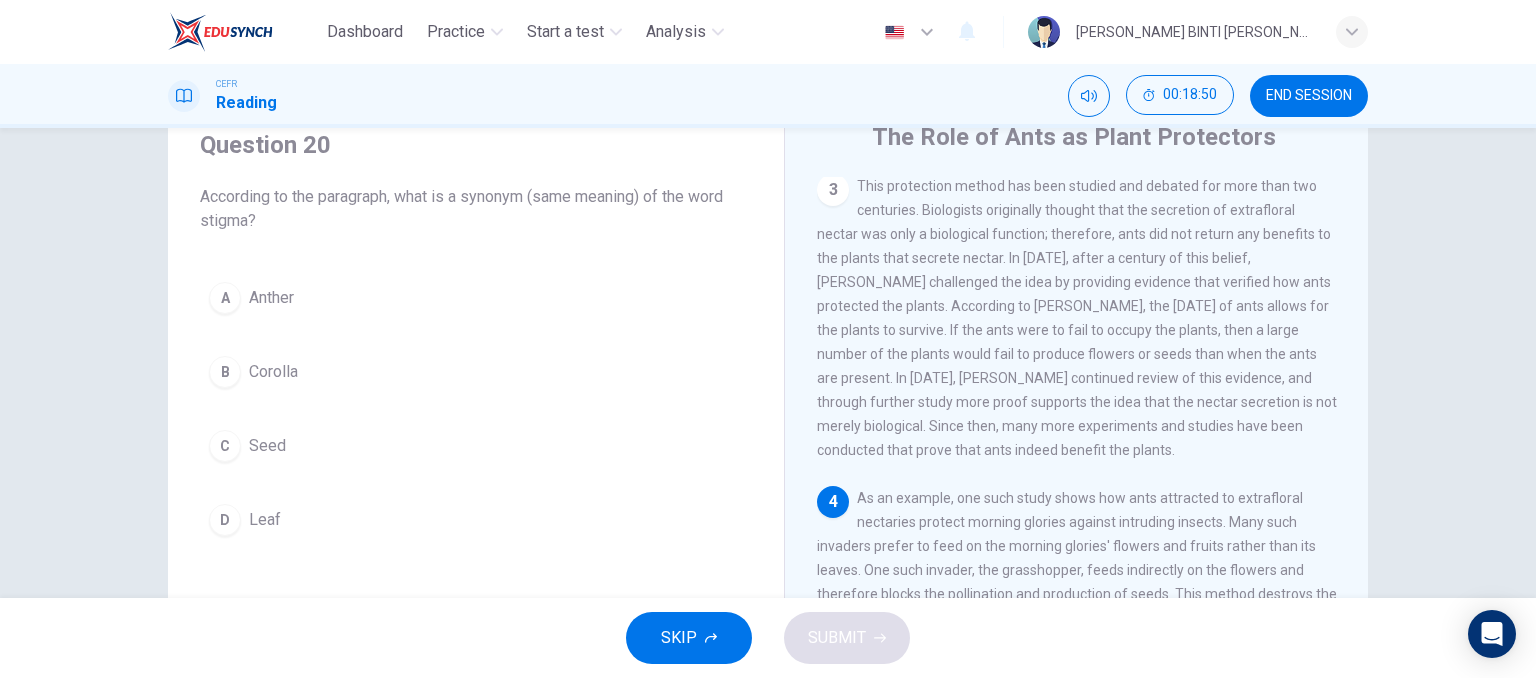 scroll, scrollTop: 82, scrollLeft: 0, axis: vertical 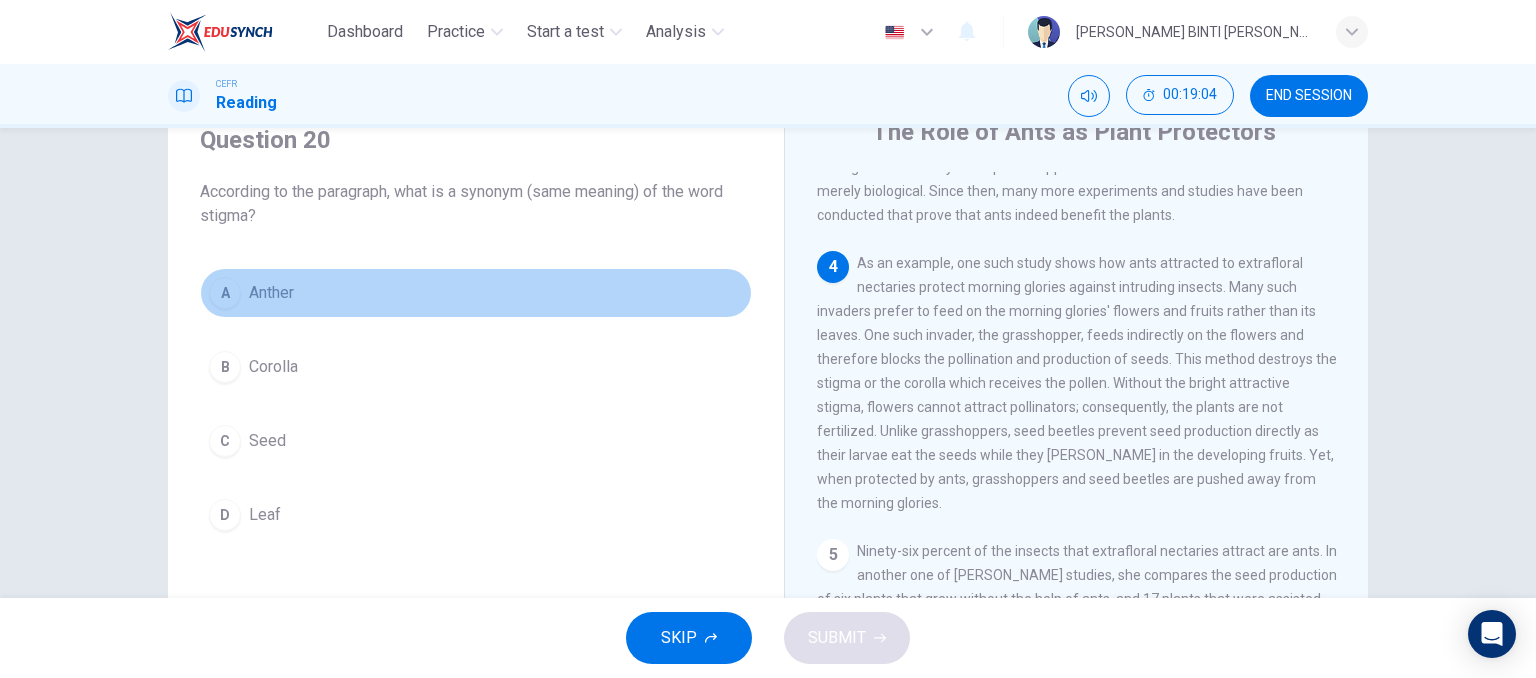 click on "A Anther" at bounding box center (476, 293) 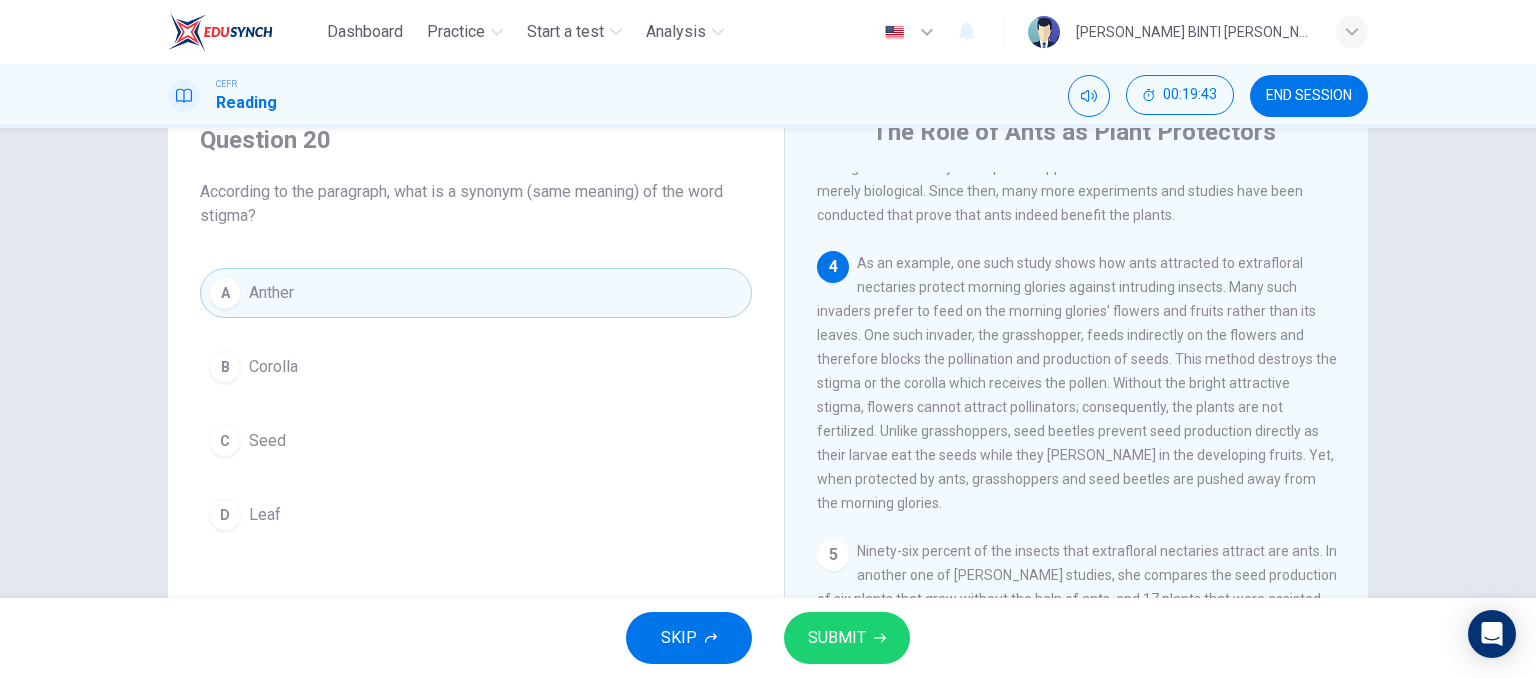 click on "SUBMIT" at bounding box center [837, 638] 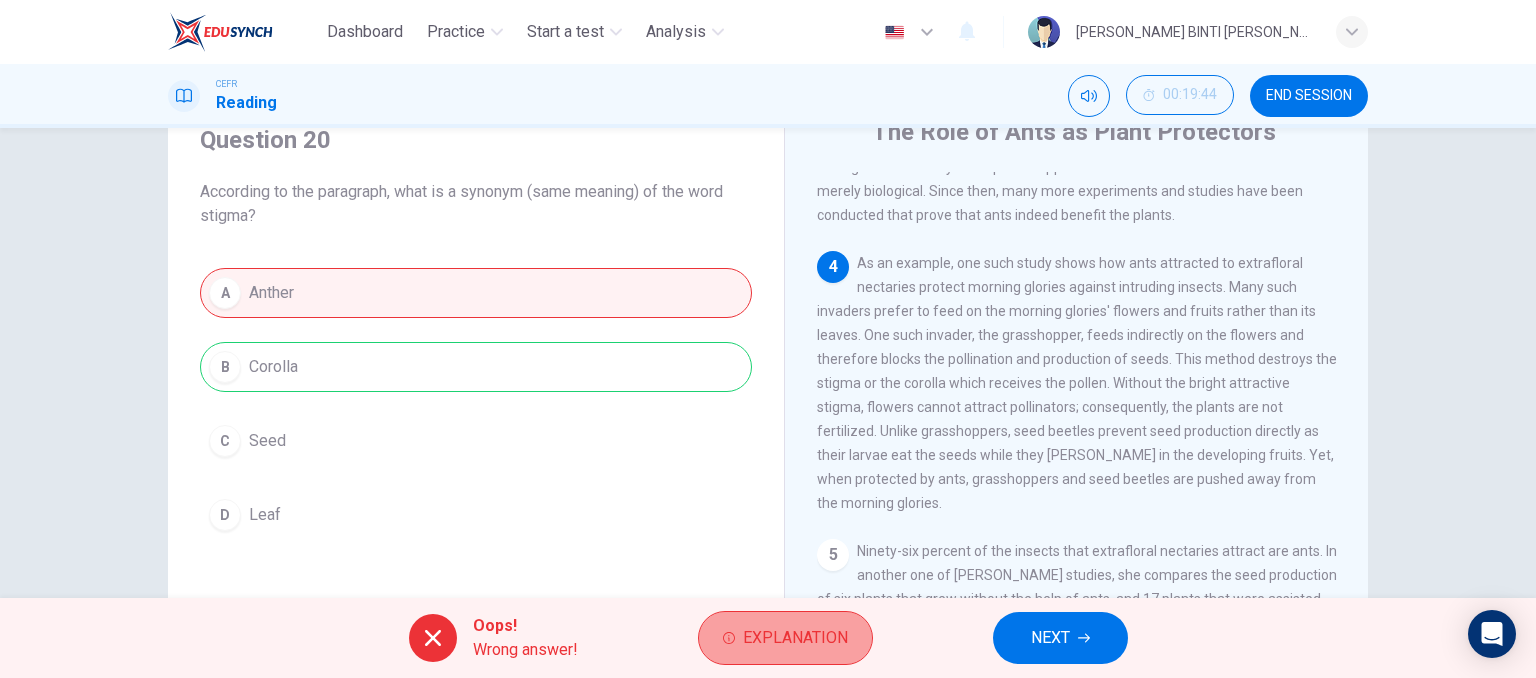 click on "Explanation" at bounding box center (795, 638) 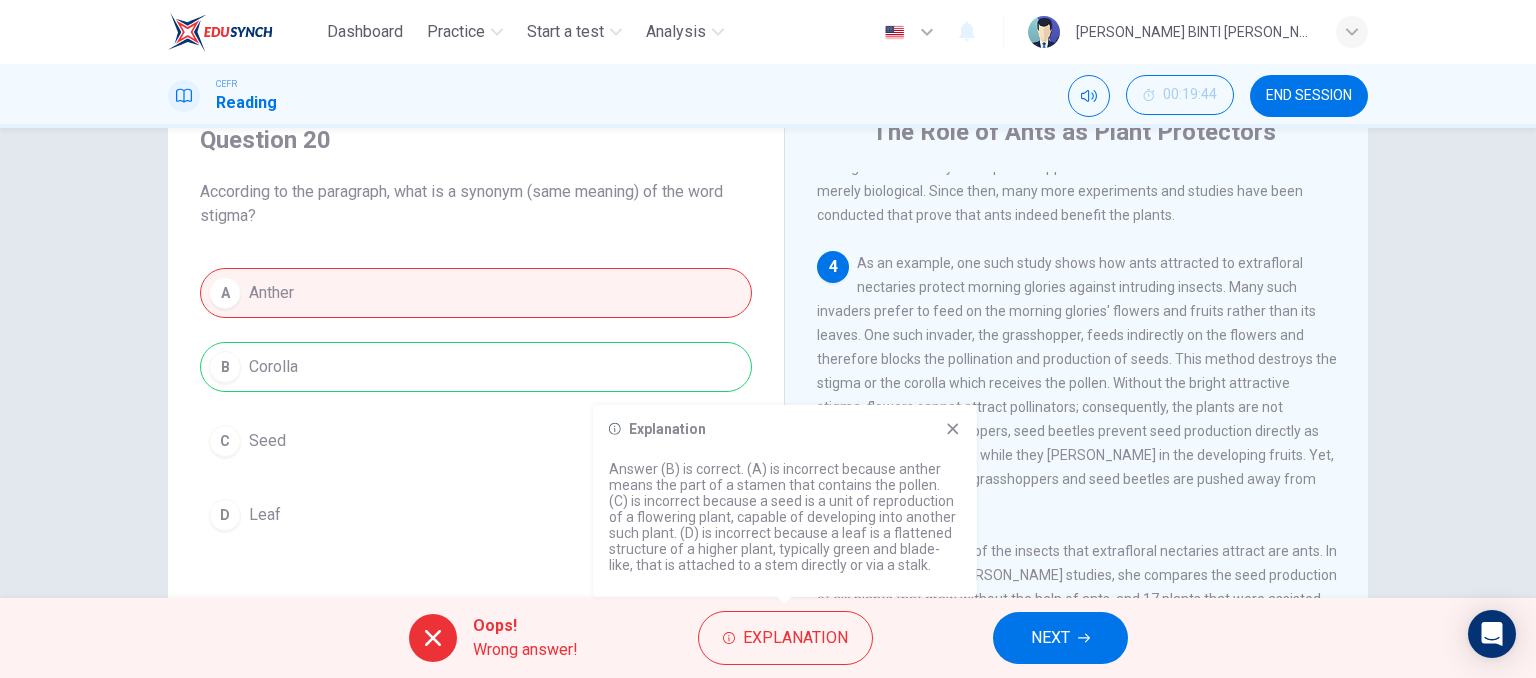 click on "Explanation Answer (B) is correct. (A) is incorrect because anther means the part of a stamen that contains the pollen. (C) is incorrect because a seed is a unit of reproduction of a flowering plant, capable of developing into another such plant. (D) is incorrect because a leaf is a flattened structure of a higher plant, typically green and blade-like, that is attached to a stem directly or via a stalk." at bounding box center (785, 501) 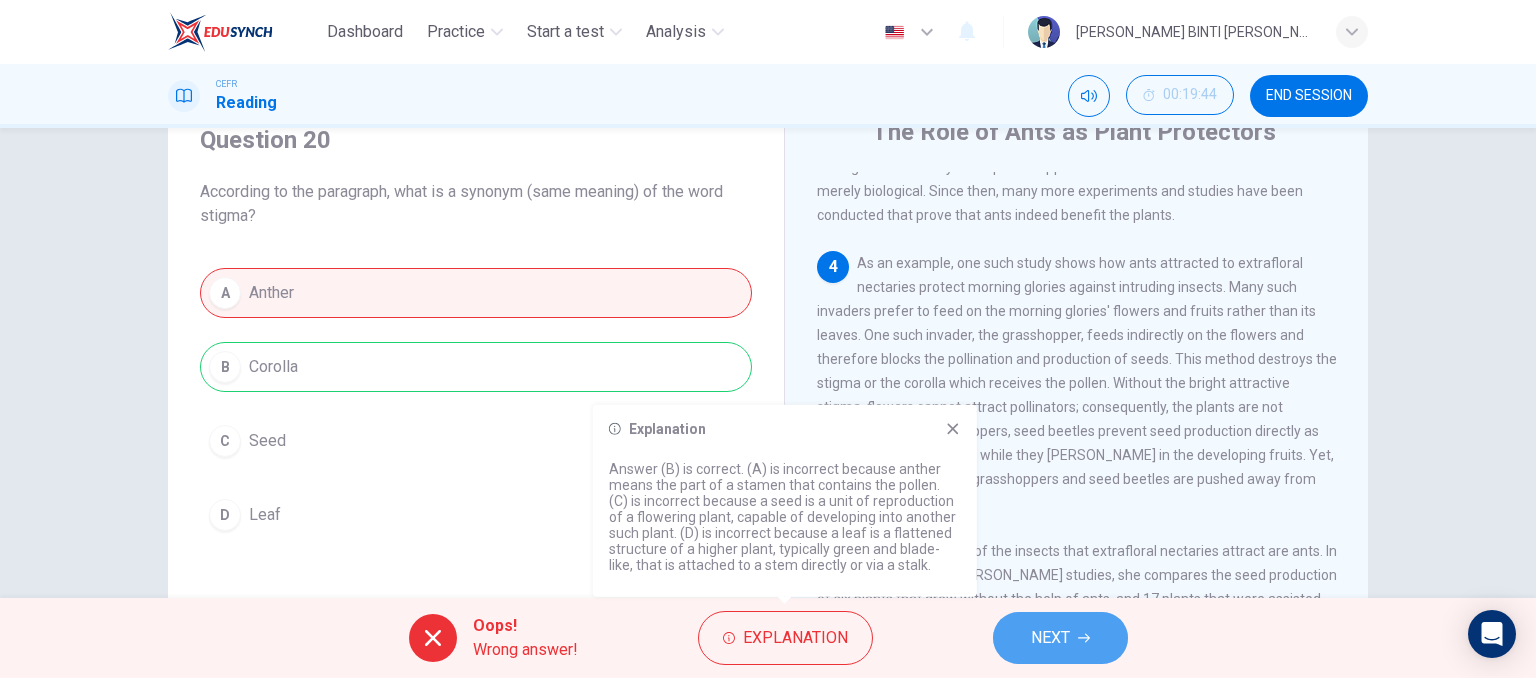 click on "NEXT" at bounding box center [1060, 638] 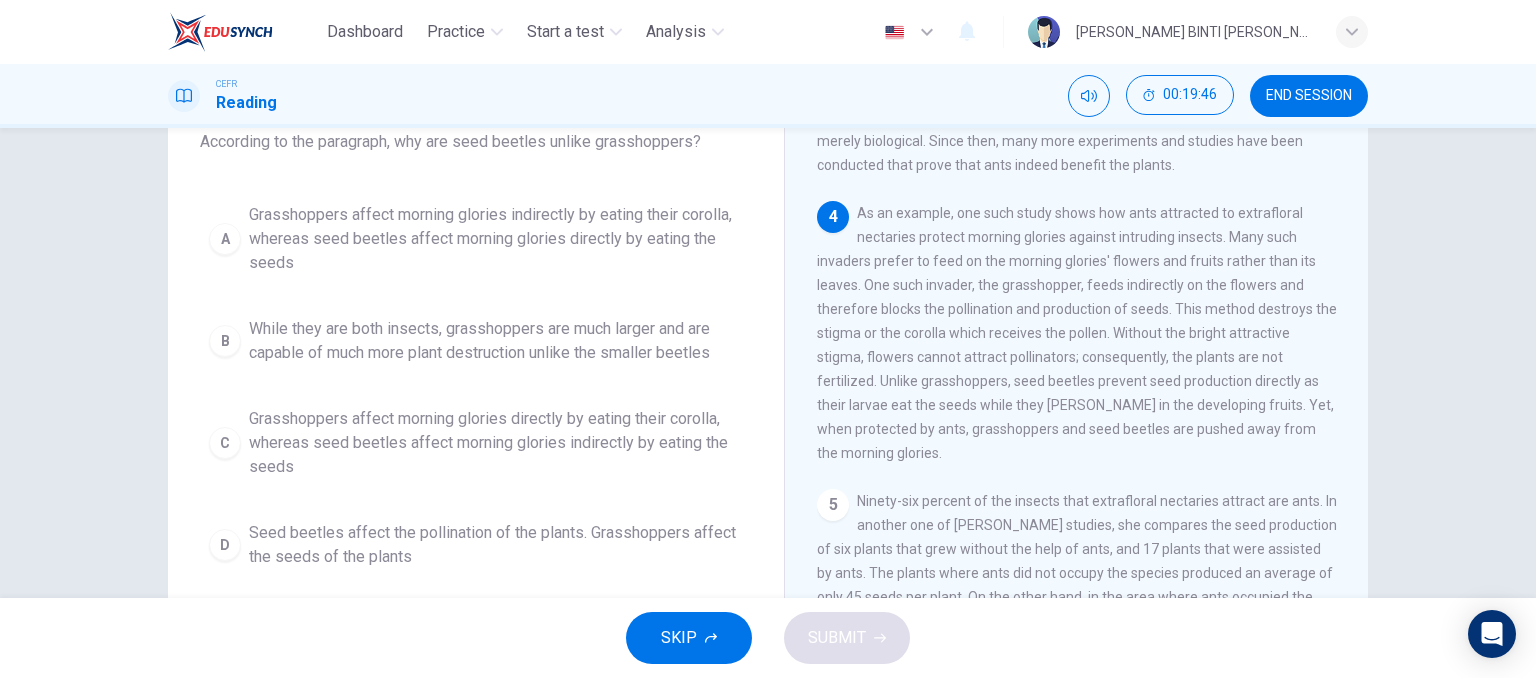 scroll, scrollTop: 116, scrollLeft: 0, axis: vertical 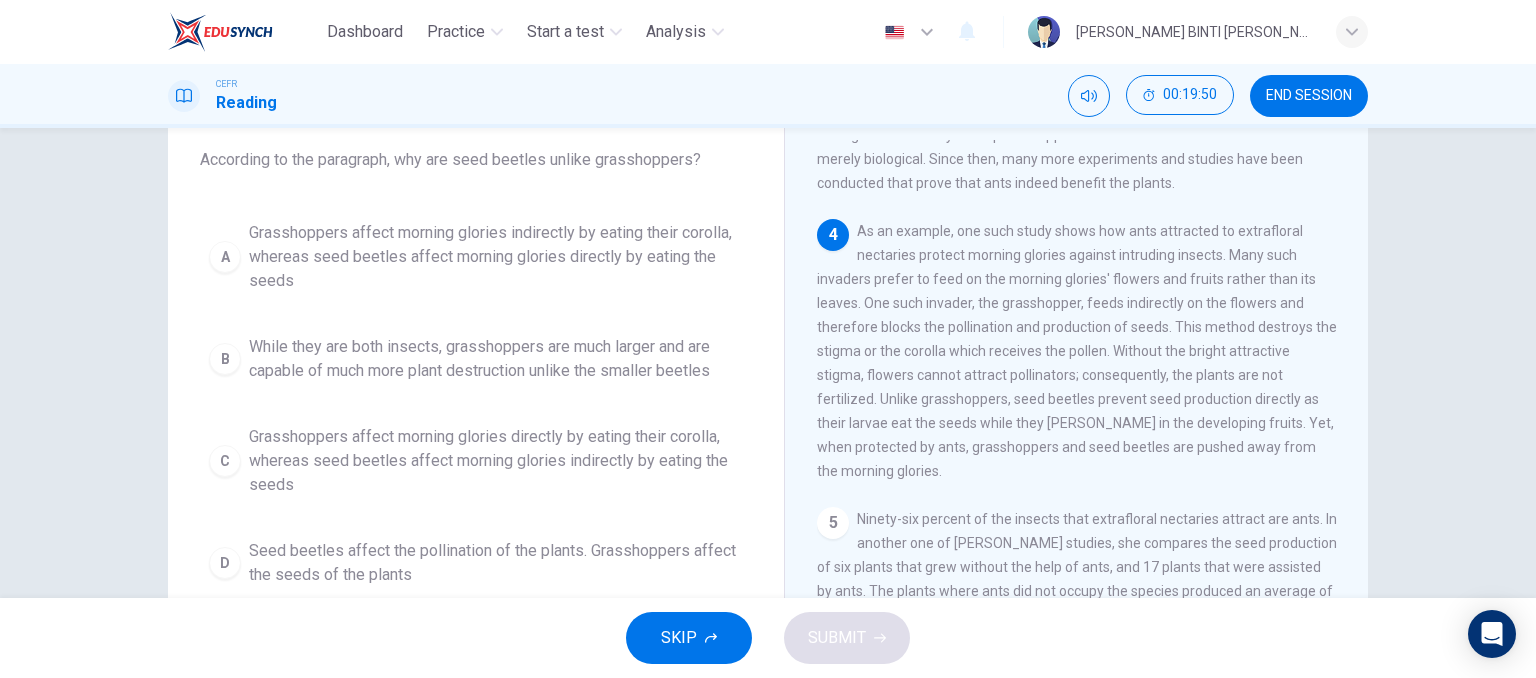 drag, startPoint x: 453, startPoint y: 165, endPoint x: 608, endPoint y: 161, distance: 155.0516 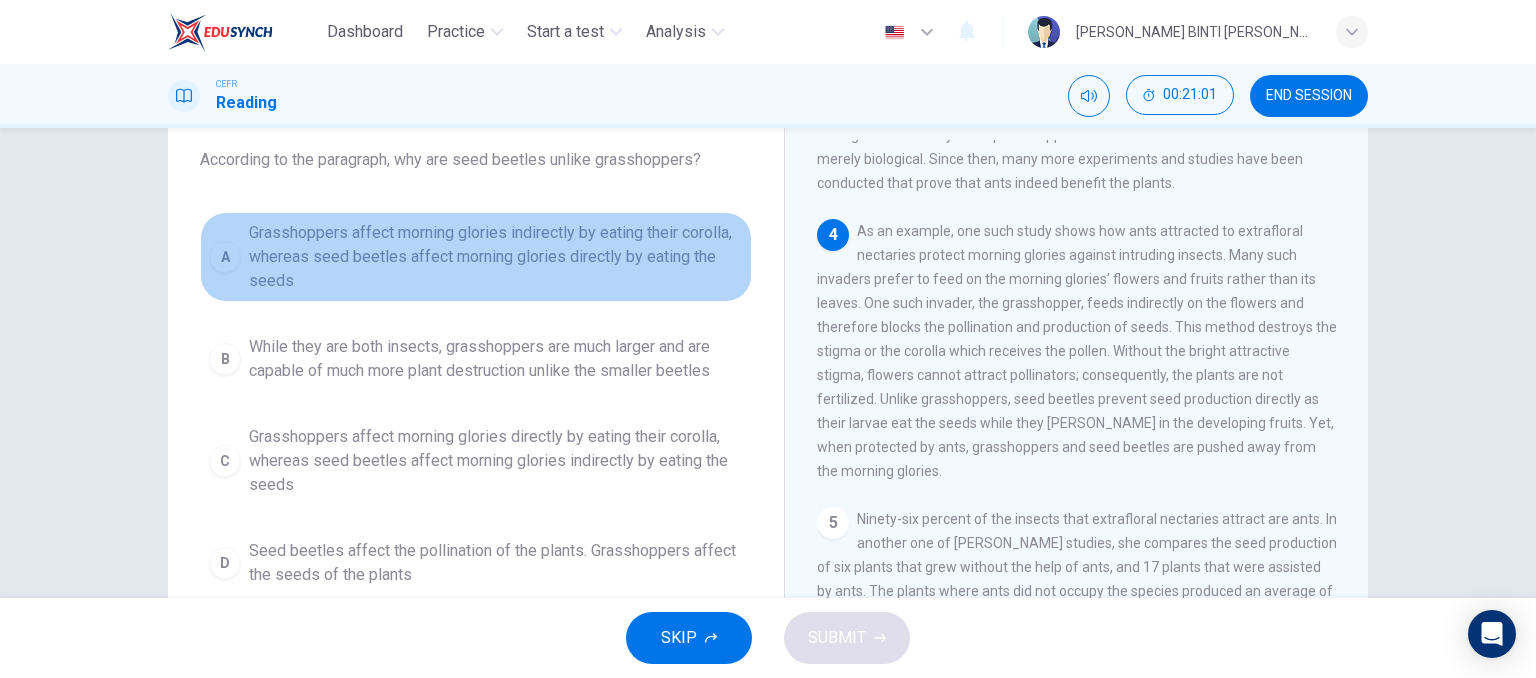 click on "Grasshoppers affect morning glories indirectly by eating their corolla, whereas seed beetles affect morning glories directly by eating the seeds" at bounding box center (496, 257) 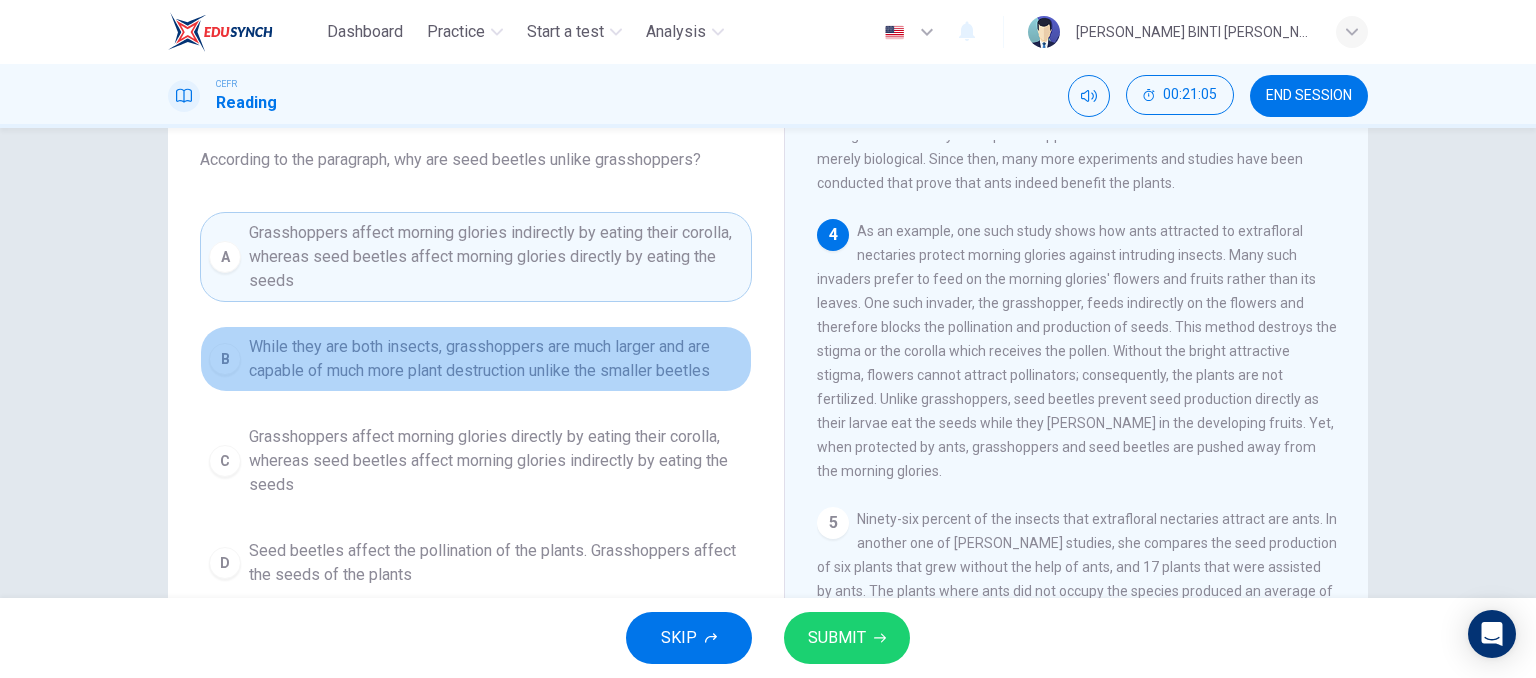 click on "While they are both insects, grasshoppers are much larger and are capable of much more plant destruction unlike the smaller beetles" at bounding box center (496, 359) 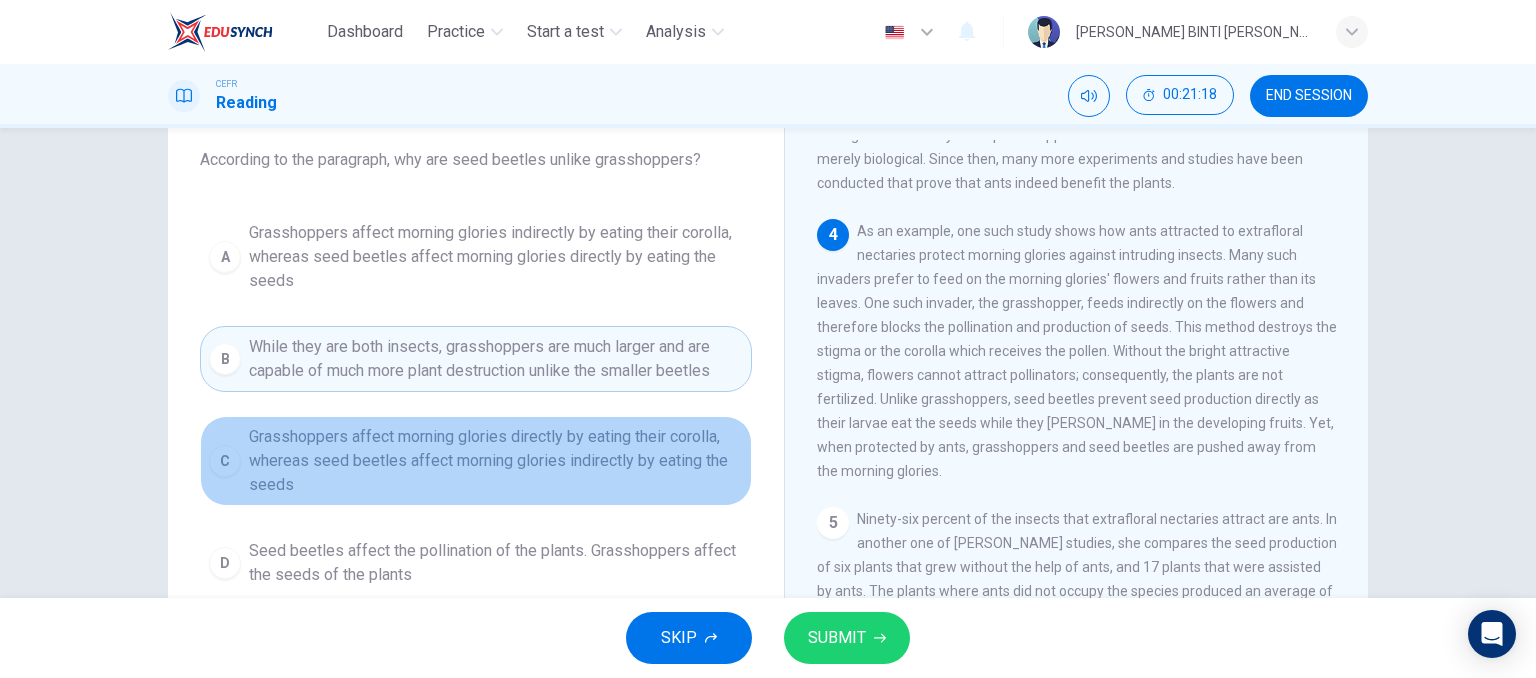 click on "Grasshoppers affect morning glories directly by eating their corolla, whereas seed beetles affect morning glories indirectly by eating the seeds" at bounding box center (496, 461) 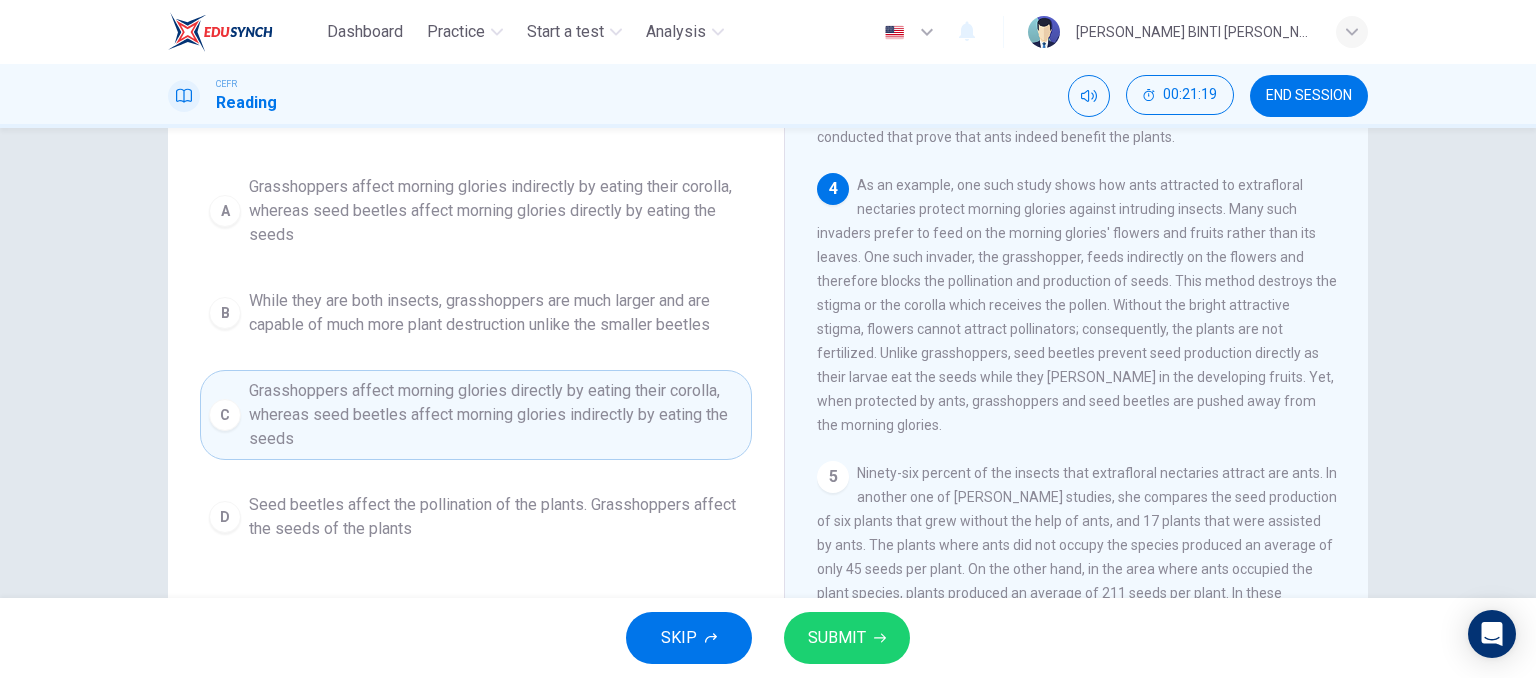 scroll, scrollTop: 164, scrollLeft: 0, axis: vertical 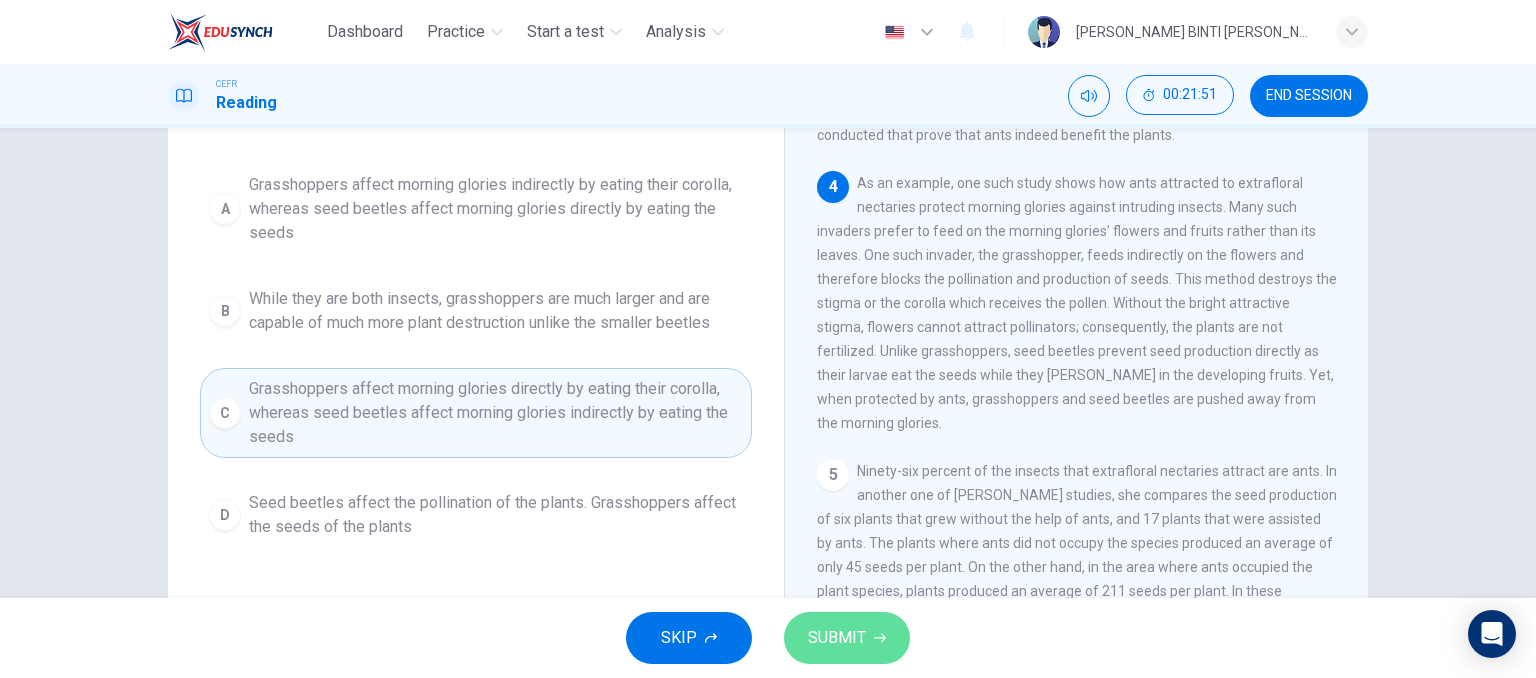 click on "SUBMIT" at bounding box center (837, 638) 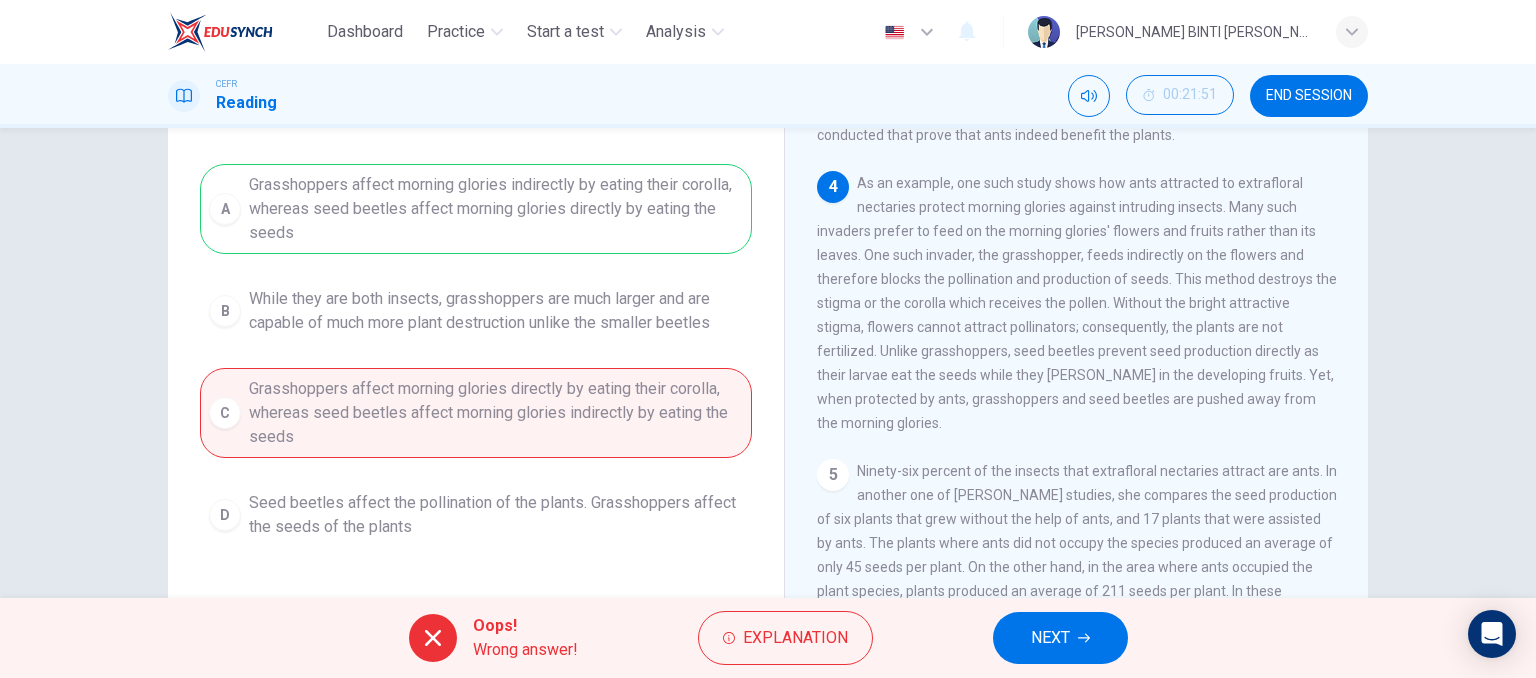 click on "NEXT" at bounding box center [1060, 638] 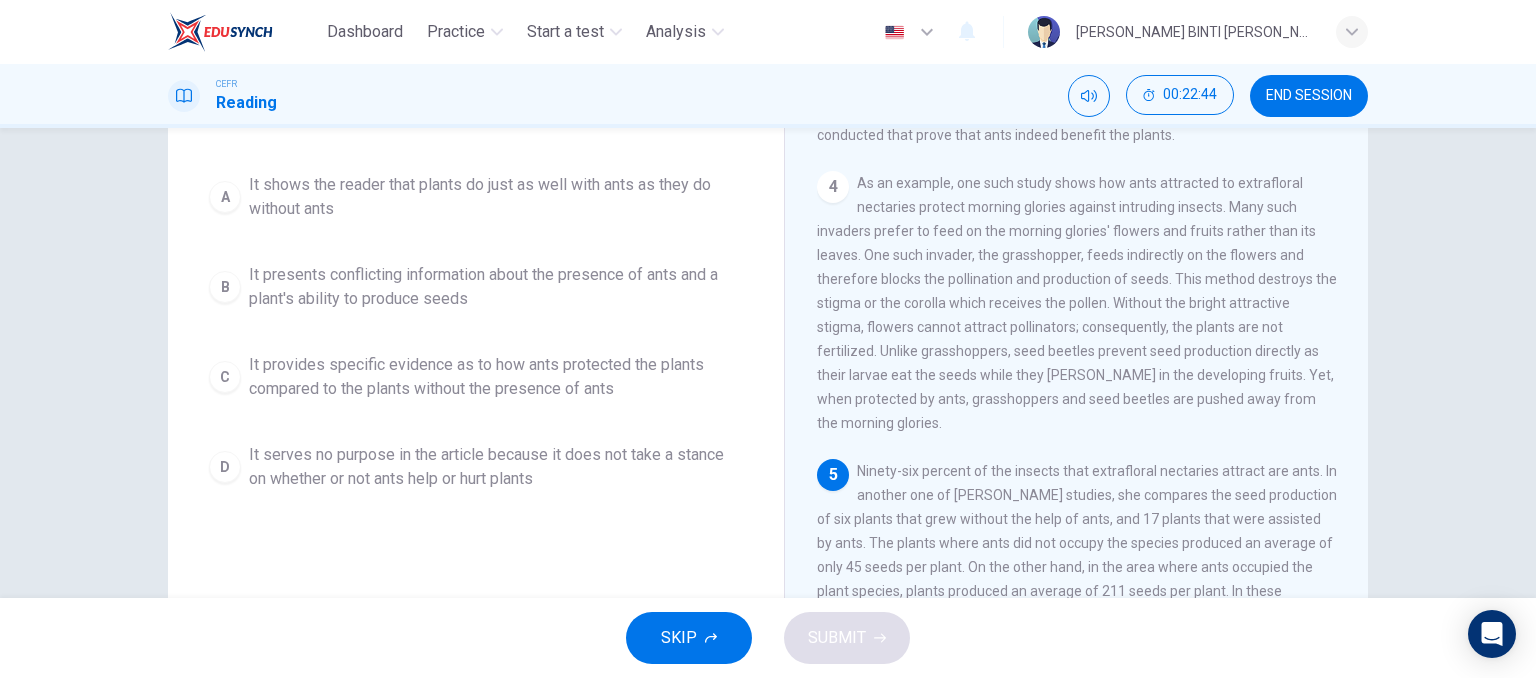 scroll, scrollTop: 162, scrollLeft: 0, axis: vertical 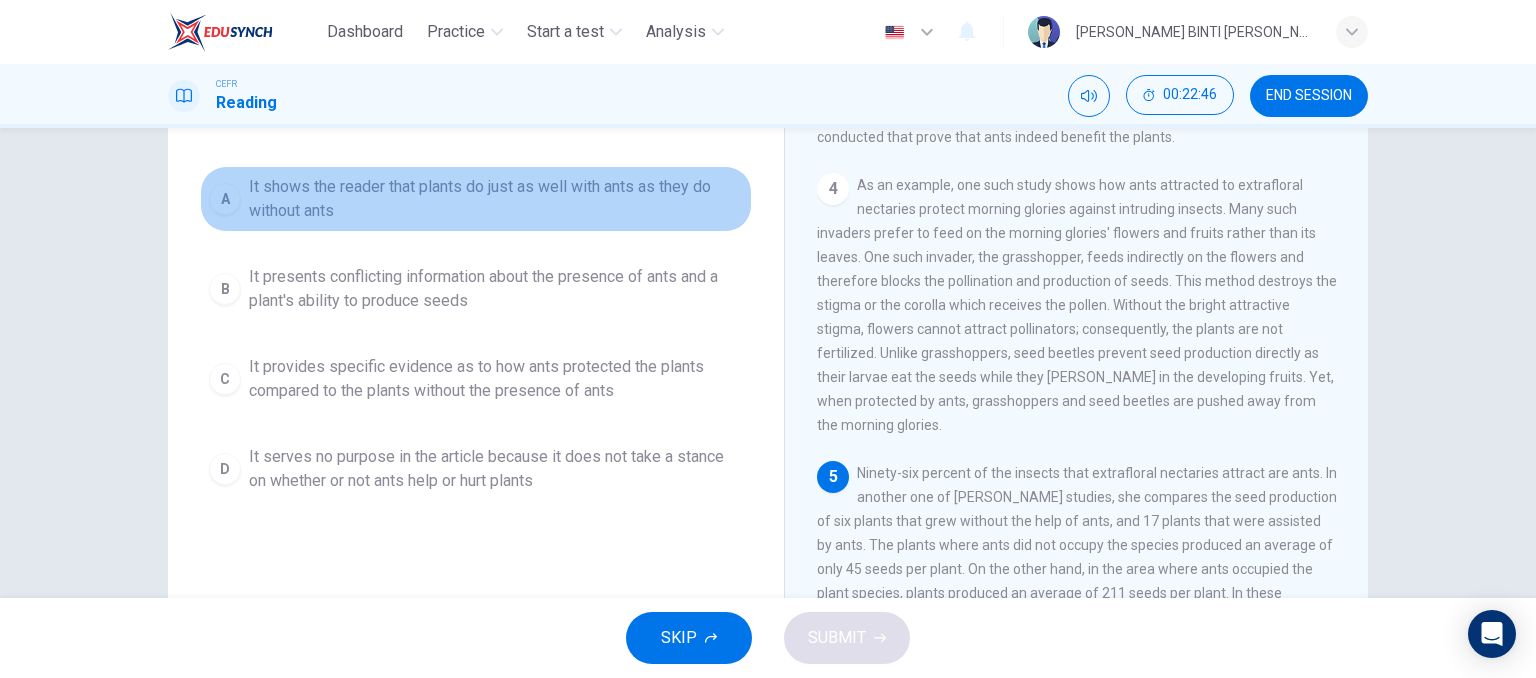 click on "It shows the reader that plants do just as well with ants as they do without ants" at bounding box center (496, 199) 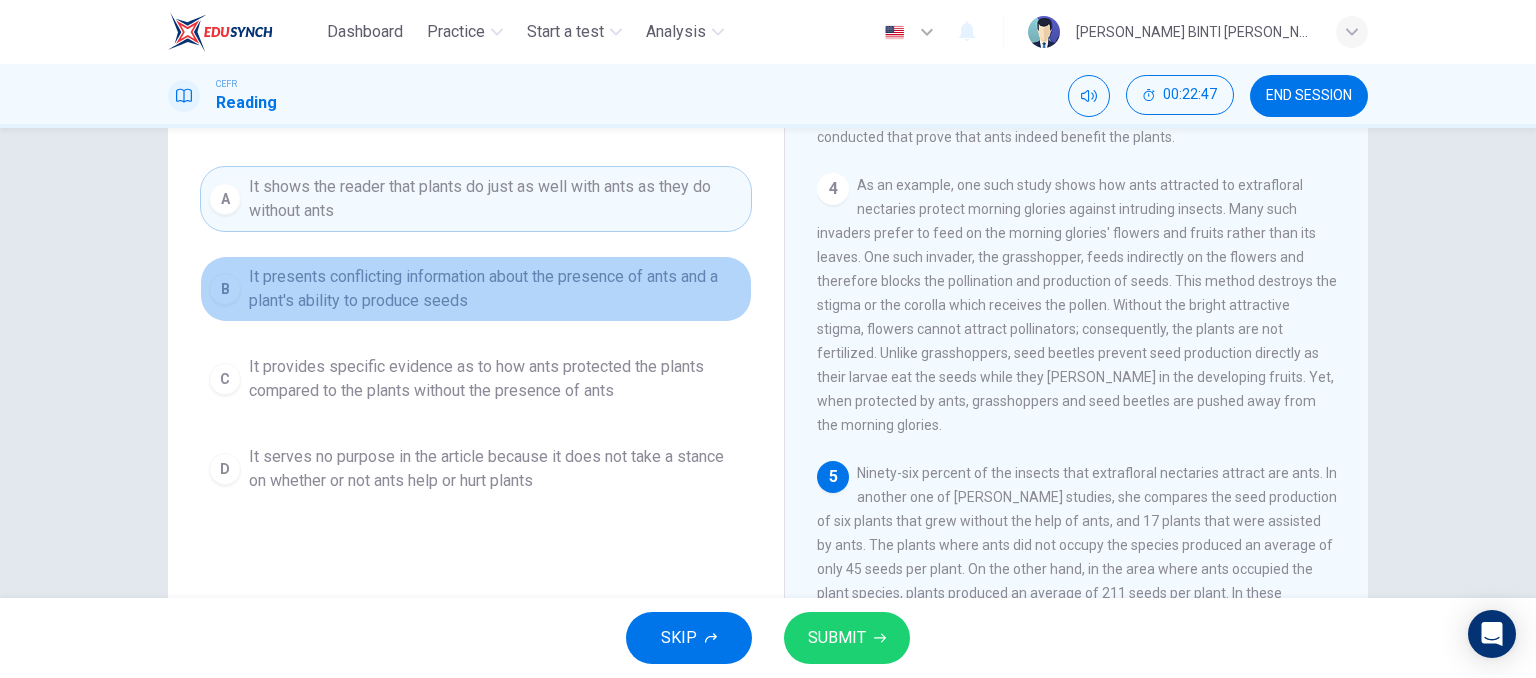 click on "It presents conflicting information about the presence of ants and a plant's ability to produce seeds" at bounding box center (496, 289) 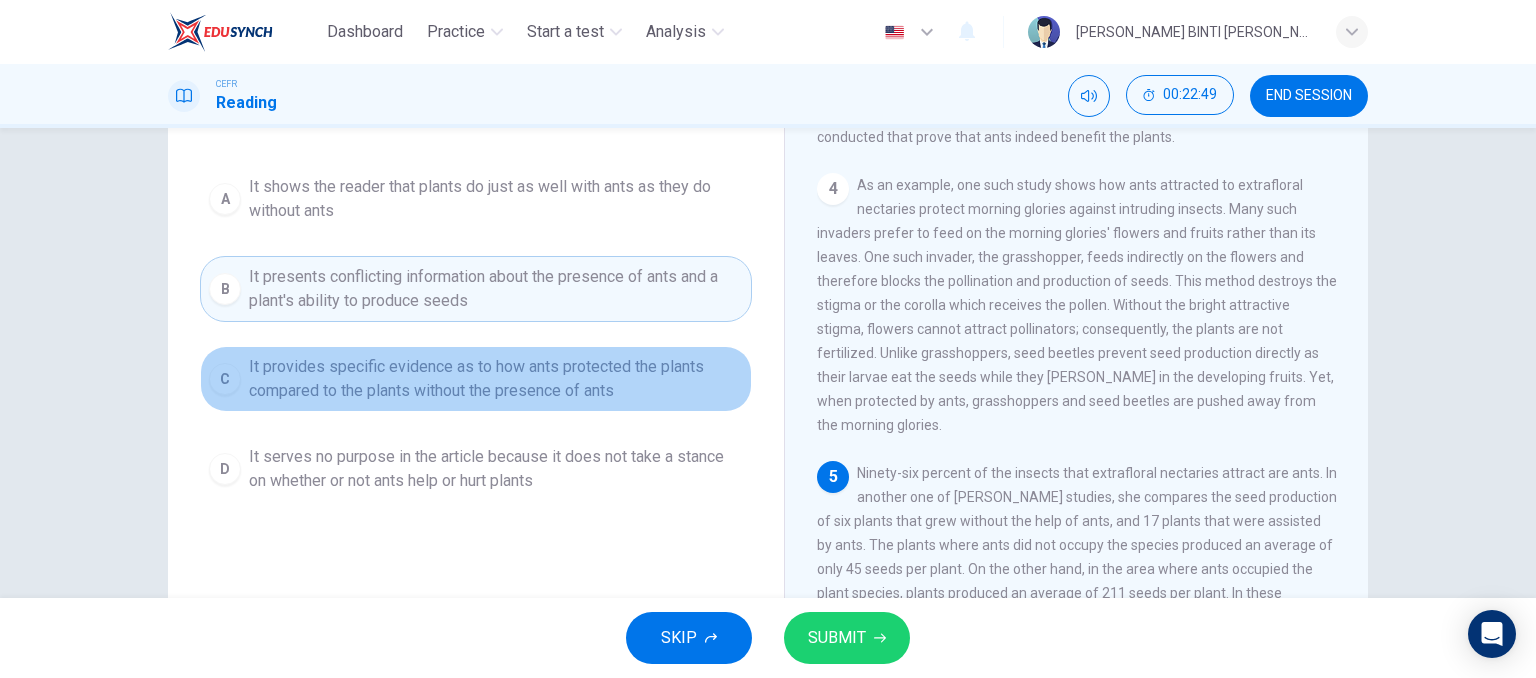 click on "It provides specific evidence as to how ants protected the plants compared to the plants without the presence of ants" at bounding box center [496, 379] 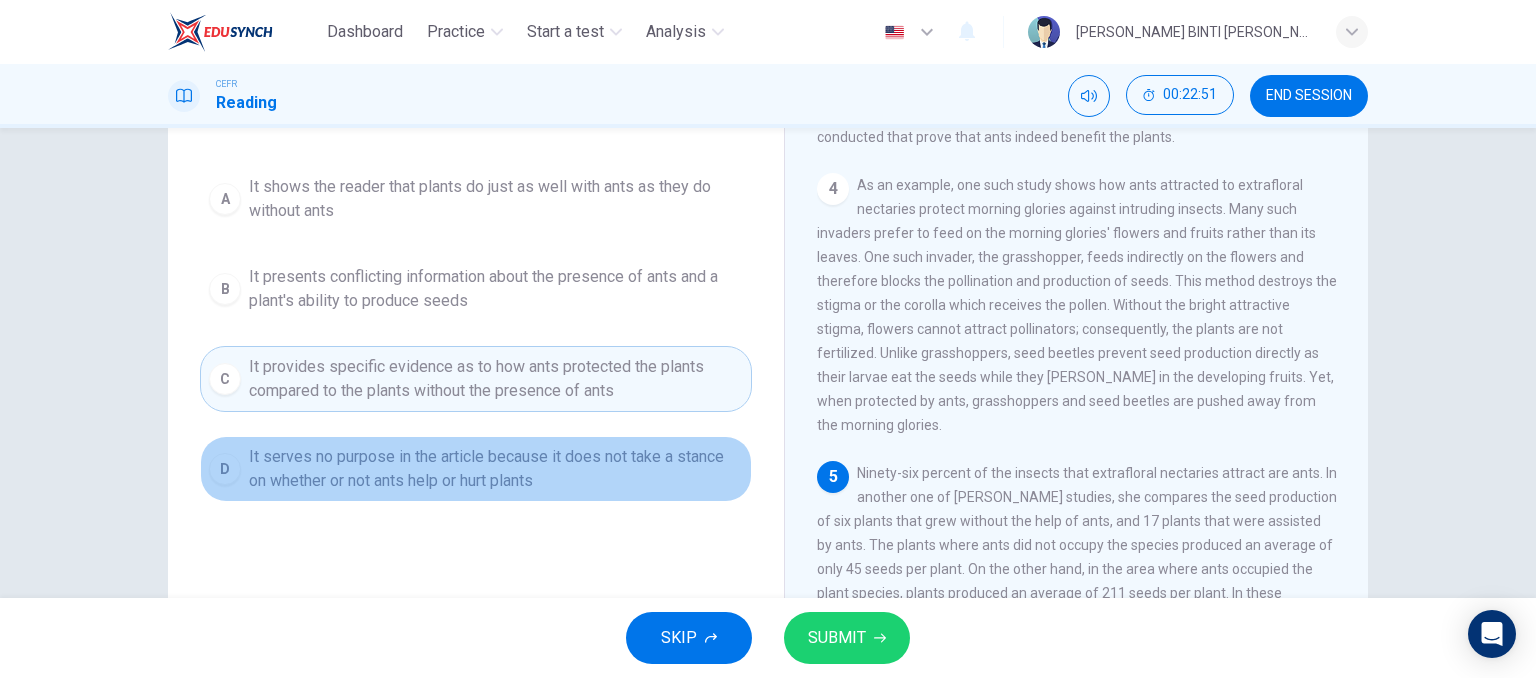 click on "It serves no purpose in the article because it does not take a stance on whether or not ants help or hurt plants" at bounding box center (496, 469) 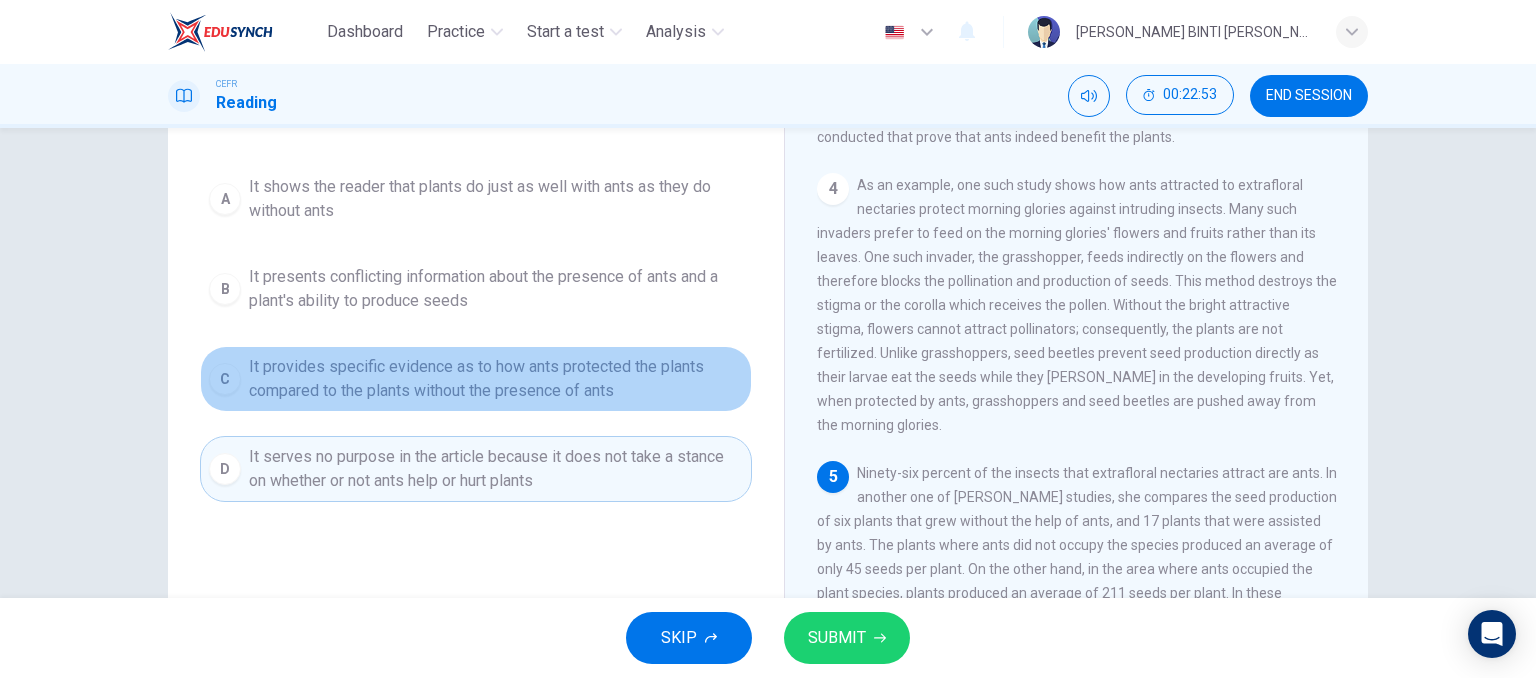 click on "It provides specific evidence as to how ants protected the plants compared to the plants without the presence of ants" at bounding box center [496, 379] 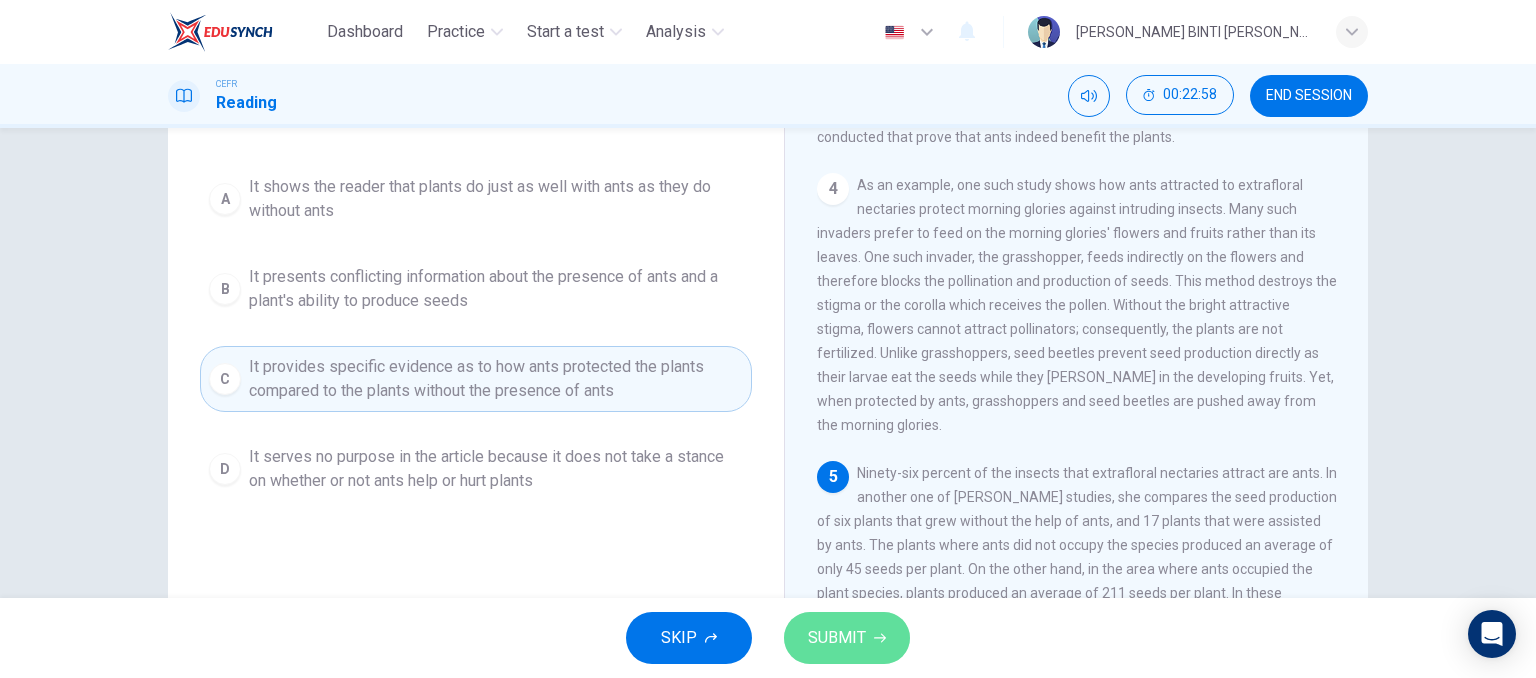 click on "SUBMIT" at bounding box center [837, 638] 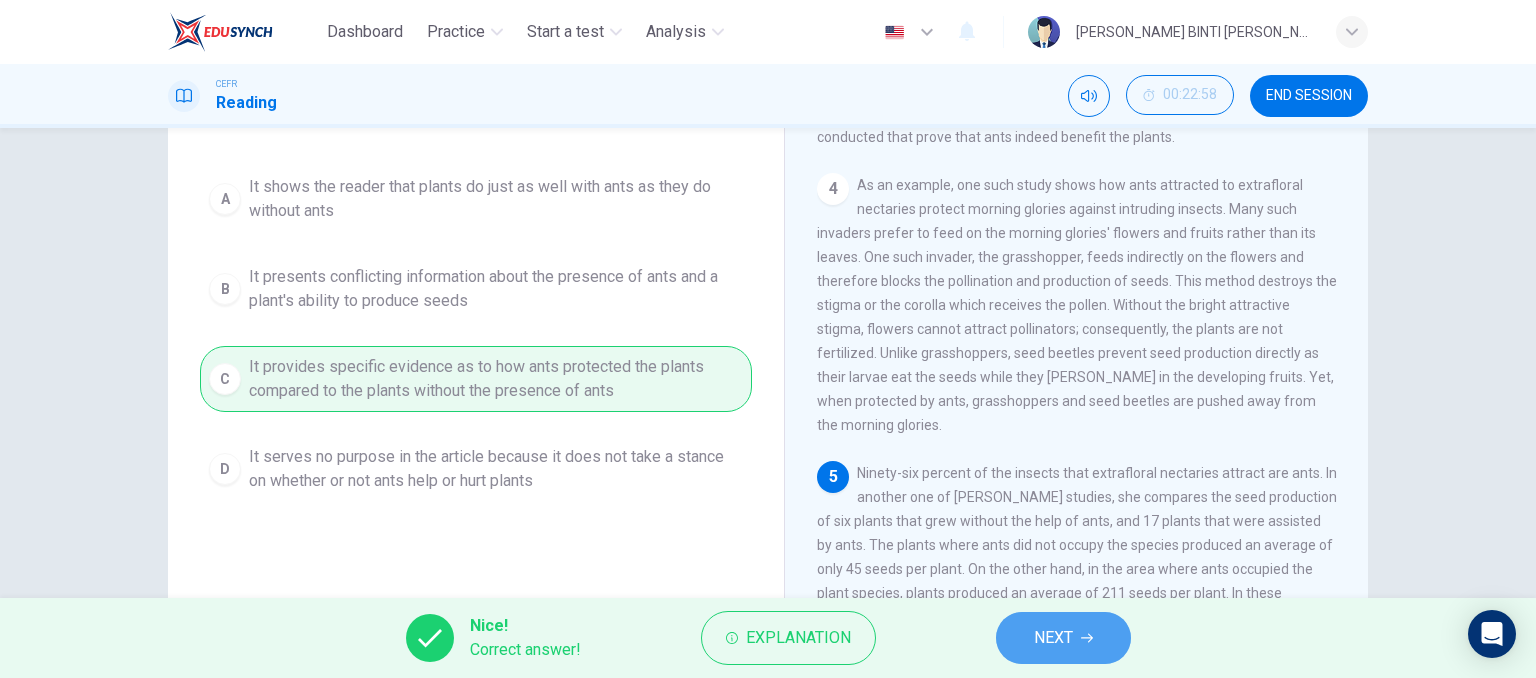 click 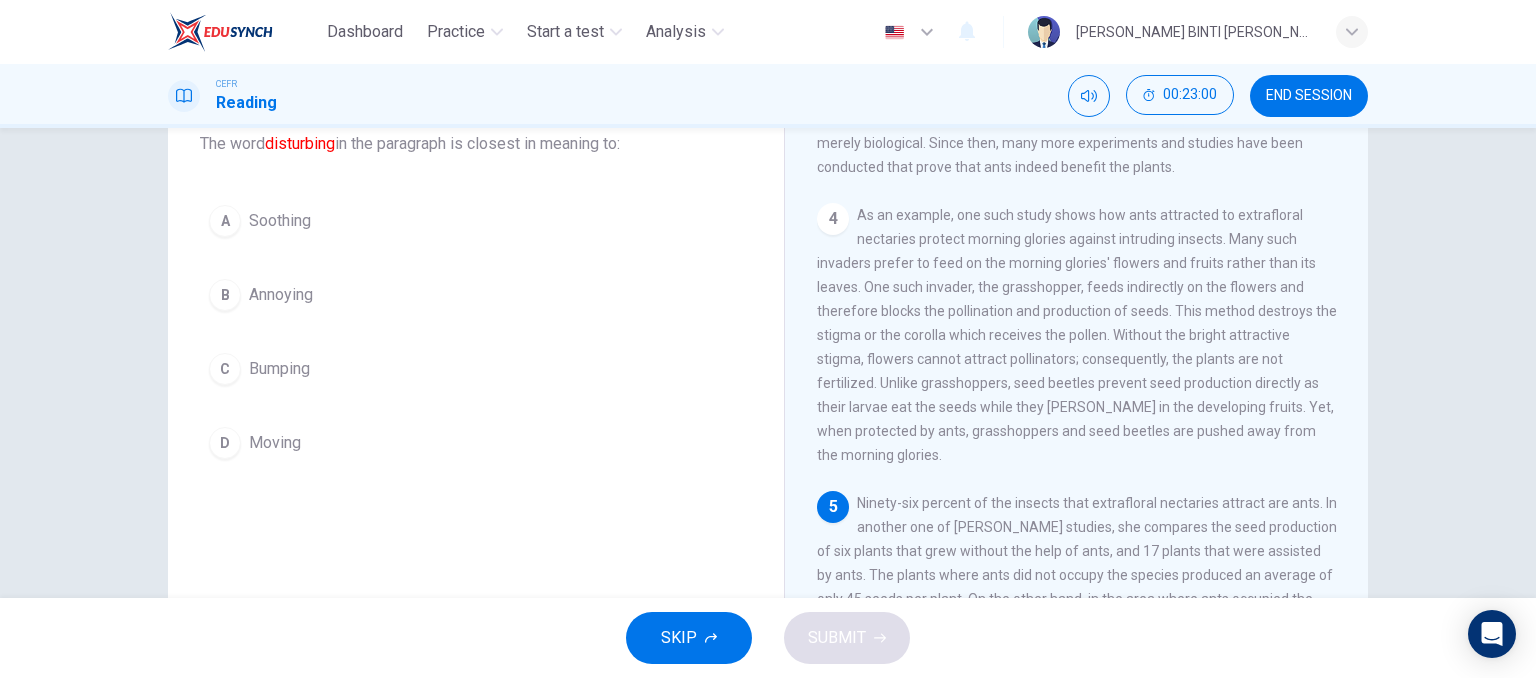 scroll, scrollTop: 305, scrollLeft: 0, axis: vertical 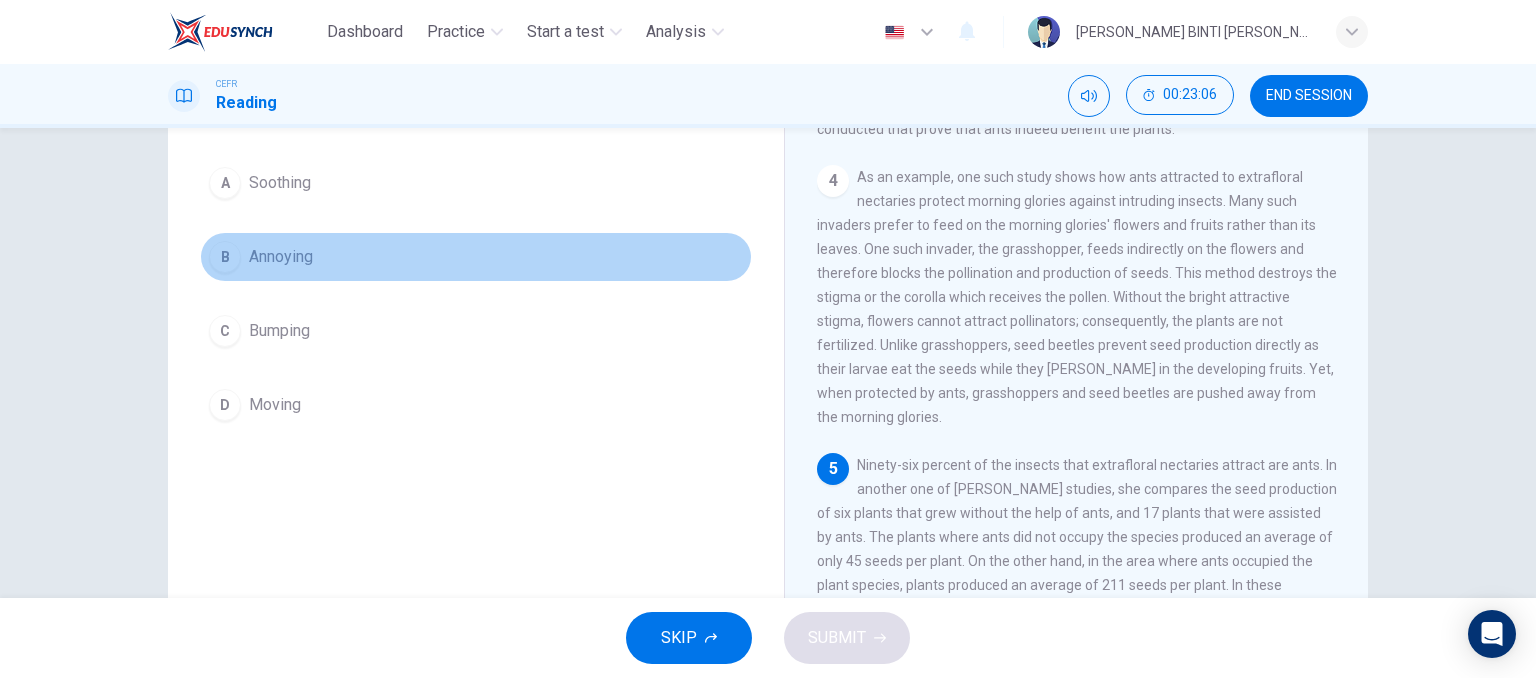click on "Annoying" at bounding box center [281, 257] 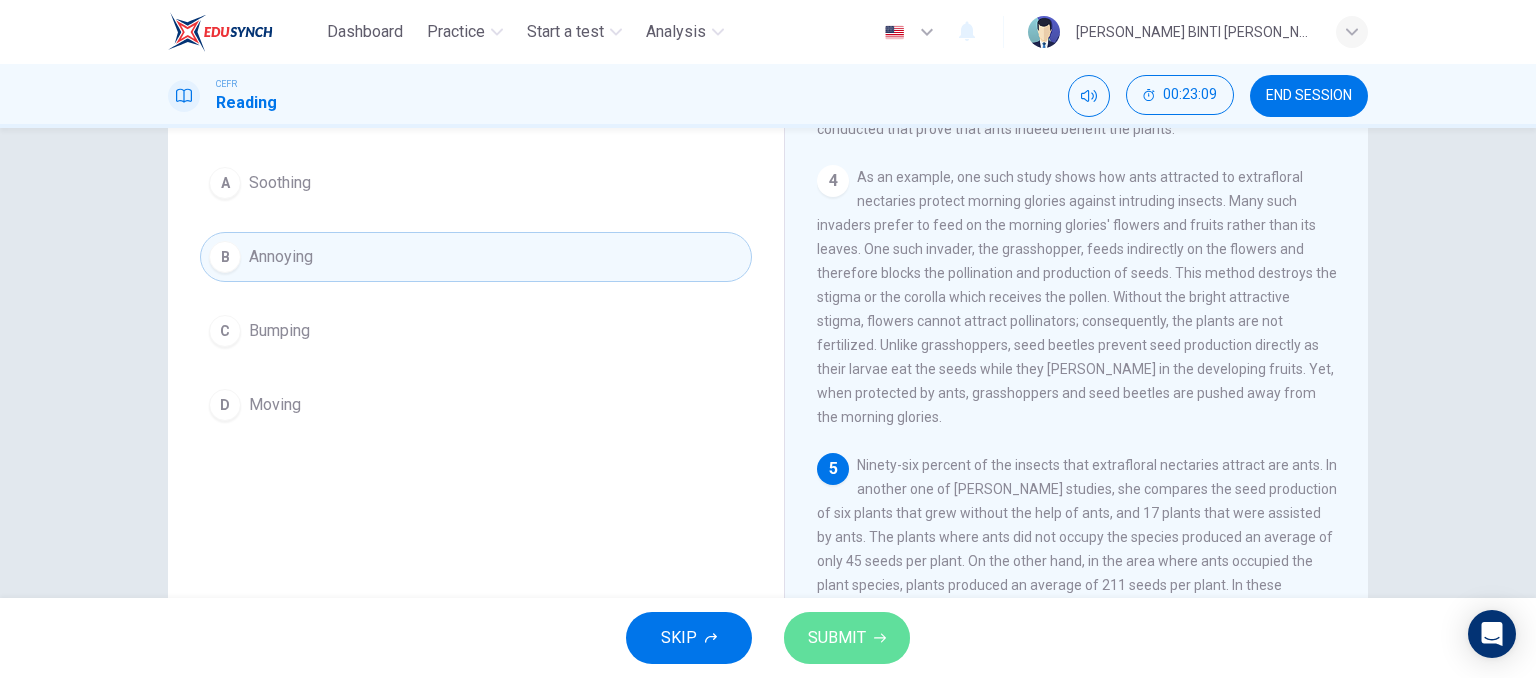 click on "SUBMIT" at bounding box center [837, 638] 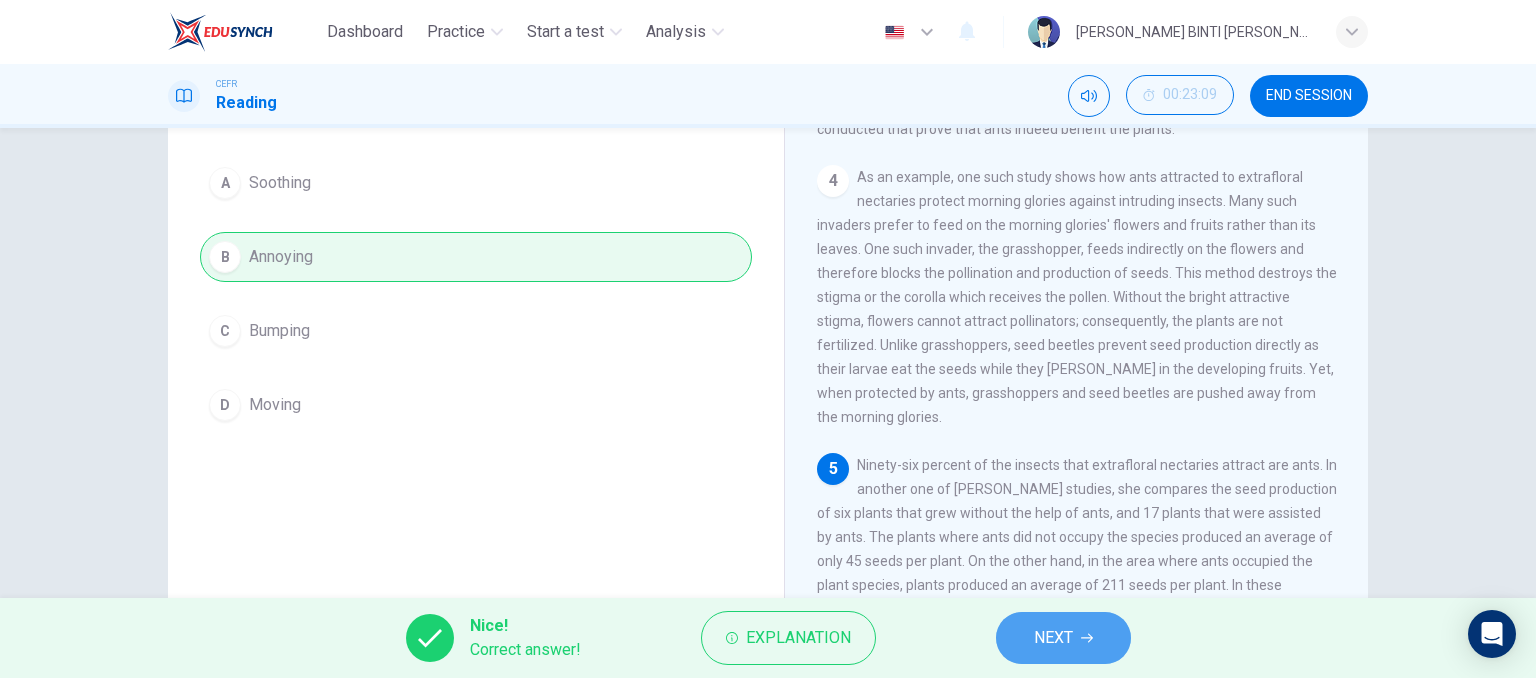click on "NEXT" at bounding box center (1063, 638) 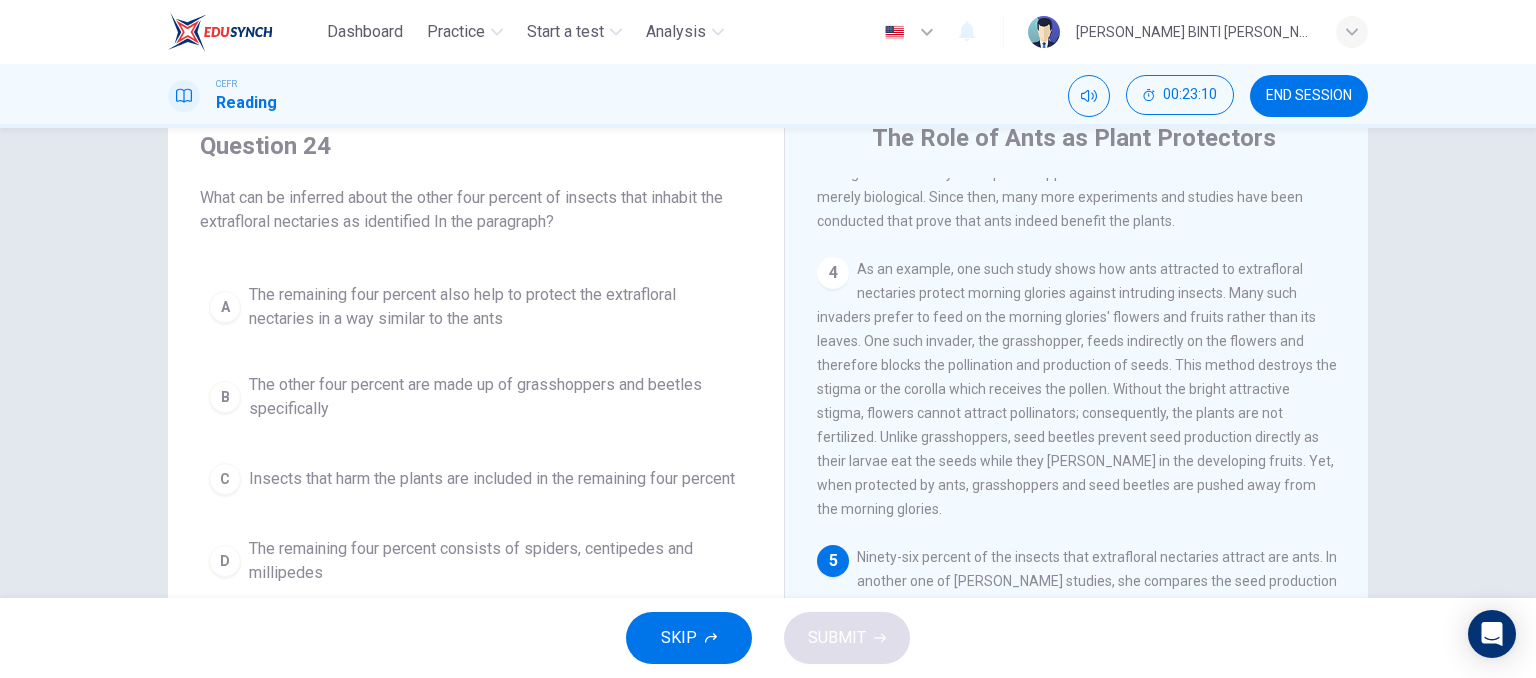 scroll, scrollTop: 77, scrollLeft: 0, axis: vertical 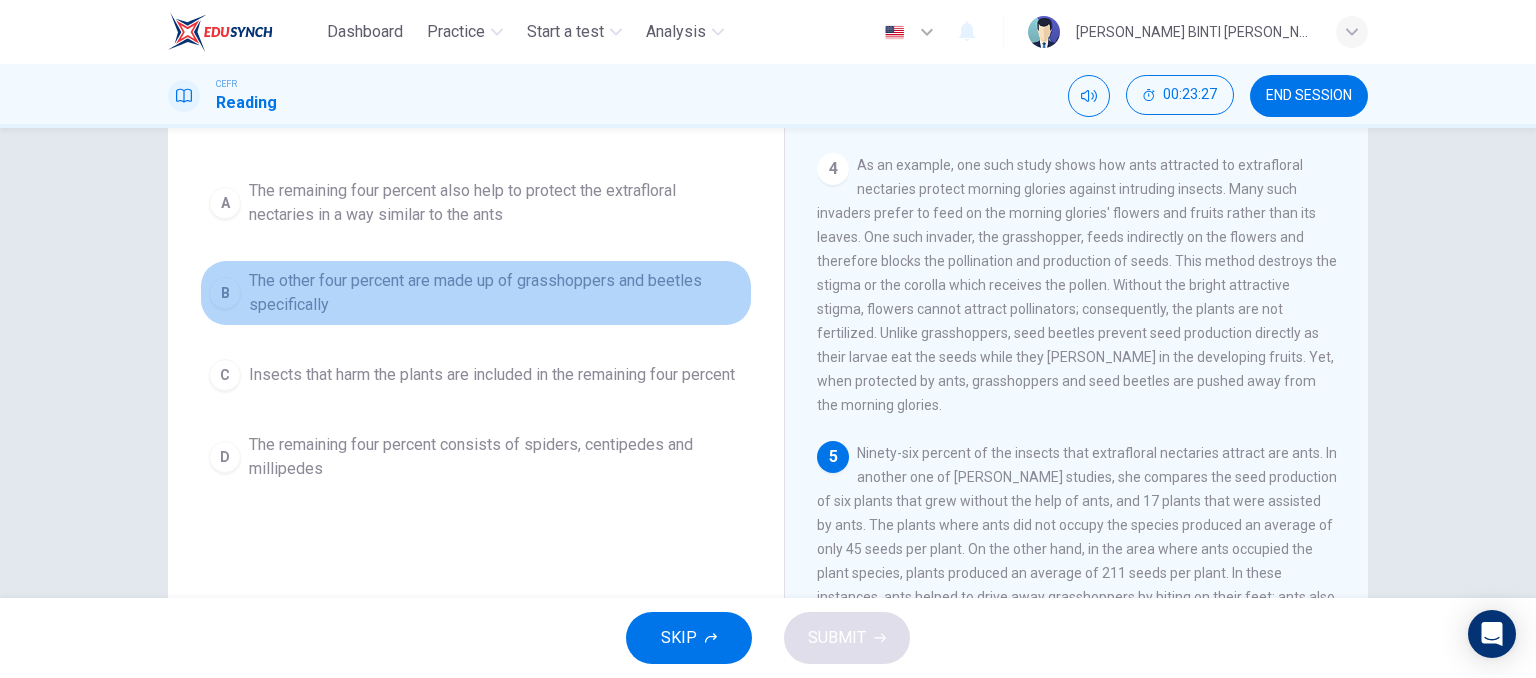 click on "The other four percent are made up of grasshoppers and beetles specifically" at bounding box center (496, 293) 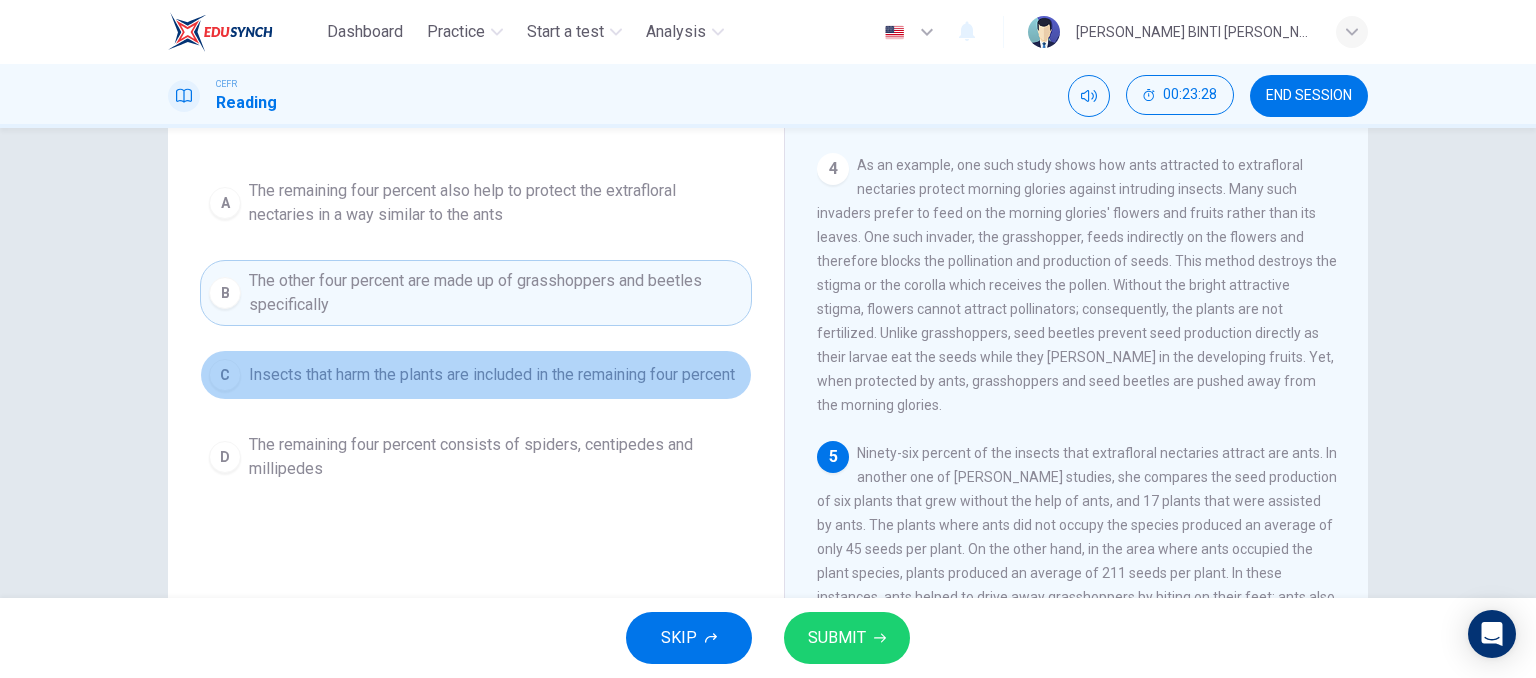 click on "Insects that harm the plants are included in the remaining four percent" at bounding box center (492, 375) 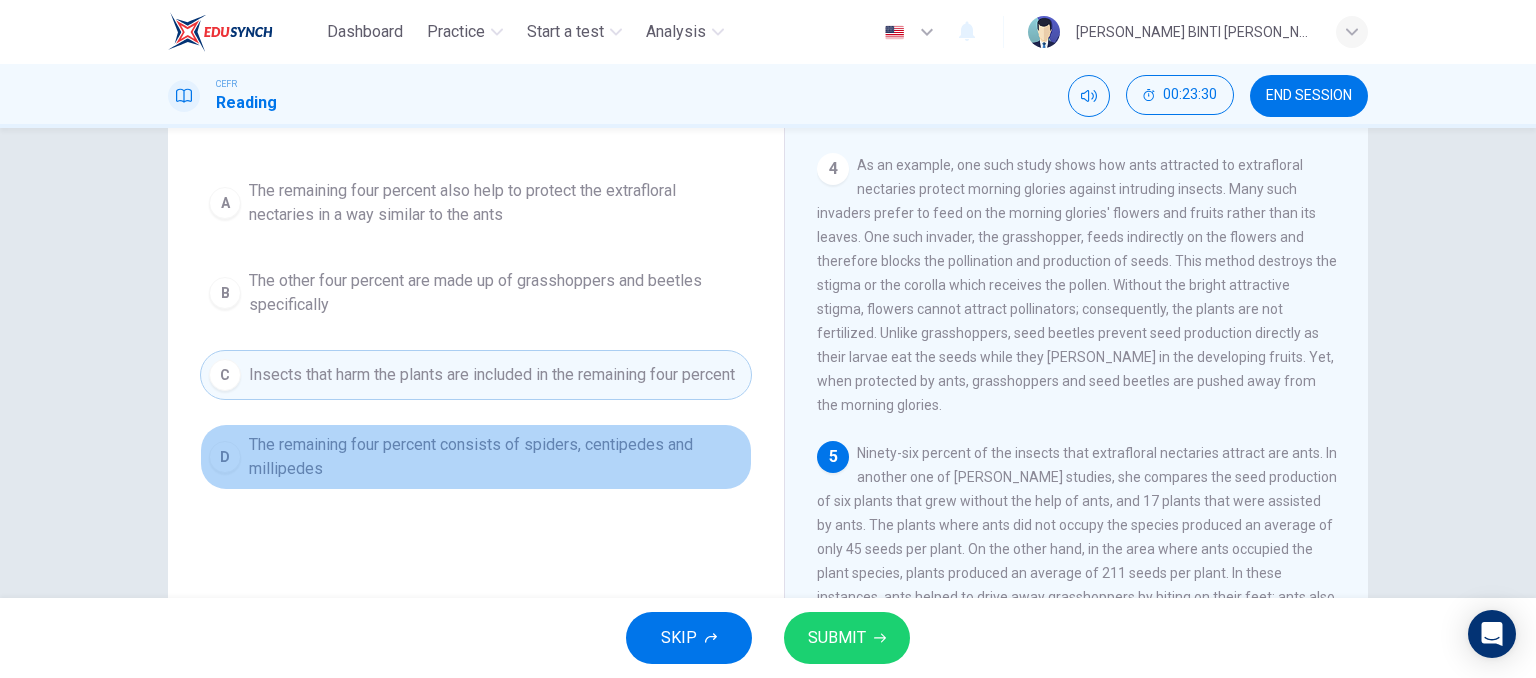 click on "The remaining four percent consists of spiders, centipedes and millipedes" at bounding box center (496, 457) 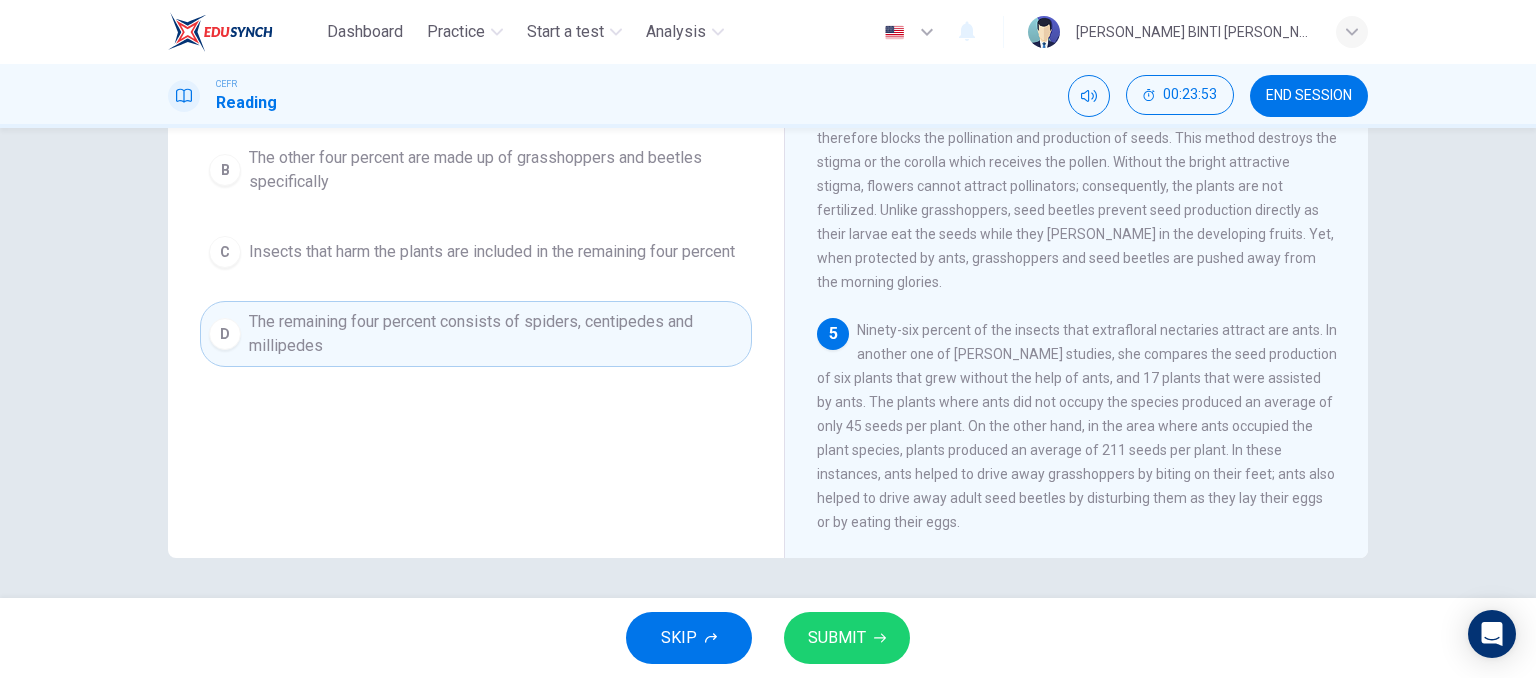scroll, scrollTop: 286, scrollLeft: 0, axis: vertical 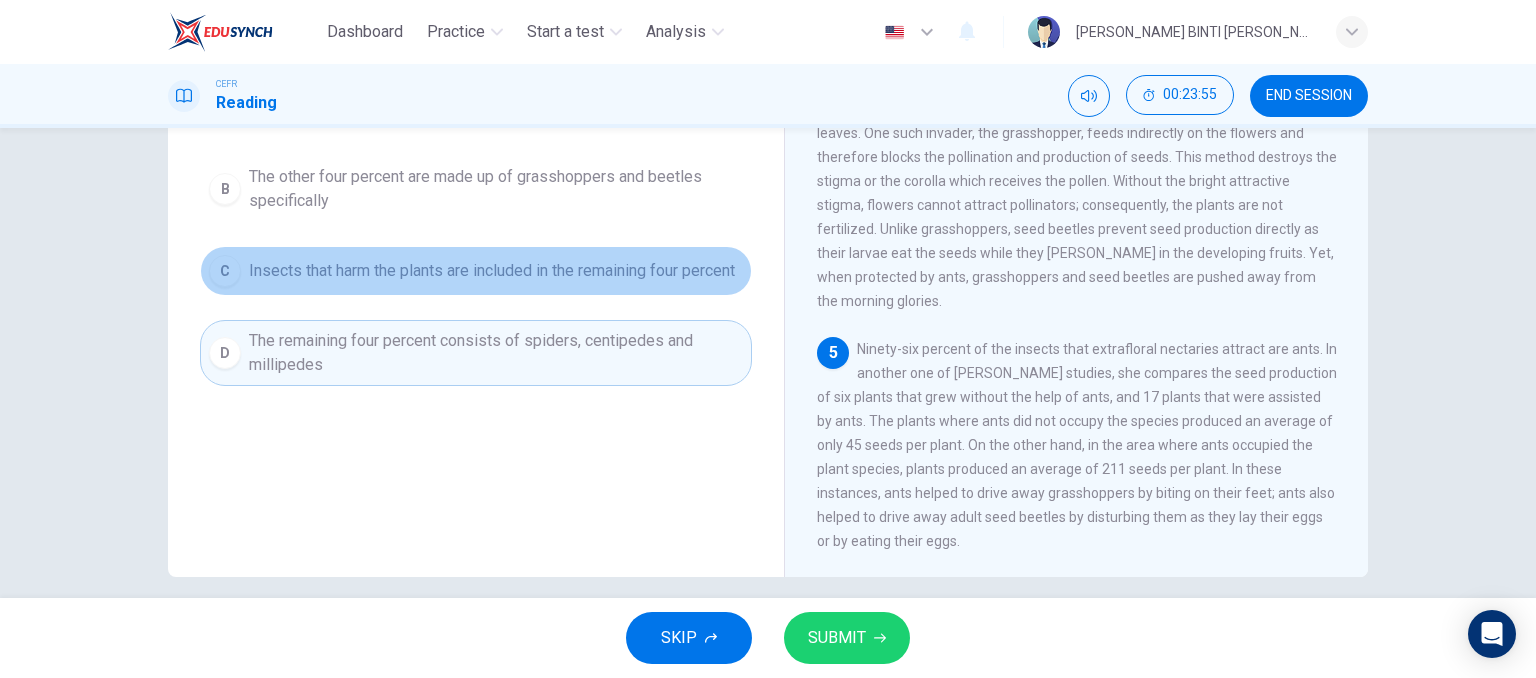 click on "Insects that harm the plants are included in the remaining four percent" at bounding box center [492, 271] 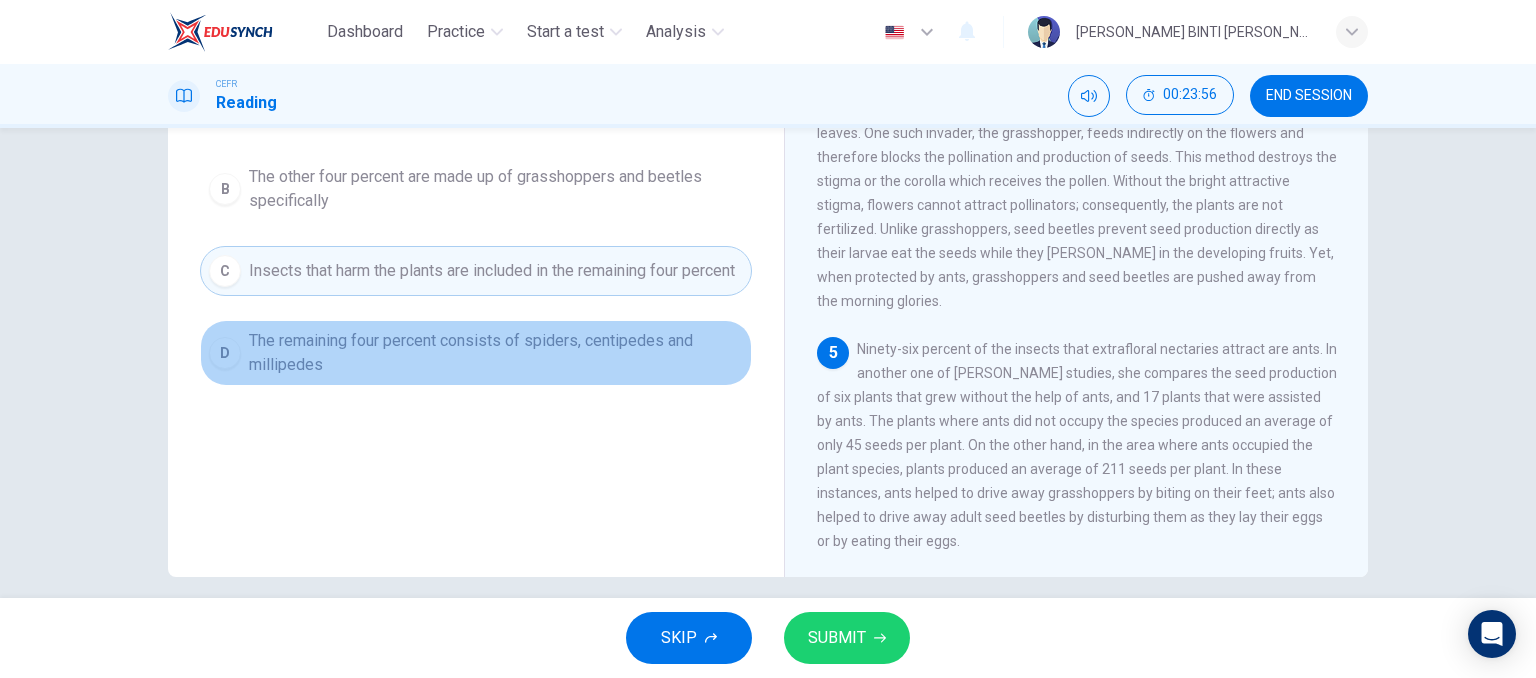 click on "D The remaining four percent consists of spiders, centipedes and millipedes" at bounding box center [476, 353] 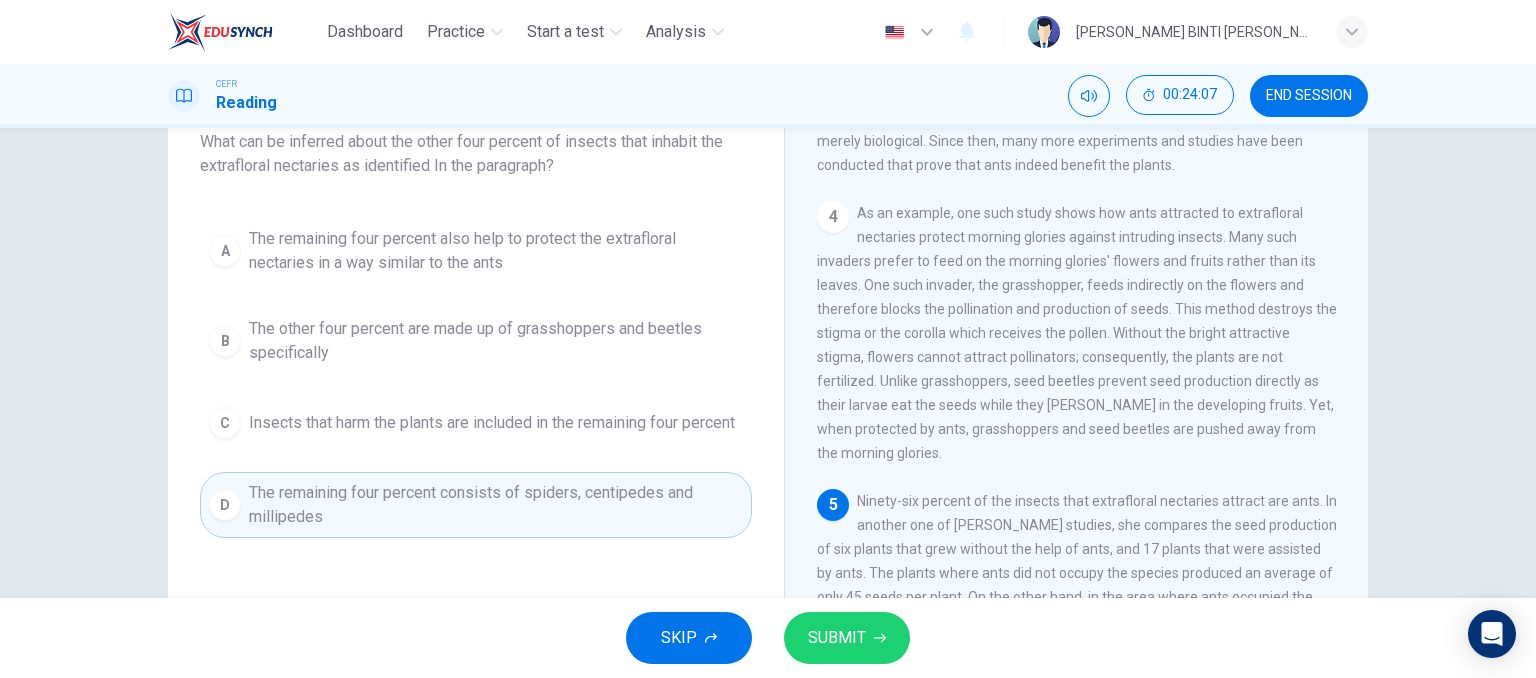 scroll, scrollTop: 136, scrollLeft: 0, axis: vertical 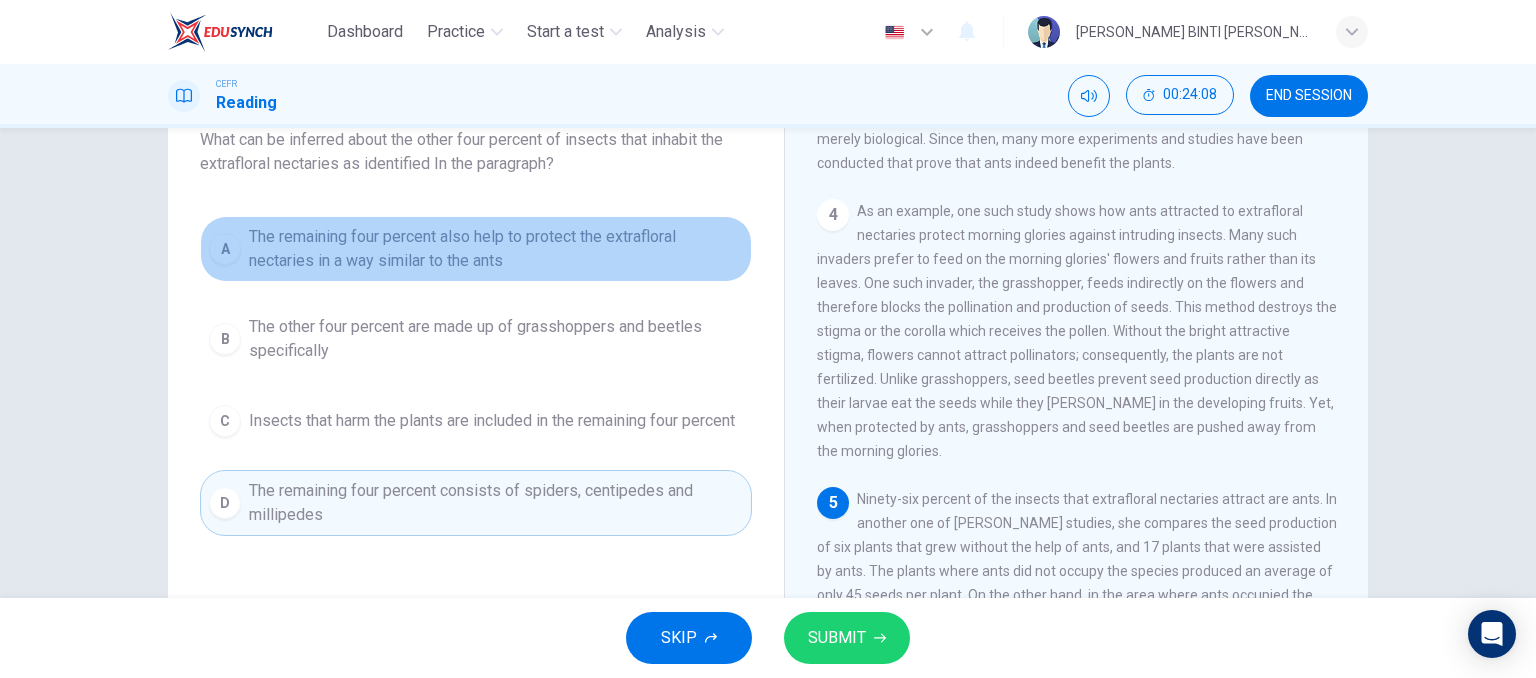 click on "The remaining four percent also help to protect the extrafloral nectaries in a way similar to the ants" at bounding box center (496, 249) 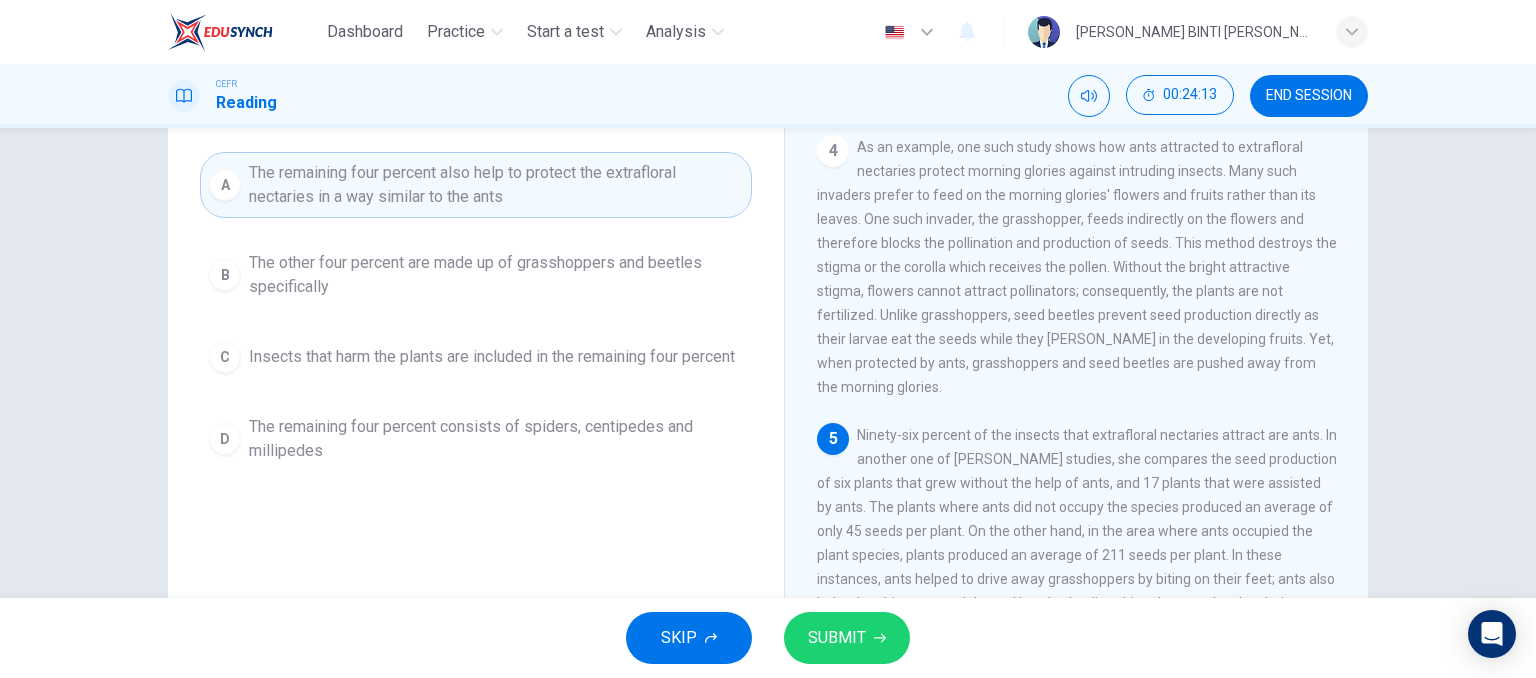 scroll, scrollTop: 201, scrollLeft: 0, axis: vertical 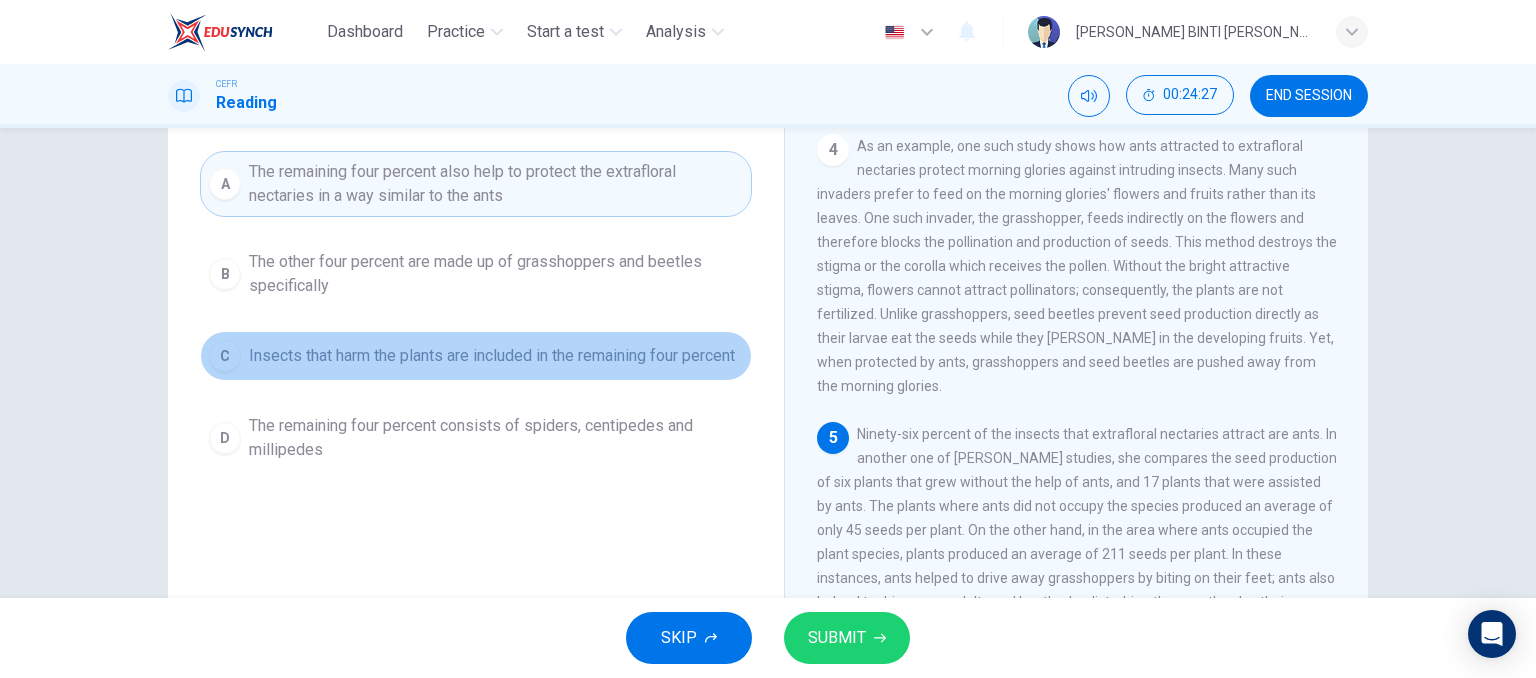 click on "Insects that harm the plants are included in the remaining four percent" at bounding box center [492, 356] 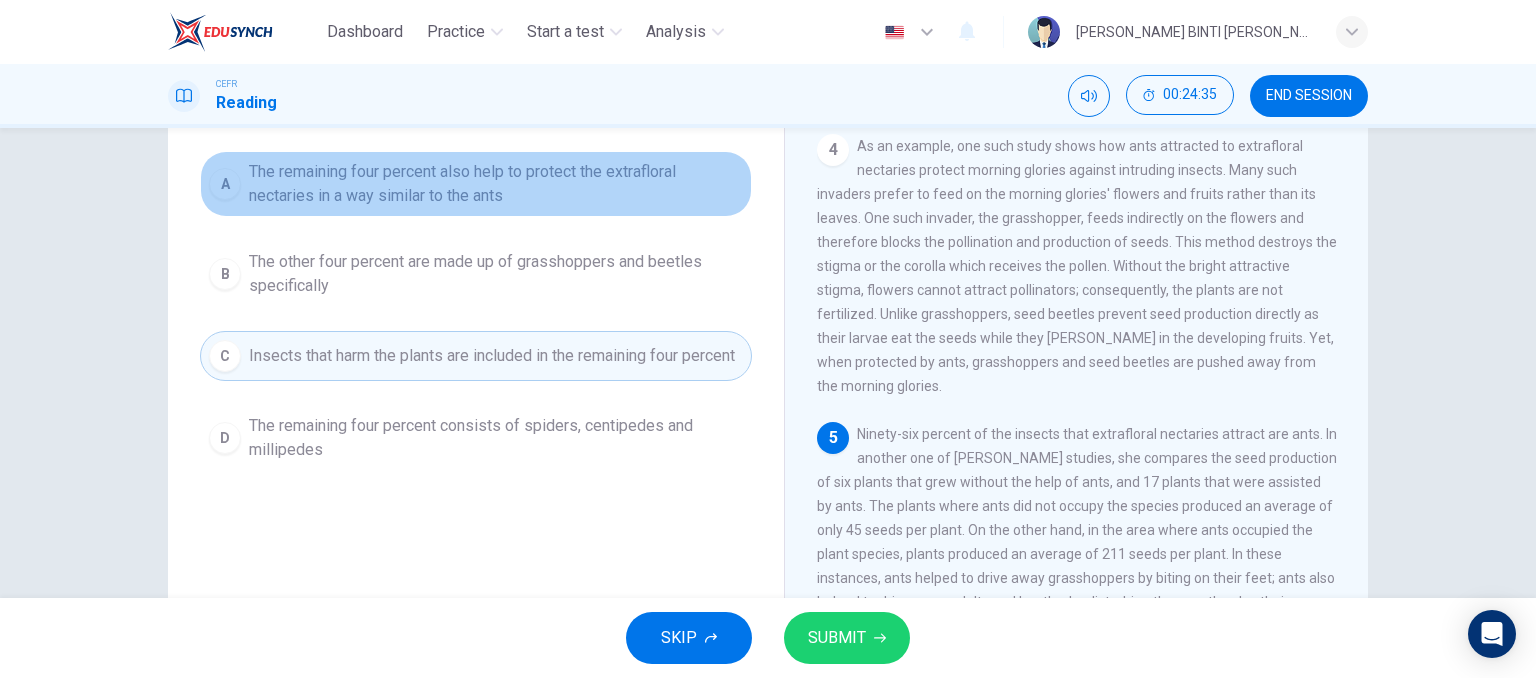click on "The remaining four percent also help to protect the extrafloral nectaries in a way similar to the ants" at bounding box center (496, 184) 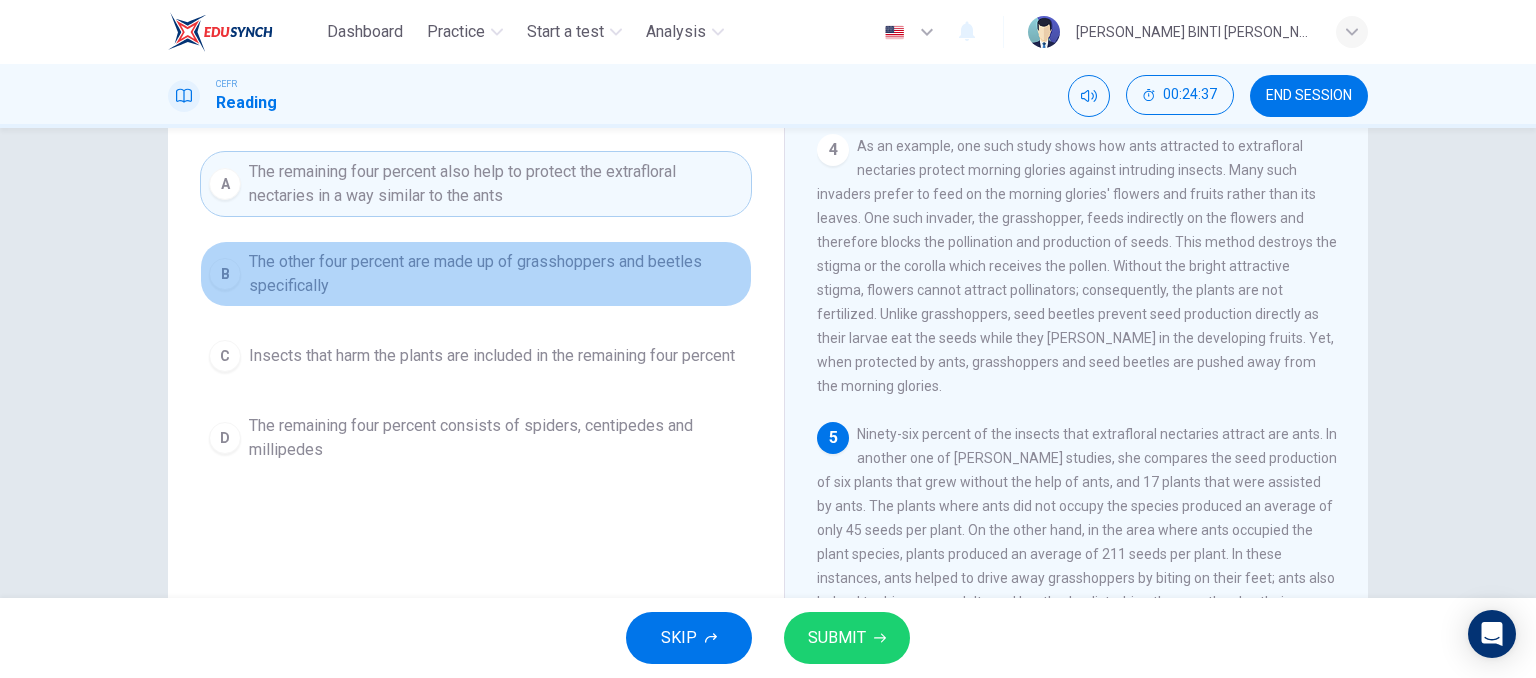 click on "The other four percent are made up of grasshoppers and beetles specifically" at bounding box center [496, 274] 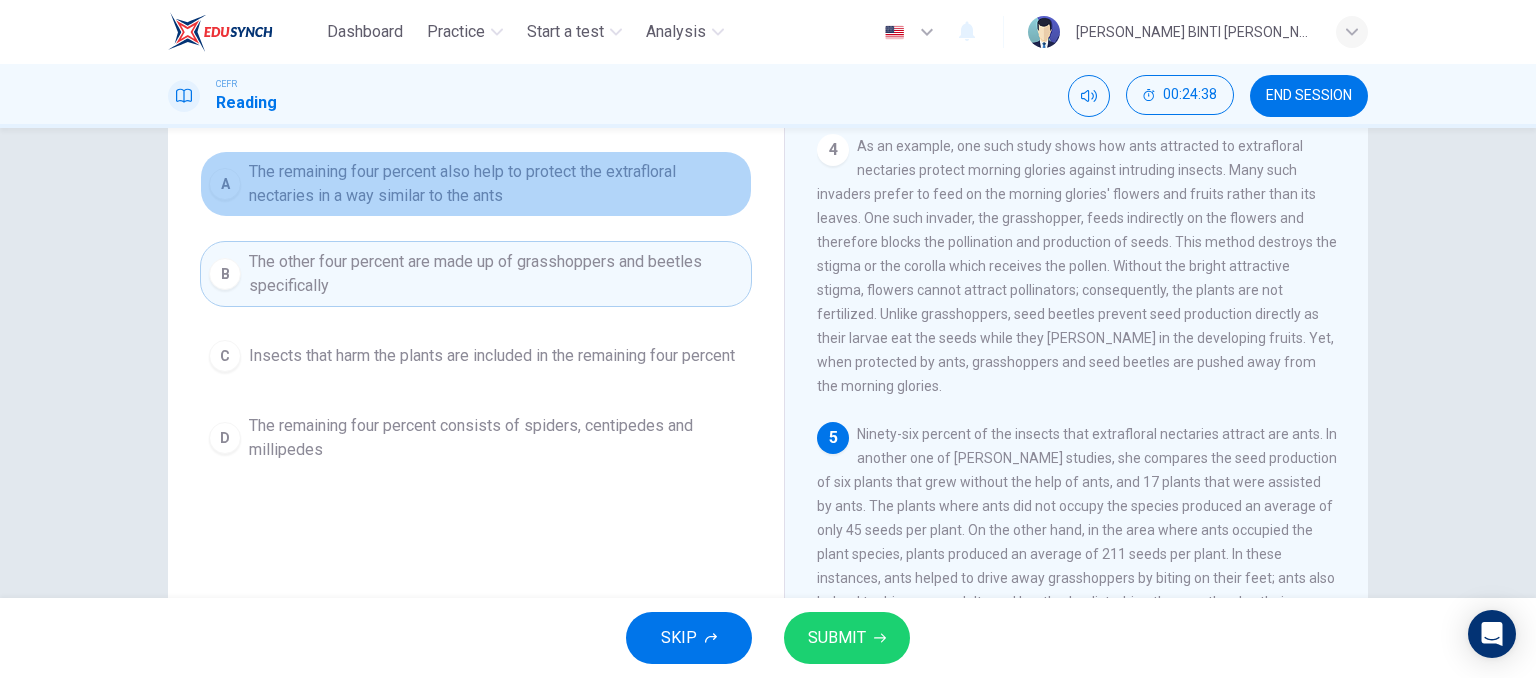 click on "The remaining four percent also help to protect the extrafloral nectaries in a way similar to the ants" at bounding box center (496, 184) 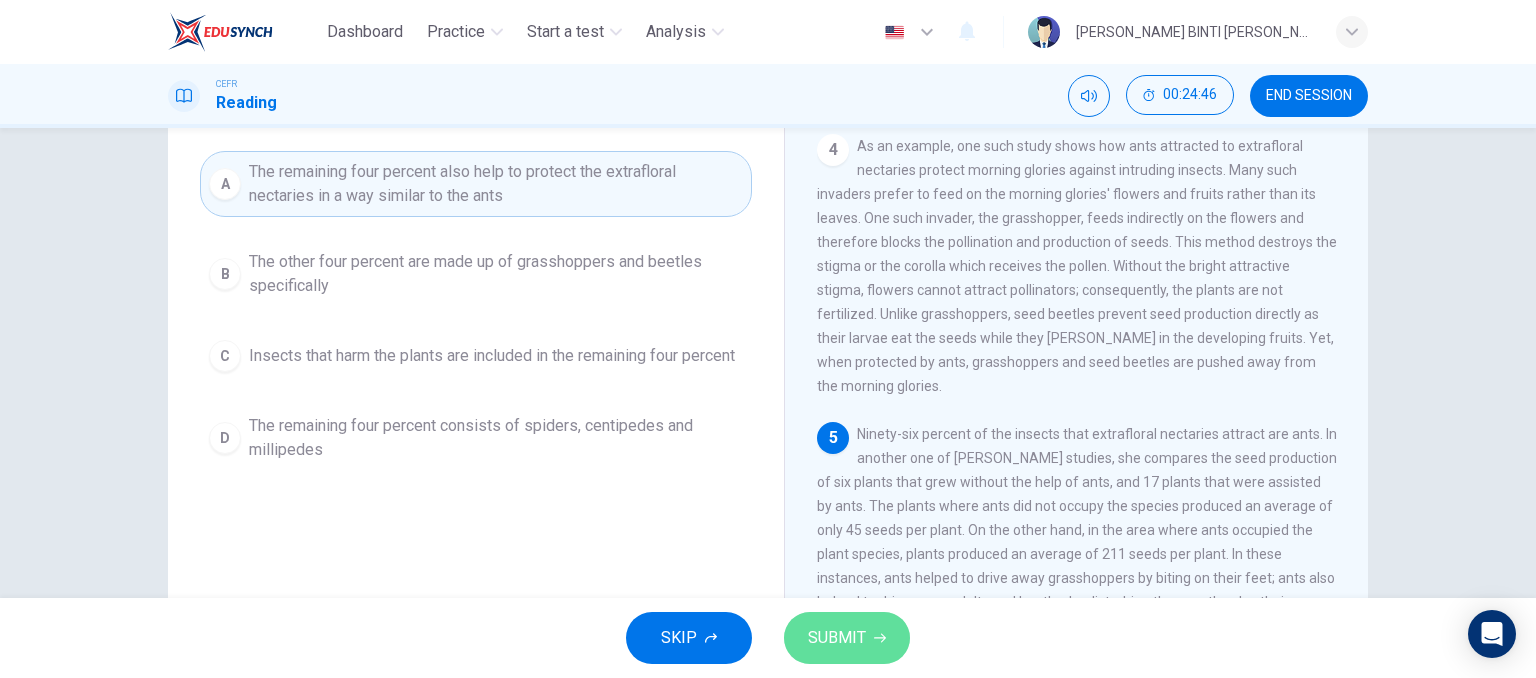 click on "SUBMIT" at bounding box center (837, 638) 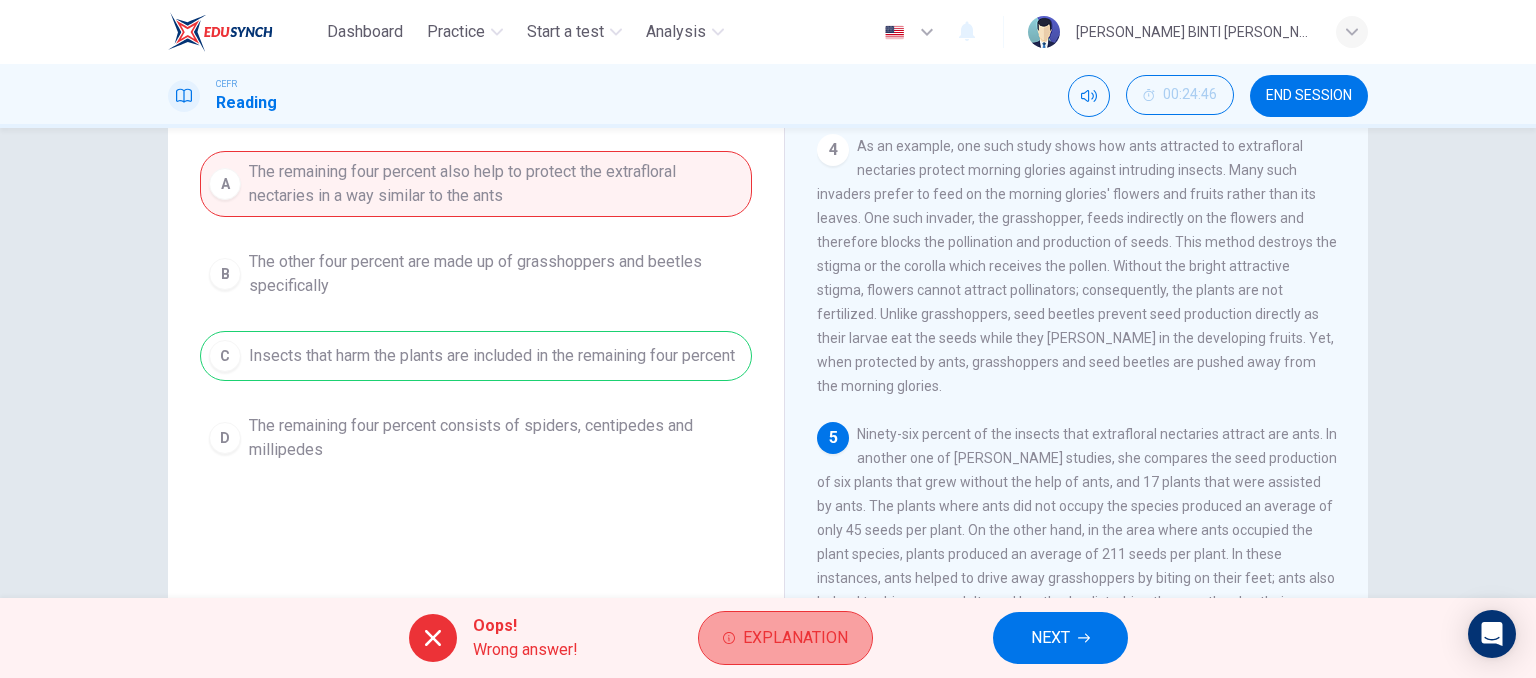 click on "Explanation" at bounding box center (795, 638) 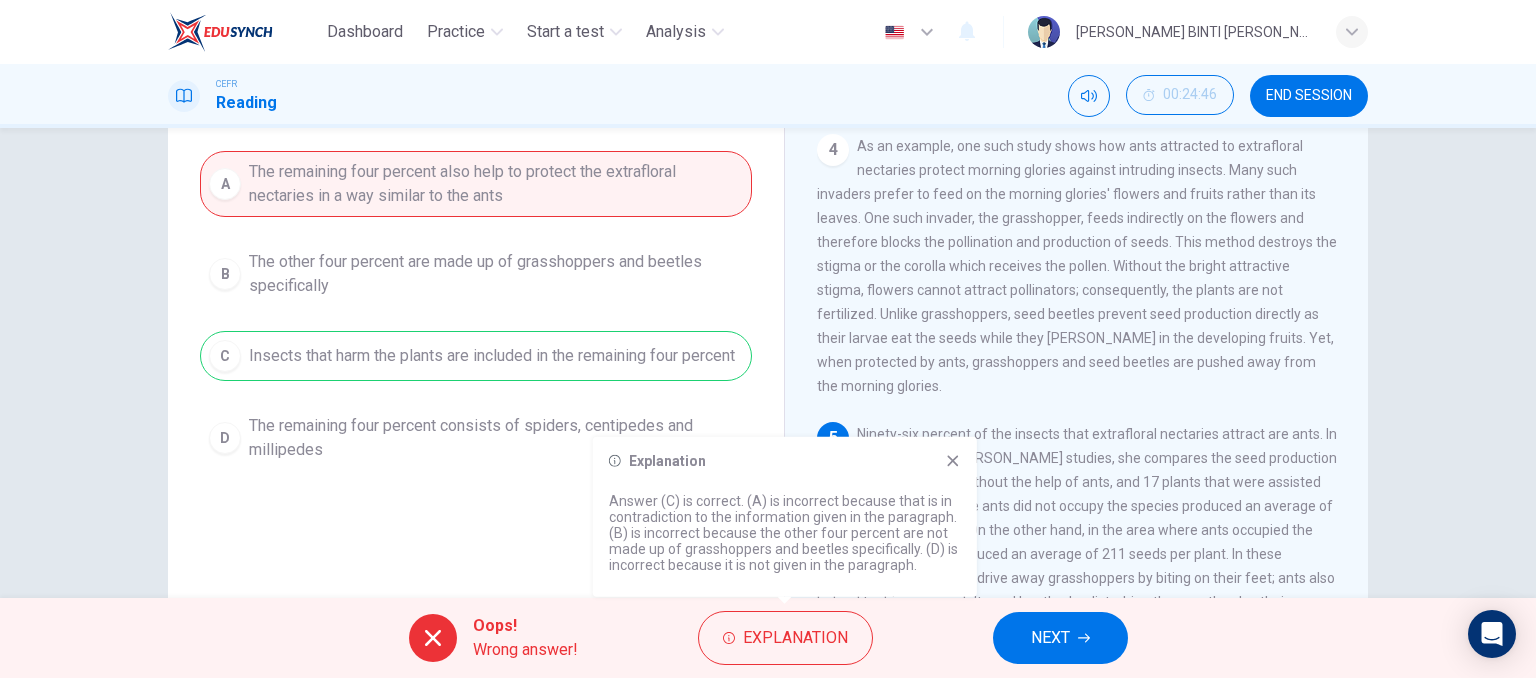 click 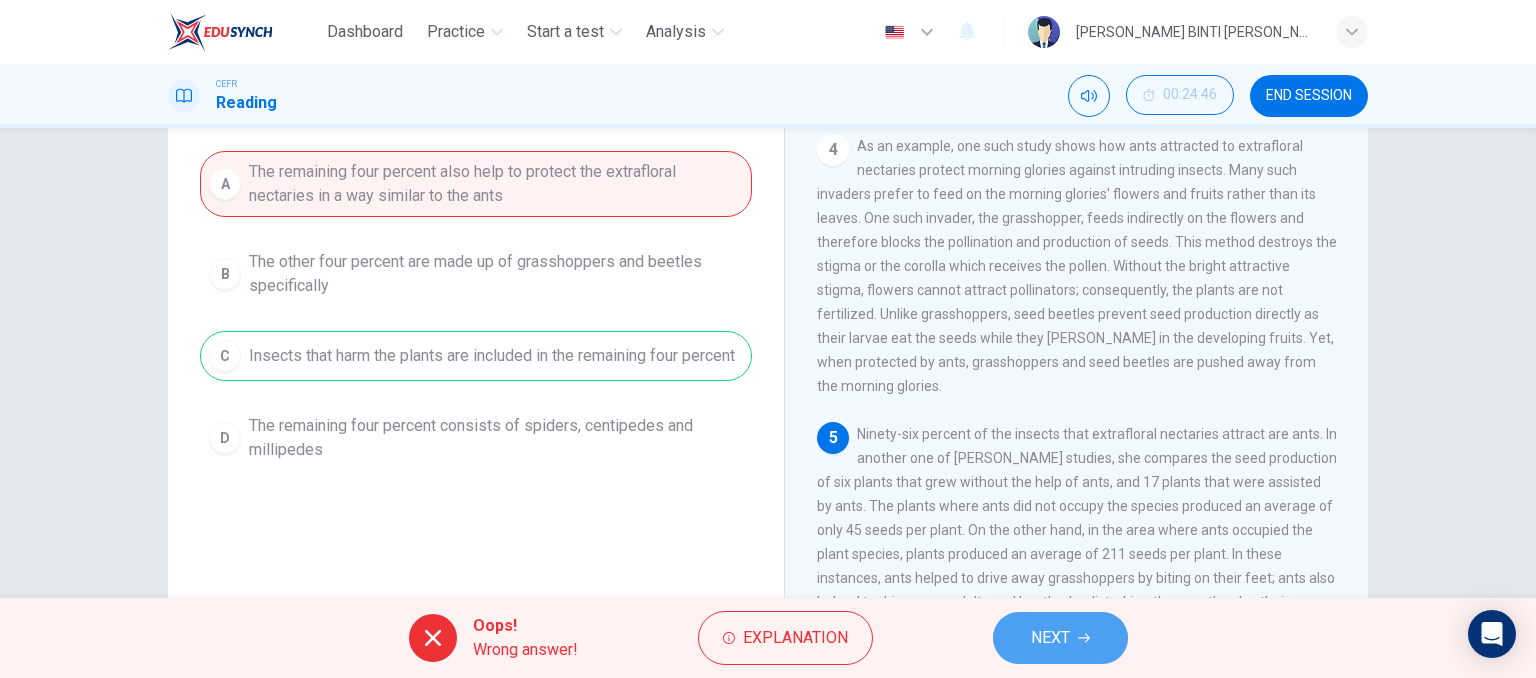click on "NEXT" at bounding box center (1060, 638) 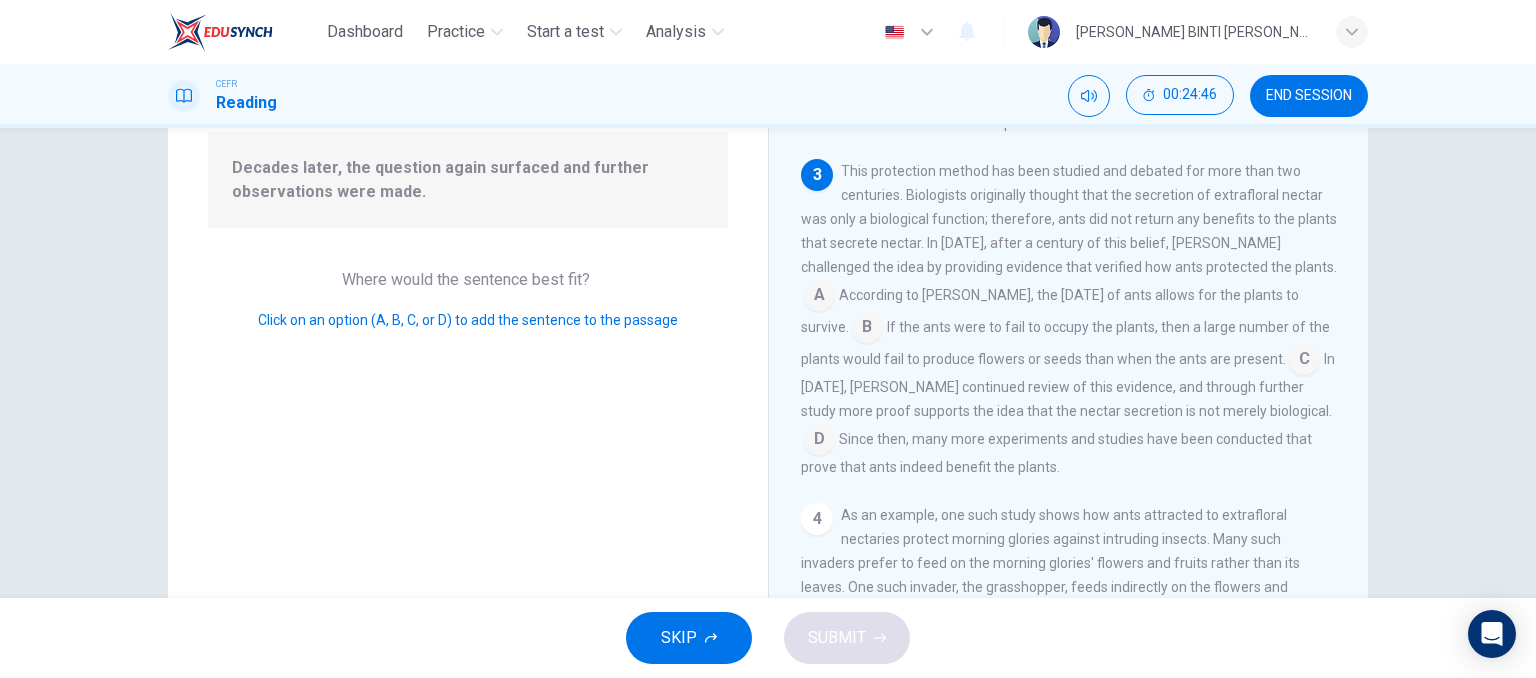 scroll, scrollTop: 389, scrollLeft: 0, axis: vertical 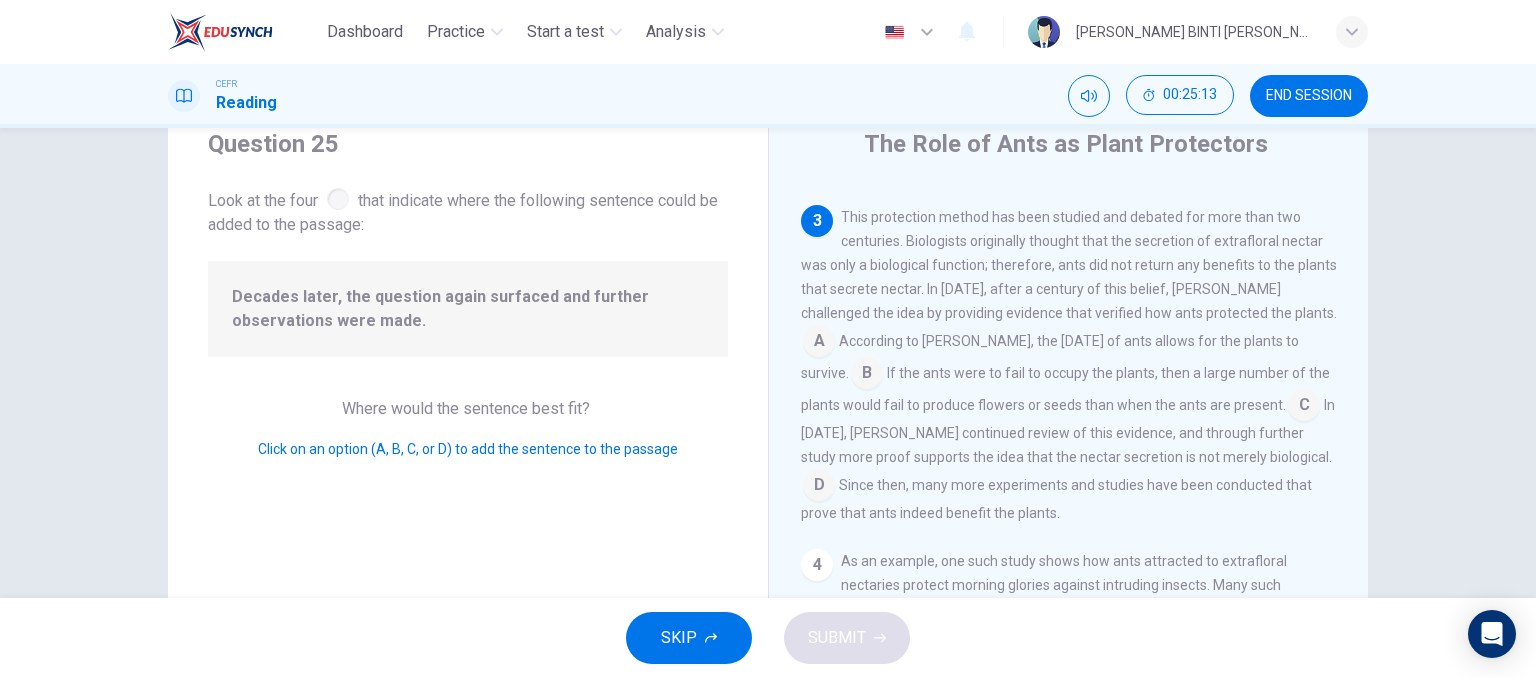 click at bounding box center [1304, 407] 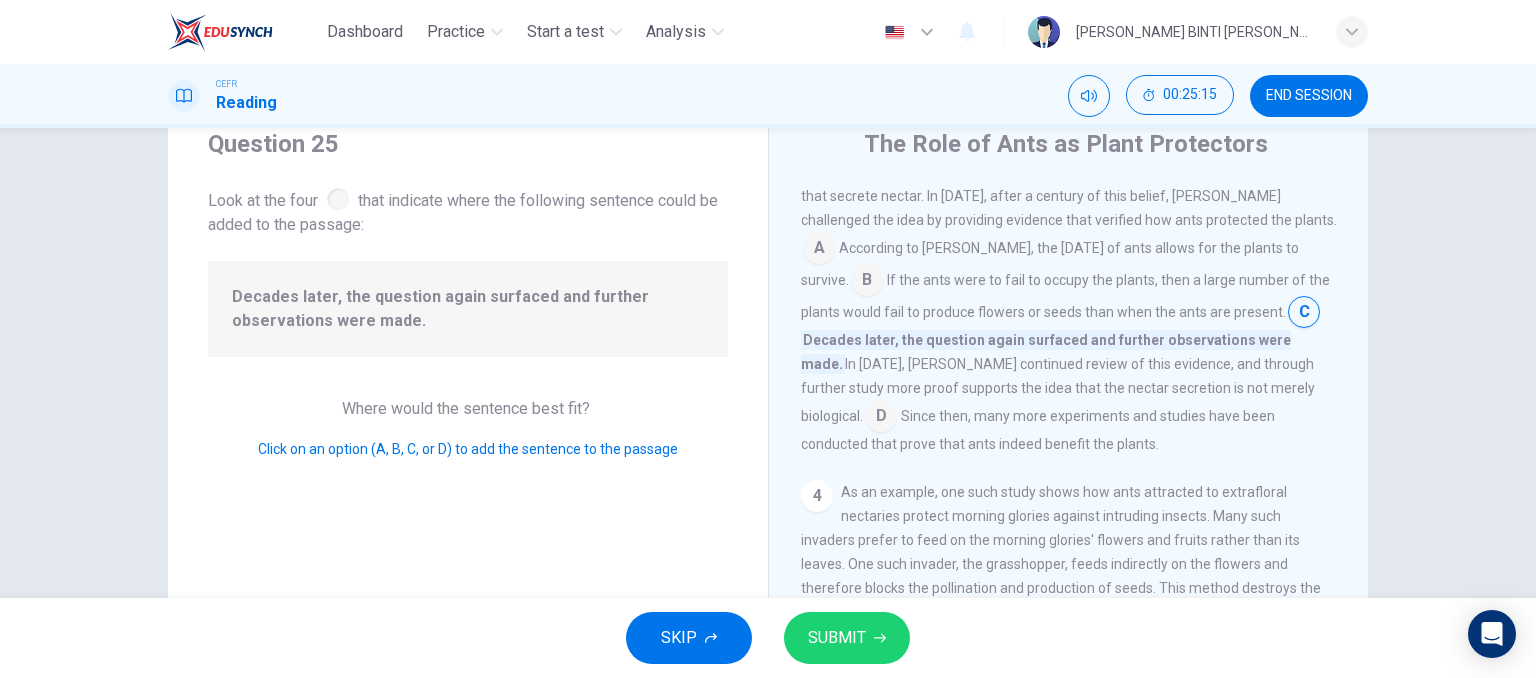 scroll, scrollTop: 505, scrollLeft: 0, axis: vertical 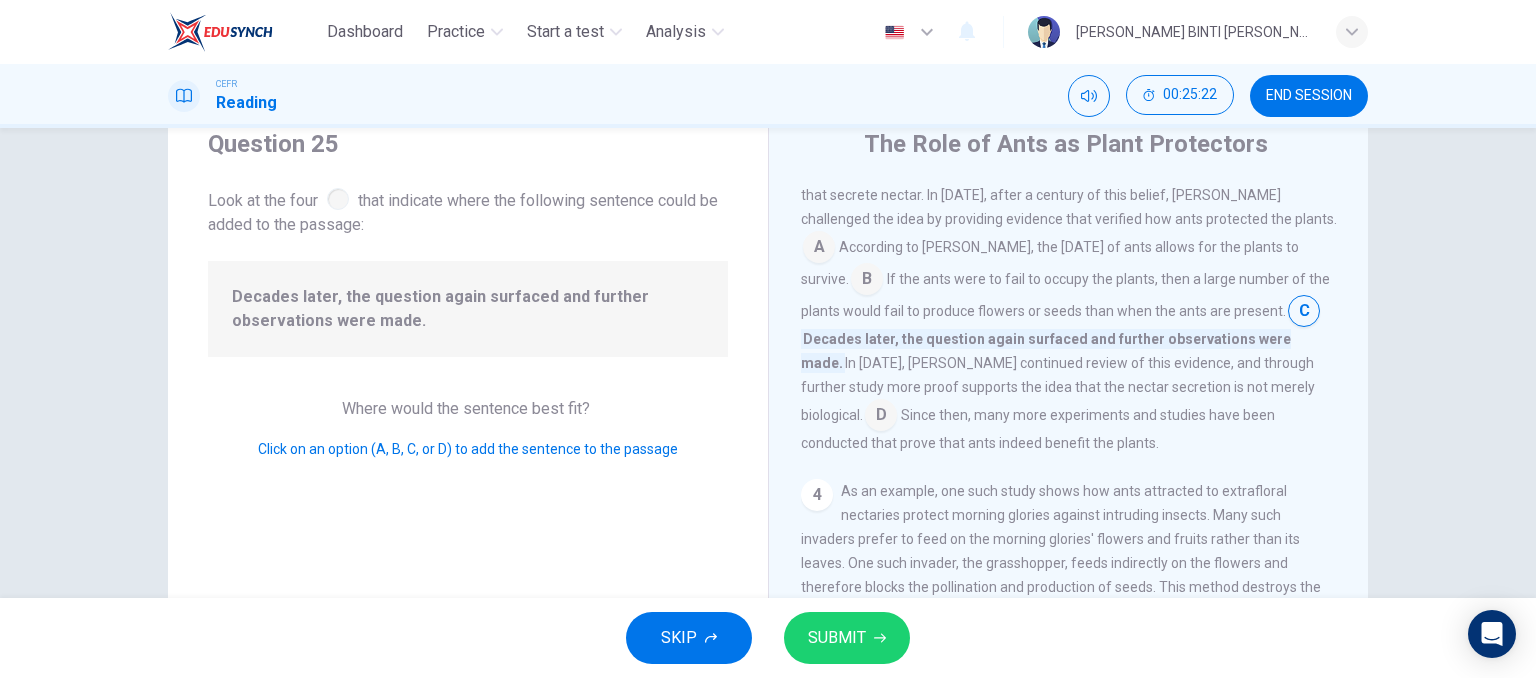 click at bounding box center (881, 417) 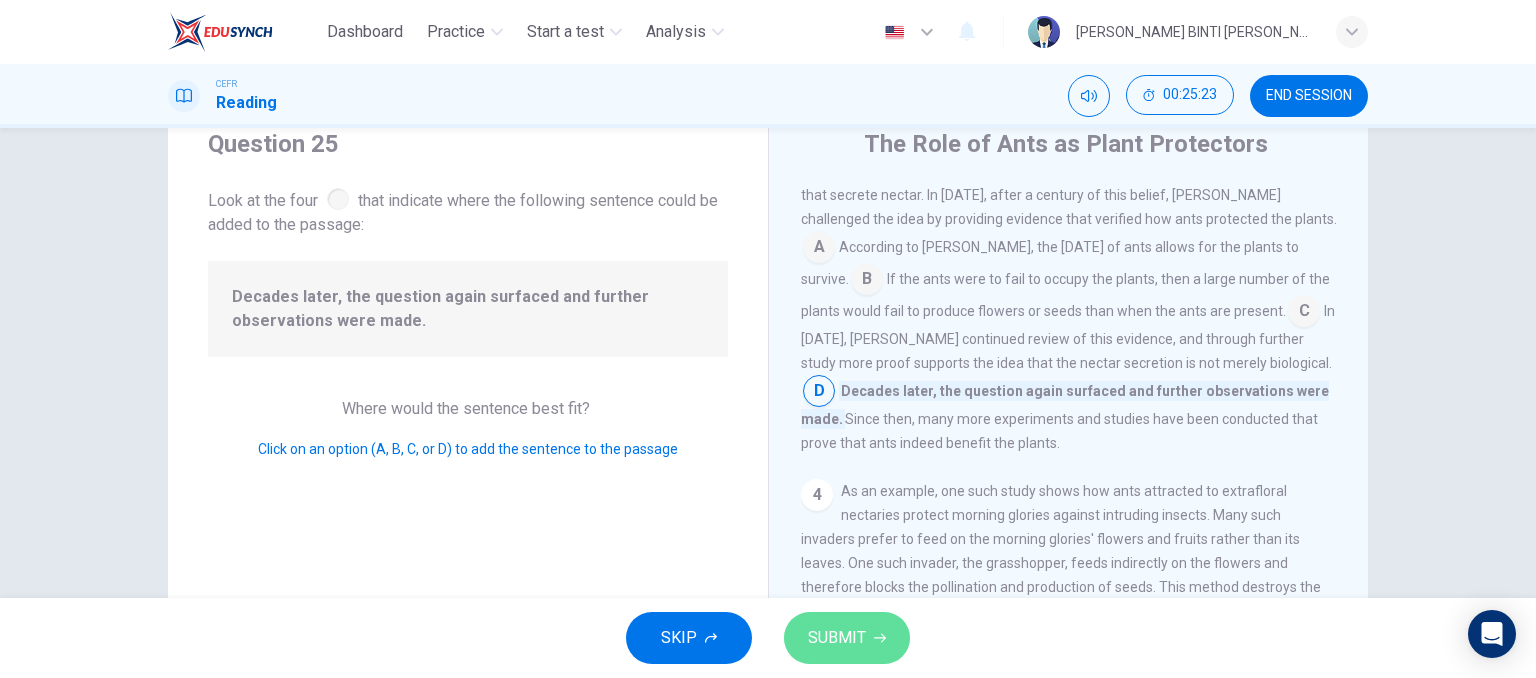 click on "SUBMIT" at bounding box center (847, 638) 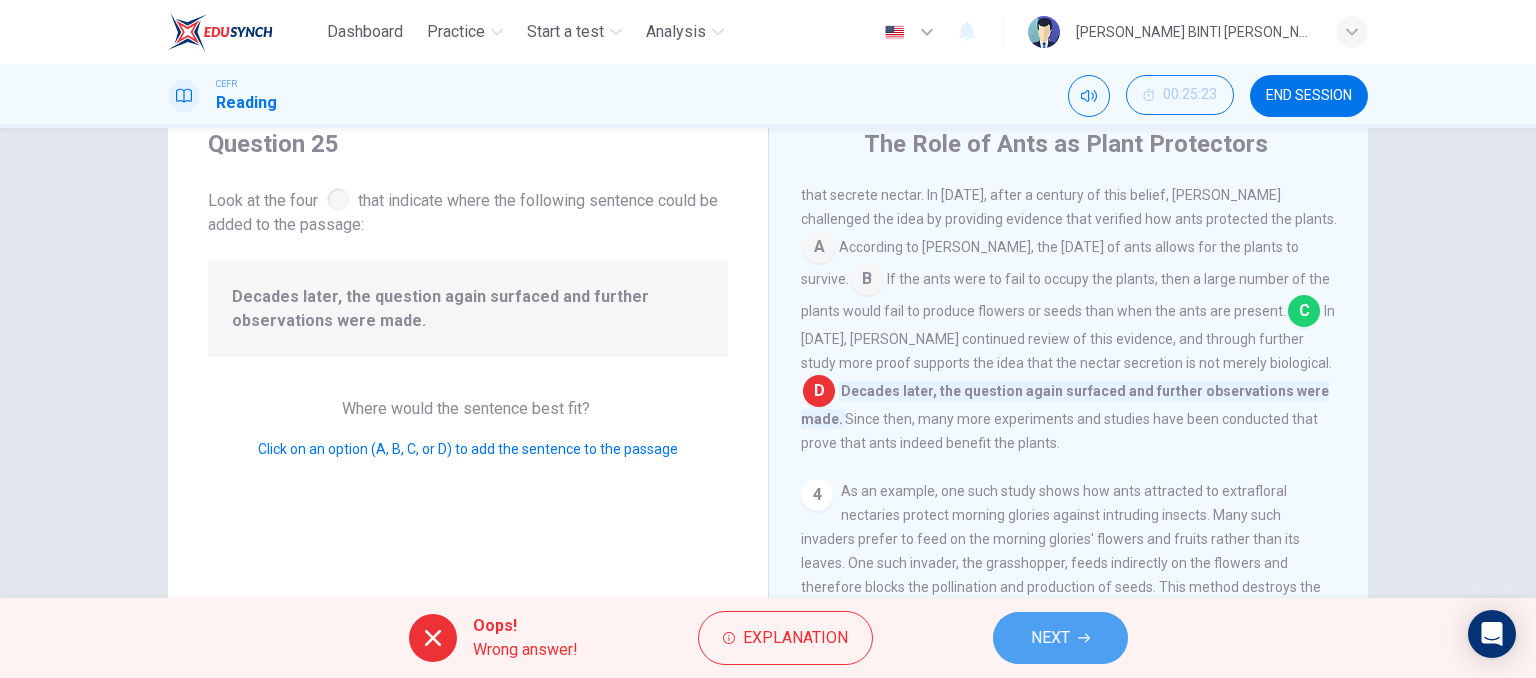 click on "NEXT" at bounding box center [1050, 638] 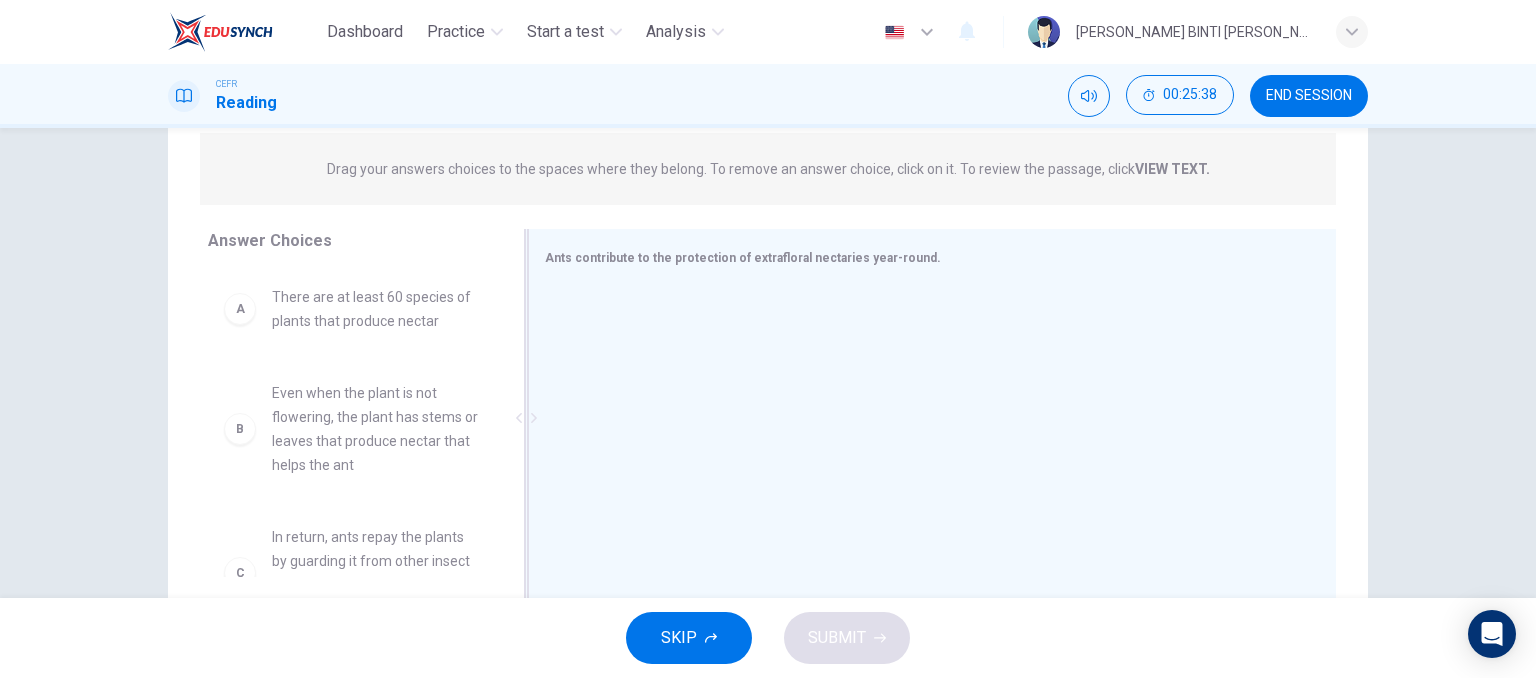 scroll, scrollTop: 305, scrollLeft: 0, axis: vertical 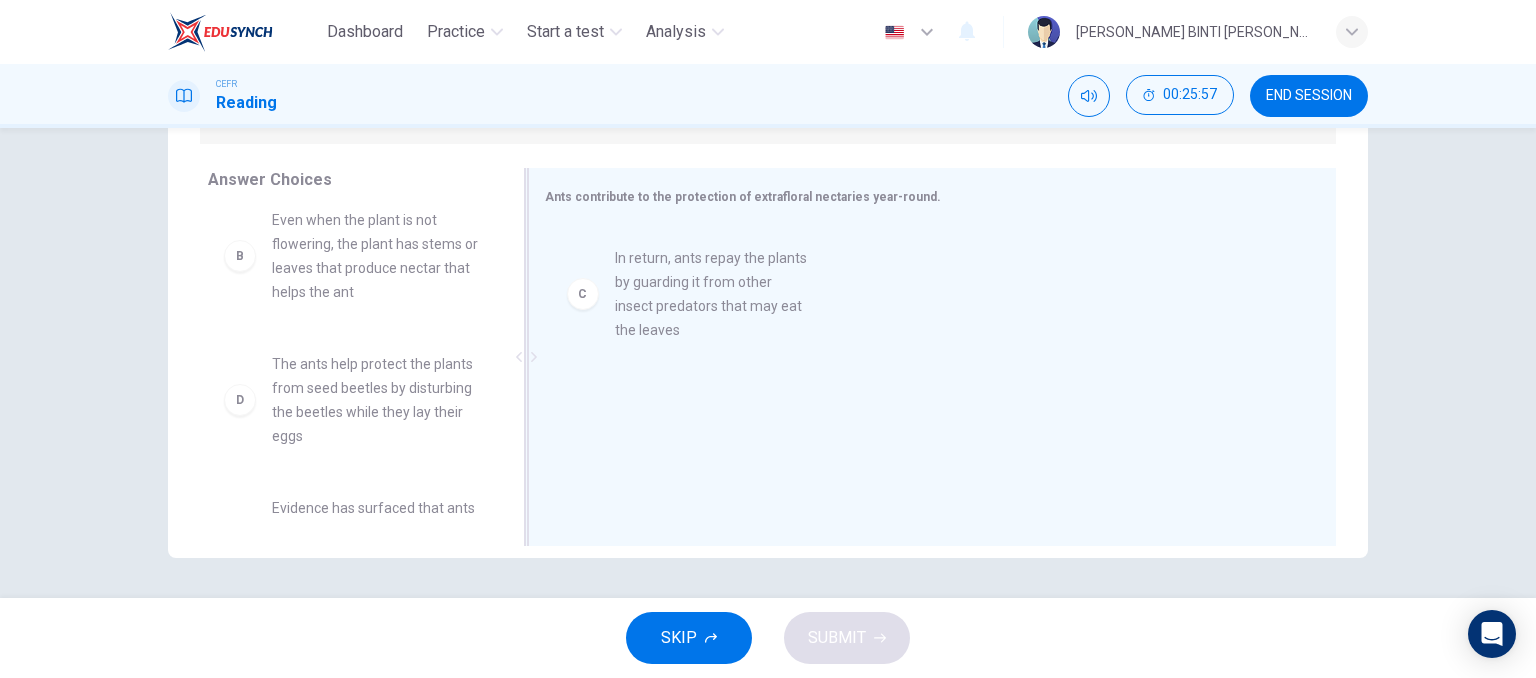 drag, startPoint x: 303, startPoint y: 410, endPoint x: 657, endPoint y: 305, distance: 369.24384 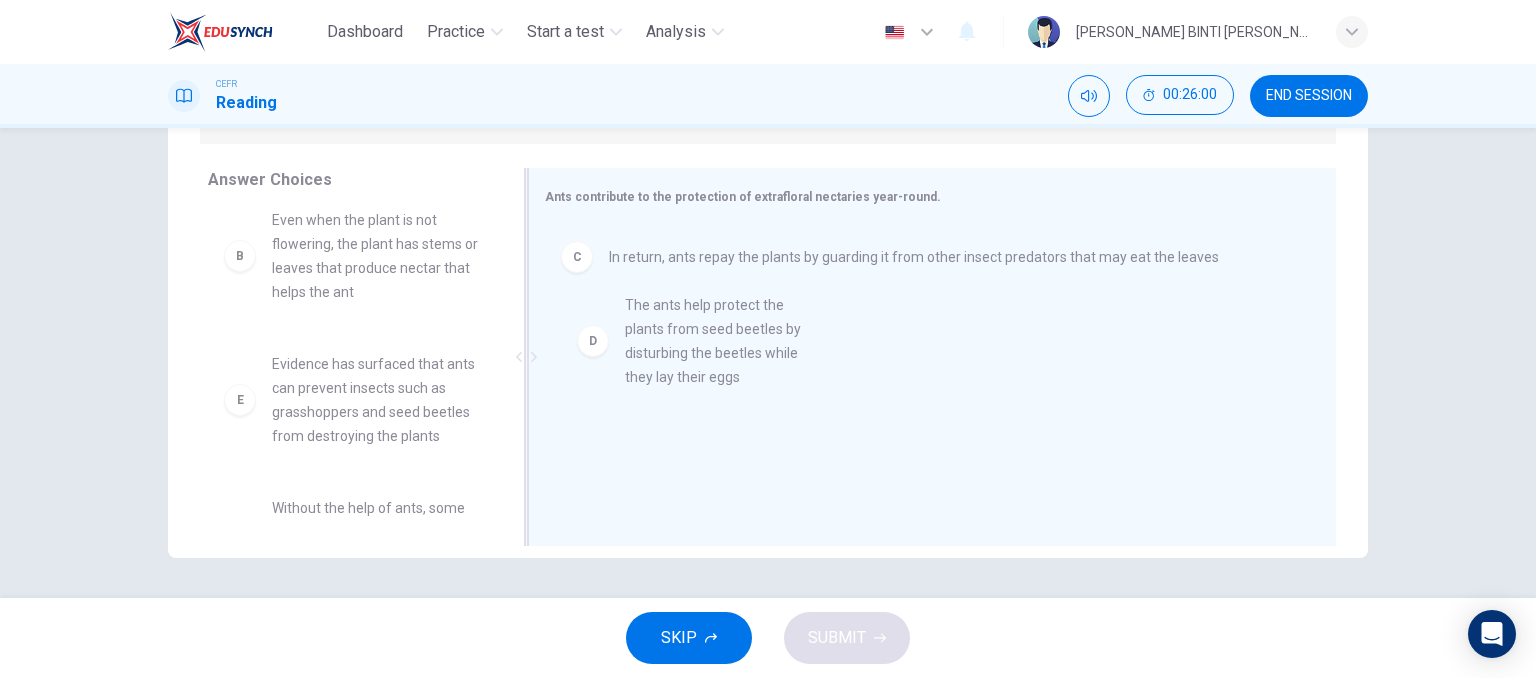 drag, startPoint x: 325, startPoint y: 401, endPoint x: 709, endPoint y: 345, distance: 388.06186 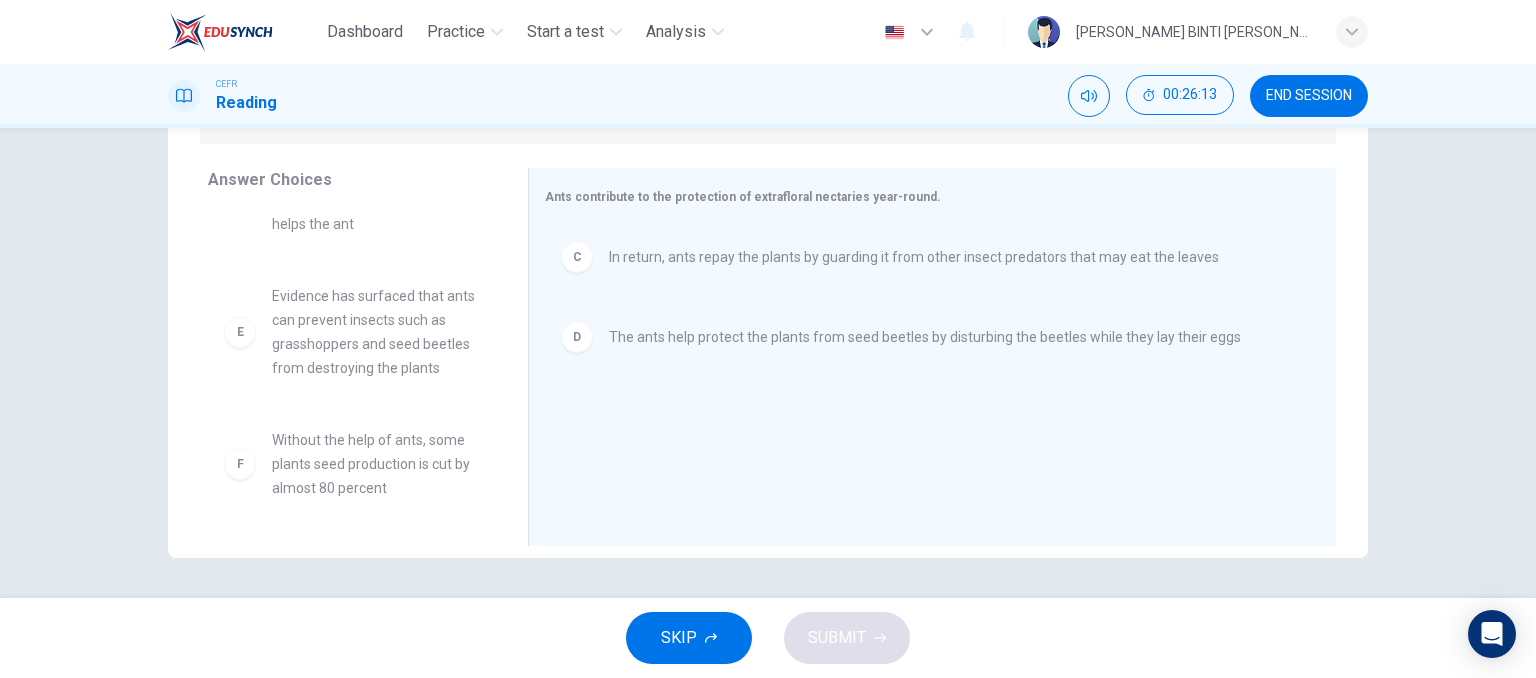 scroll, scrollTop: 204, scrollLeft: 0, axis: vertical 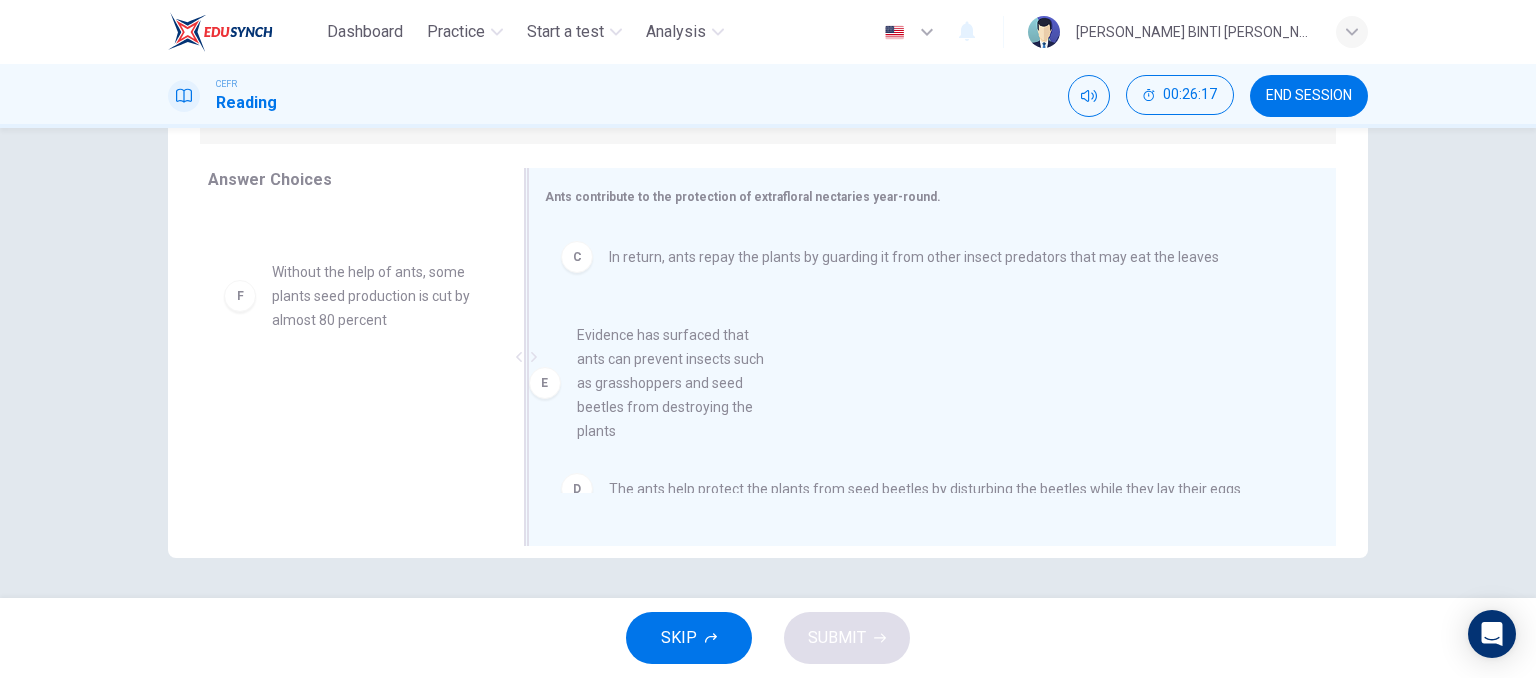 drag, startPoint x: 350, startPoint y: 360, endPoint x: 679, endPoint y: 425, distance: 335.3595 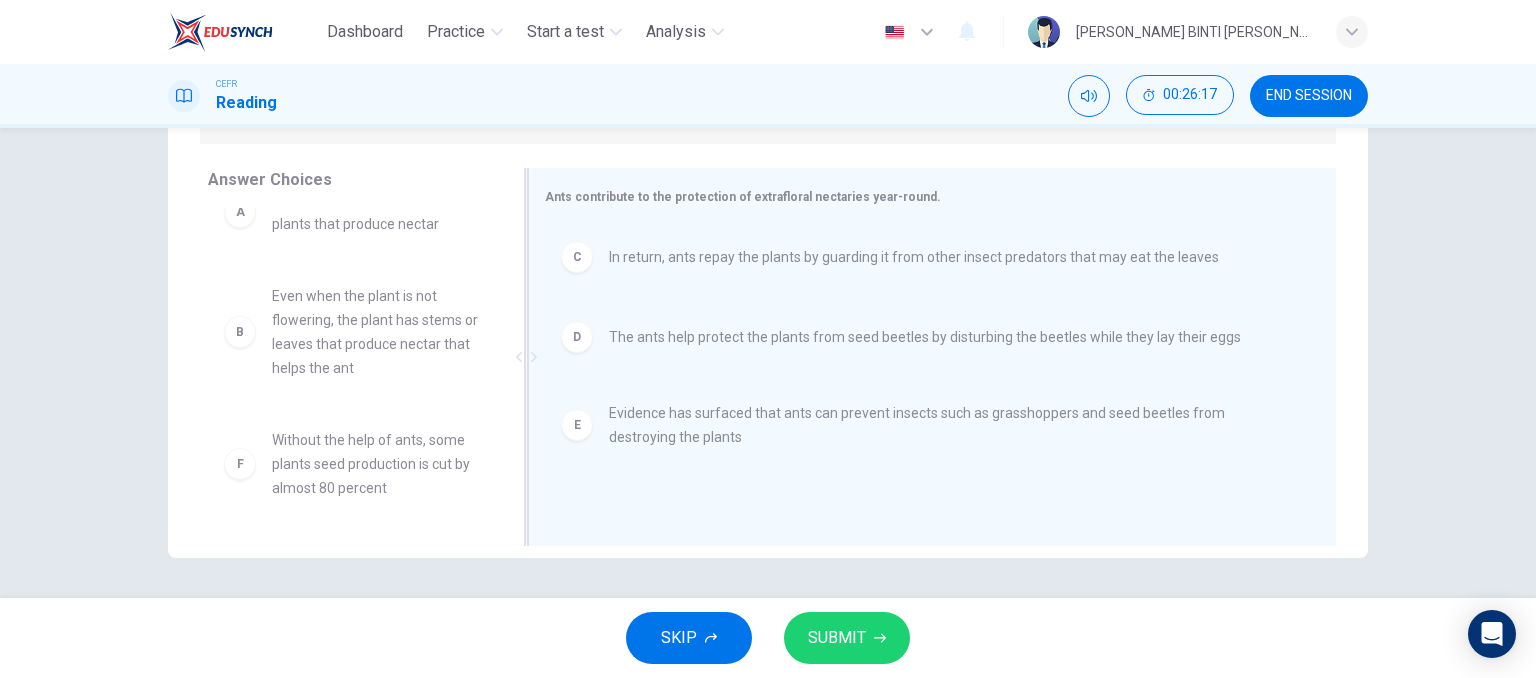 scroll, scrollTop: 36, scrollLeft: 0, axis: vertical 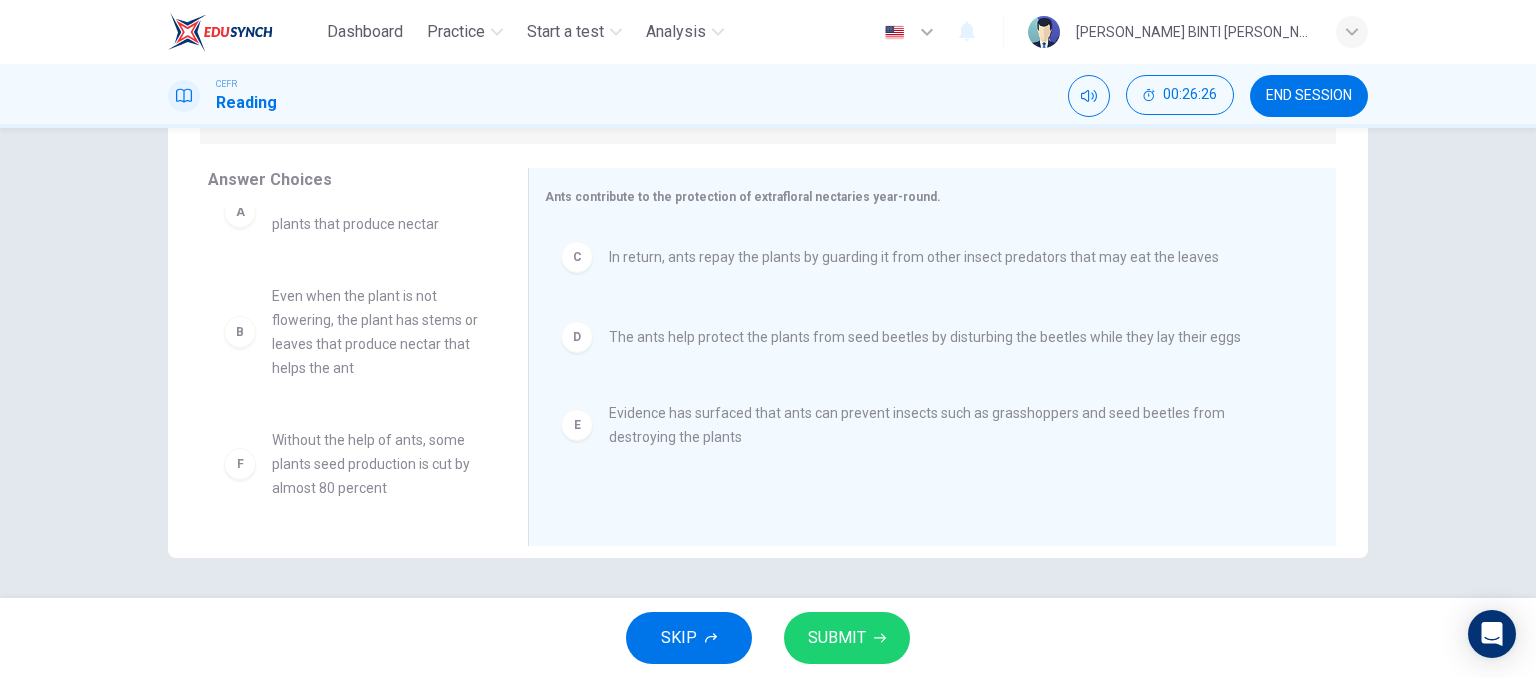 click on "SUBMIT" at bounding box center (837, 638) 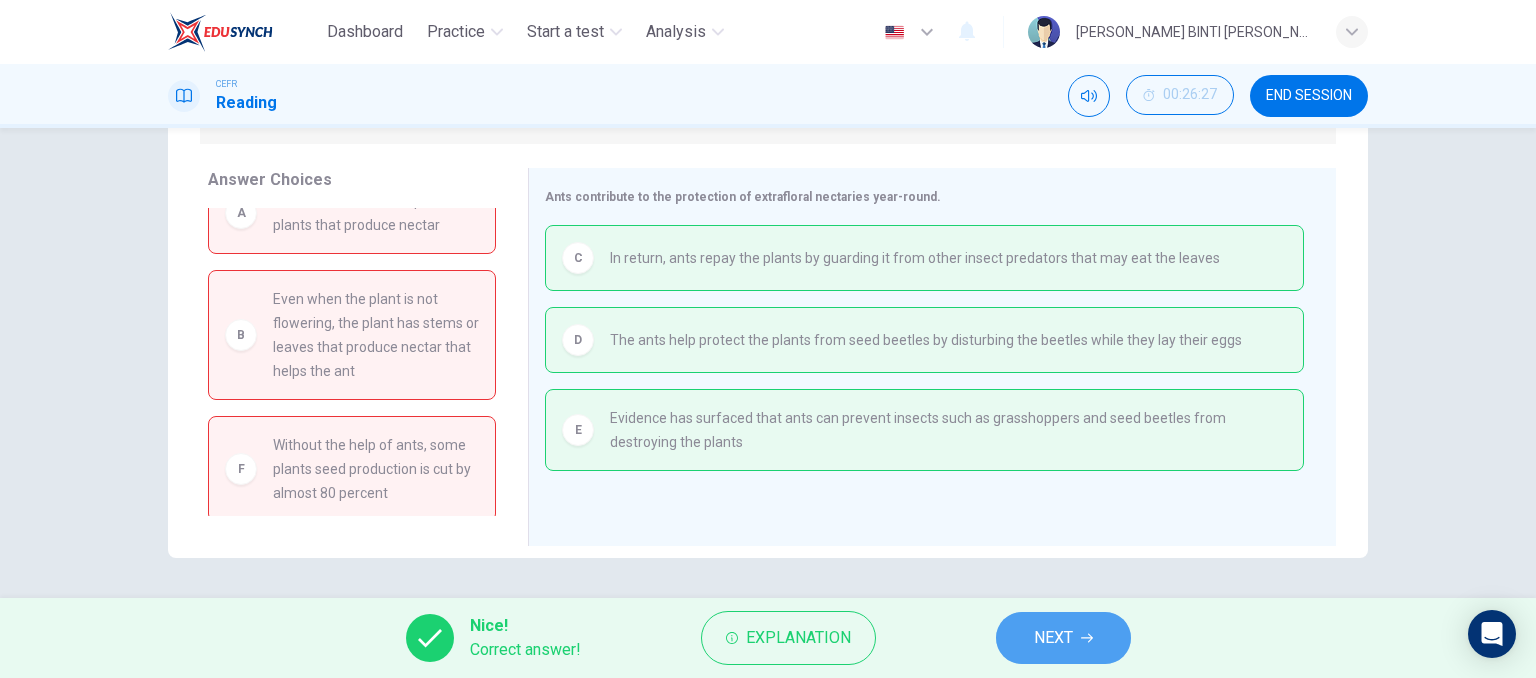 click on "NEXT" at bounding box center [1063, 638] 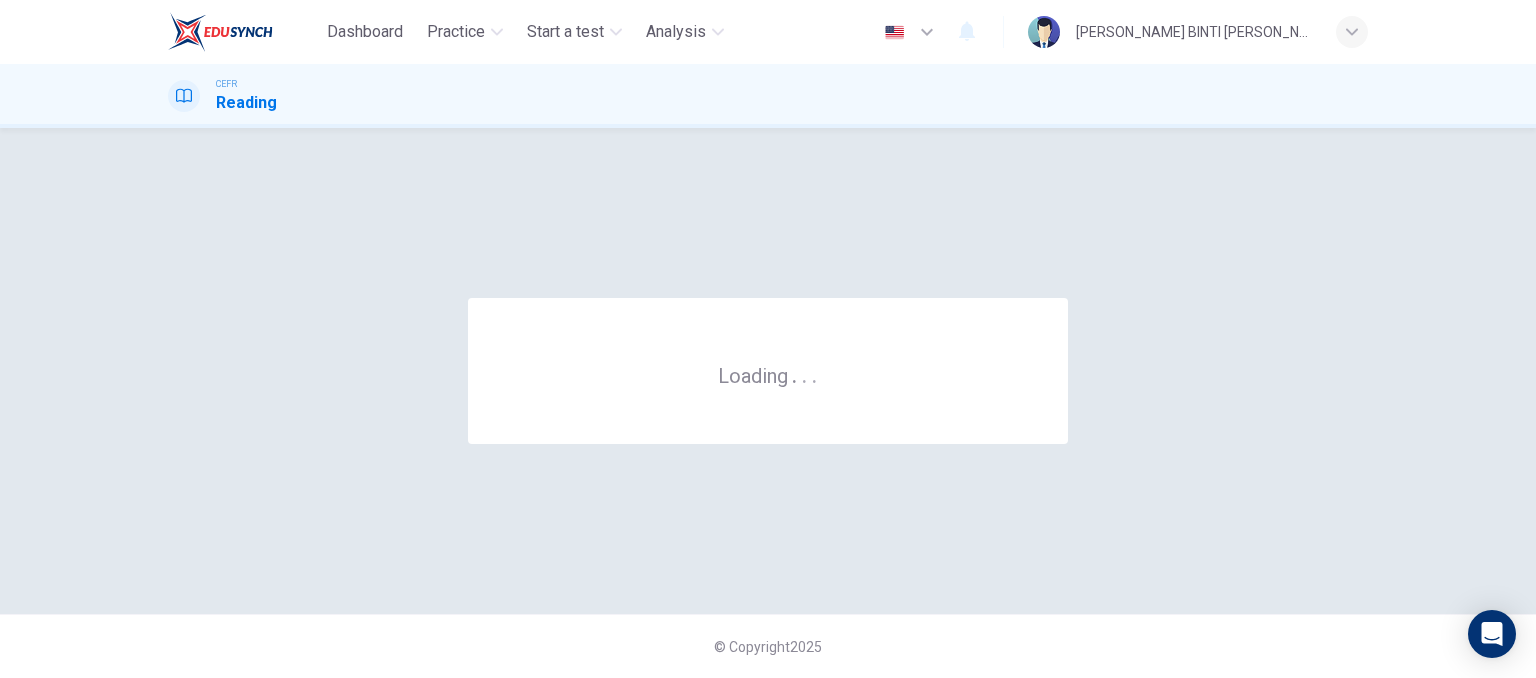 scroll, scrollTop: 0, scrollLeft: 0, axis: both 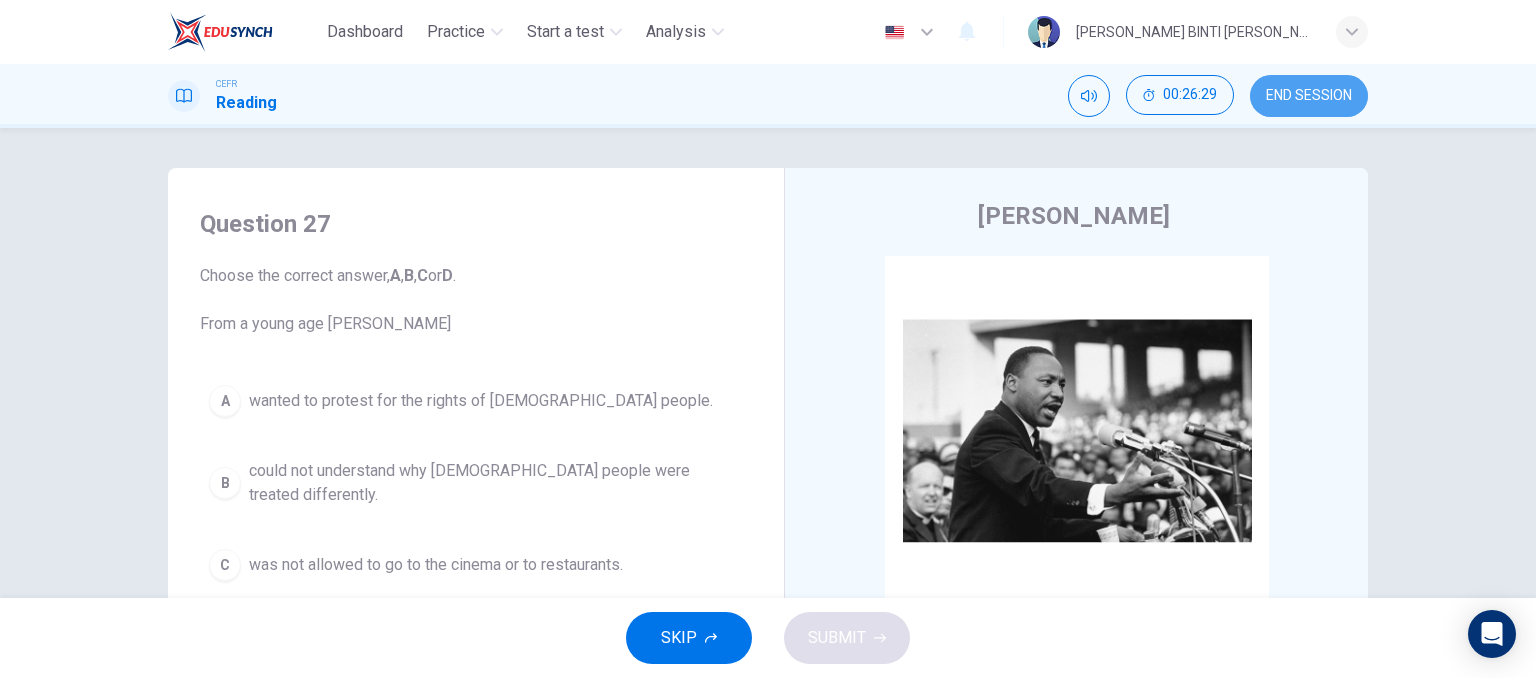 click on "END SESSION" at bounding box center (1309, 96) 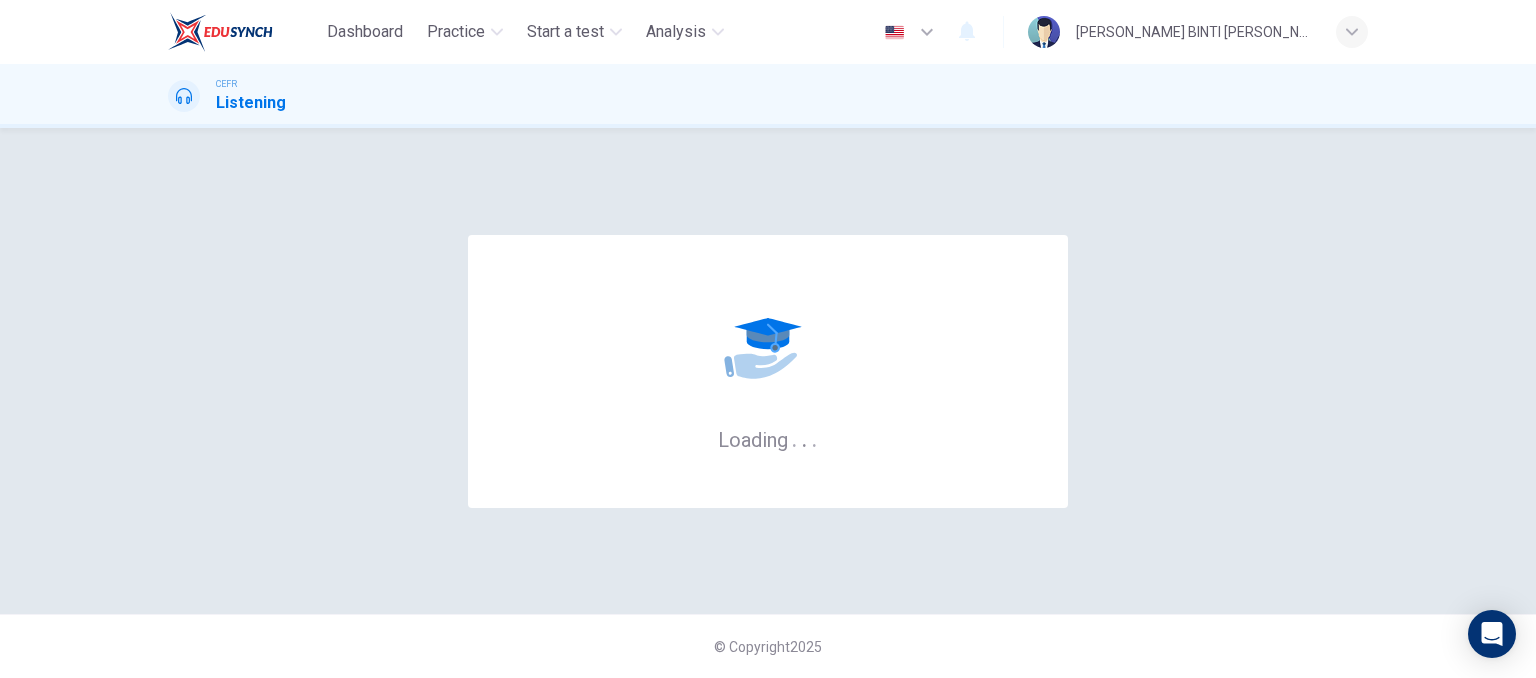 scroll, scrollTop: 0, scrollLeft: 0, axis: both 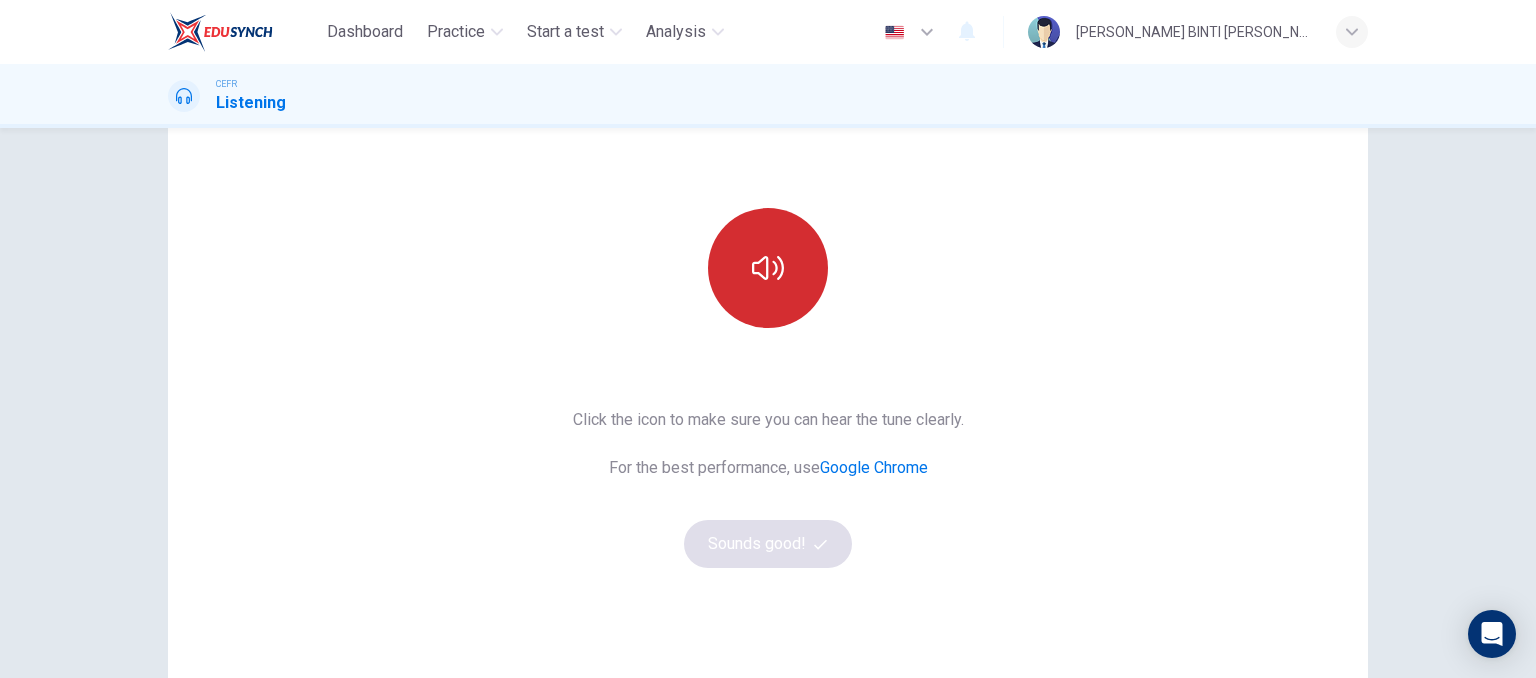 click at bounding box center [768, 268] 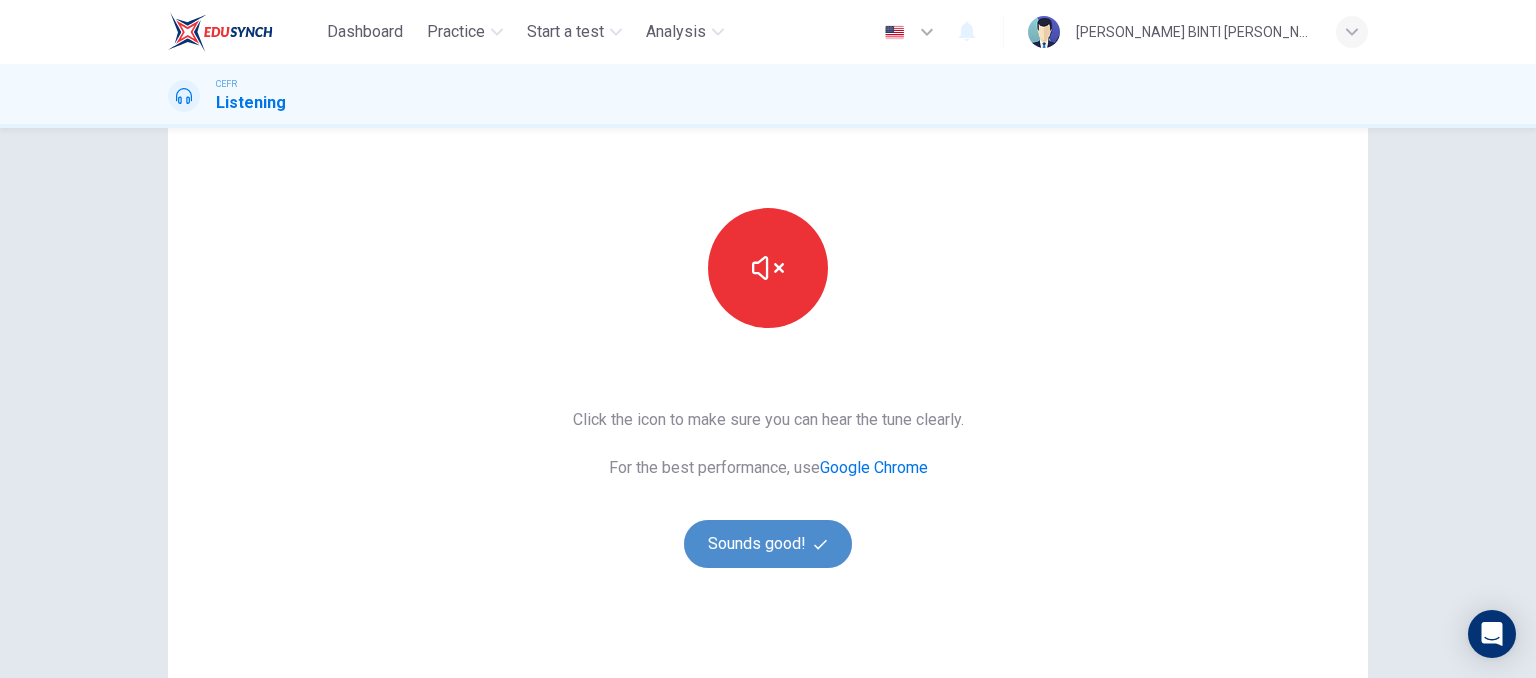 click on "Sounds good!" at bounding box center [768, 544] 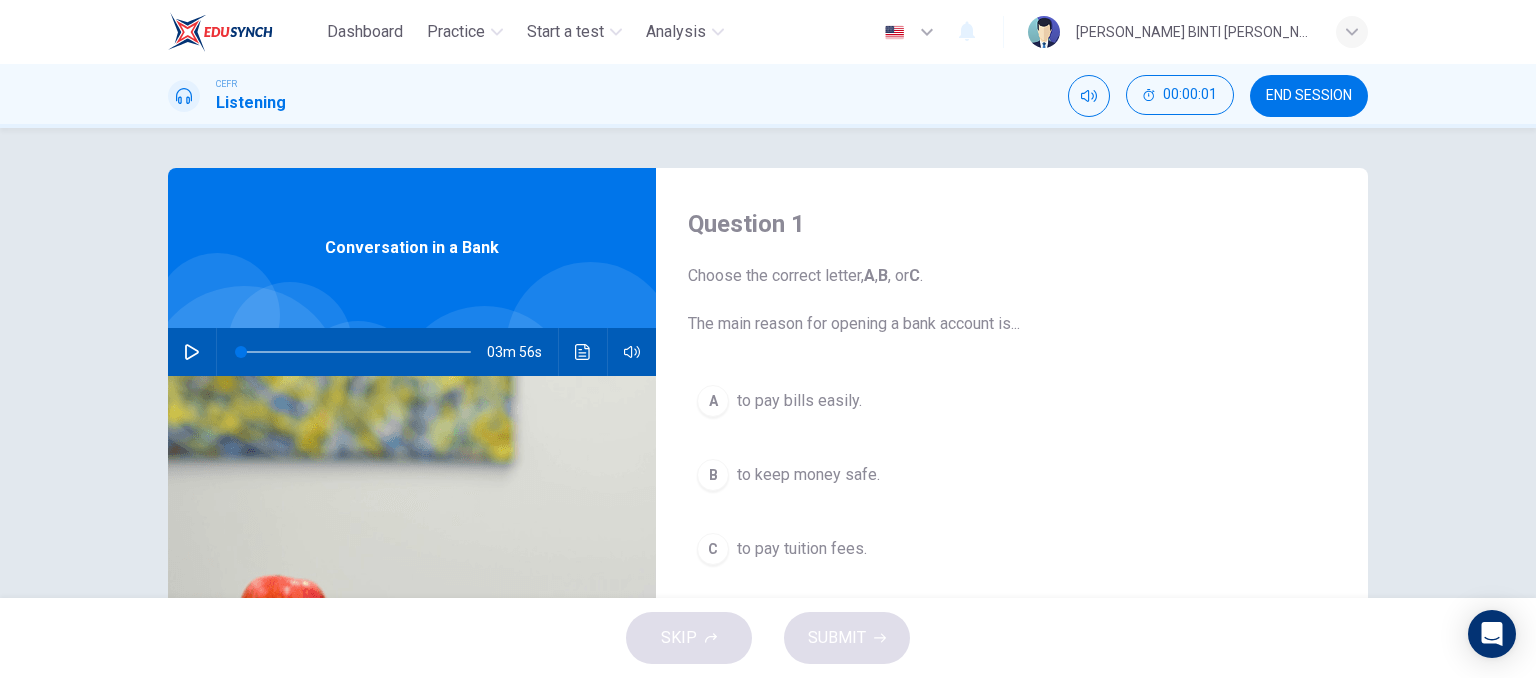 scroll, scrollTop: 0, scrollLeft: 0, axis: both 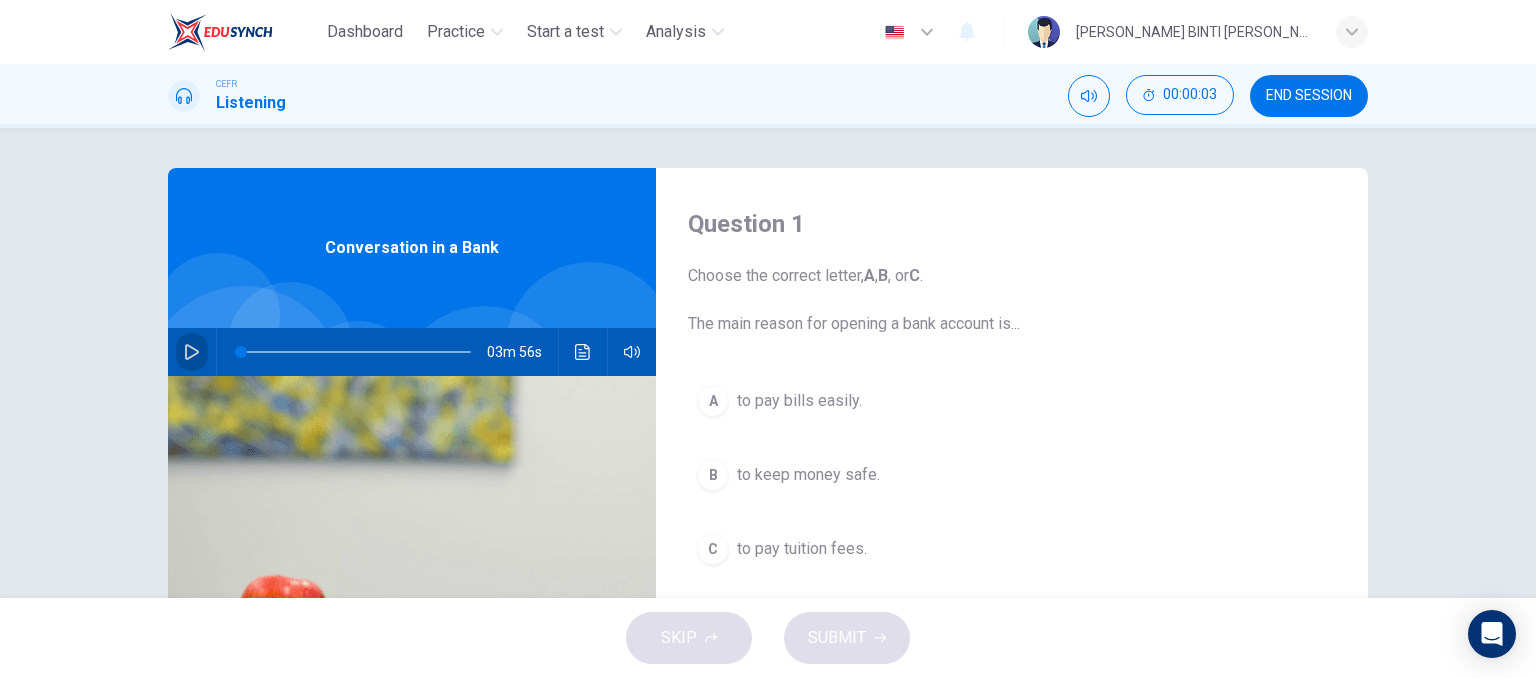 click 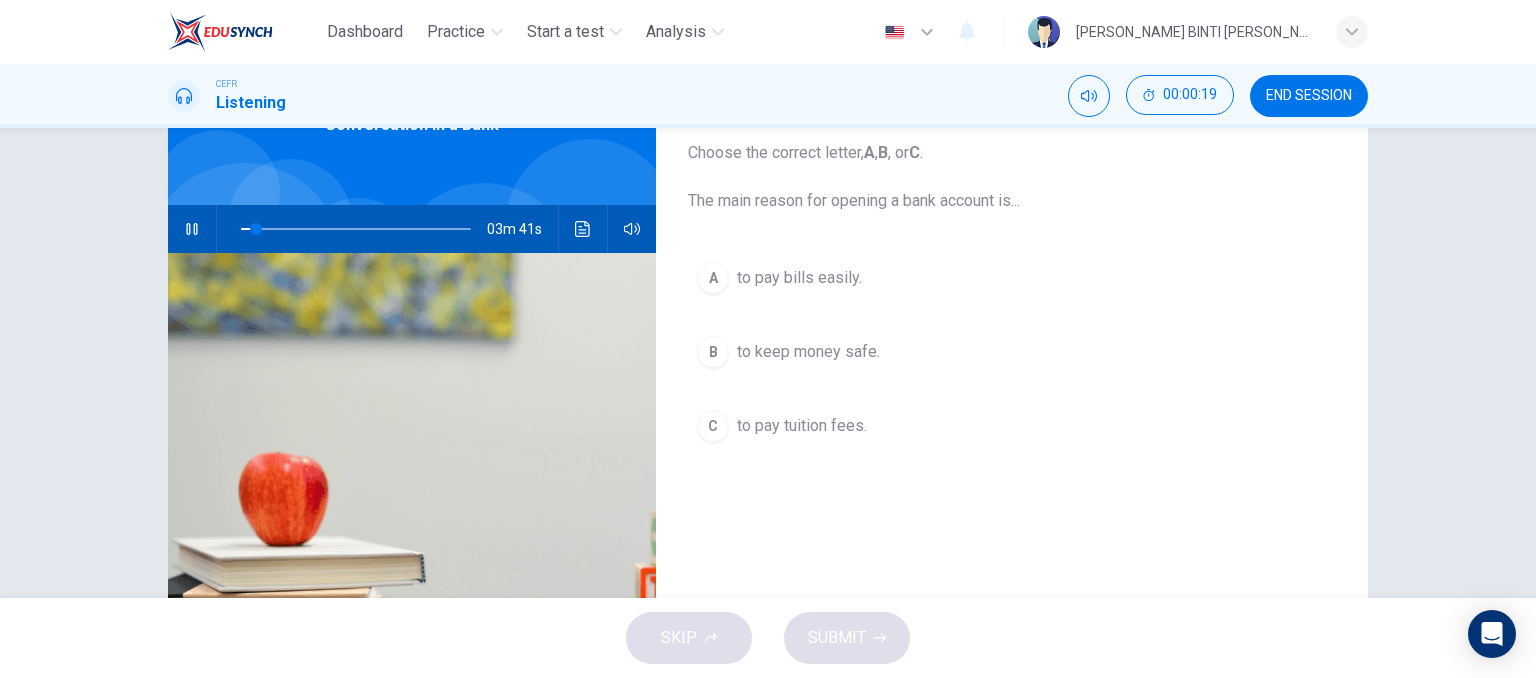 scroll, scrollTop: 126, scrollLeft: 0, axis: vertical 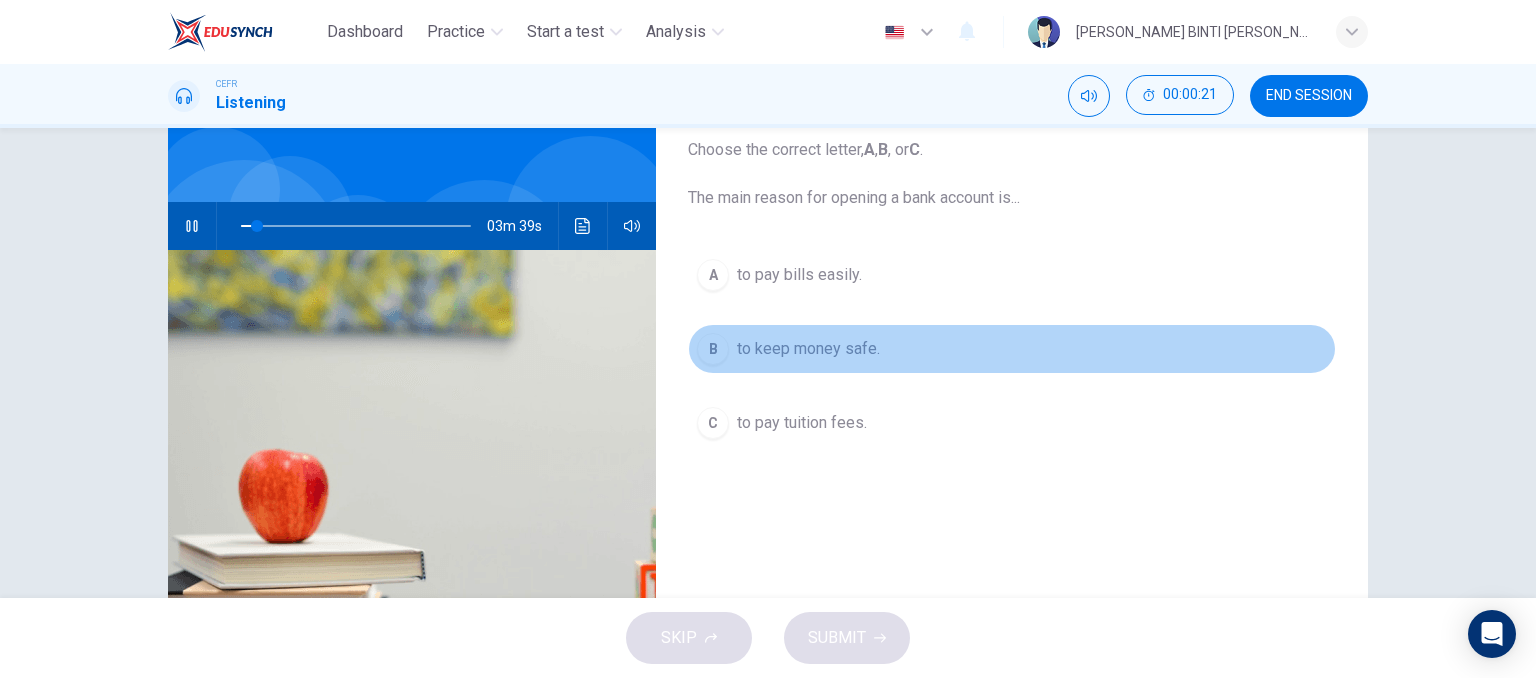 click on "B to keep money safe." at bounding box center [1012, 349] 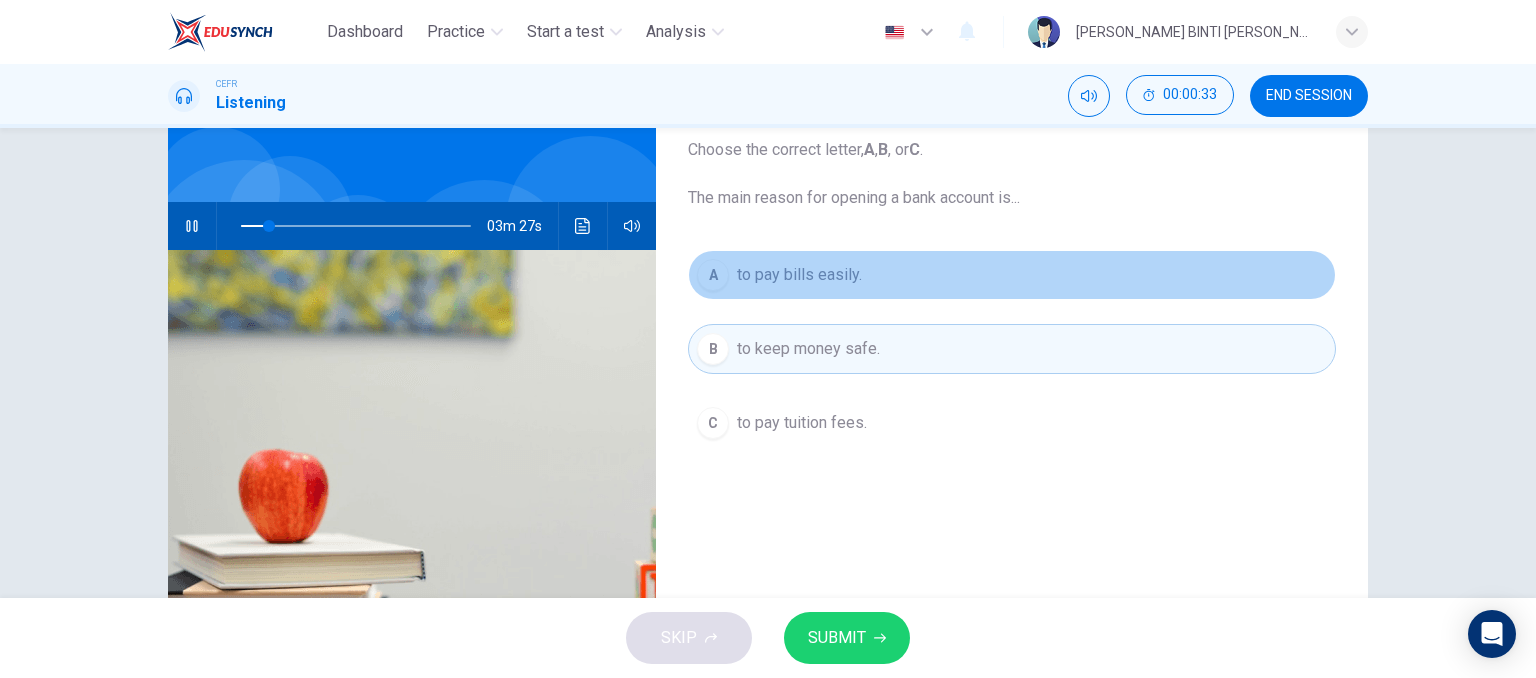 click on "A to pay bills easily." at bounding box center [1012, 275] 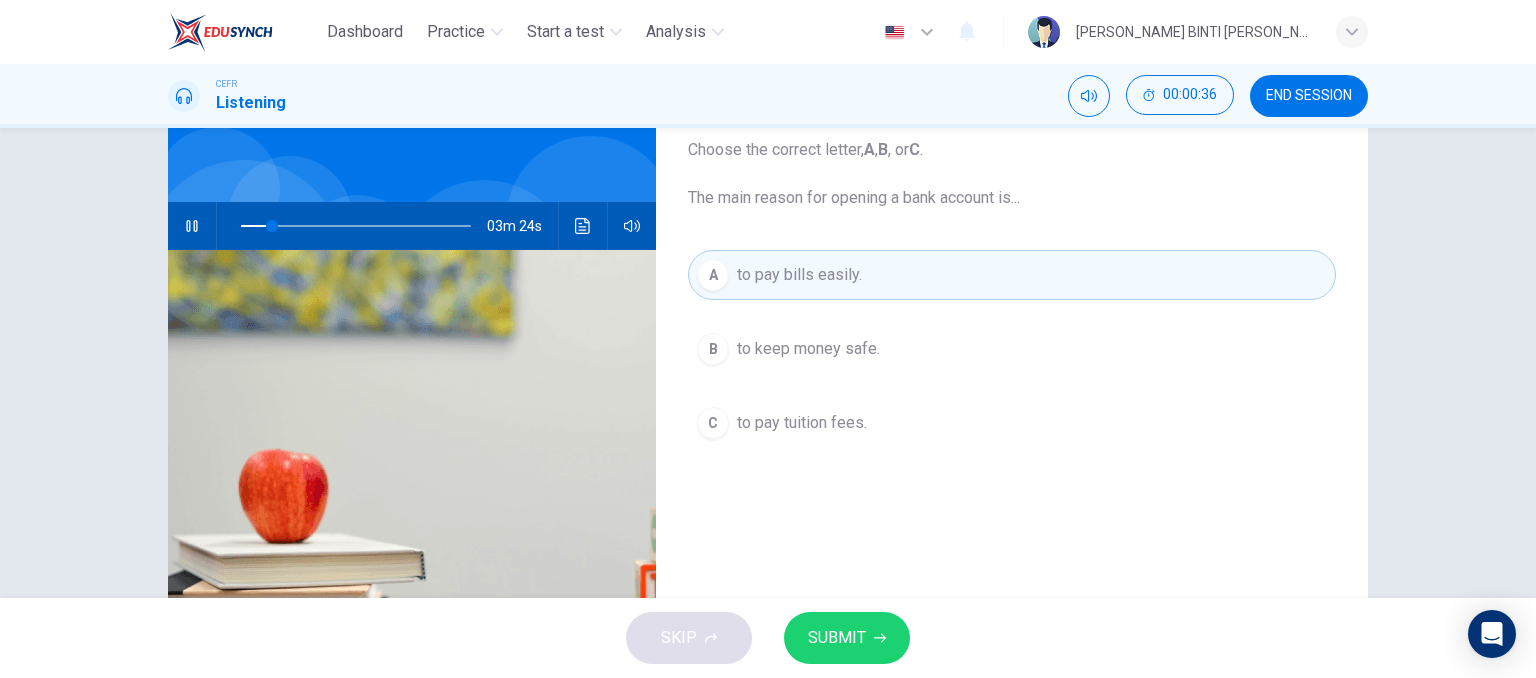 click on "Question 1 Choose the correct letter,  A ,  B , or  C . The main reason for opening a bank account is... A to pay bills easily. B to keep money safe. C to pay tuition fees." at bounding box center [1012, 389] 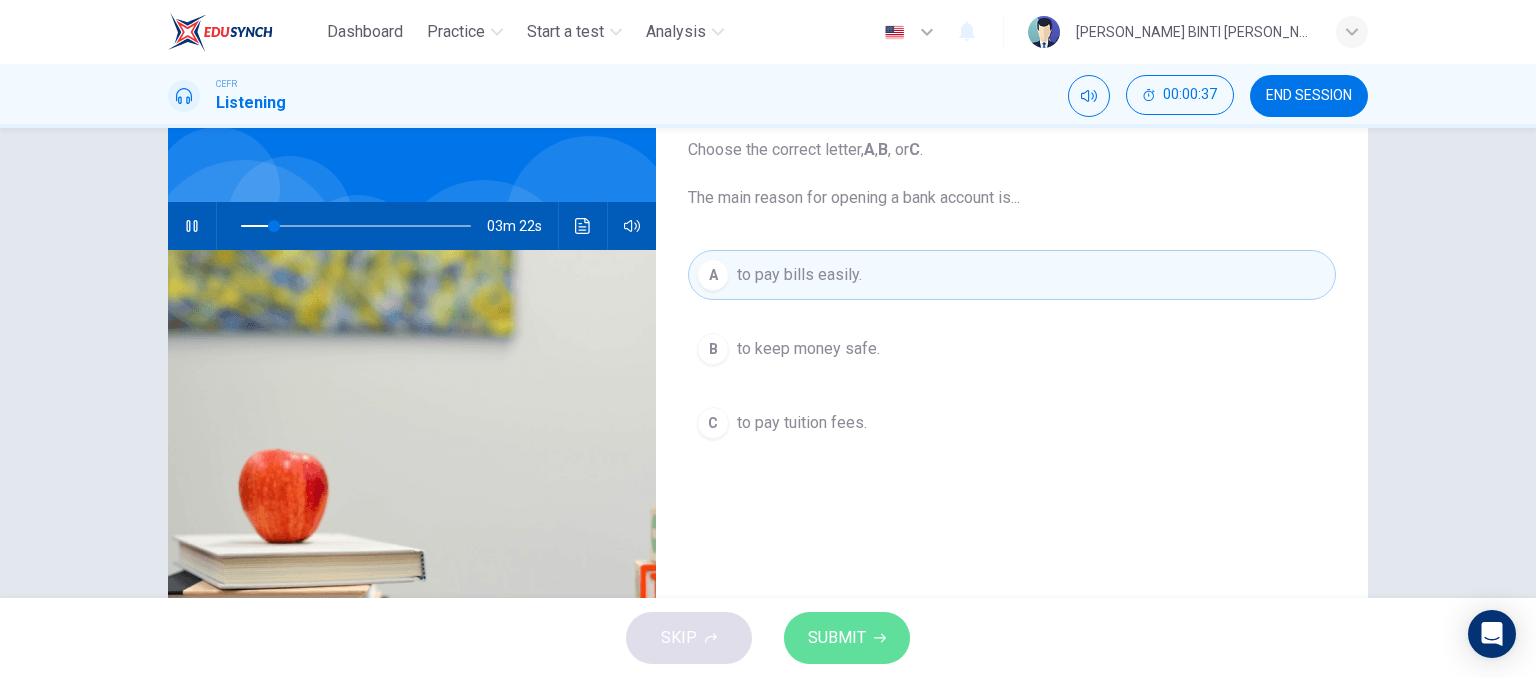 click on "SUBMIT" at bounding box center [837, 638] 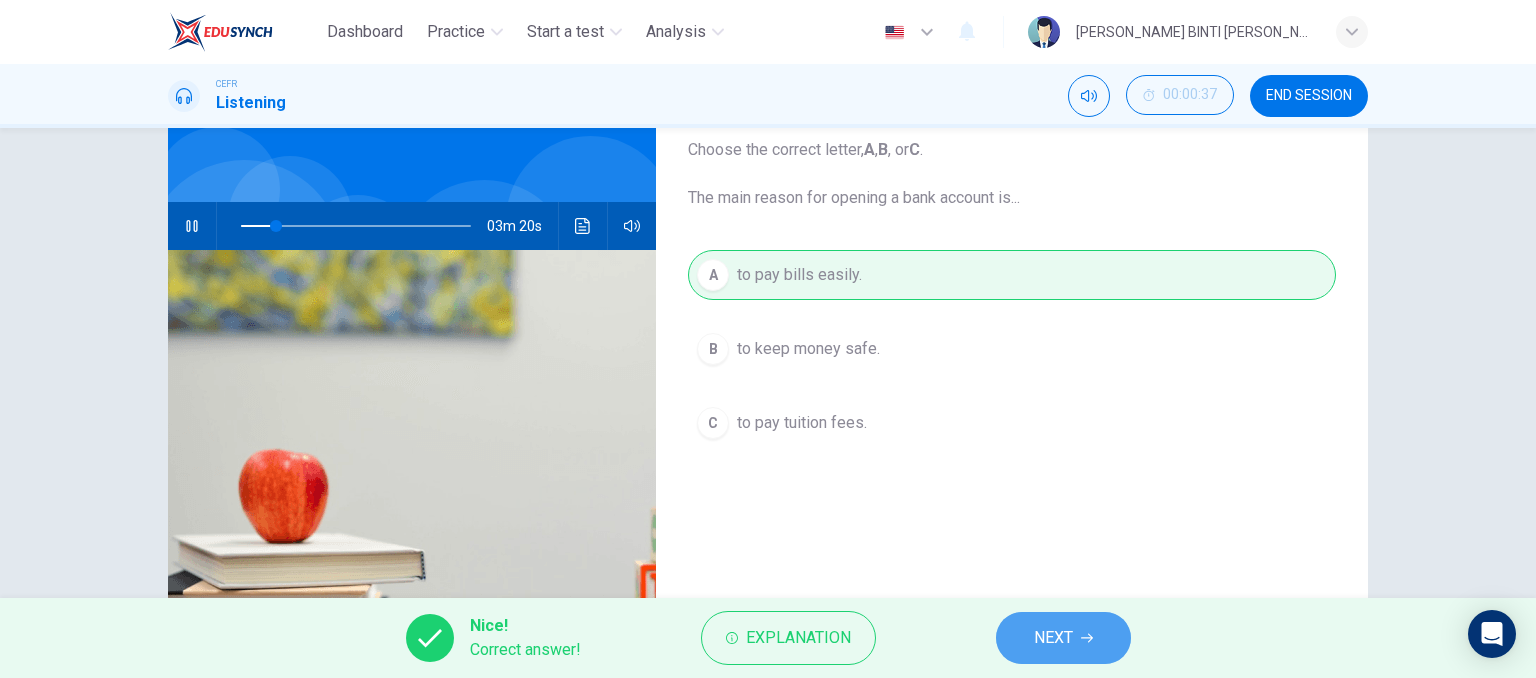 click on "NEXT" at bounding box center [1053, 638] 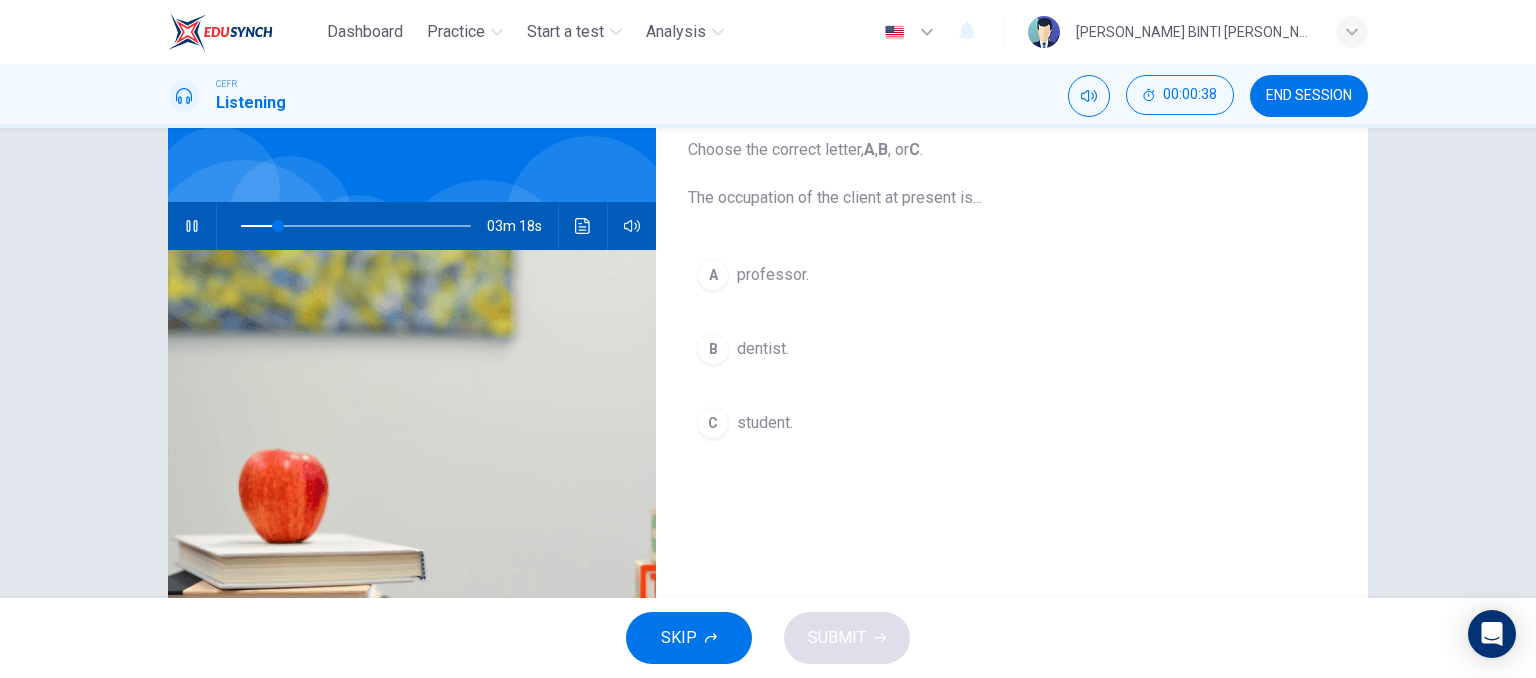 scroll, scrollTop: 80, scrollLeft: 0, axis: vertical 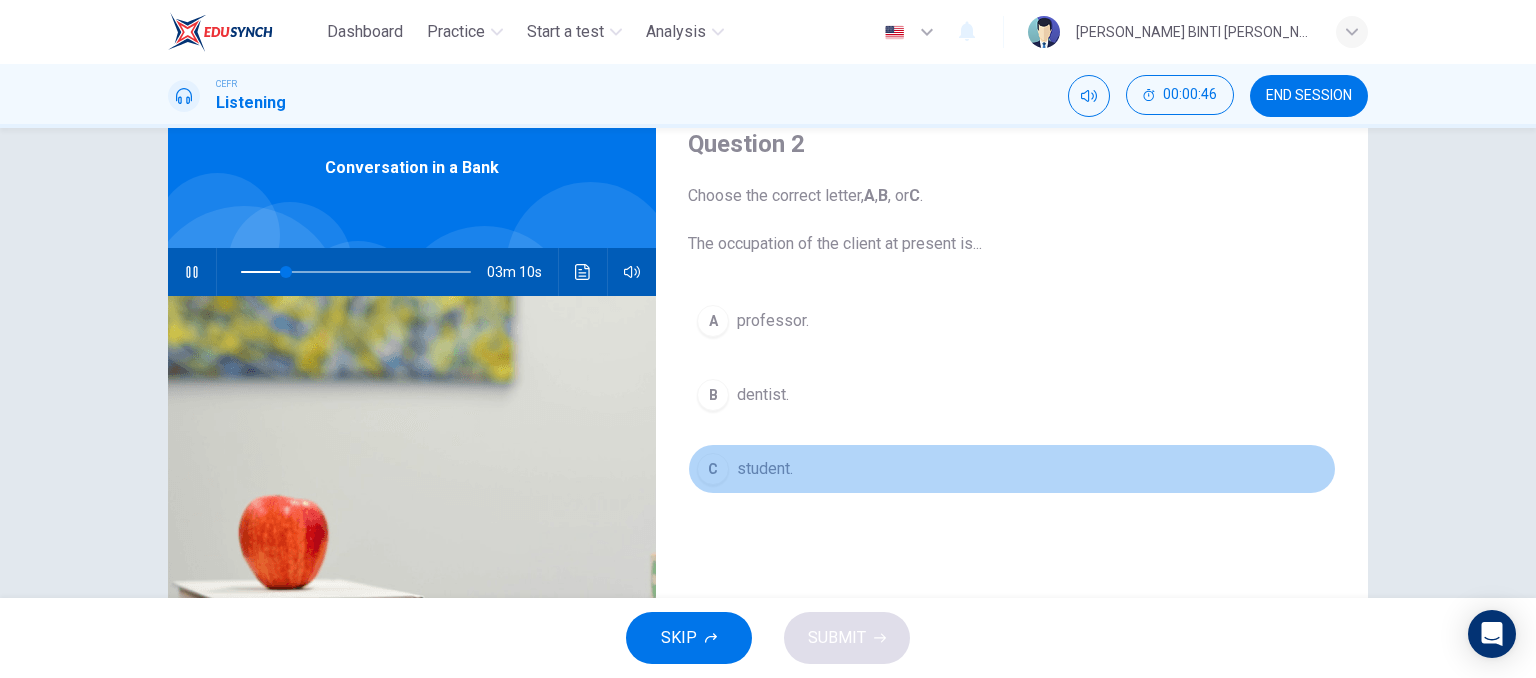 click on "C student." at bounding box center (1012, 469) 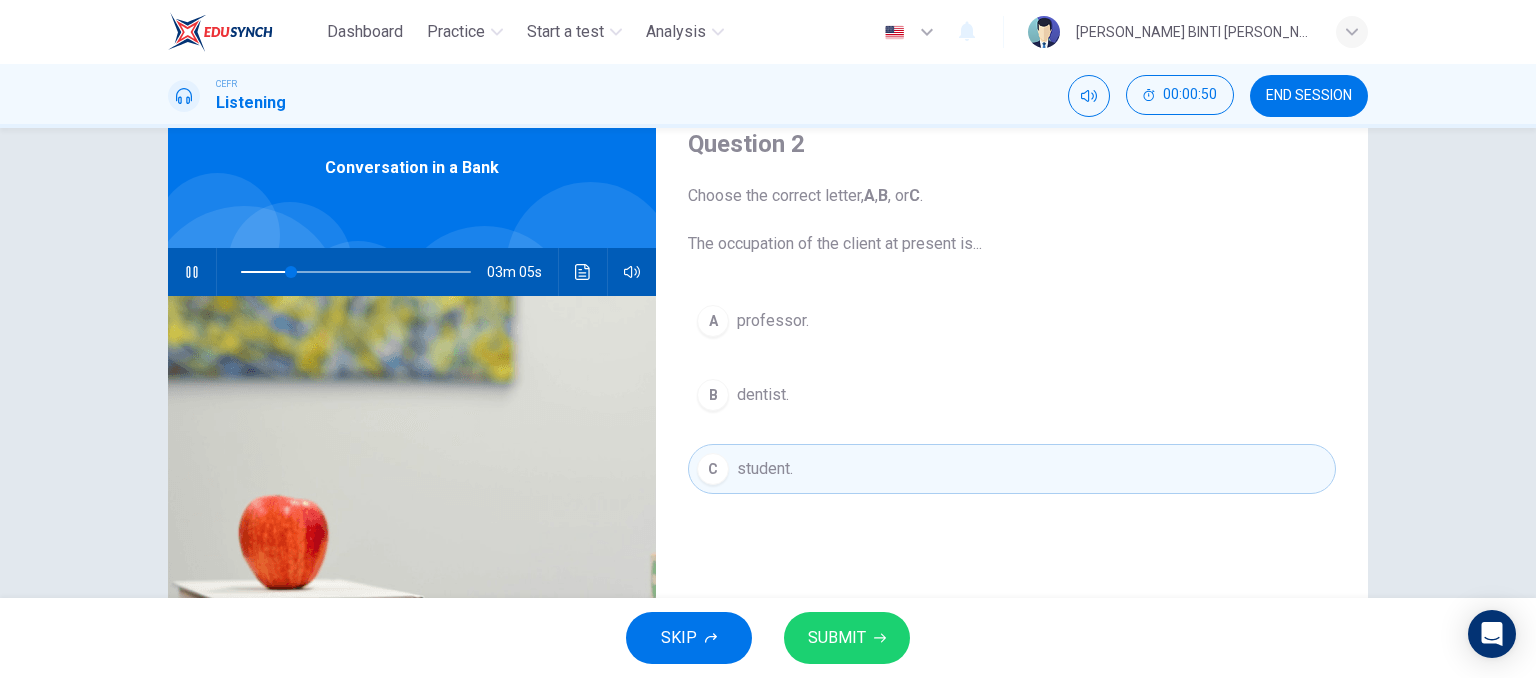 click on "Question 2 Choose the correct letter,  A ,  B , or  C . The occupation of the client at present is... A professor. B dentist. C student." at bounding box center [1012, 435] 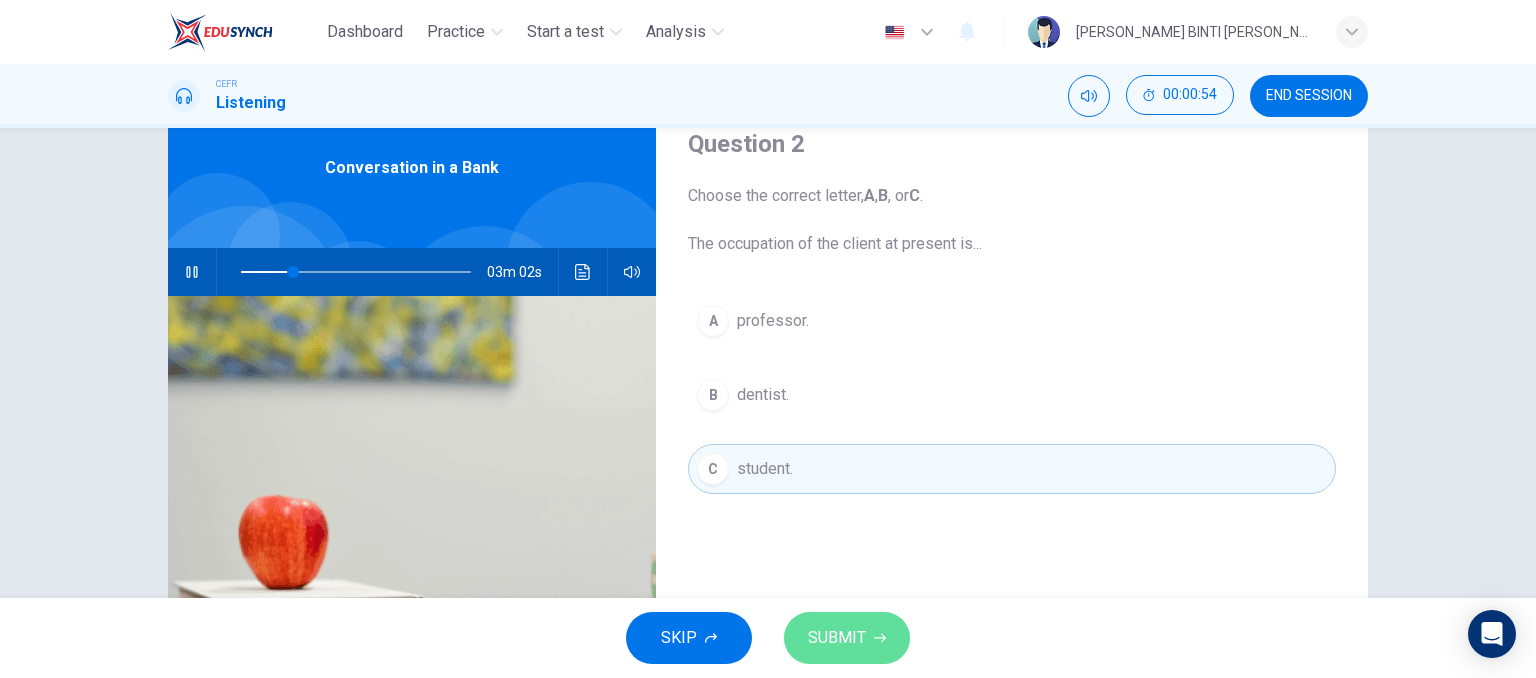 click on "SUBMIT" at bounding box center (837, 638) 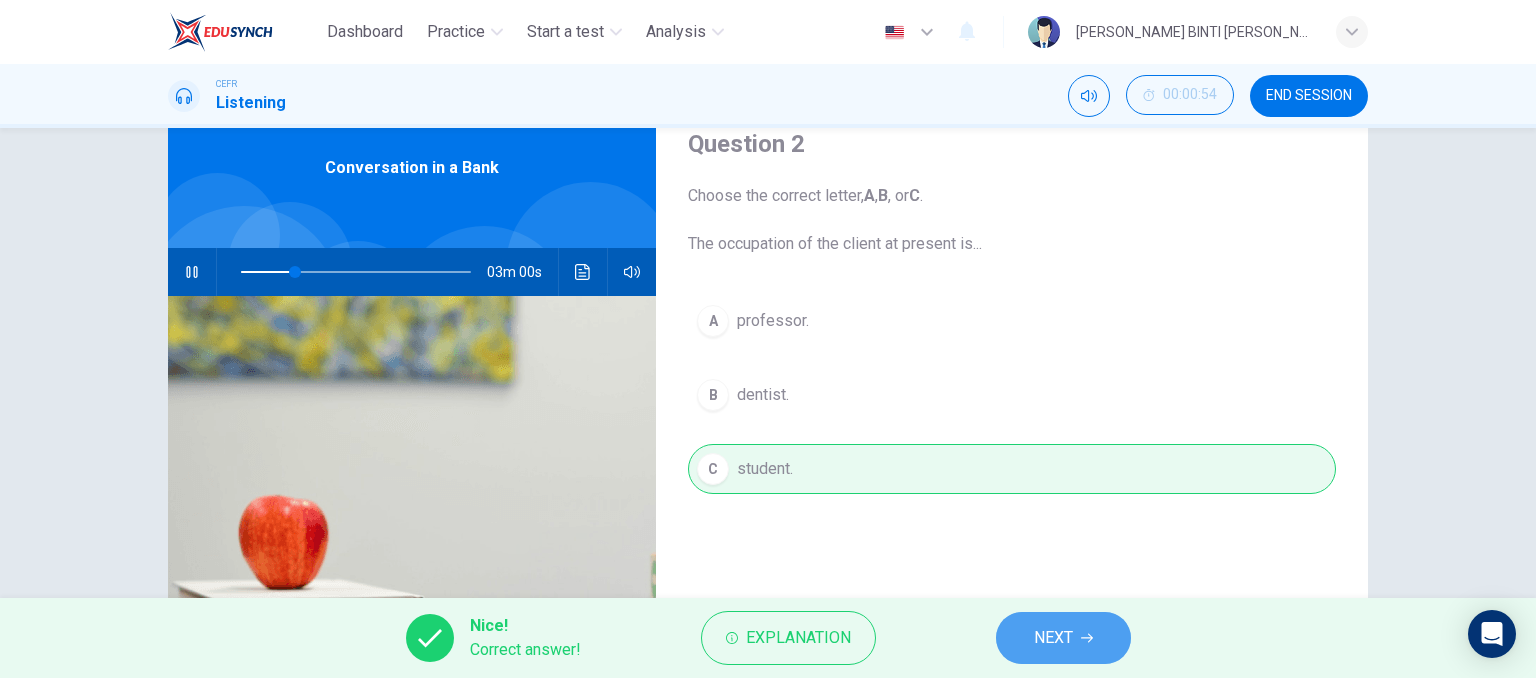 click on "NEXT" at bounding box center [1063, 638] 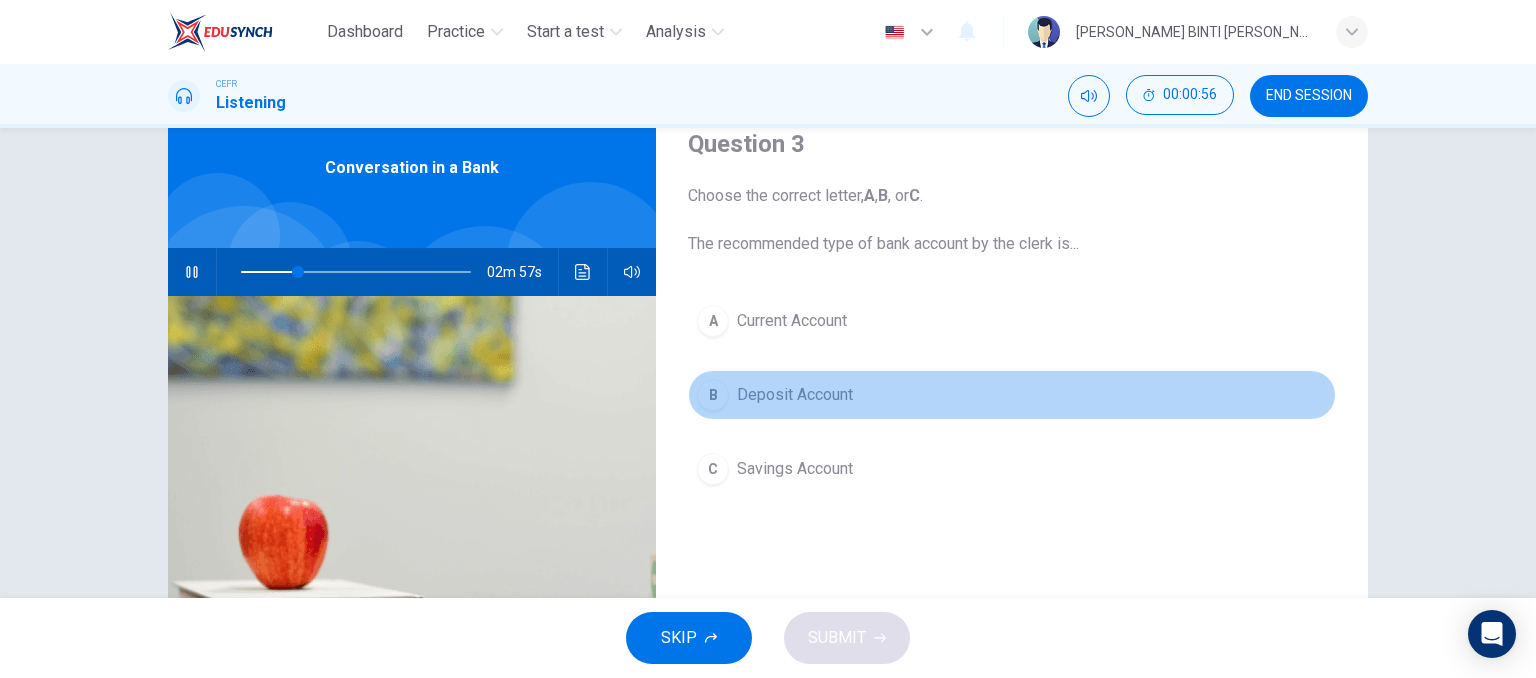 click on "Deposit Account" at bounding box center (795, 395) 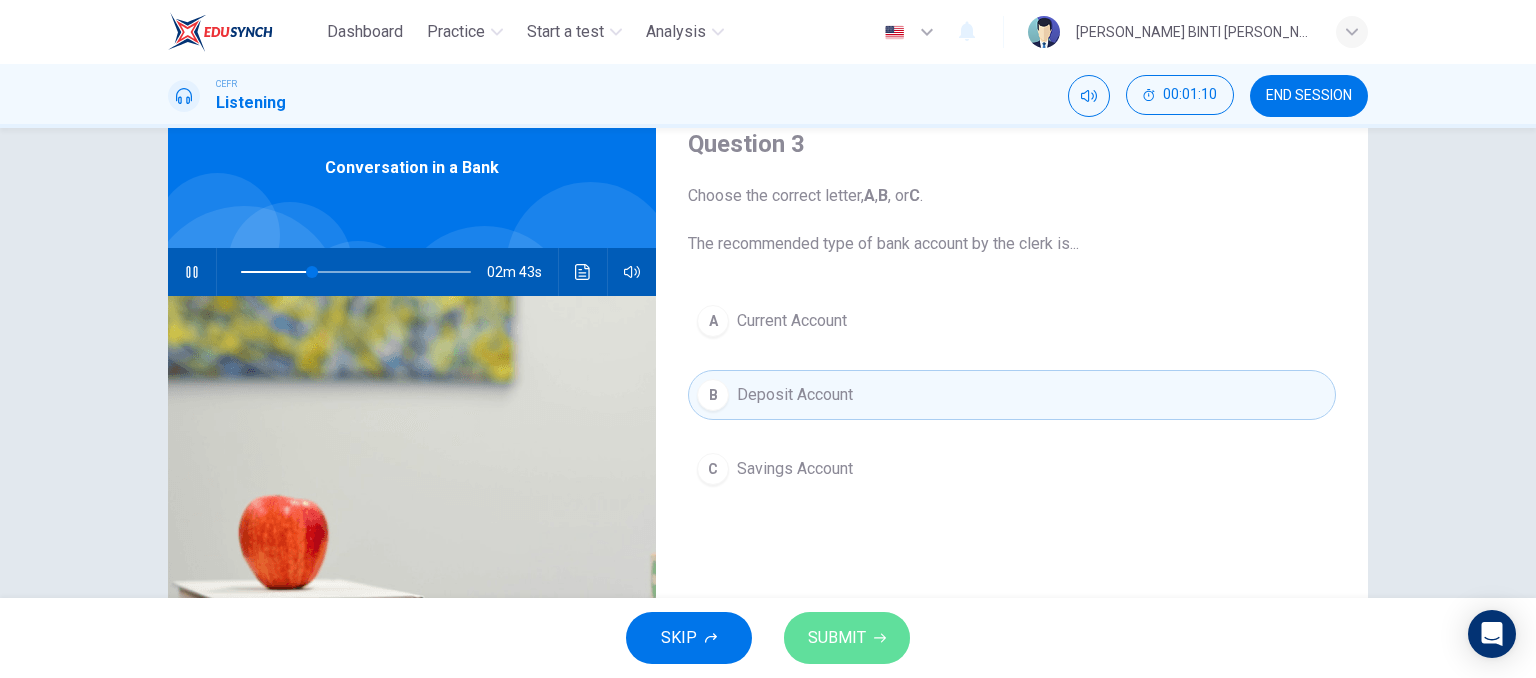 click on "SUBMIT" at bounding box center [837, 638] 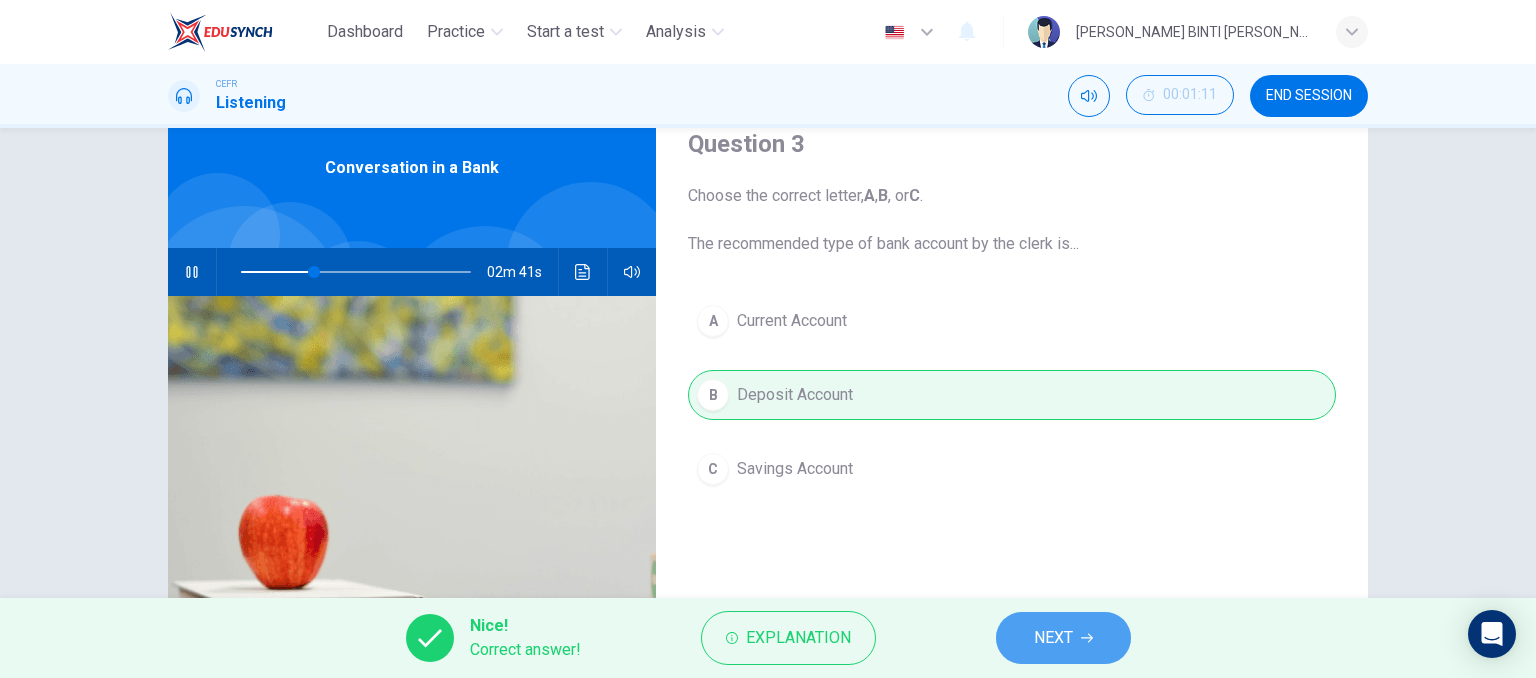 click on "NEXT" at bounding box center (1053, 638) 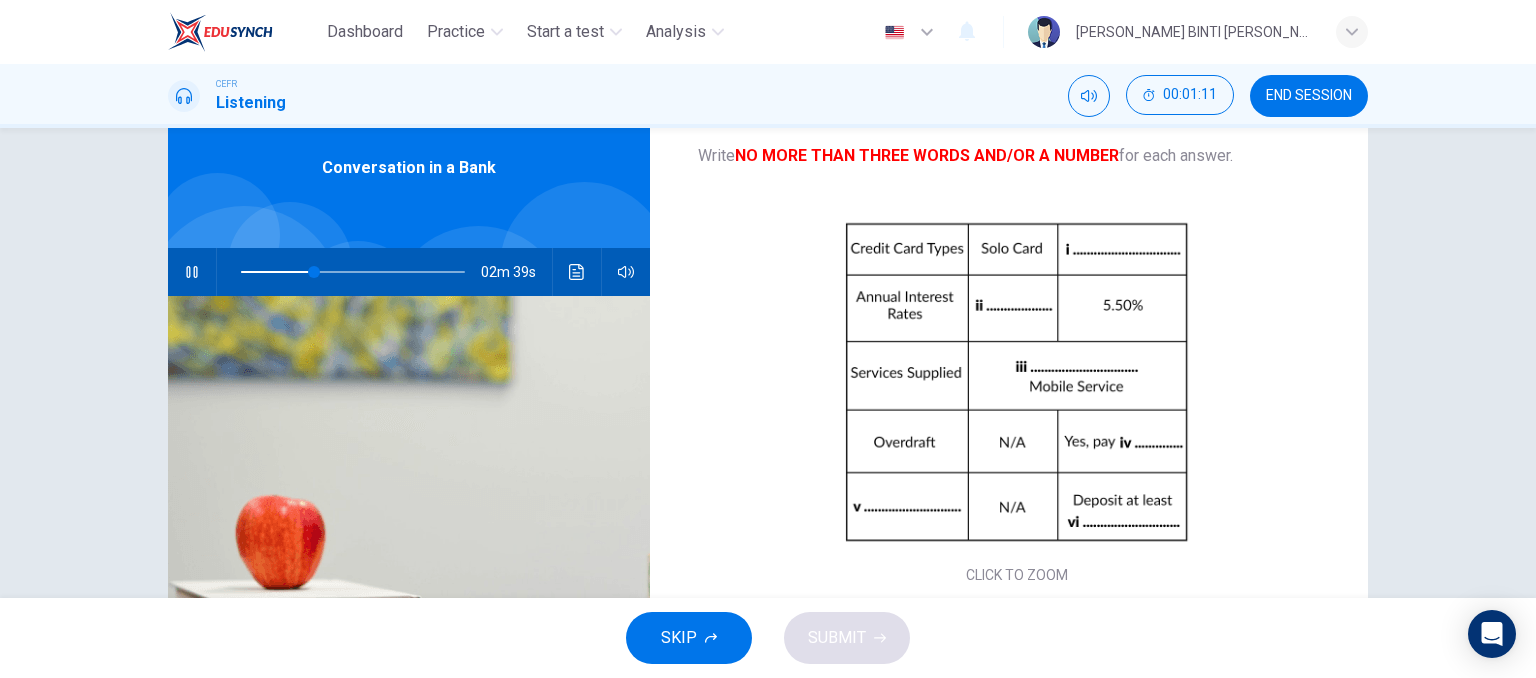scroll, scrollTop: 88, scrollLeft: 0, axis: vertical 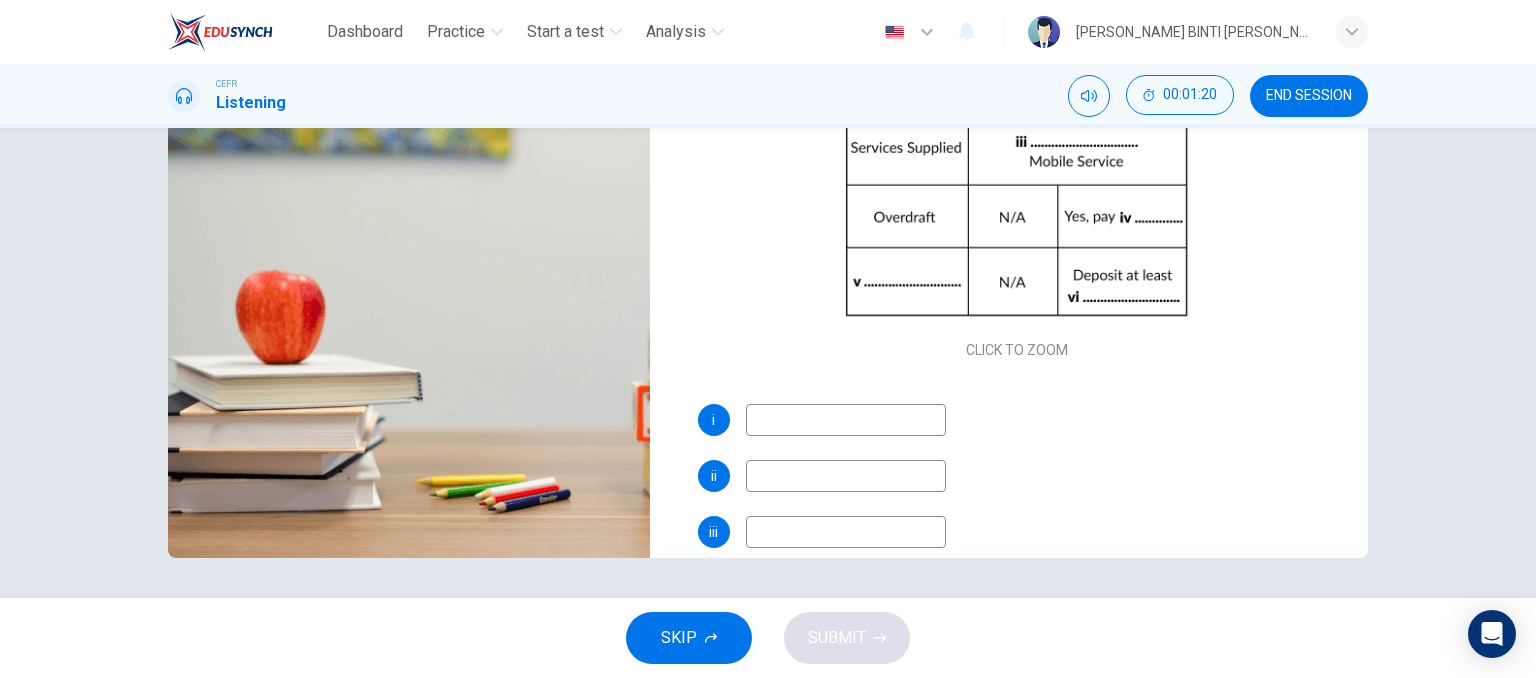 click at bounding box center (846, 420) 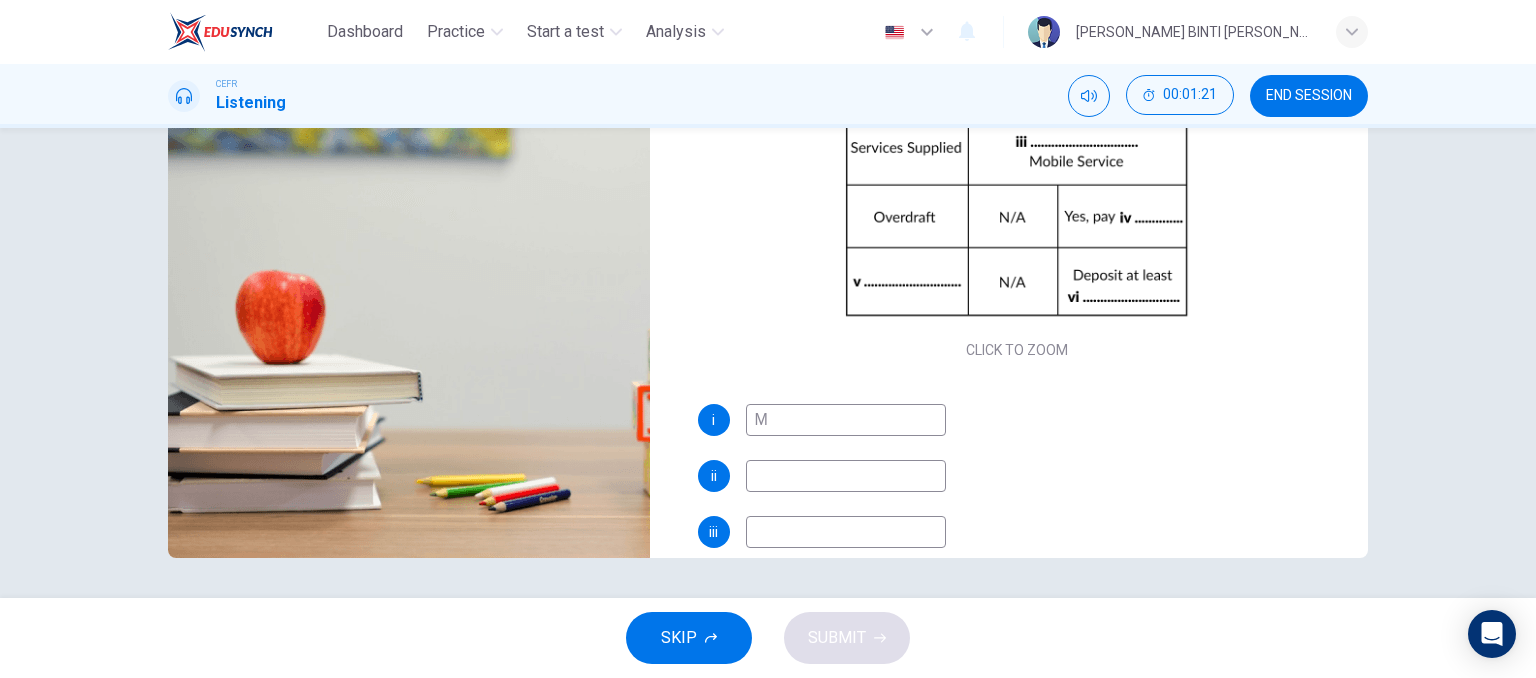 type on "Ma" 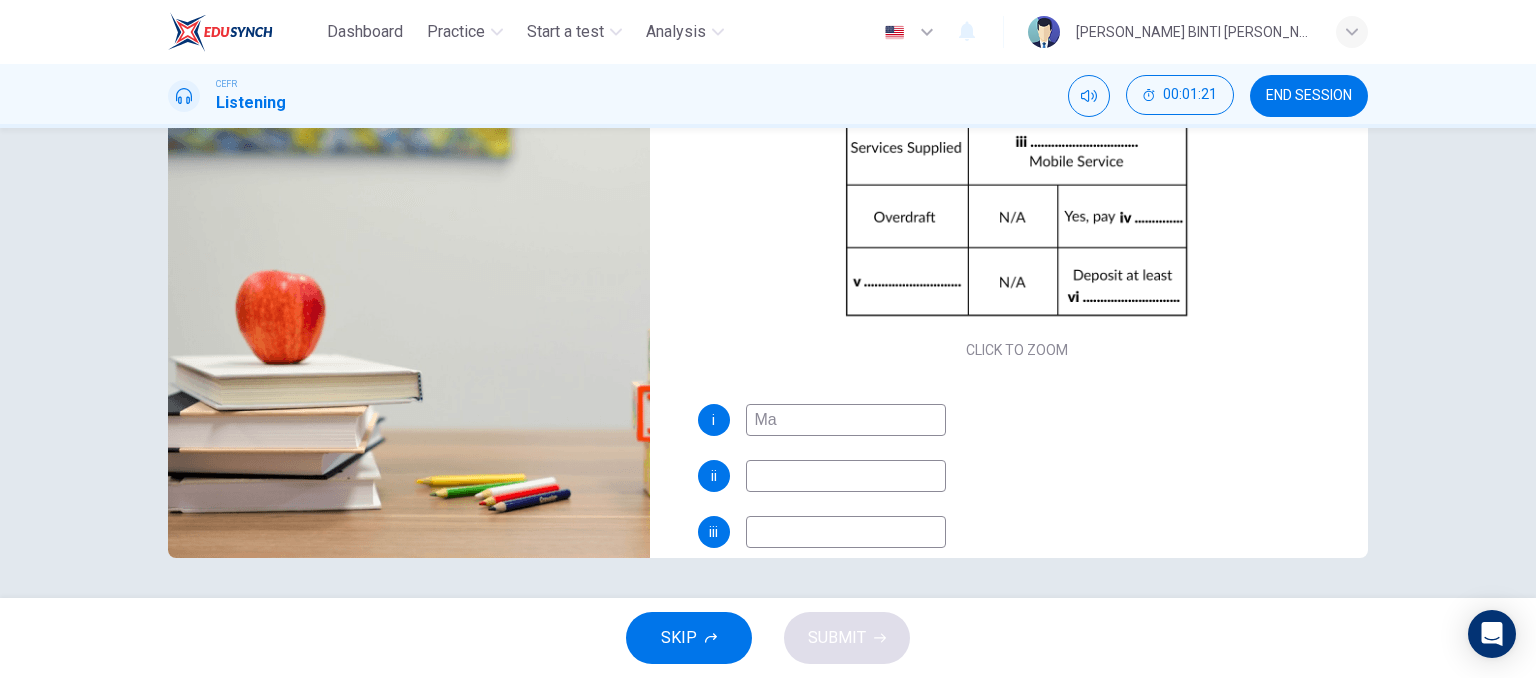 type on "37" 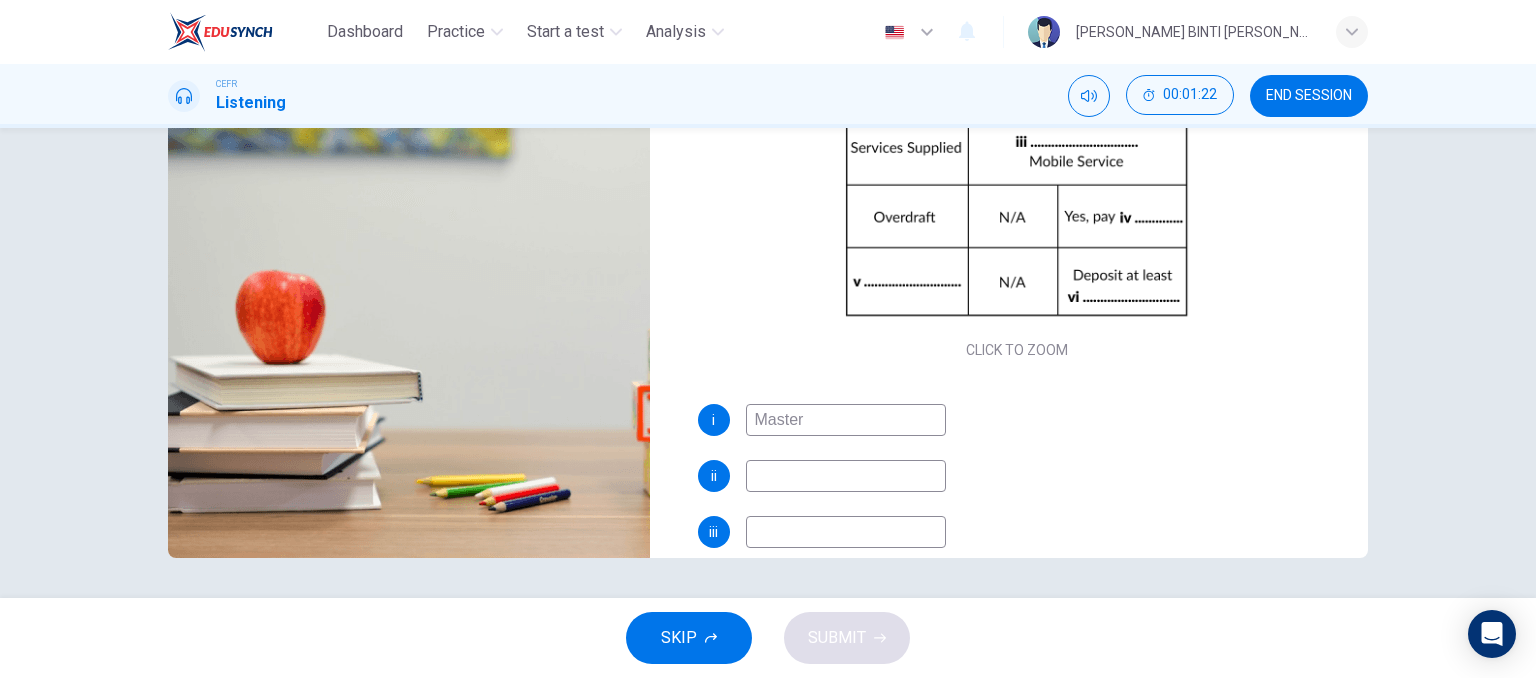 type on "Master" 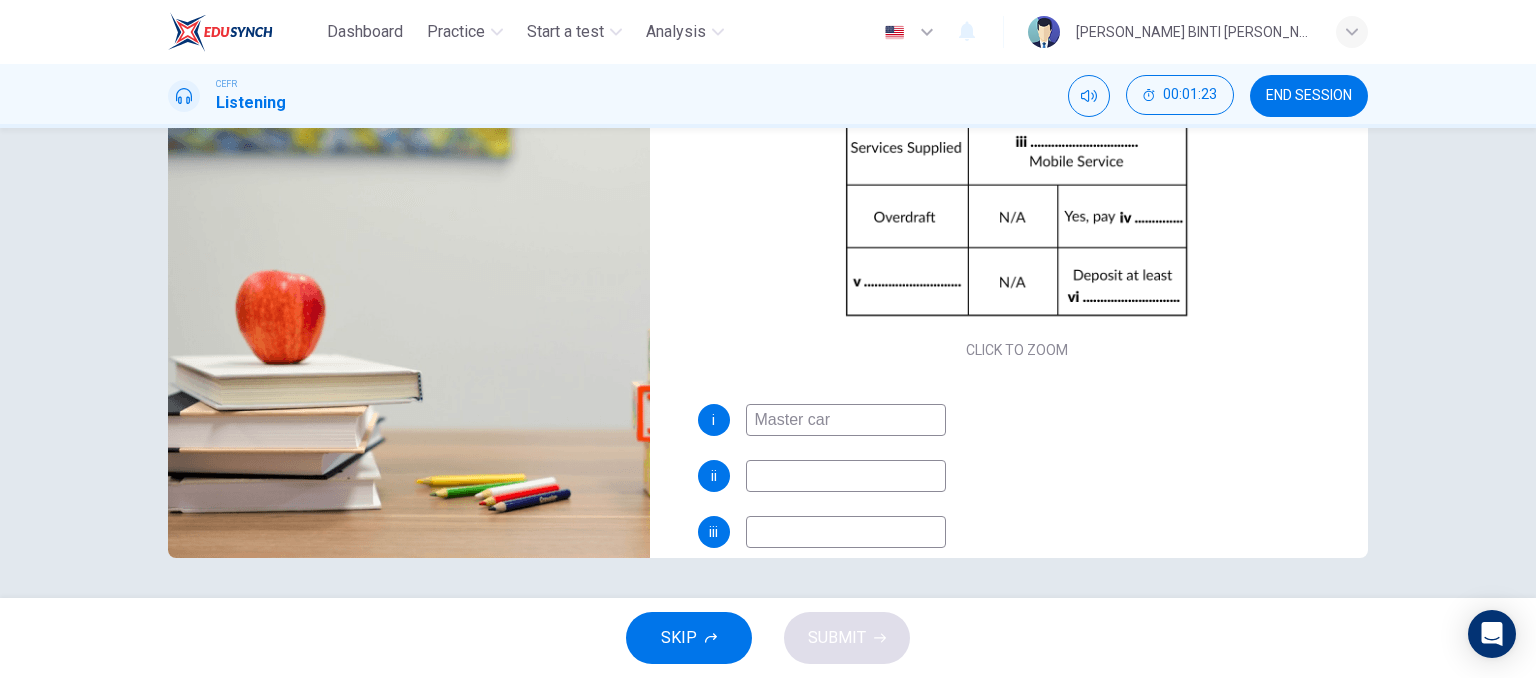 type on "Master card" 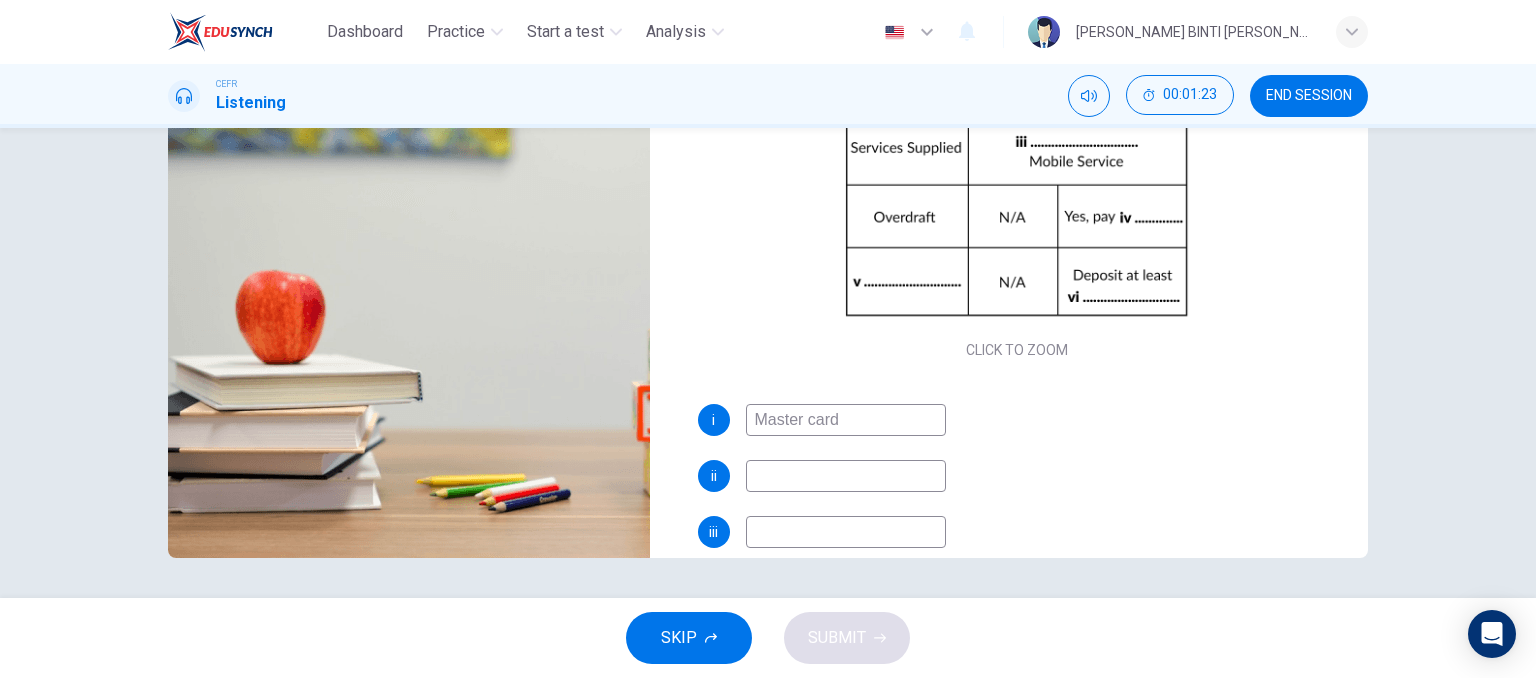 type on "38" 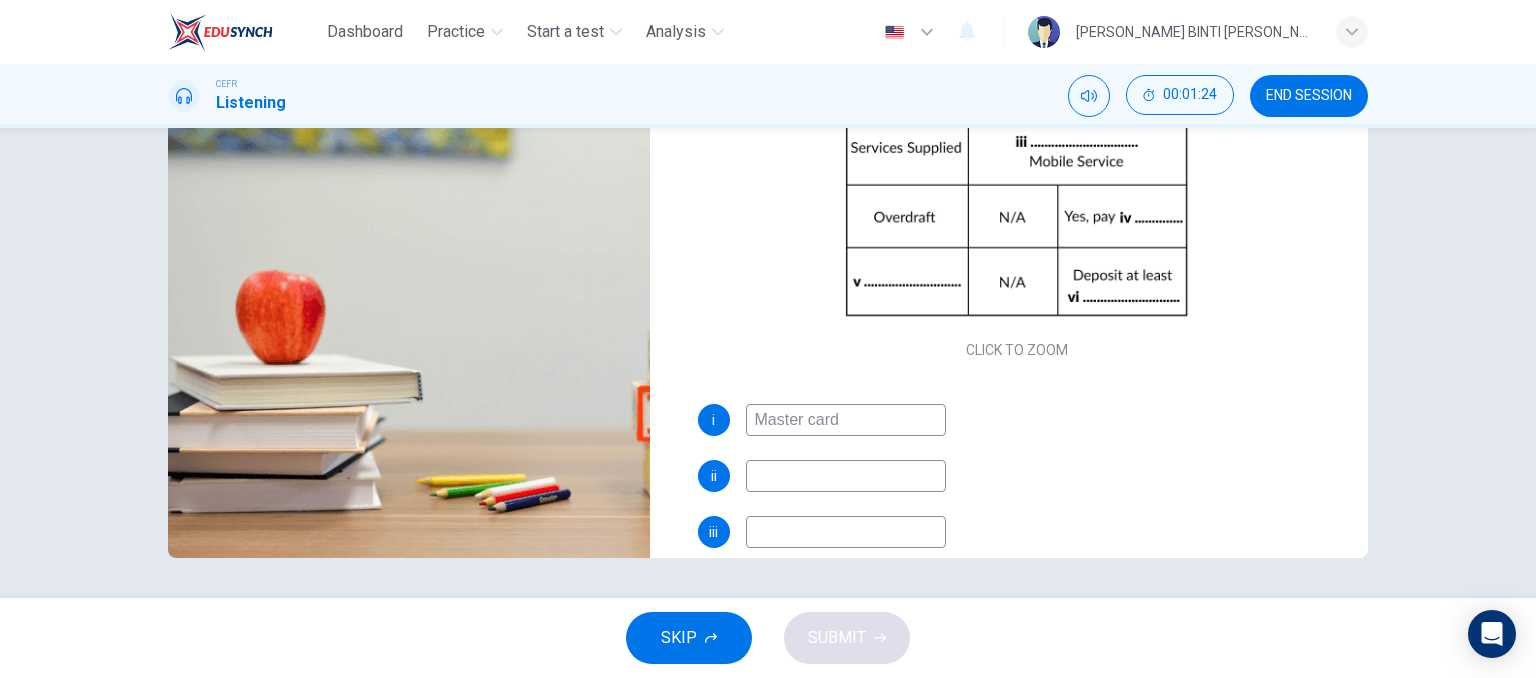 type on "Master card" 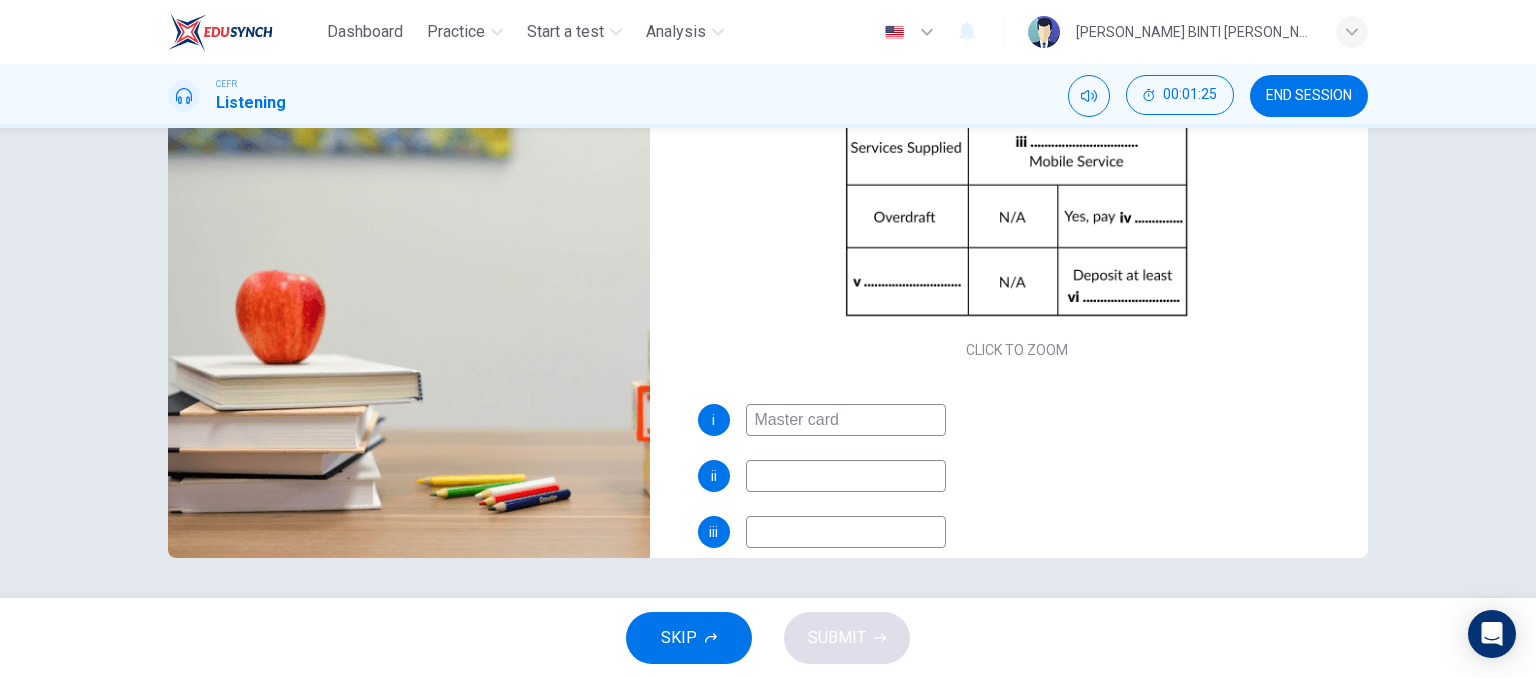 scroll, scrollTop: 0, scrollLeft: 0, axis: both 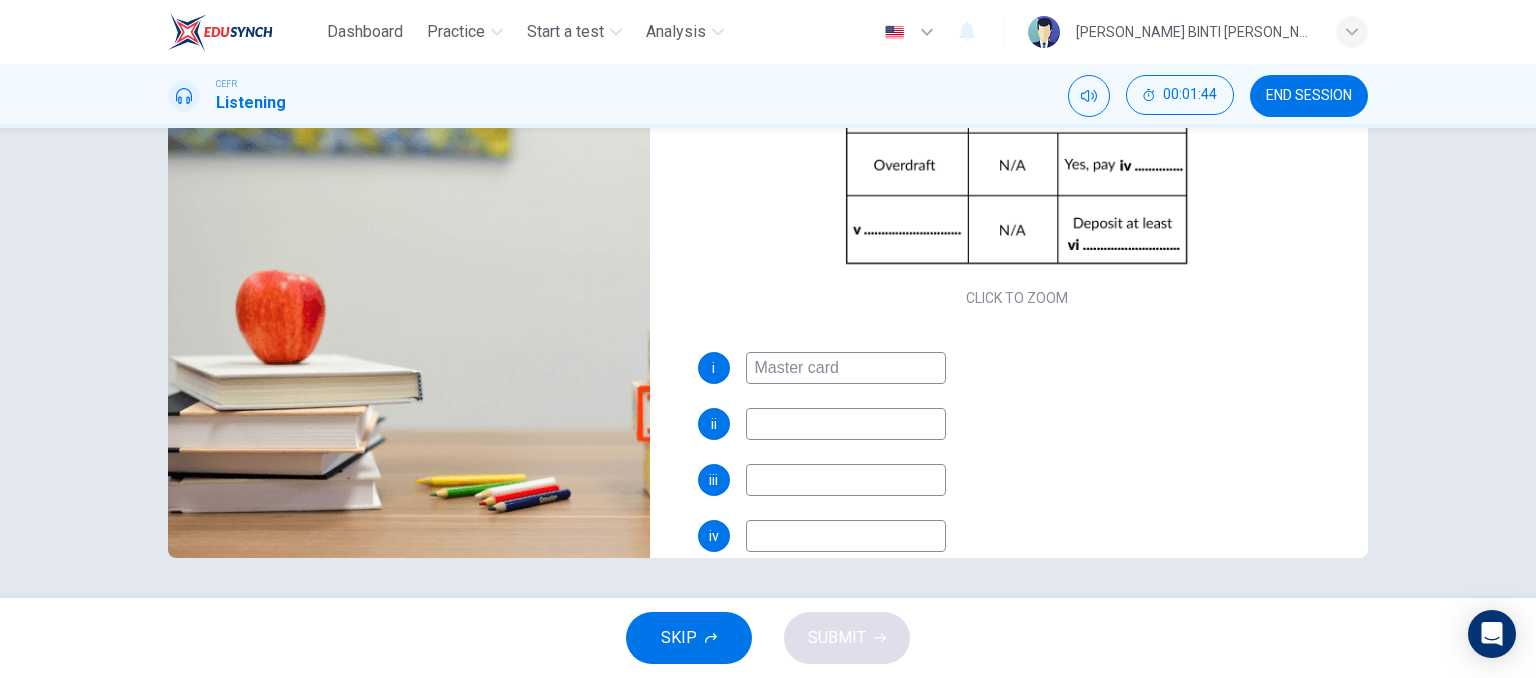 click at bounding box center (846, 424) 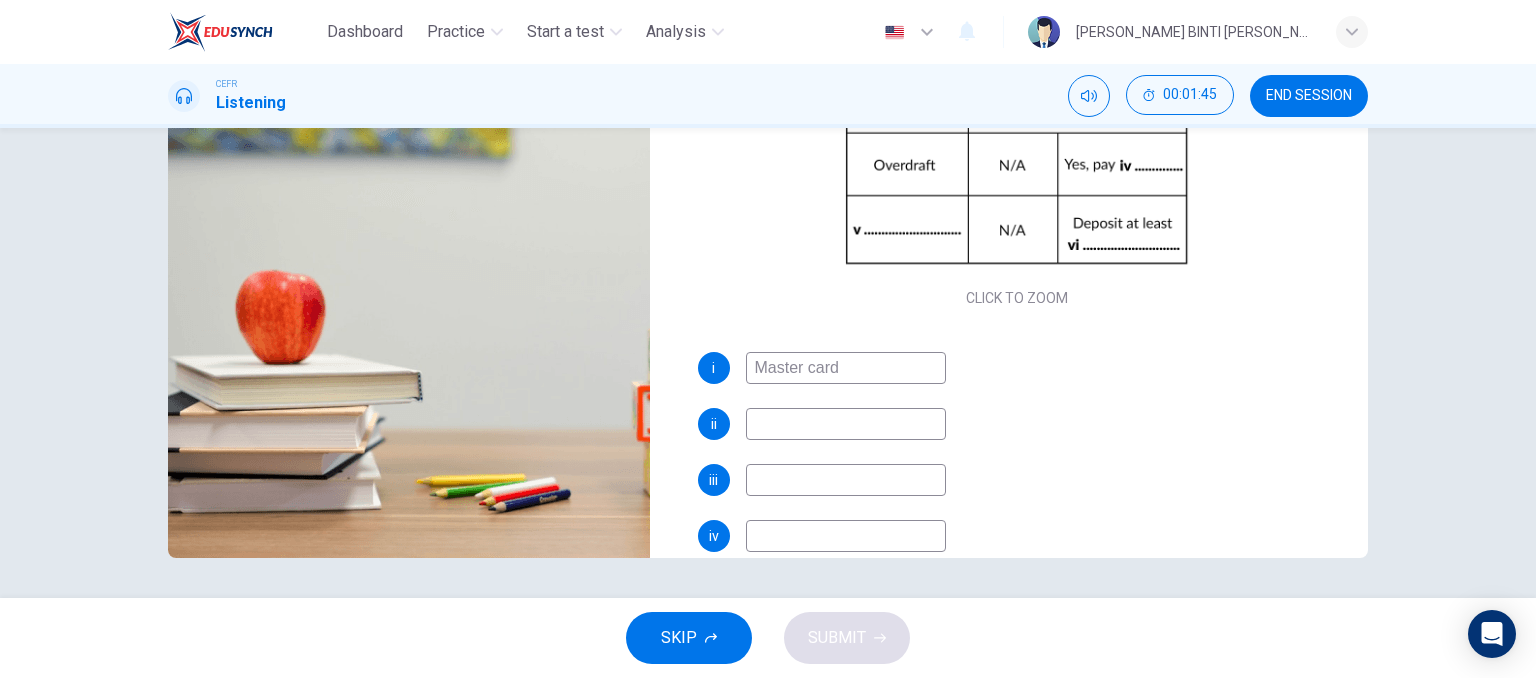 type on "2" 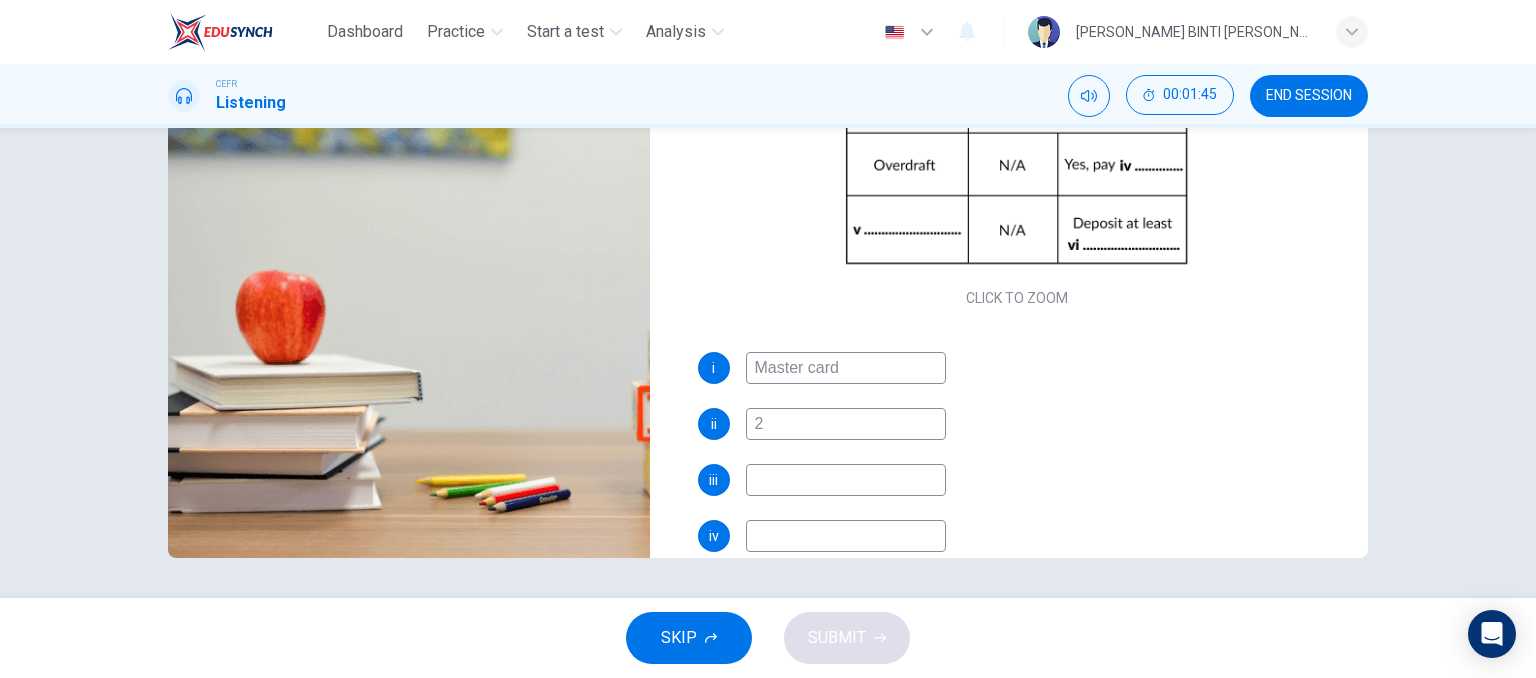 type on "47" 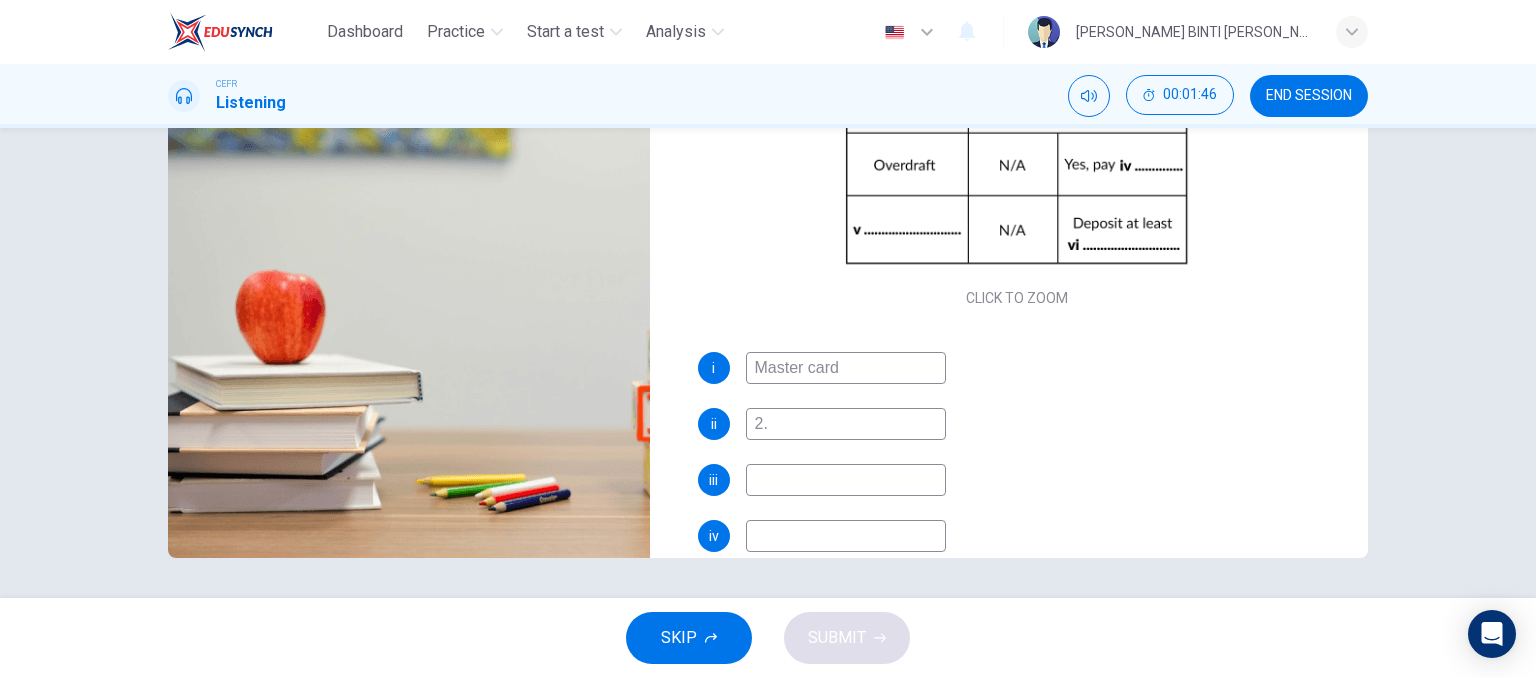type on "2.5" 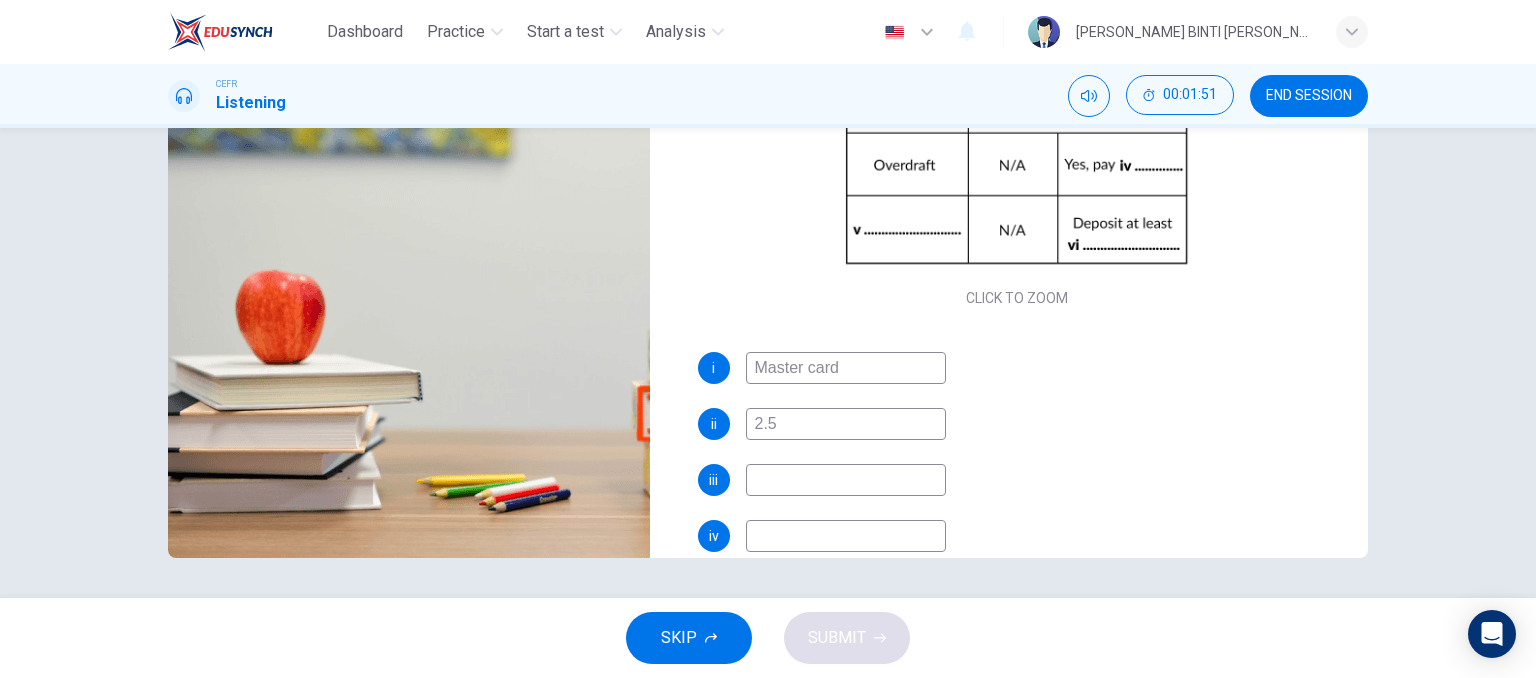 type on "50" 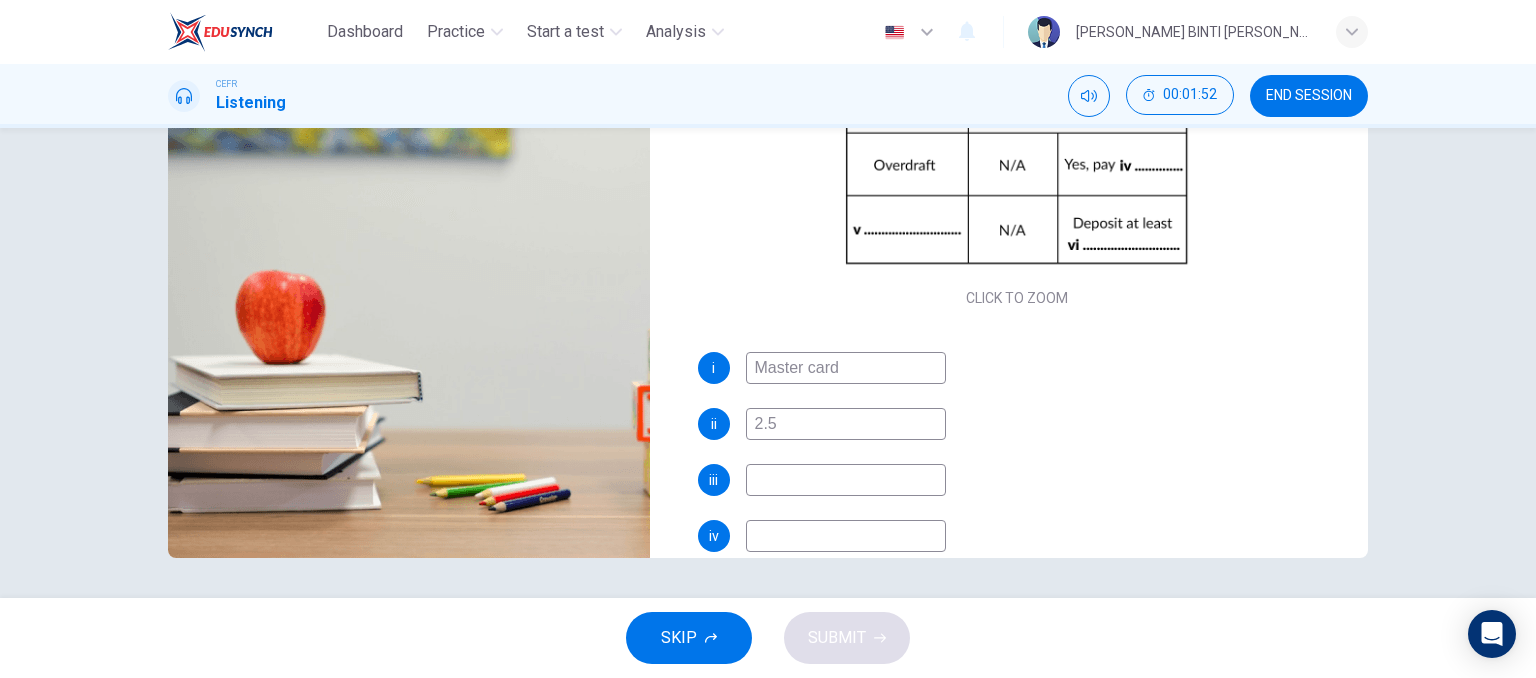 type on "2.5%" 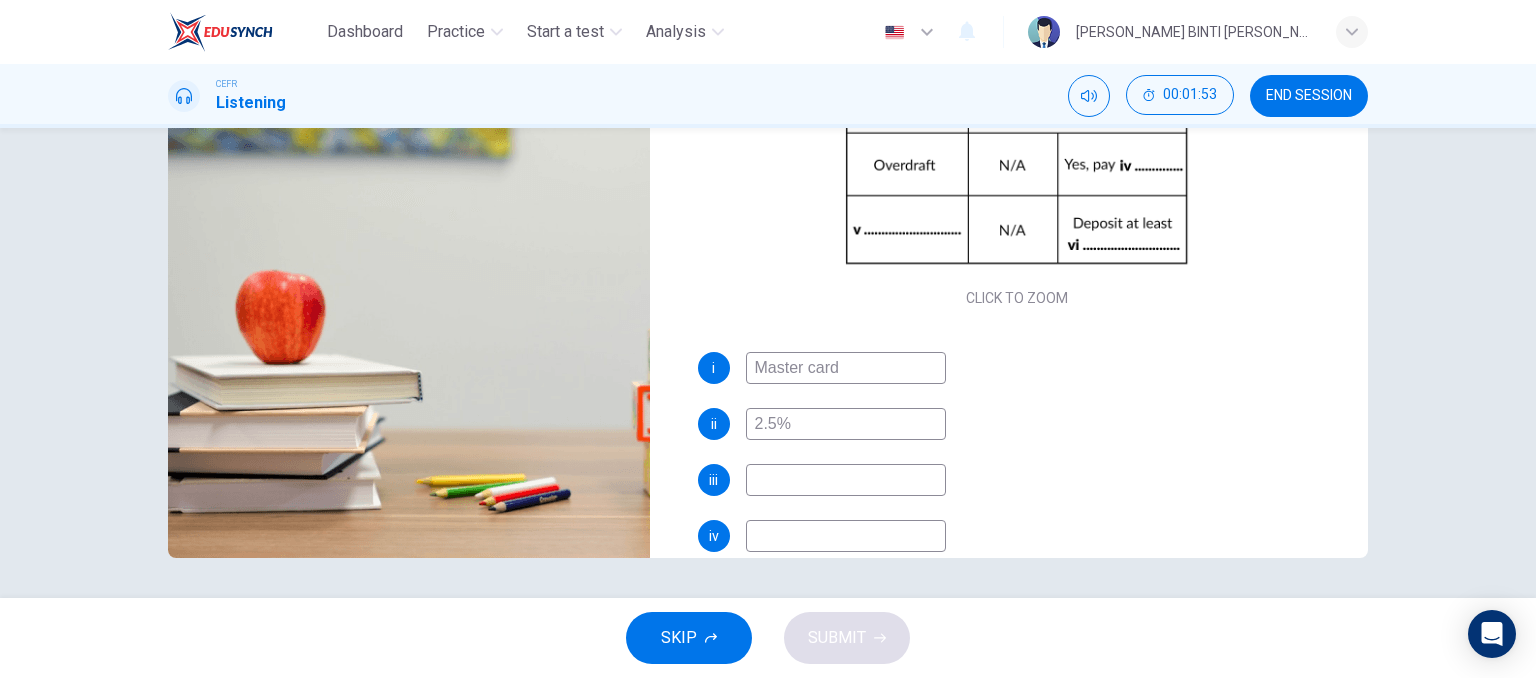 scroll, scrollTop: 0, scrollLeft: 0, axis: both 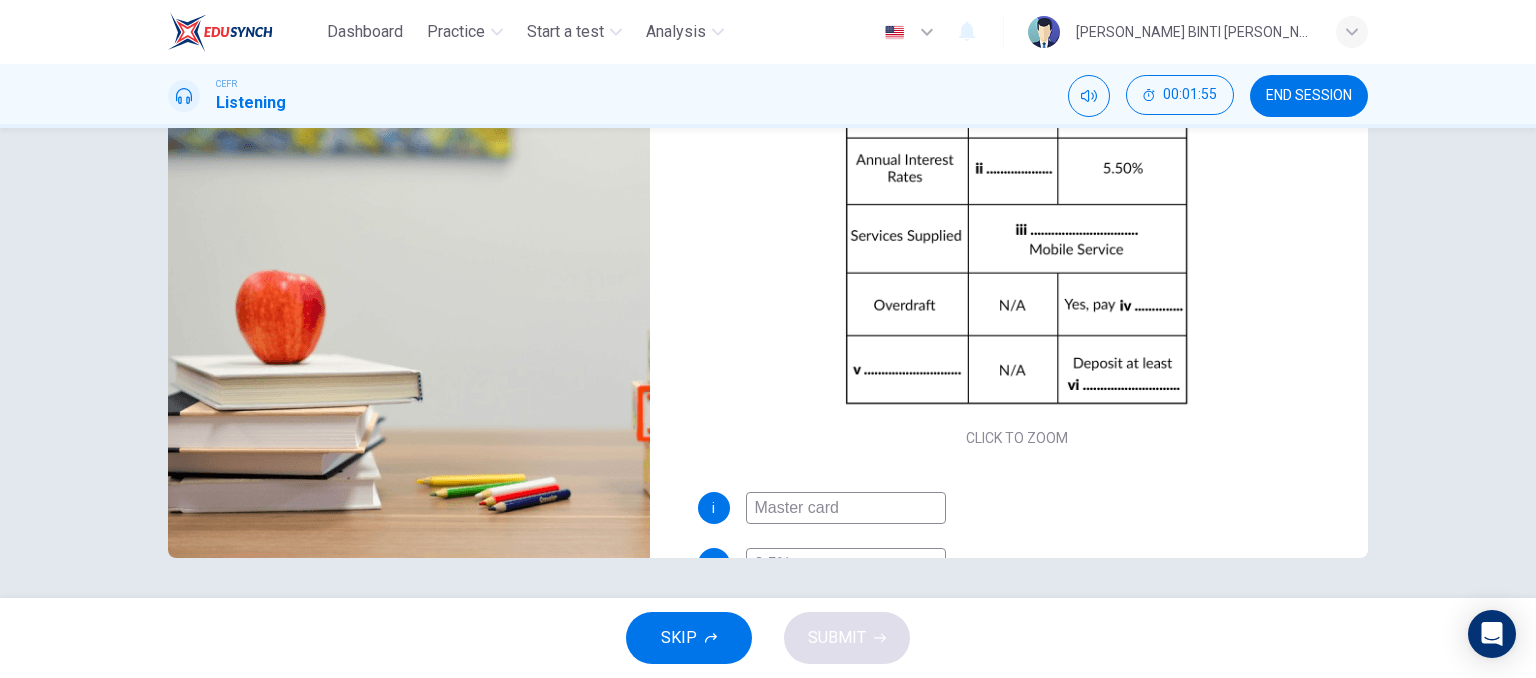 type on "52" 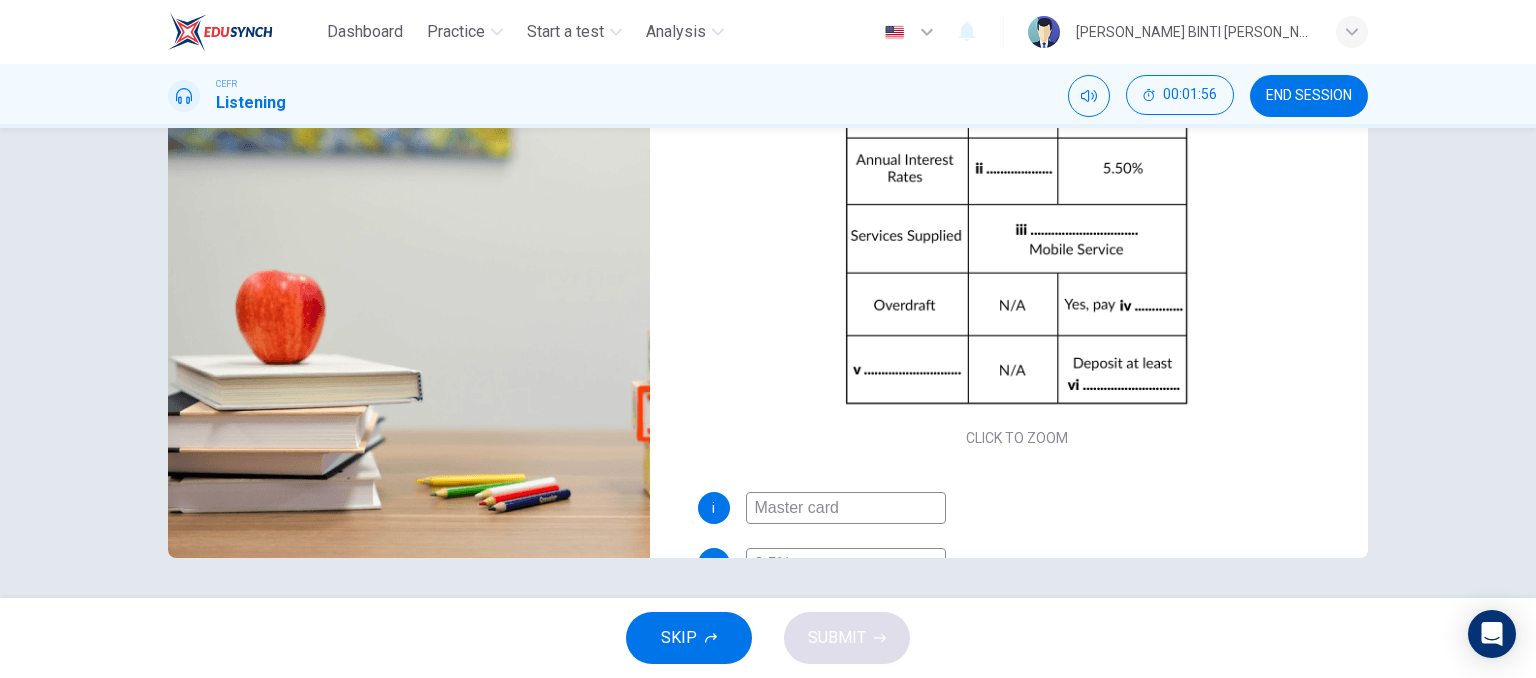 type on "2.5%" 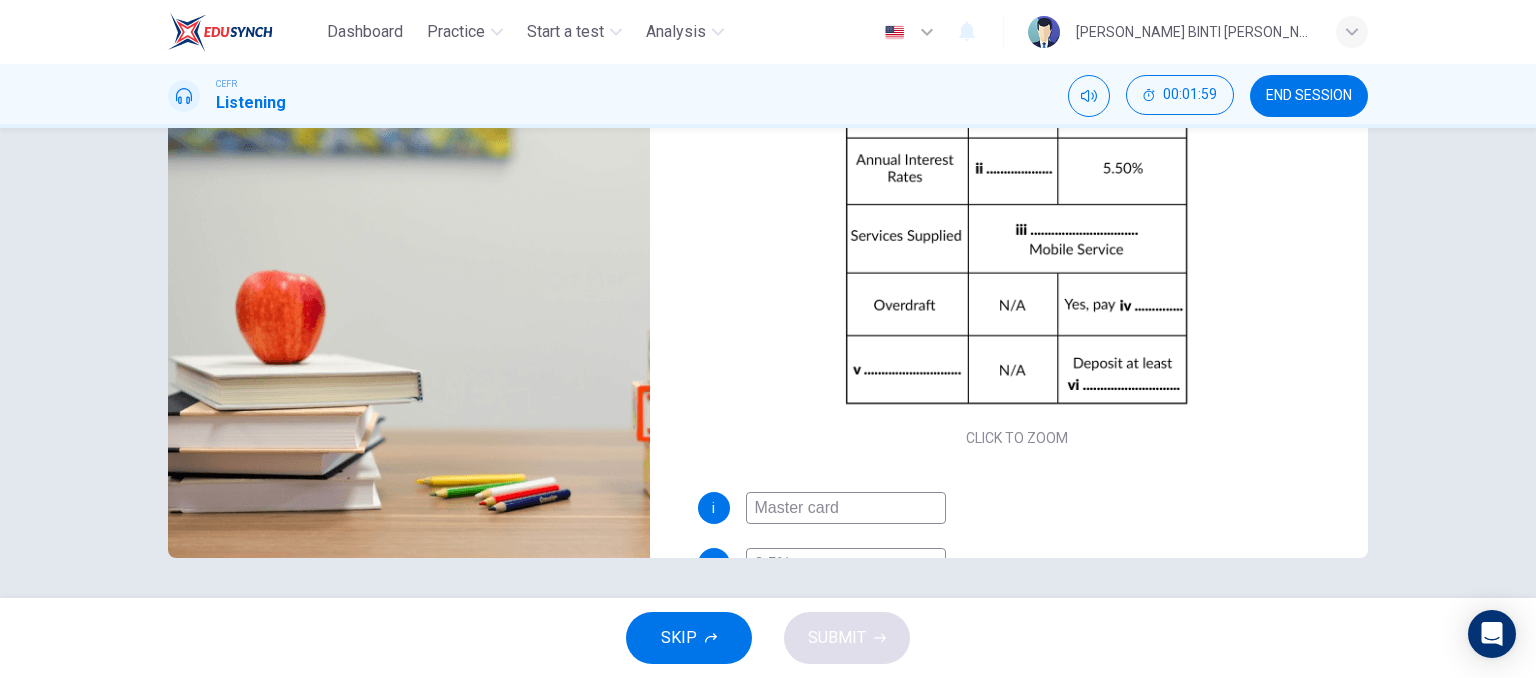 scroll, scrollTop: 188, scrollLeft: 0, axis: vertical 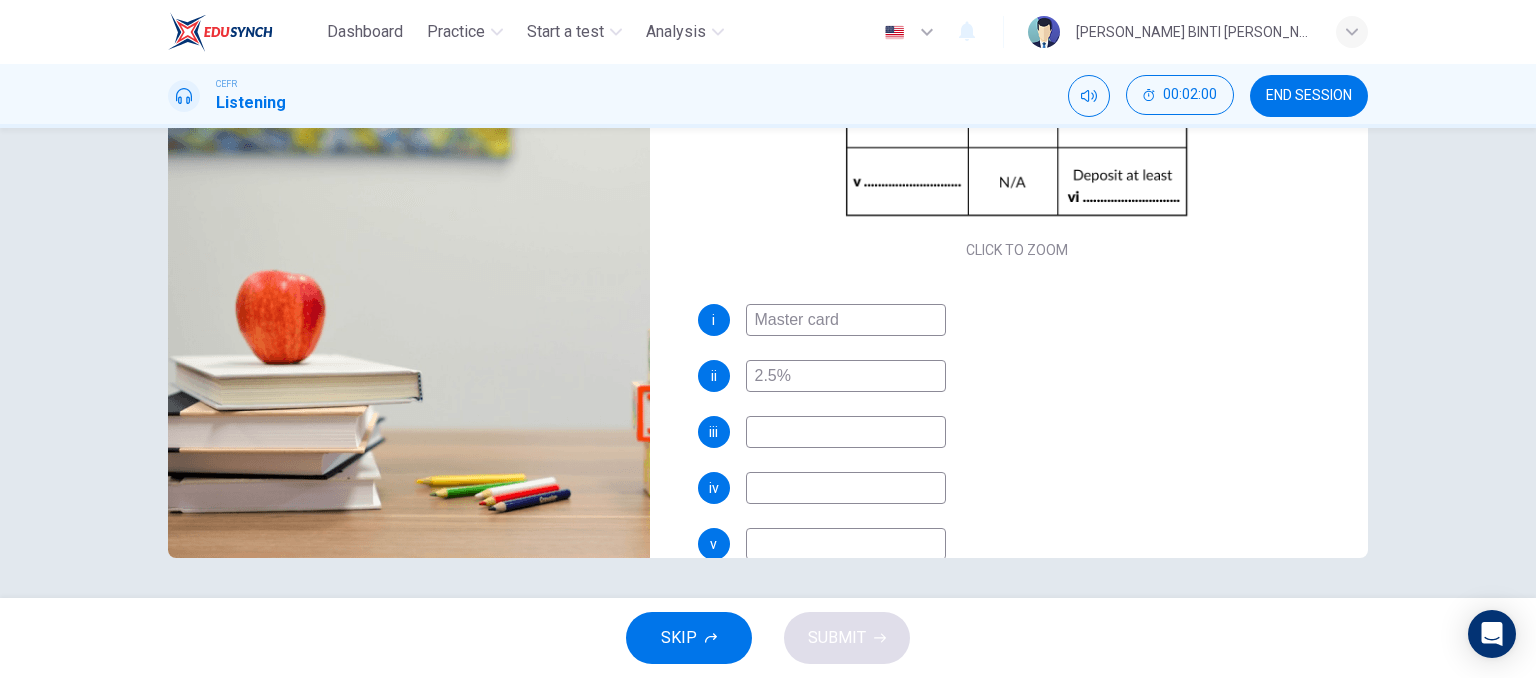 click at bounding box center [846, 432] 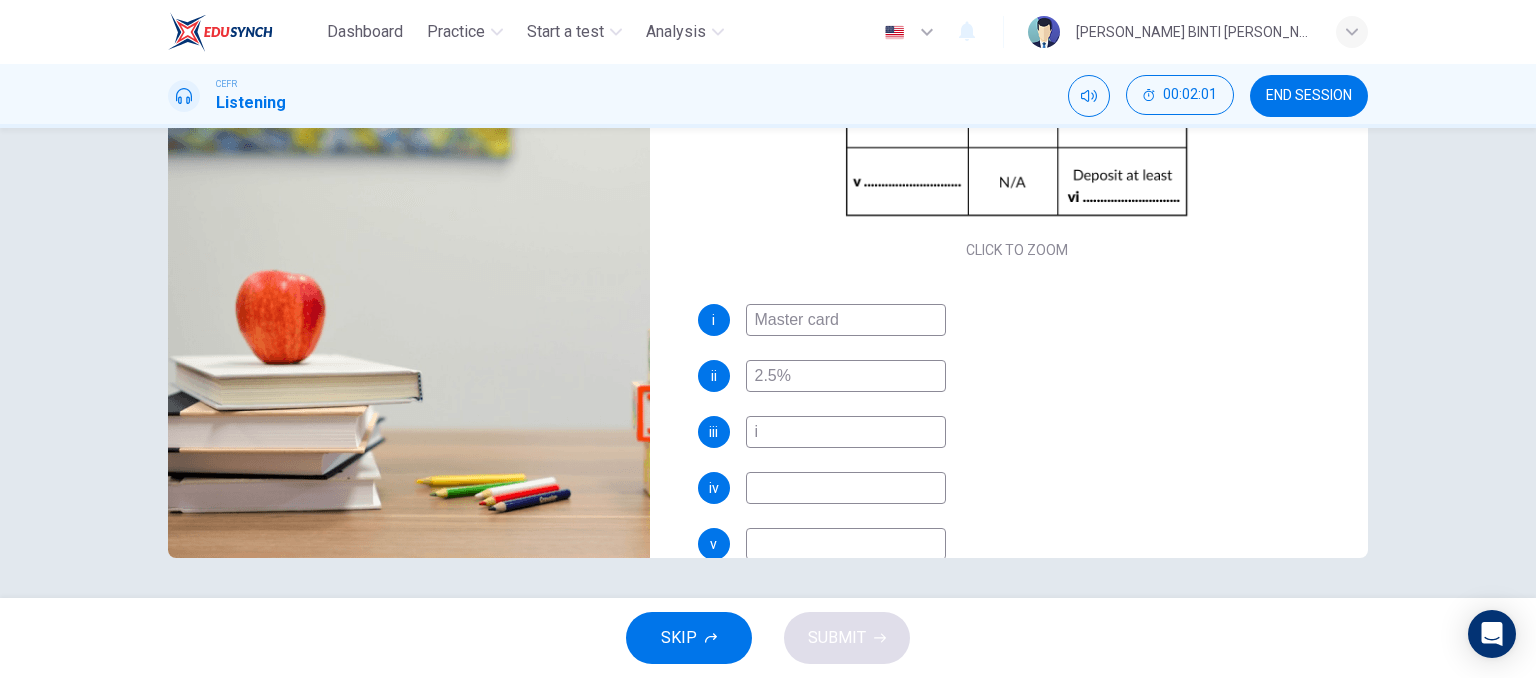 type on "in" 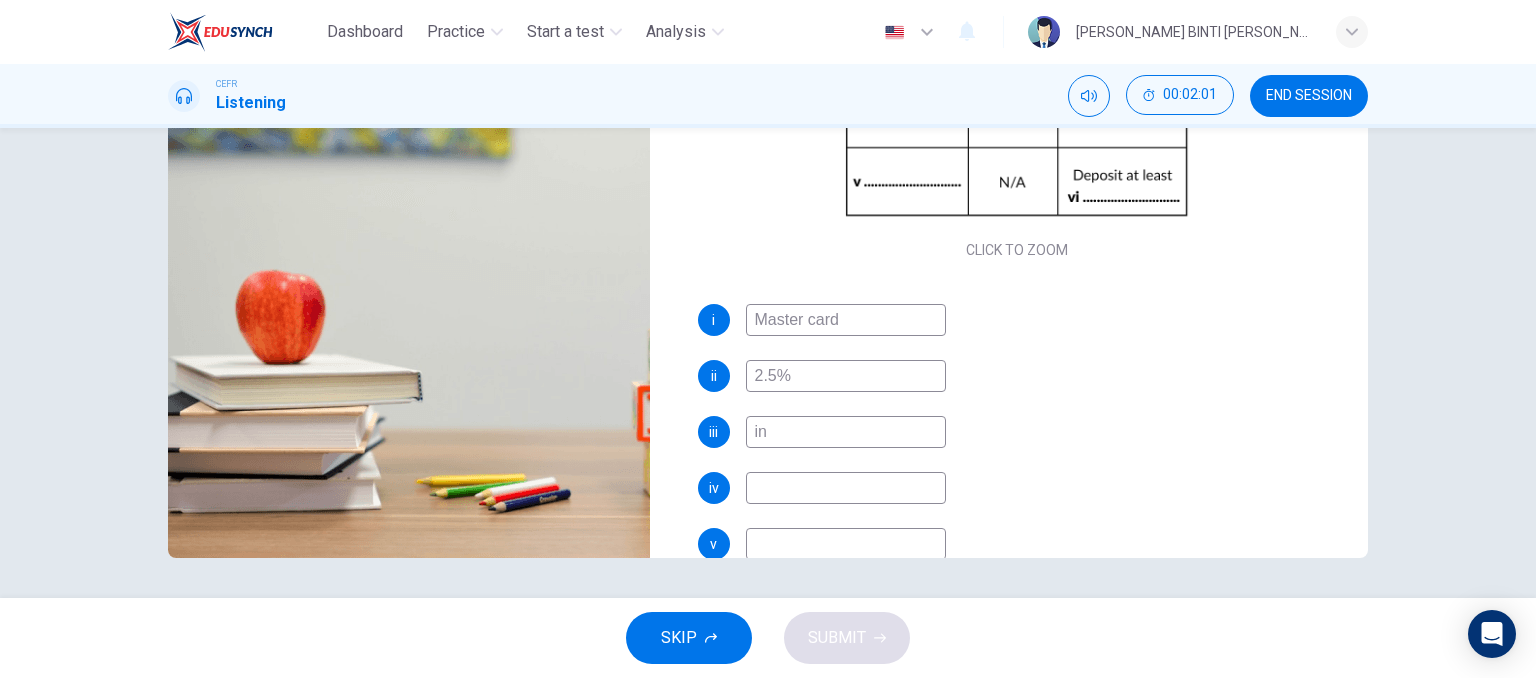 type on "54" 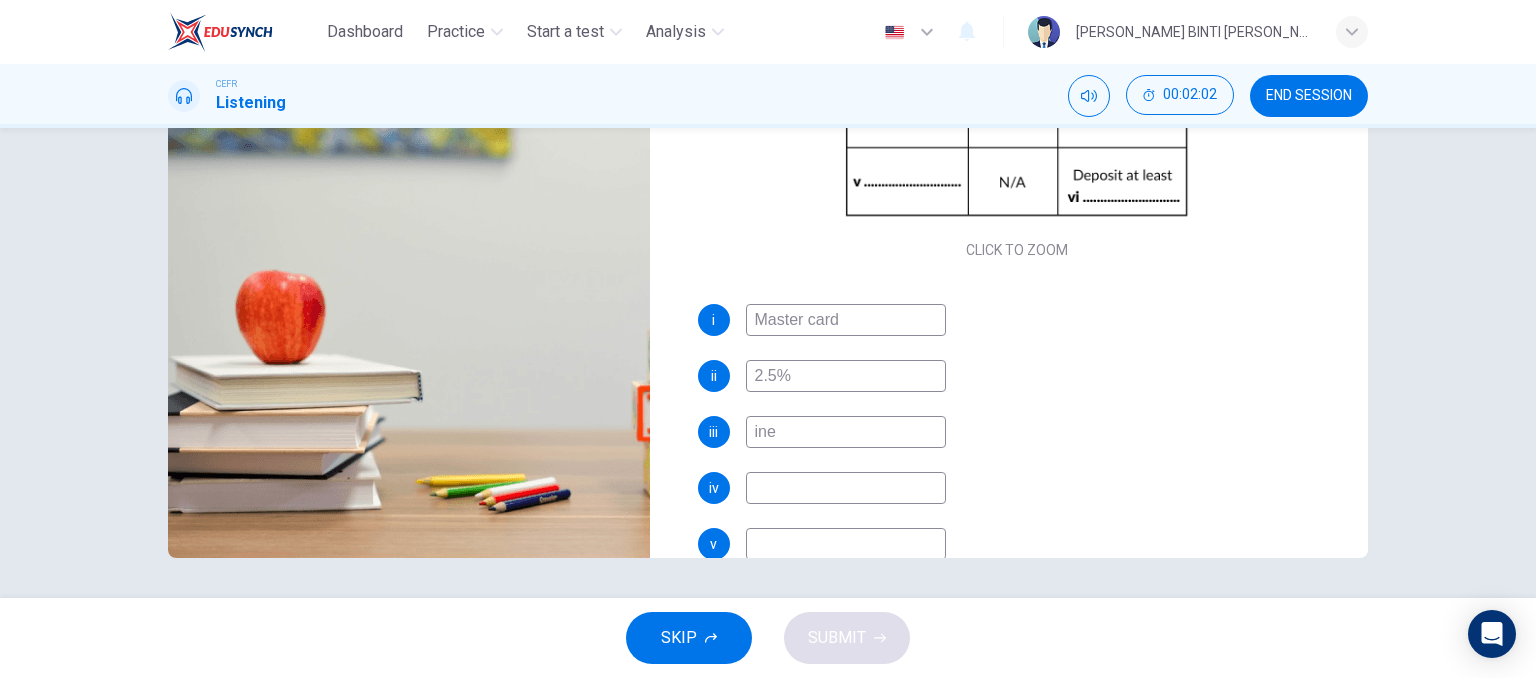 type on "in" 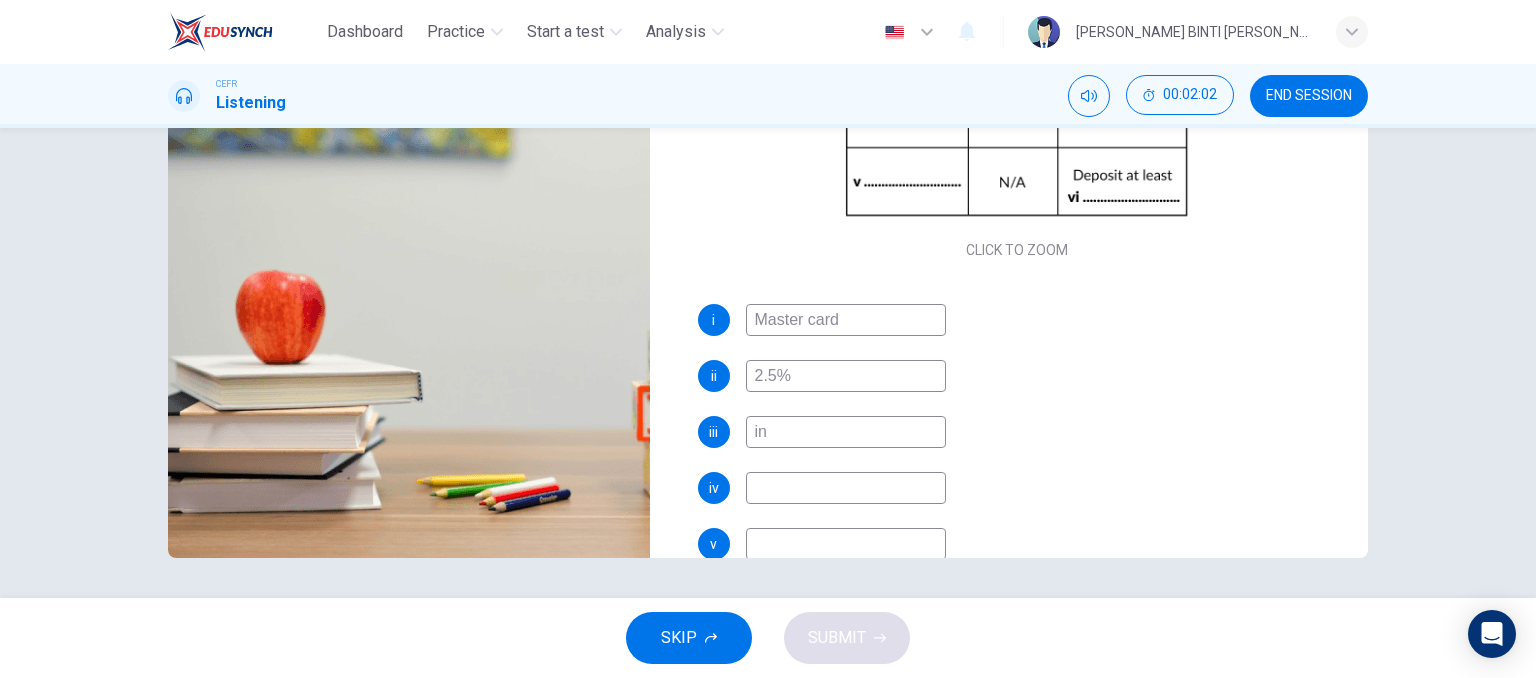 type on "54" 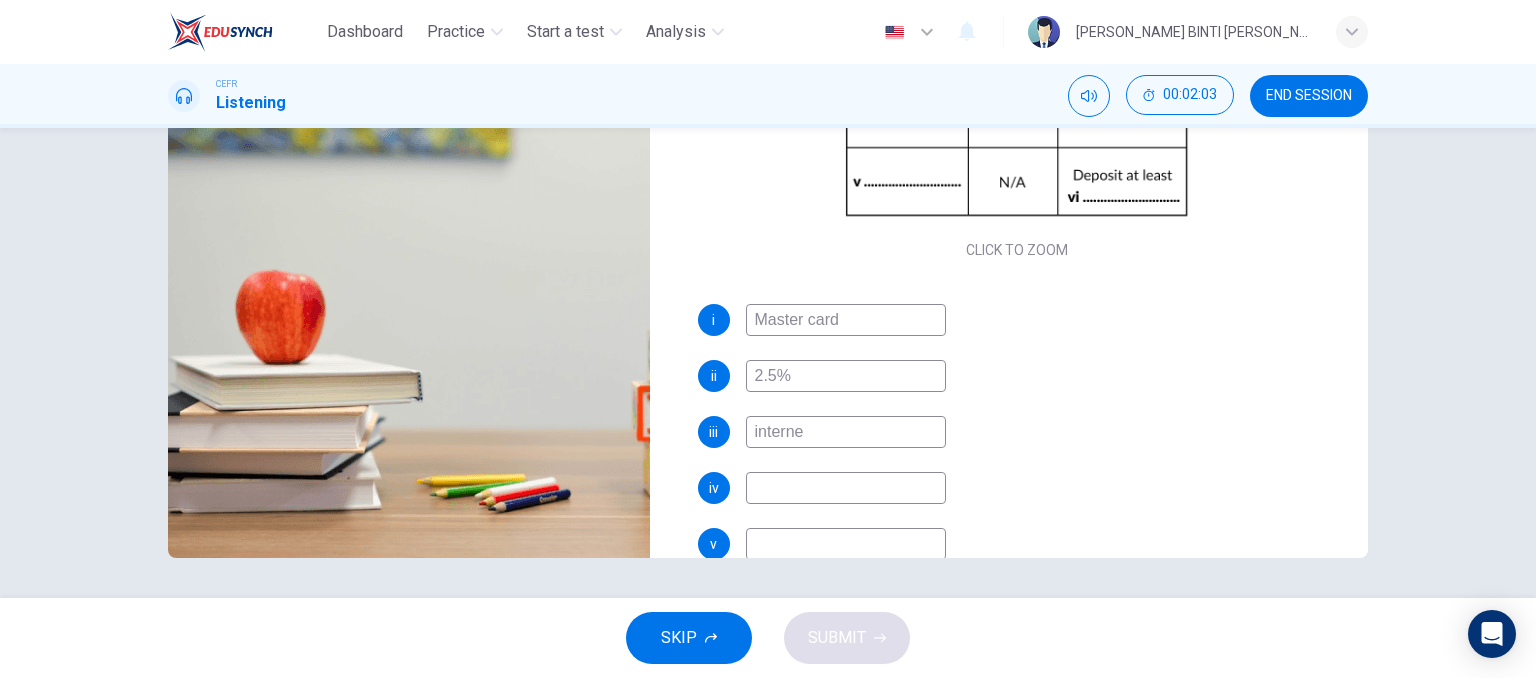 type on "internet" 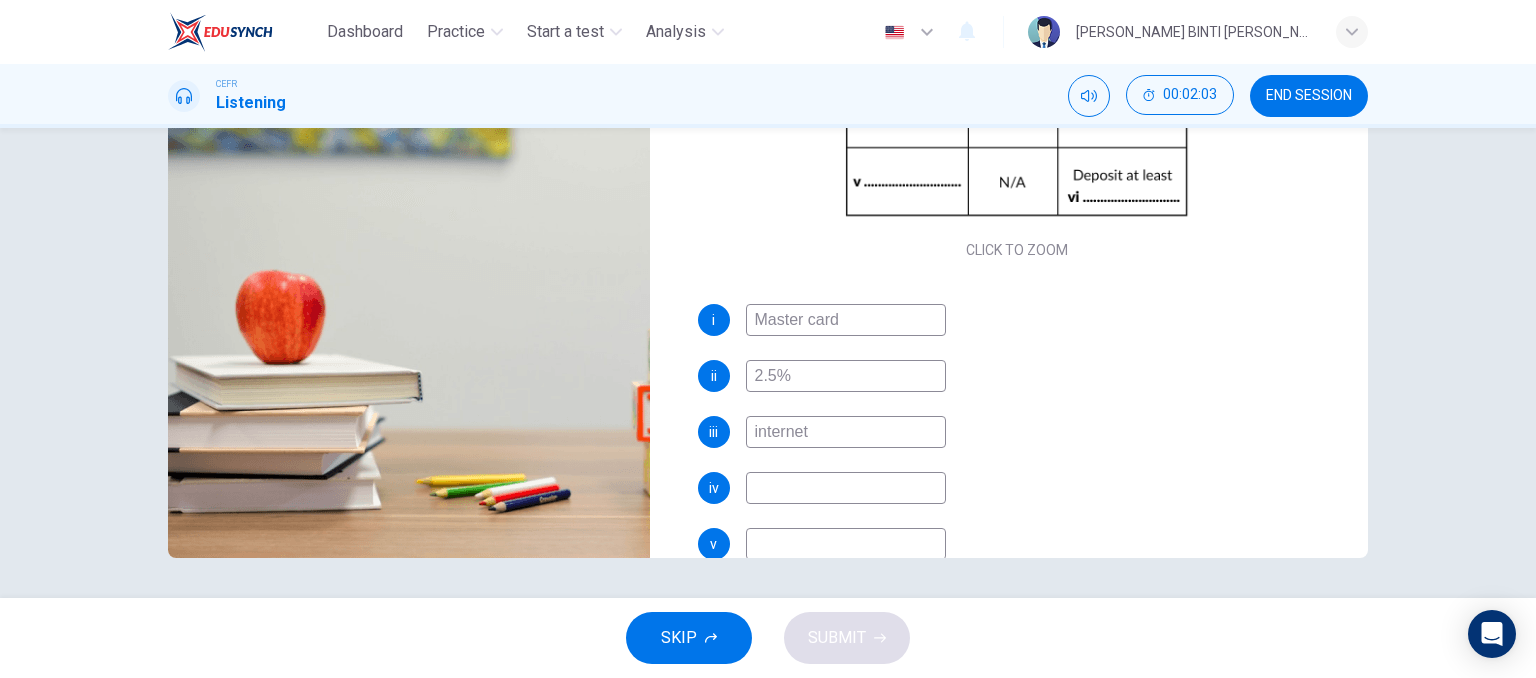 type on "55" 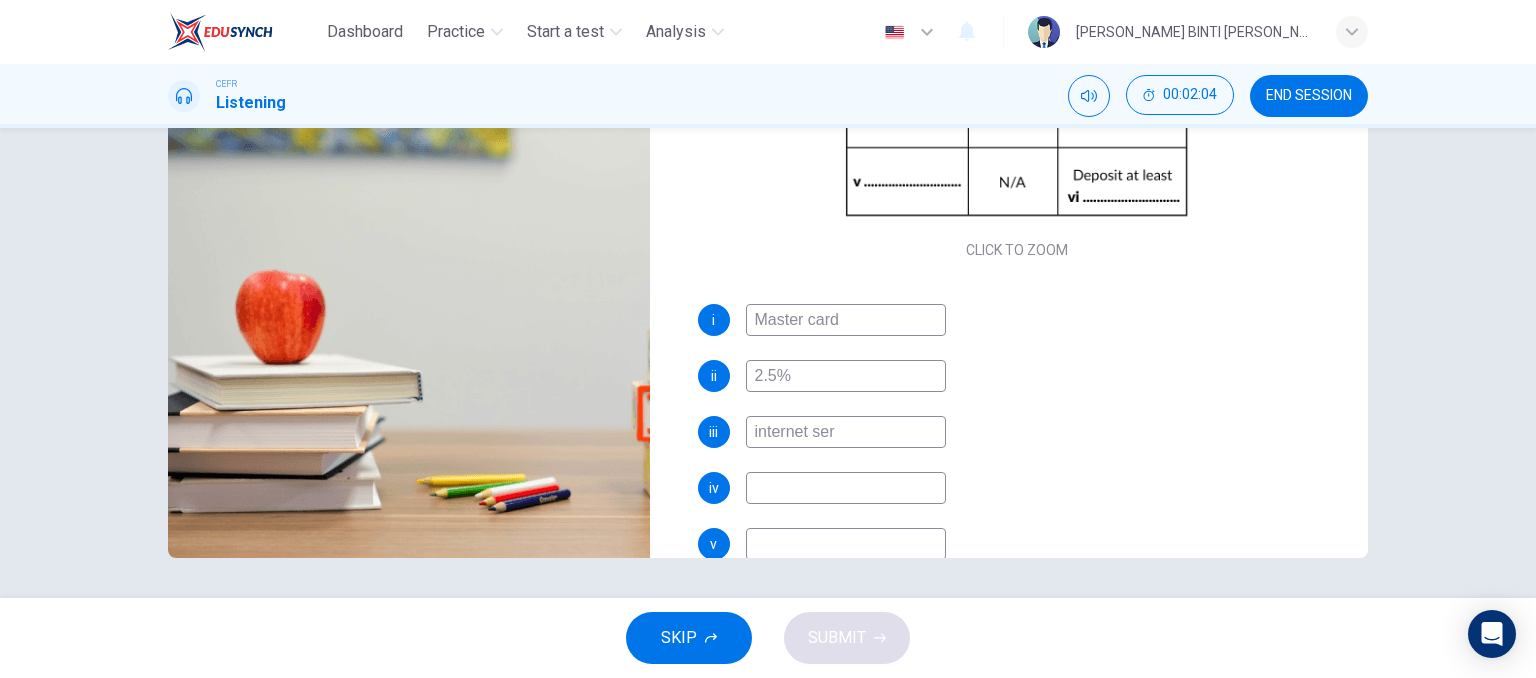 type on "internet serv" 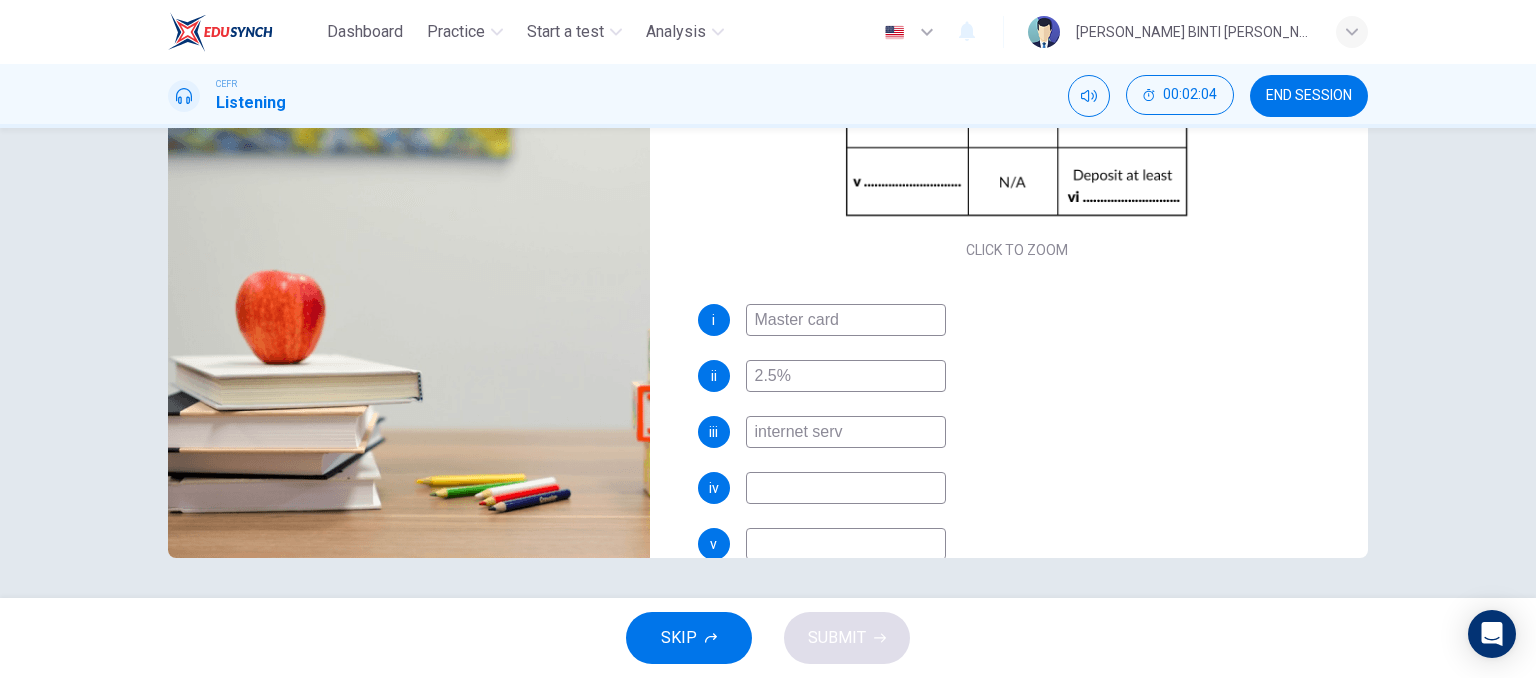 type on "55" 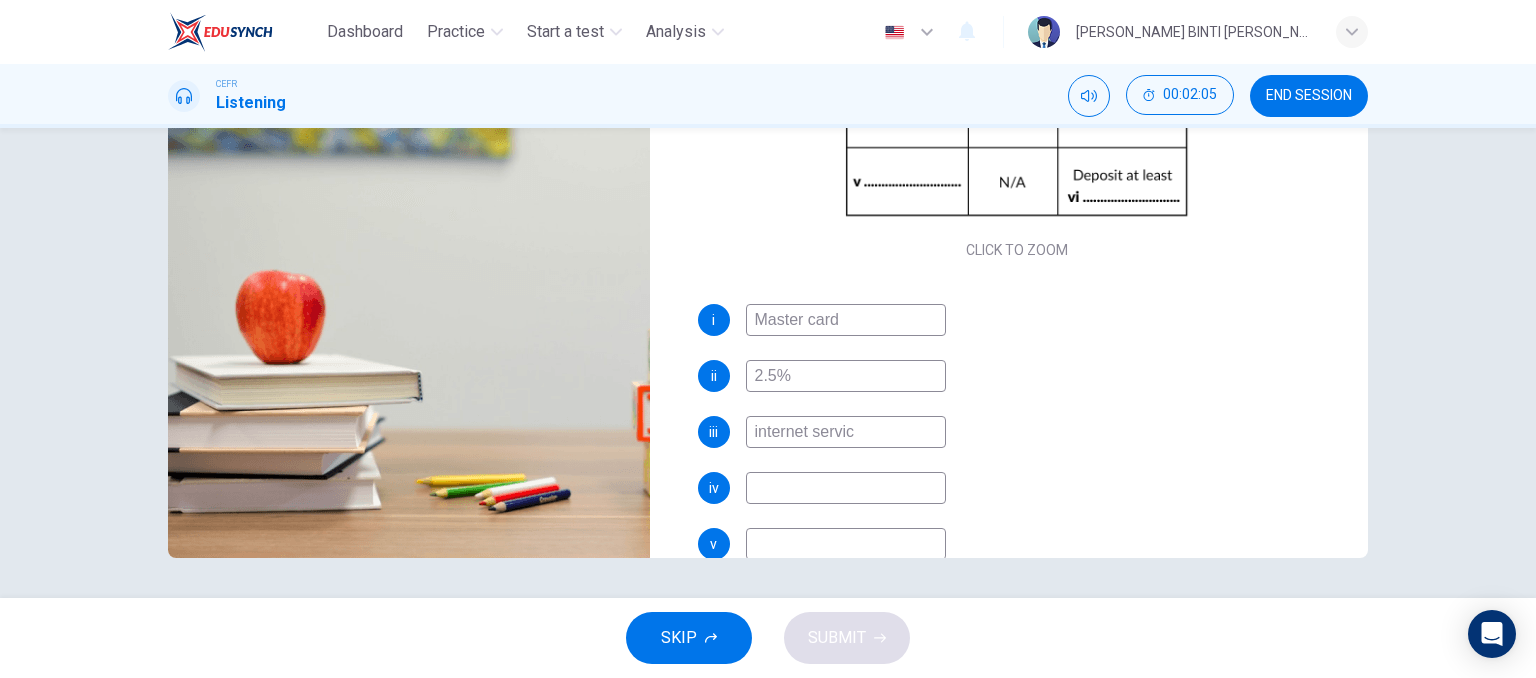 type on "internet service" 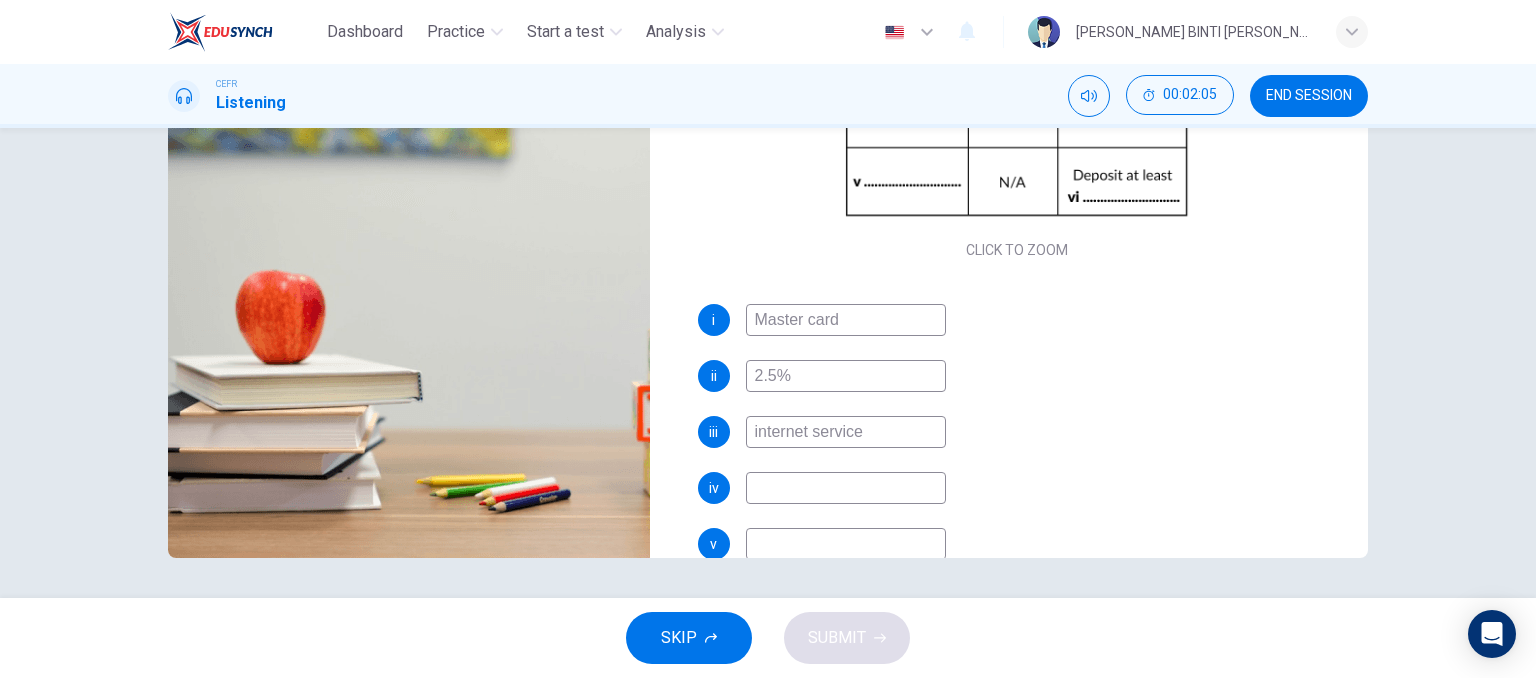 type on "56" 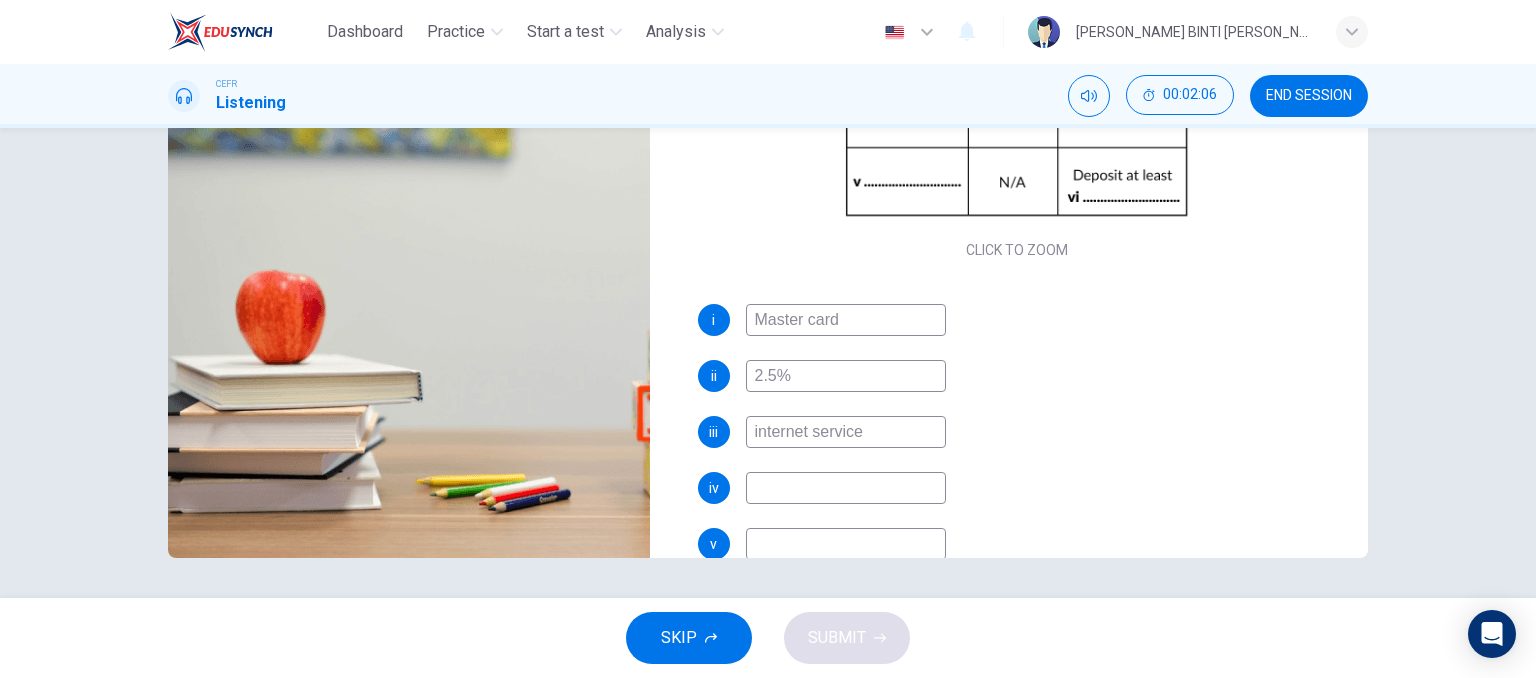 type on "internet service" 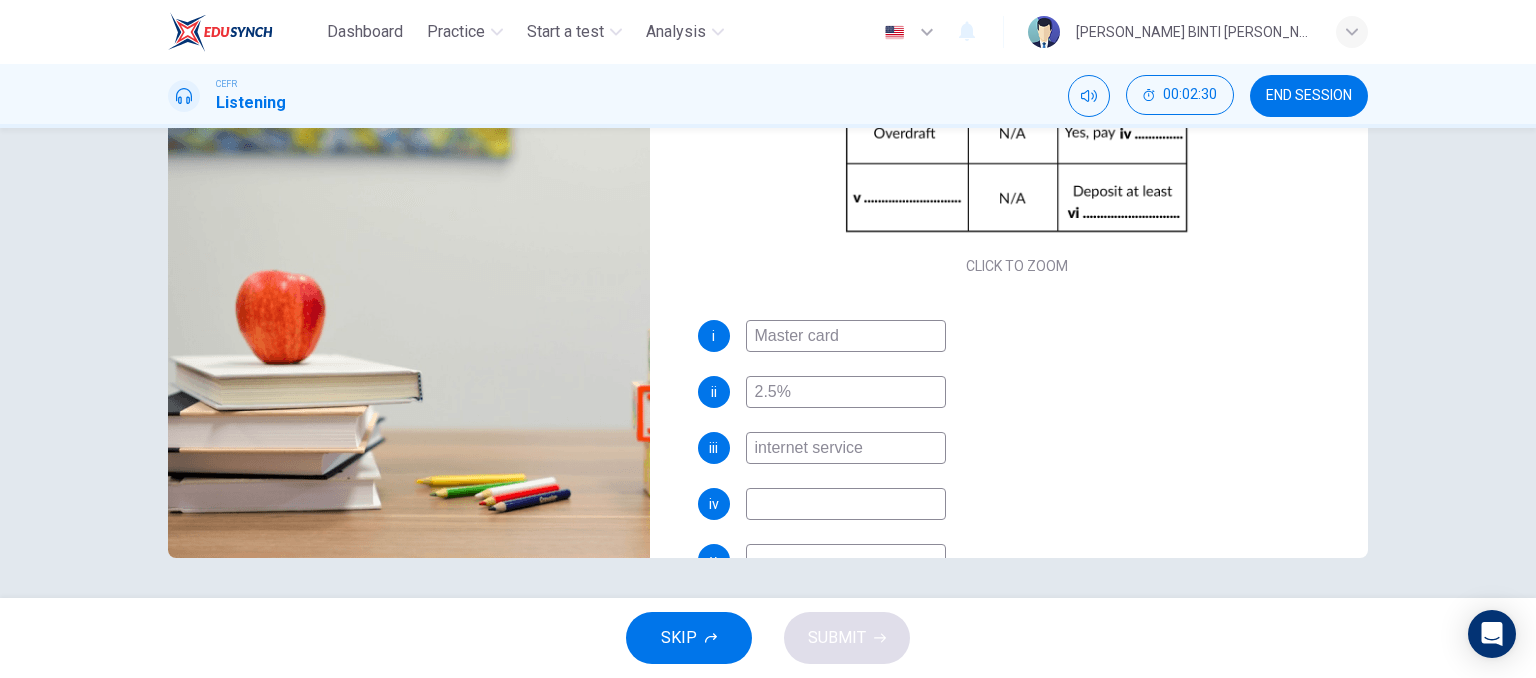 scroll, scrollTop: 172, scrollLeft: 0, axis: vertical 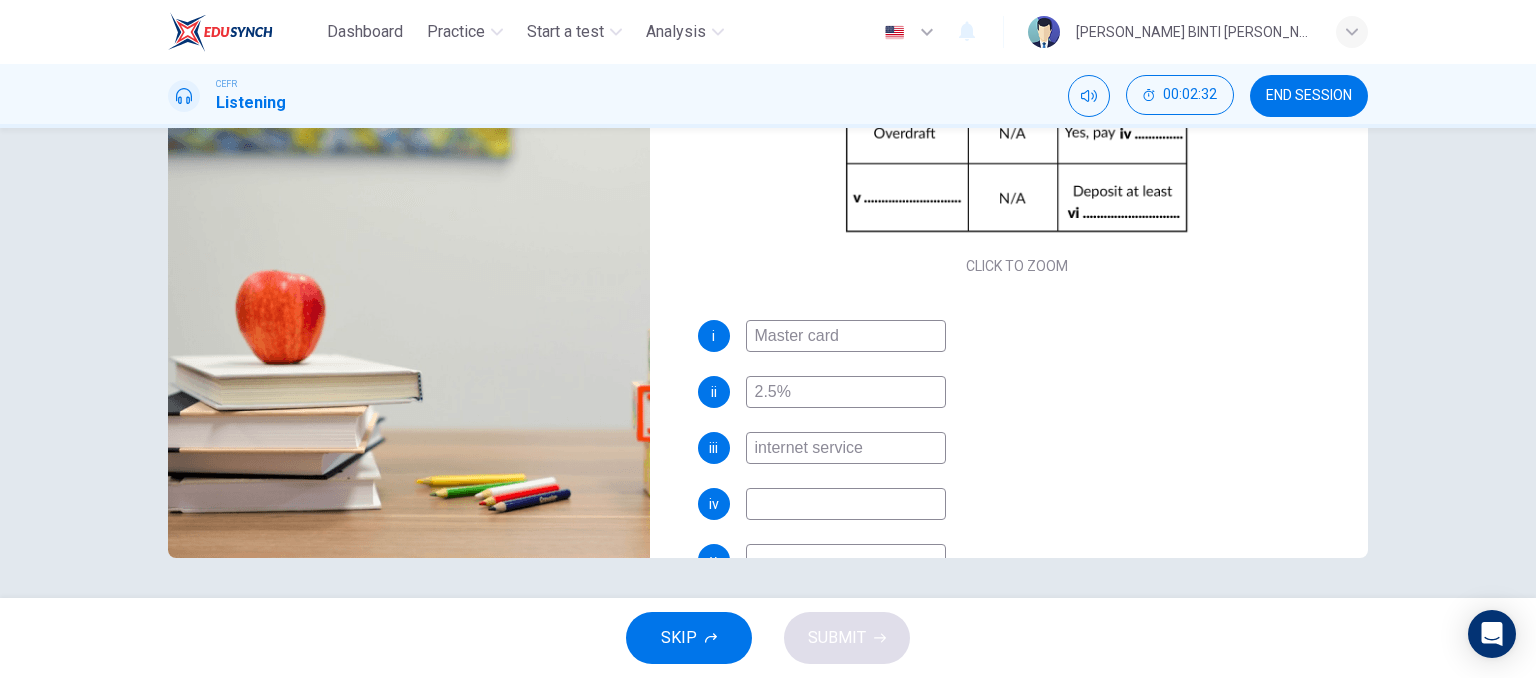 click at bounding box center (846, 504) 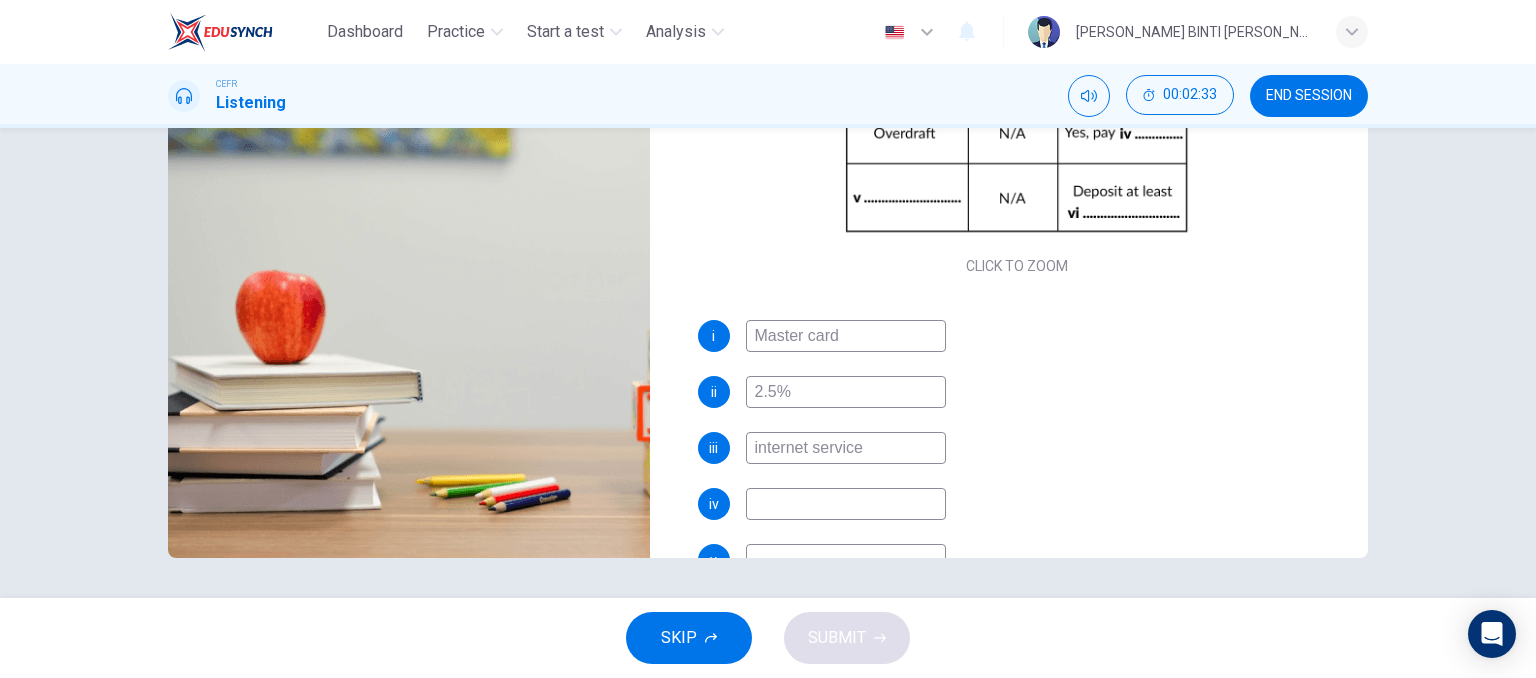 type on "68" 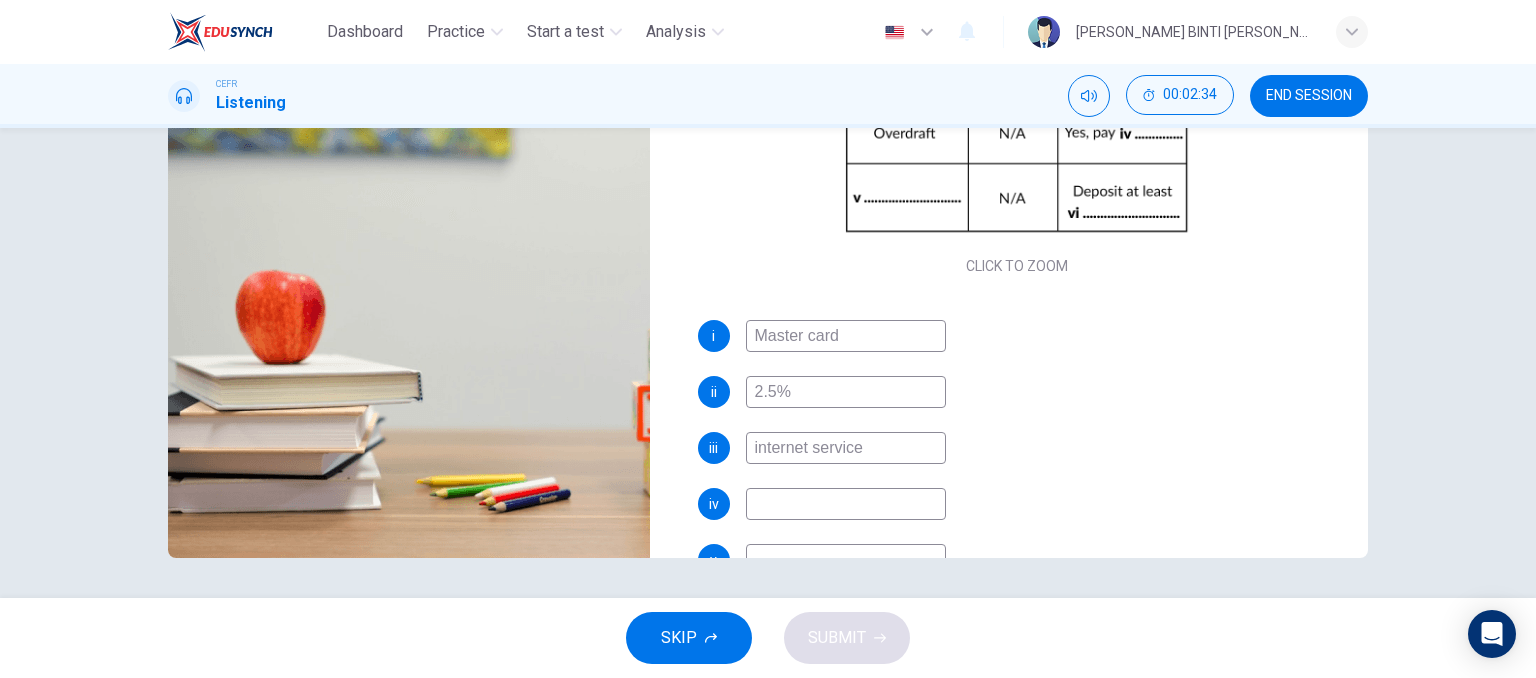 type on "c" 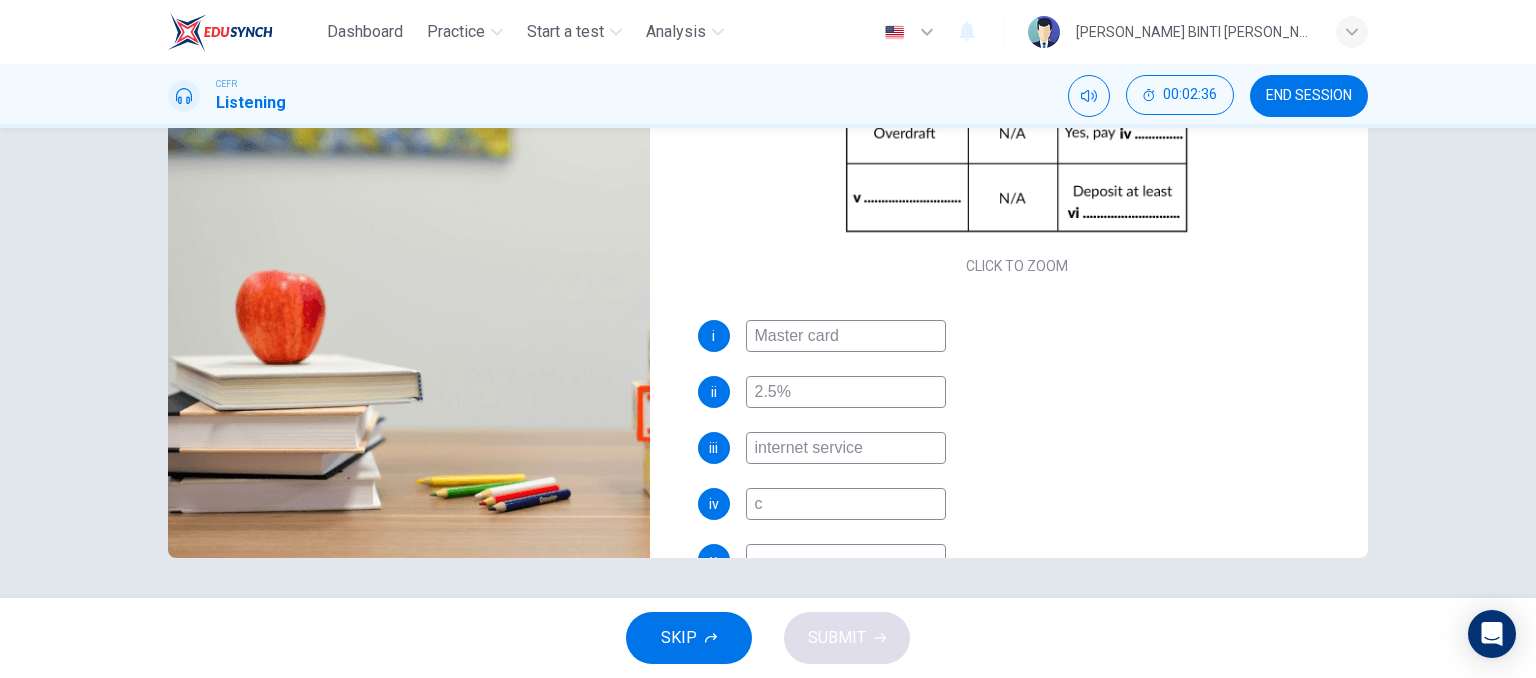 type on "69" 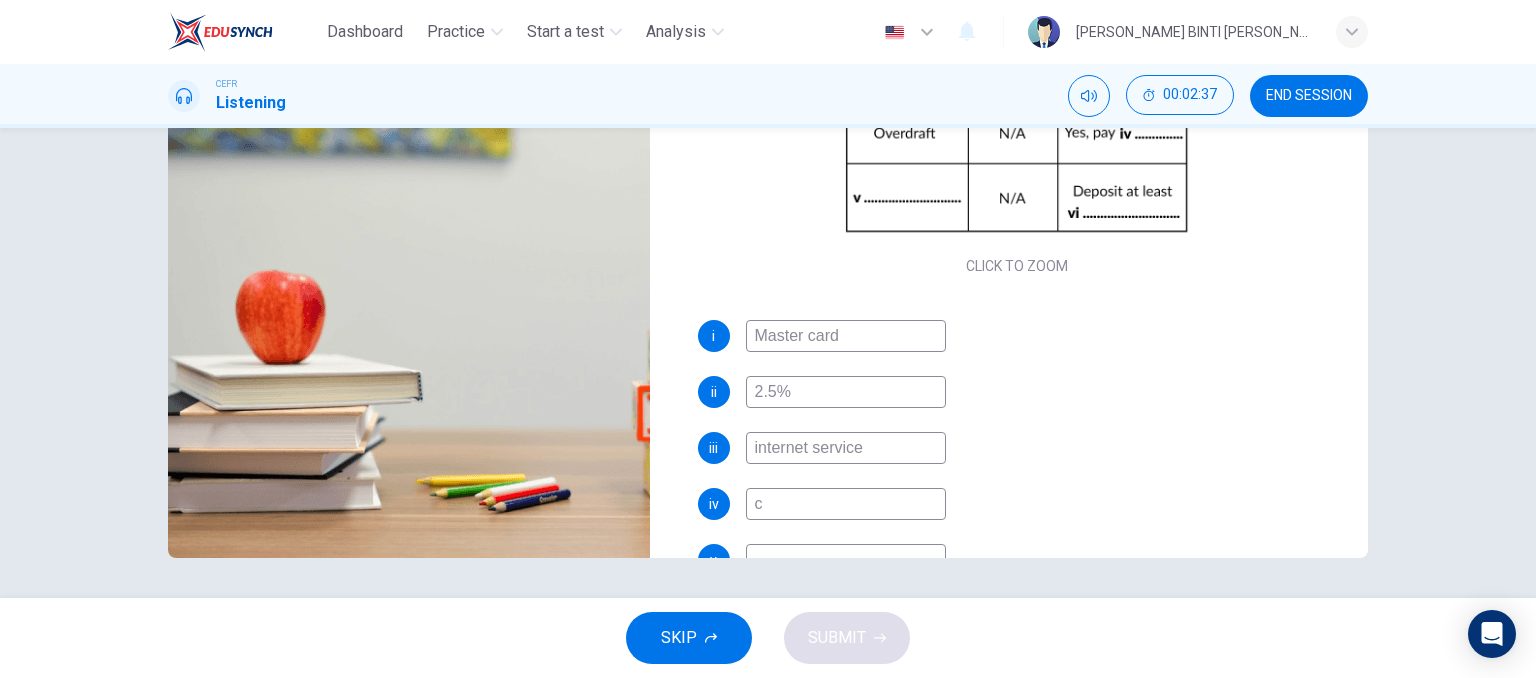 type on "ch" 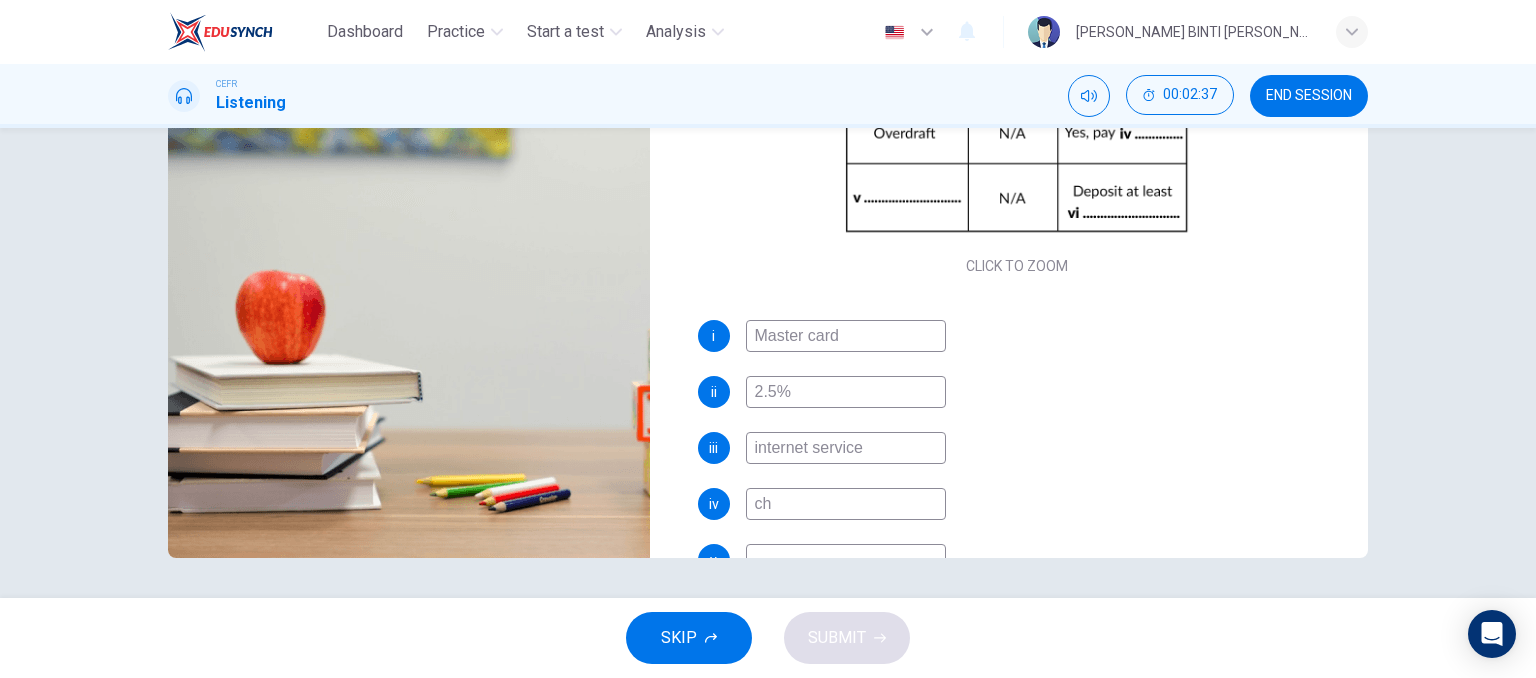 type on "69" 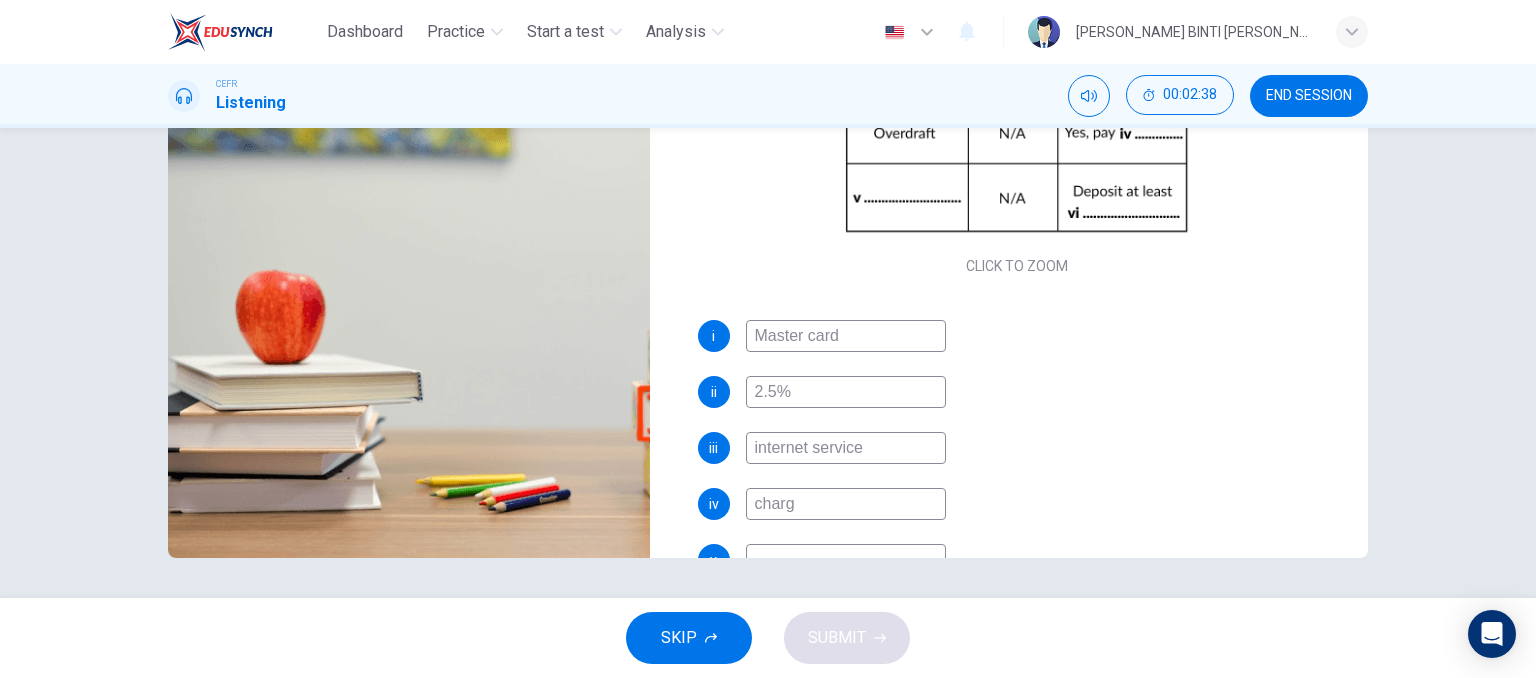 type on "charge" 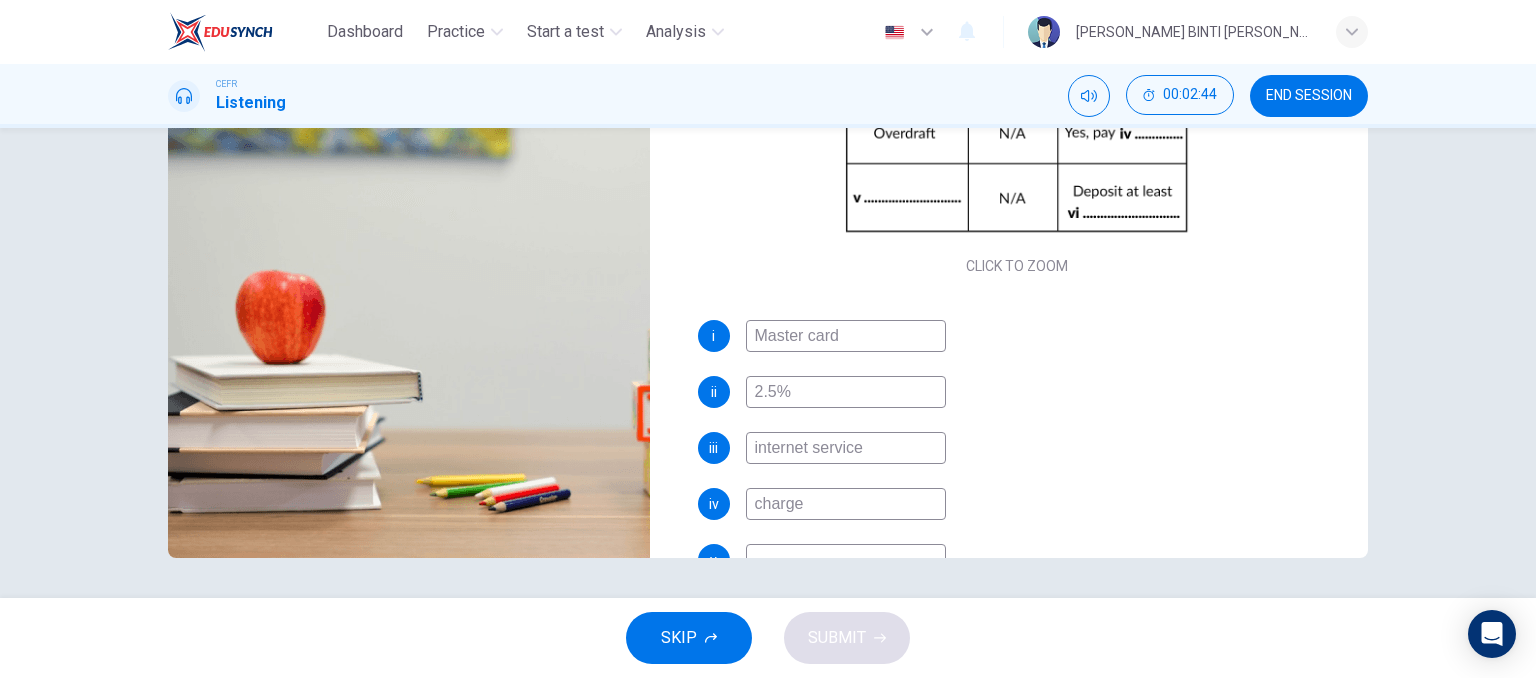 scroll, scrollTop: 164, scrollLeft: 0, axis: vertical 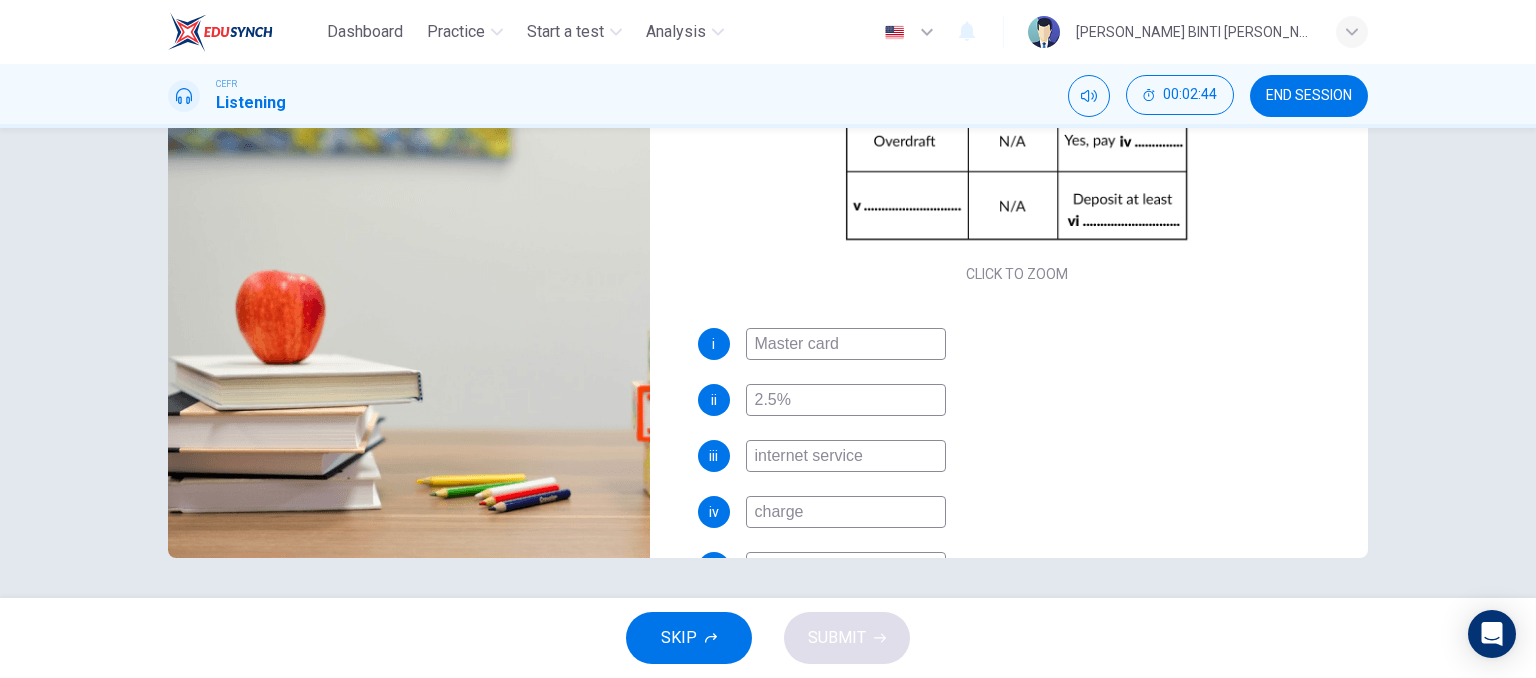 type on "72" 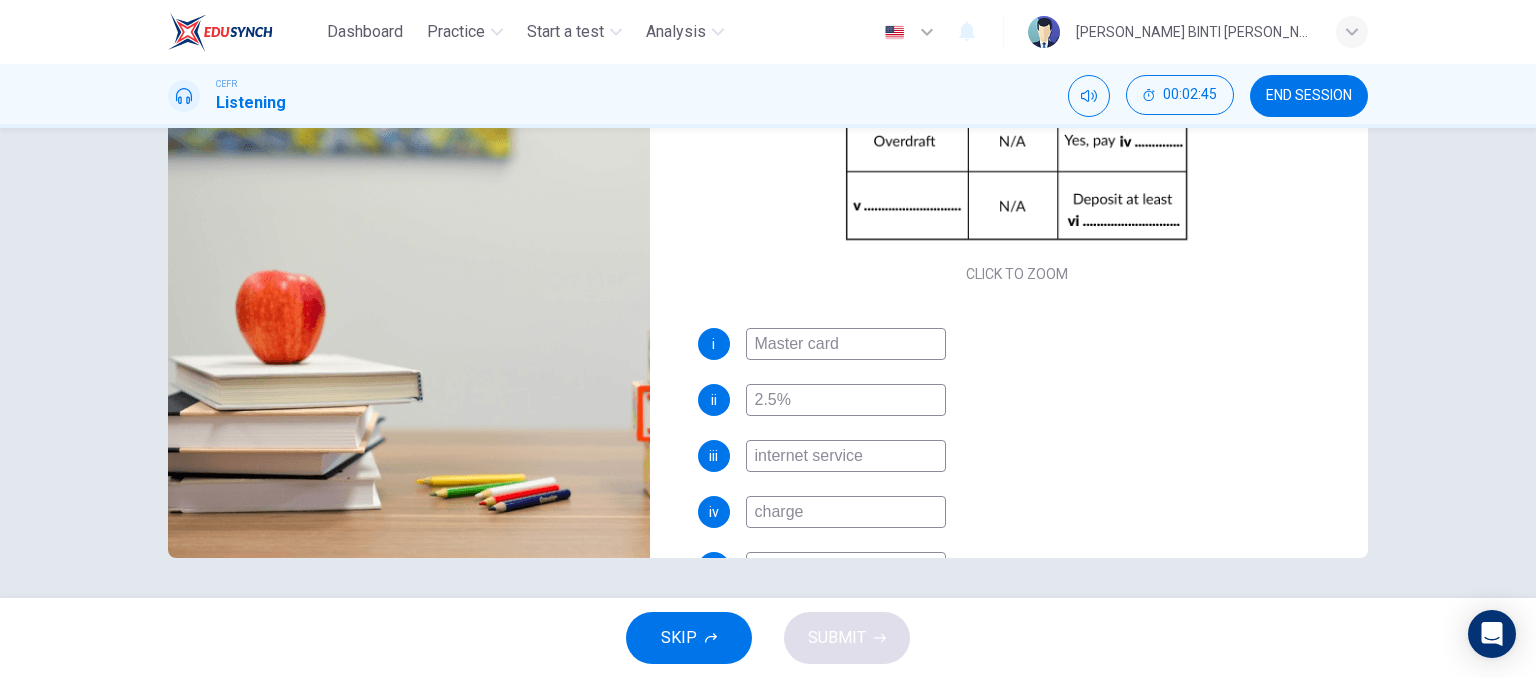 type on "charg" 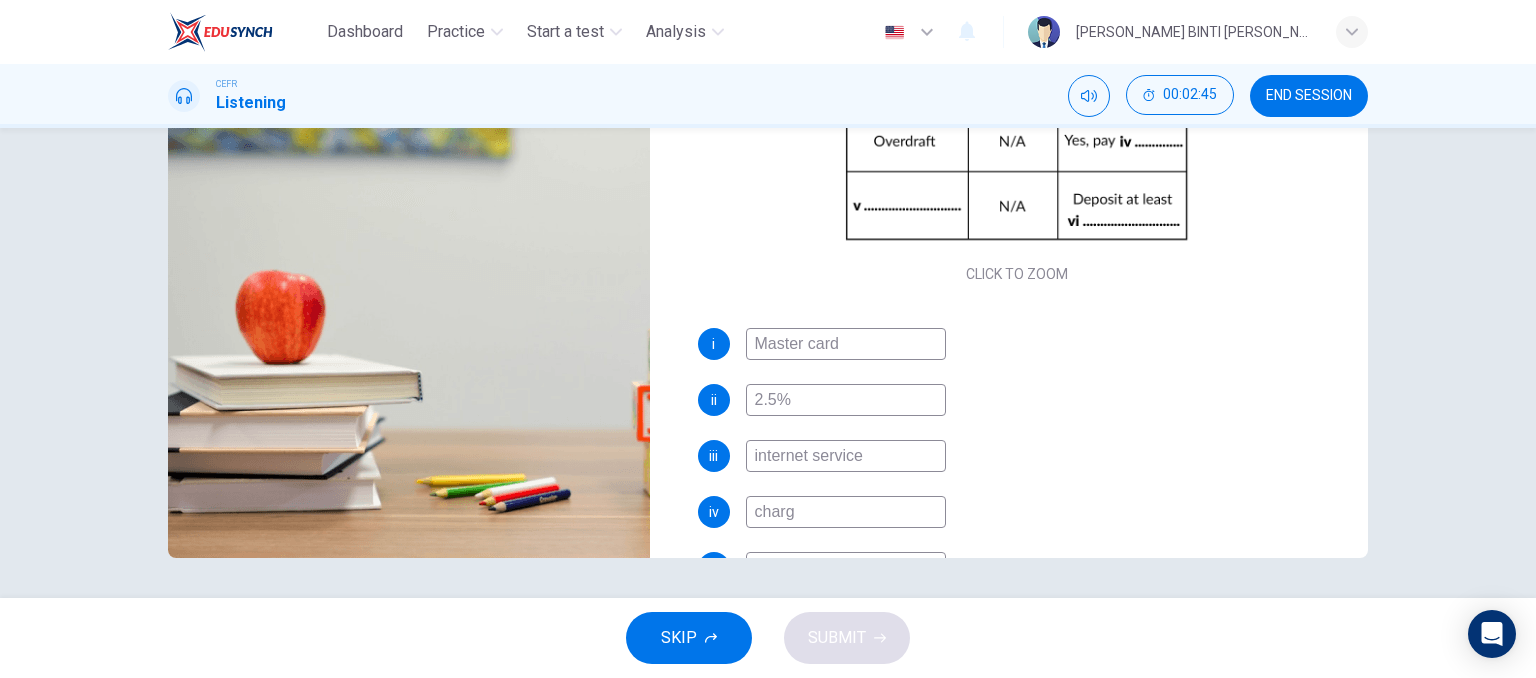 type on "73" 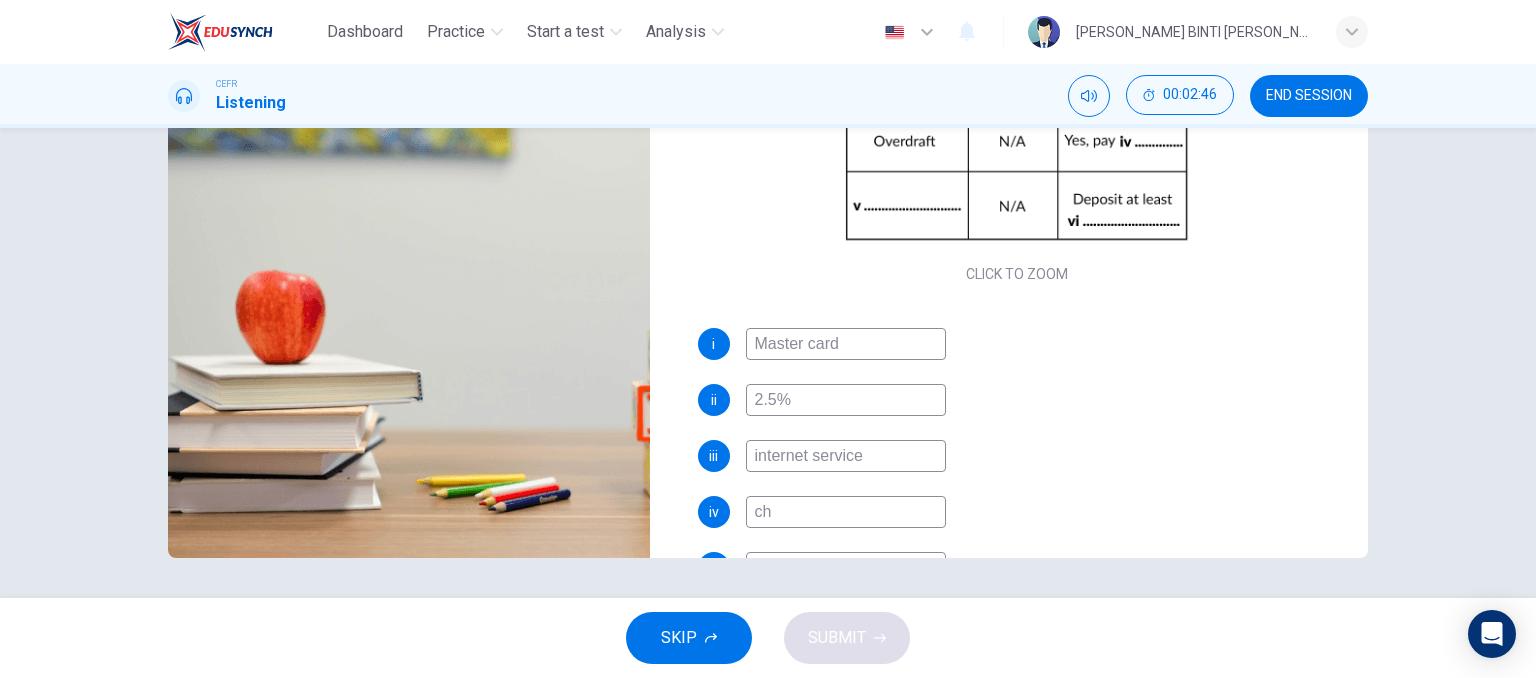 type on "c" 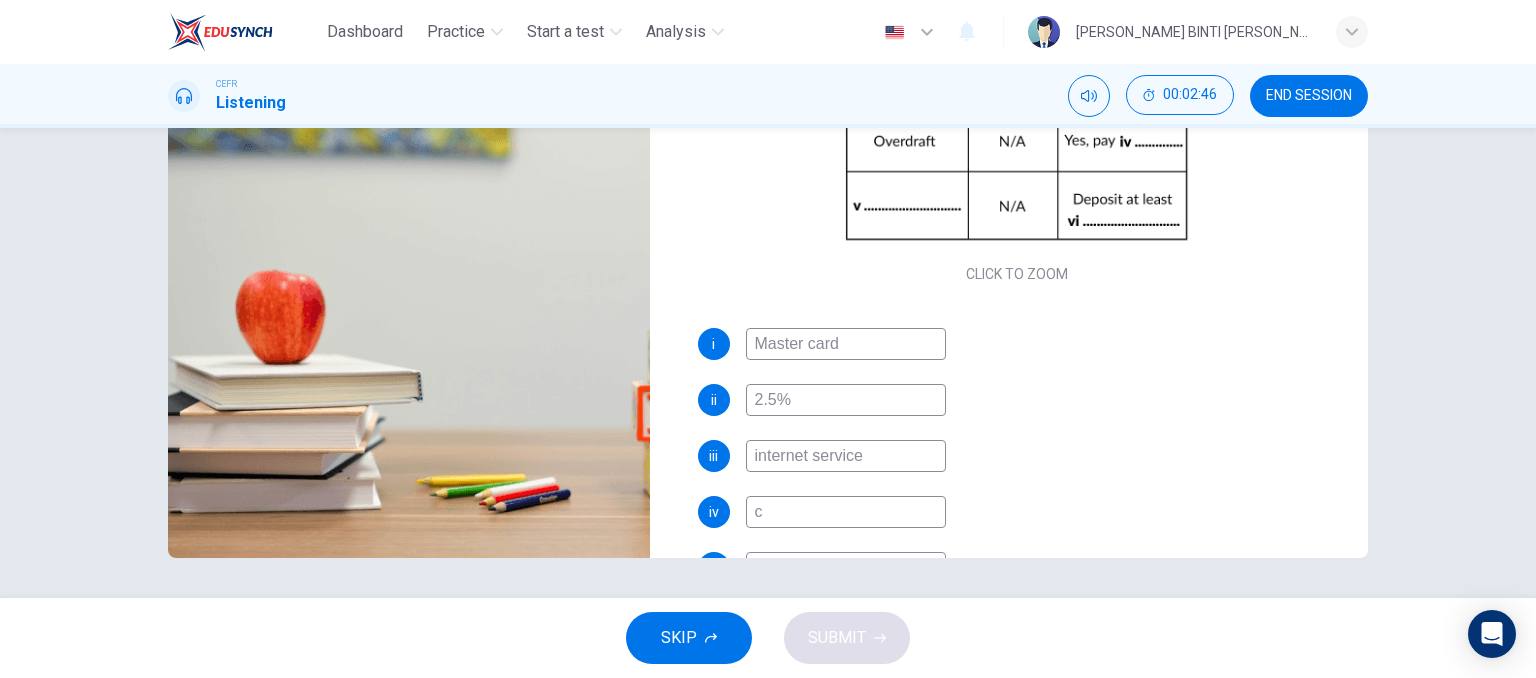type 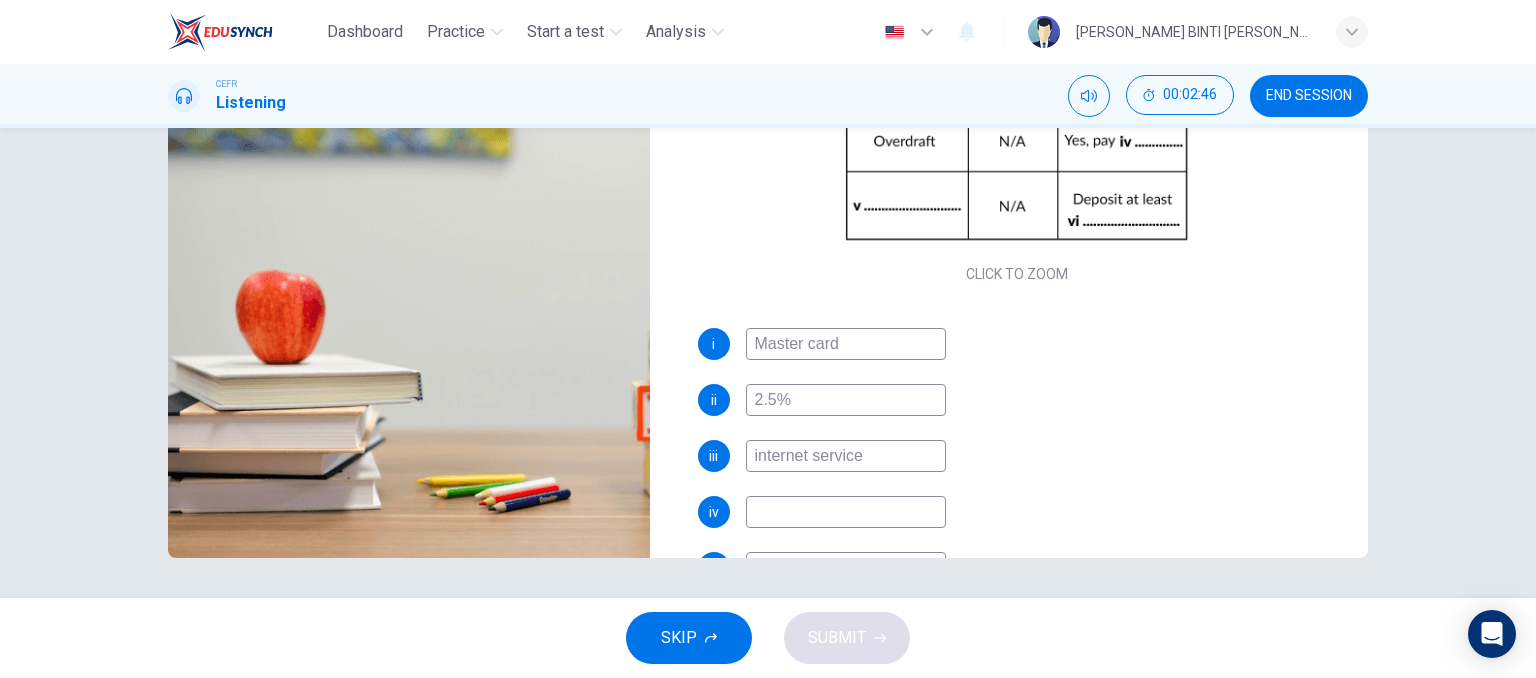 type on "73" 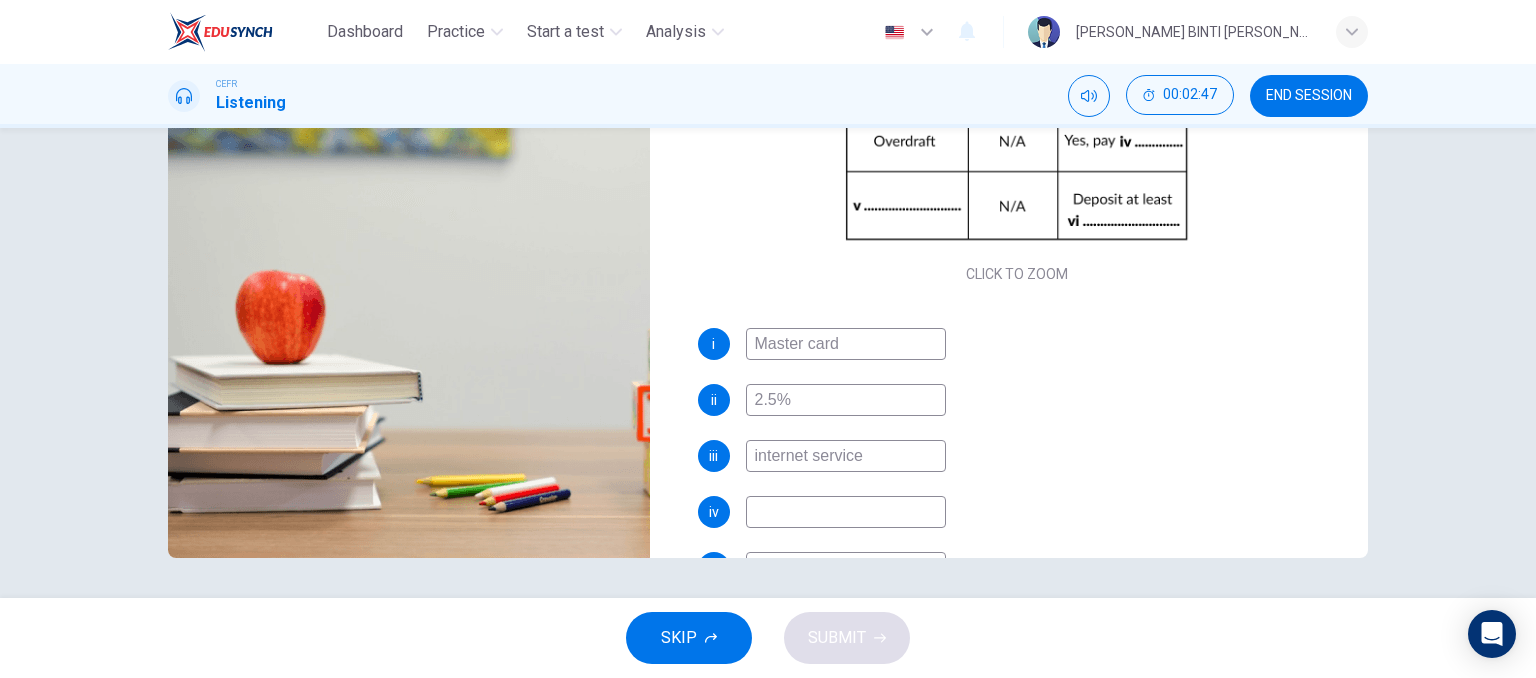 type on "2" 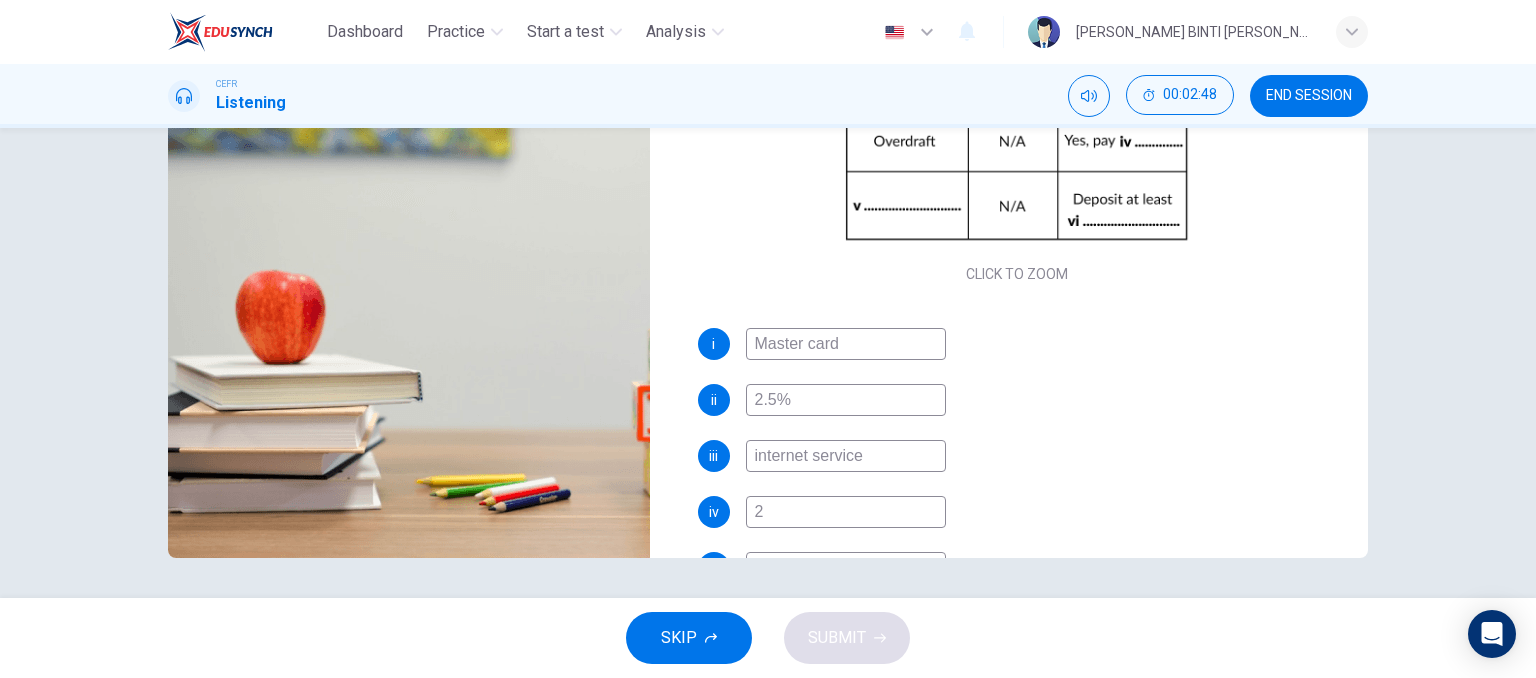 type on "74" 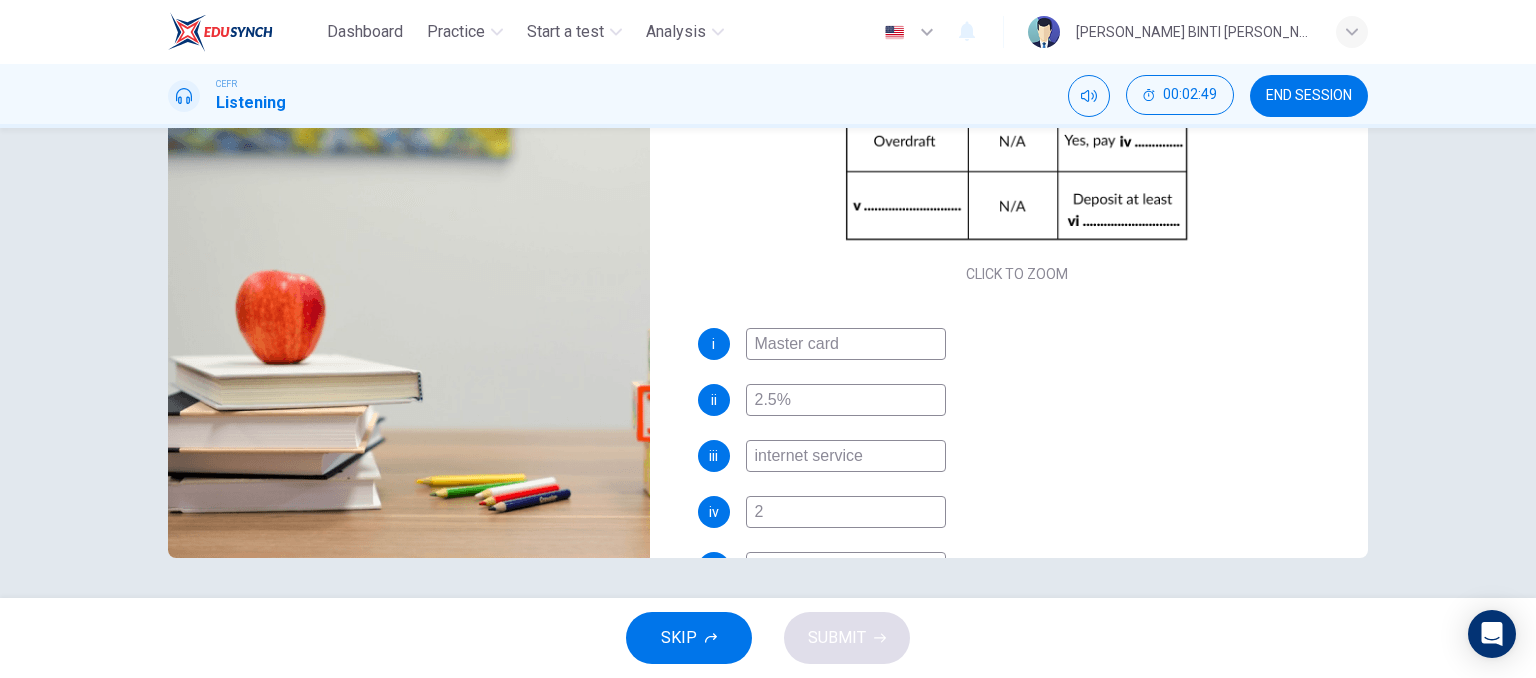 type on "2%" 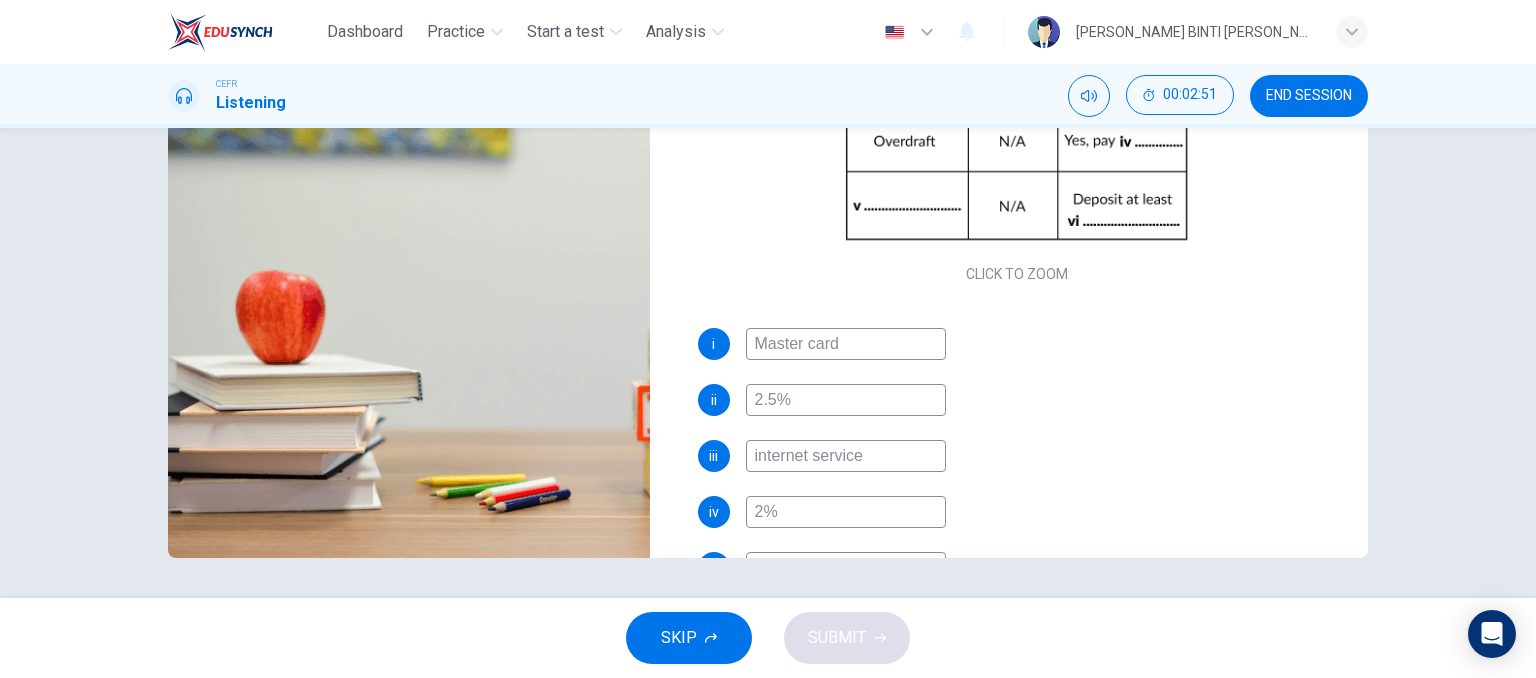 type on "75" 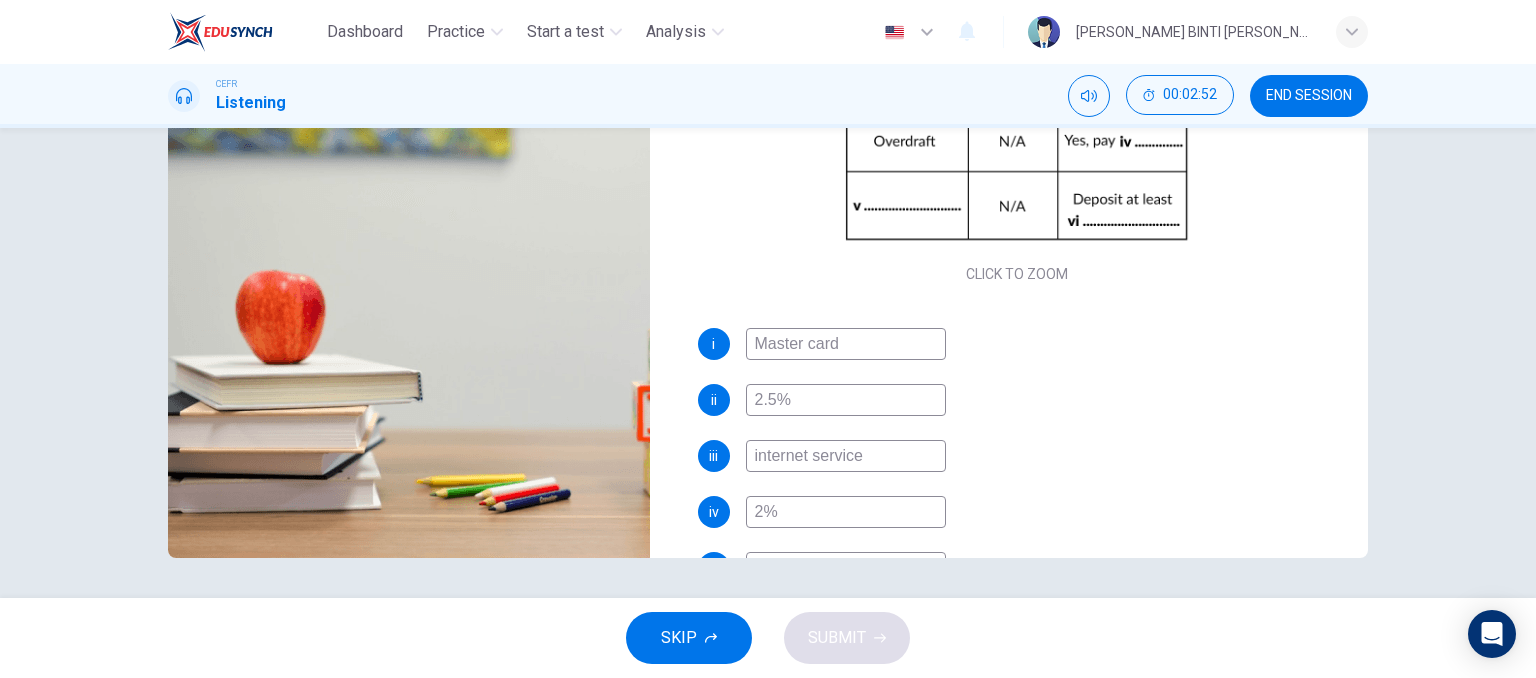 type on "2%" 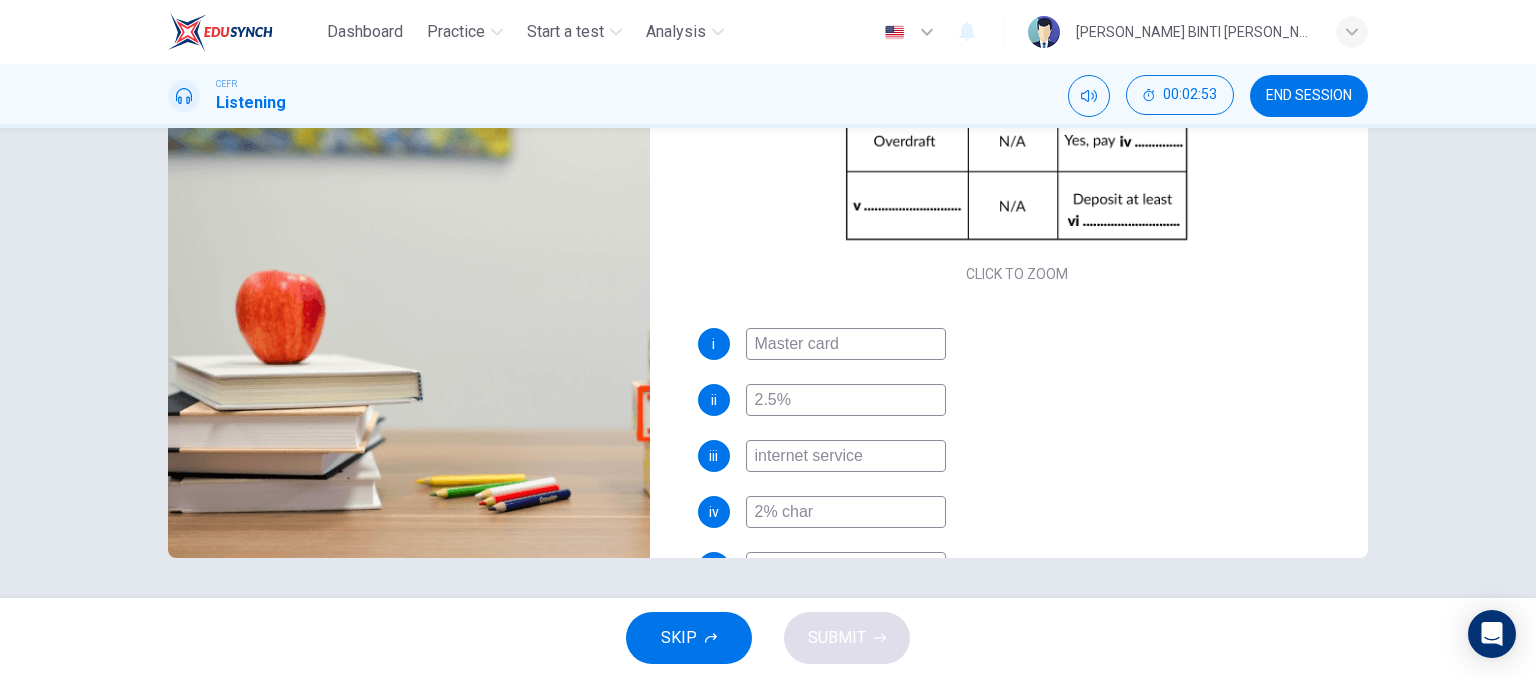 type on "2% charg" 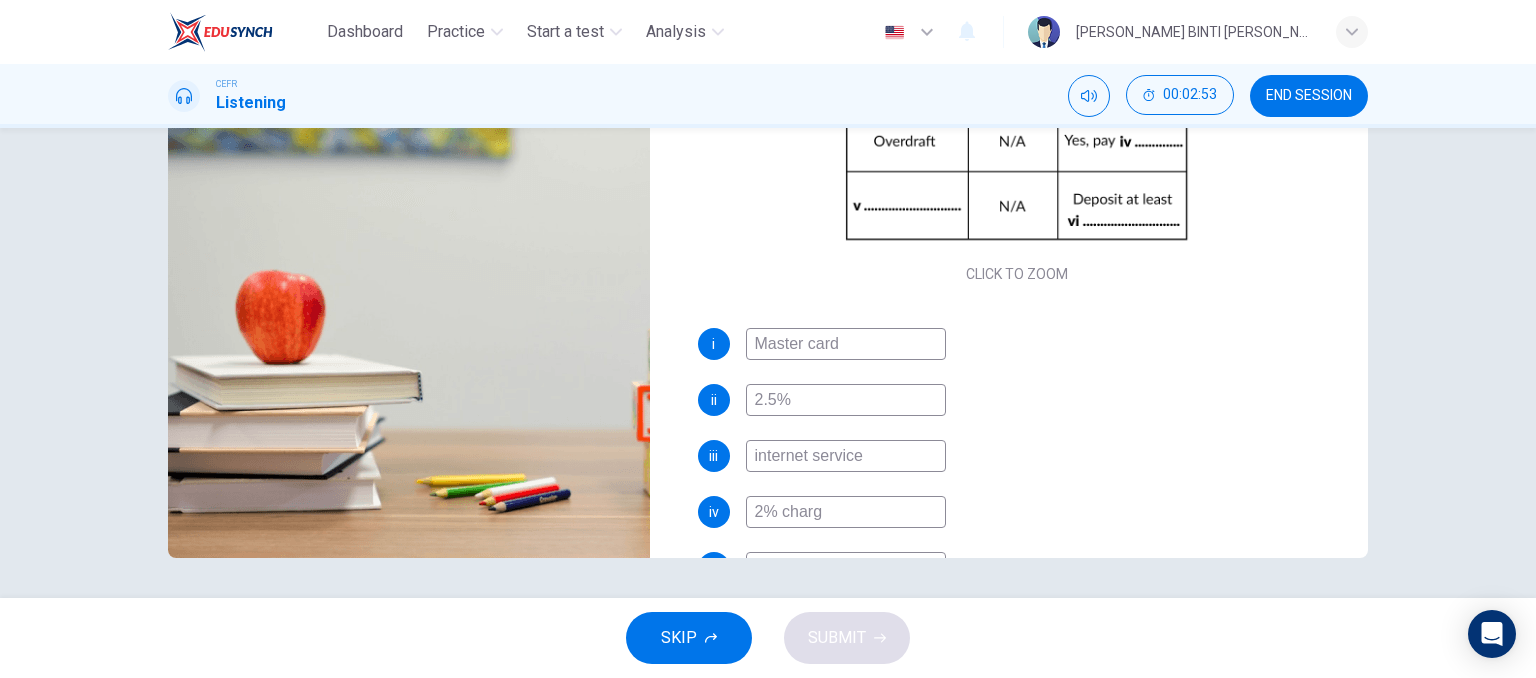type on "76" 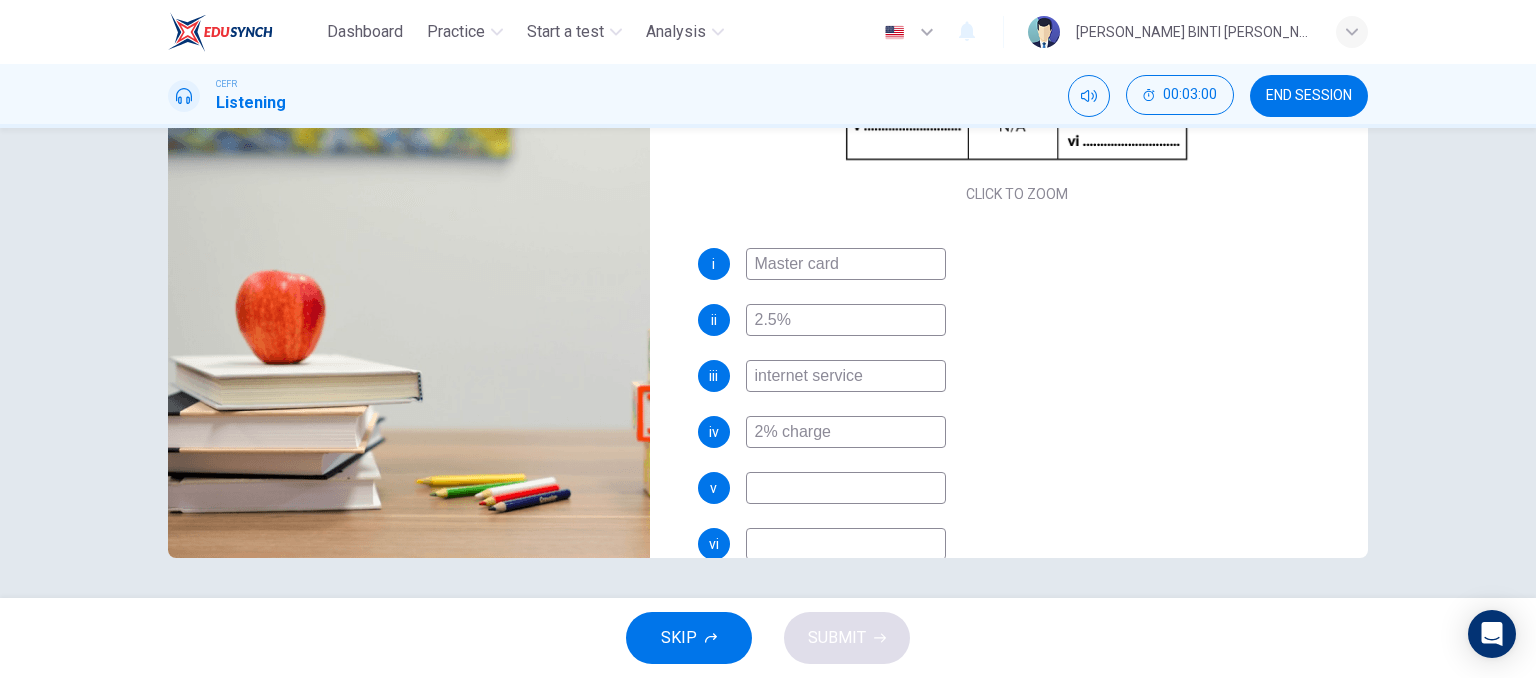 scroll, scrollTop: 248, scrollLeft: 0, axis: vertical 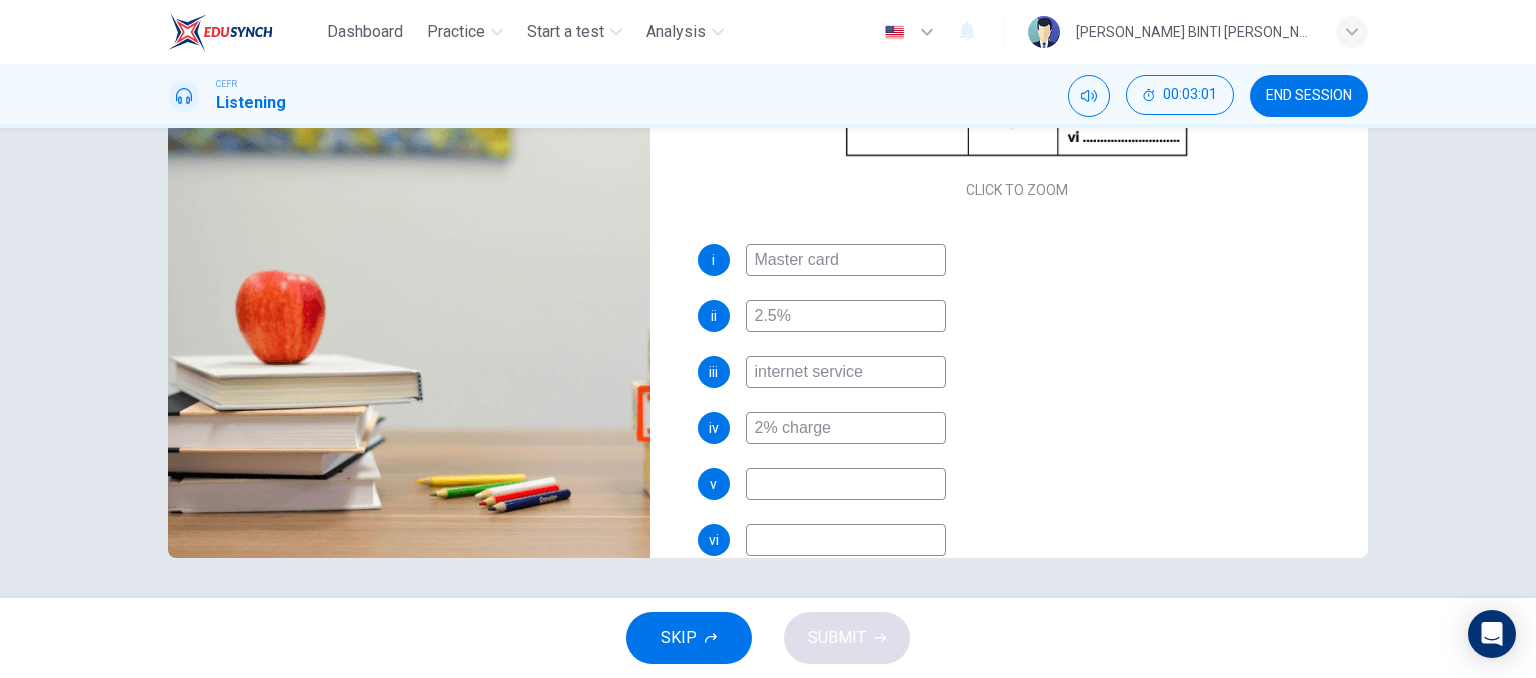 type on "79" 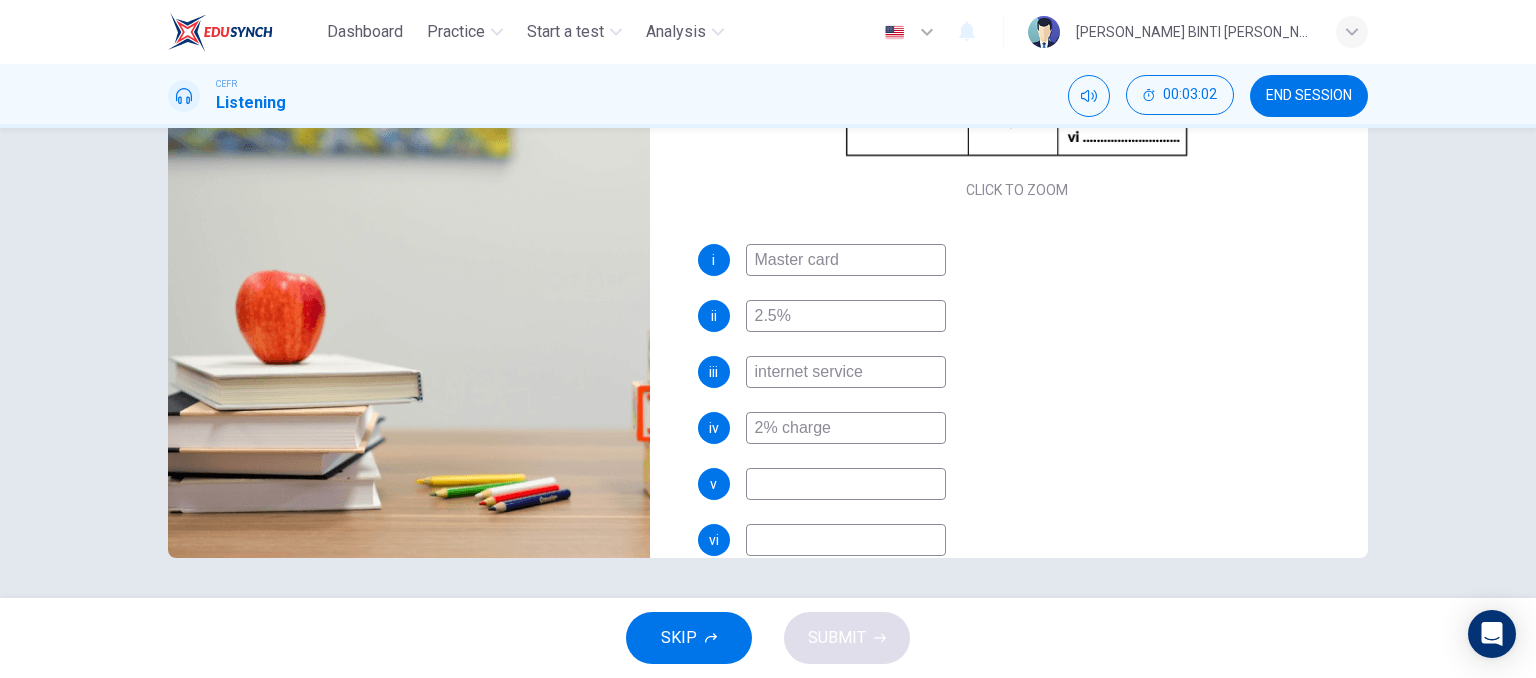 type on "2% charge" 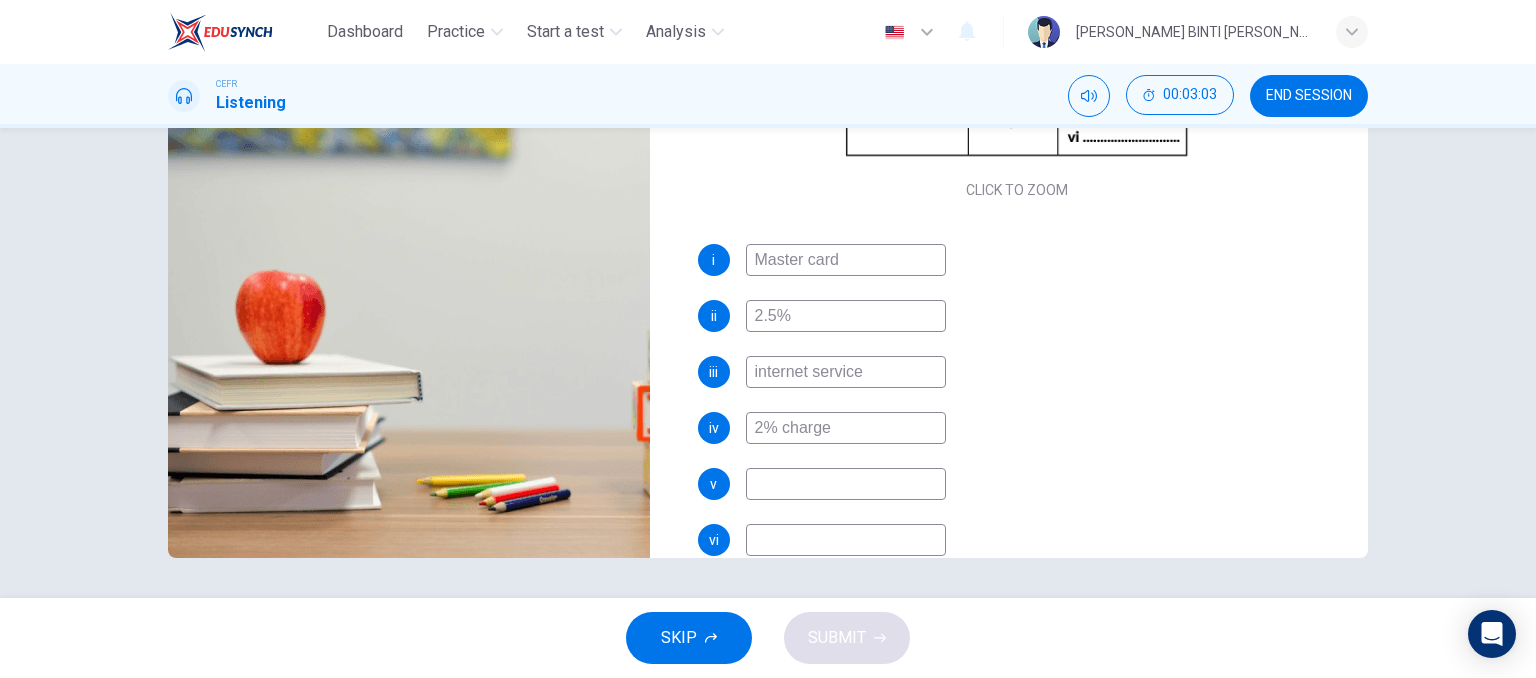 type on "f" 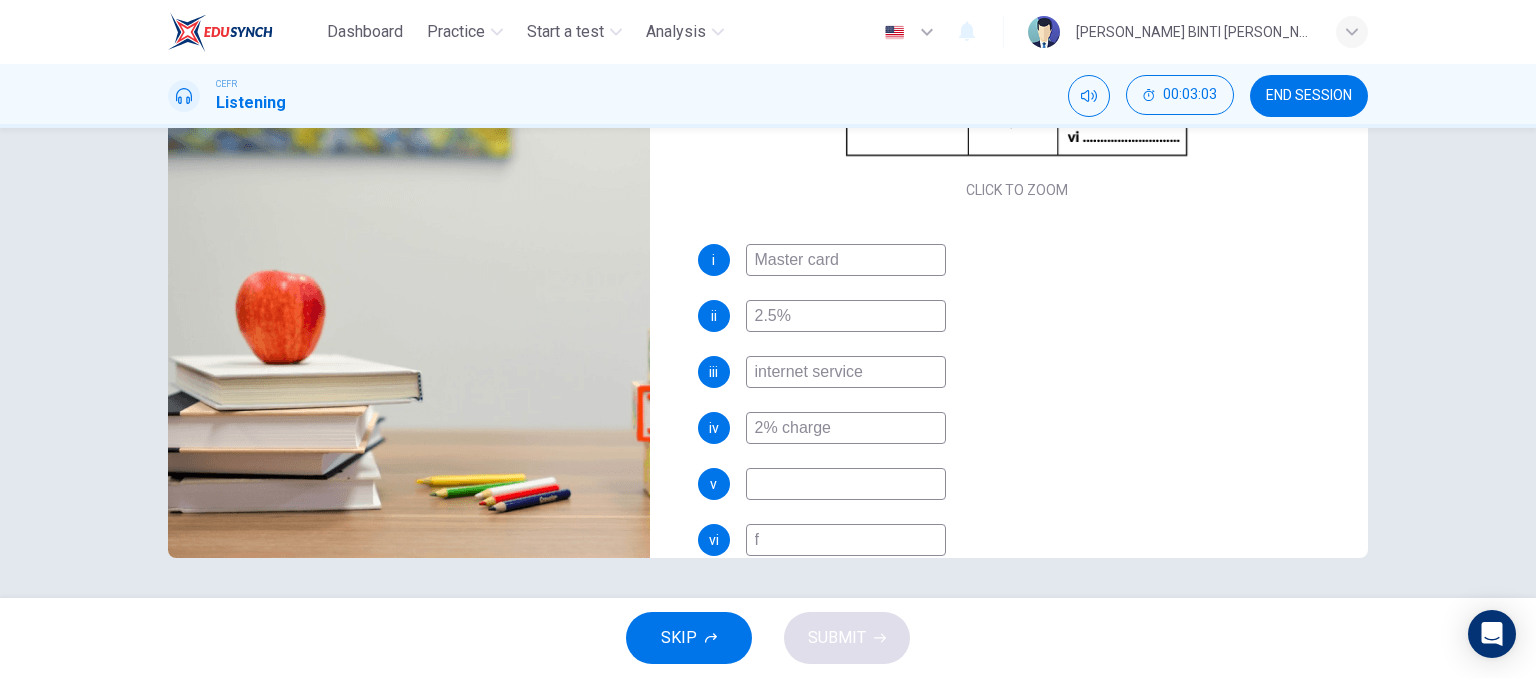 type on "80" 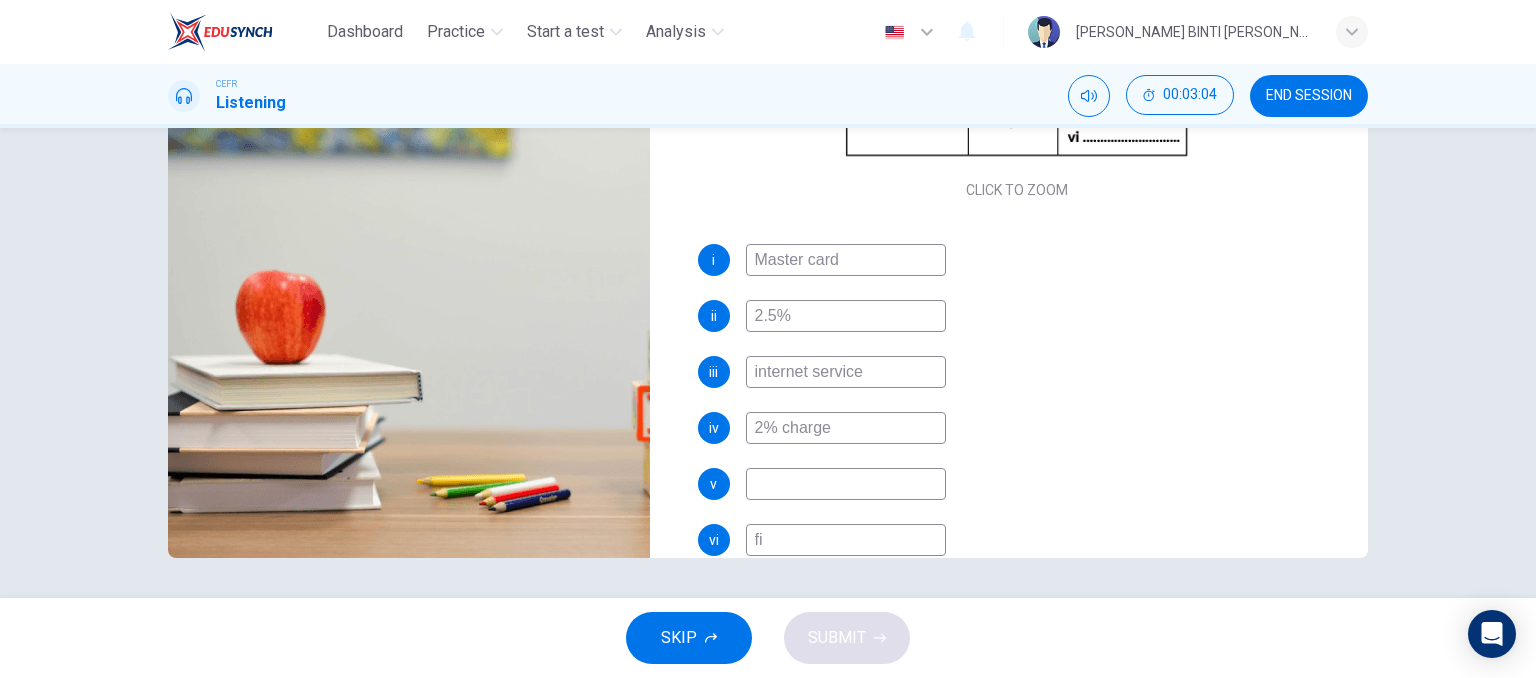 type on "fif" 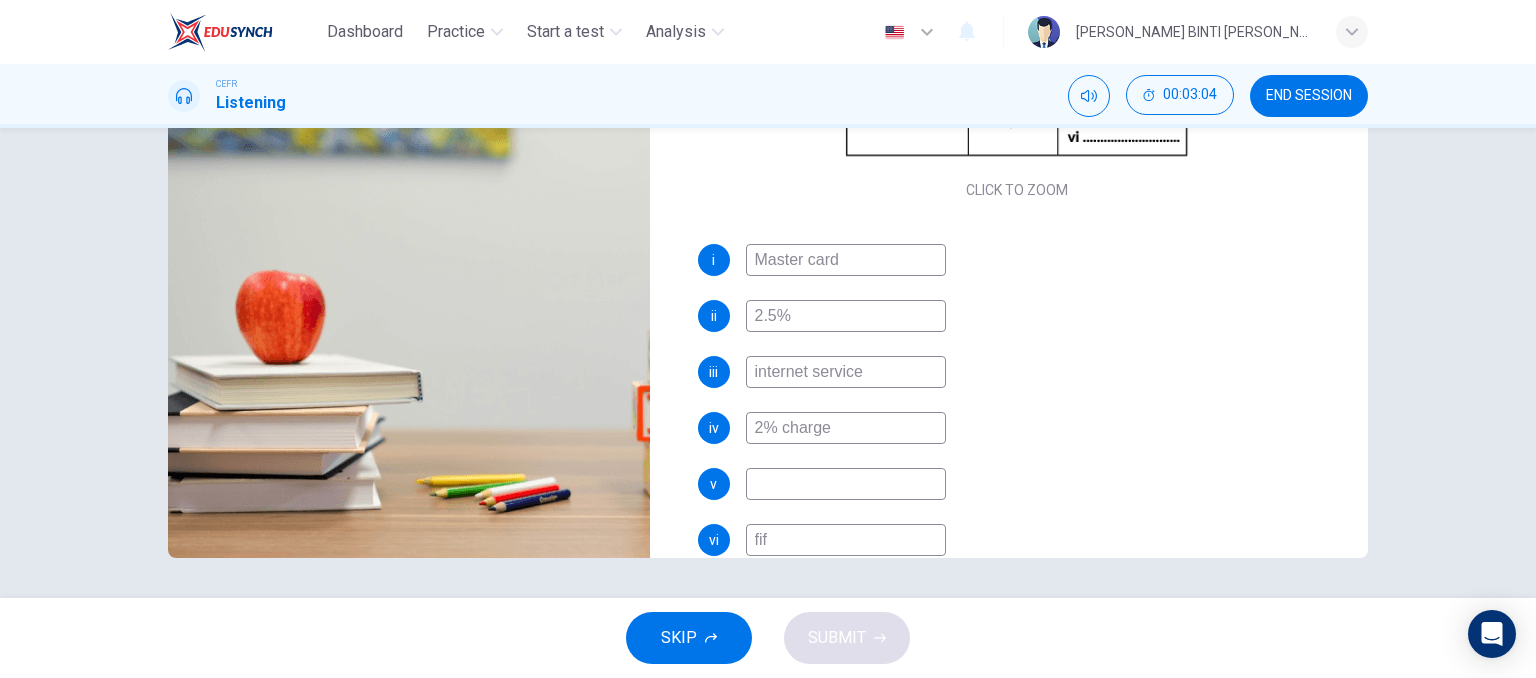 type on "81" 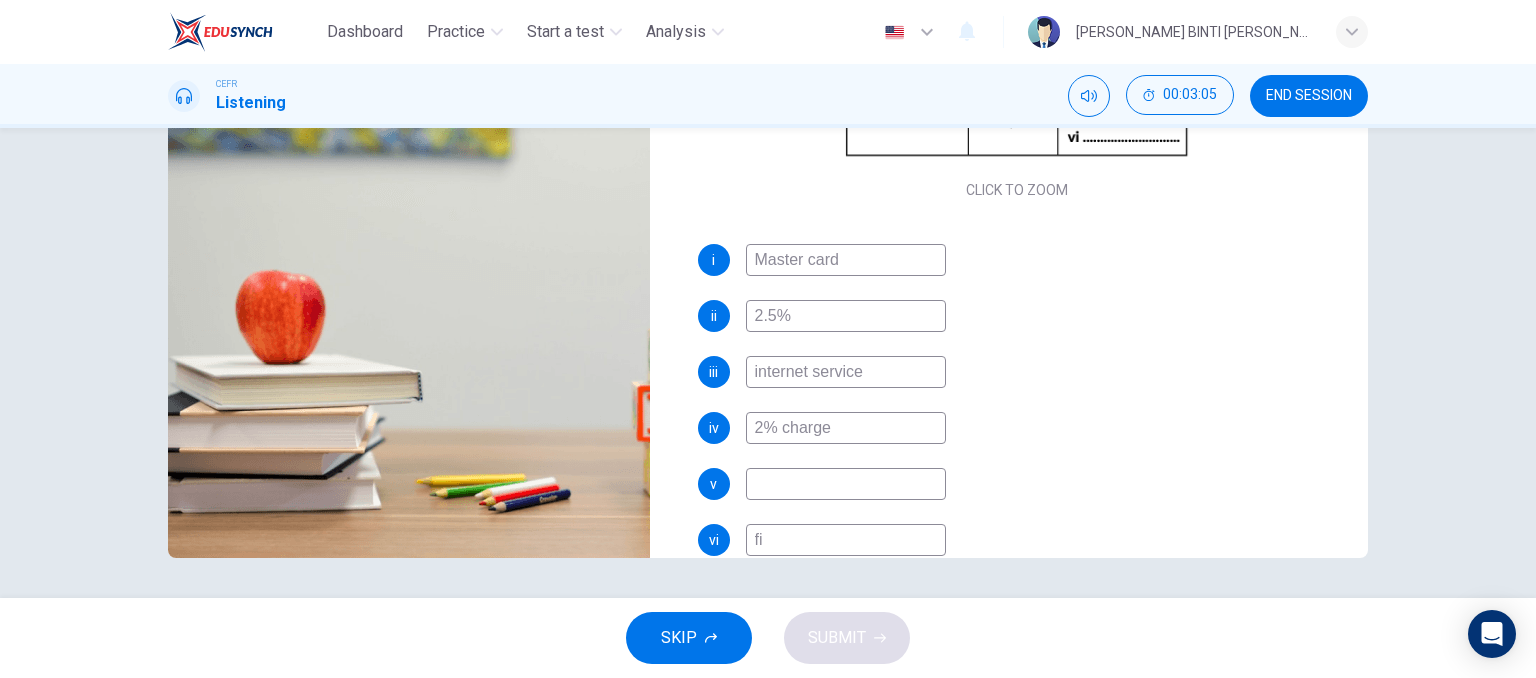 type on "f" 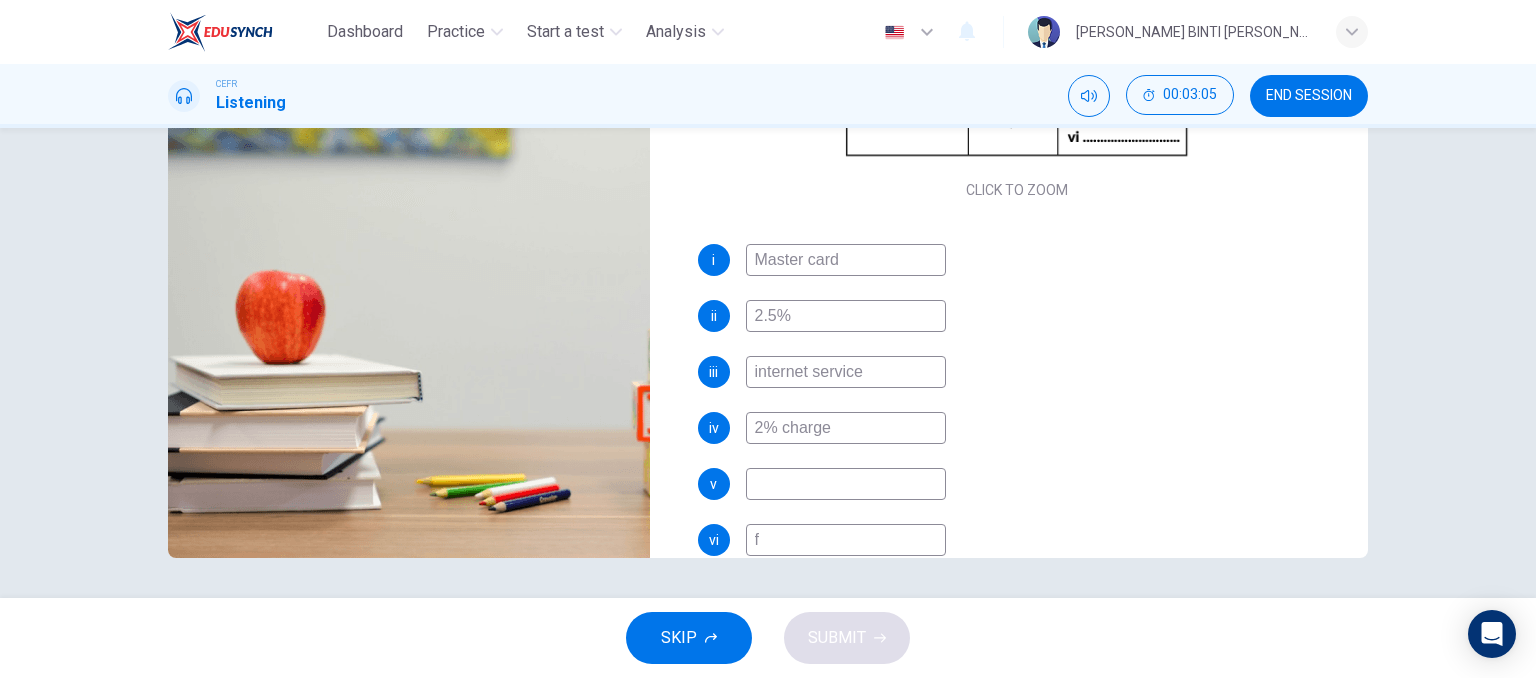 type 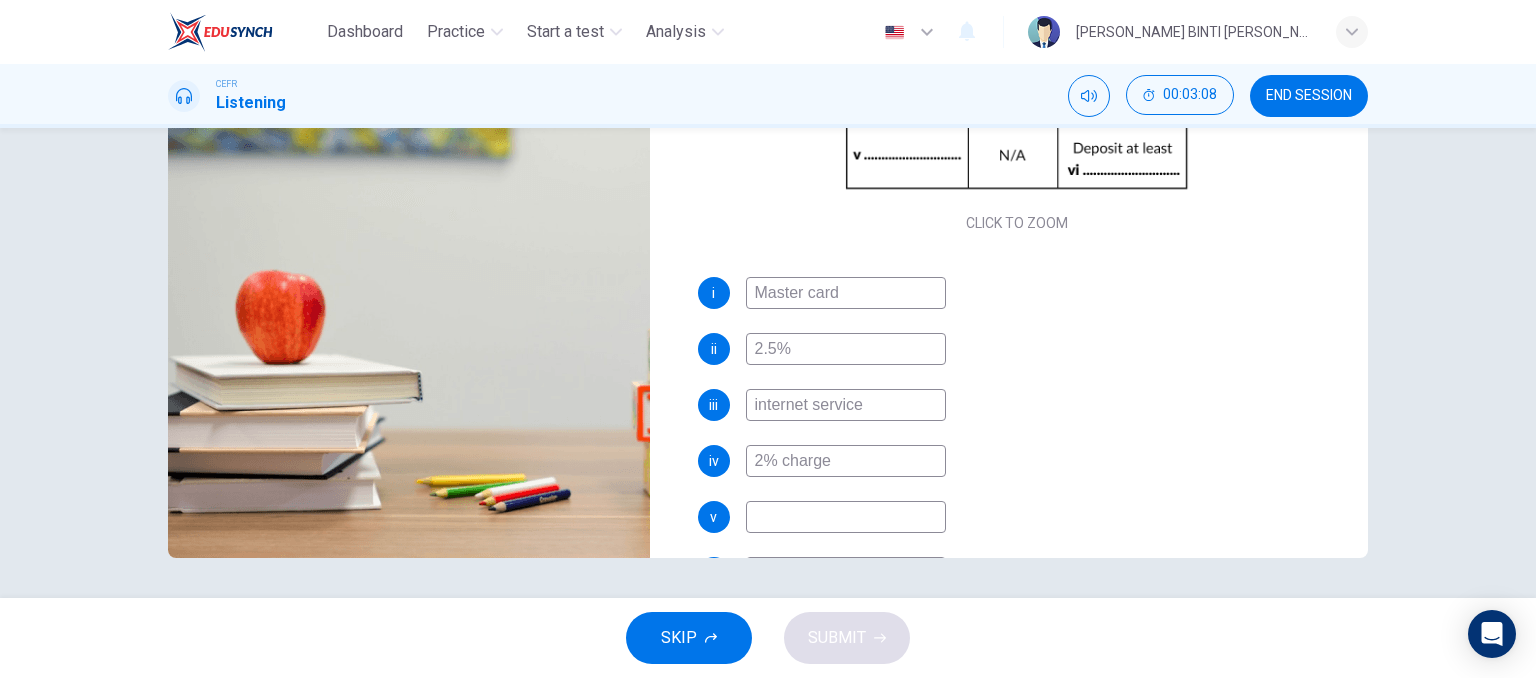 scroll, scrollTop: 216, scrollLeft: 0, axis: vertical 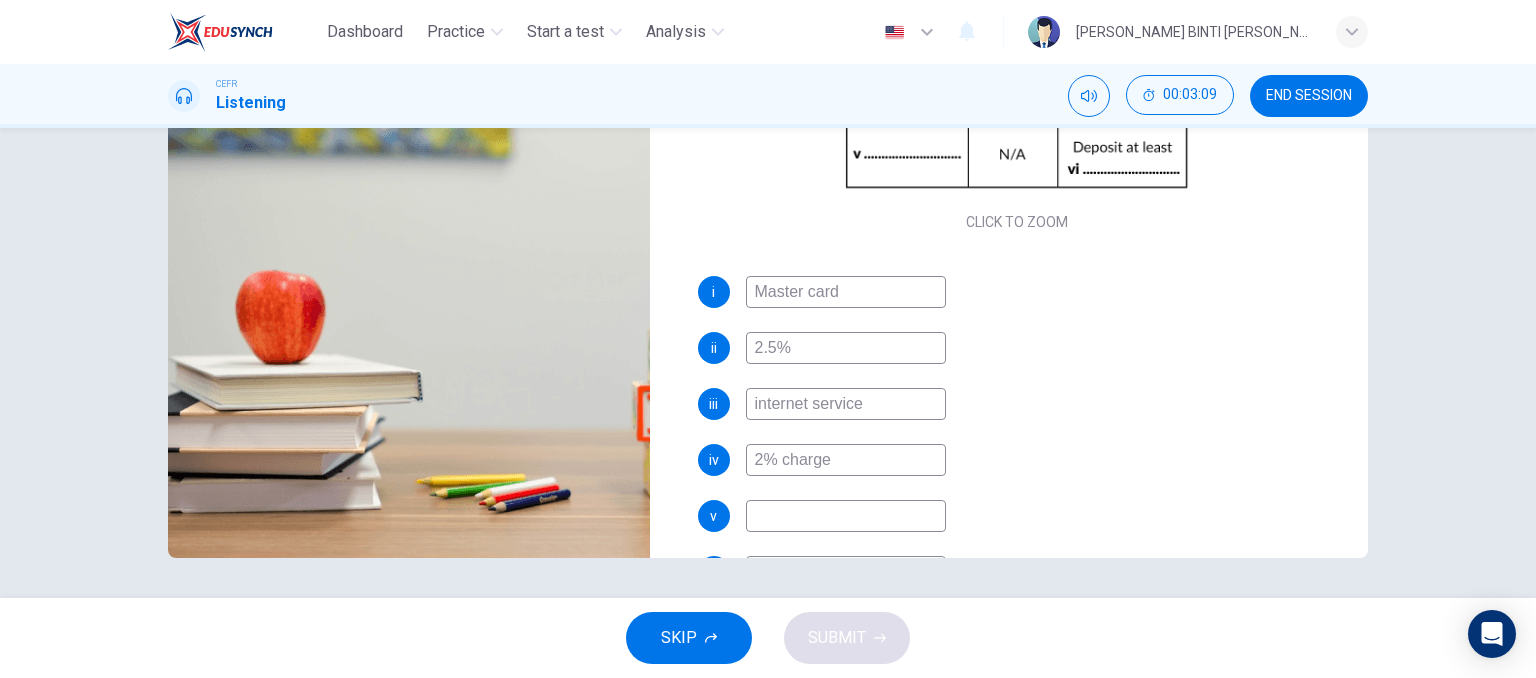 click at bounding box center (846, 516) 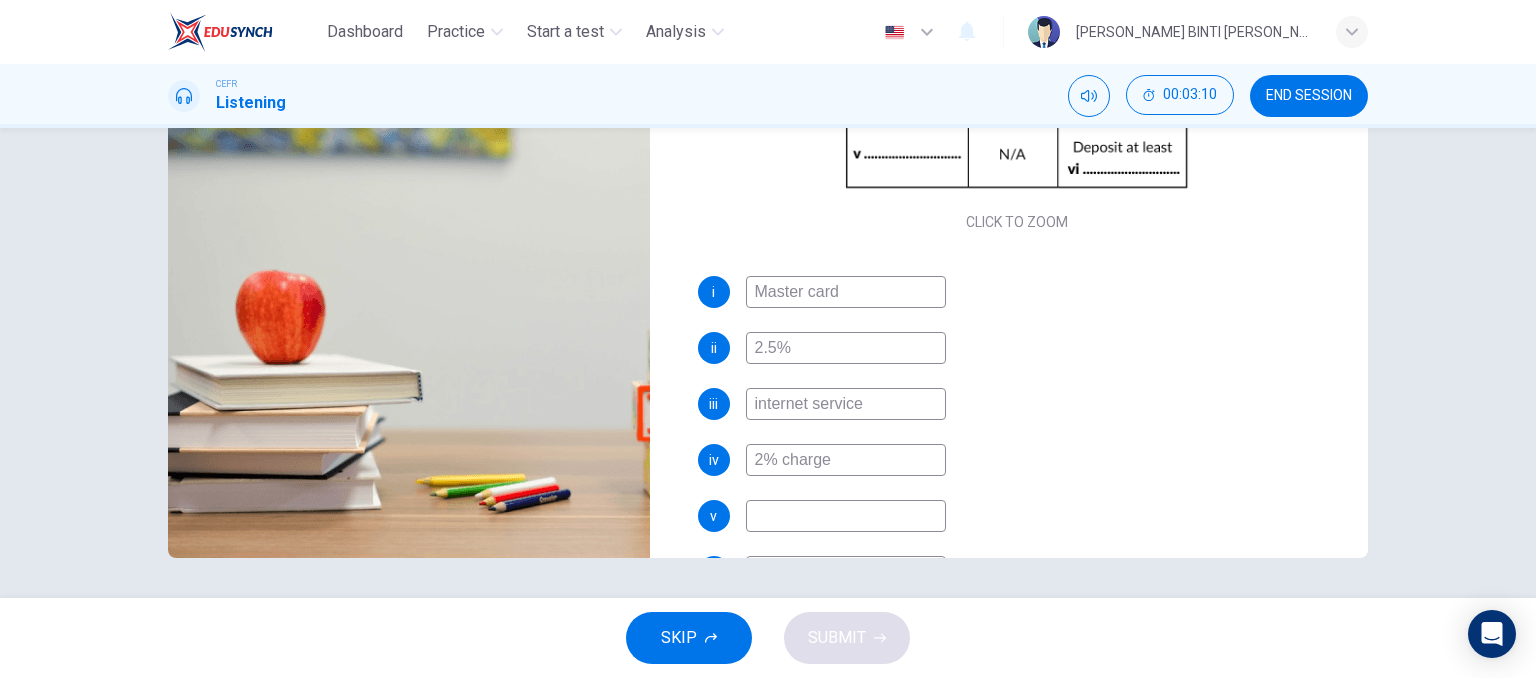 type on "d" 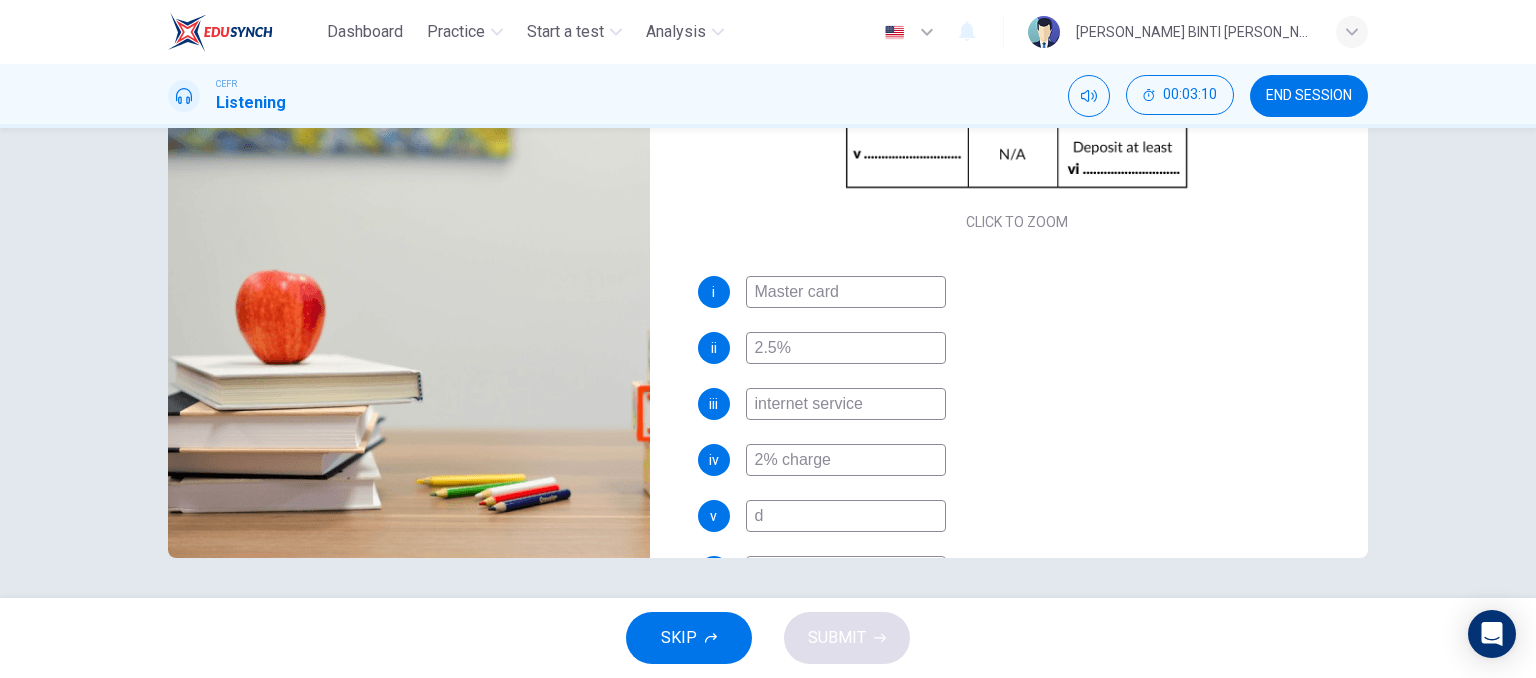type on "83" 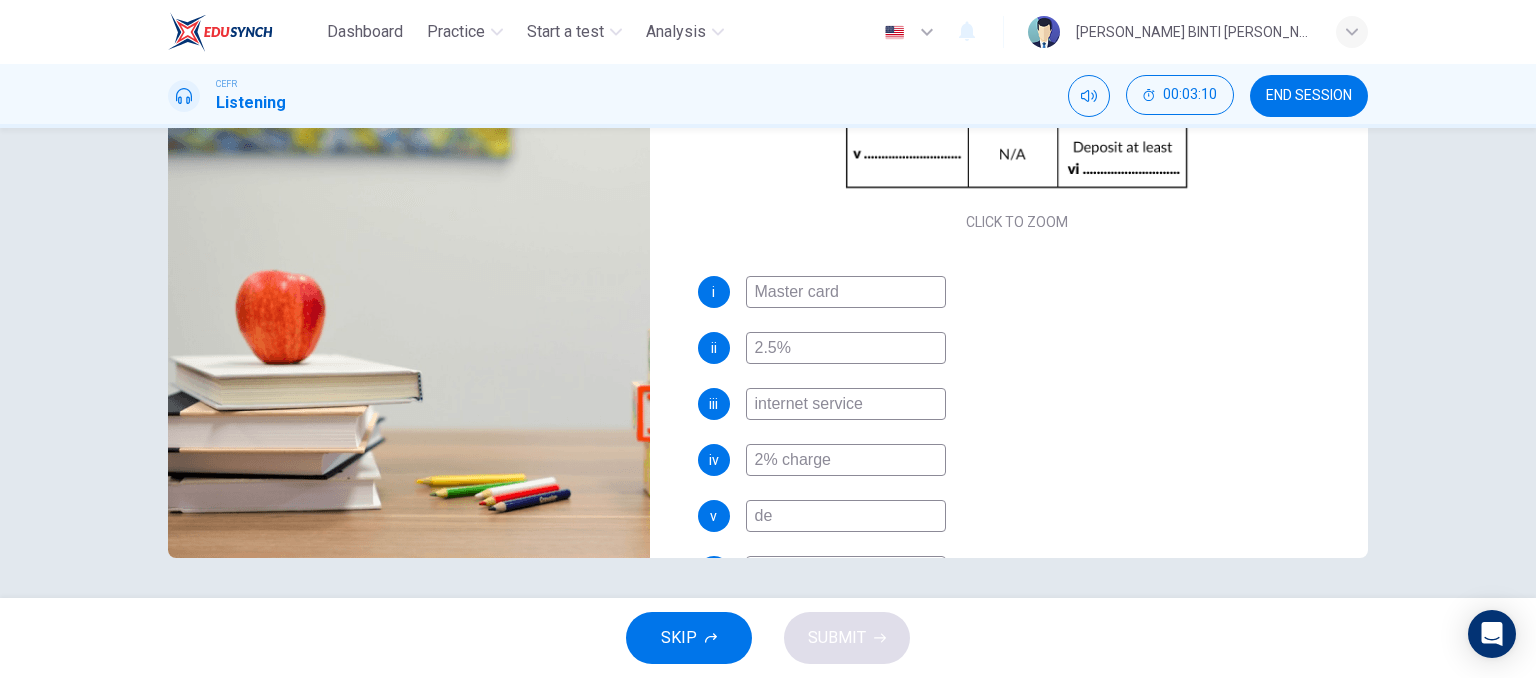 type on "83" 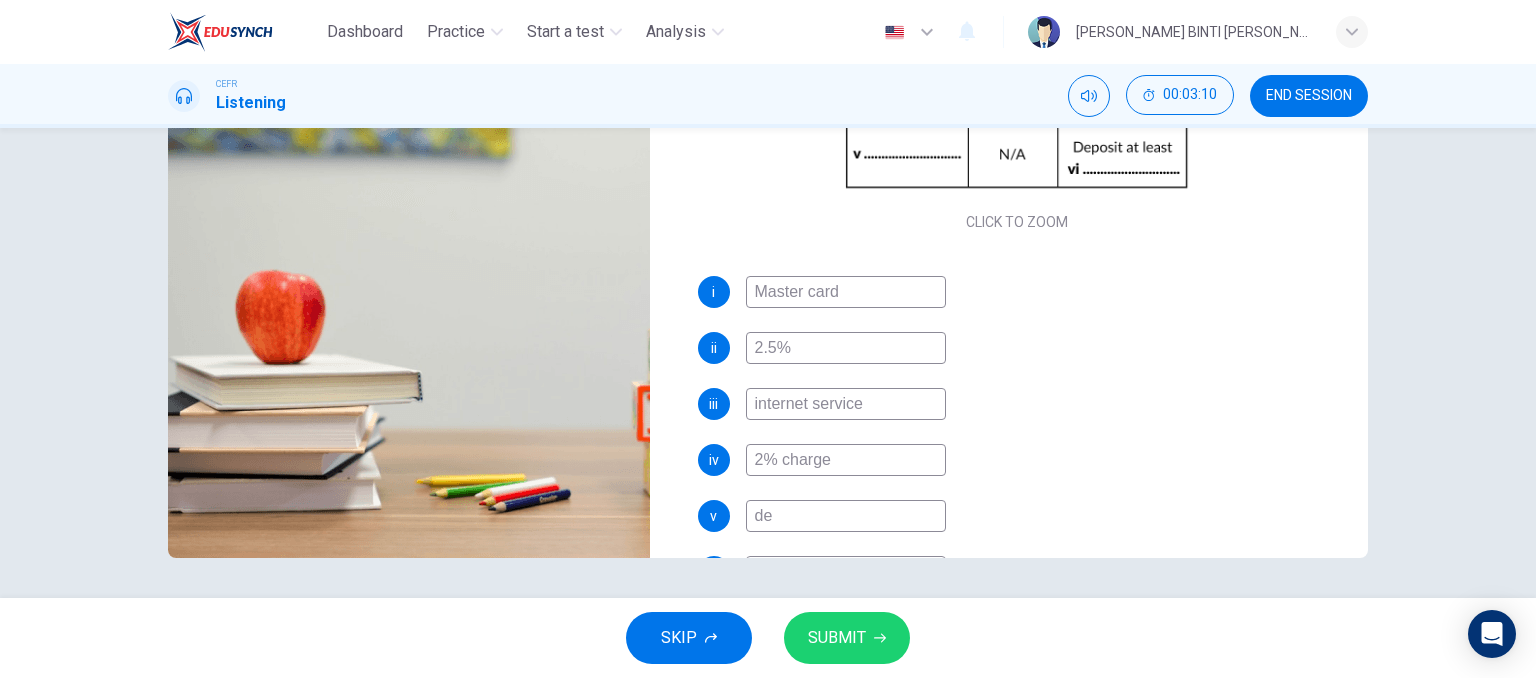 type on "dep" 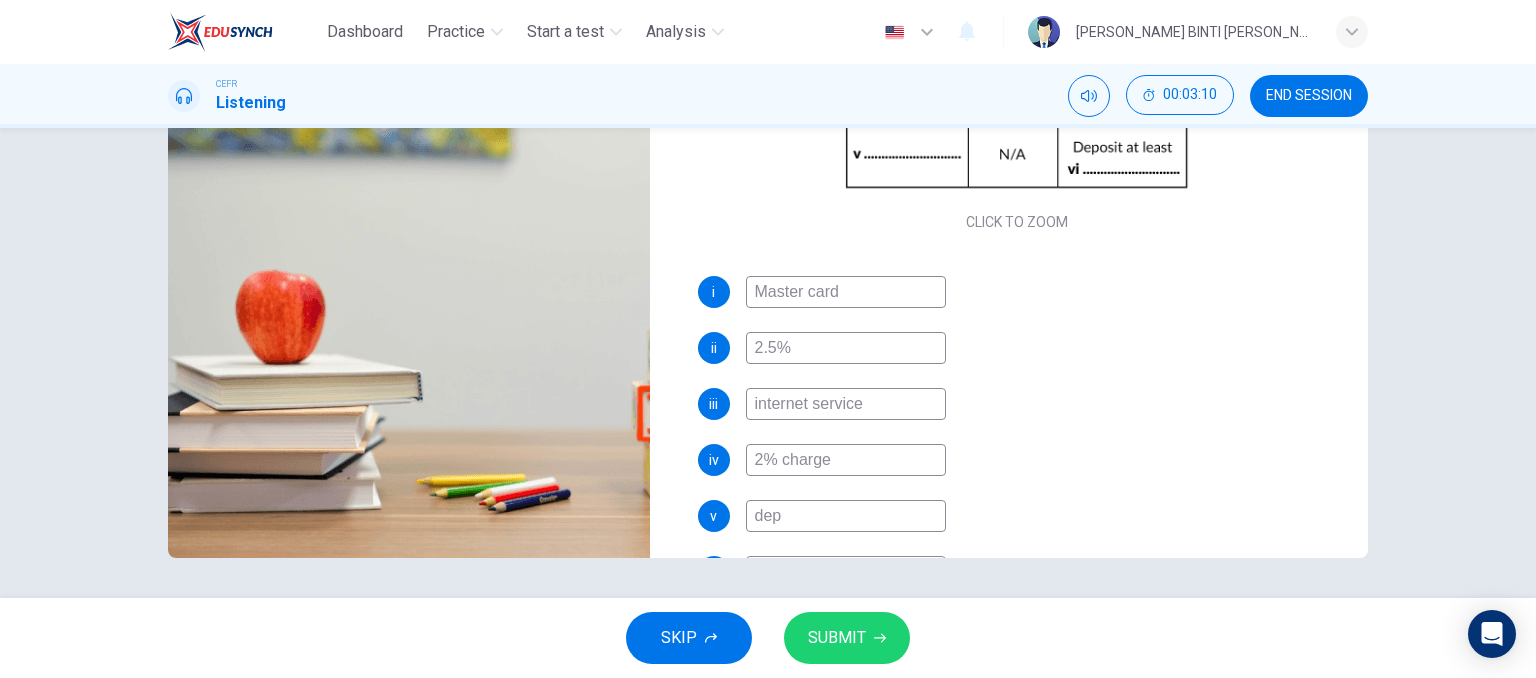 type on "83" 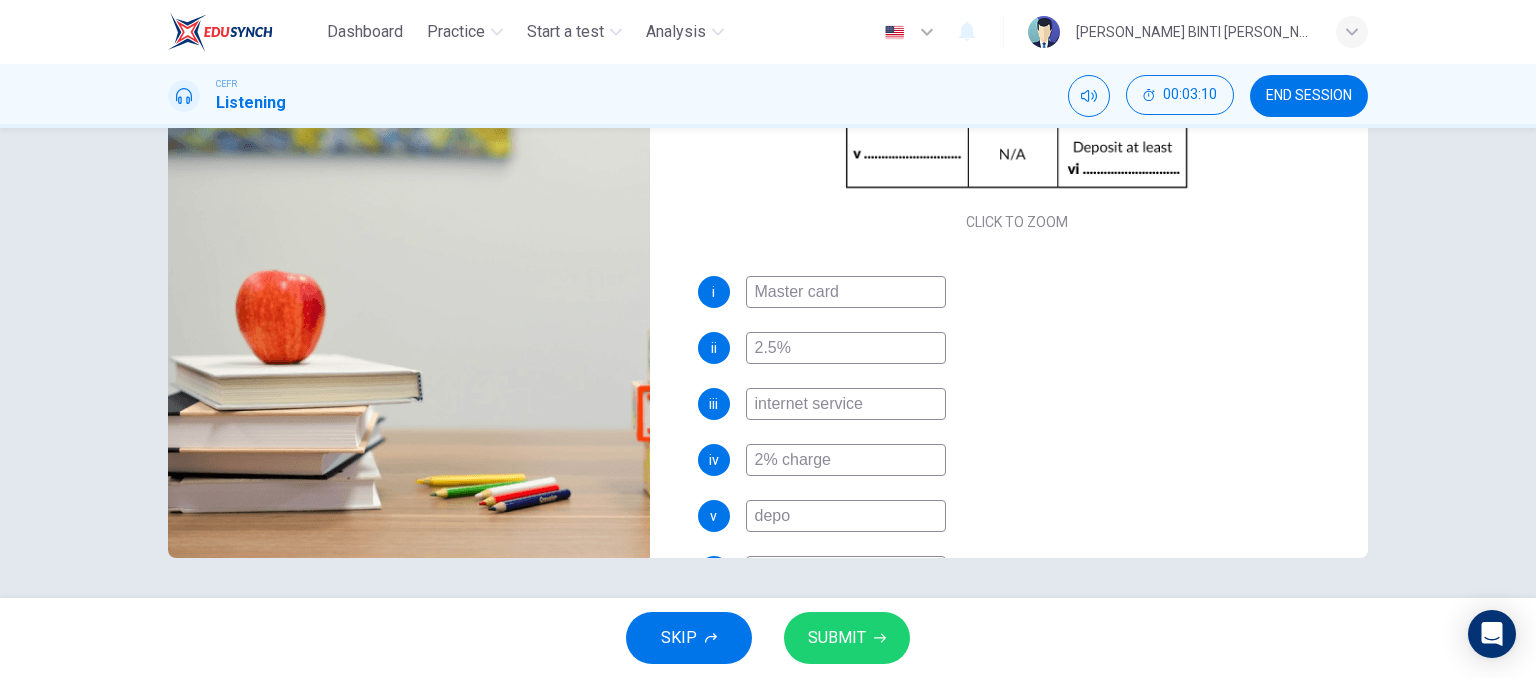 type on "depos" 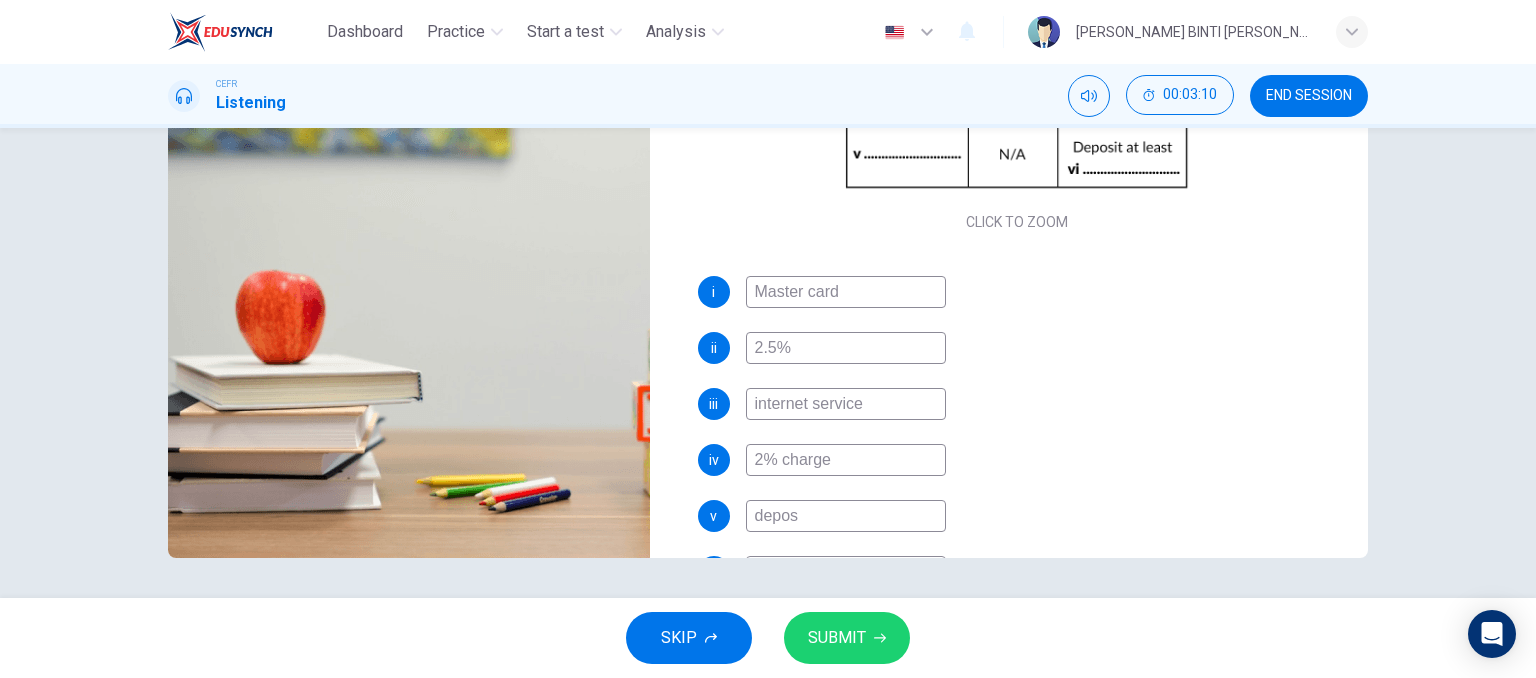 type on "83" 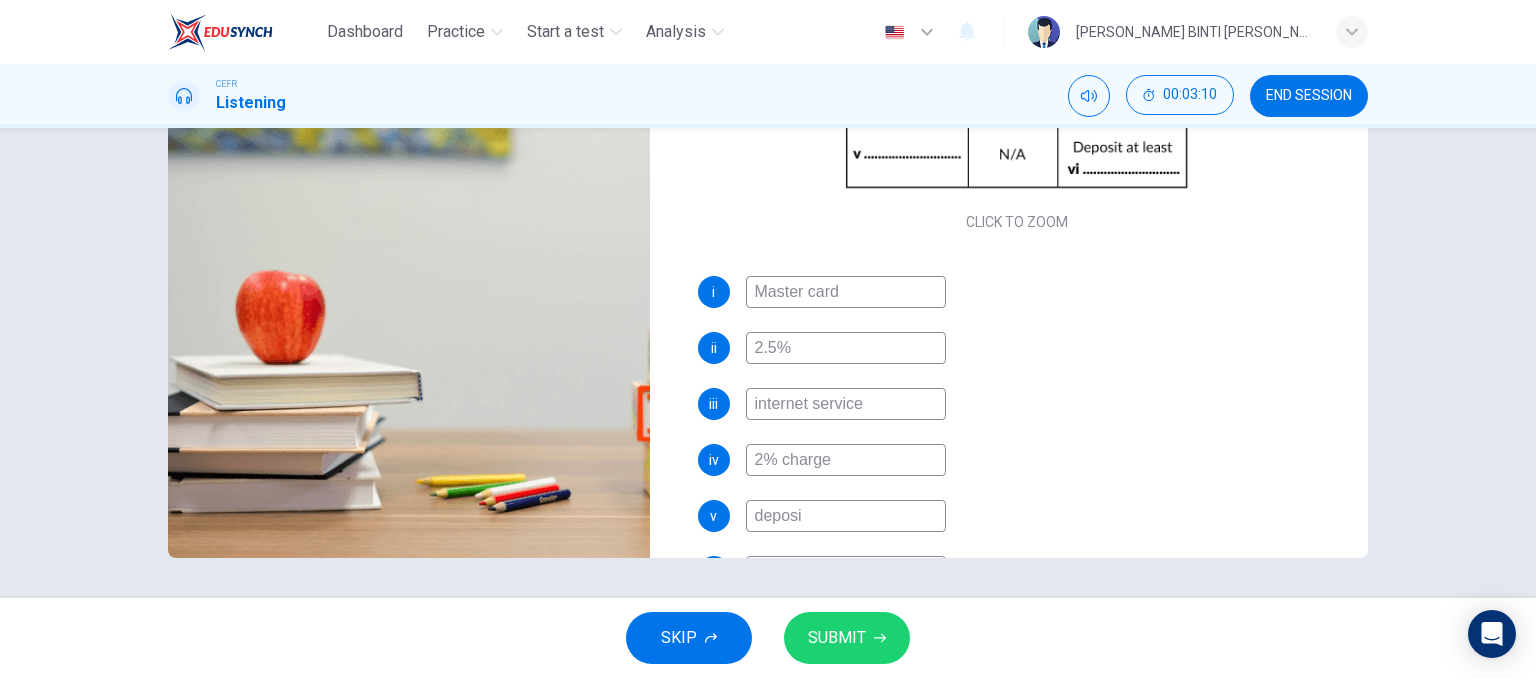 type on "83" 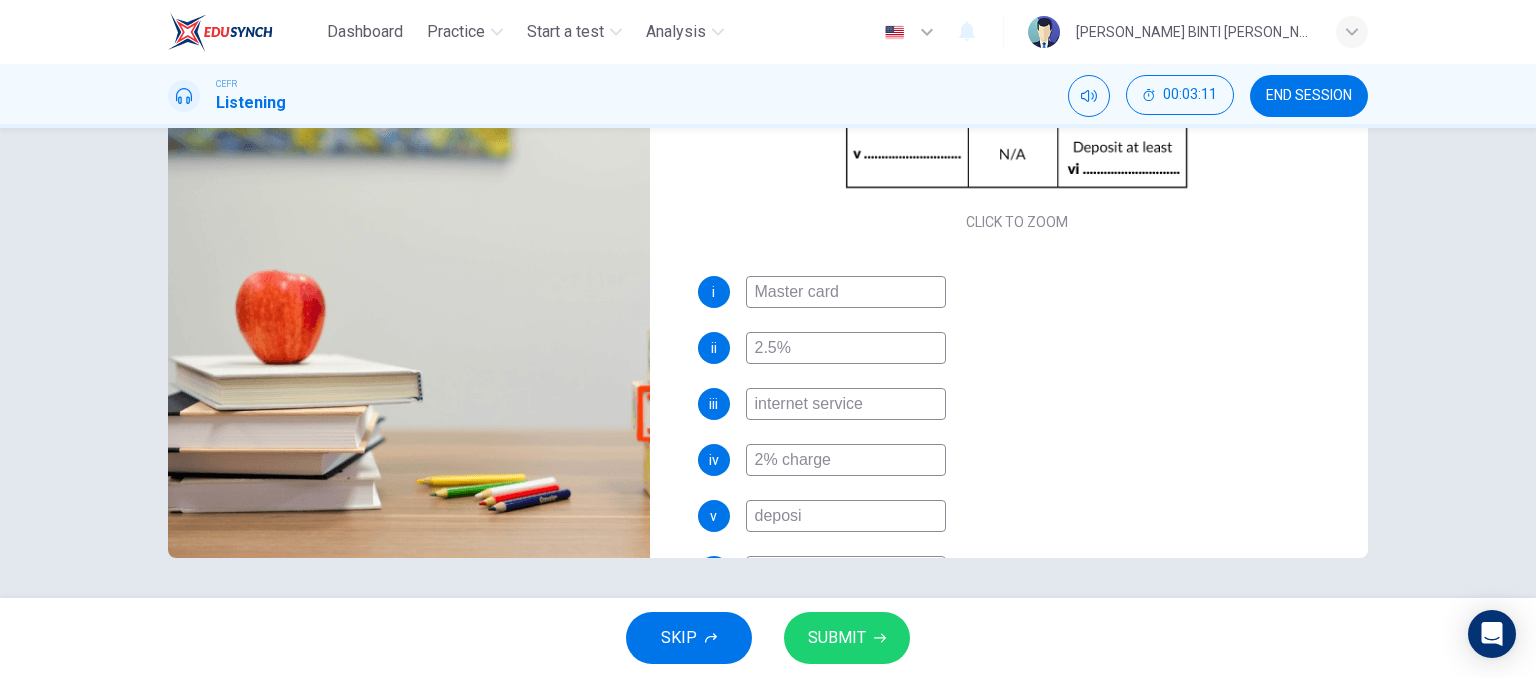 type on "deposit" 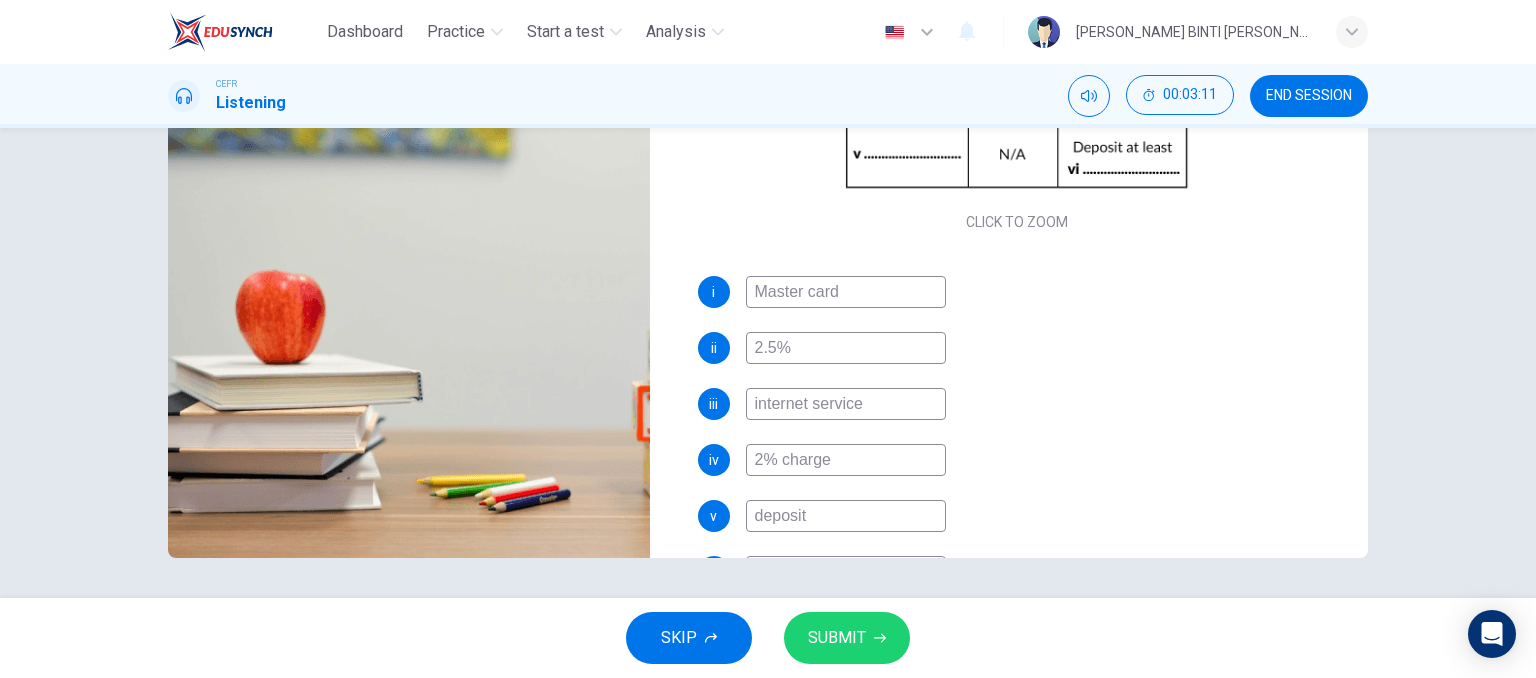 type on "84" 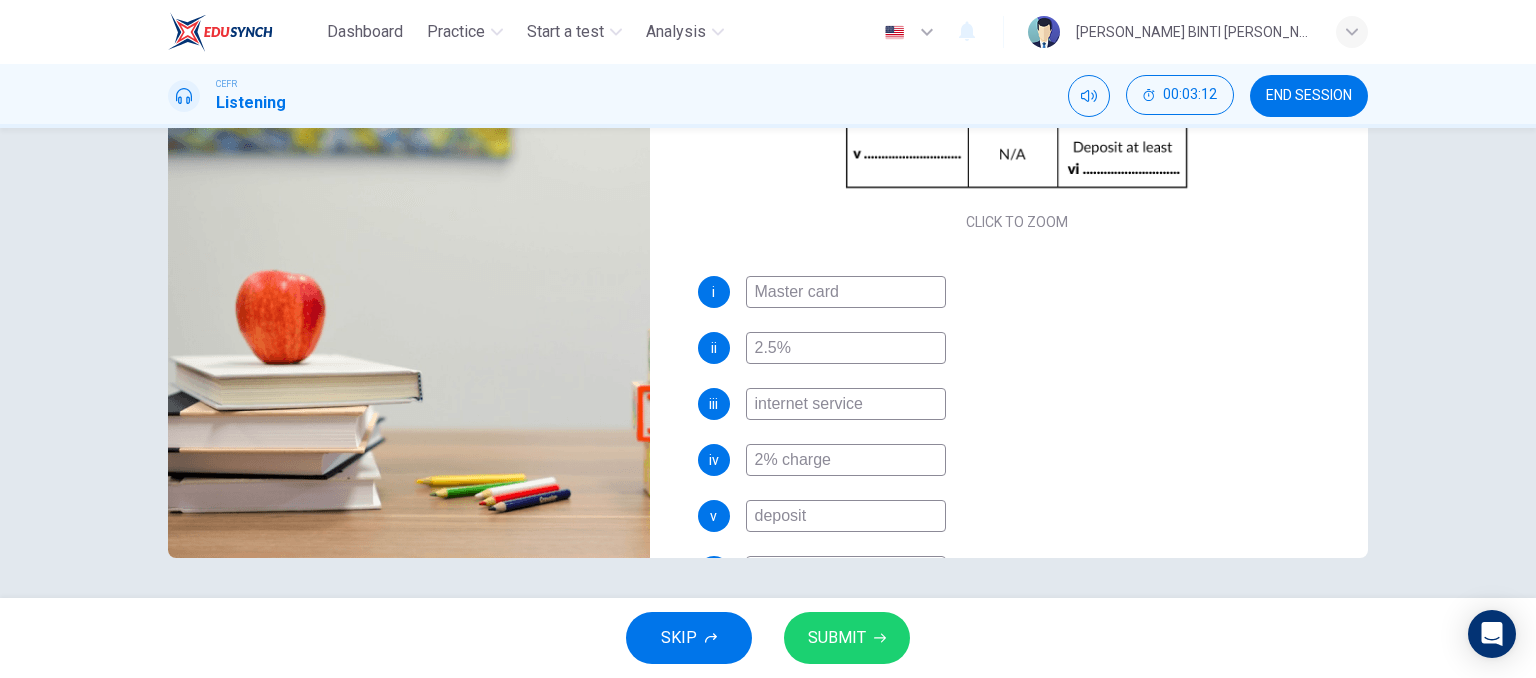 type on "deposit" 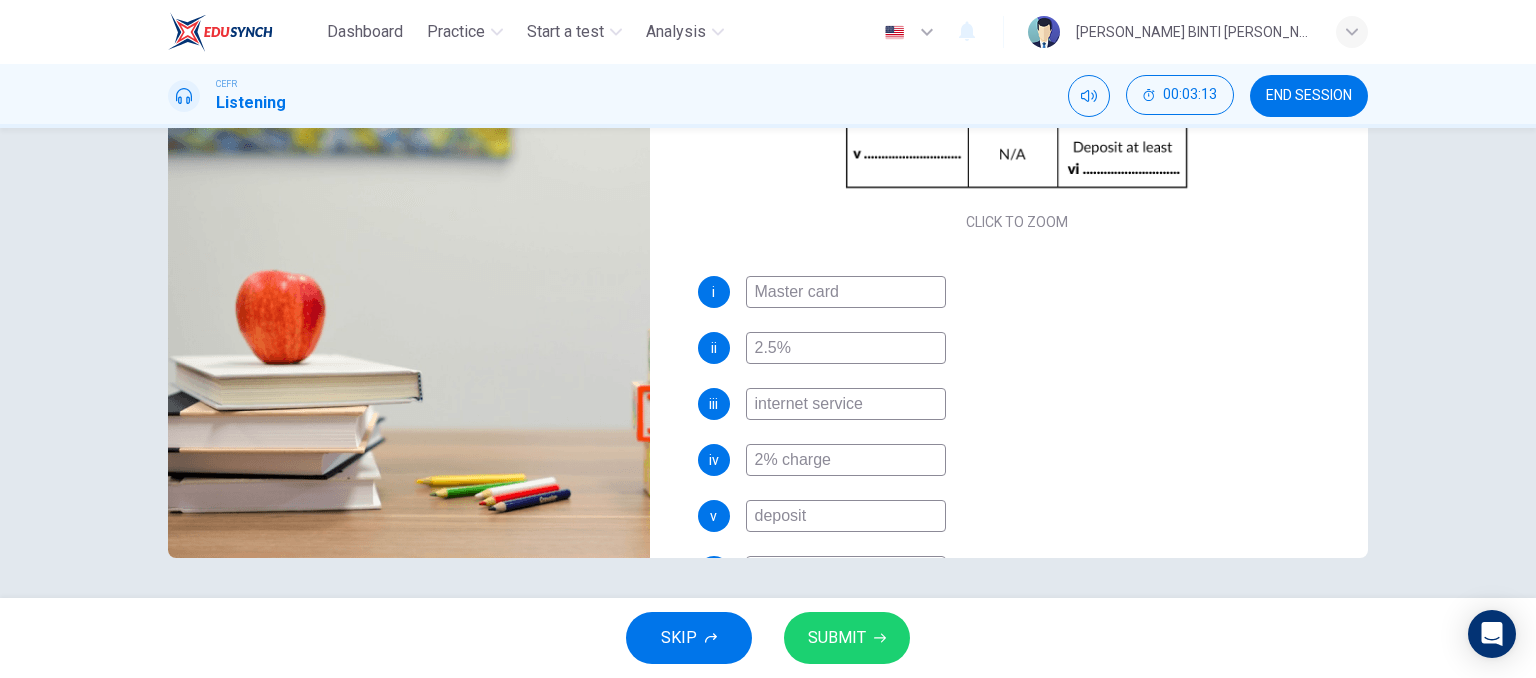 click on "iii internet service" at bounding box center [1017, 404] 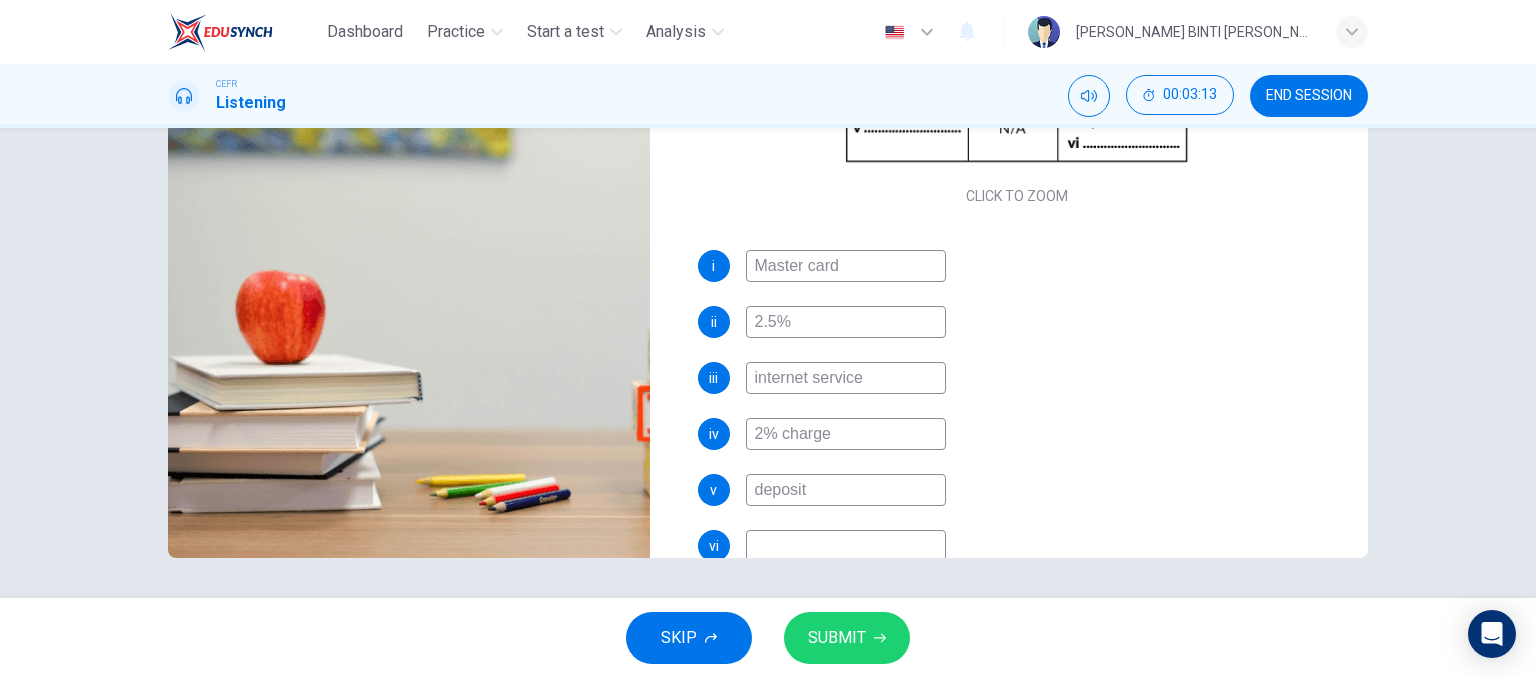 scroll, scrollTop: 243, scrollLeft: 0, axis: vertical 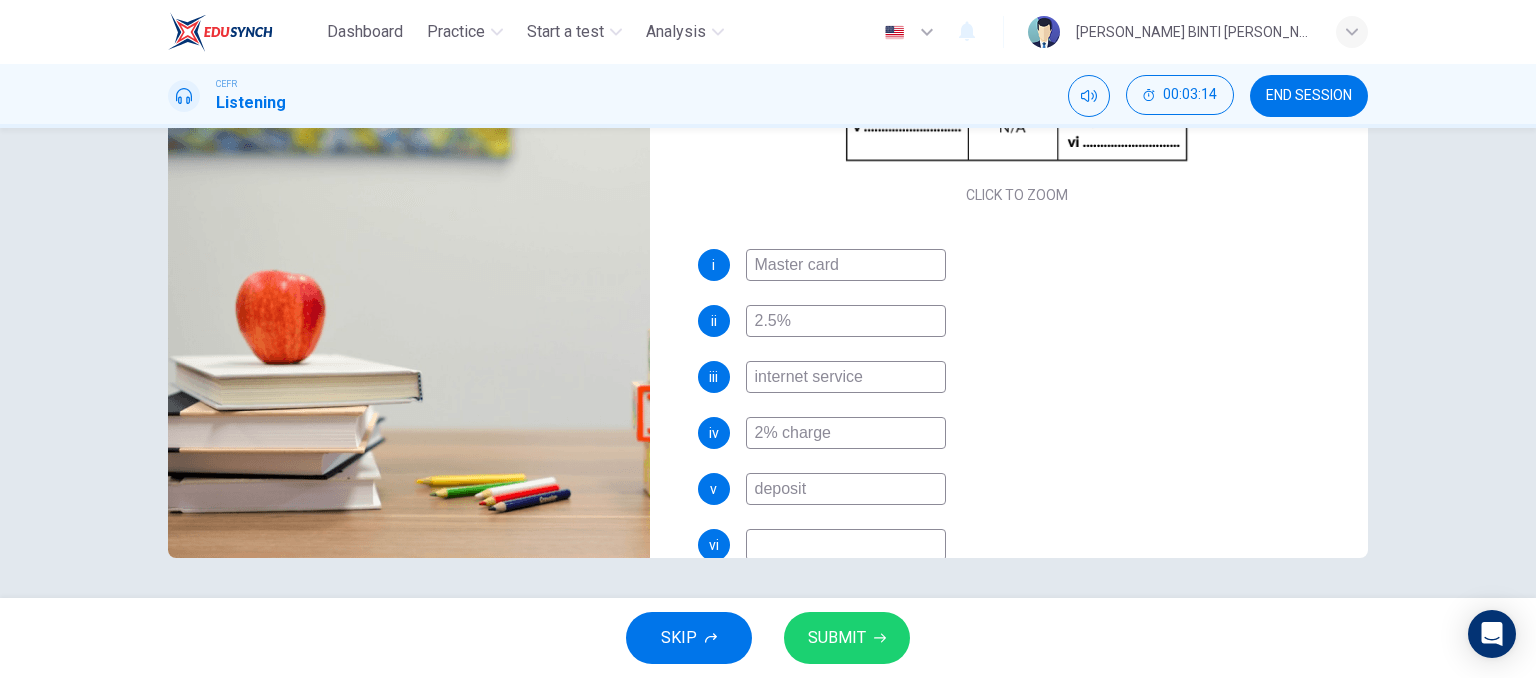 click at bounding box center [846, 545] 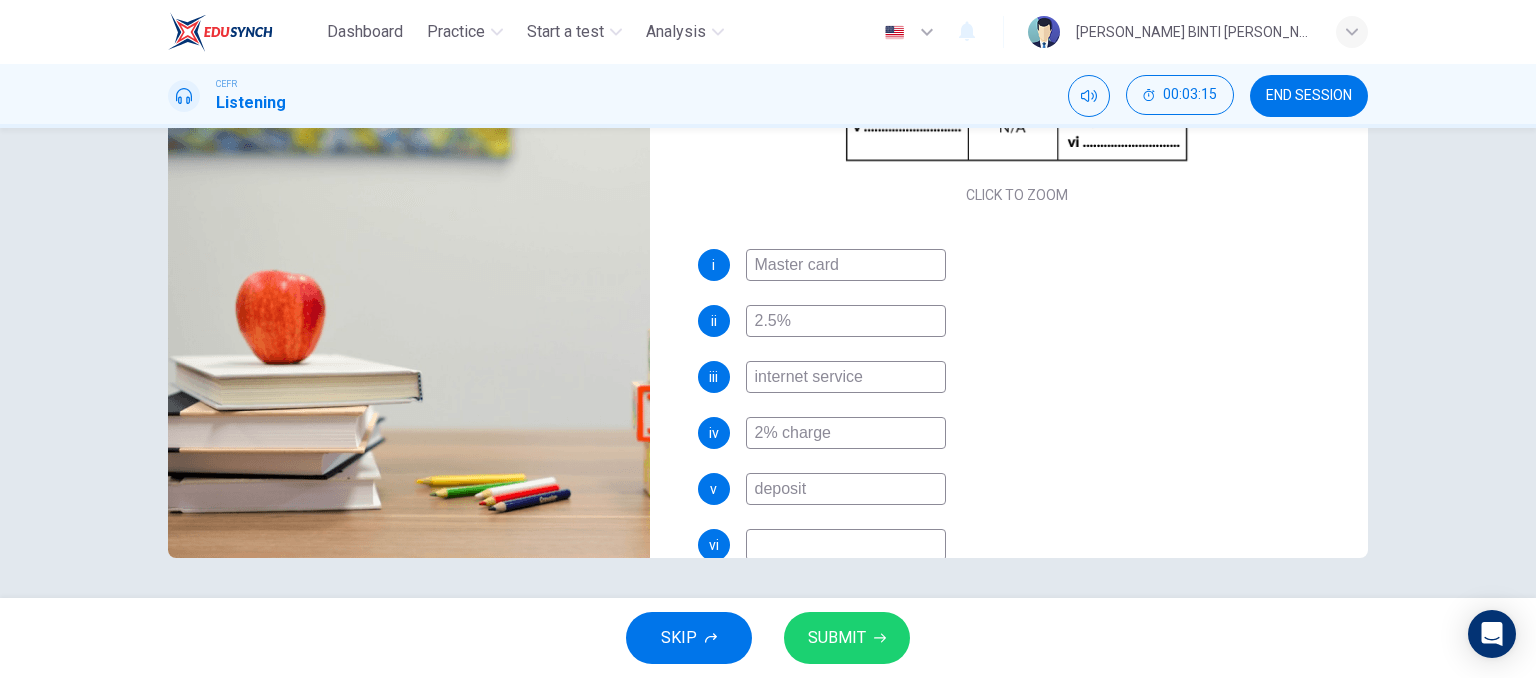 type on "85" 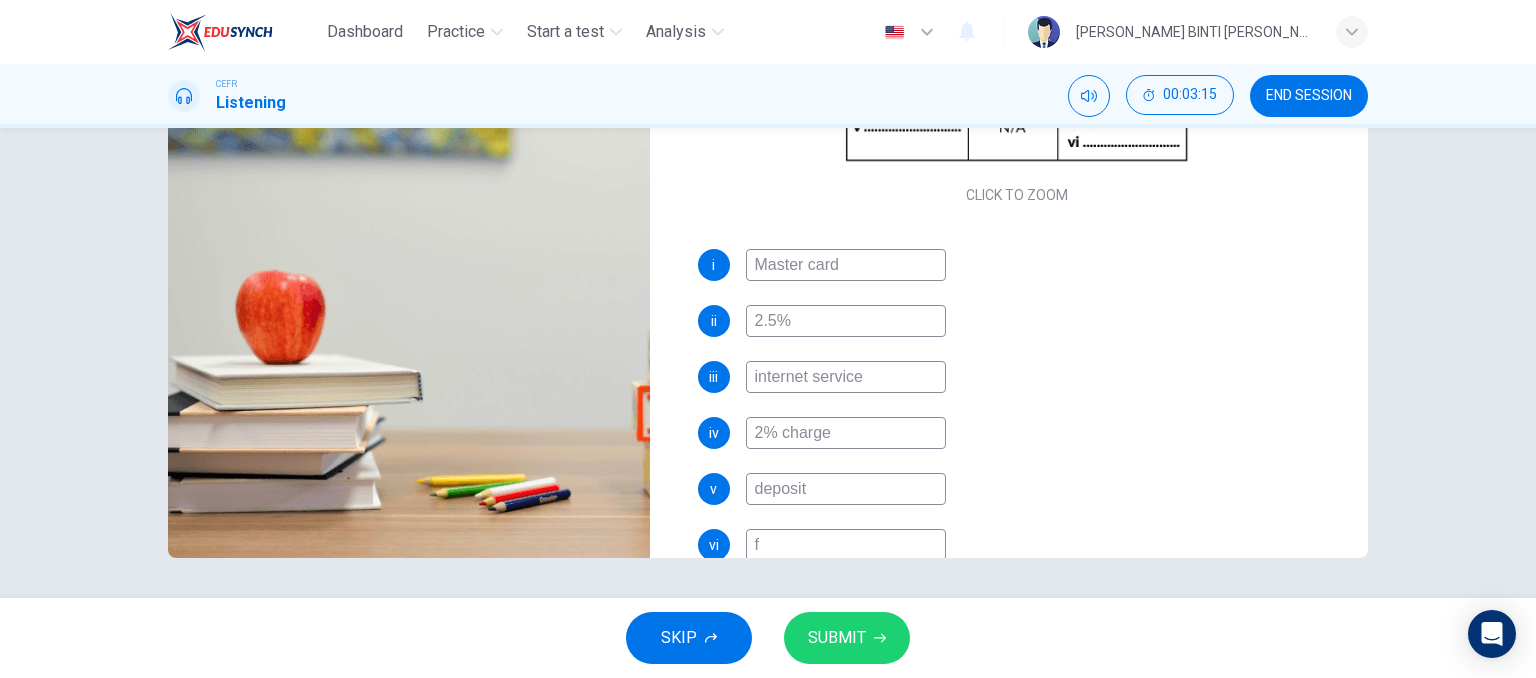 type on "fi" 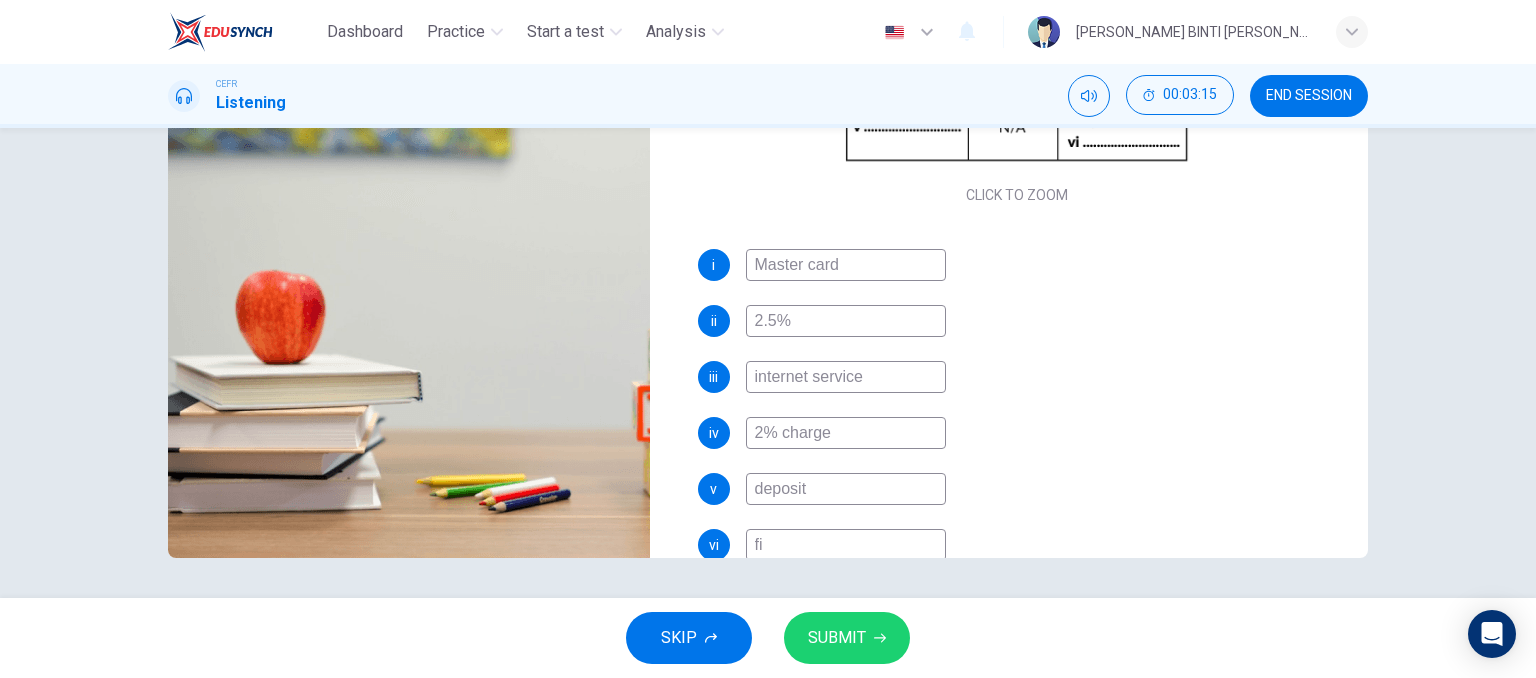 type on "85" 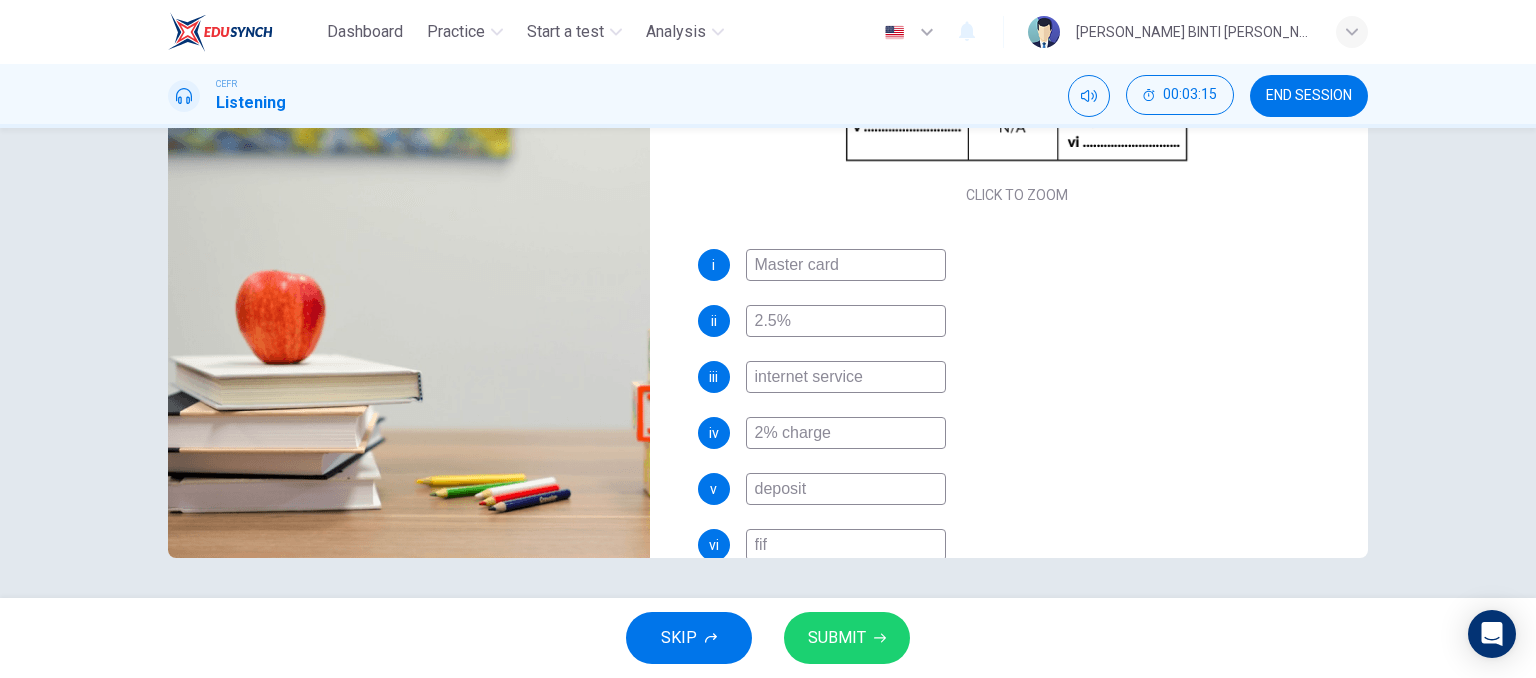 type on "85" 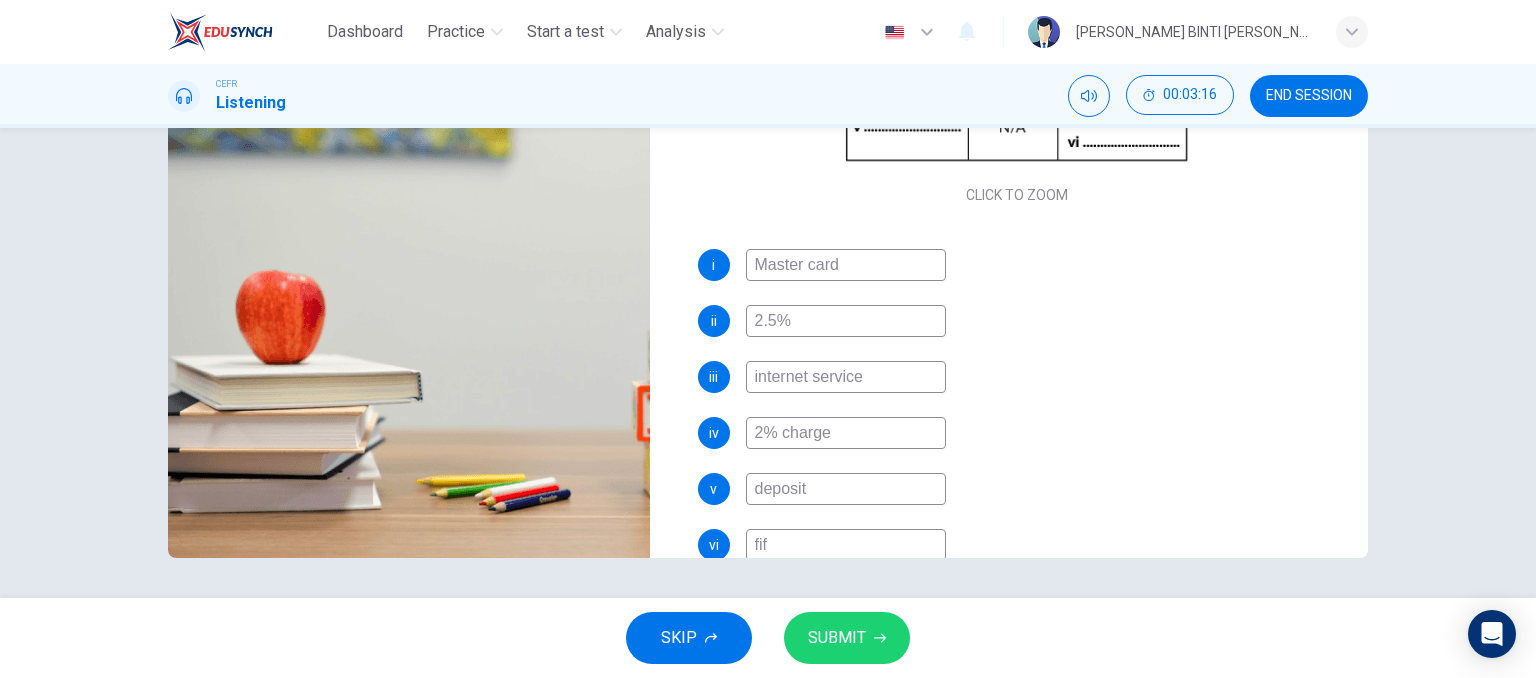 type on "fift" 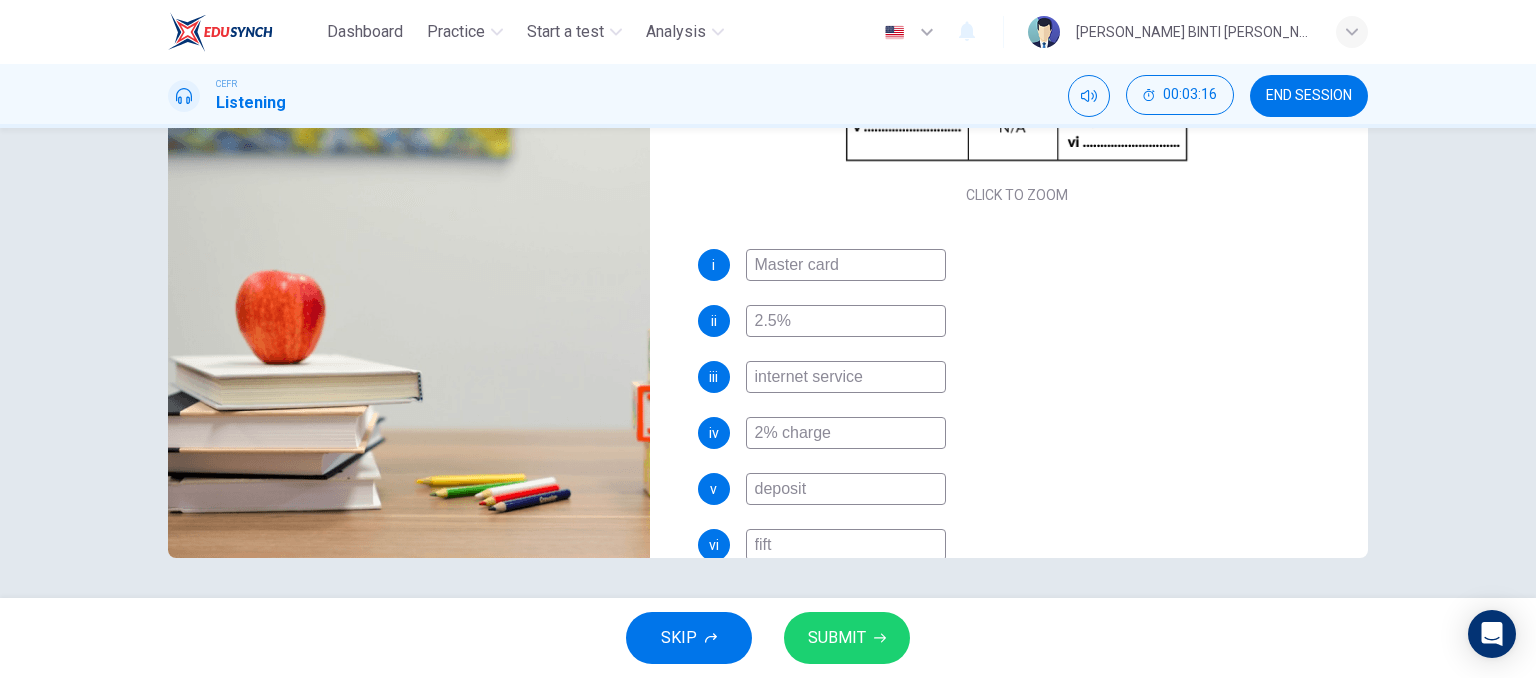 type on "85" 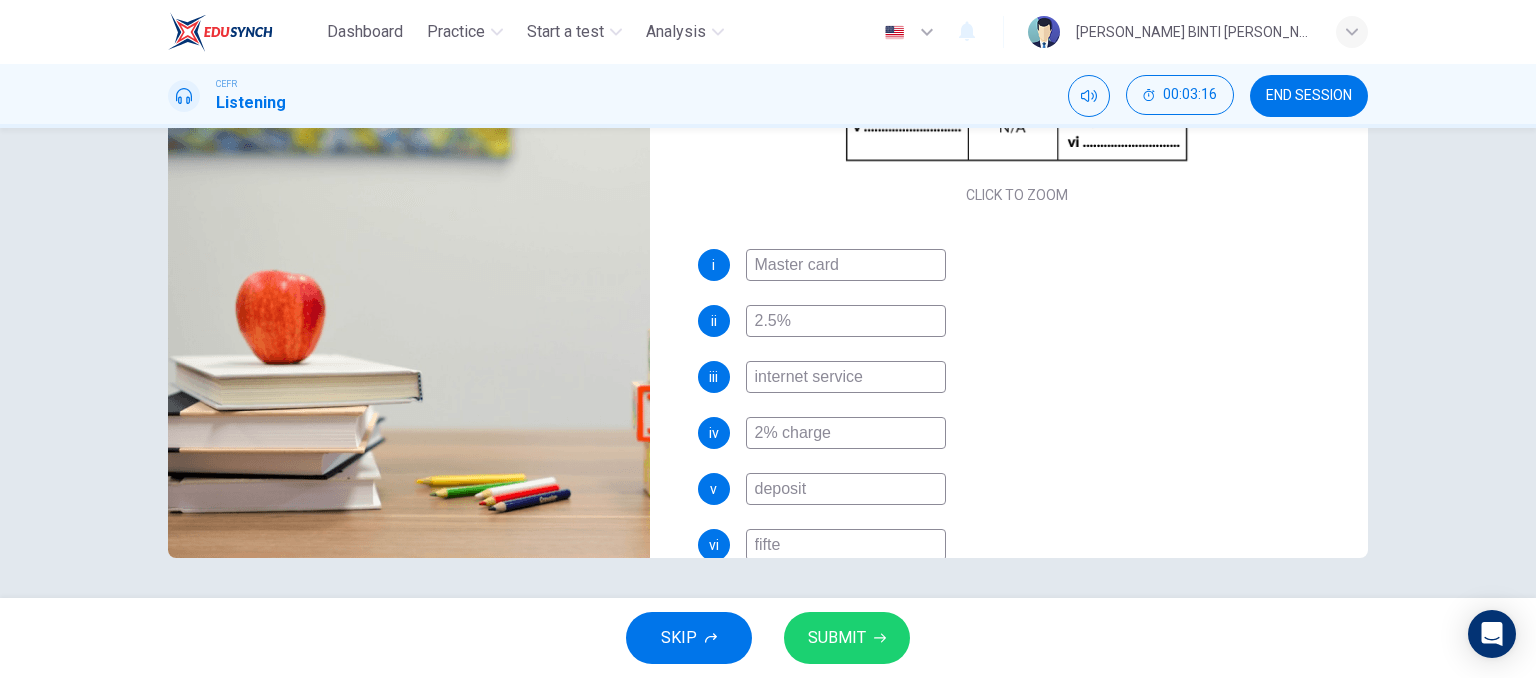 type on "85" 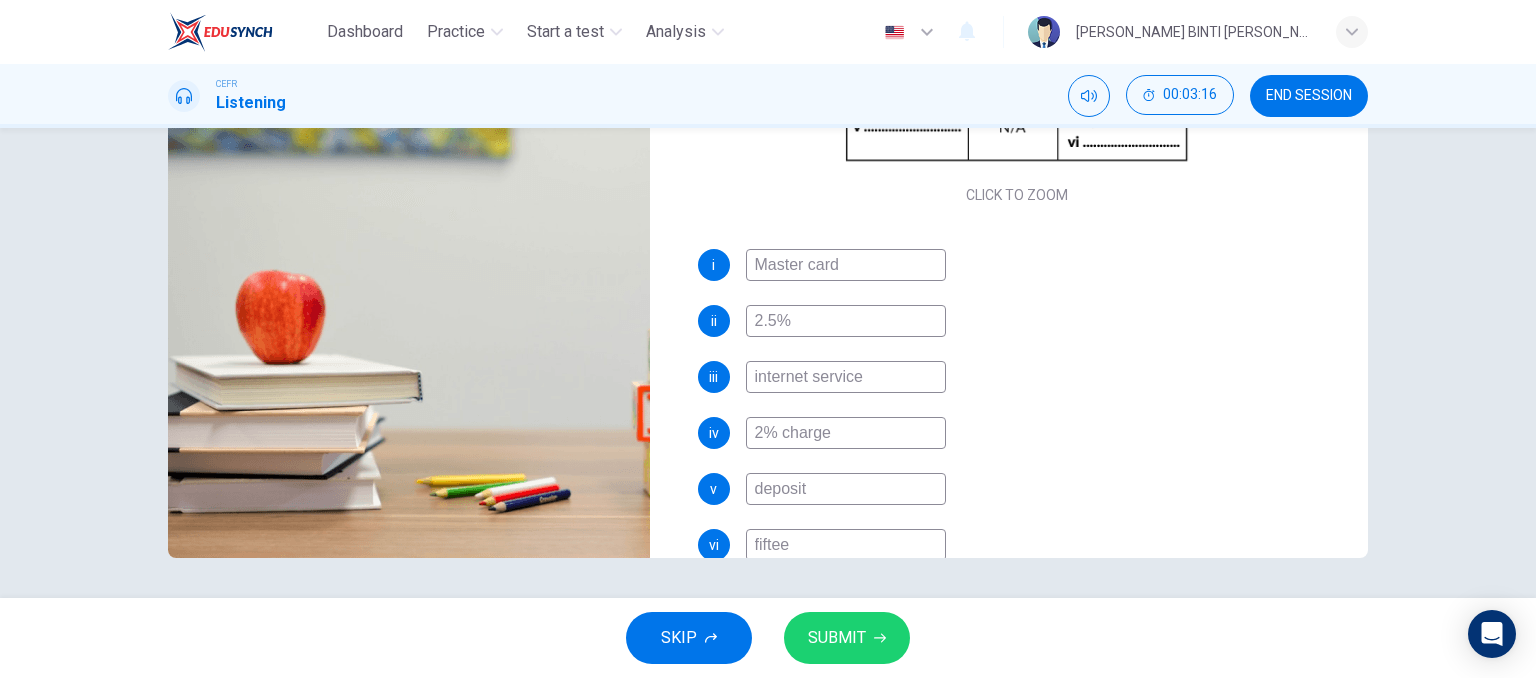 type on "85" 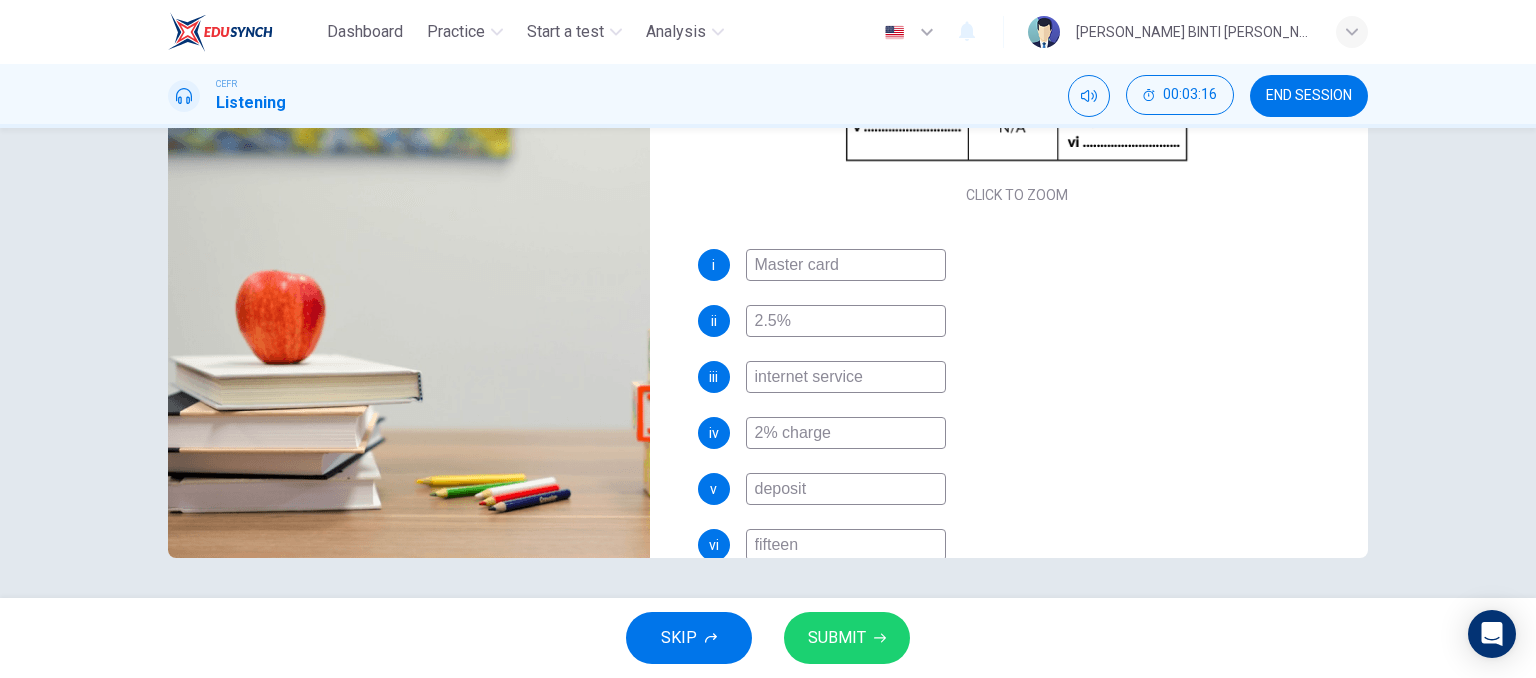 type on "85" 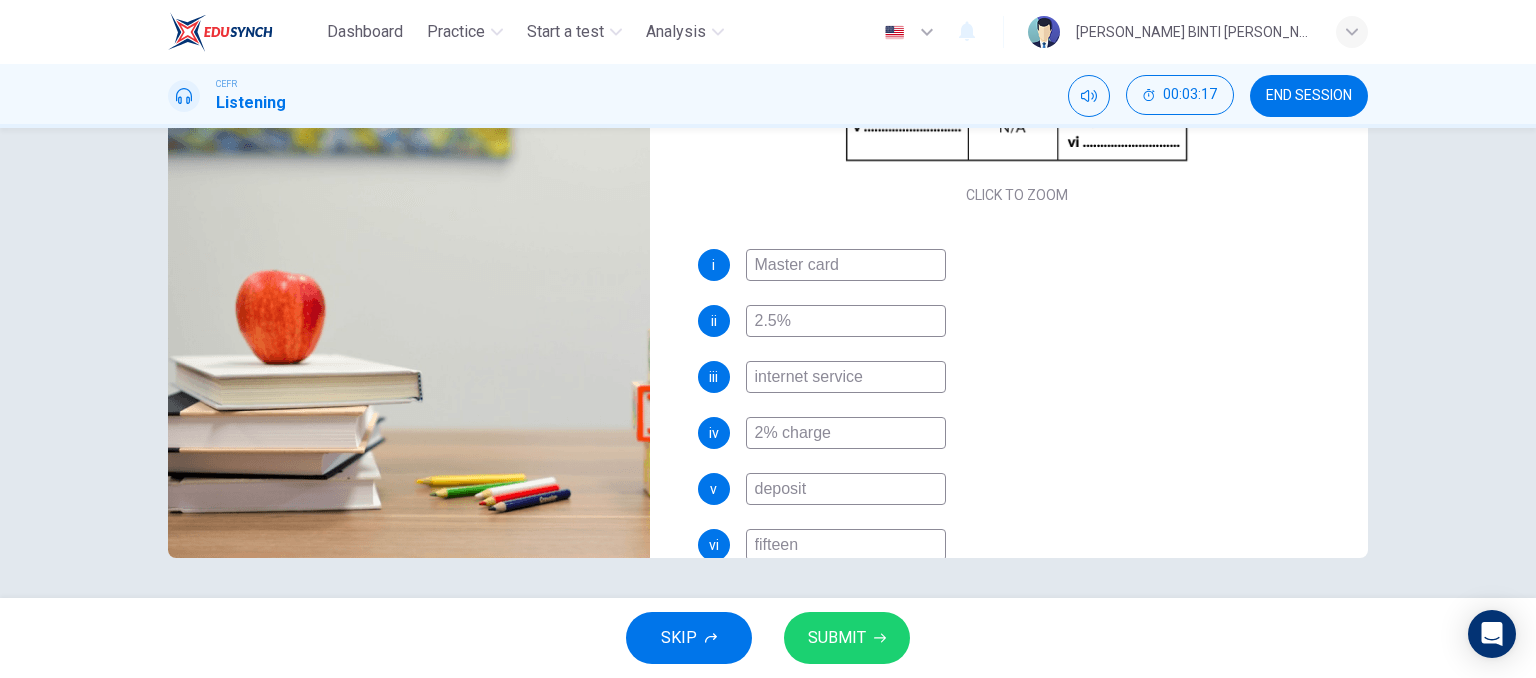 type on "fifteen t" 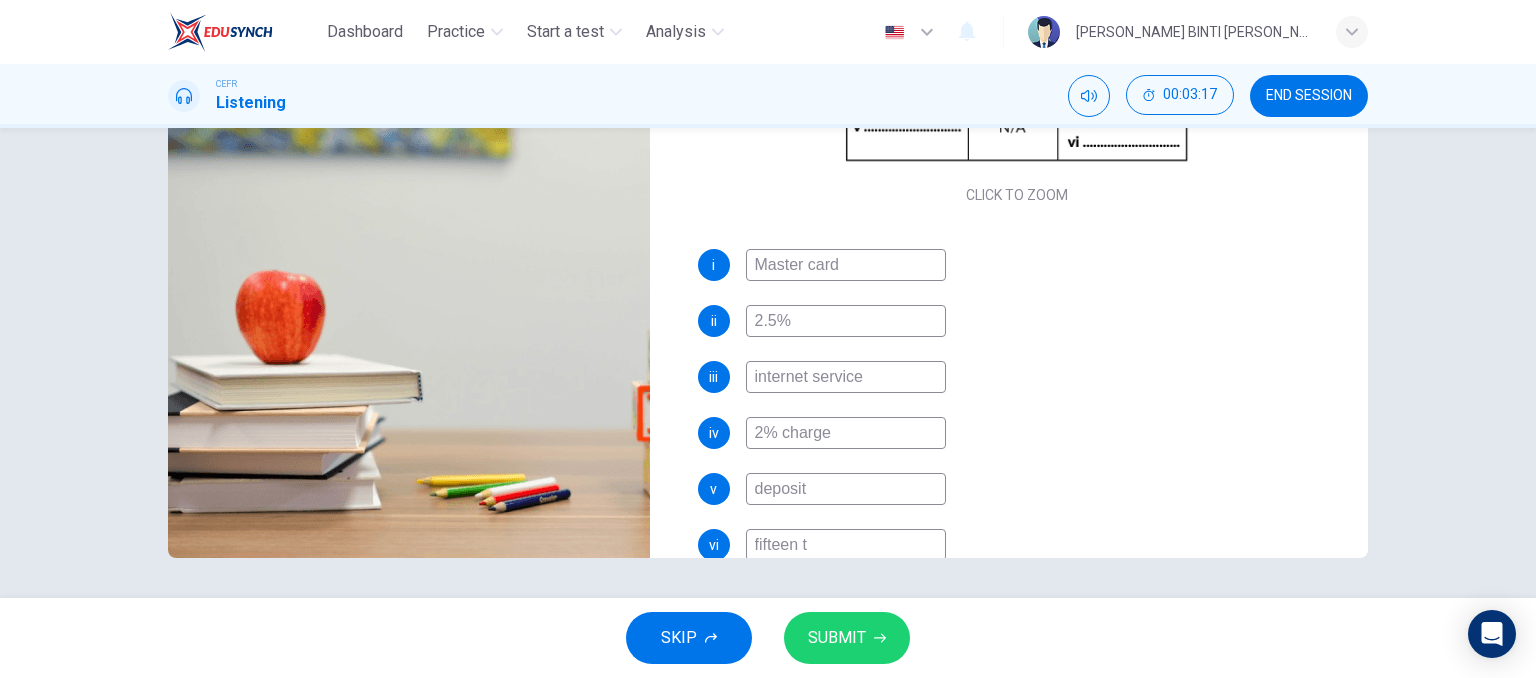 type on "86" 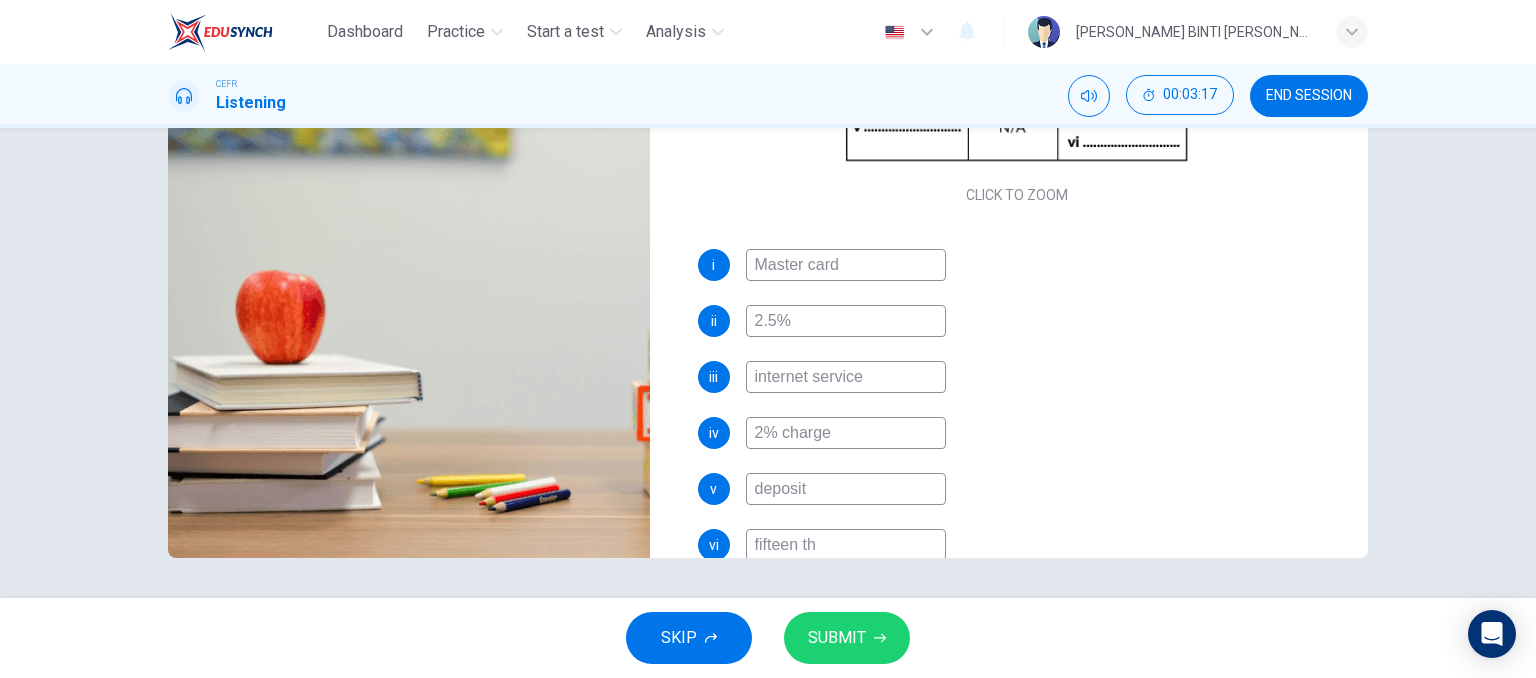 type on "86" 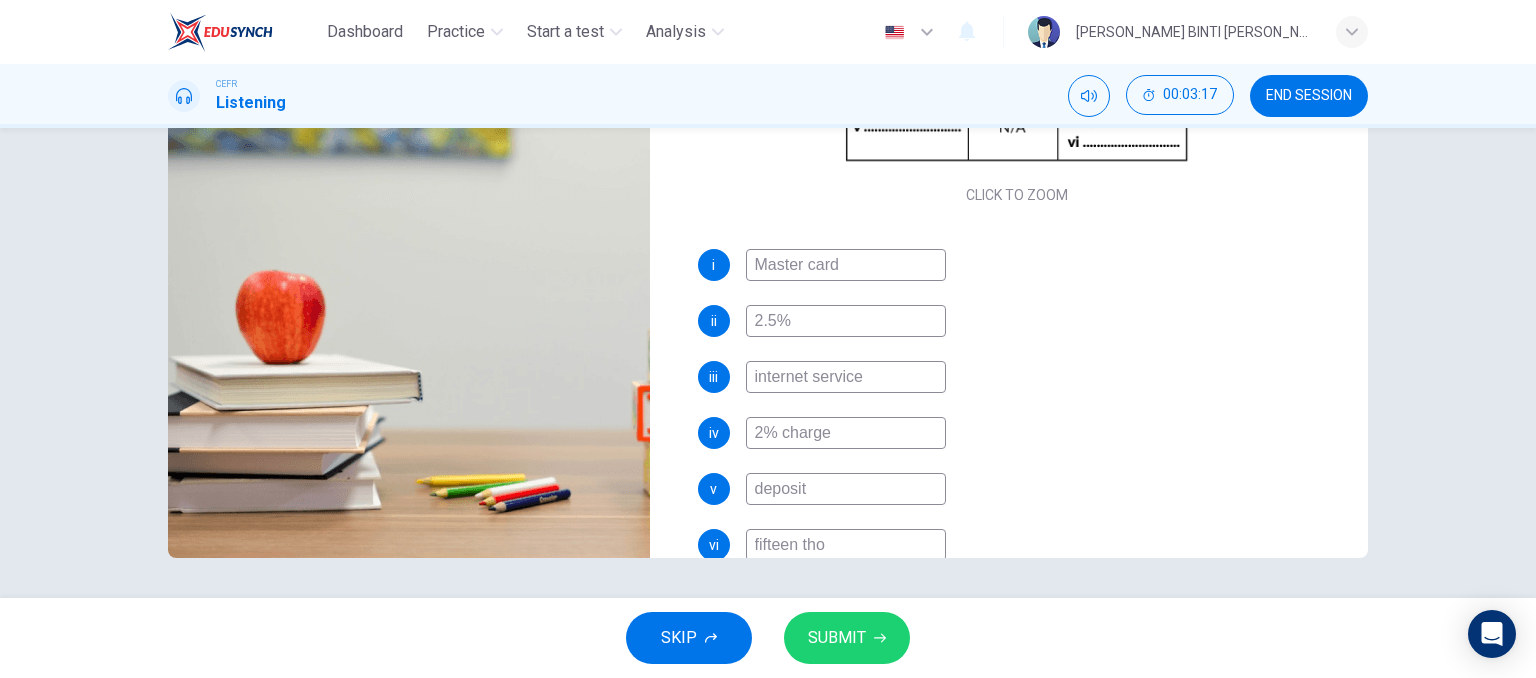 type on "86" 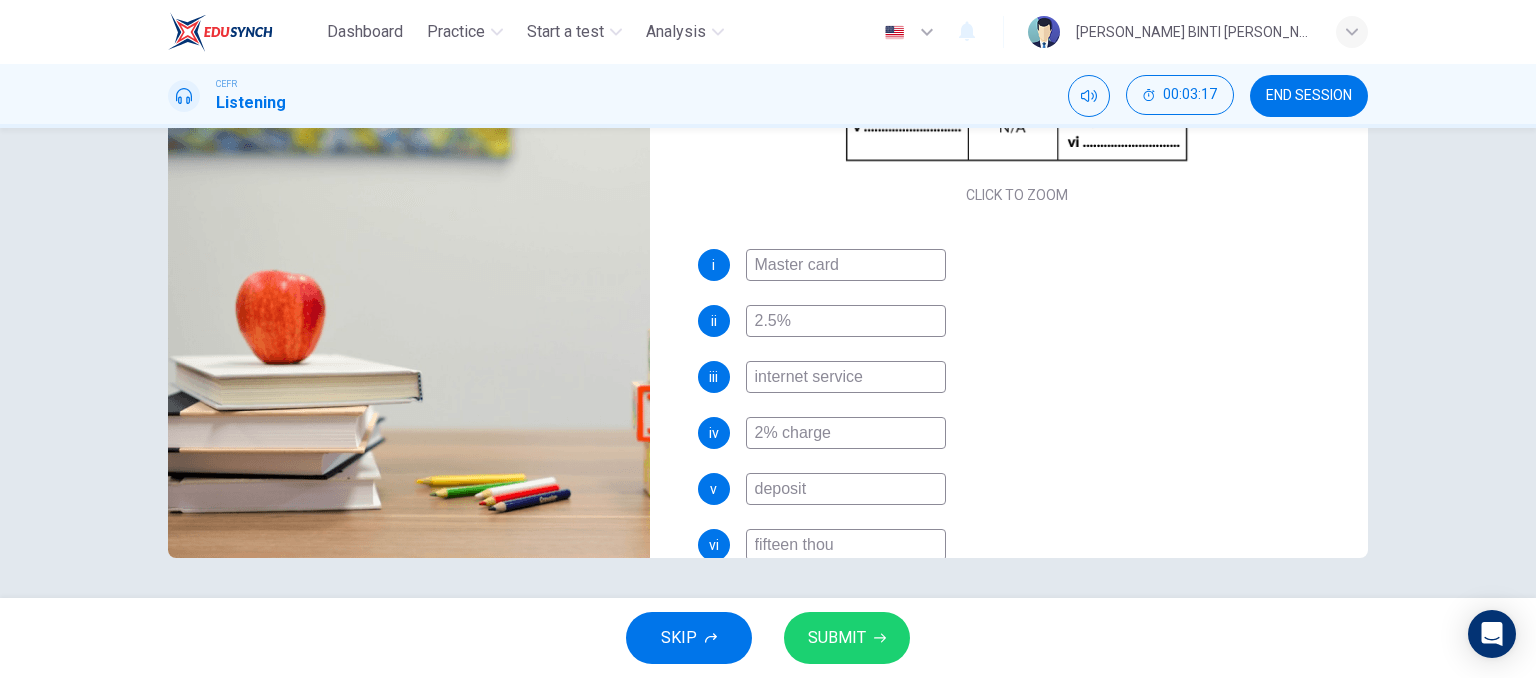 type on "86" 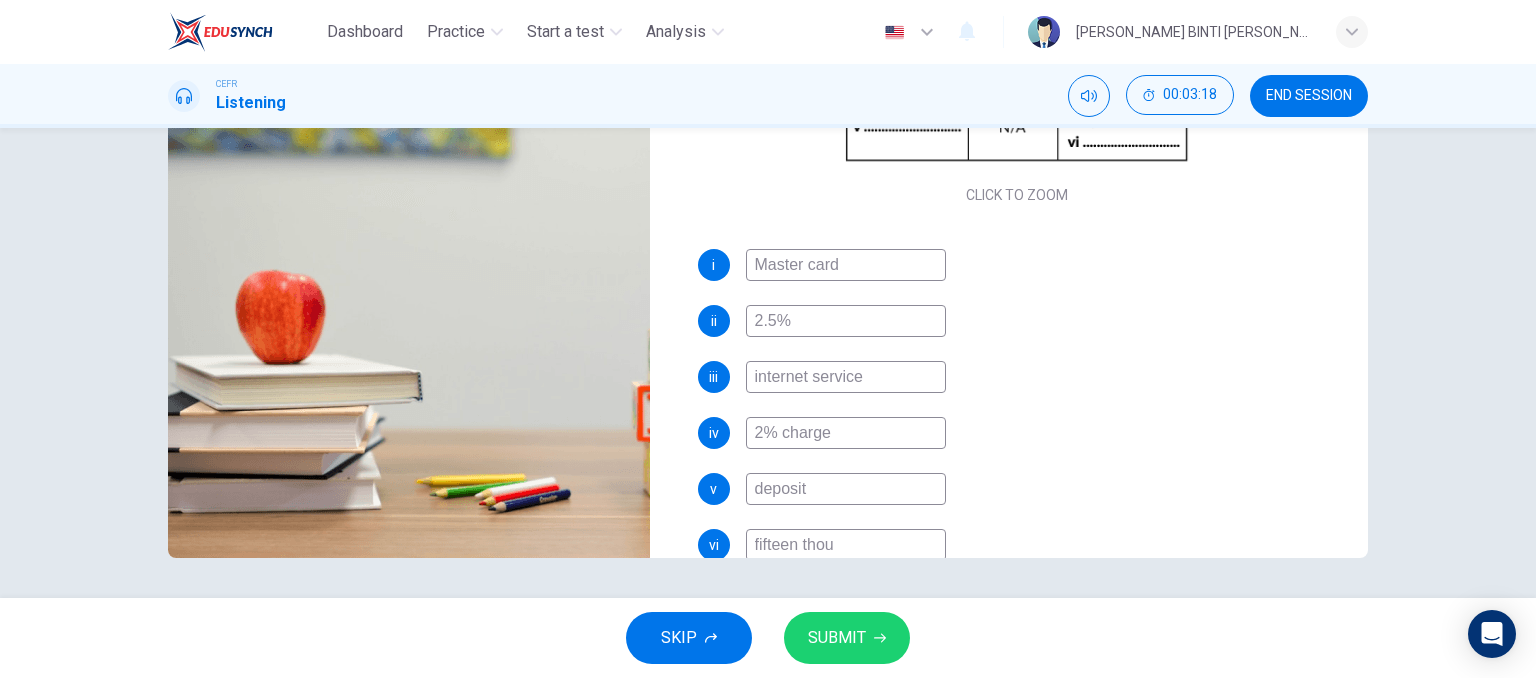 type on "fifteen thous" 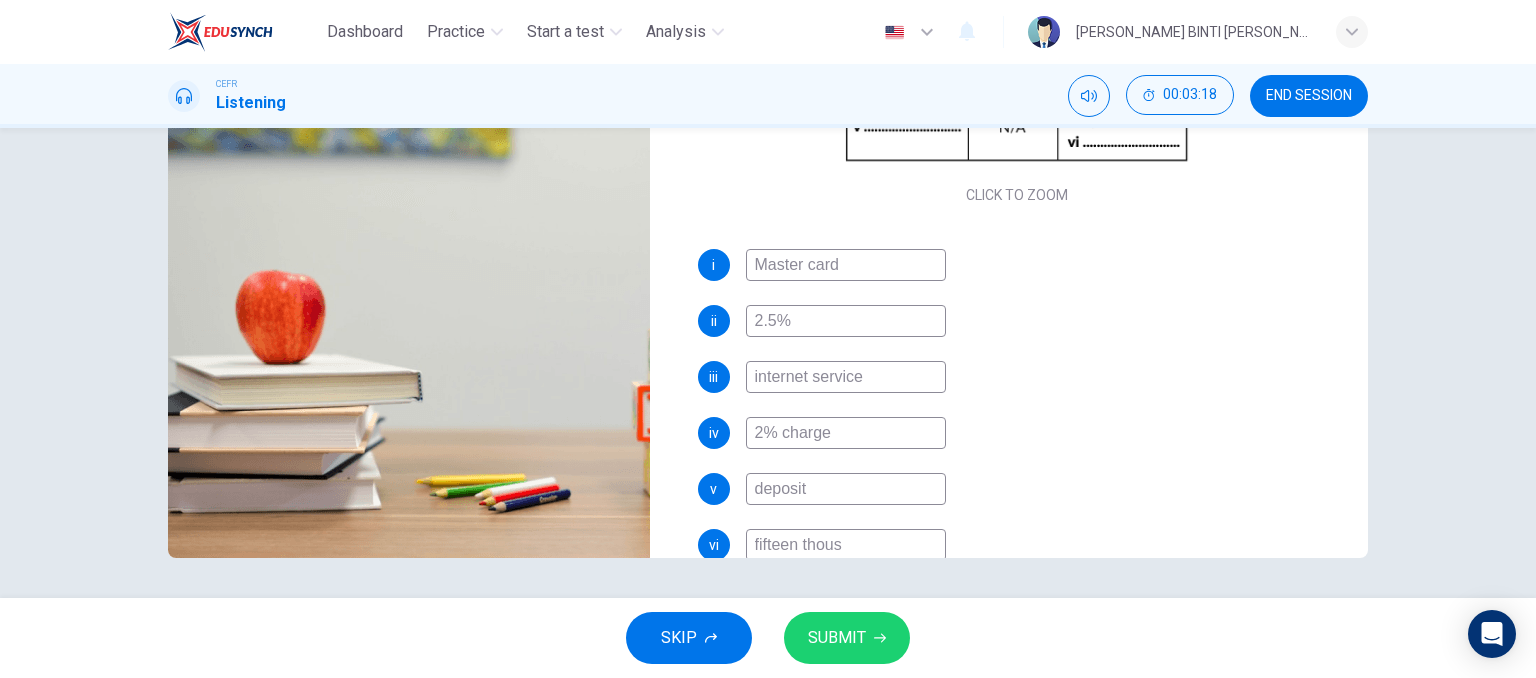 type on "86" 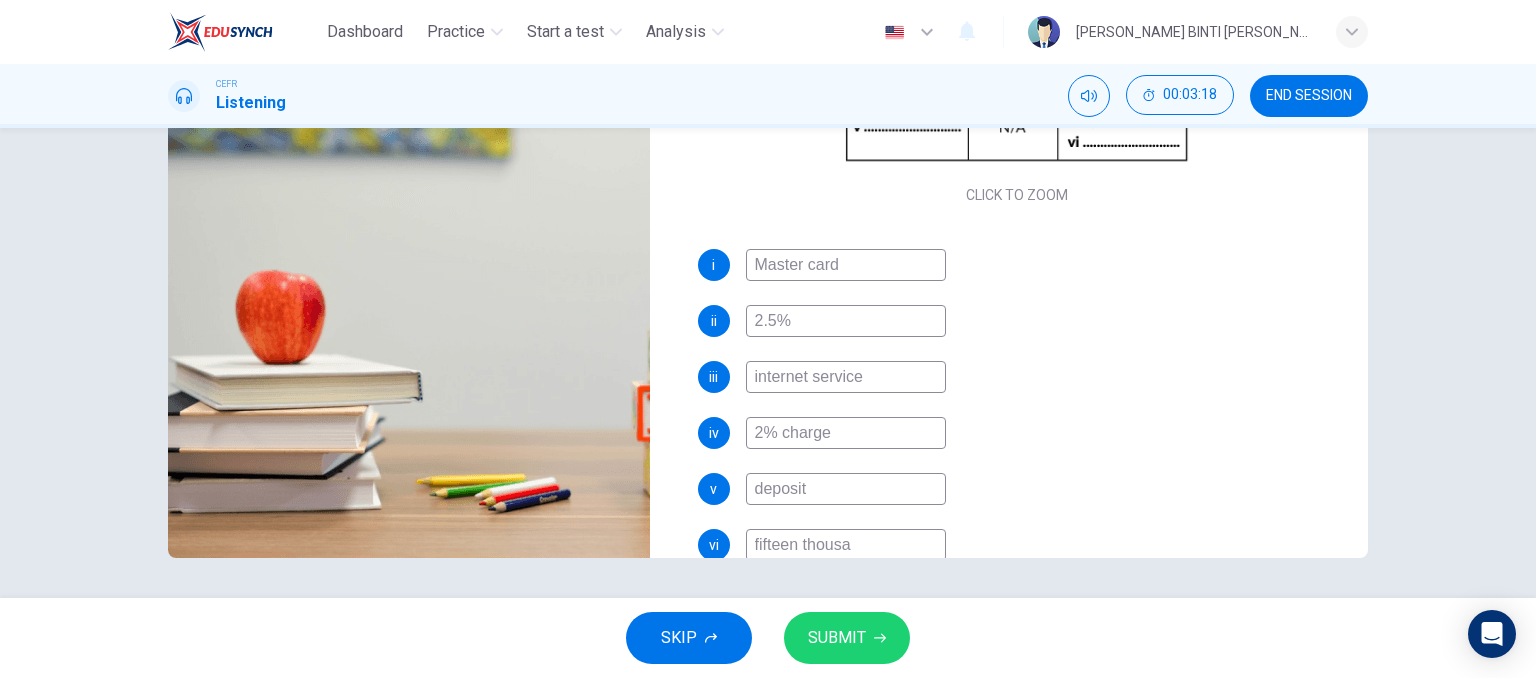 type on "86" 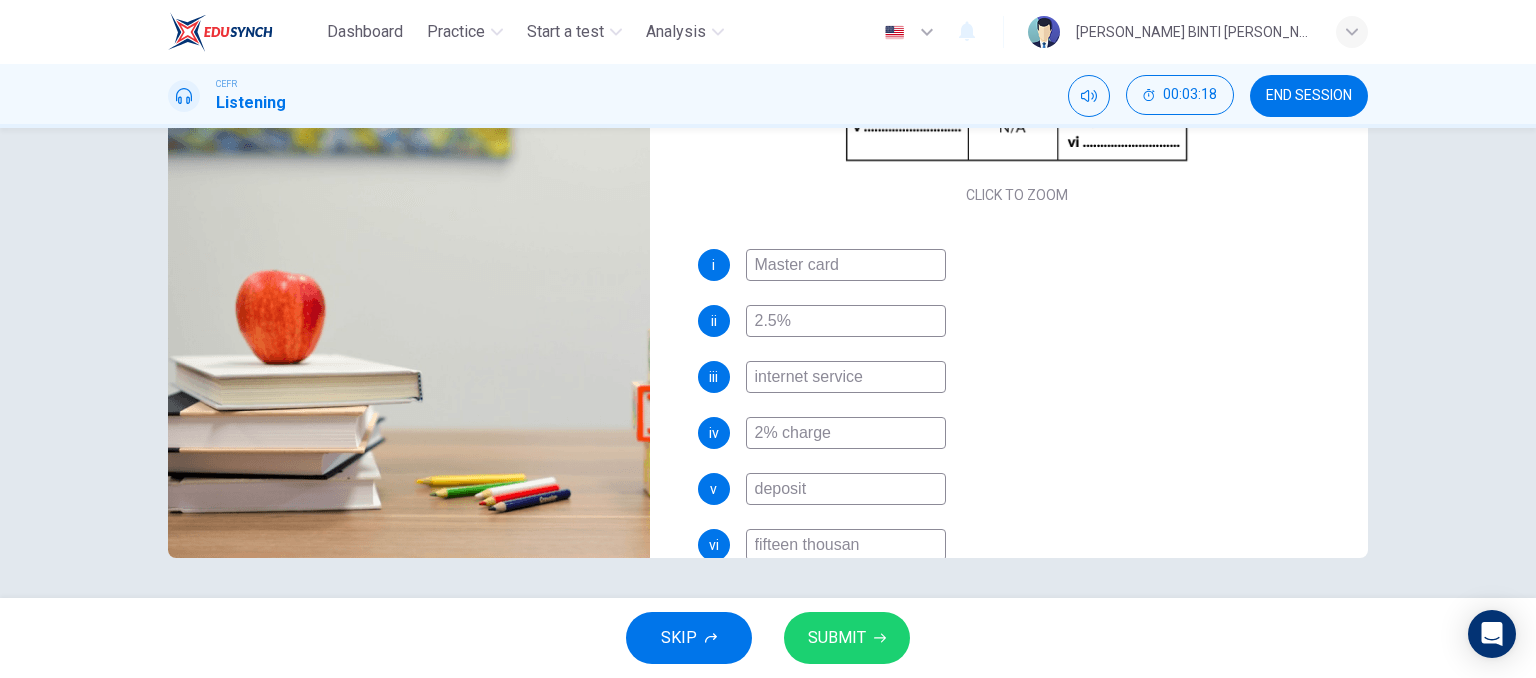 type on "fifteen thousand" 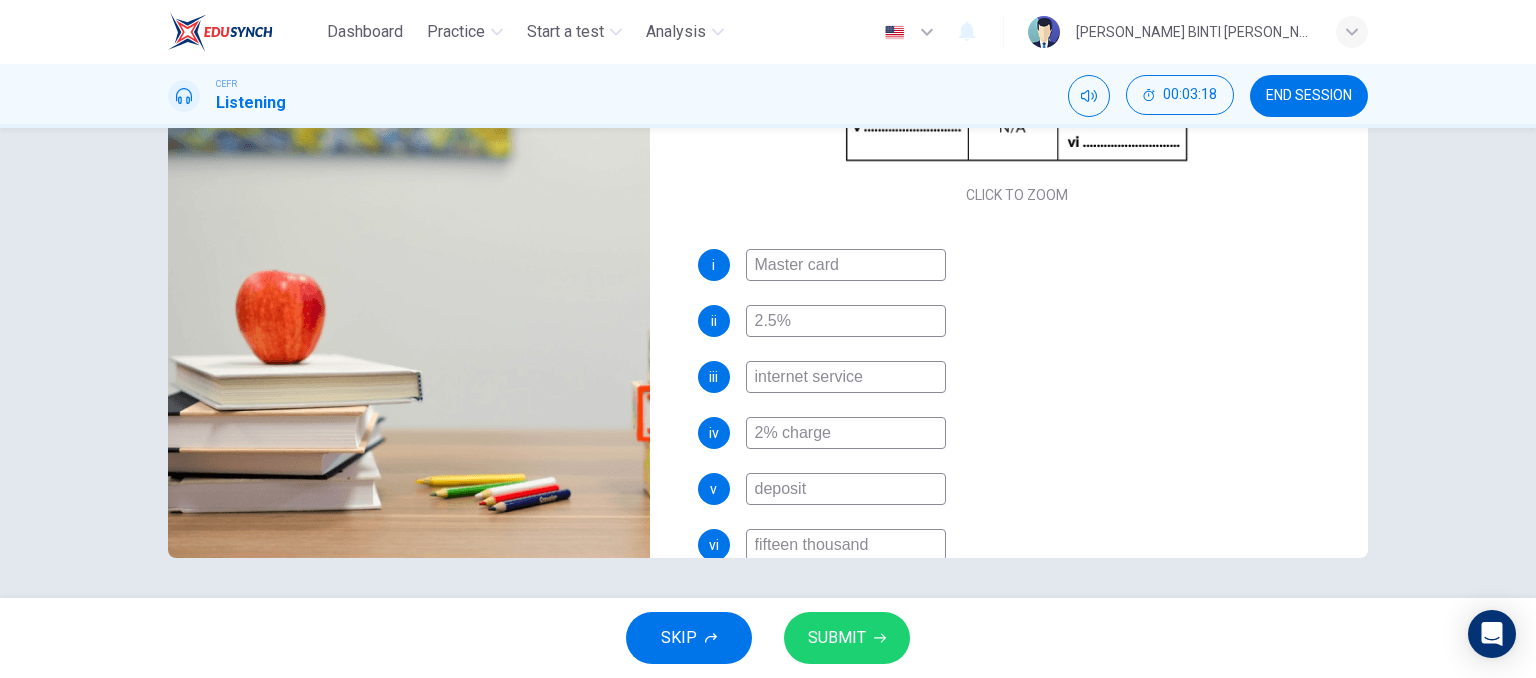 type on "86" 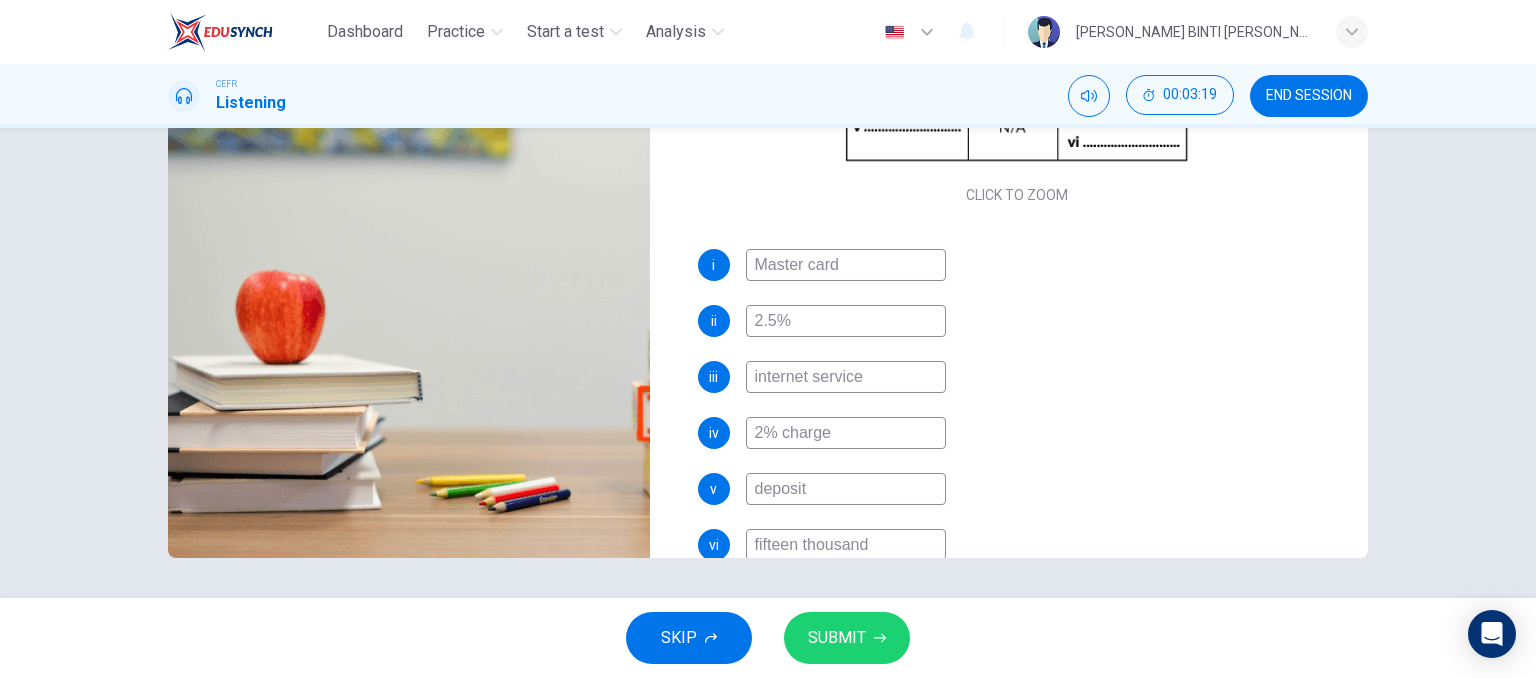 type on "87" 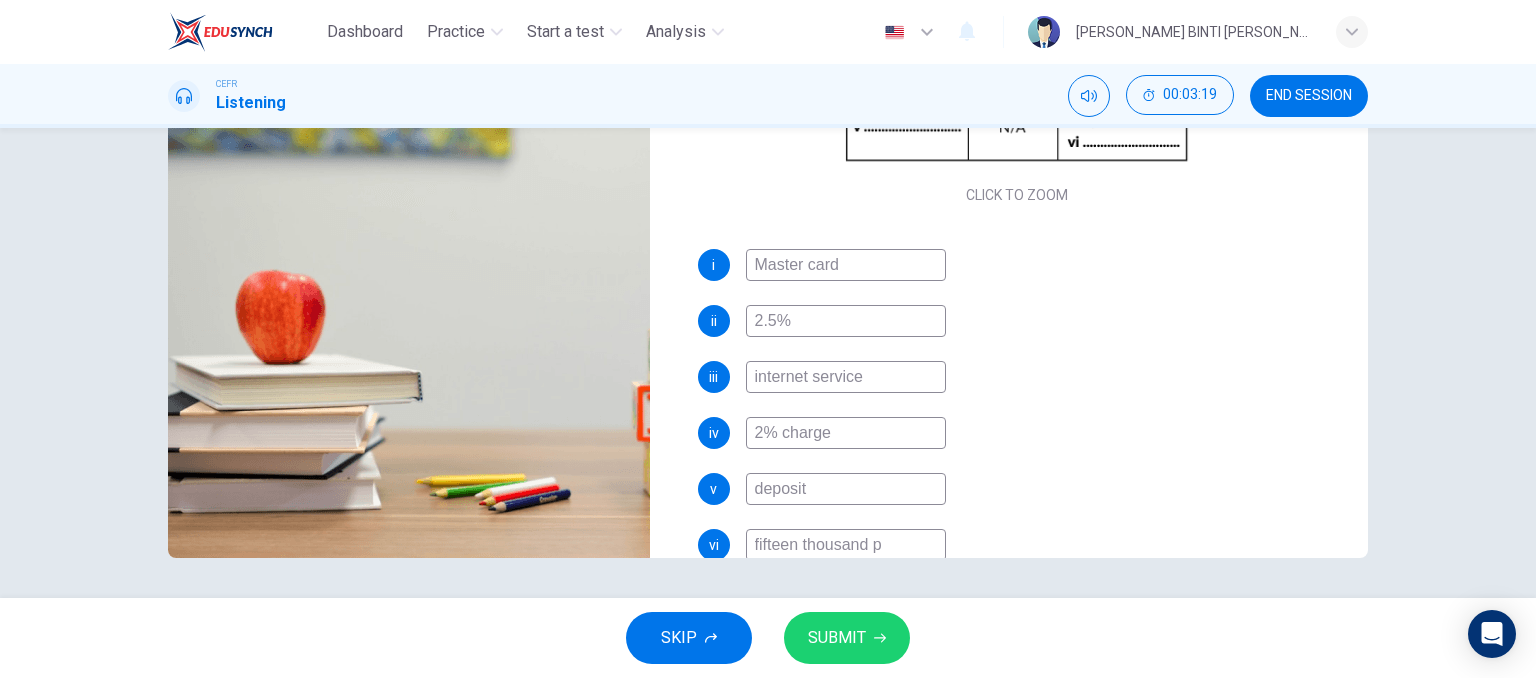type on "87" 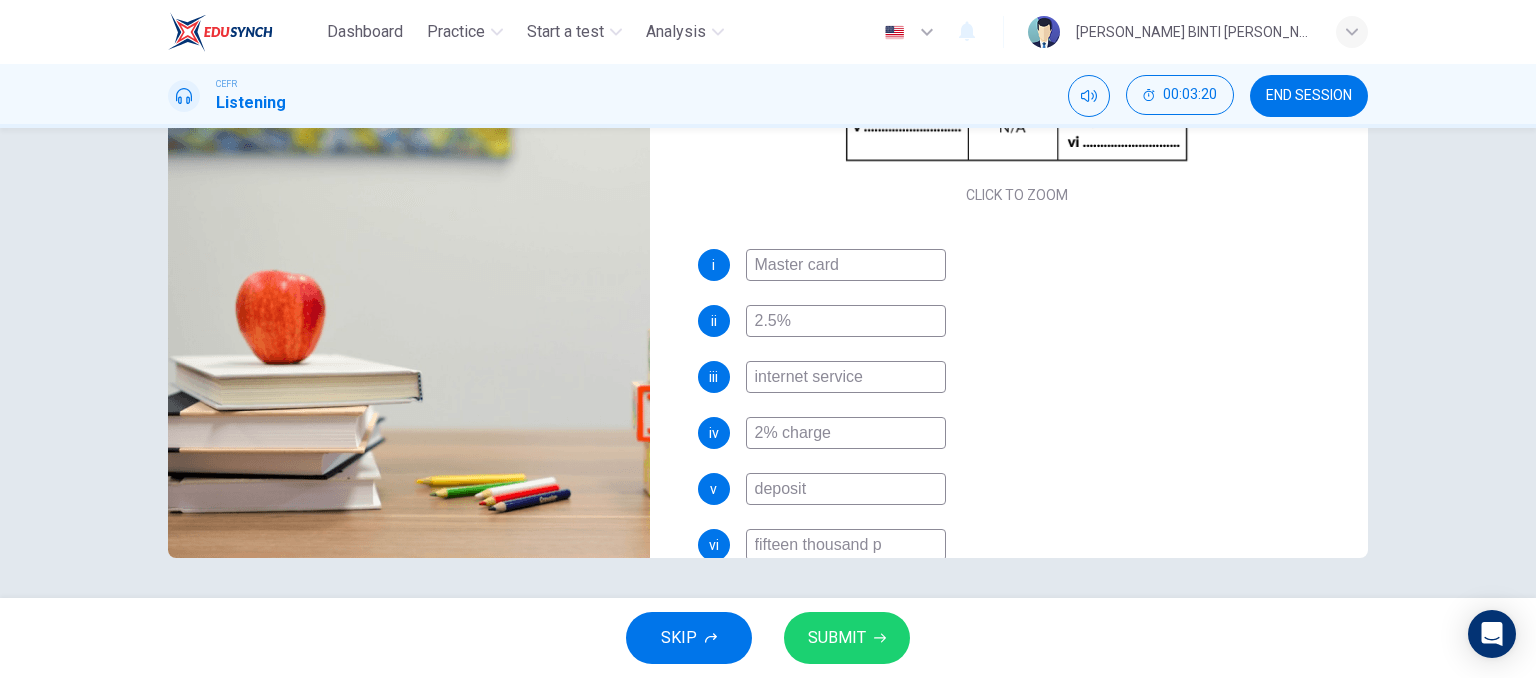 type on "fifteen thousand po" 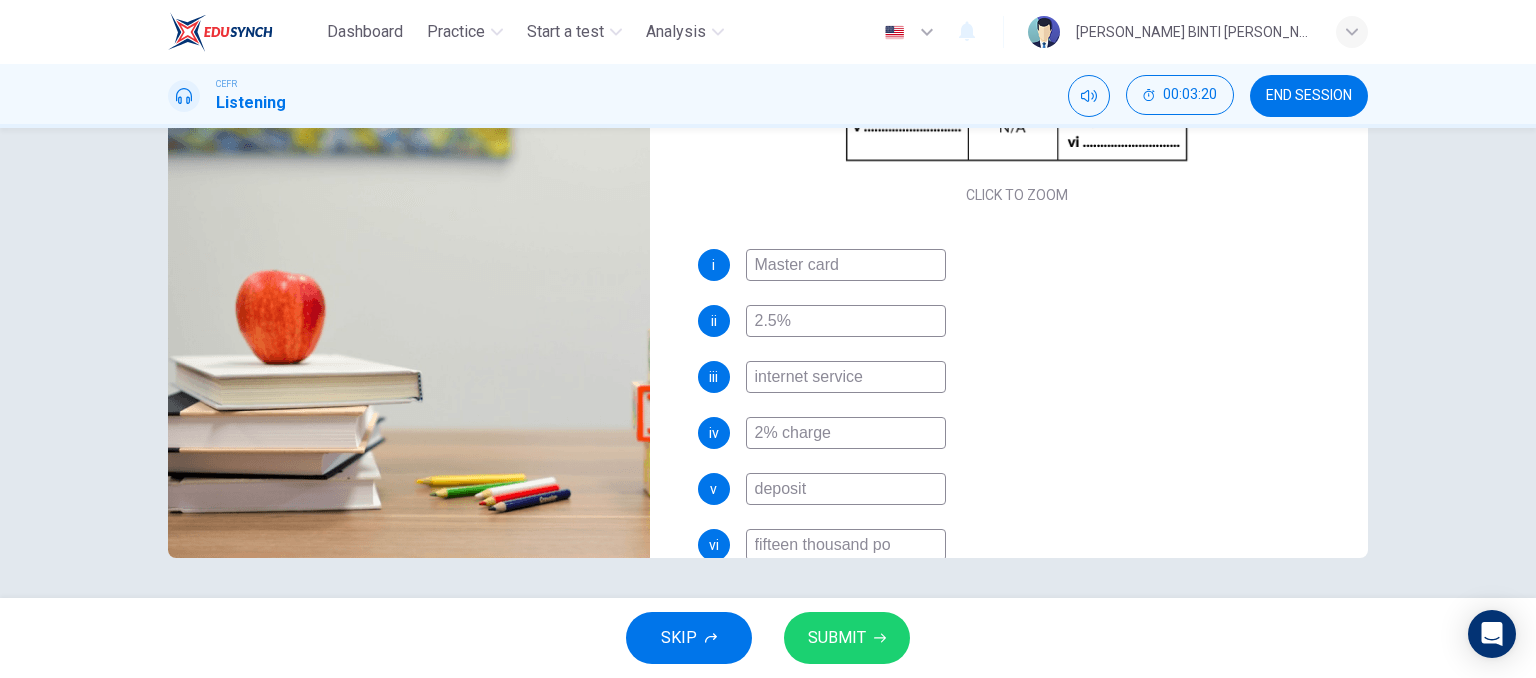 type on "87" 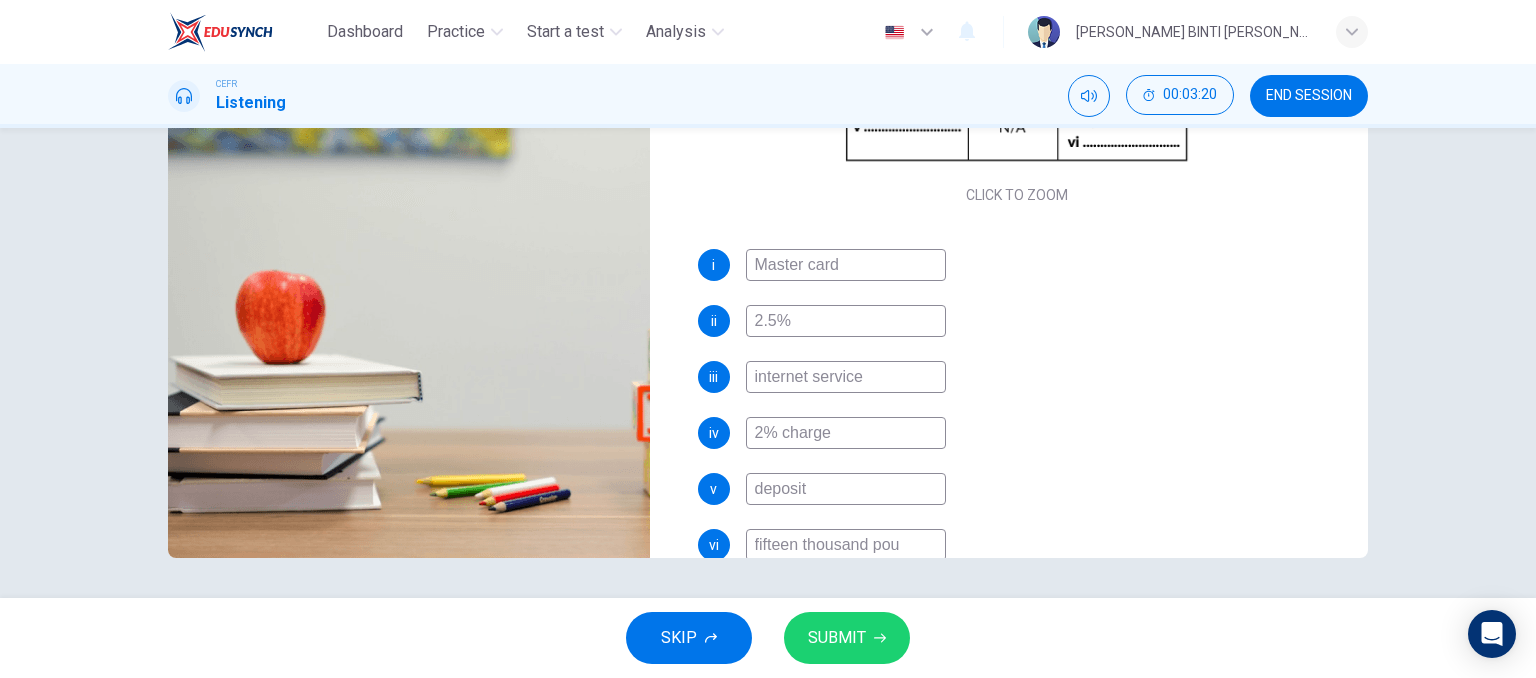 type on "87" 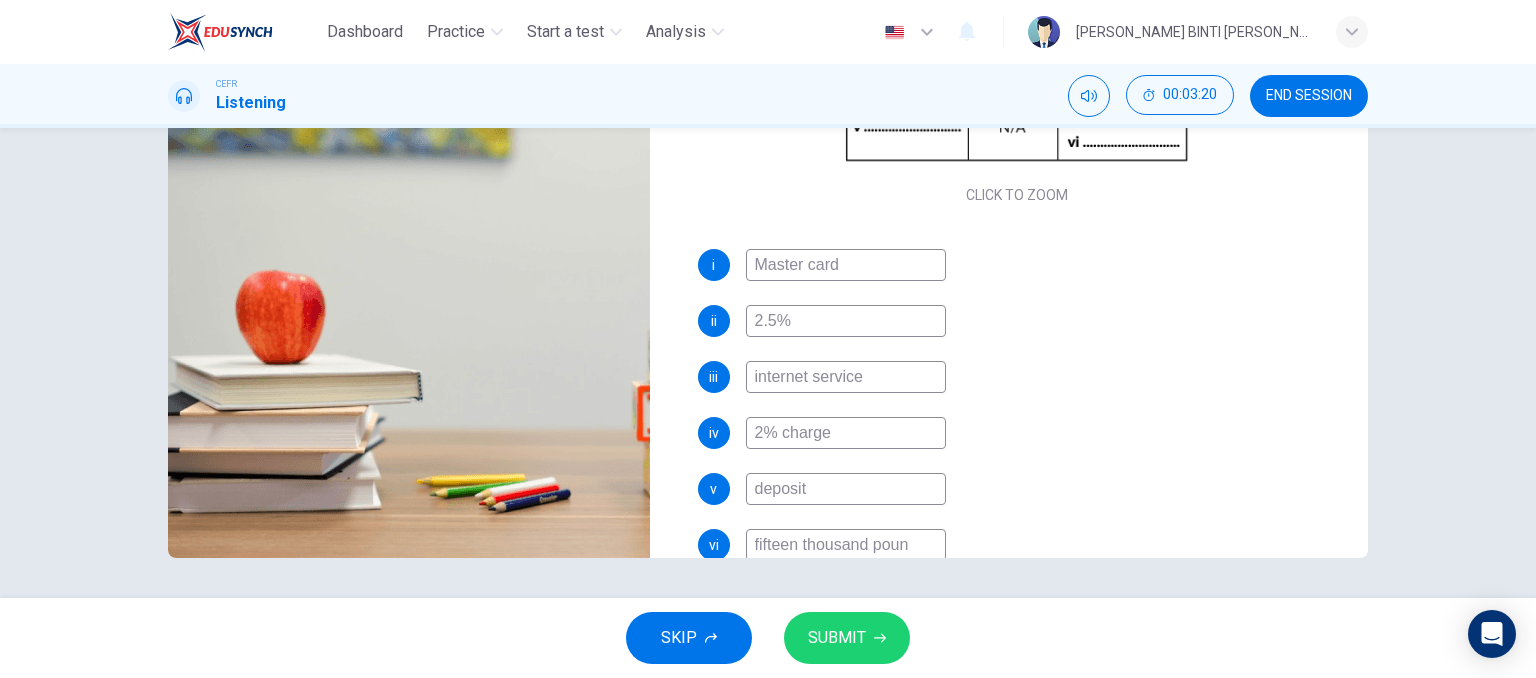 type on "87" 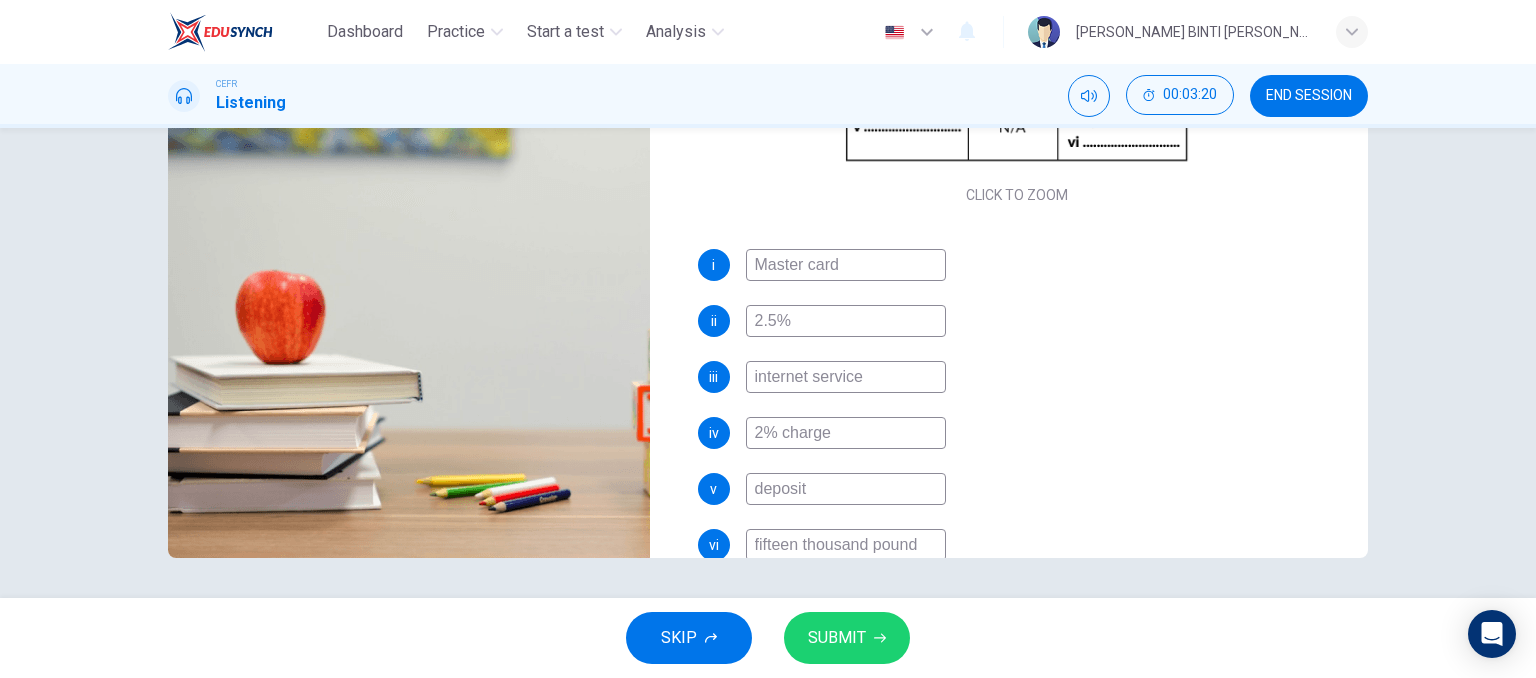 type on "87" 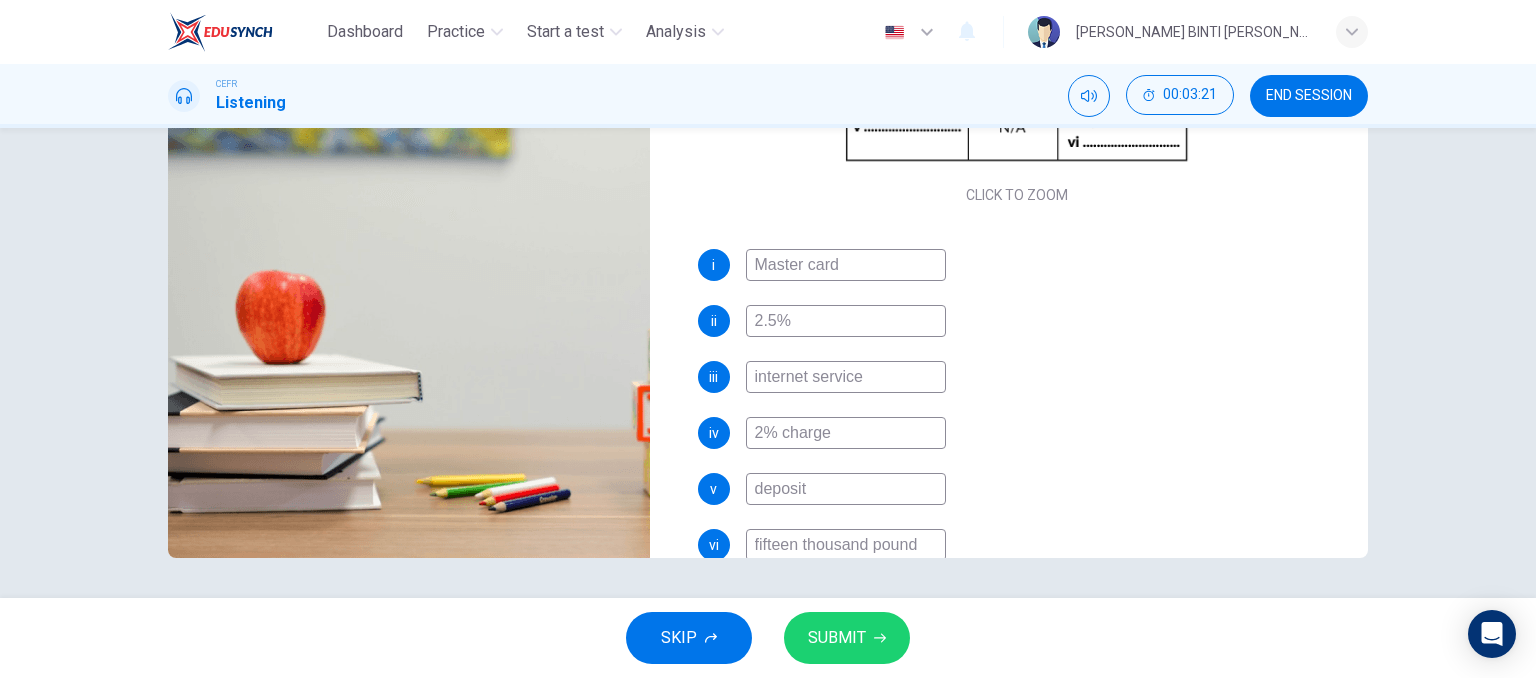 type on "fifteen thousand pounds" 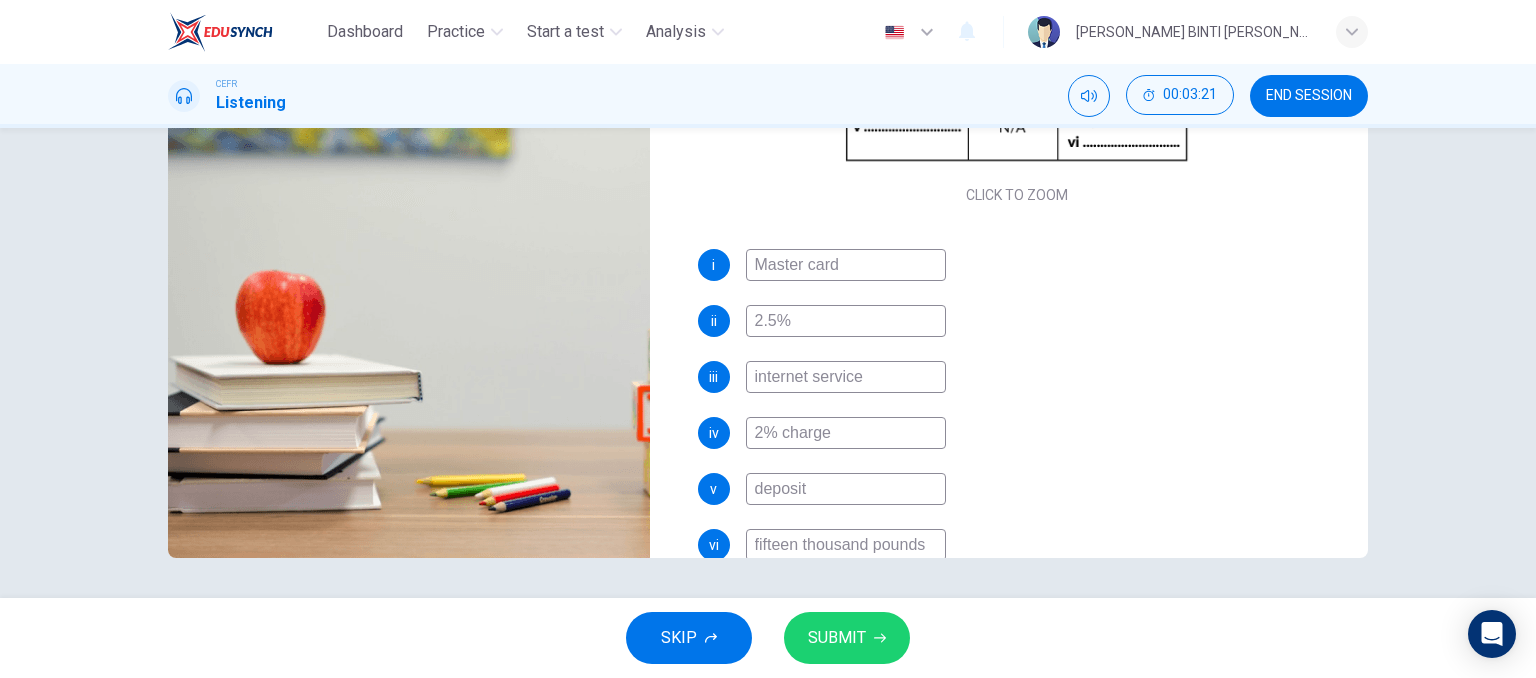 type on "88" 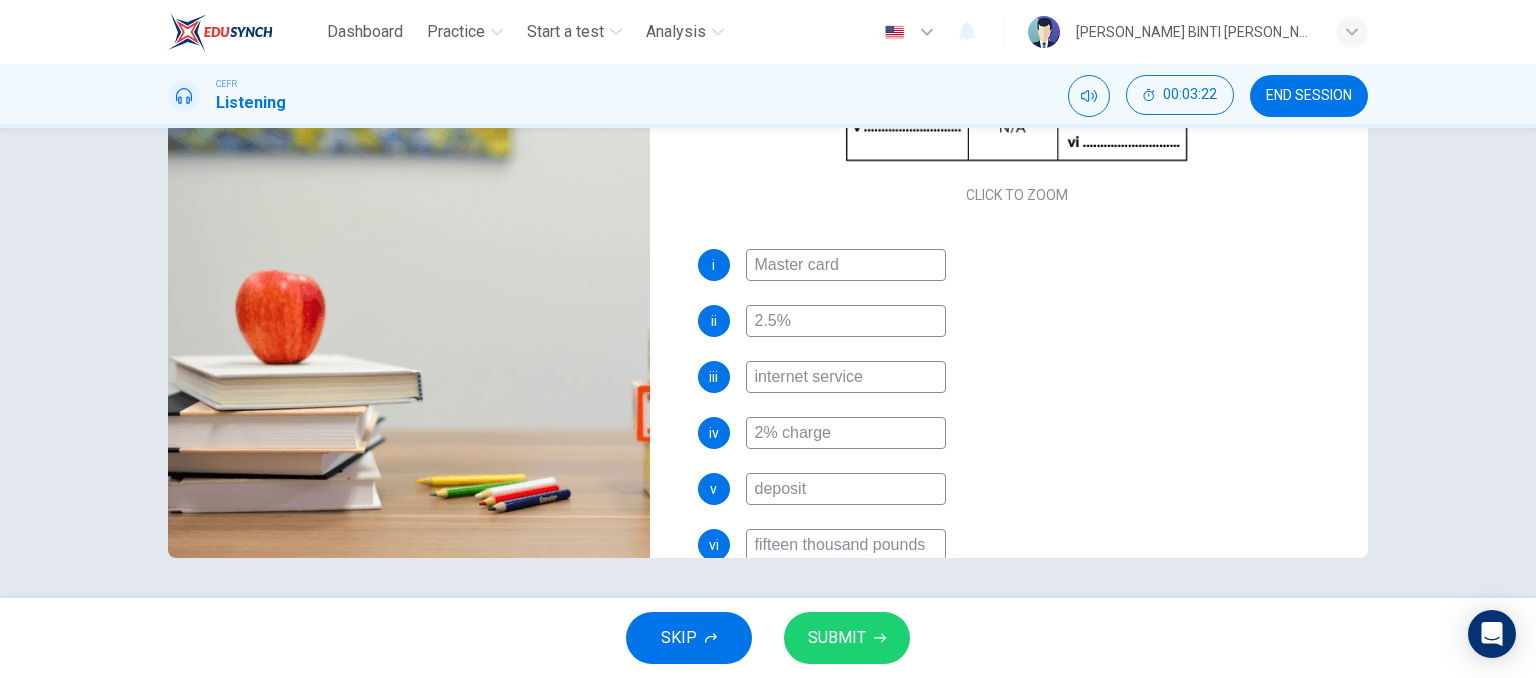 type on "fifteen thousand pounds" 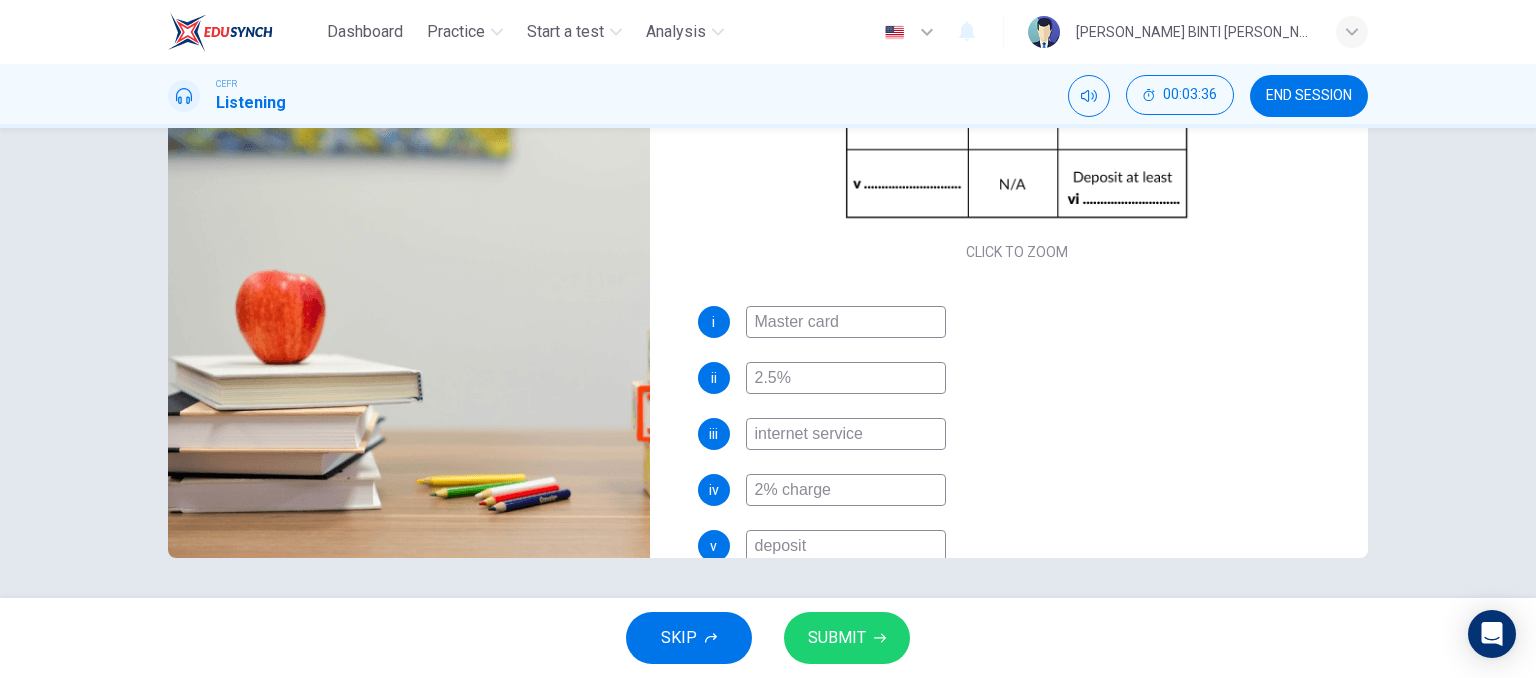 scroll, scrollTop: 285, scrollLeft: 0, axis: vertical 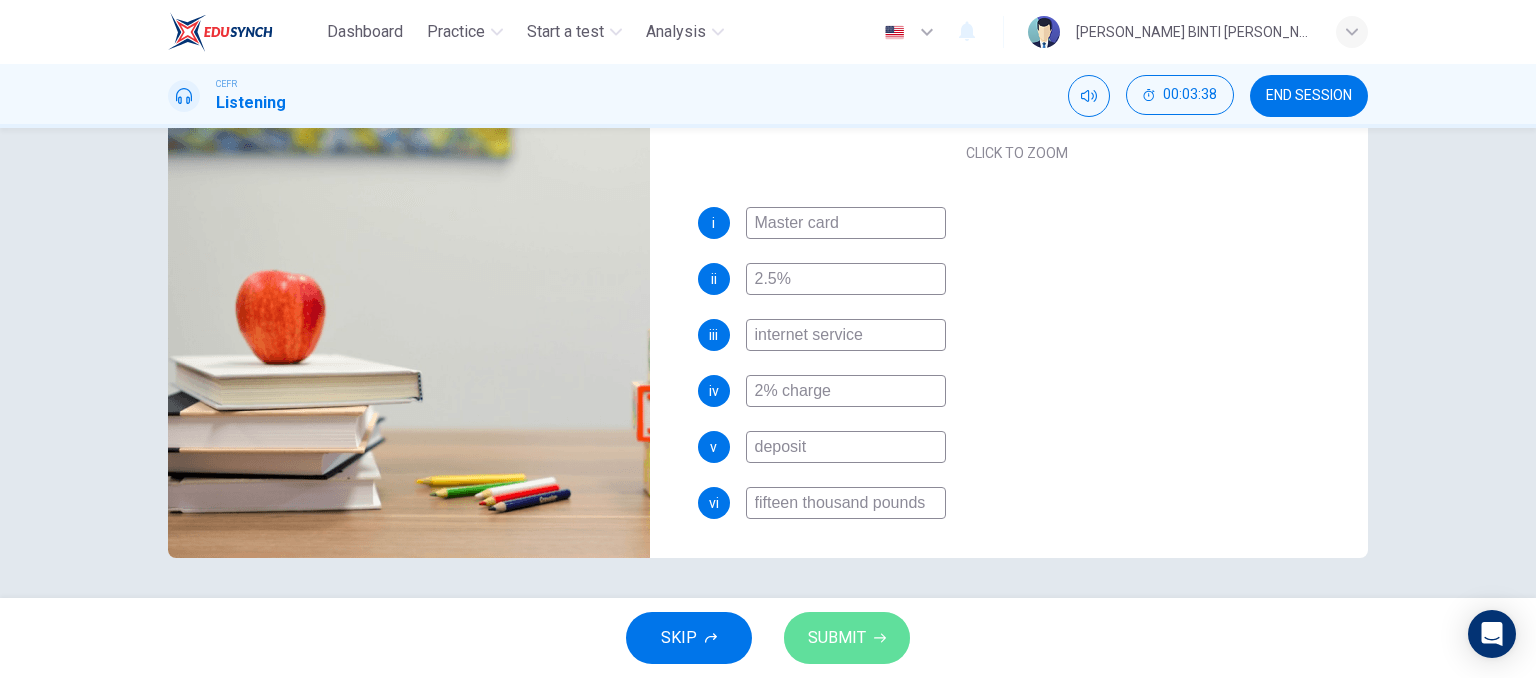 click on "SUBMIT" at bounding box center [847, 638] 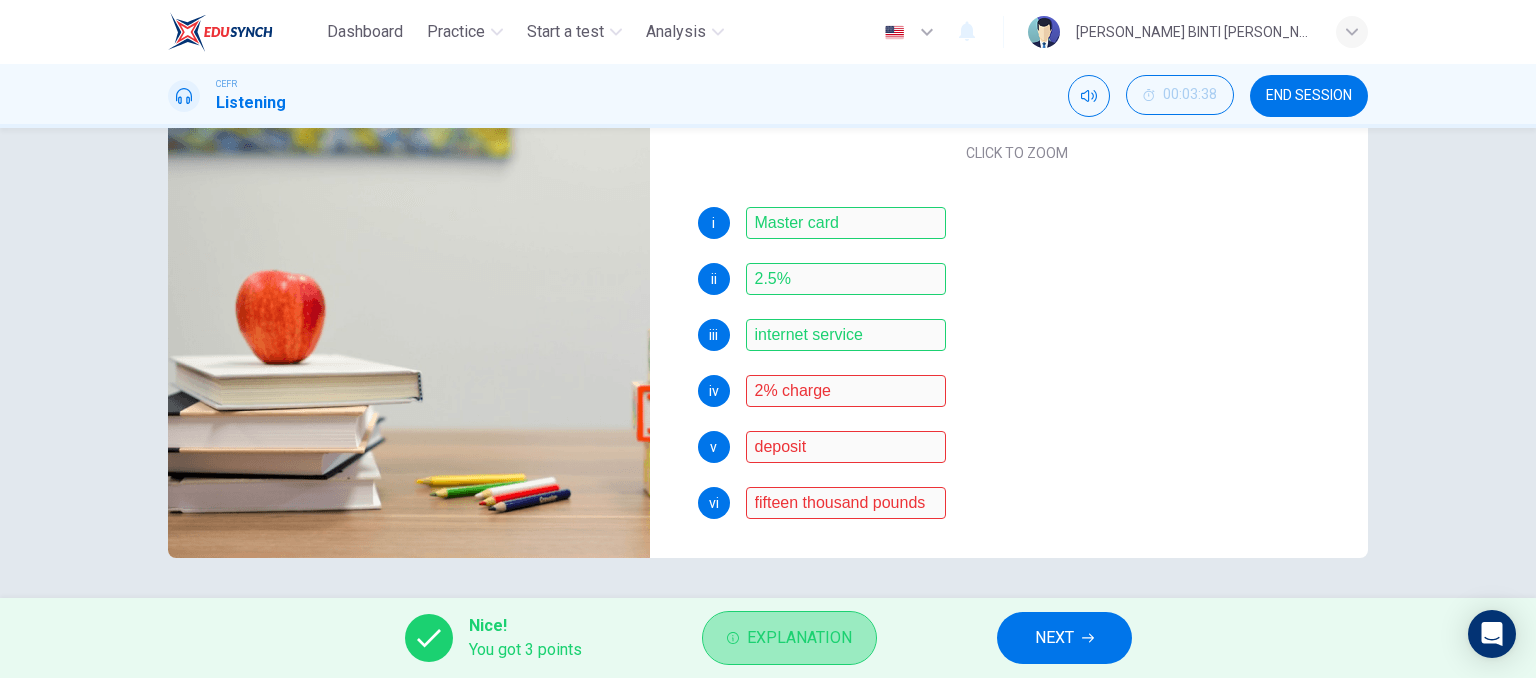 click on "Explanation" at bounding box center [799, 638] 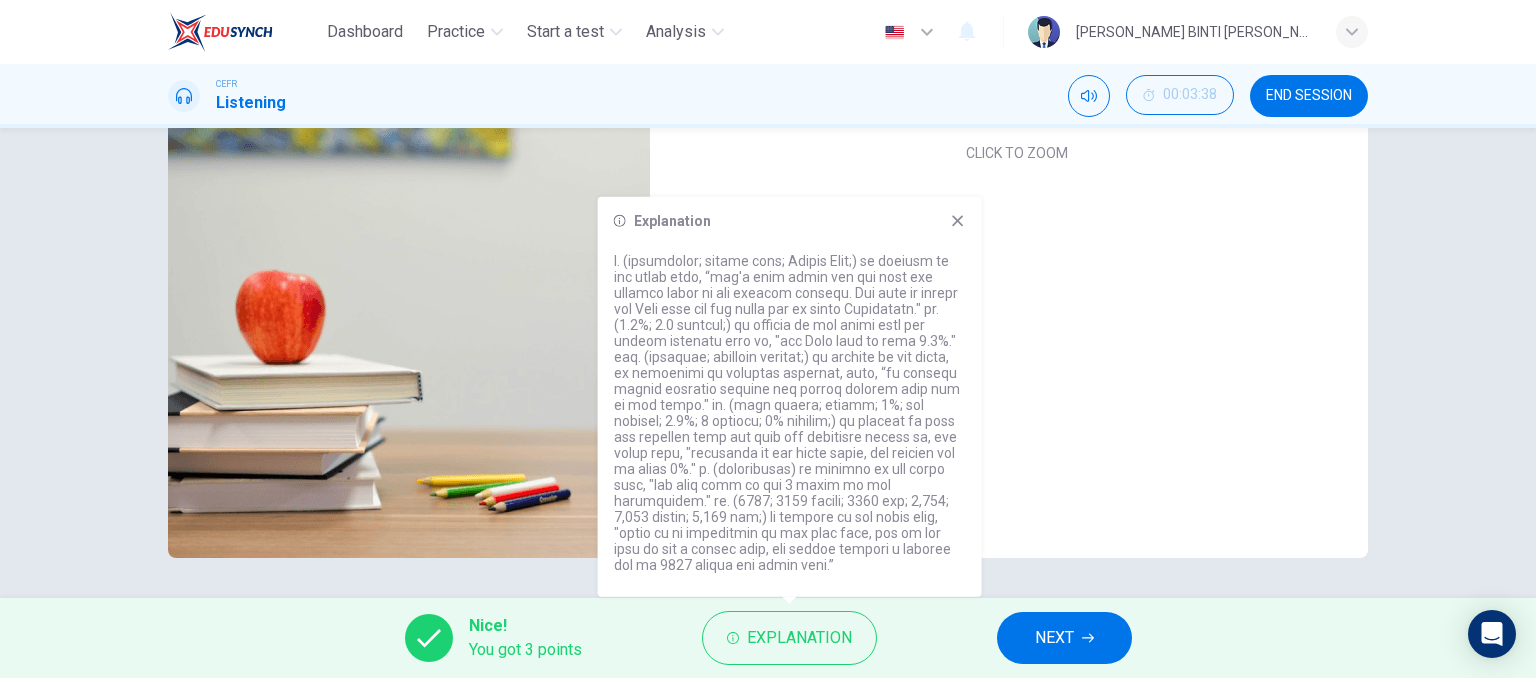 click on "iv 2% charge" at bounding box center (1017, 391) 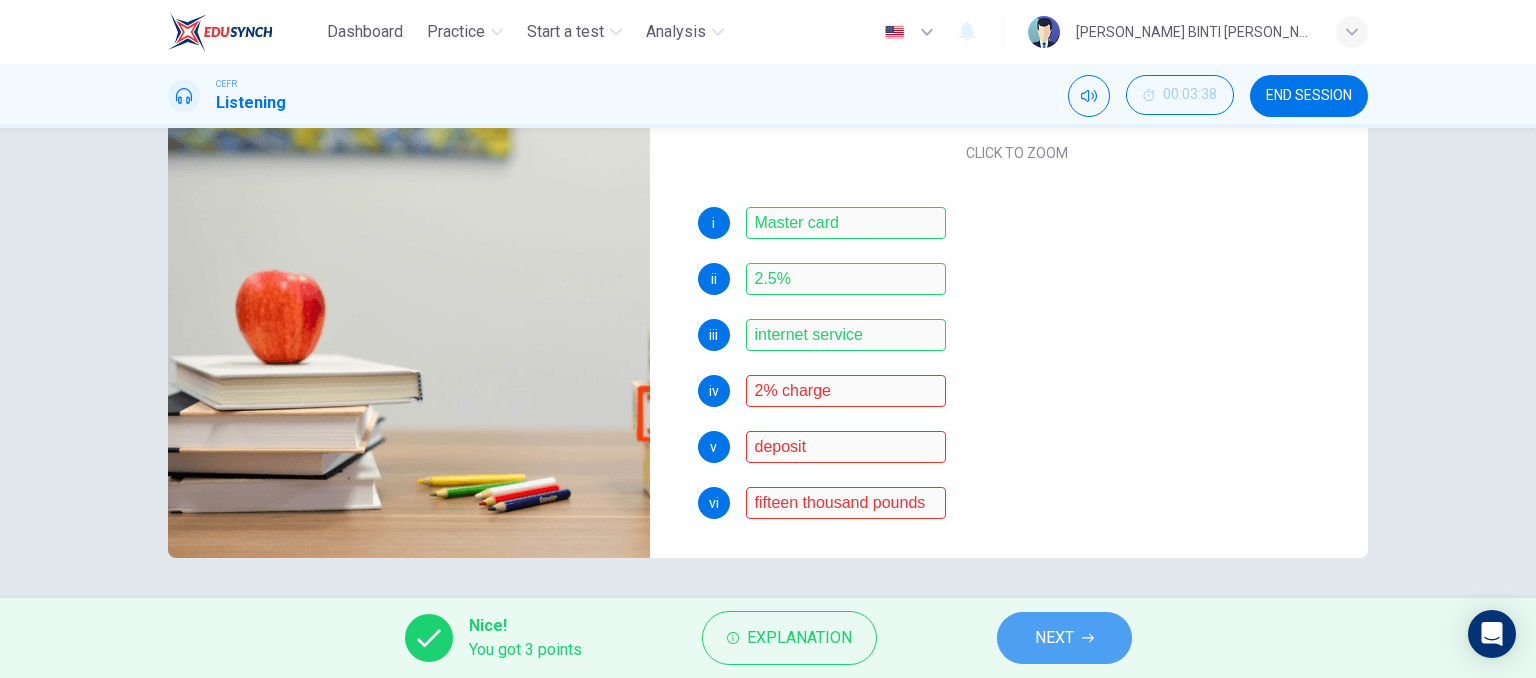 click on "NEXT" at bounding box center (1054, 638) 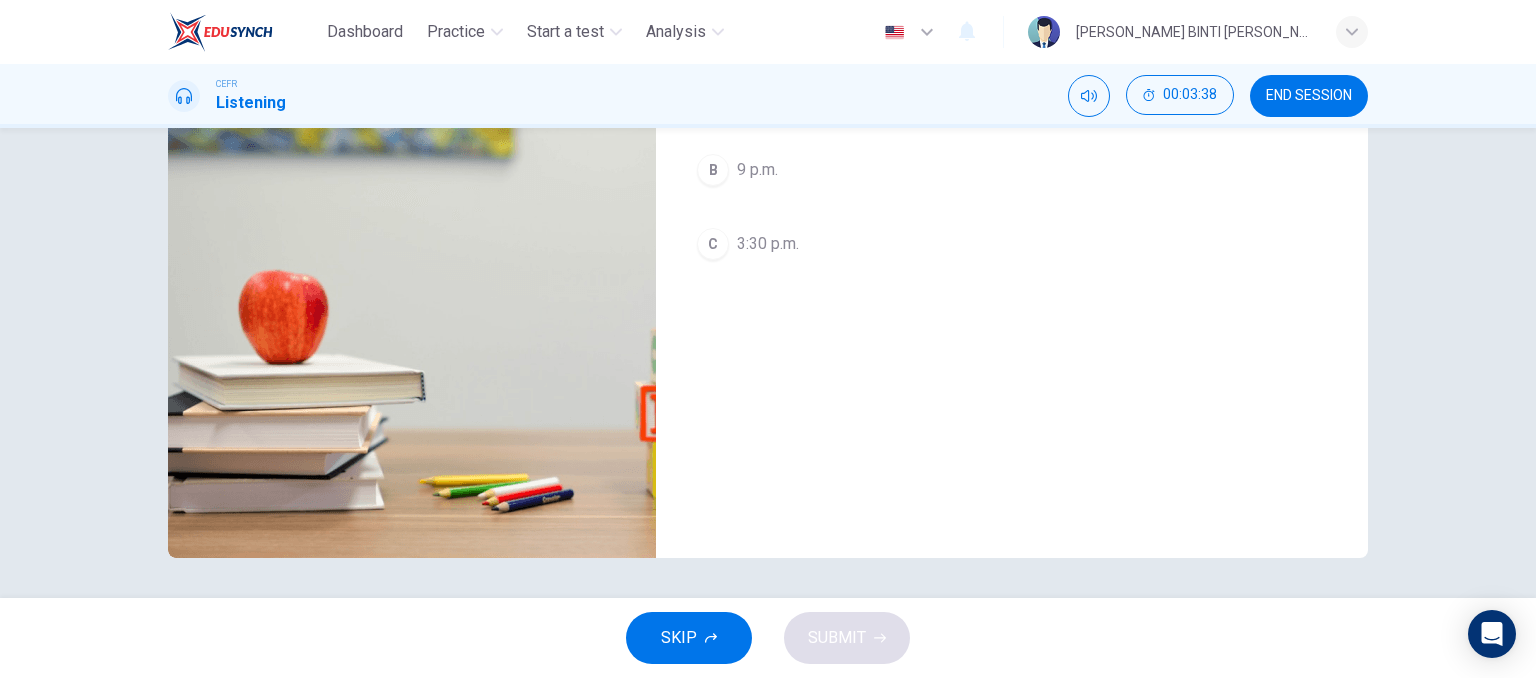 scroll, scrollTop: 0, scrollLeft: 0, axis: both 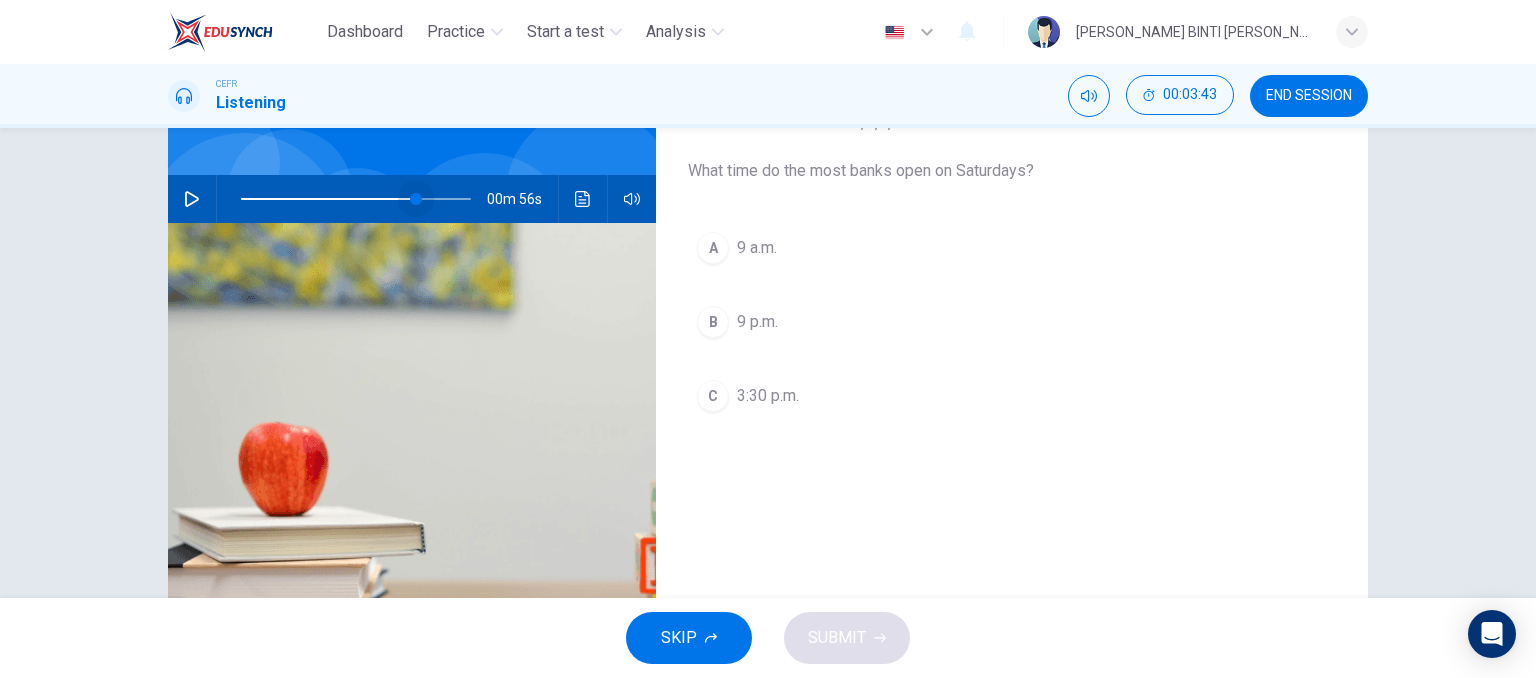click at bounding box center (356, 199) 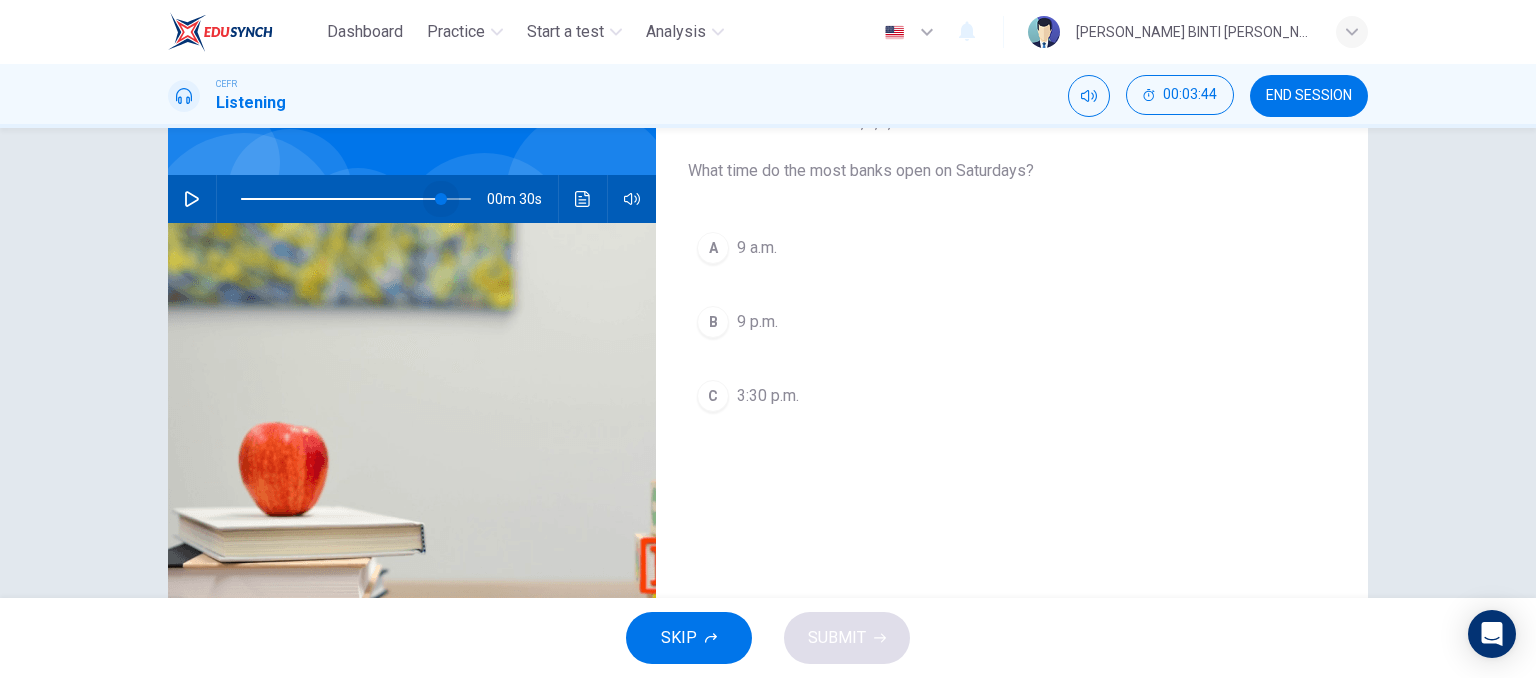 click at bounding box center [356, 199] 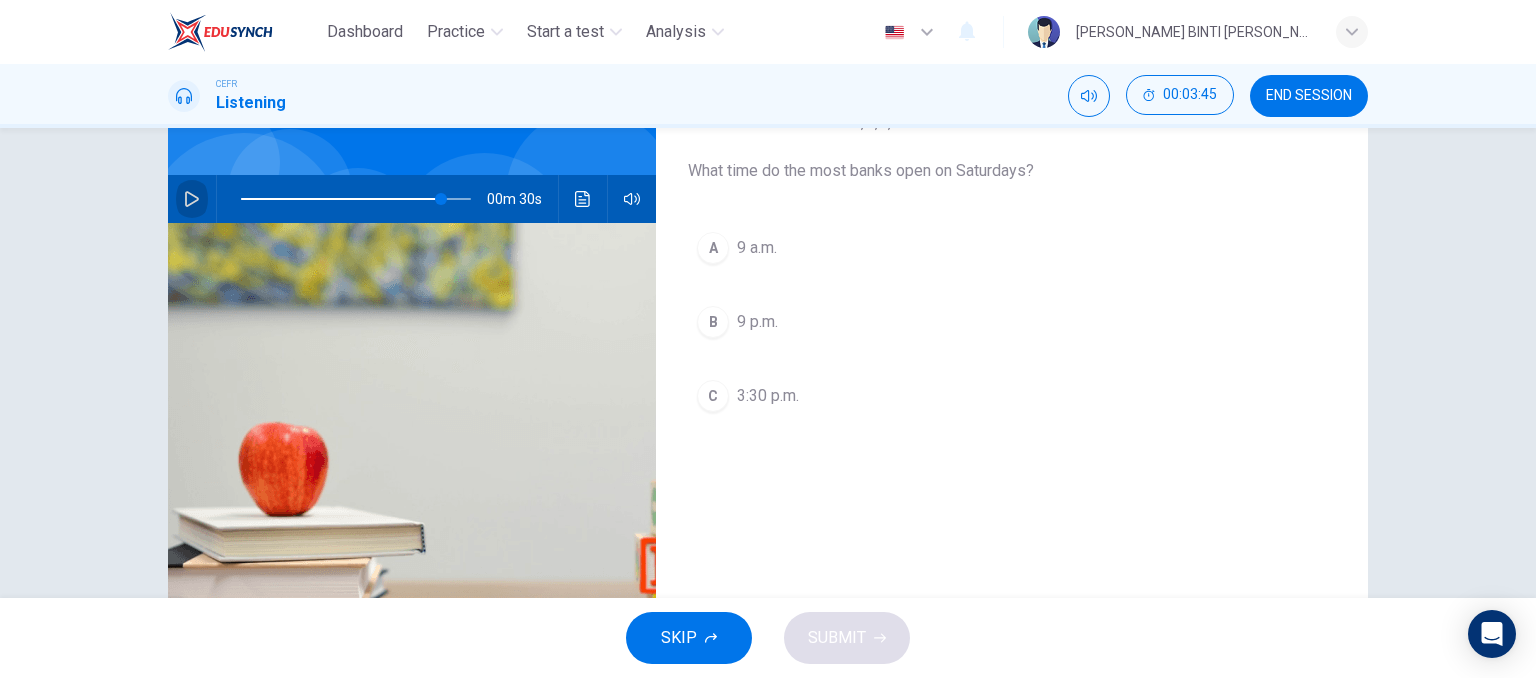click 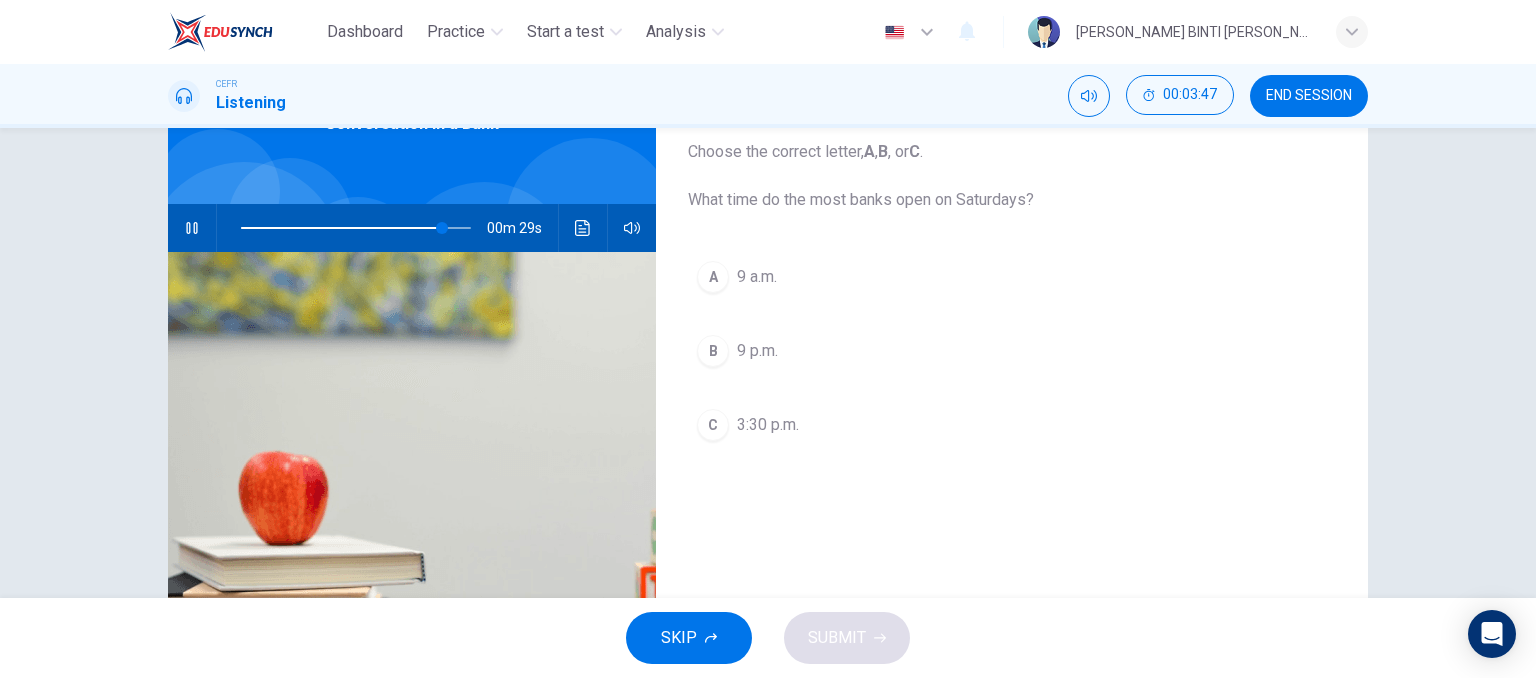 scroll, scrollTop: 122, scrollLeft: 0, axis: vertical 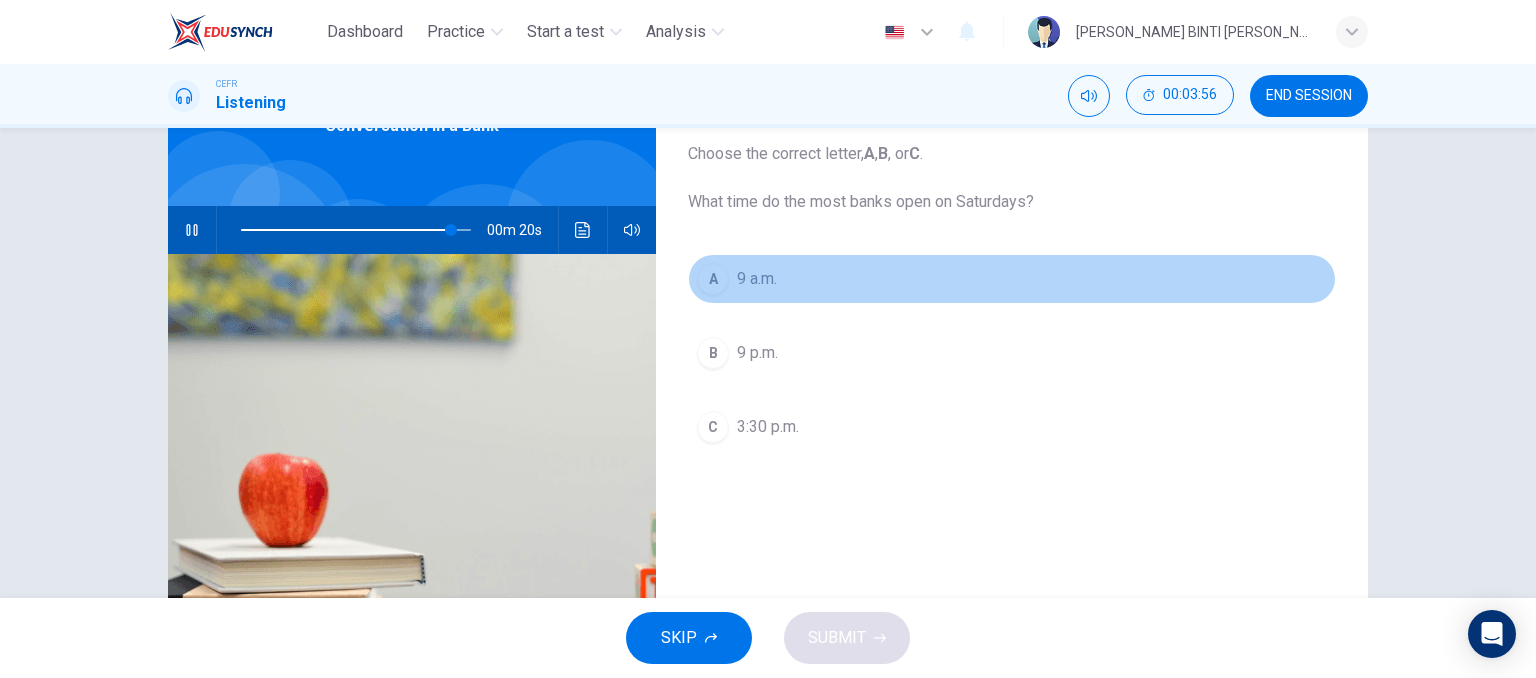 click on "9 a.m." at bounding box center (757, 279) 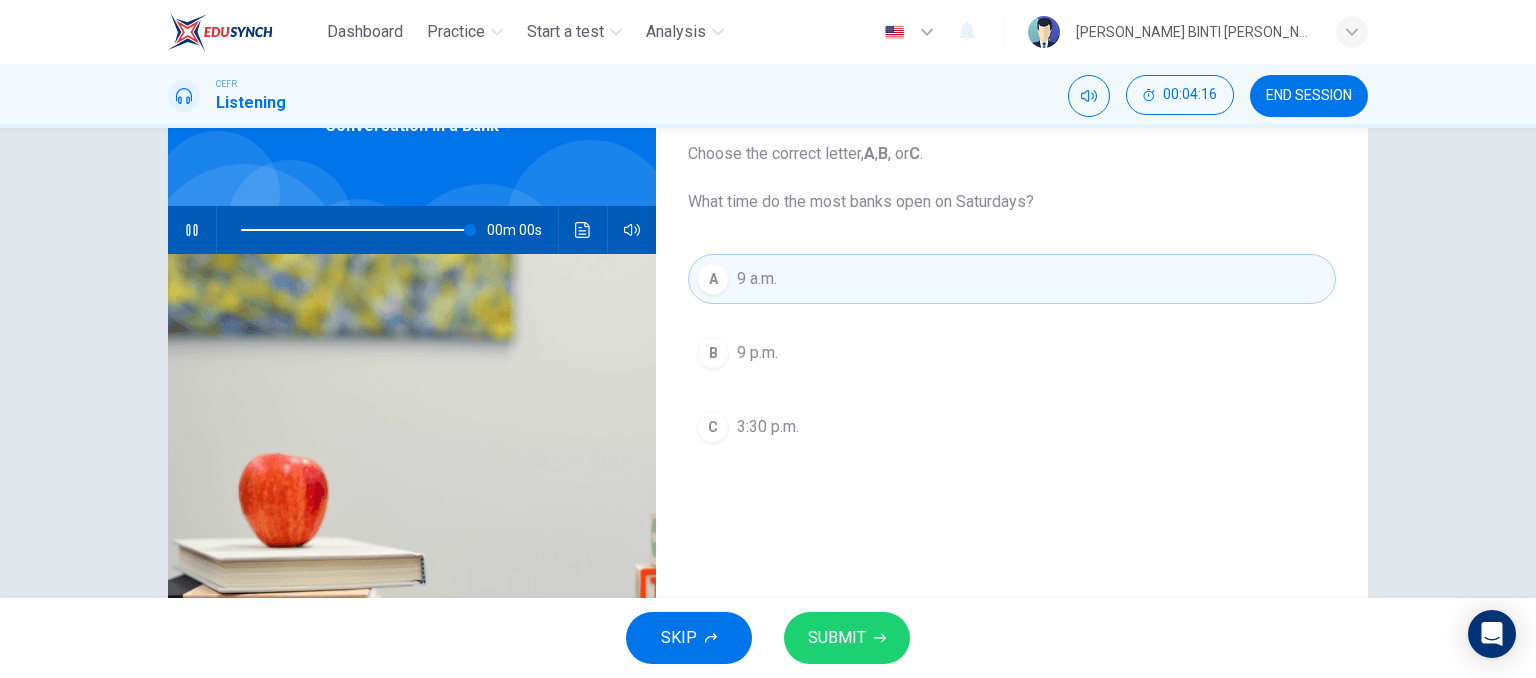 type on "0" 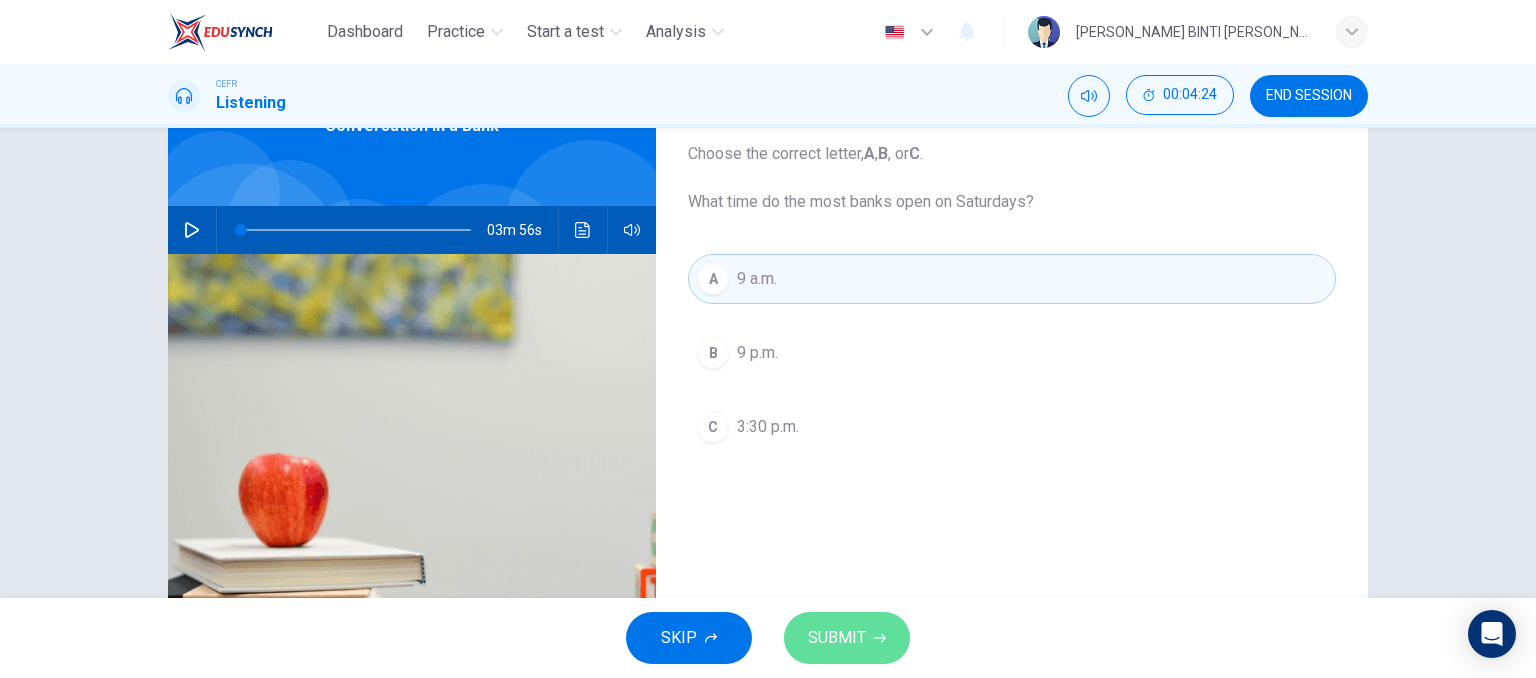 click on "SUBMIT" at bounding box center [847, 638] 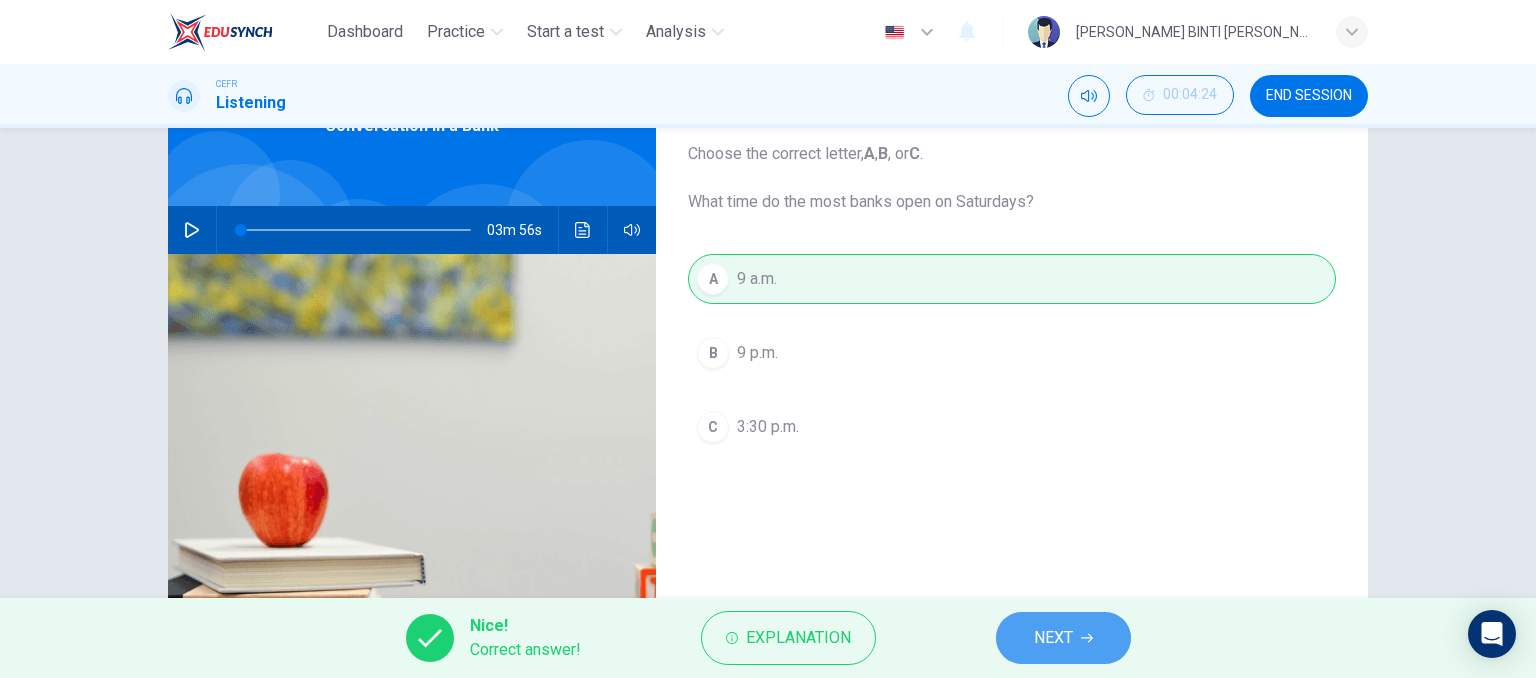 click on "NEXT" at bounding box center [1063, 638] 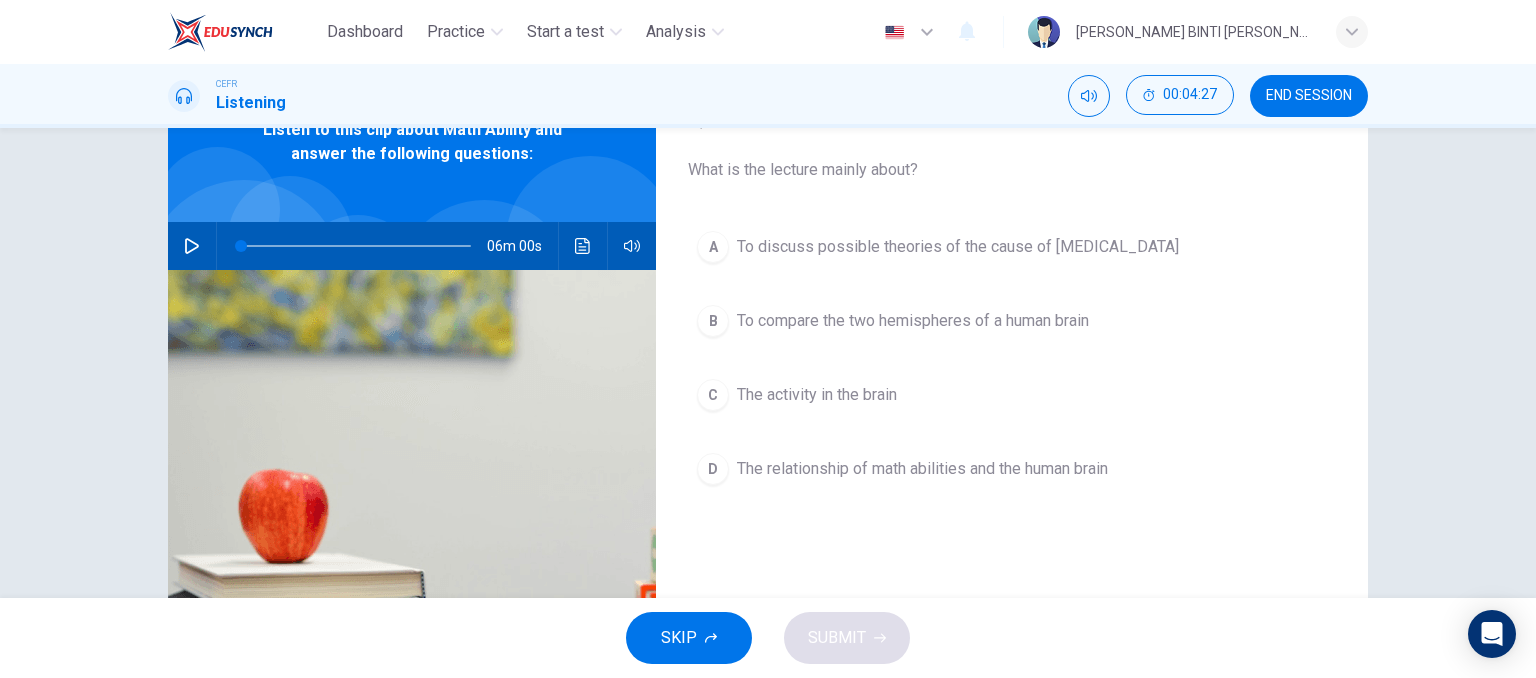 scroll, scrollTop: 107, scrollLeft: 0, axis: vertical 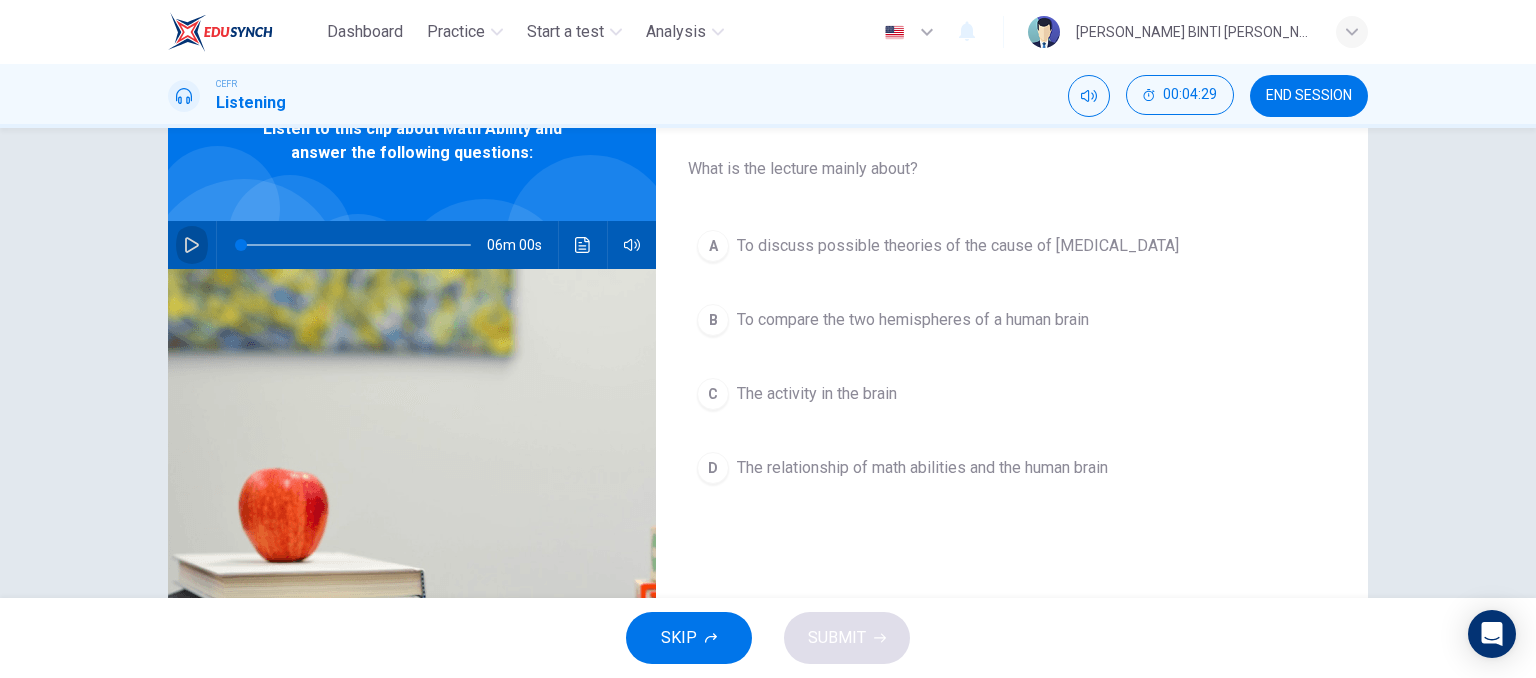 click at bounding box center (192, 245) 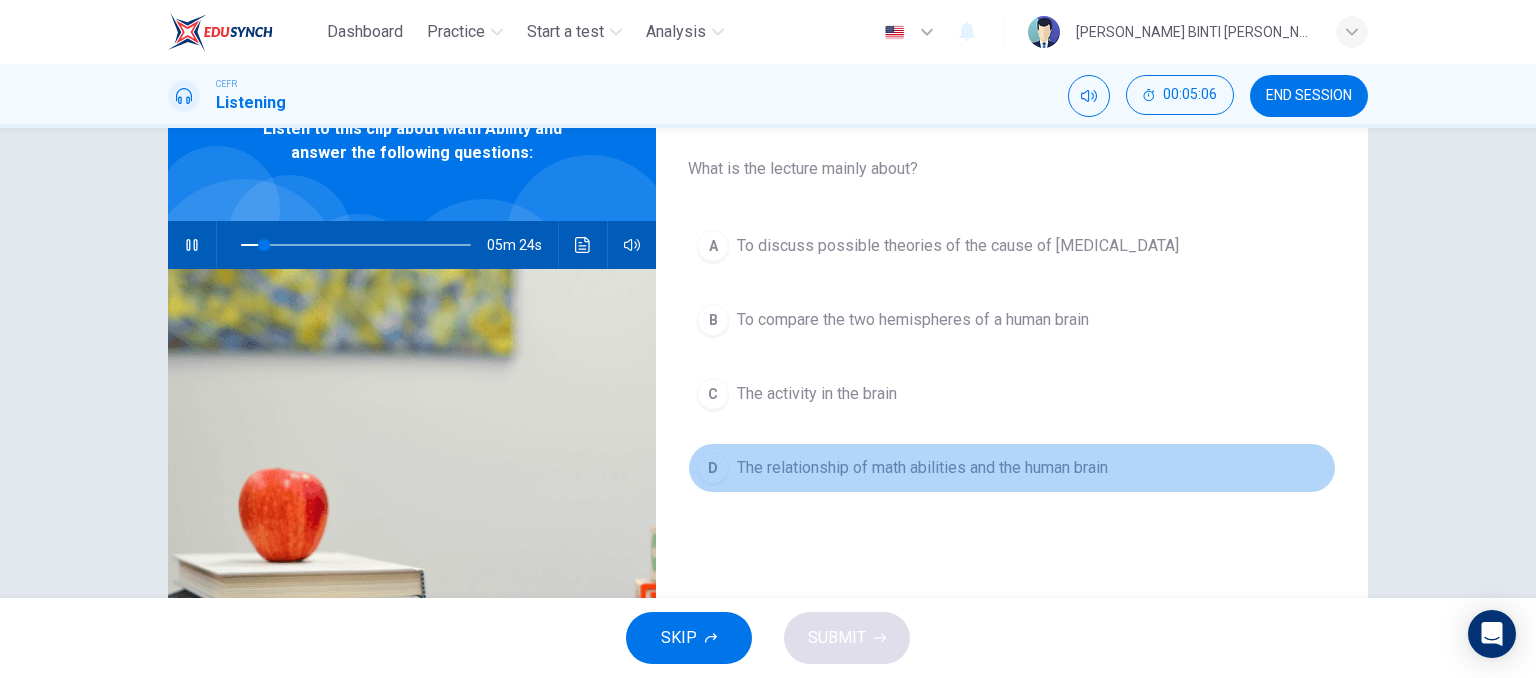 click on "D The relationship of math abilities and the human brain" at bounding box center (1012, 468) 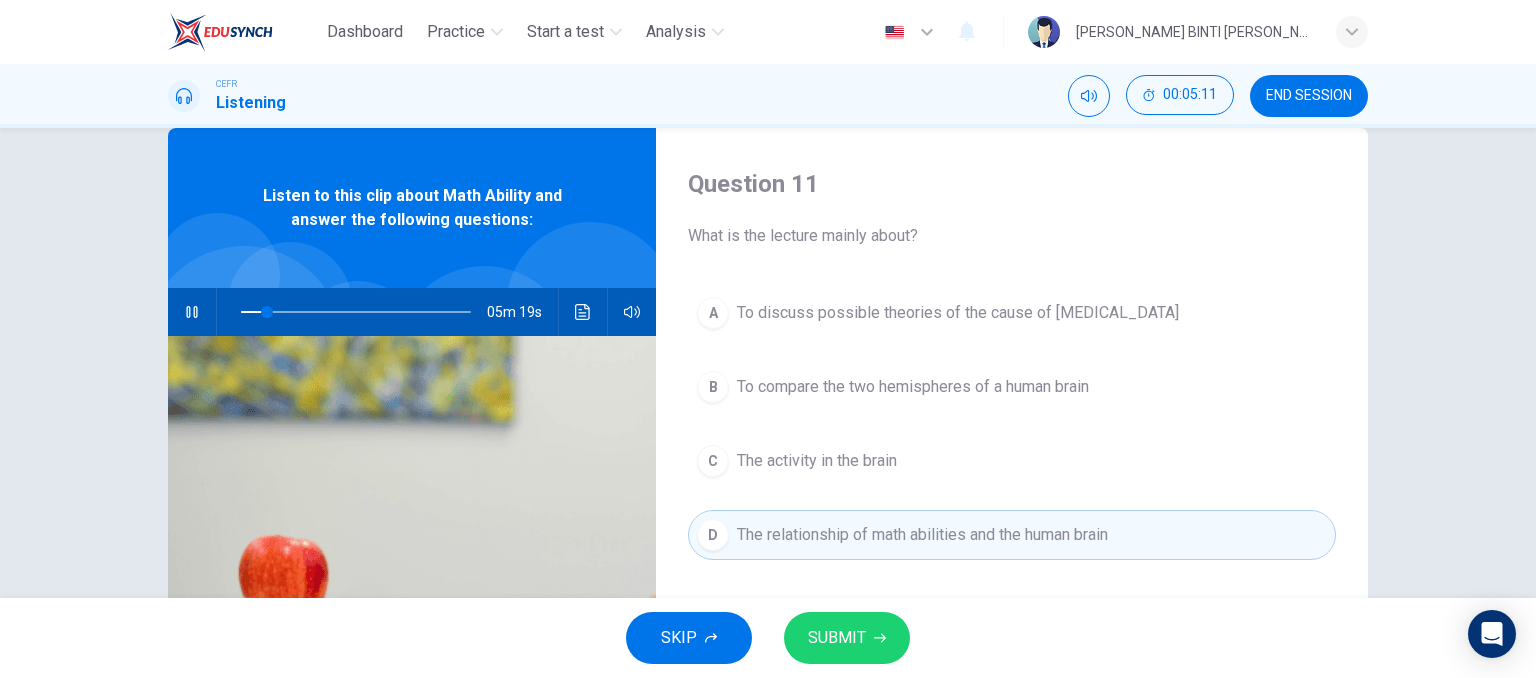 scroll, scrollTop: 39, scrollLeft: 0, axis: vertical 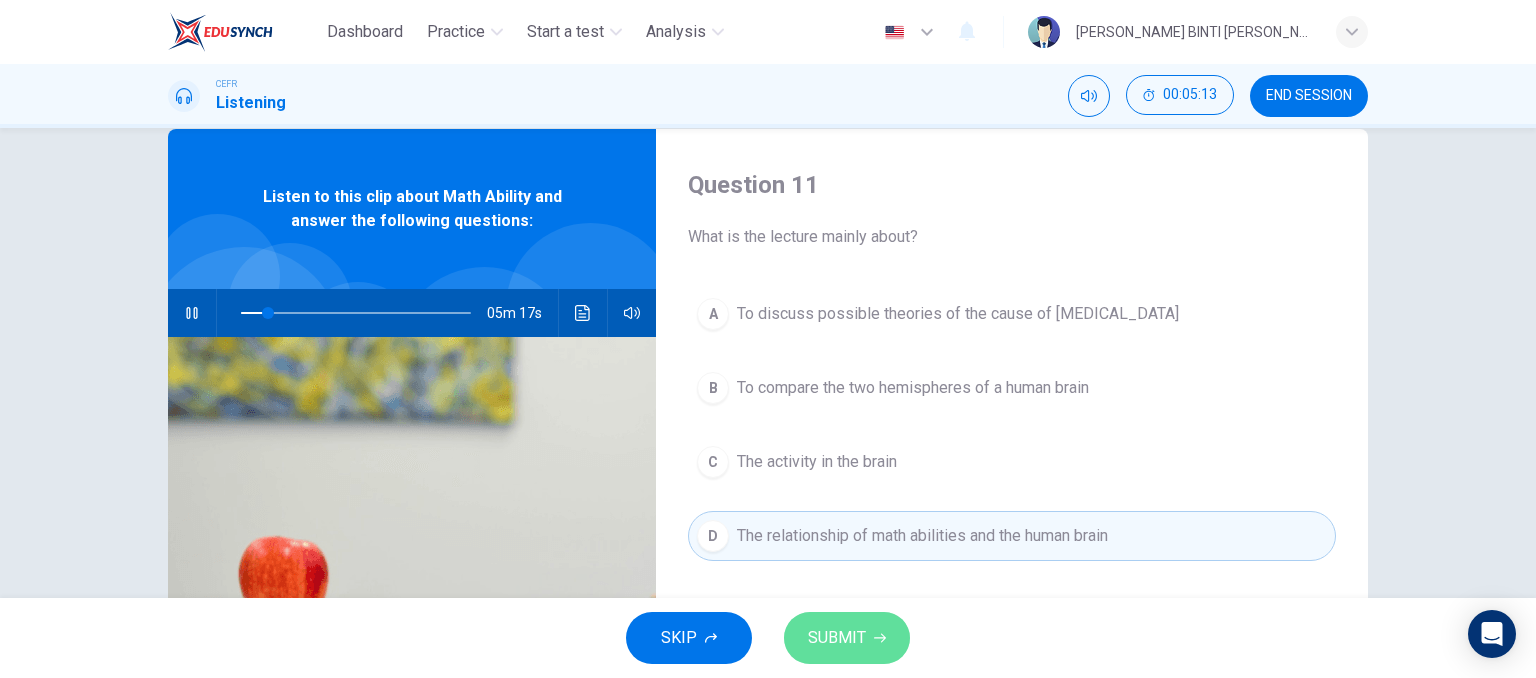 click on "SUBMIT" at bounding box center [837, 638] 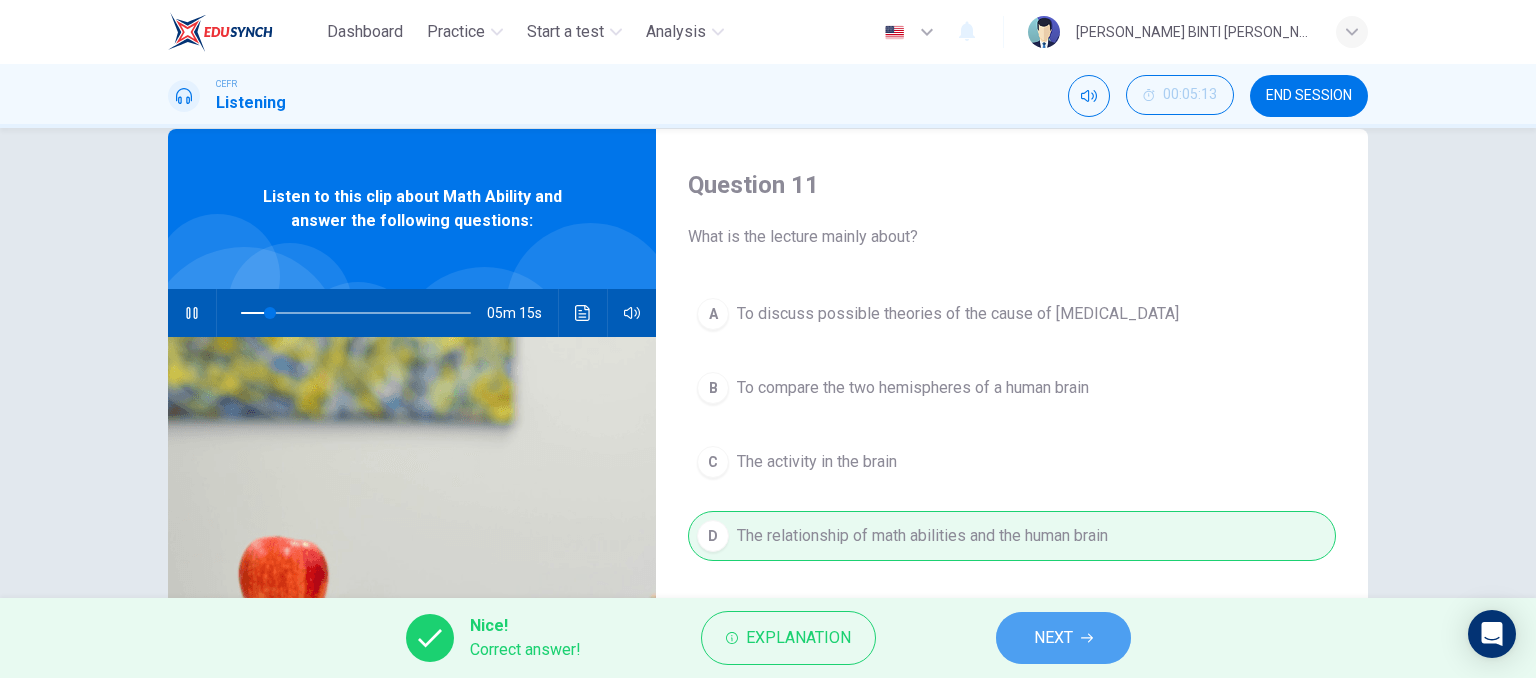 click on "NEXT" at bounding box center [1063, 638] 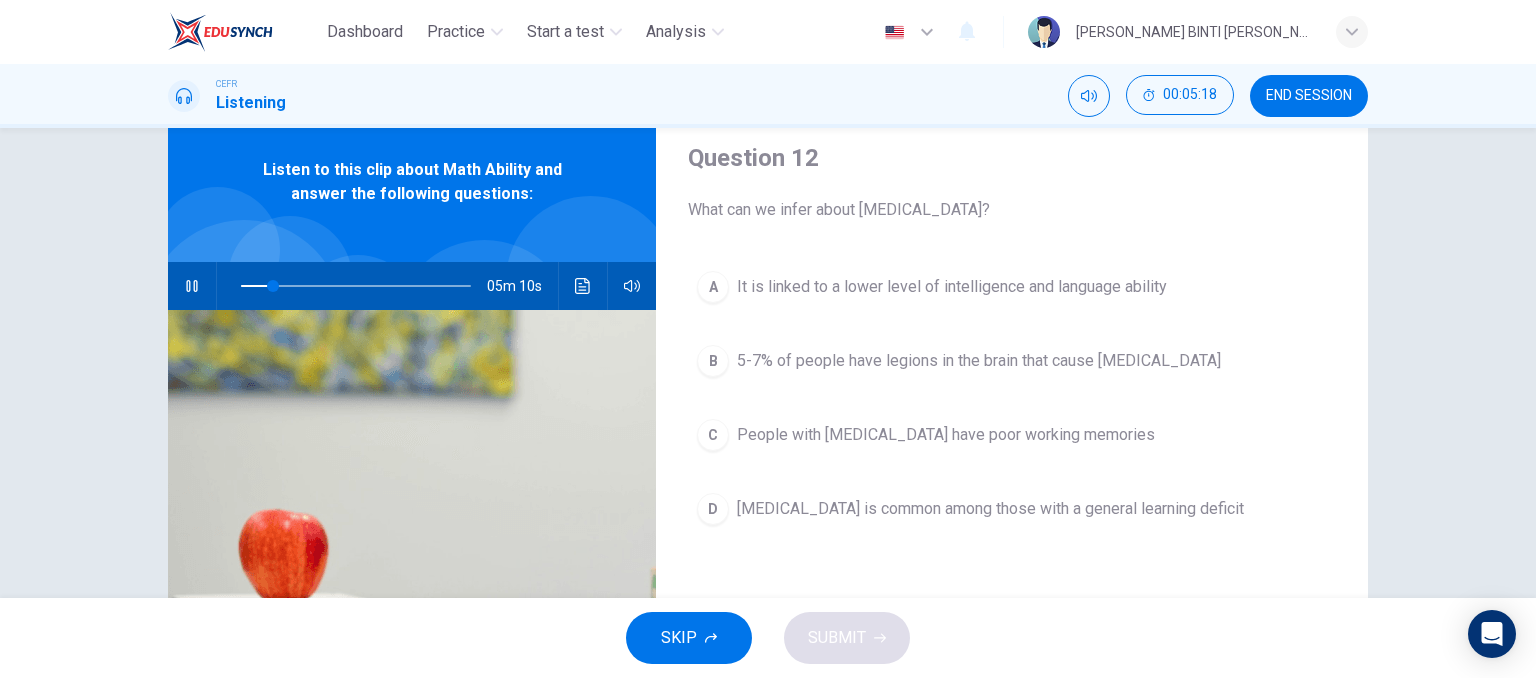 scroll, scrollTop: 64, scrollLeft: 0, axis: vertical 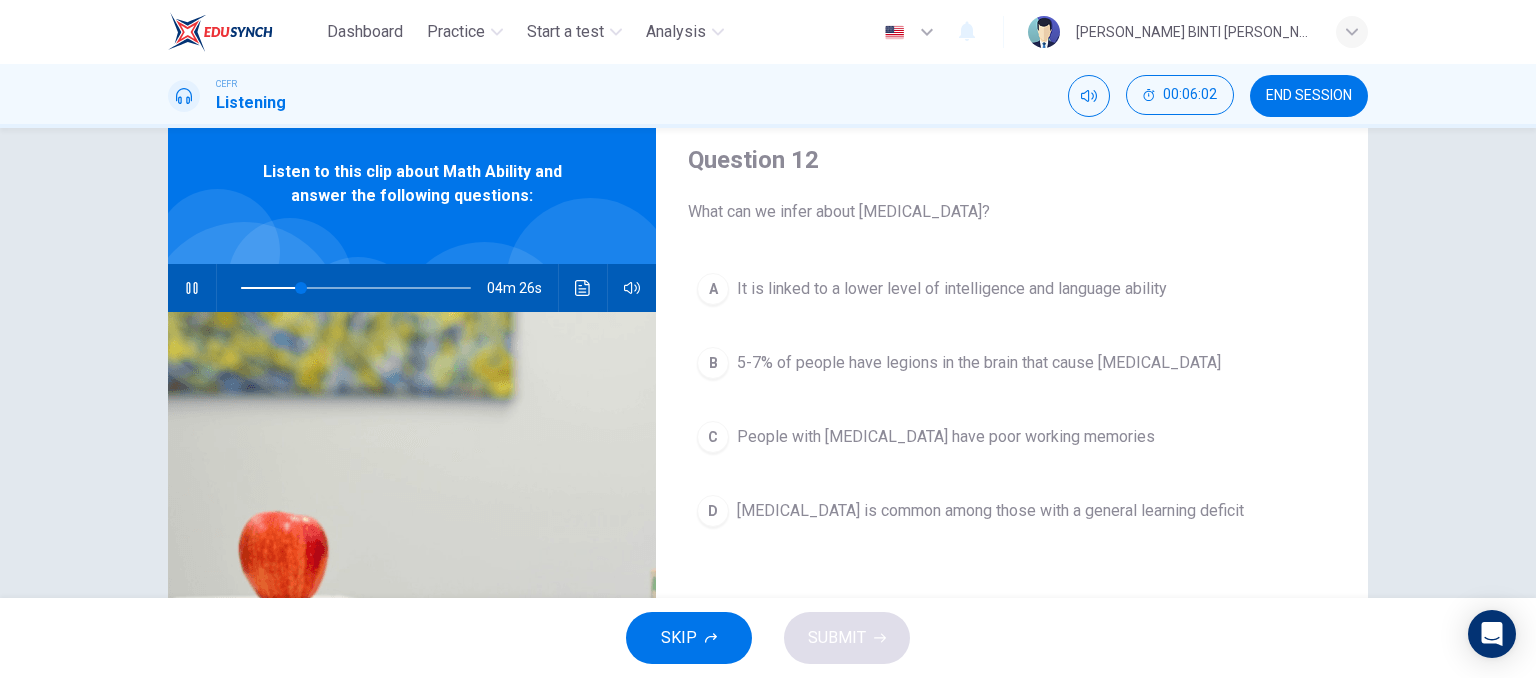 click on "[MEDICAL_DATA] is common among those with a general learning deficit" at bounding box center [990, 511] 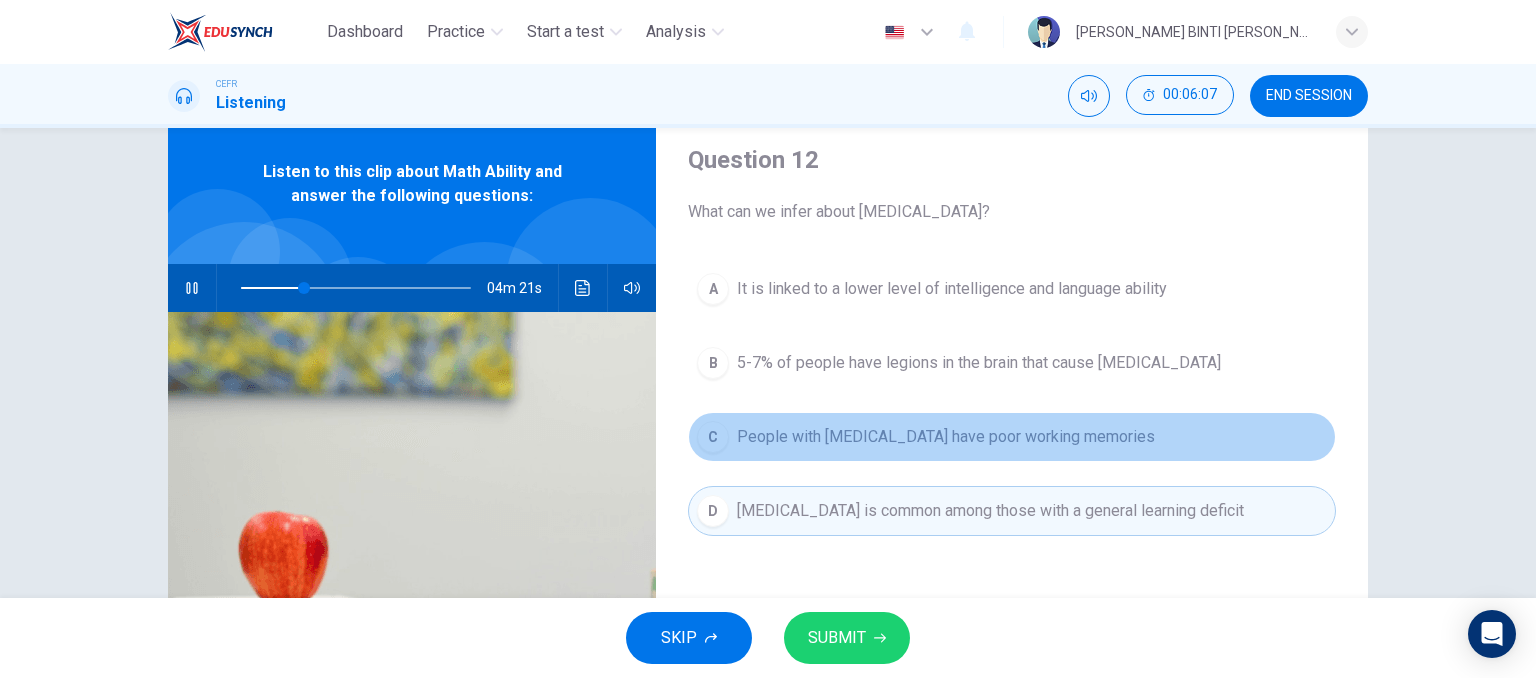 click on "People with [MEDICAL_DATA] have poor working memories" at bounding box center [946, 437] 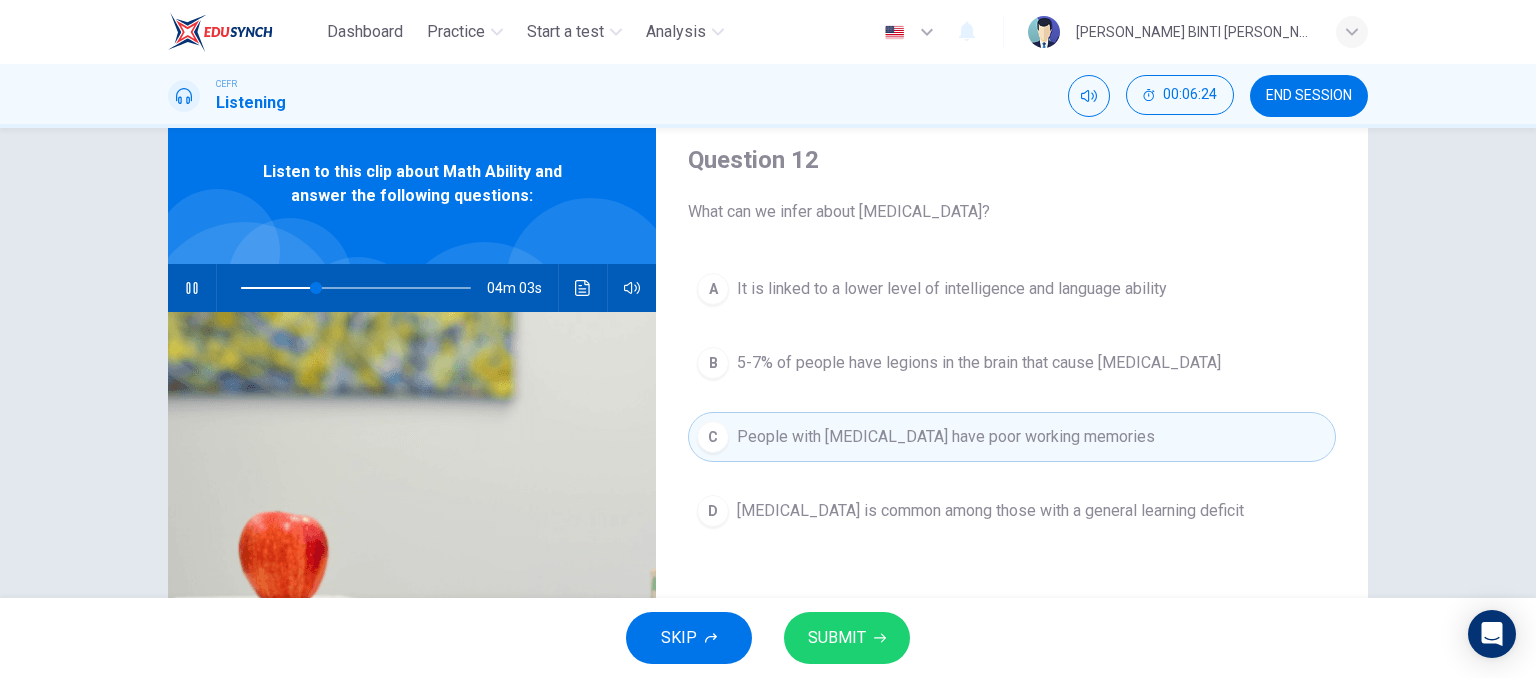 click on "Question 12 What can we infer about [MEDICAL_DATA]? A It is linked to a lower level of intelligence and language ability B 5-7% of people have legions in the brain that cause [MEDICAL_DATA] C People with [MEDICAL_DATA] have poor working memories D [MEDICAL_DATA] is common among those with a general learning deficit" at bounding box center [1012, 451] 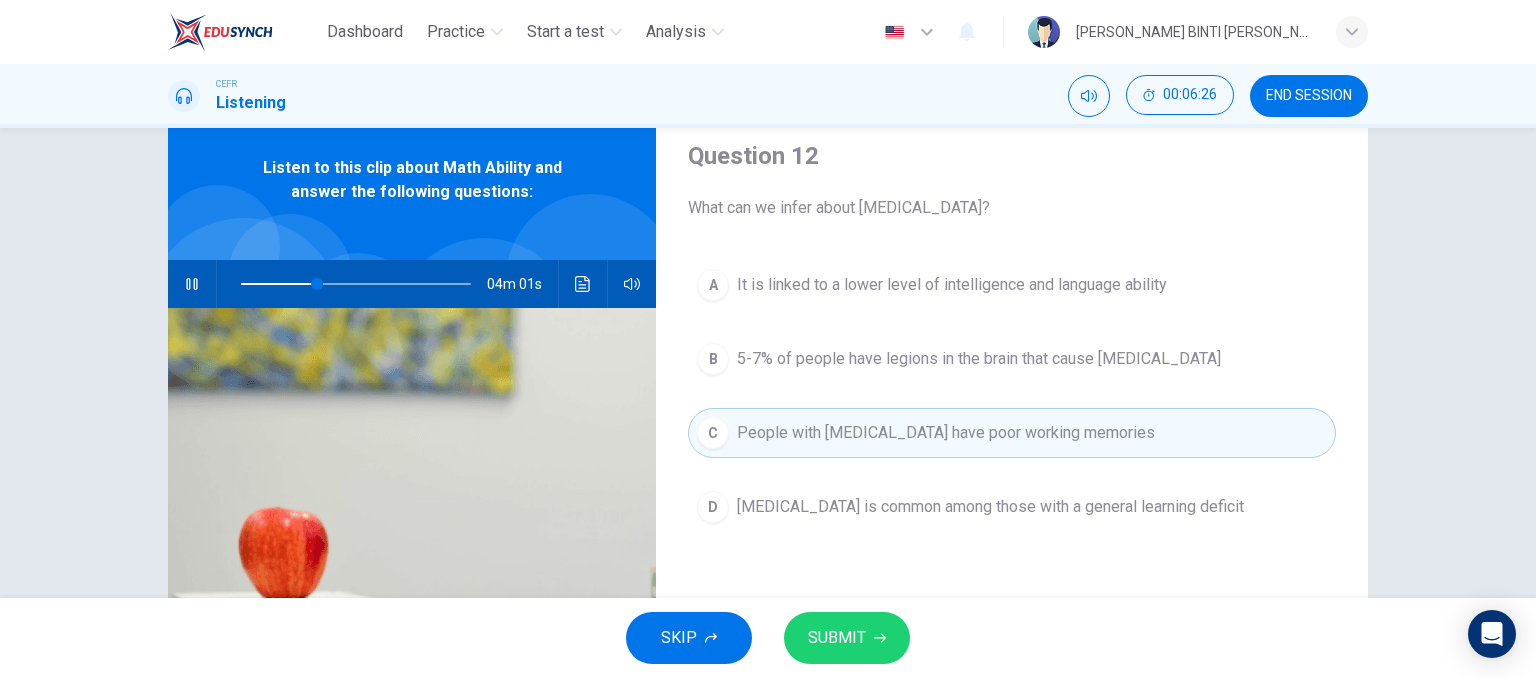 scroll, scrollTop: 68, scrollLeft: 0, axis: vertical 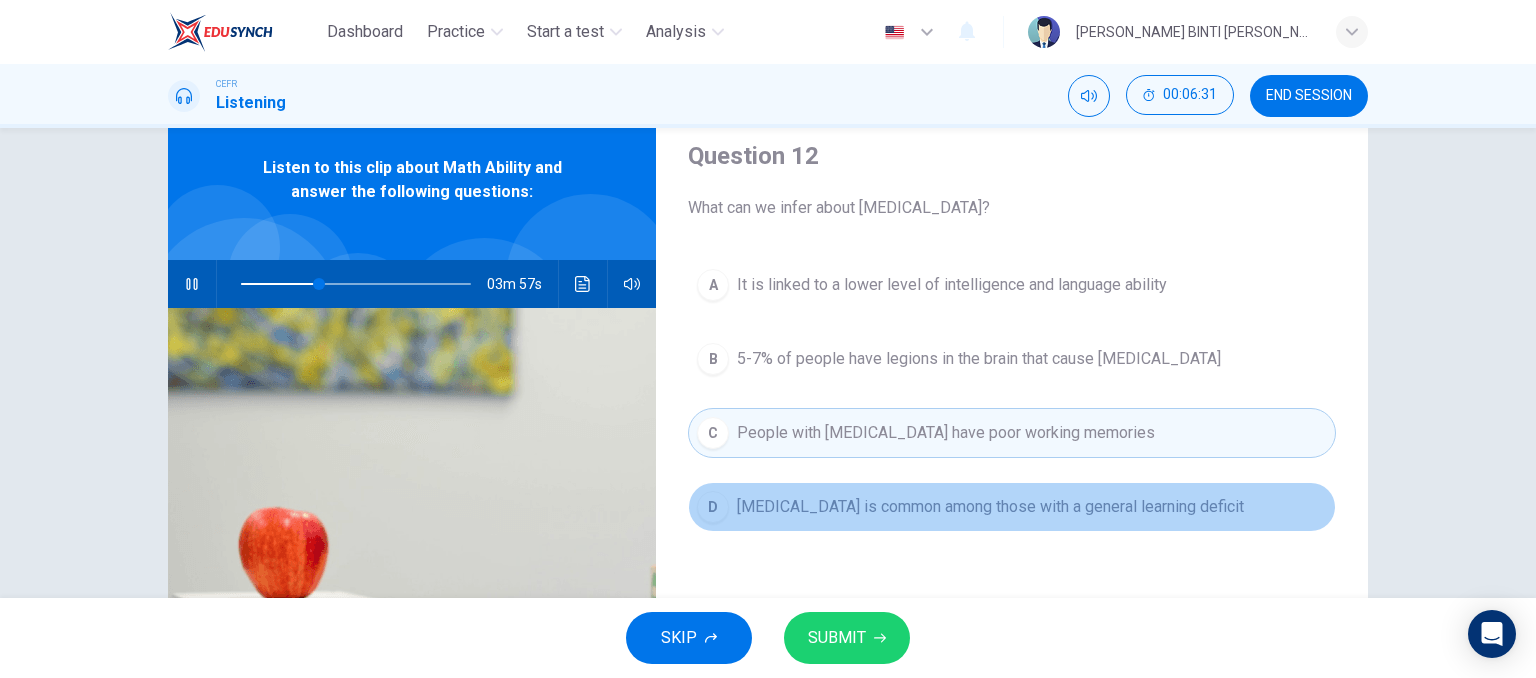 click on "[MEDICAL_DATA] is common among those with a general learning deficit" at bounding box center (990, 507) 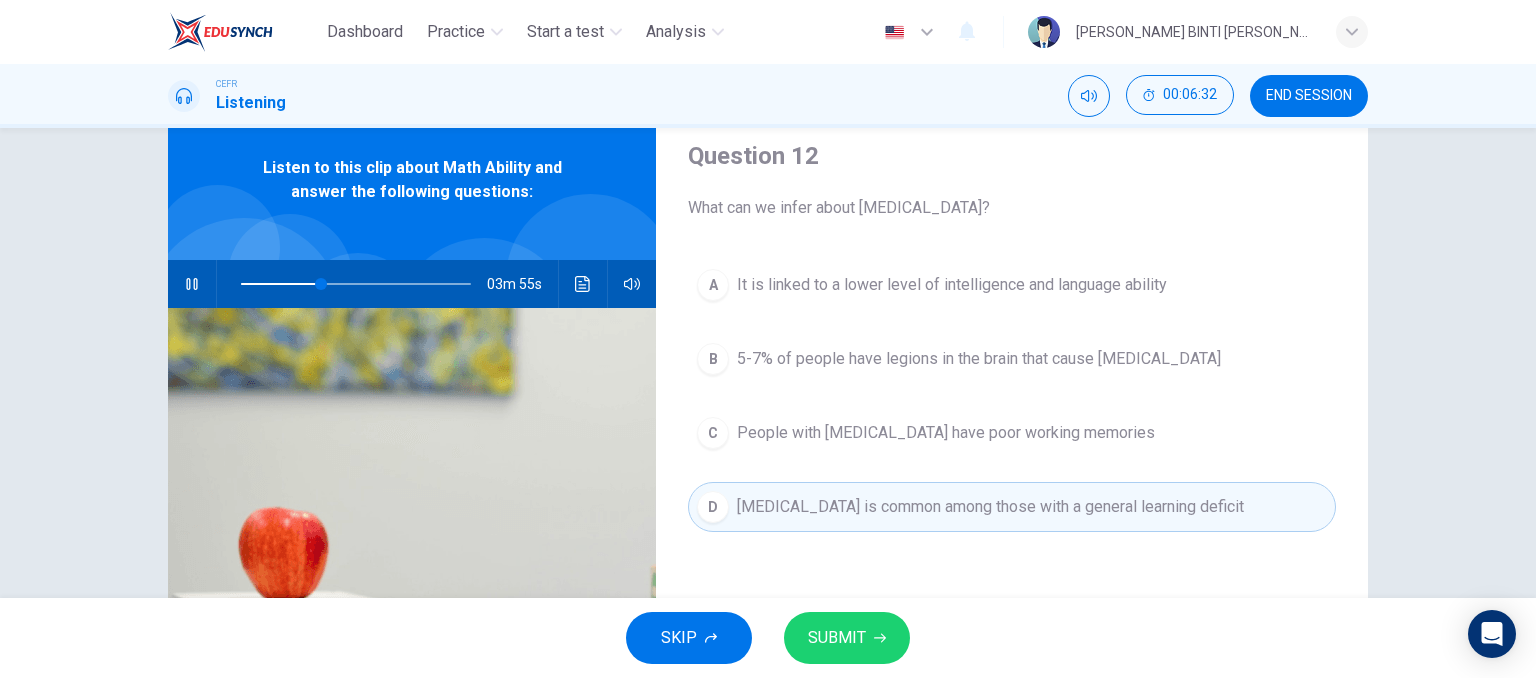 click on "A It is linked to a lower level of intelligence and language ability B 5-7% of people have legions in the brain that cause [MEDICAL_DATA] C People with [MEDICAL_DATA] have poor working memories D [MEDICAL_DATA] is common among those with a general learning deficit" at bounding box center [1012, 416] 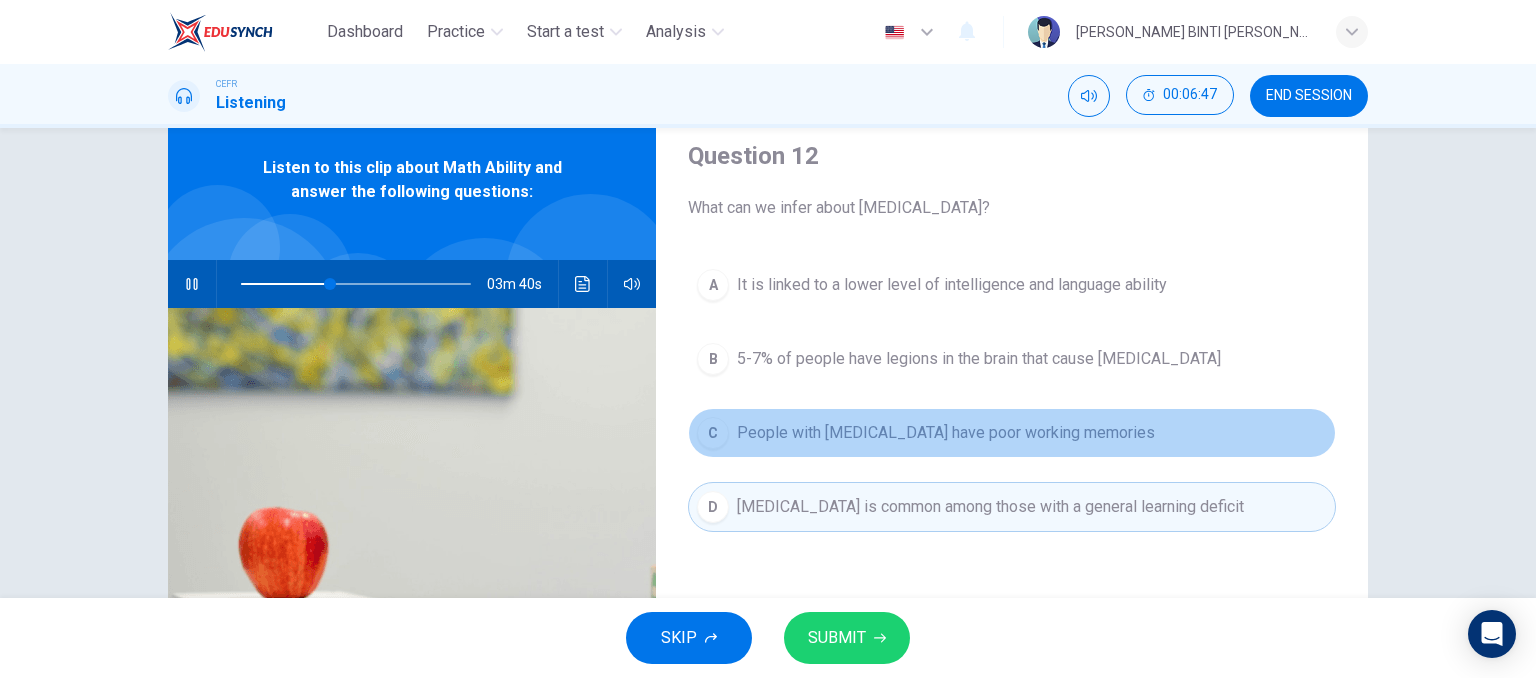 click on "People with [MEDICAL_DATA] have poor working memories" at bounding box center (946, 433) 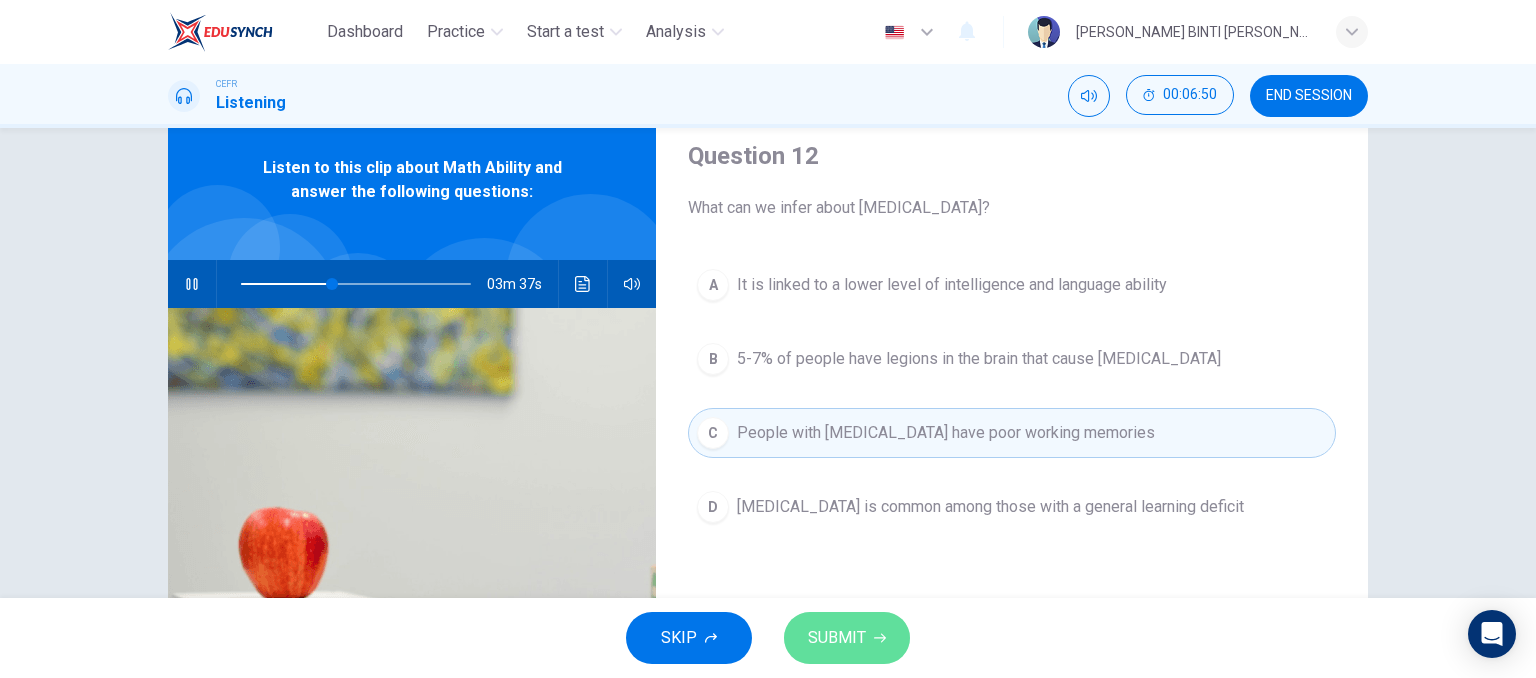 click on "SUBMIT" at bounding box center (837, 638) 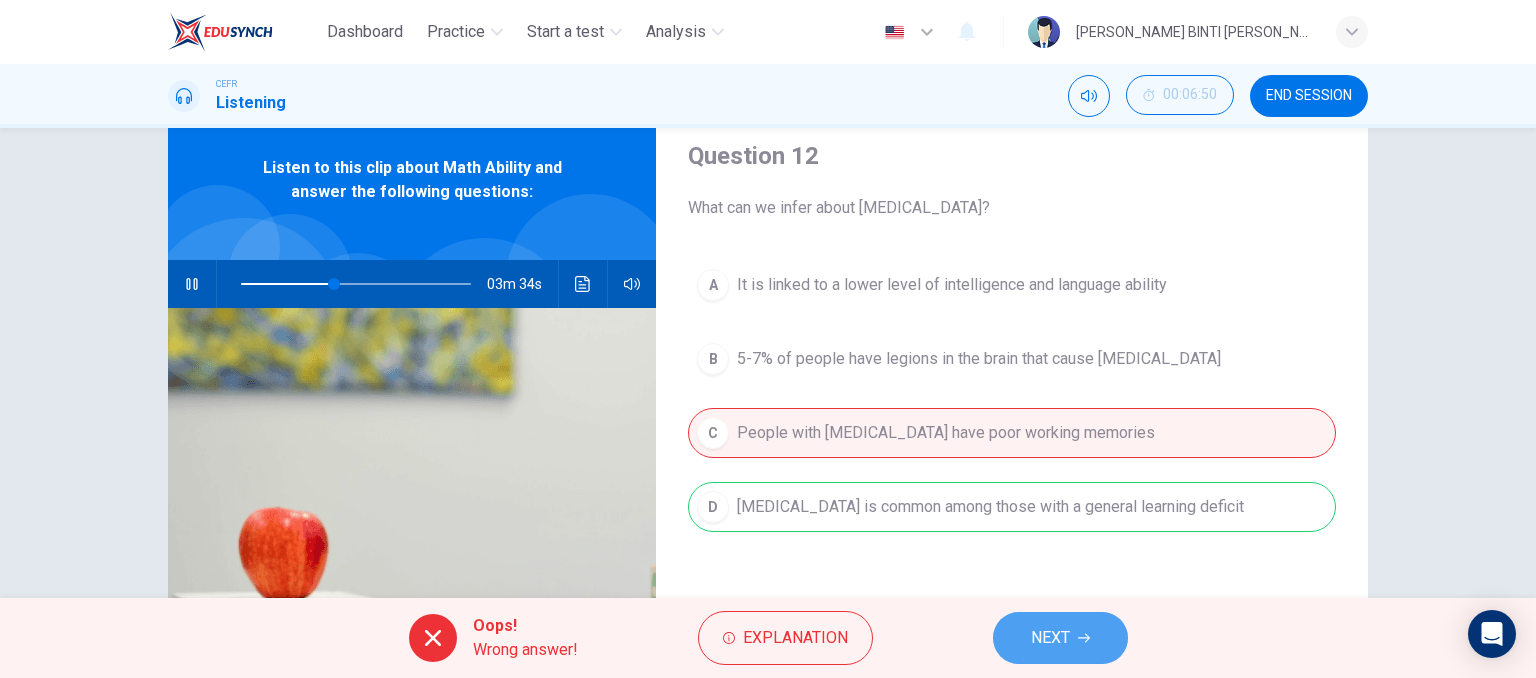 click on "NEXT" at bounding box center [1050, 638] 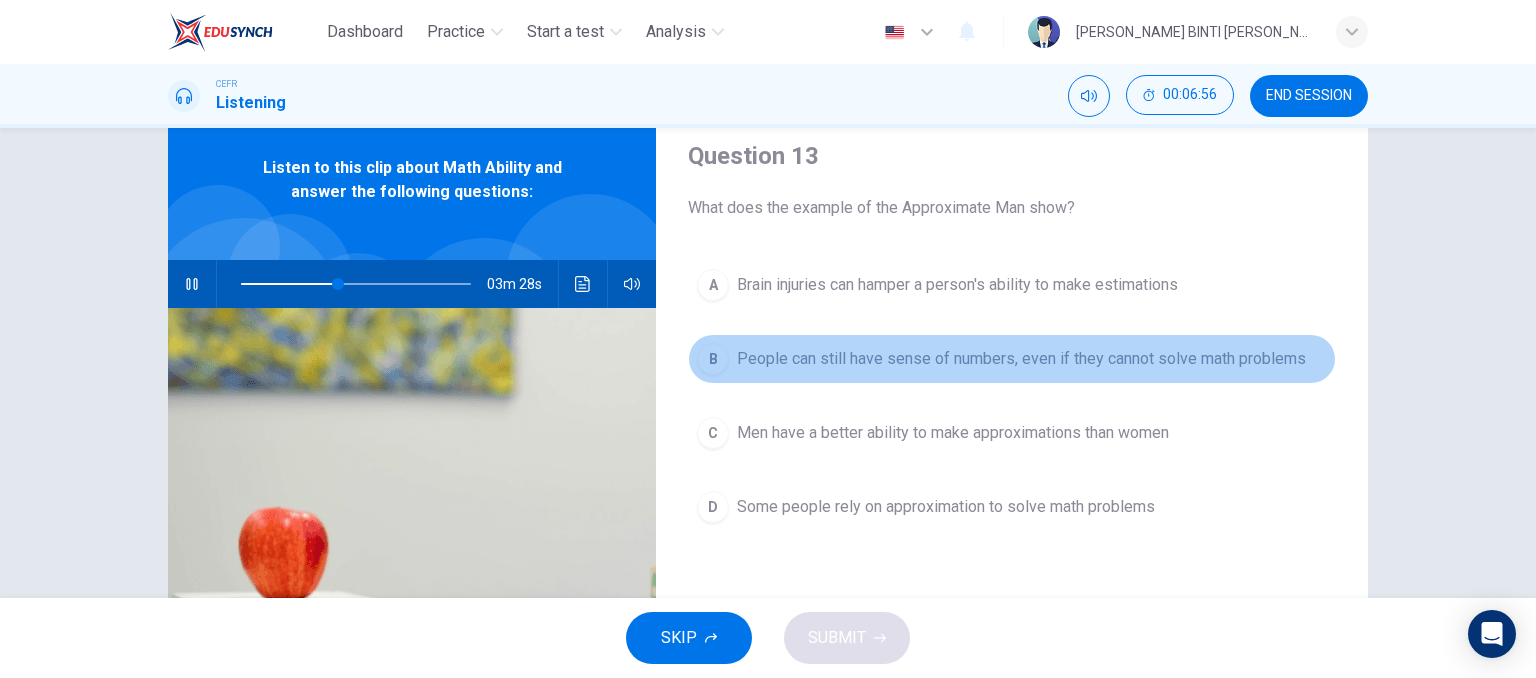click on "People can still have sense of numbers, even if they cannot solve math problems" at bounding box center (1021, 359) 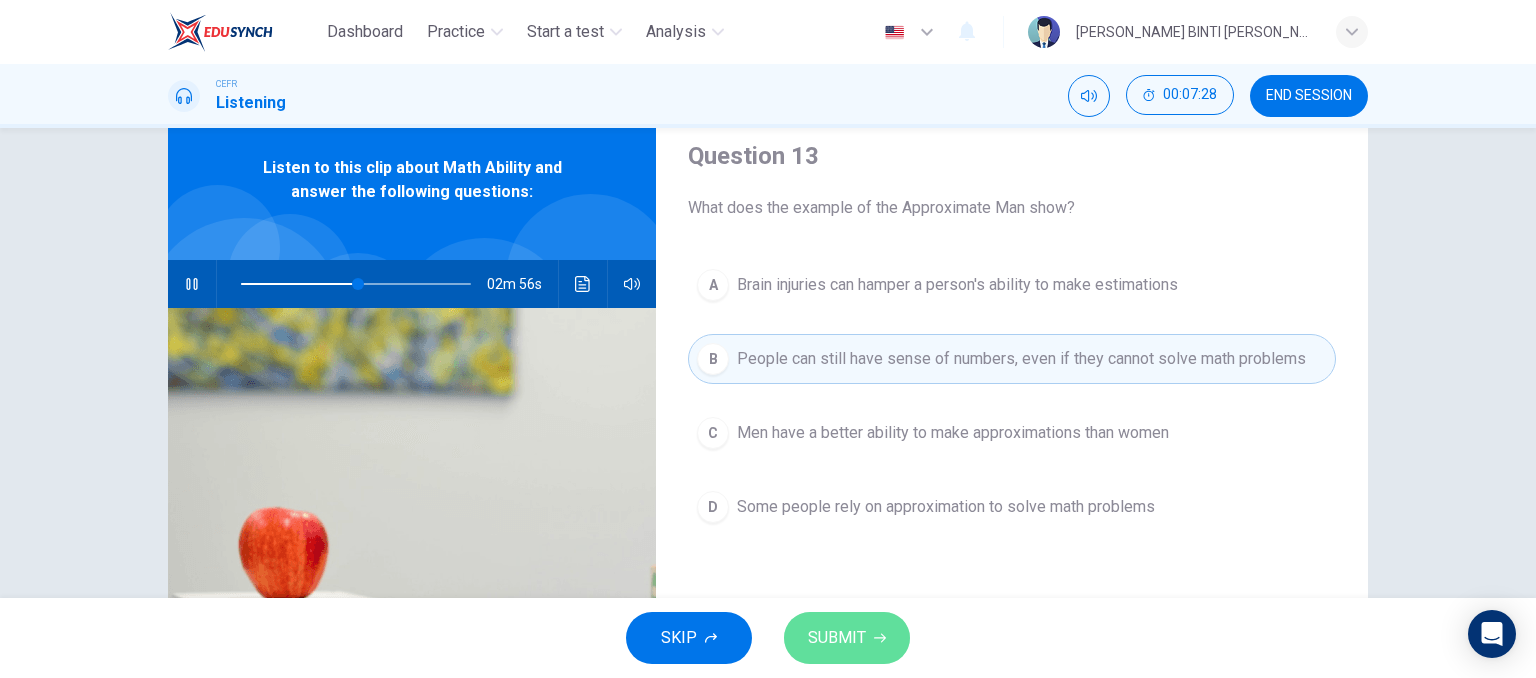 click on "SUBMIT" at bounding box center [847, 638] 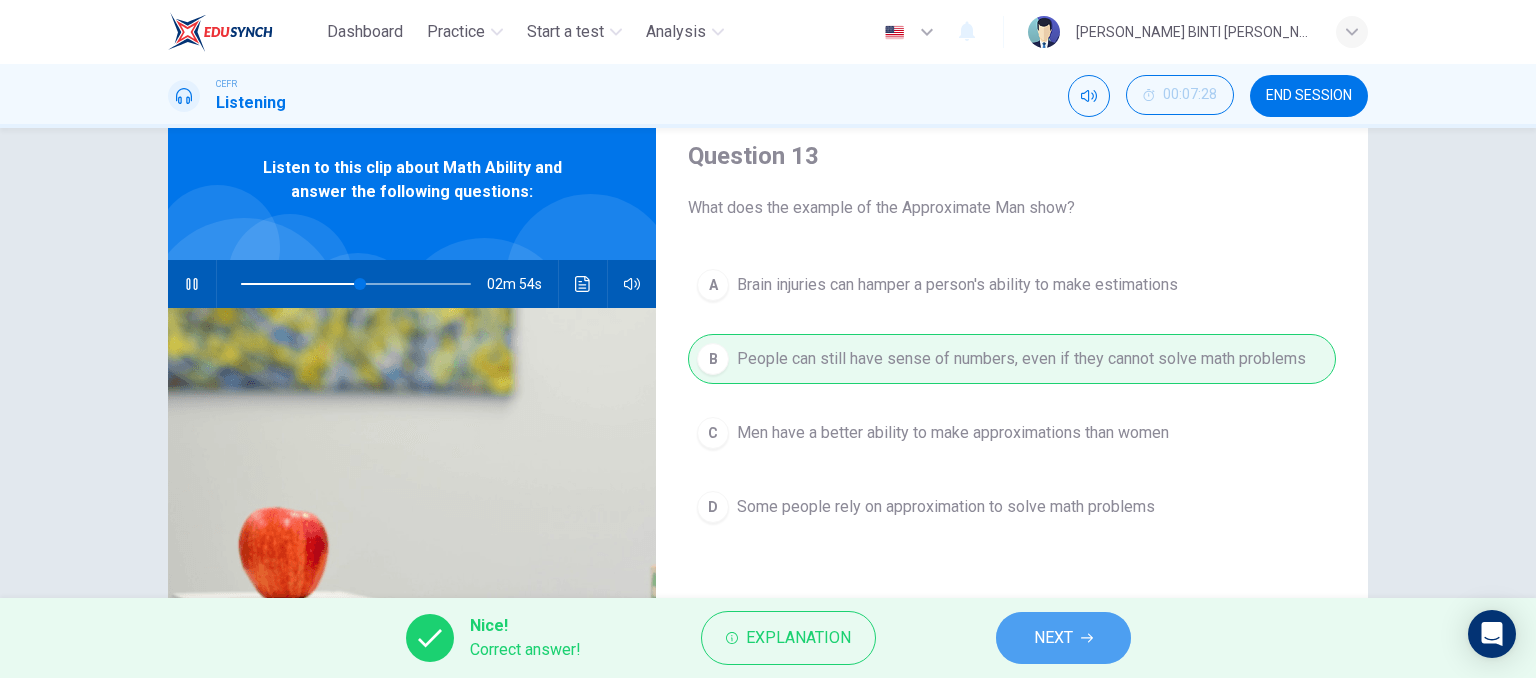 click 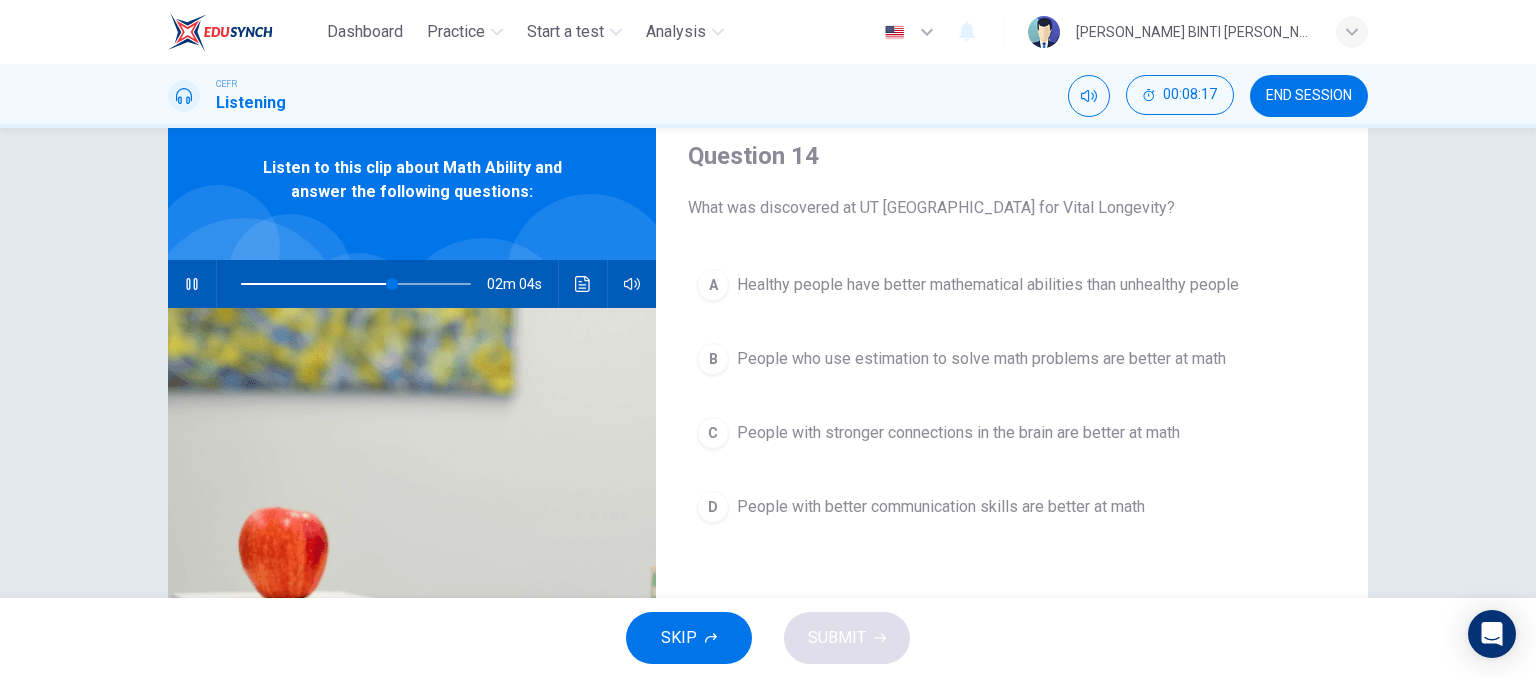 click on "C People with stronger connections in the brain are better at math" at bounding box center [1012, 433] 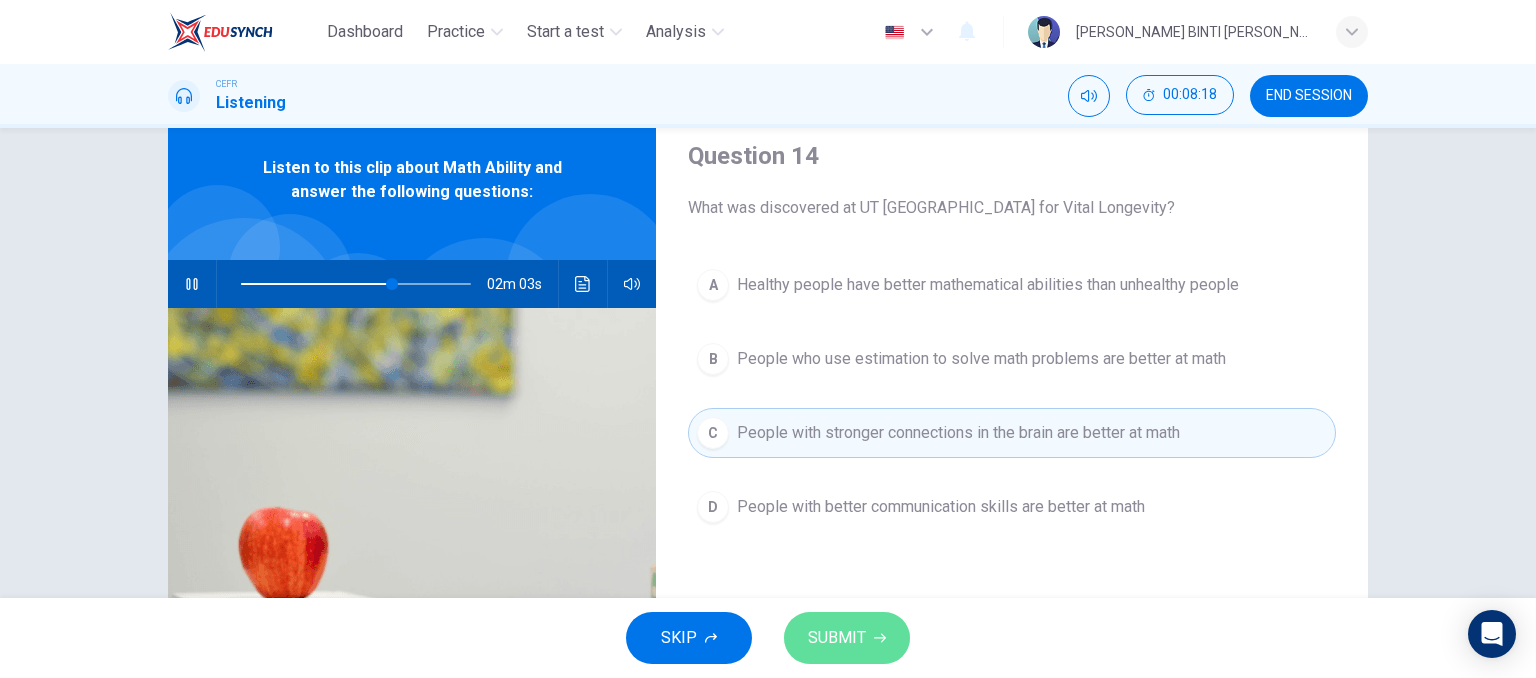 click on "SUBMIT" at bounding box center [847, 638] 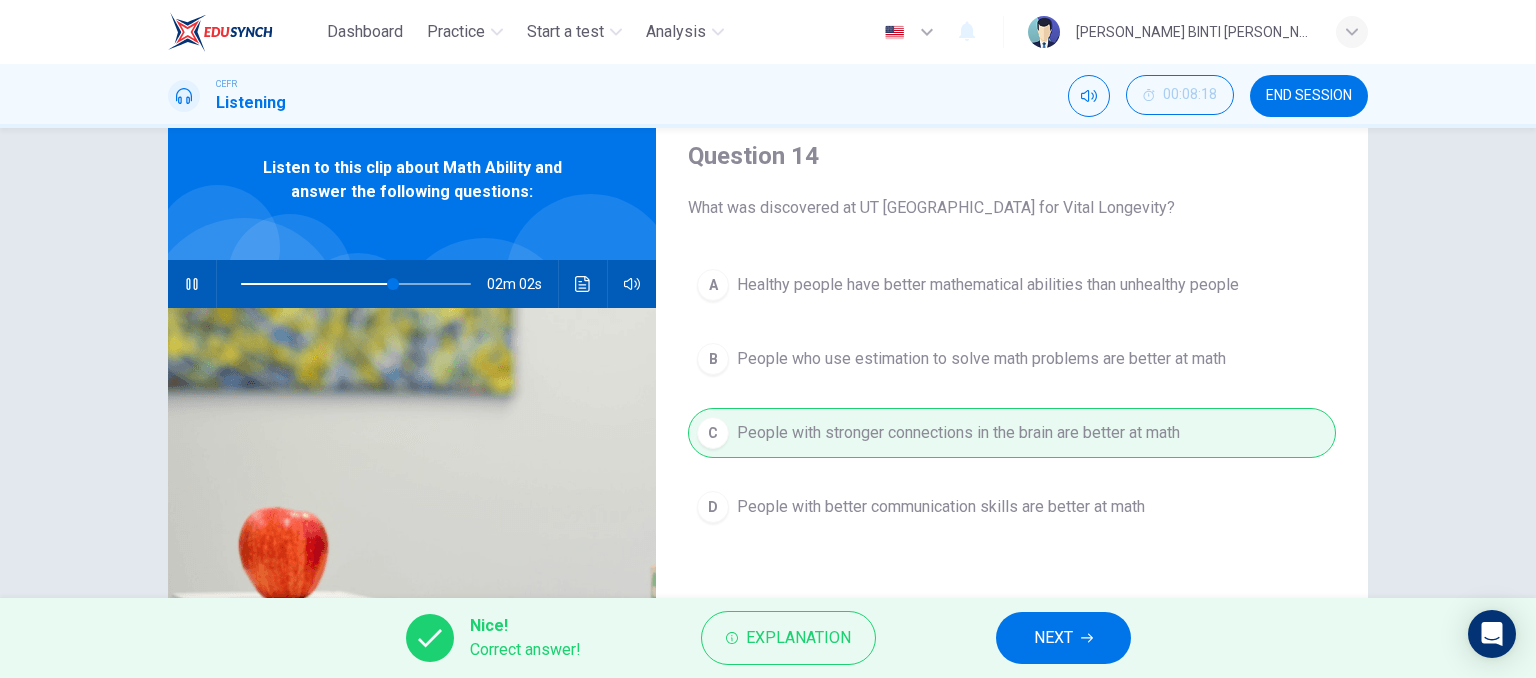 type on "66" 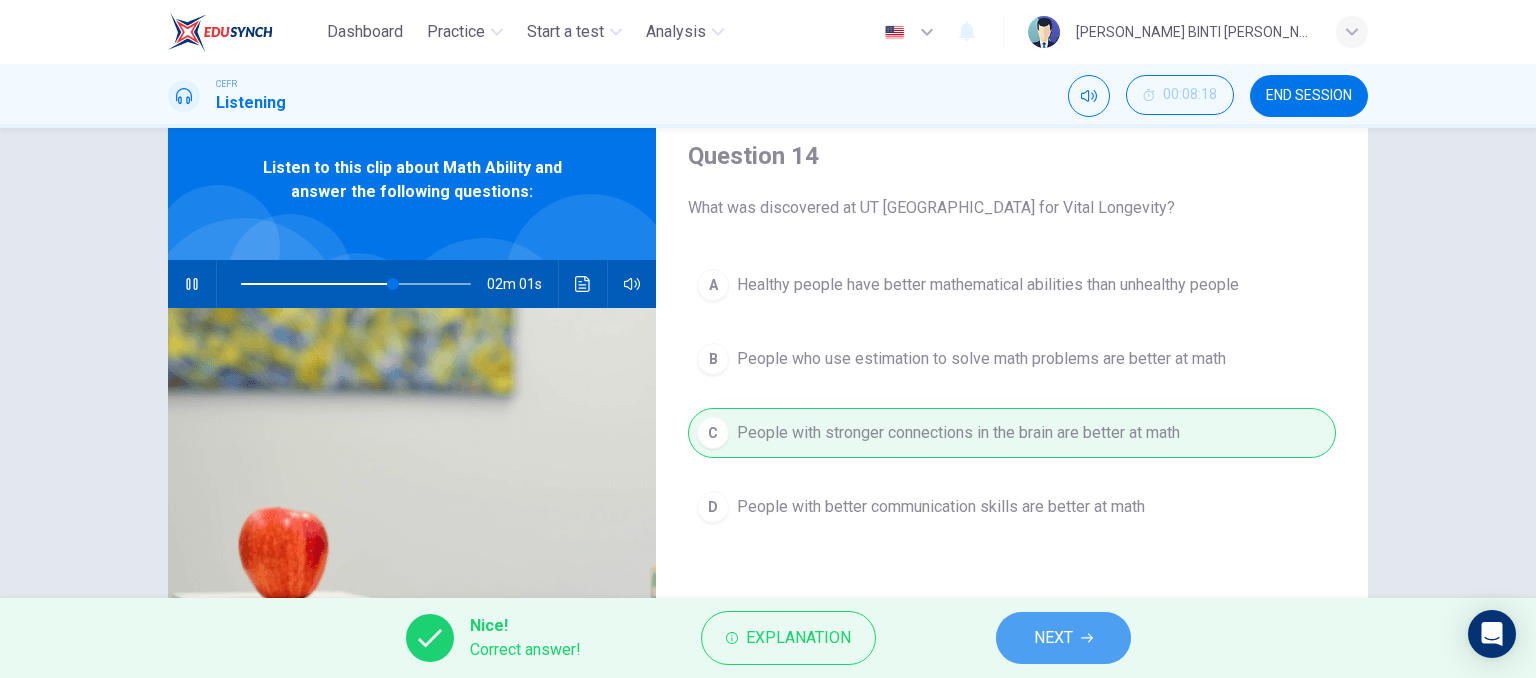 click on "NEXT" at bounding box center (1063, 638) 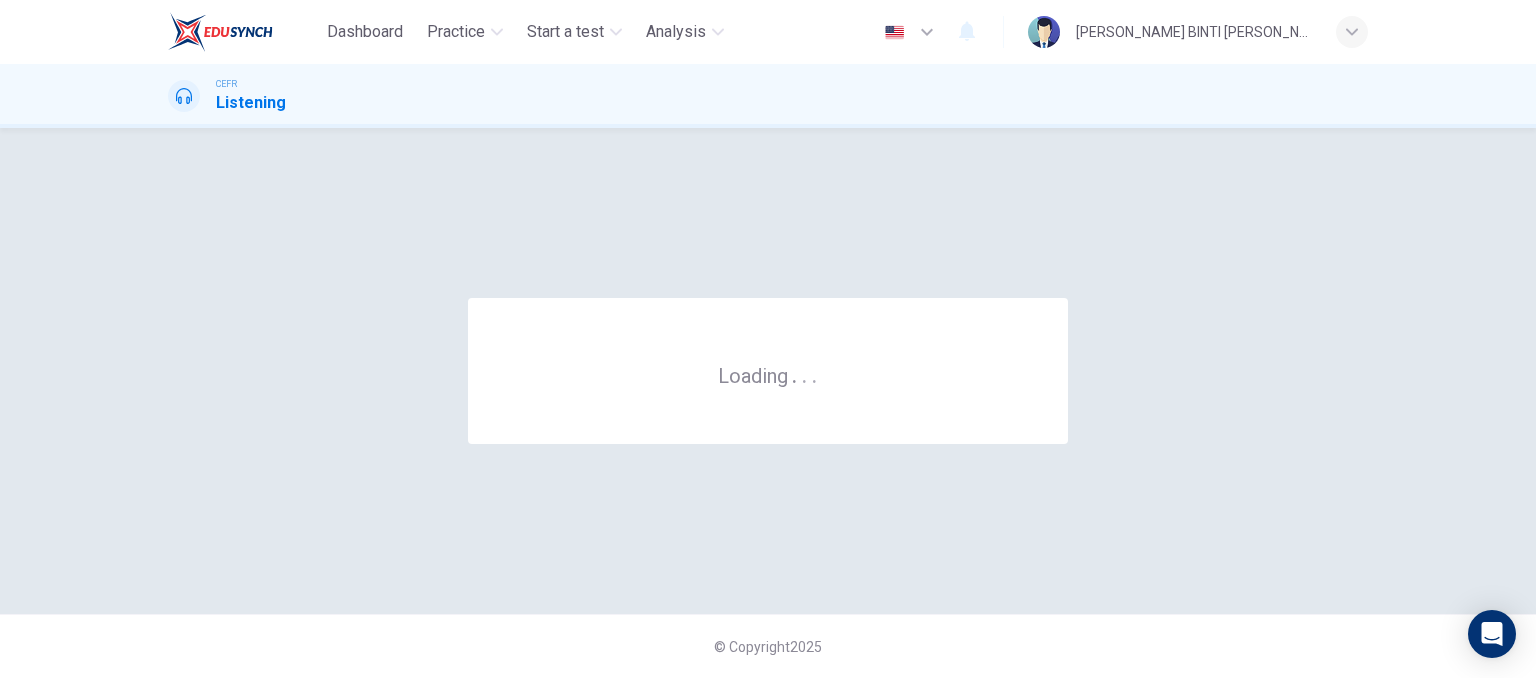 scroll, scrollTop: 0, scrollLeft: 0, axis: both 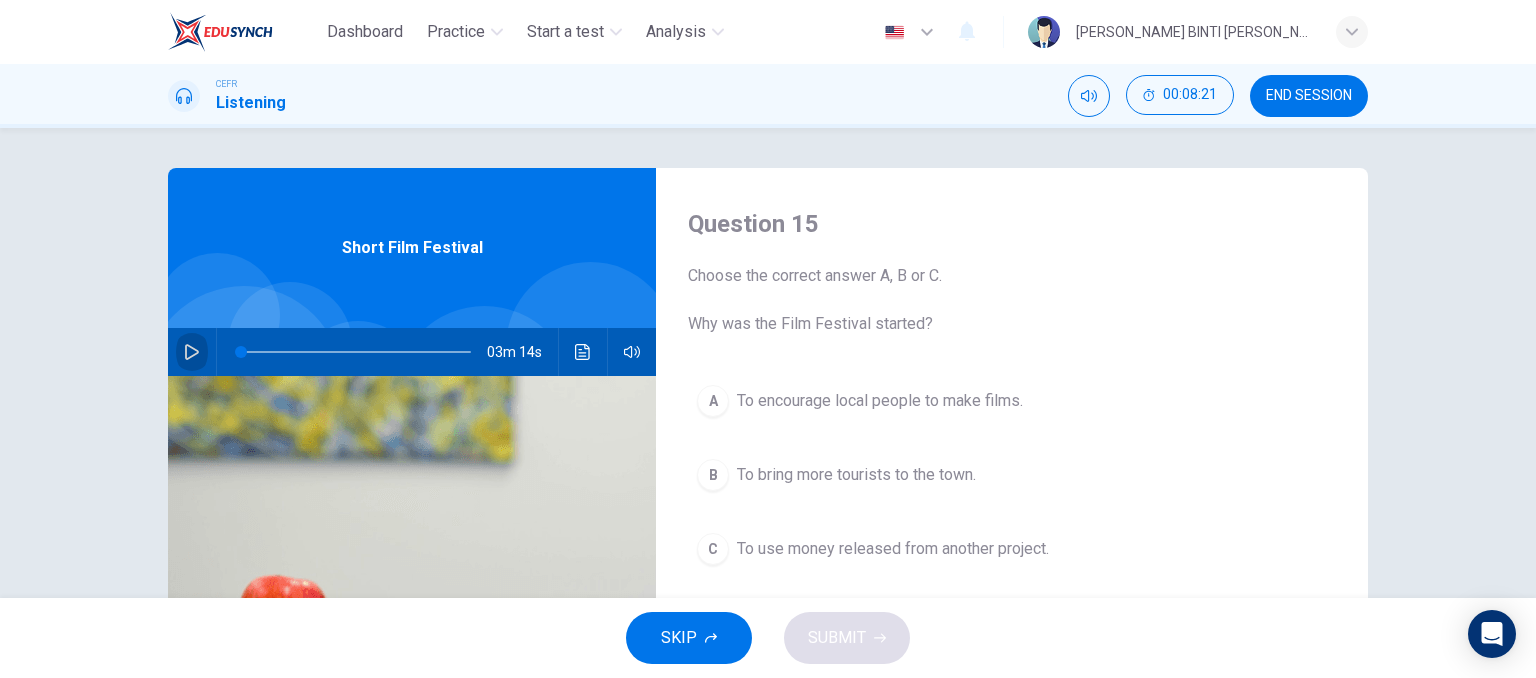 click at bounding box center (192, 352) 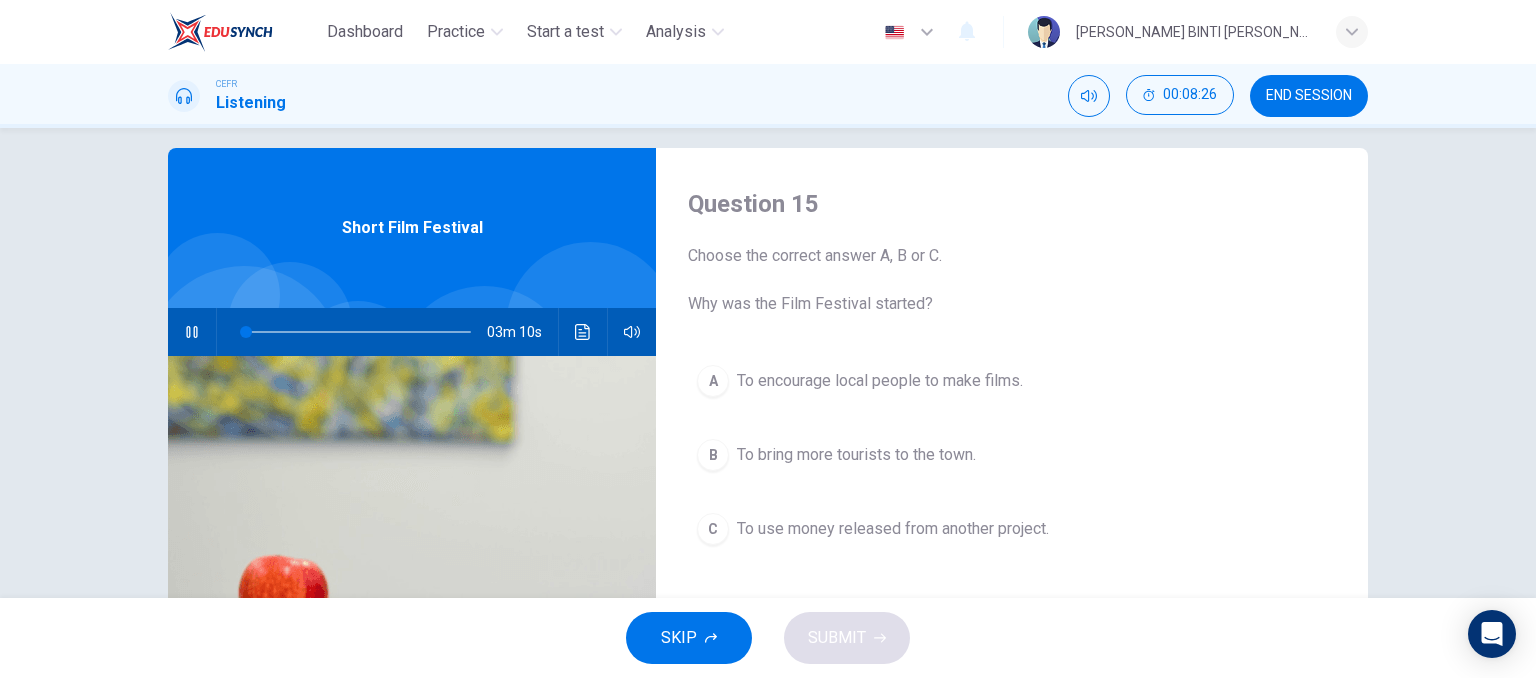 scroll, scrollTop: 19, scrollLeft: 0, axis: vertical 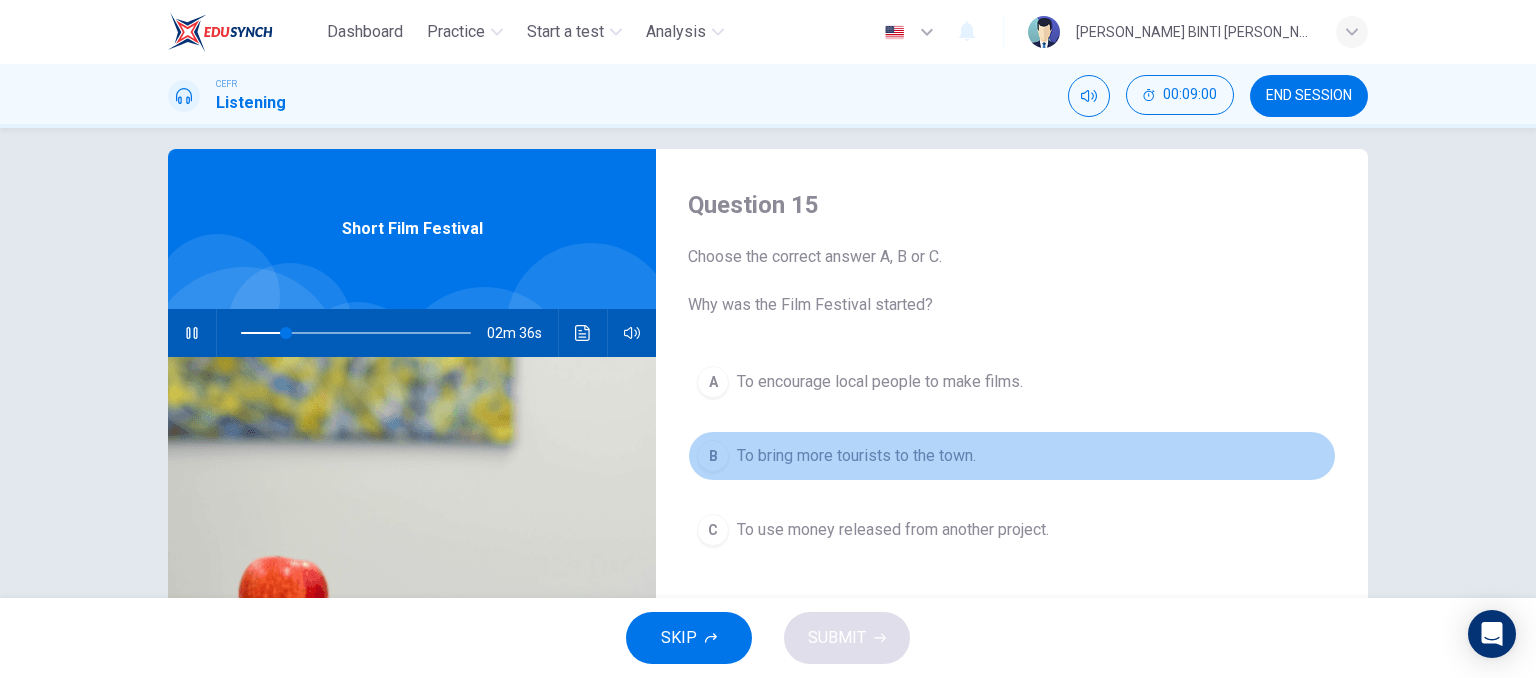 click on "To bring more tourists to the town." at bounding box center (856, 456) 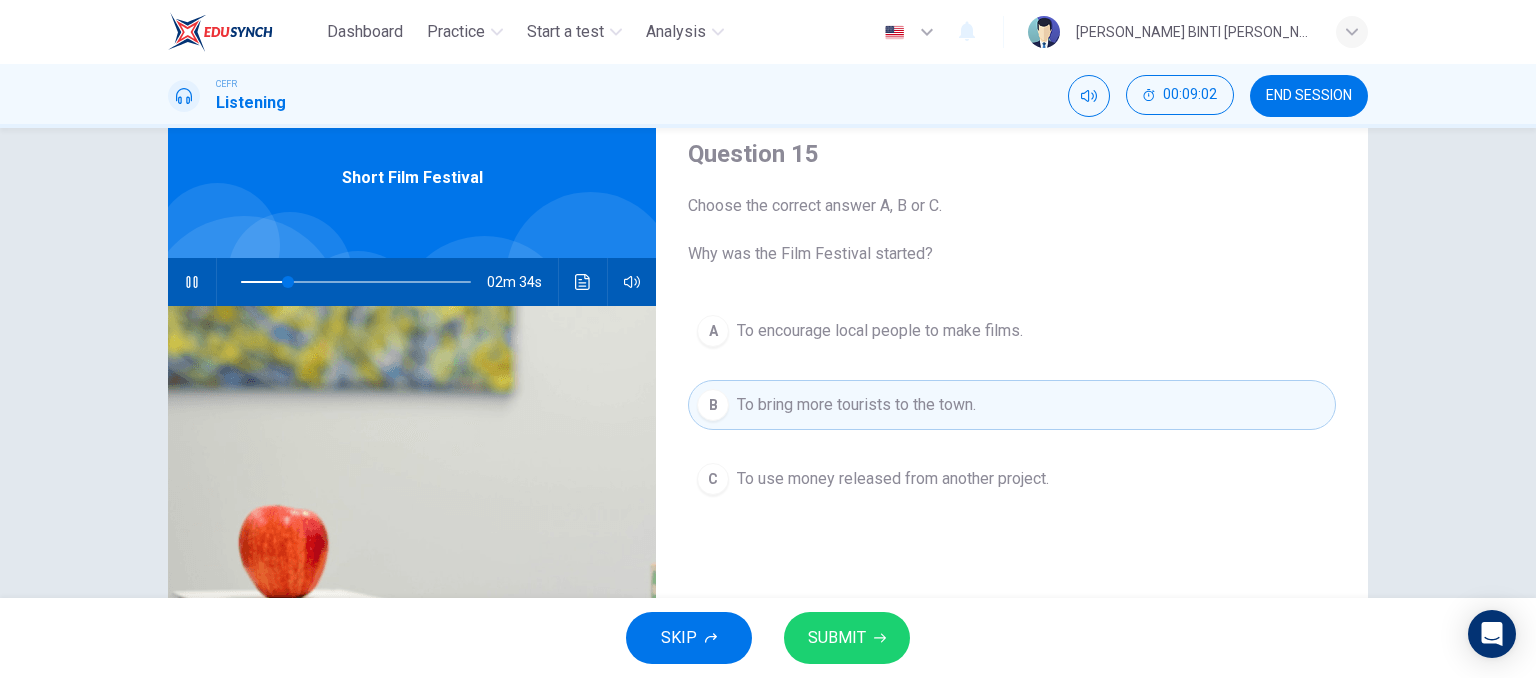 scroll, scrollTop: 71, scrollLeft: 0, axis: vertical 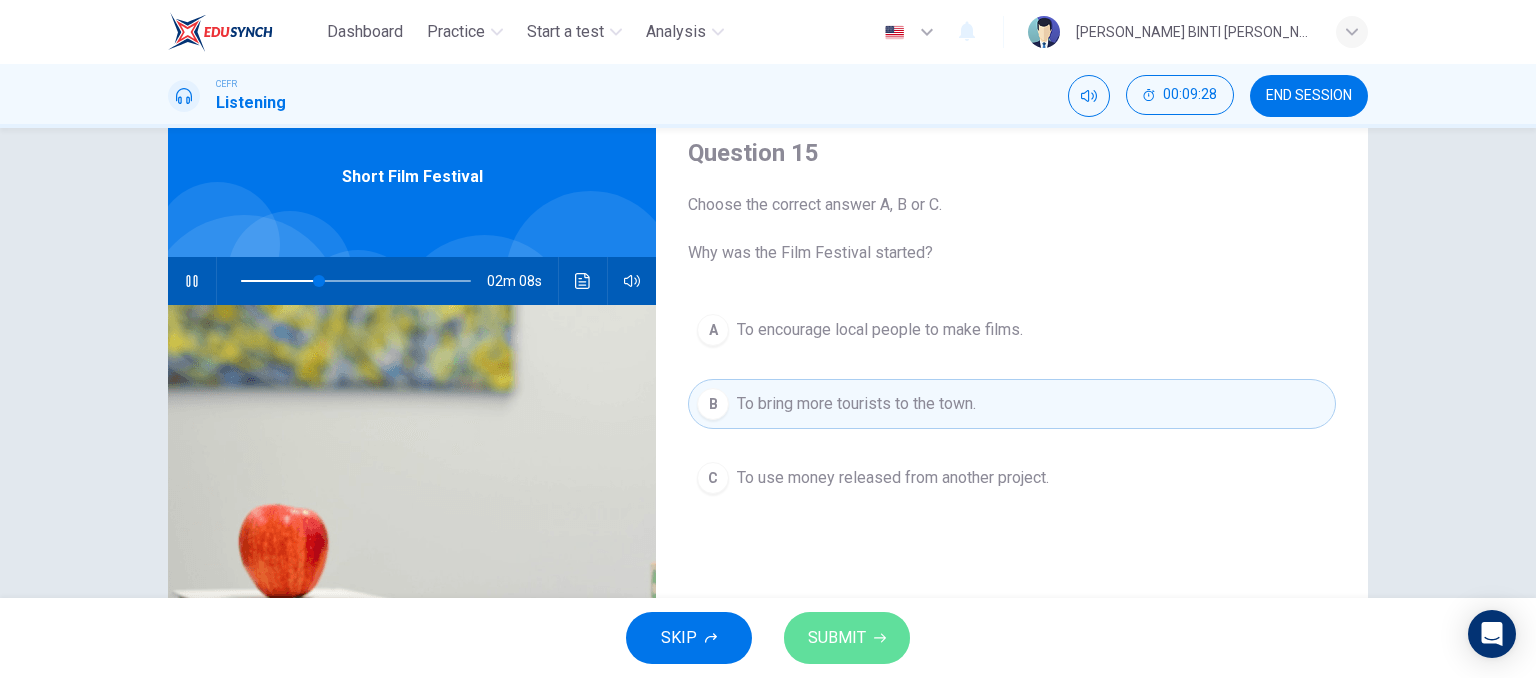 click on "SUBMIT" at bounding box center (847, 638) 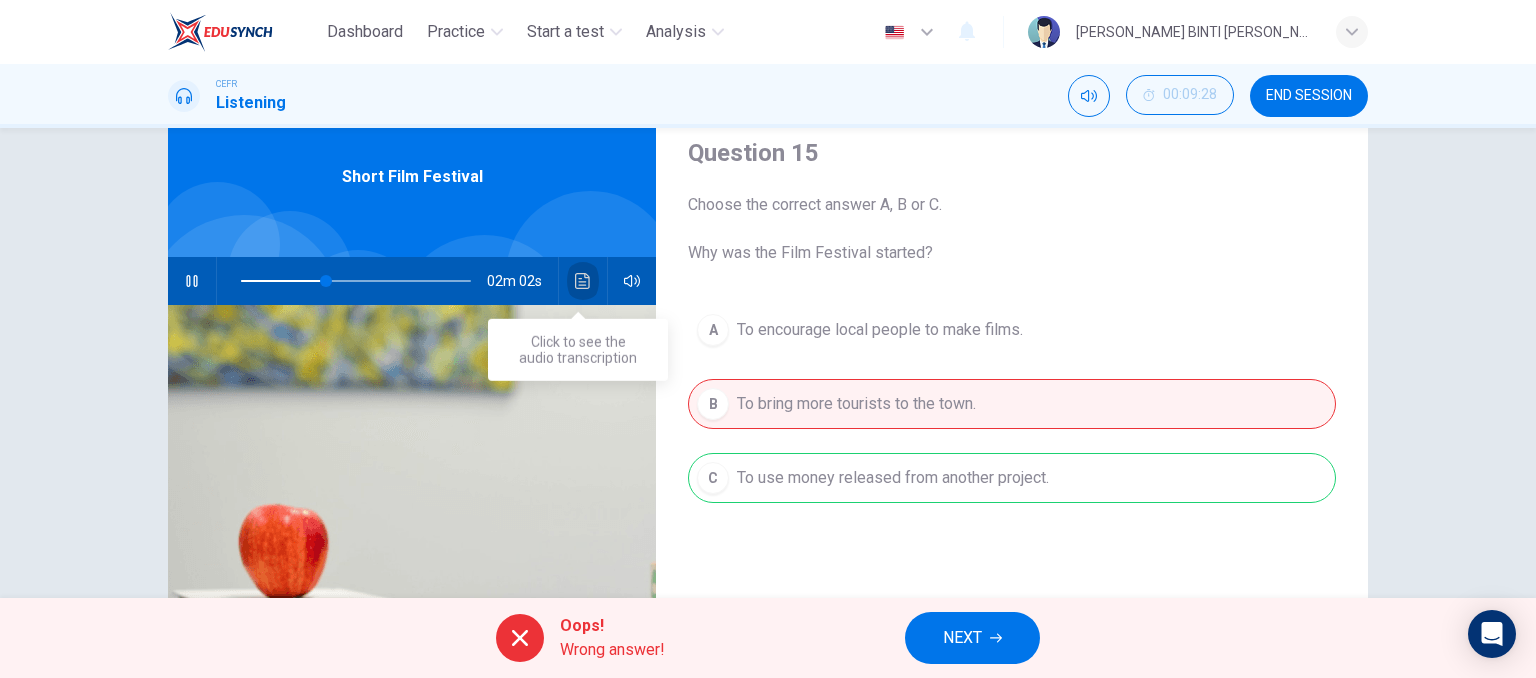 click 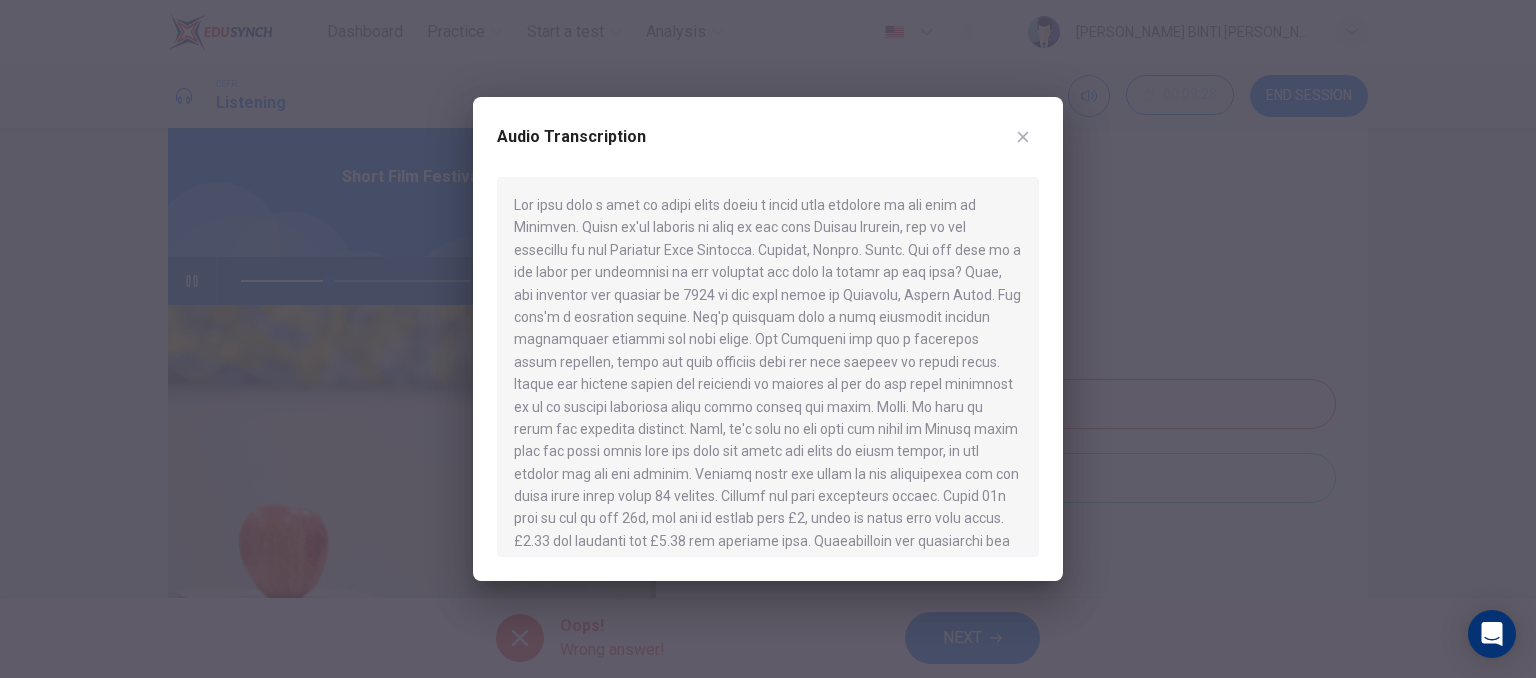 scroll, scrollTop: 23, scrollLeft: 0, axis: vertical 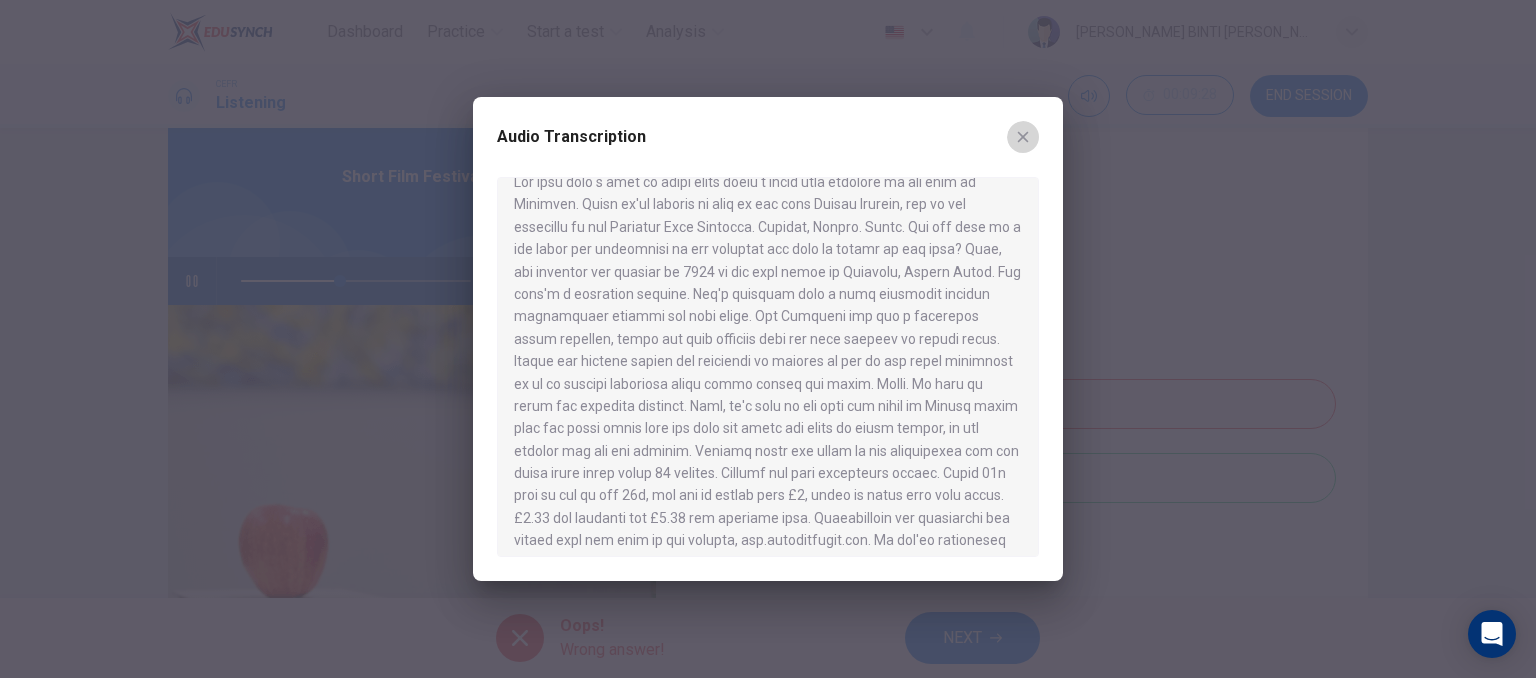 click 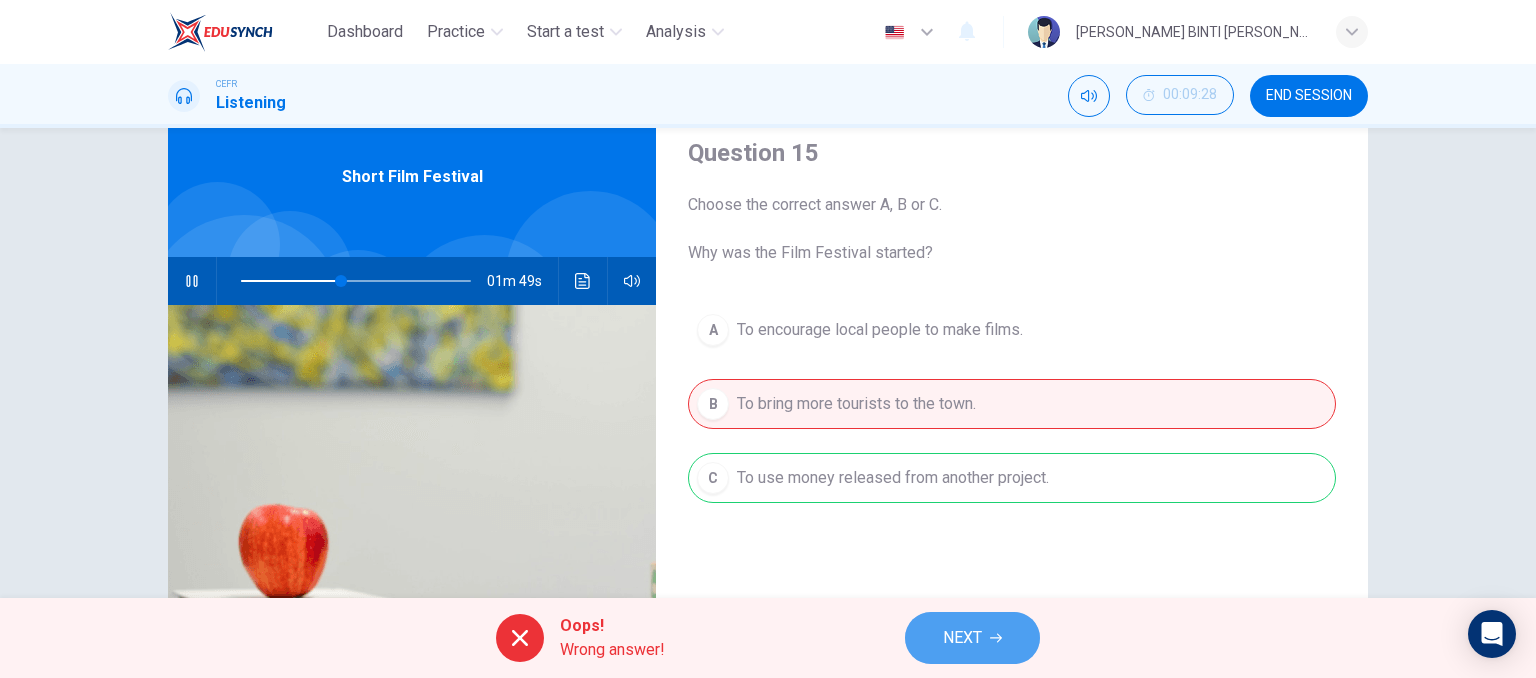 click on "NEXT" at bounding box center (962, 638) 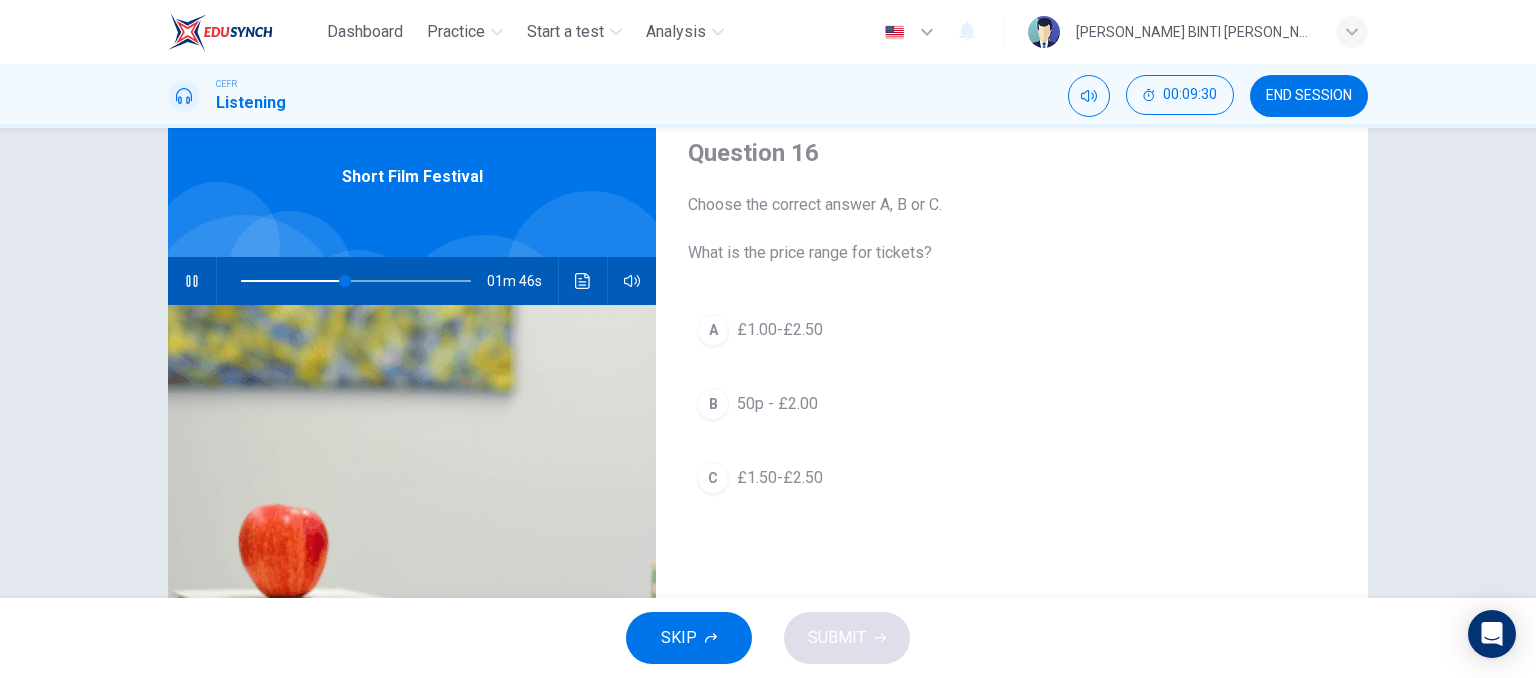 drag, startPoint x: 980, startPoint y: 648, endPoint x: 812, endPoint y: 326, distance: 363.1914 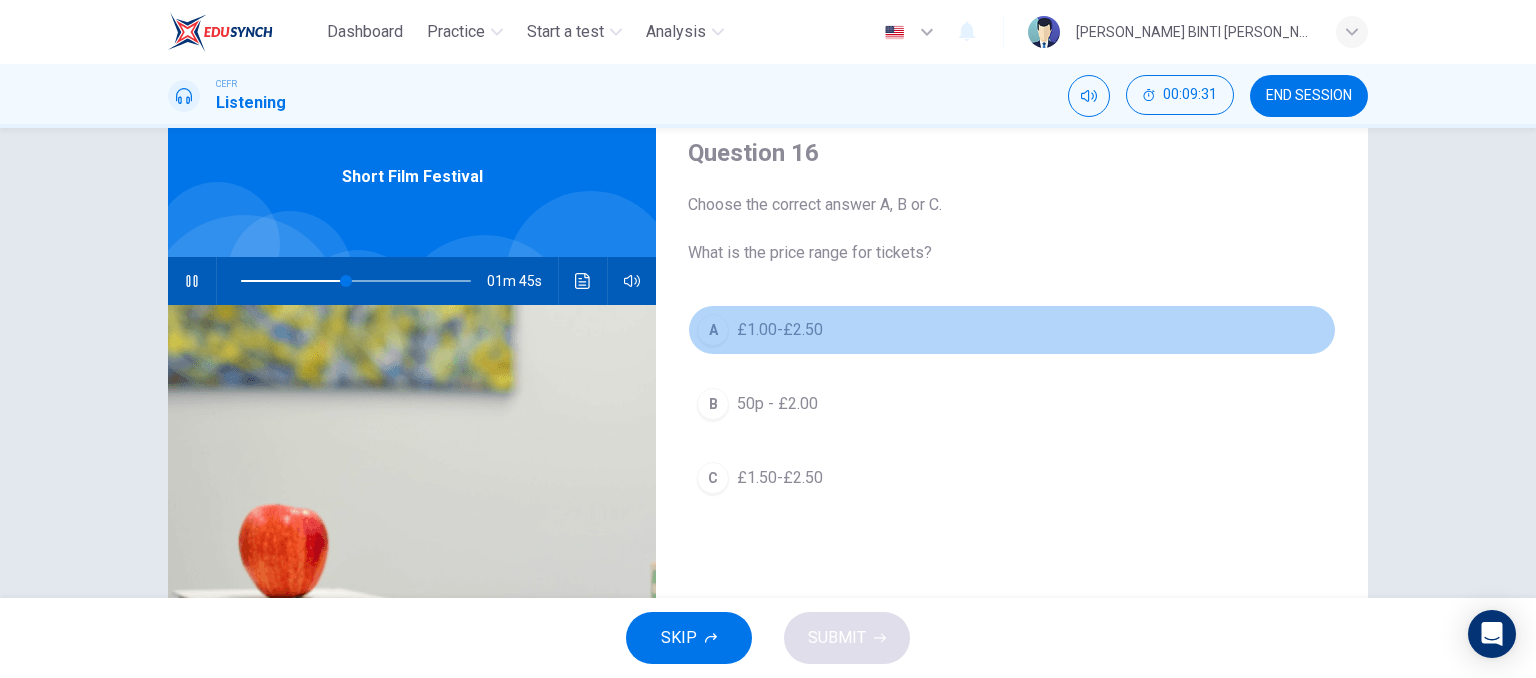 click on "£1.00-£2.50" at bounding box center [780, 330] 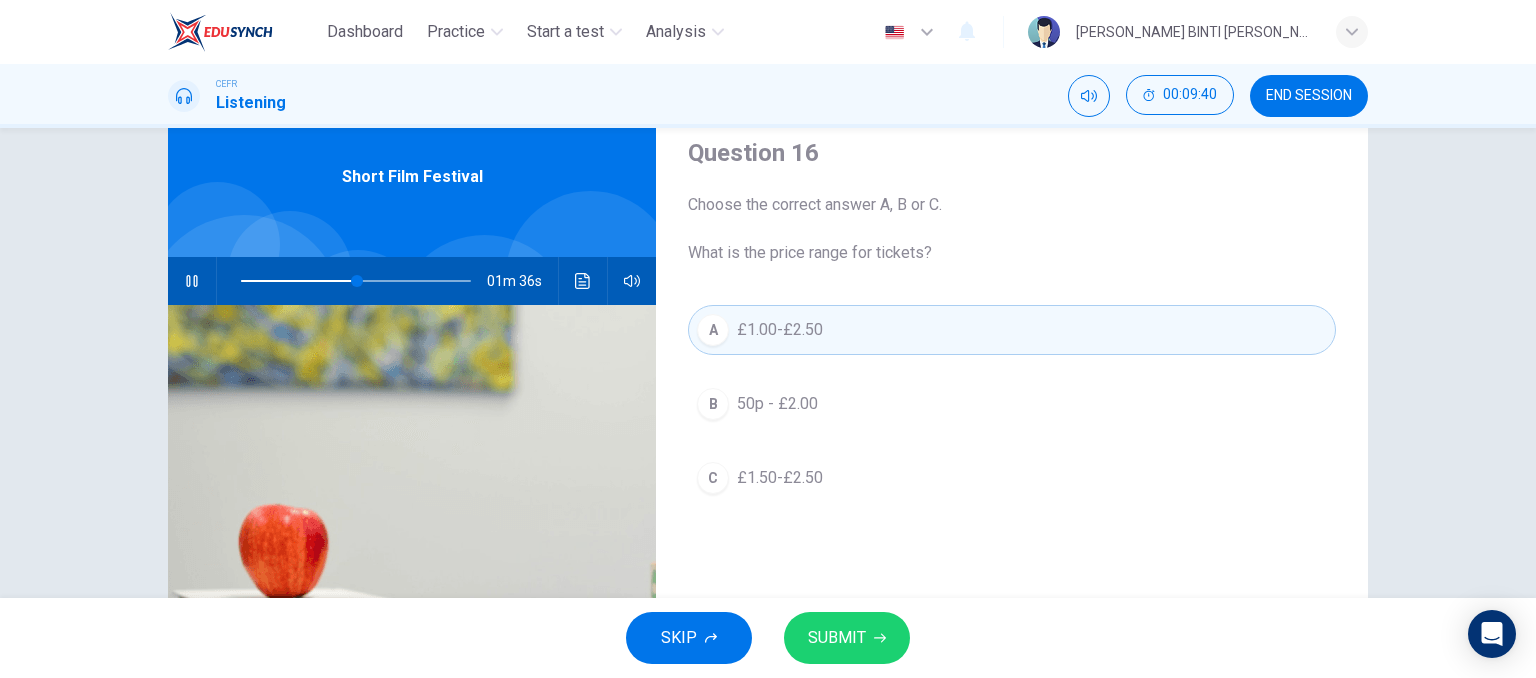 click on "SUBMIT" at bounding box center (847, 638) 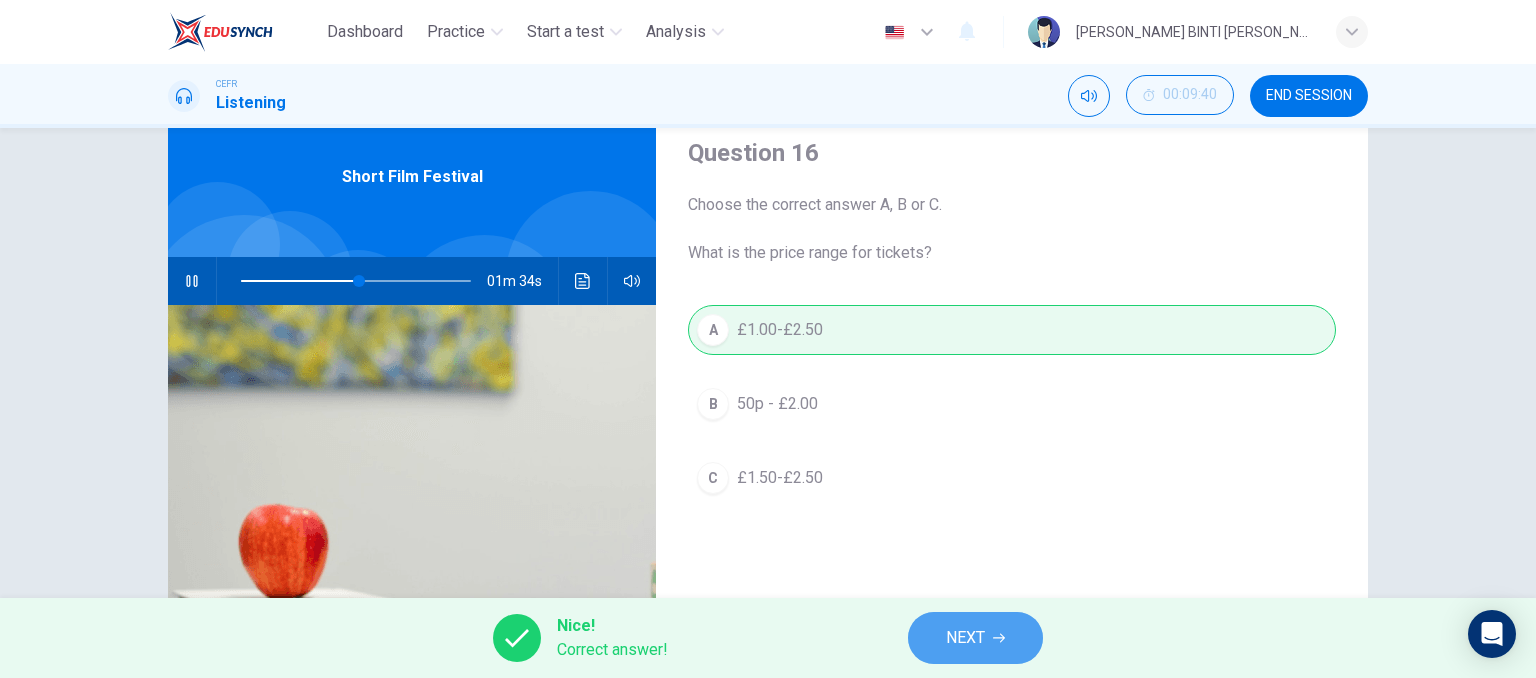 click on "NEXT" at bounding box center [965, 638] 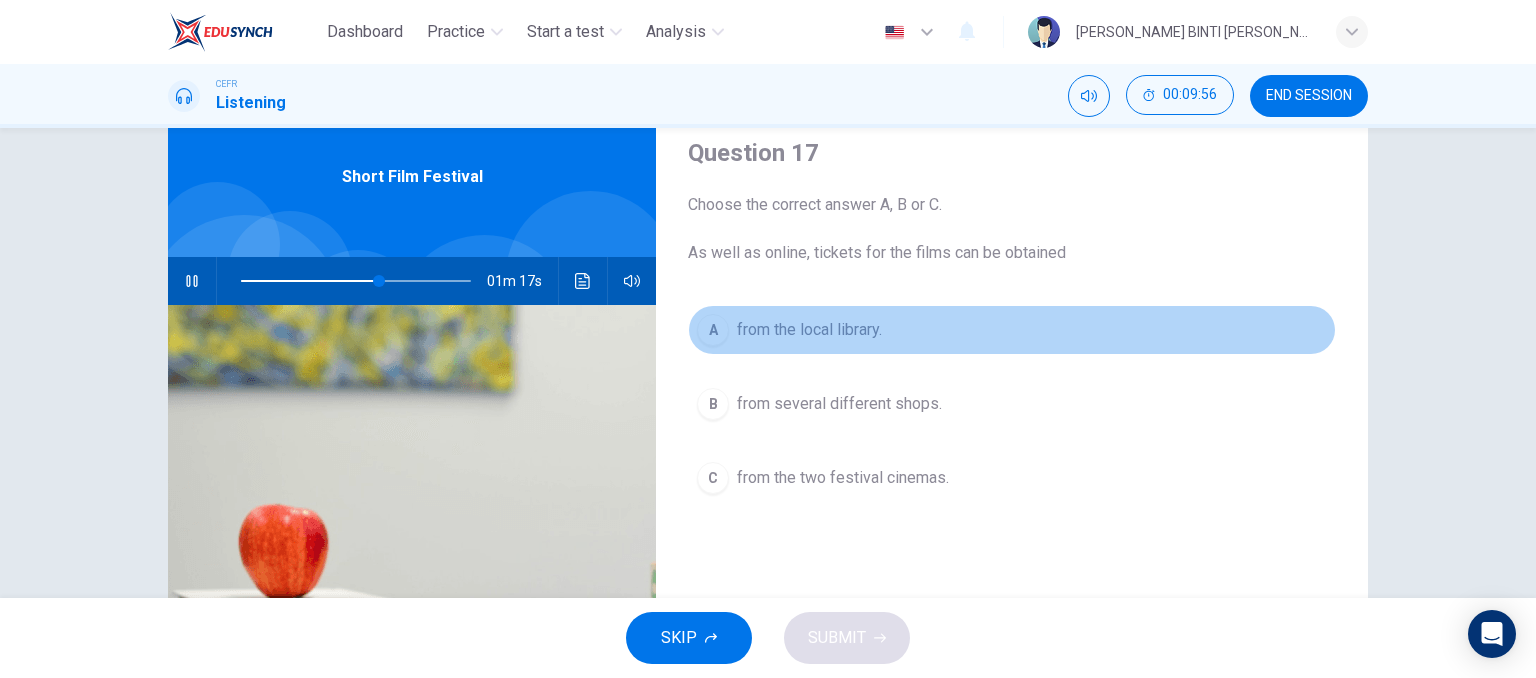 click on "A from the local library." at bounding box center (1012, 330) 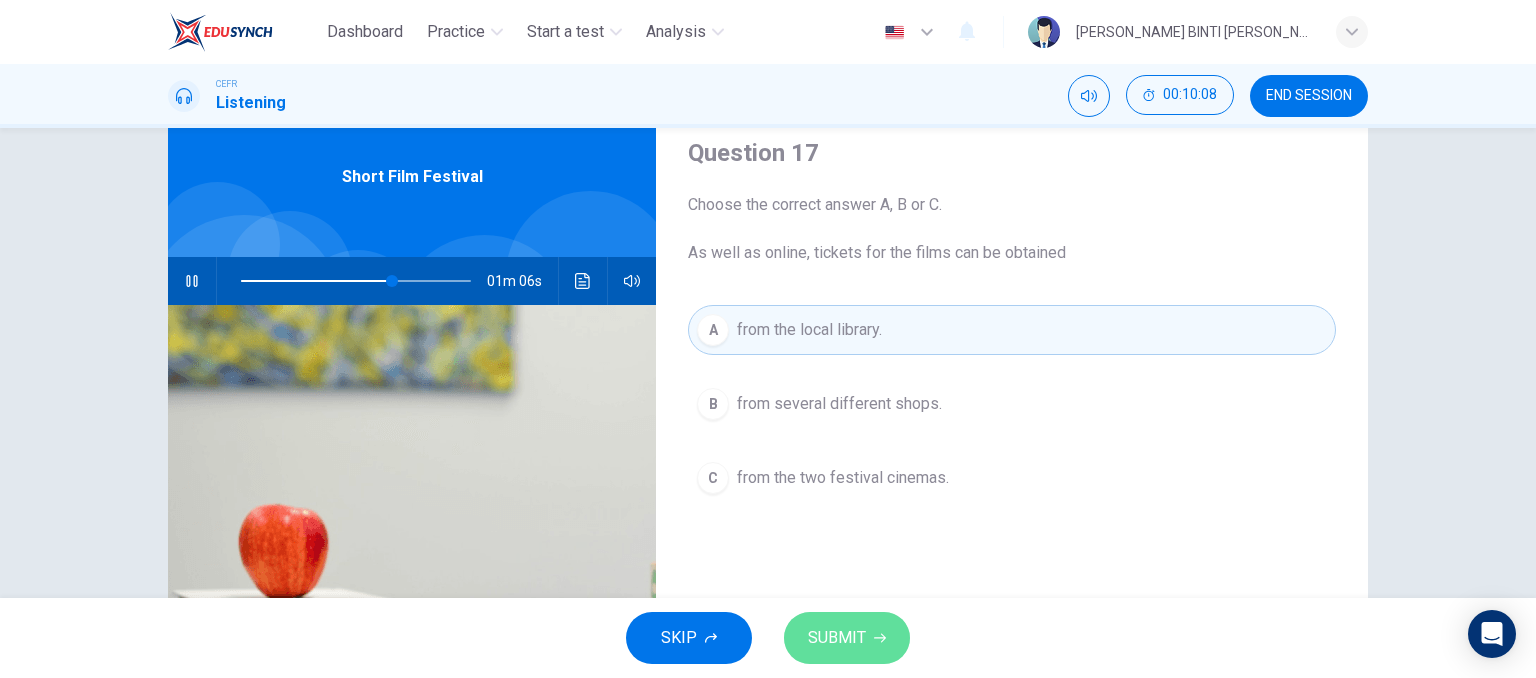 click on "SUBMIT" at bounding box center [837, 638] 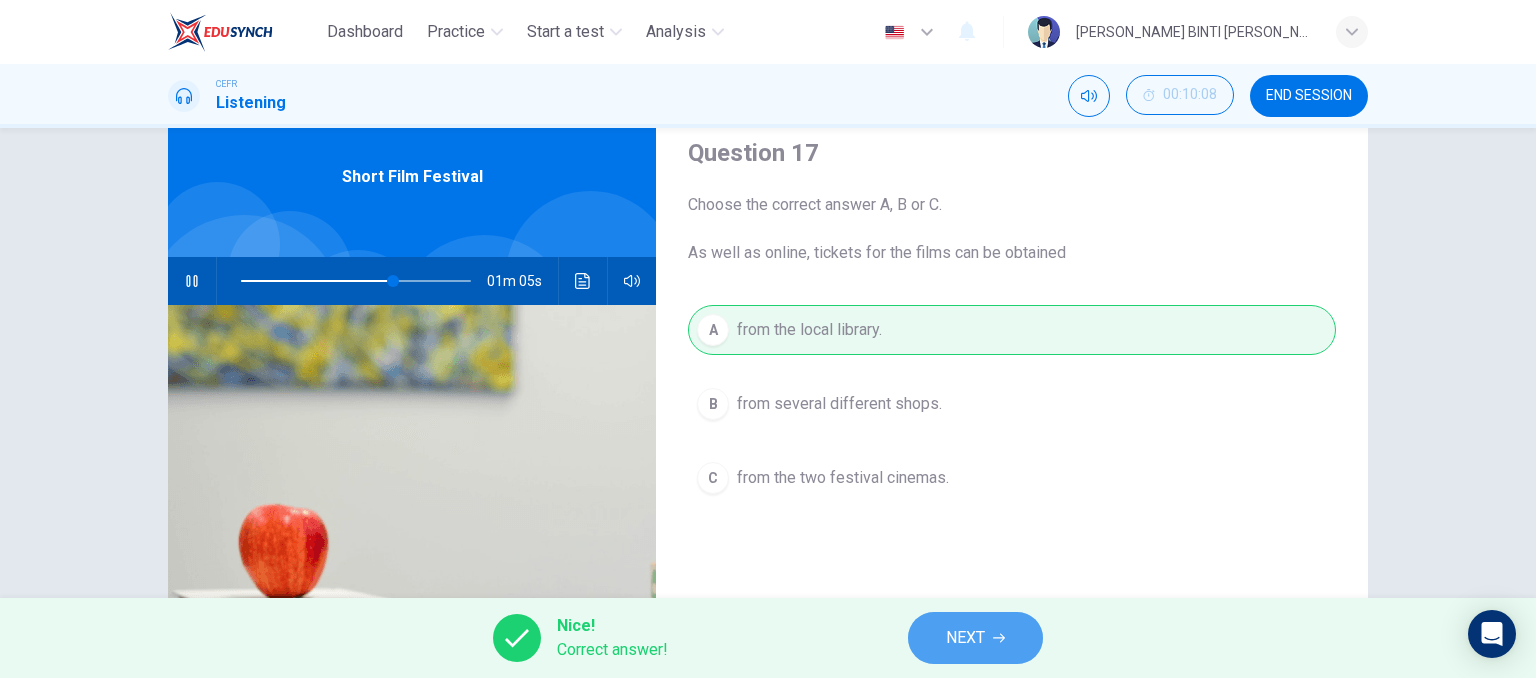 click on "NEXT" at bounding box center (965, 638) 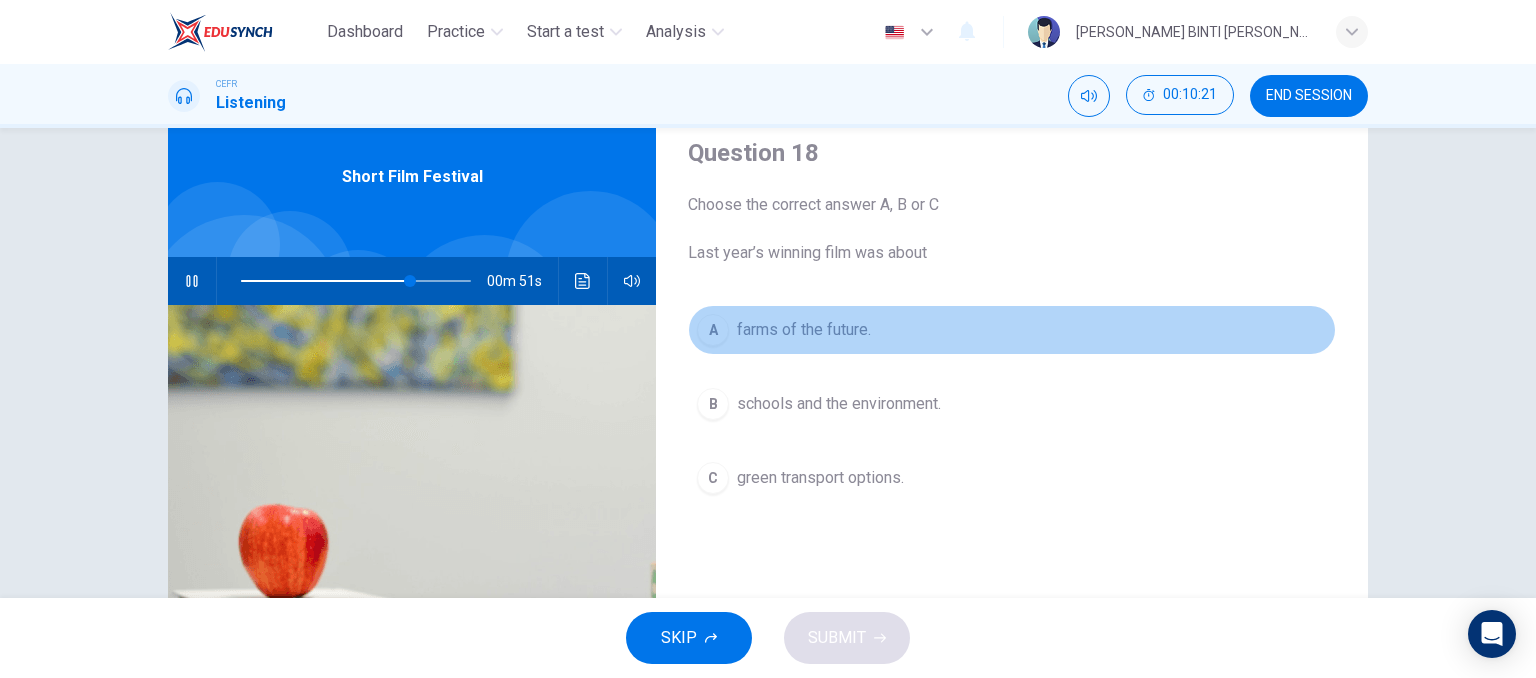 click on "farms of the future." at bounding box center (804, 330) 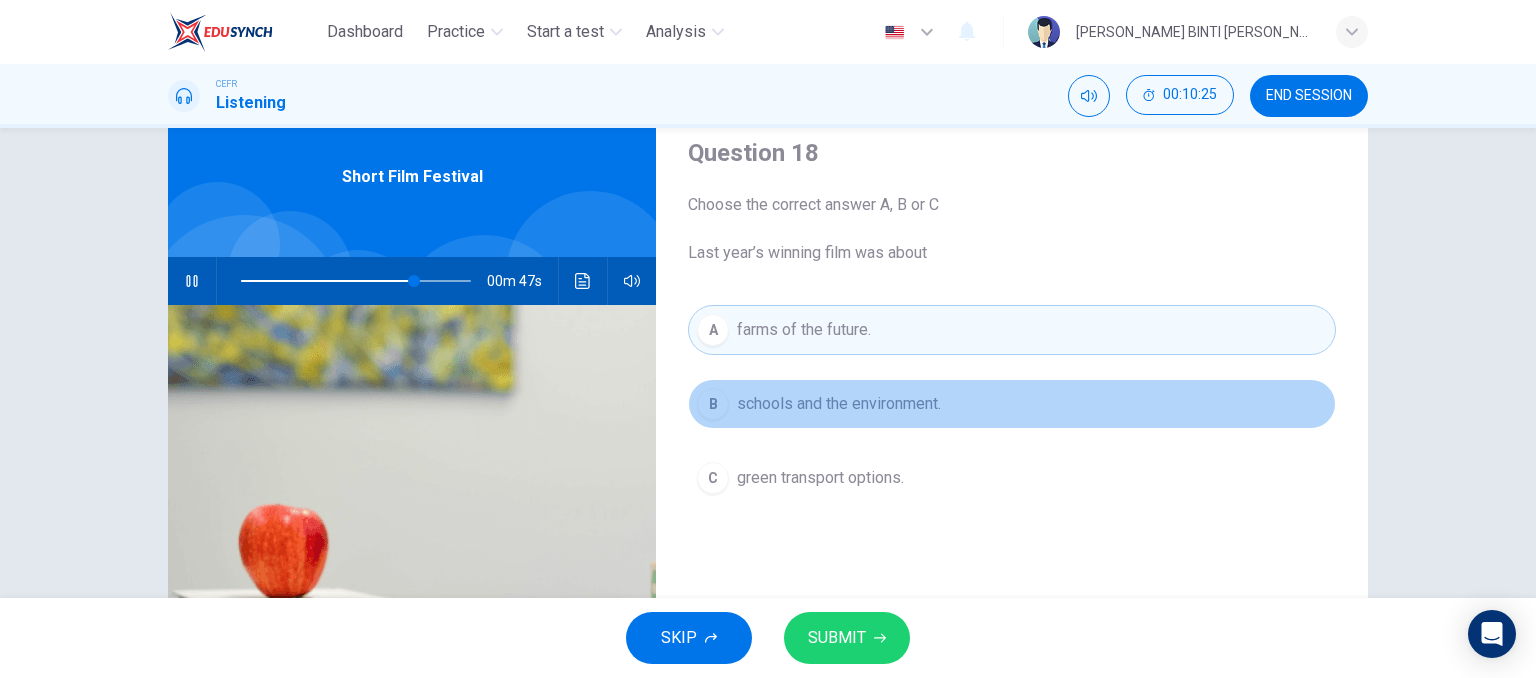 click on "schools and the environment." at bounding box center (839, 404) 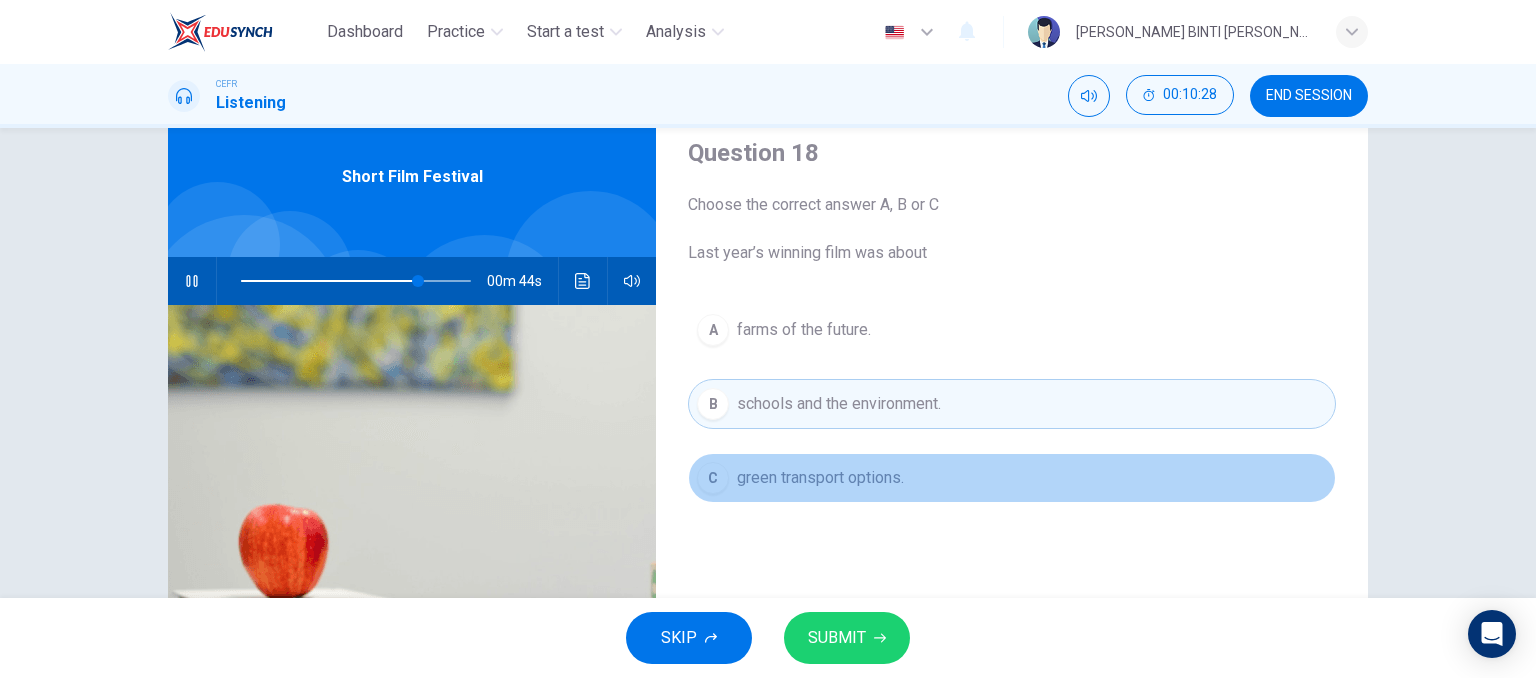 click on "green transport options." at bounding box center [820, 478] 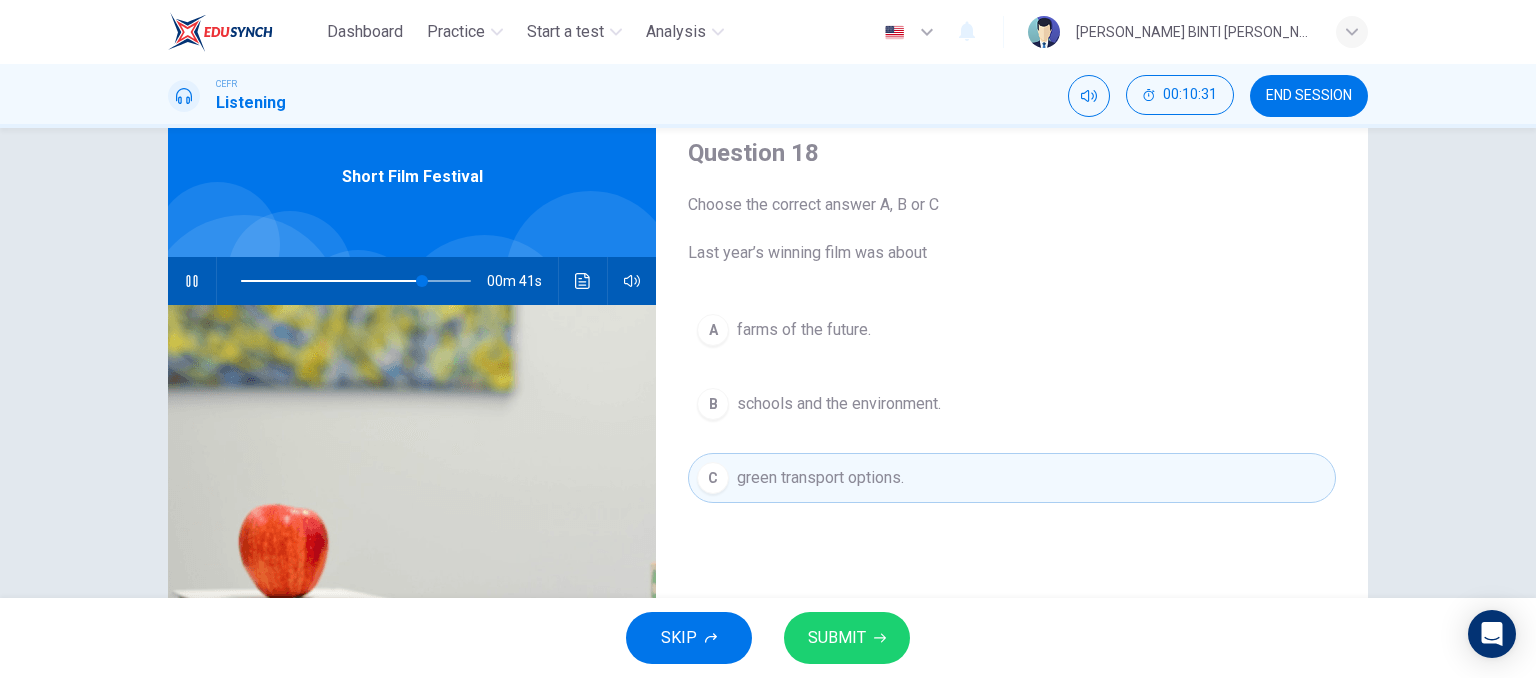 click on "Question 18 Choose the correct answer A, B or C Last year’s winning film was about A farms of the future. B schools and the environment. C green transport options." at bounding box center [1012, 444] 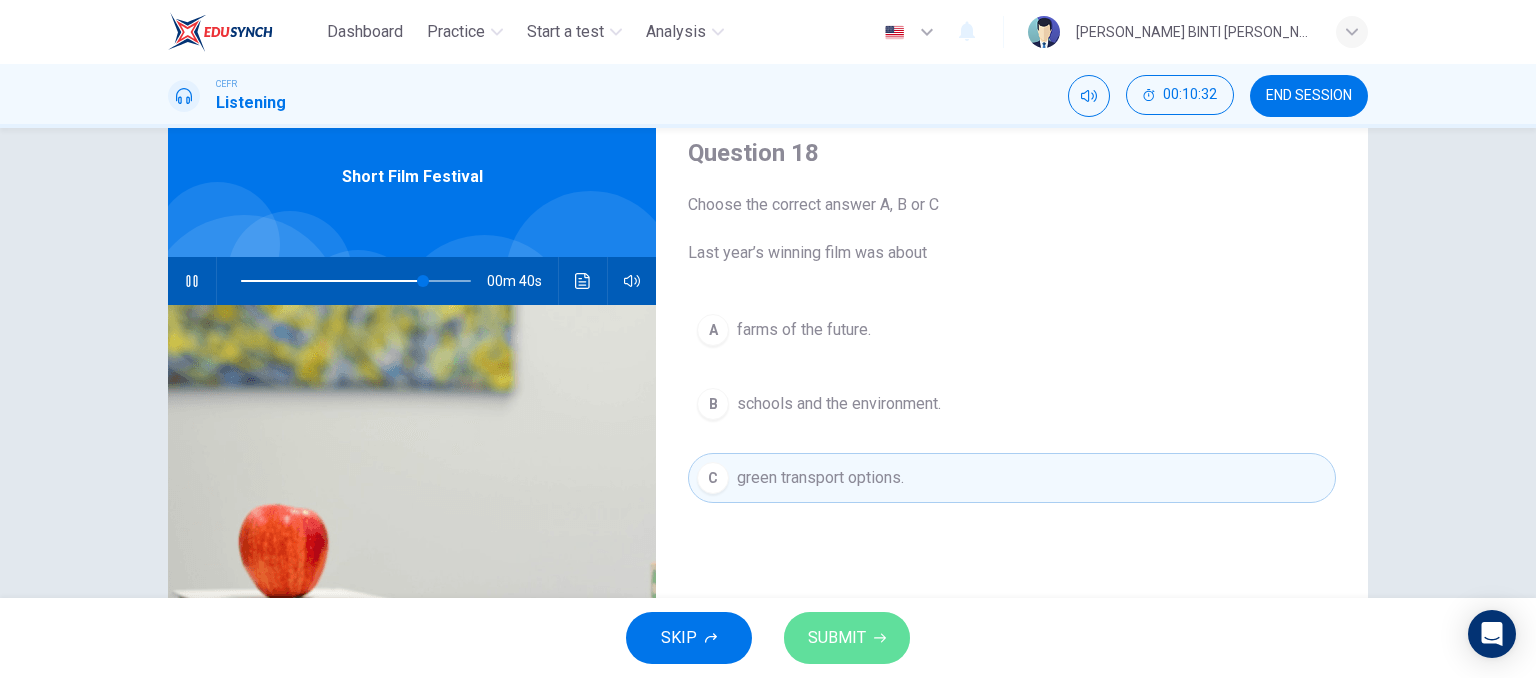 click on "SUBMIT" at bounding box center [837, 638] 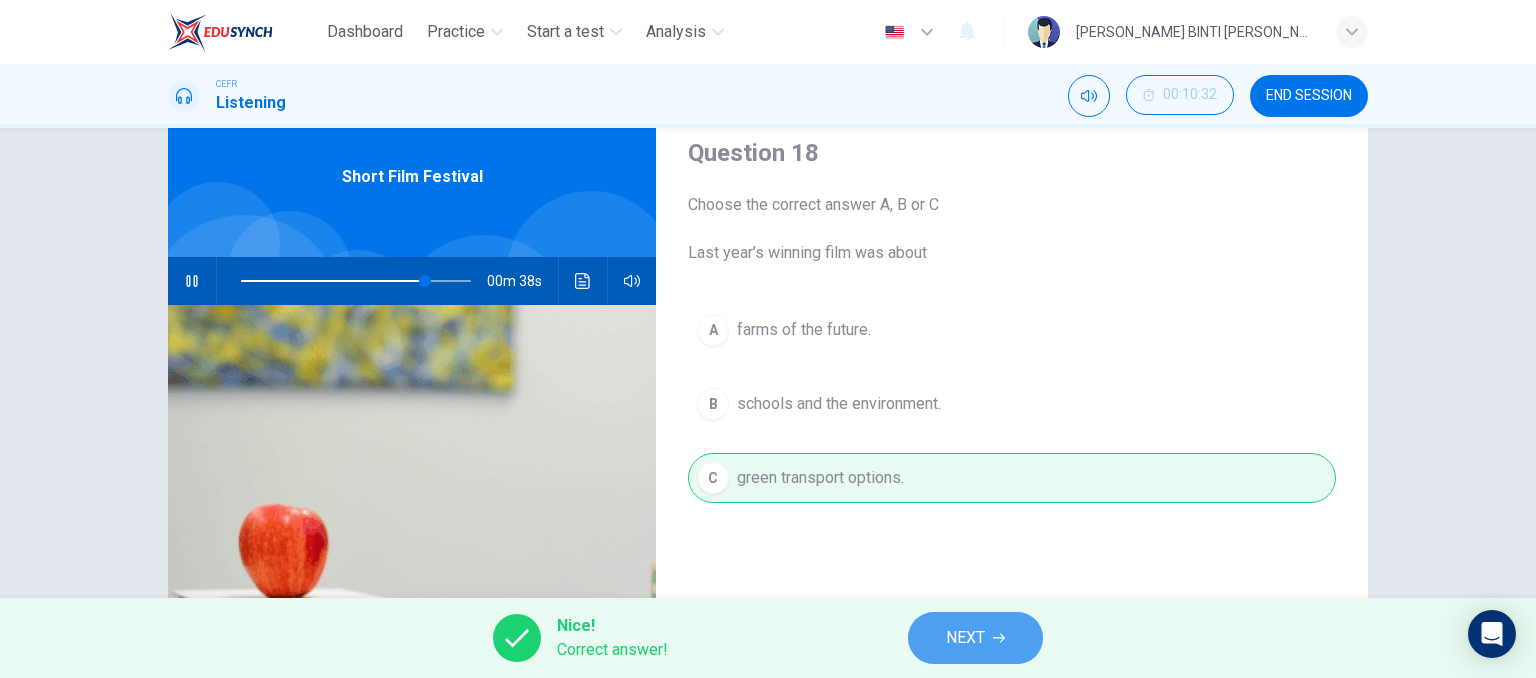 click on "NEXT" at bounding box center [975, 638] 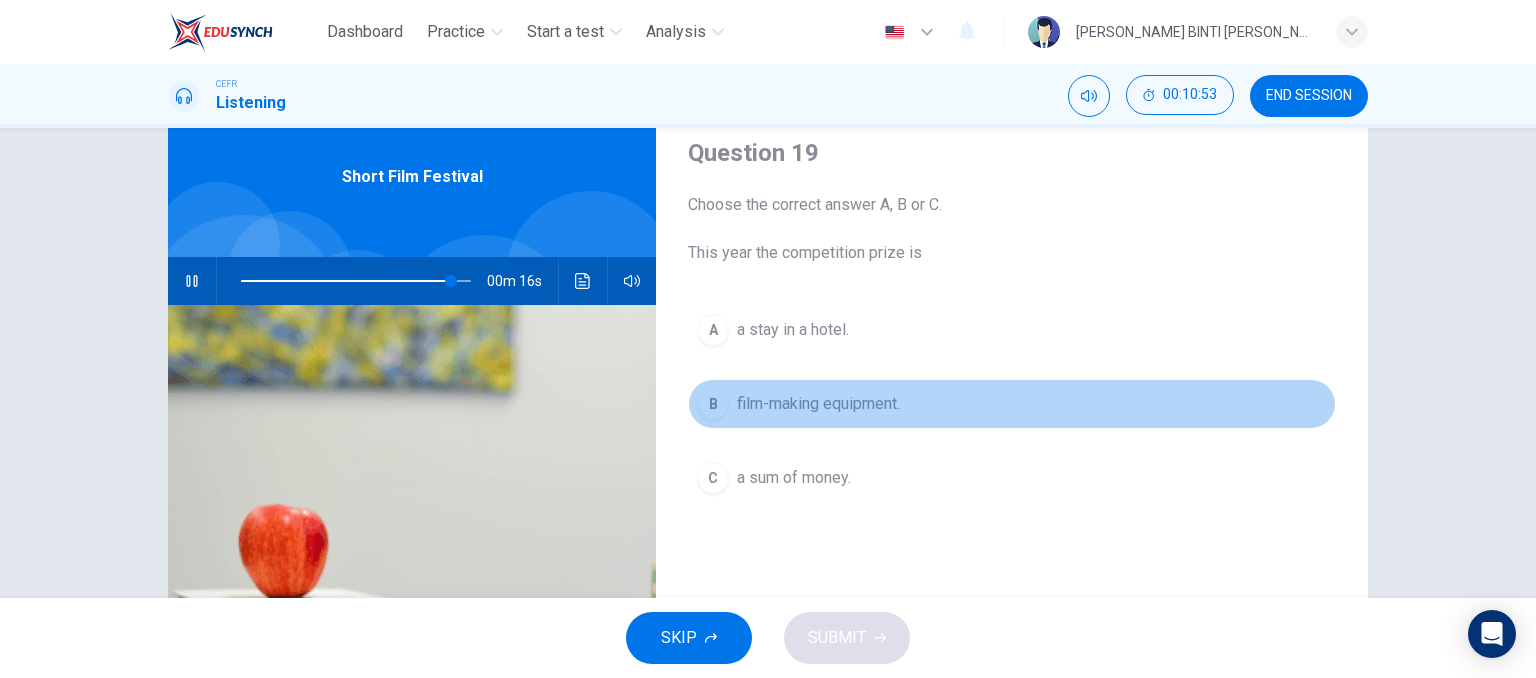 click on "film-making equipment." at bounding box center [818, 404] 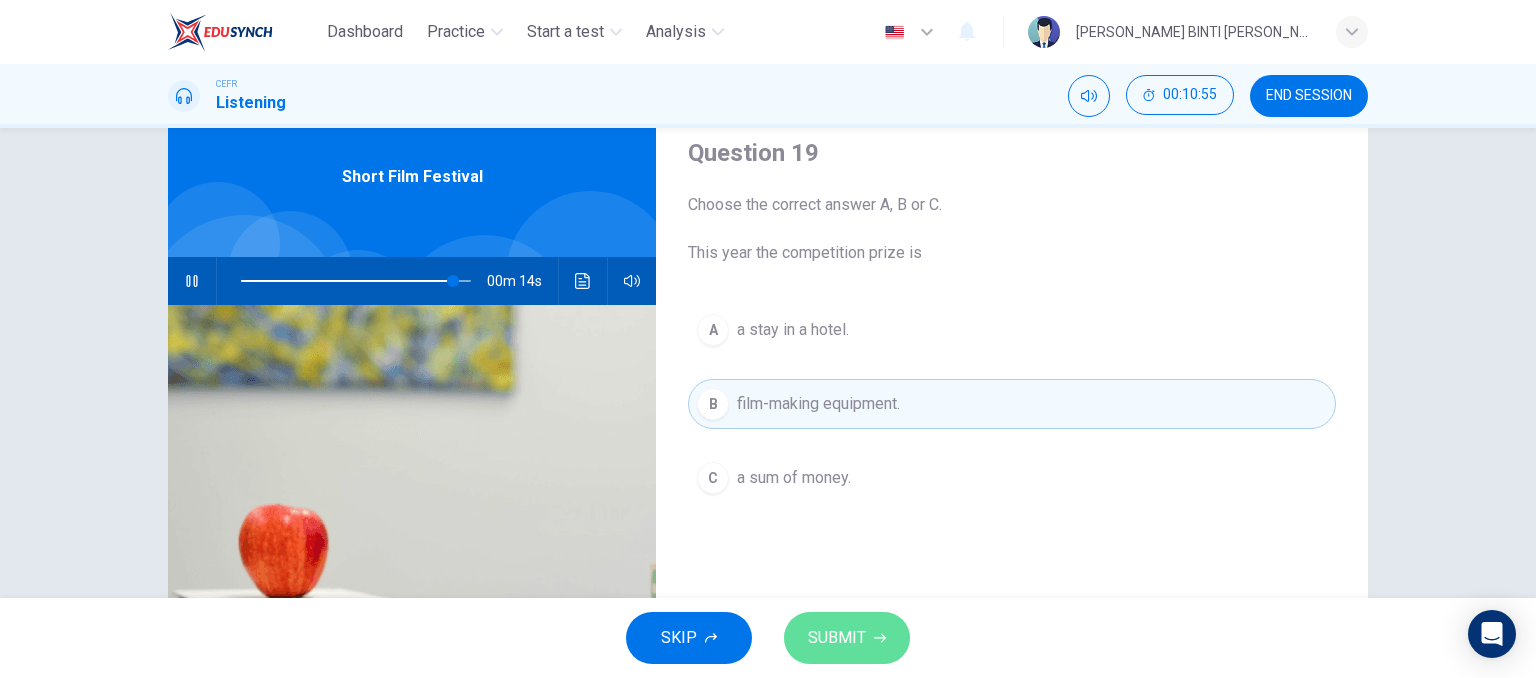 click on "SUBMIT" at bounding box center (847, 638) 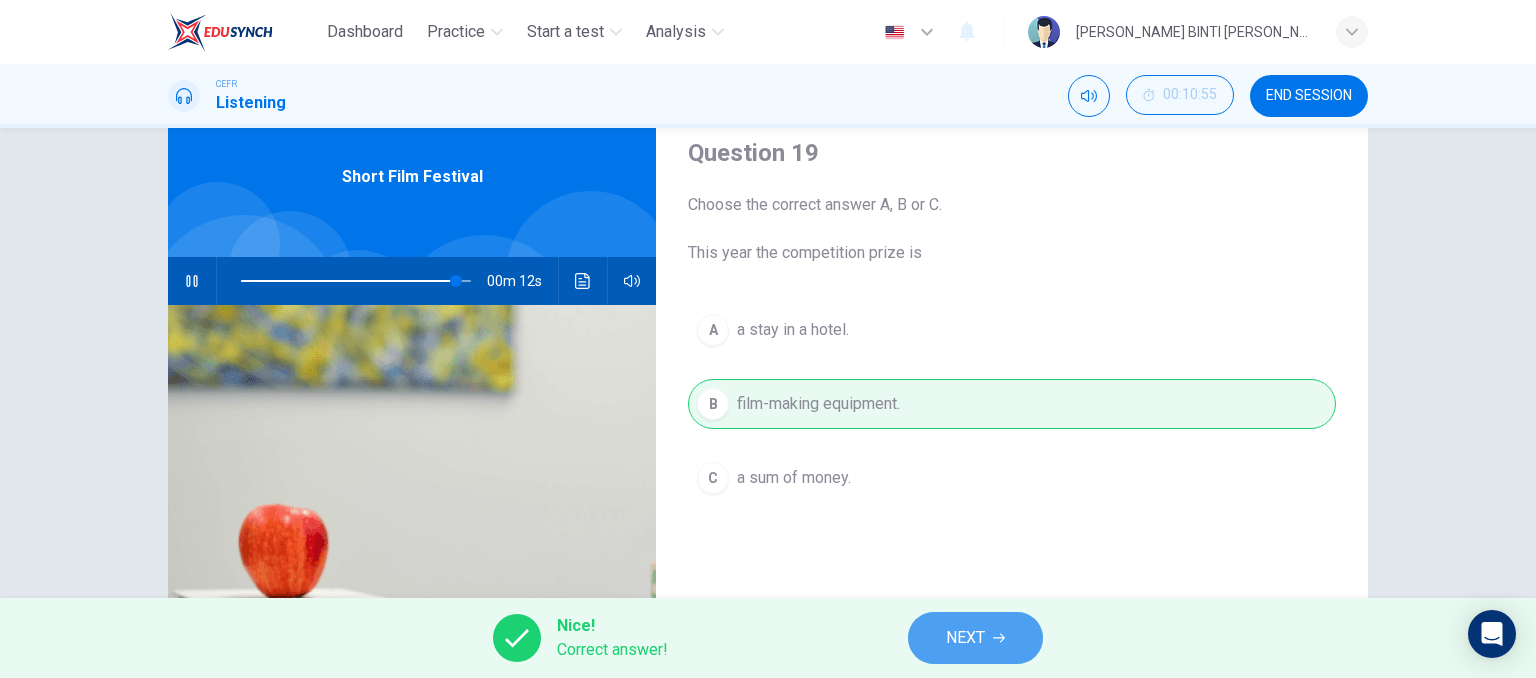 click on "NEXT" at bounding box center [965, 638] 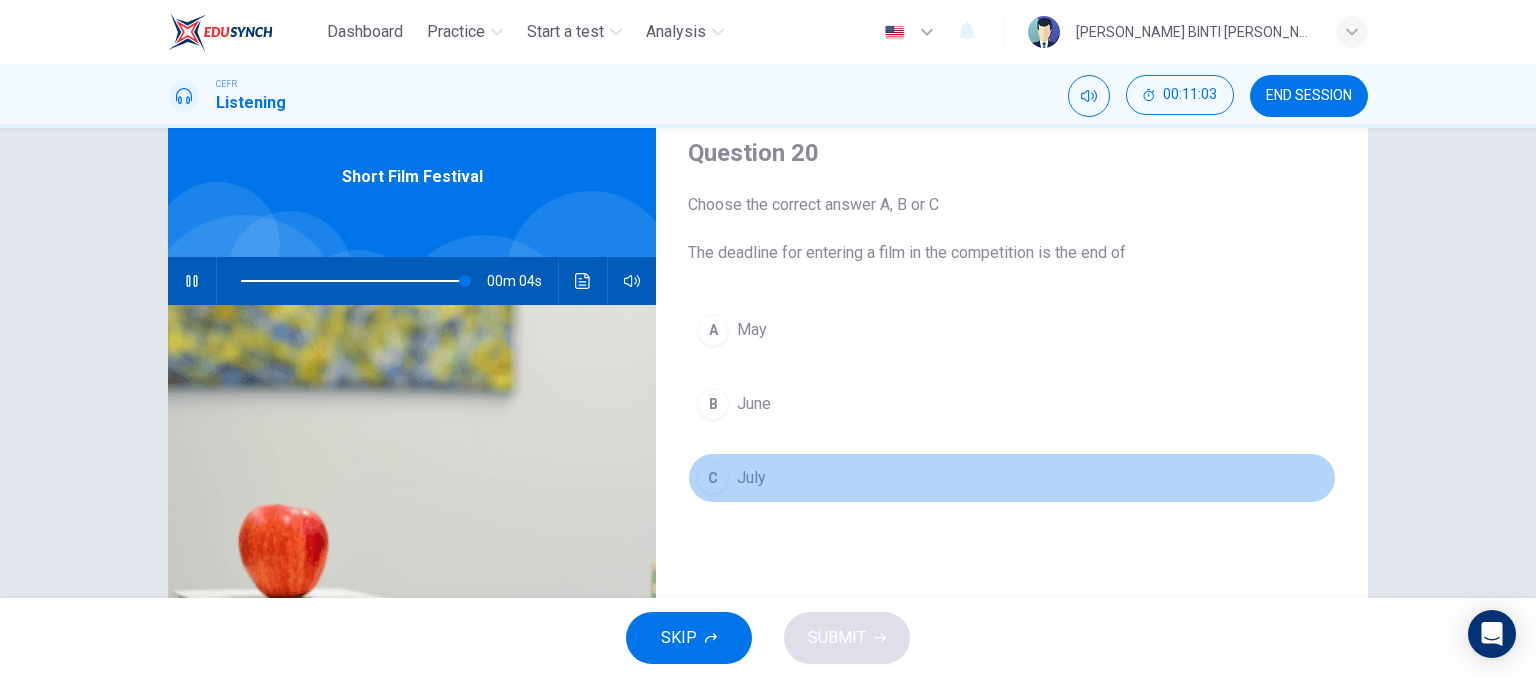 click on "C July" at bounding box center [1012, 478] 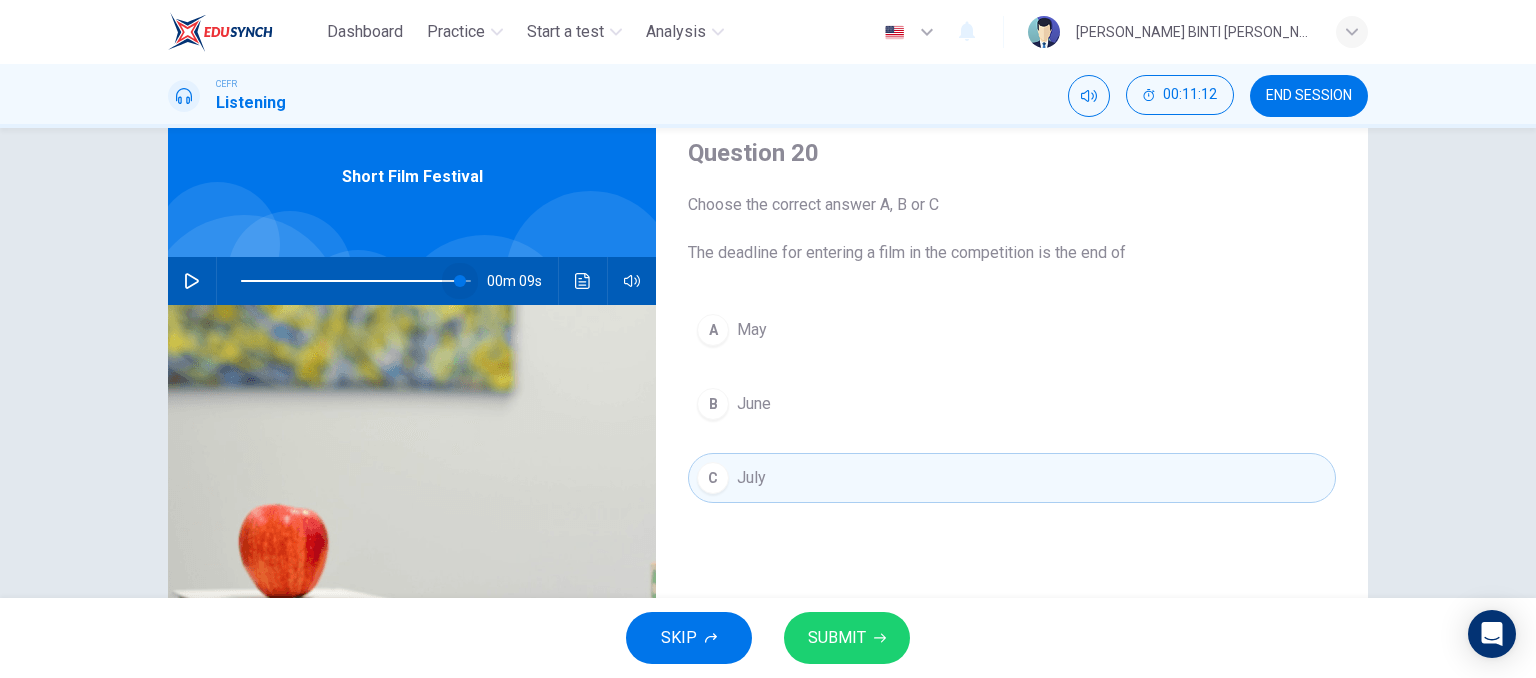 click at bounding box center [356, 281] 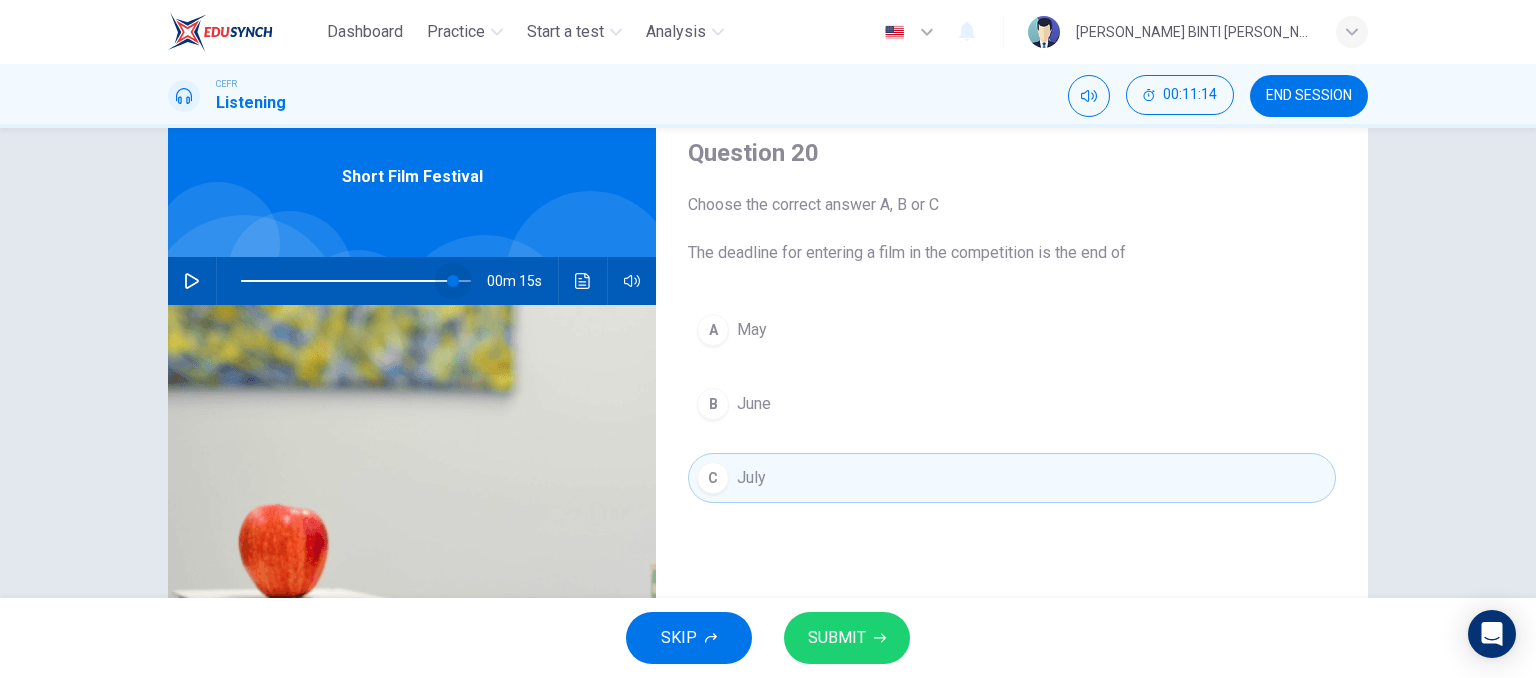 click at bounding box center [453, 281] 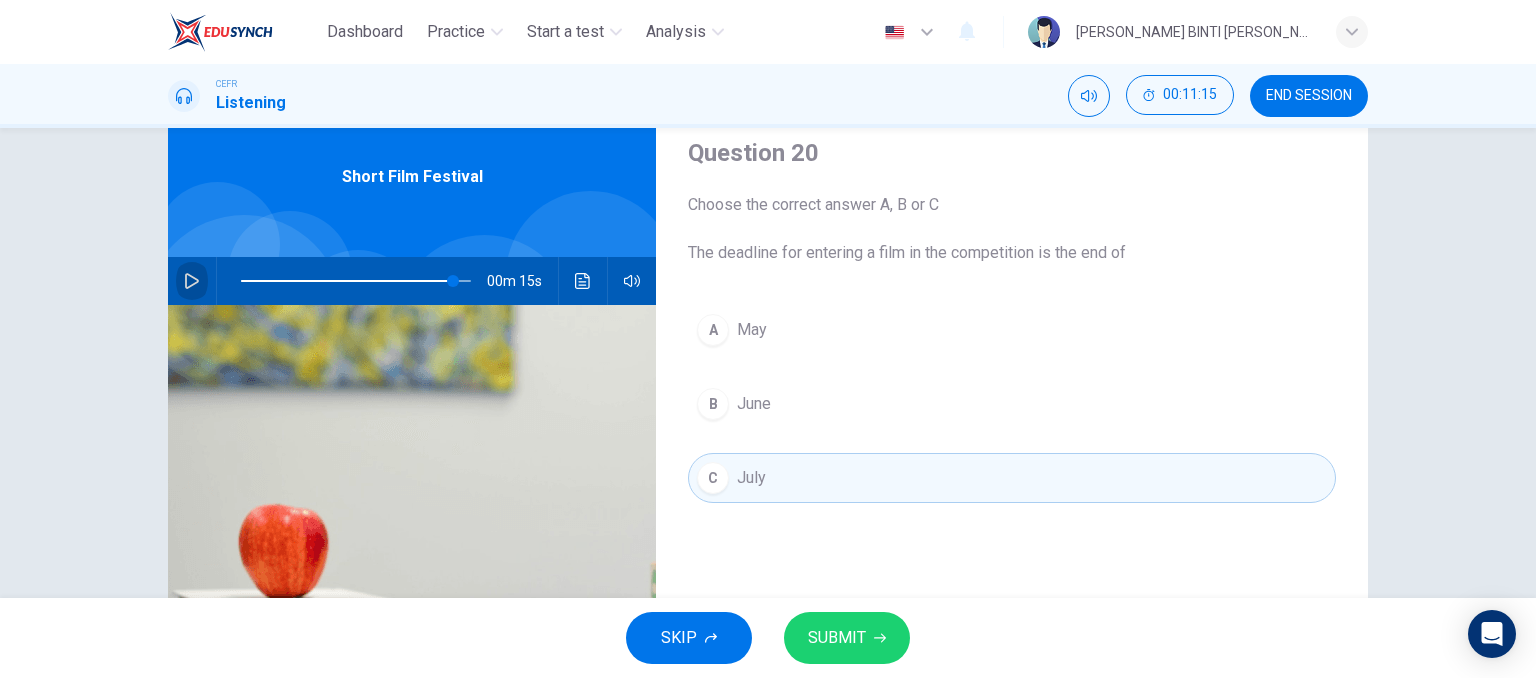 click at bounding box center (192, 281) 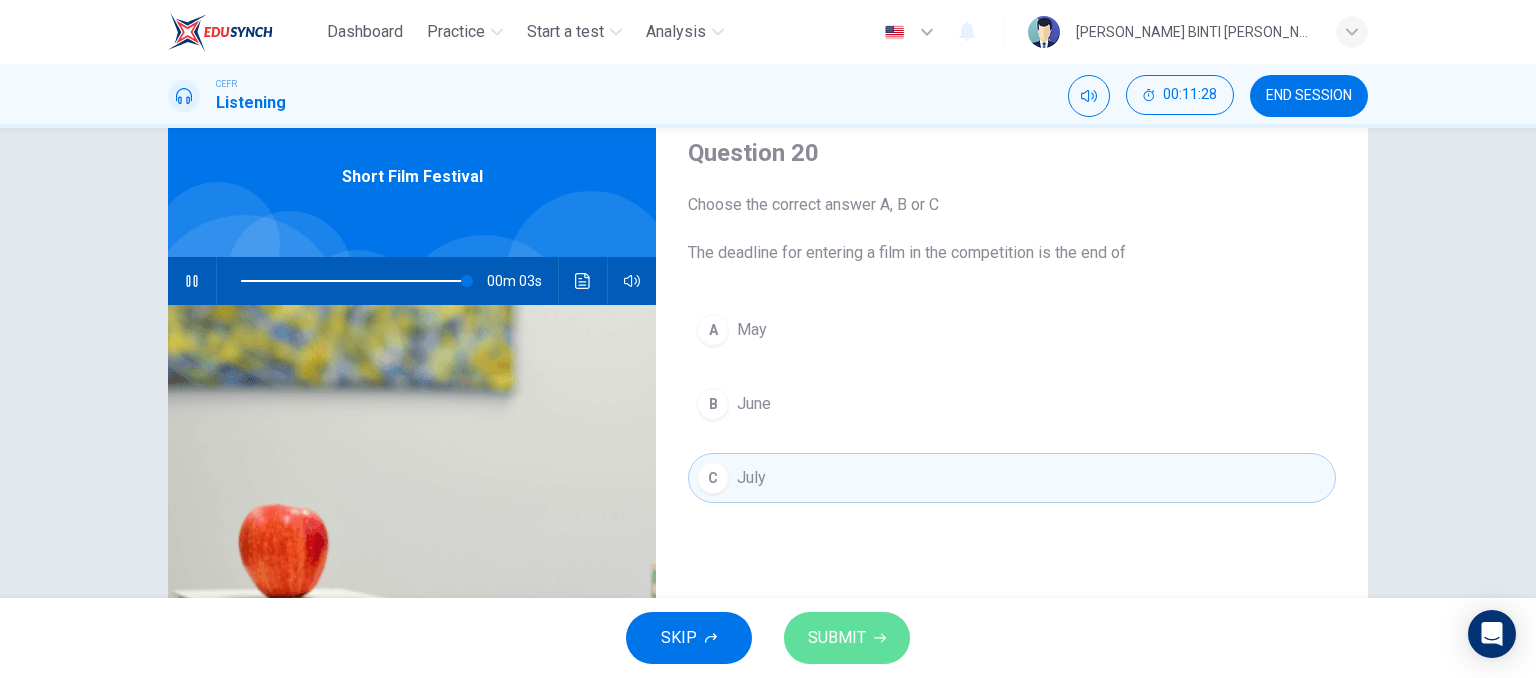 click on "SUBMIT" at bounding box center (847, 638) 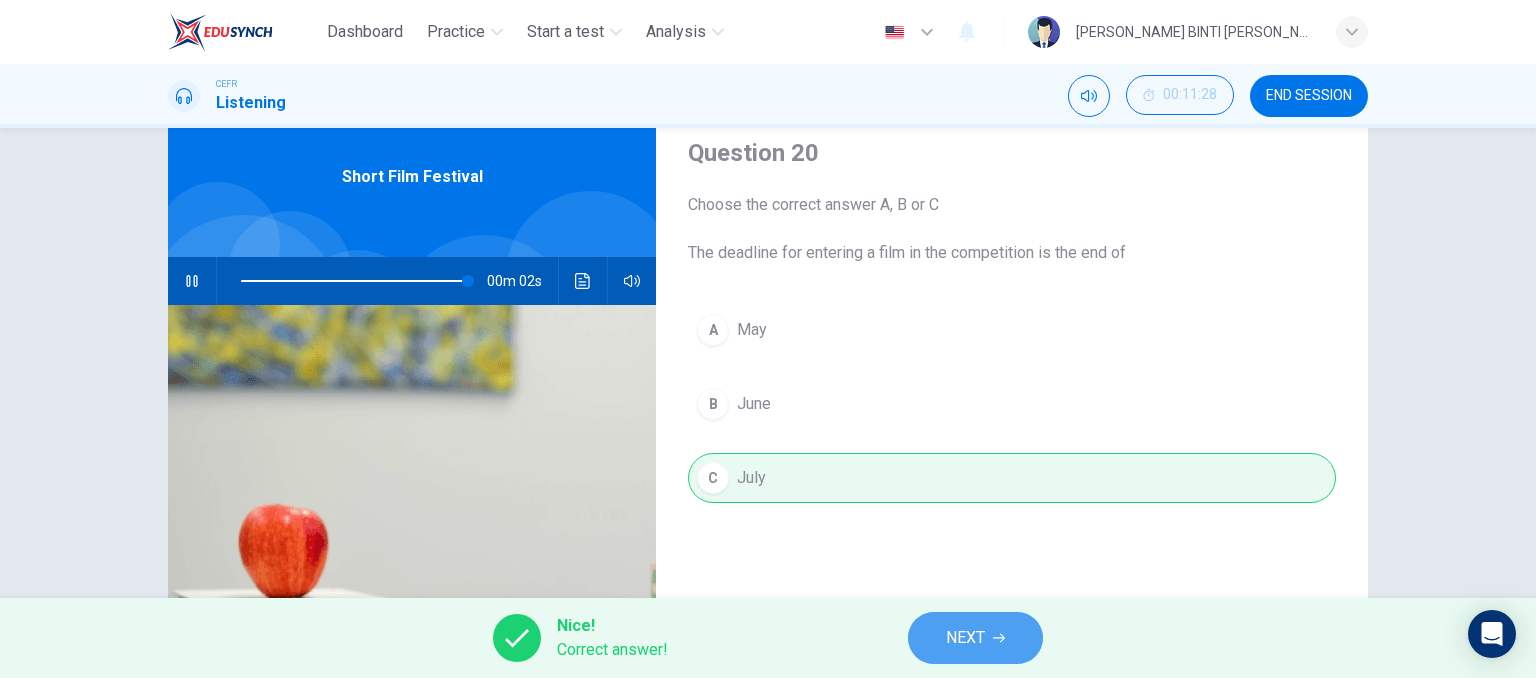click on "NEXT" at bounding box center [975, 638] 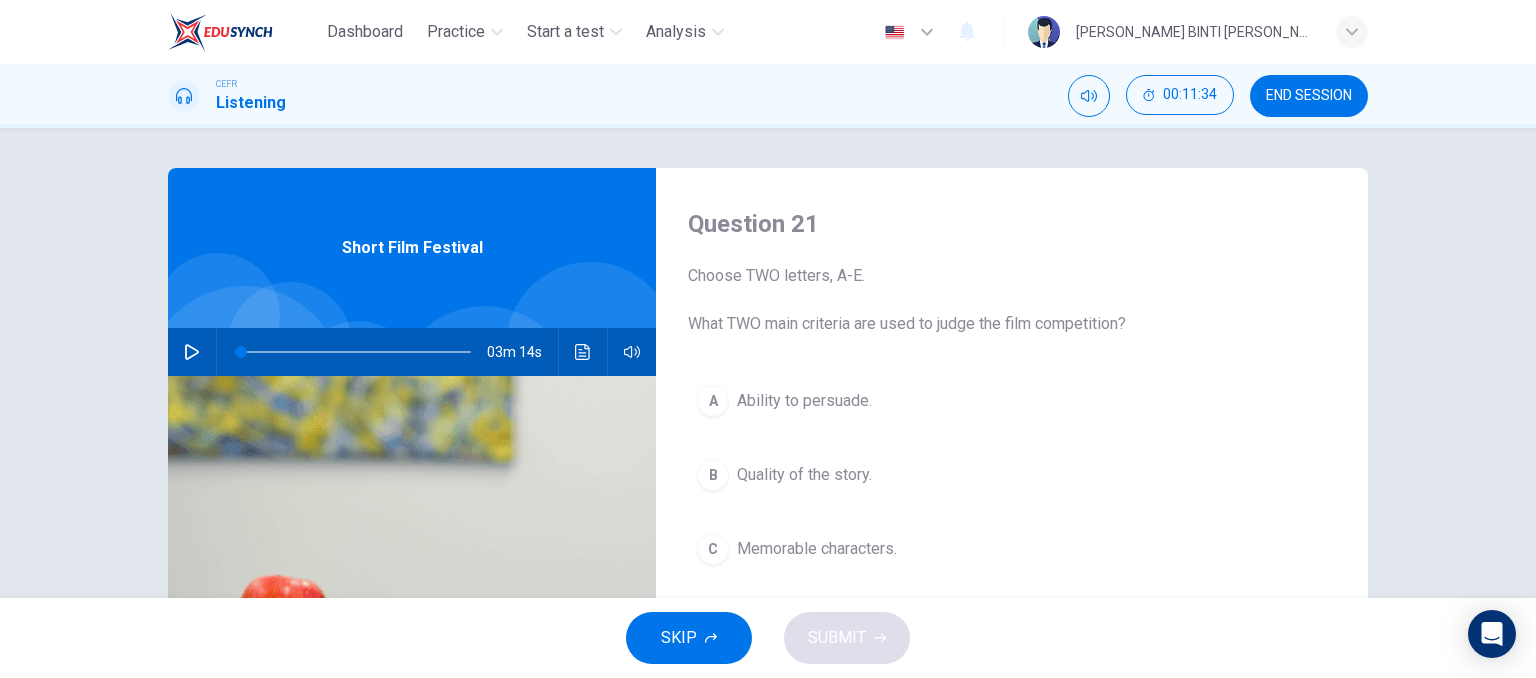 scroll, scrollTop: 140, scrollLeft: 0, axis: vertical 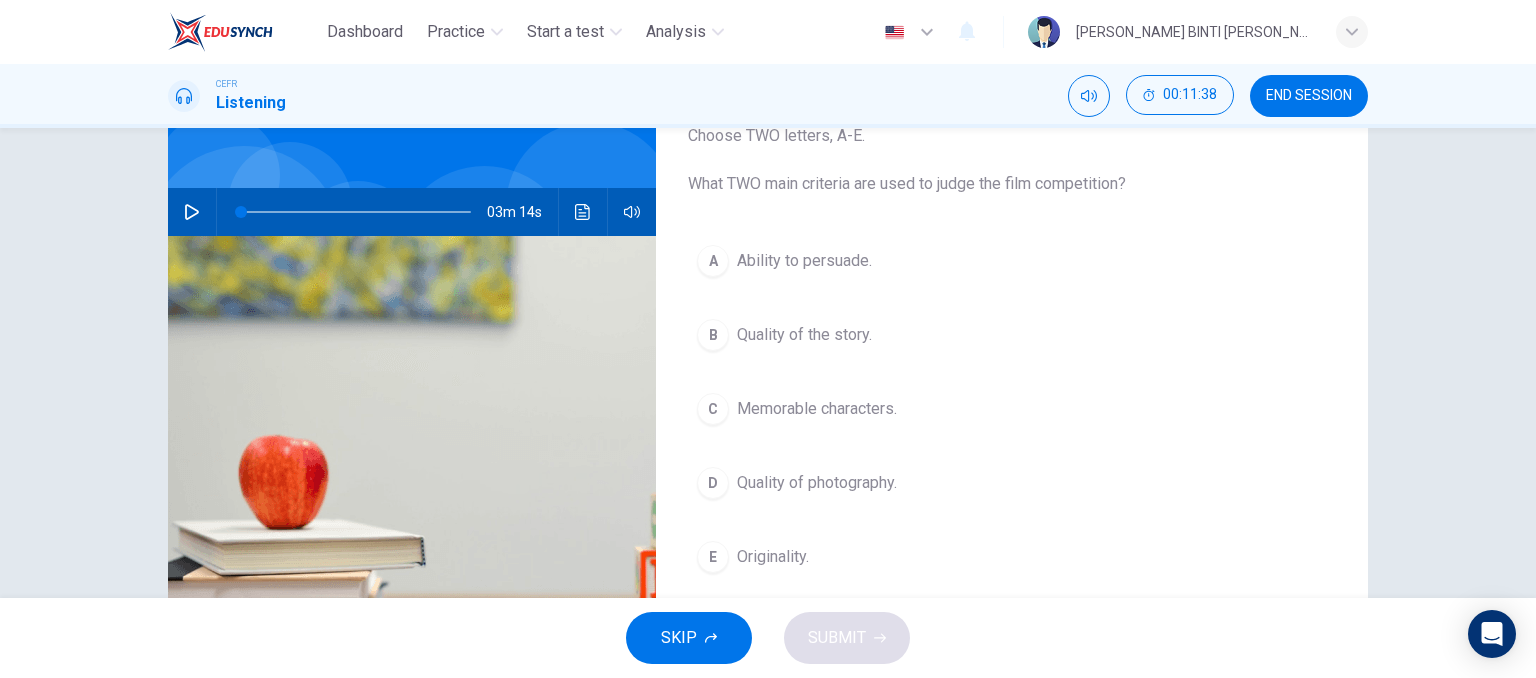 click at bounding box center [356, 212] 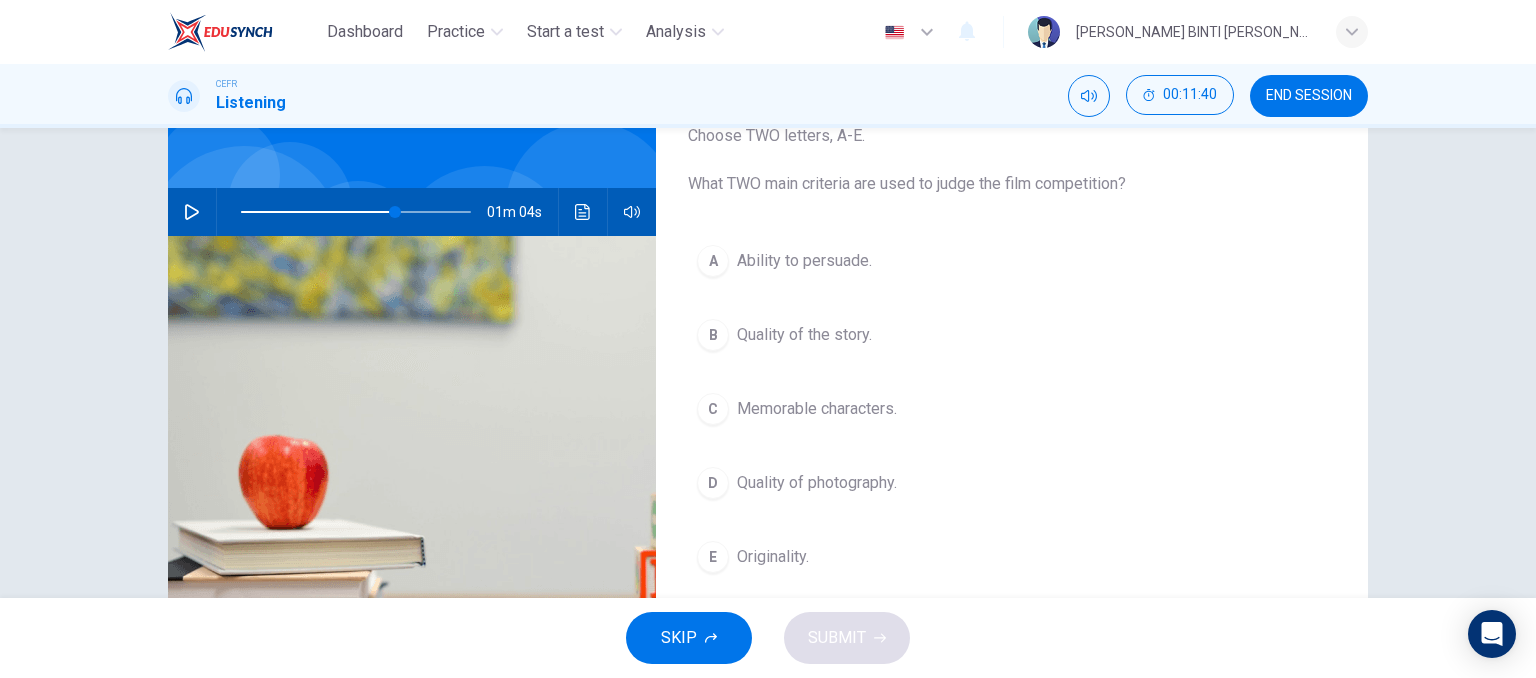 click 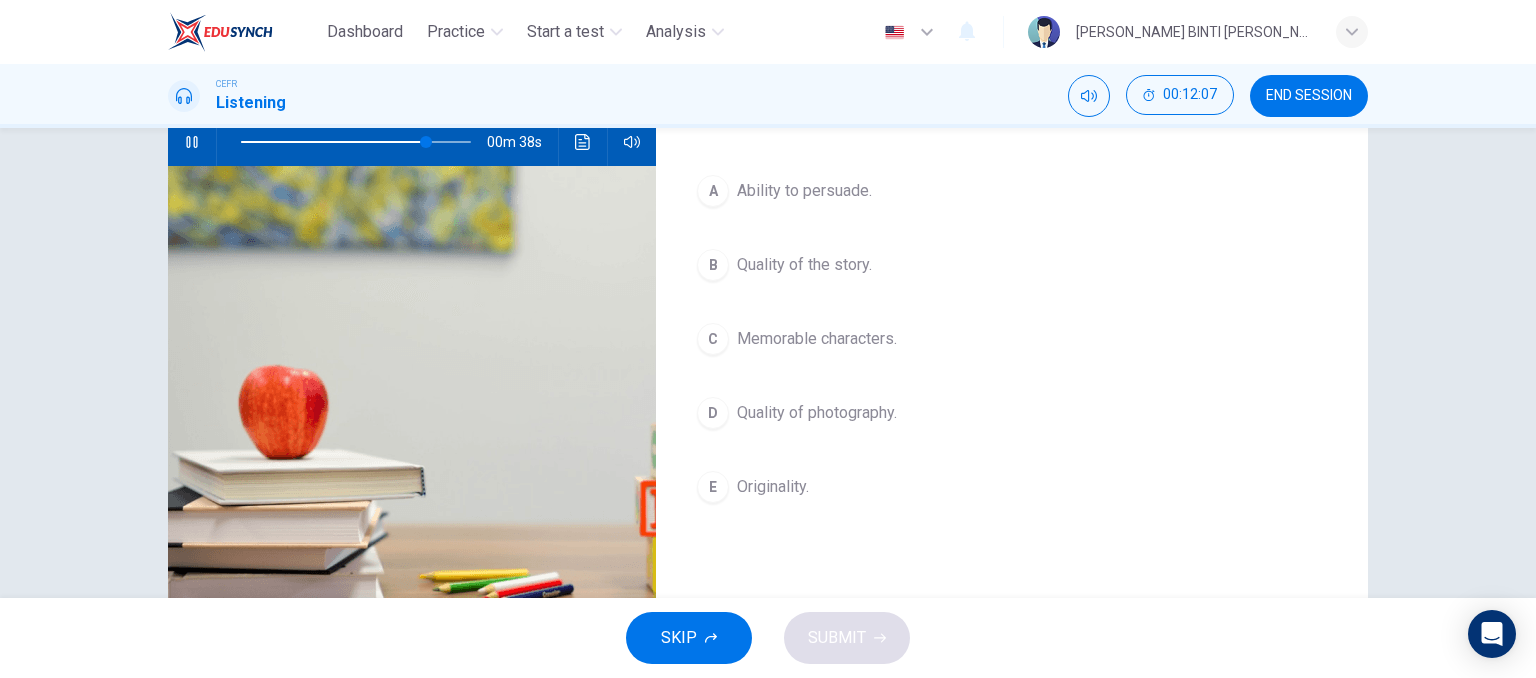 scroll, scrollTop: 211, scrollLeft: 0, axis: vertical 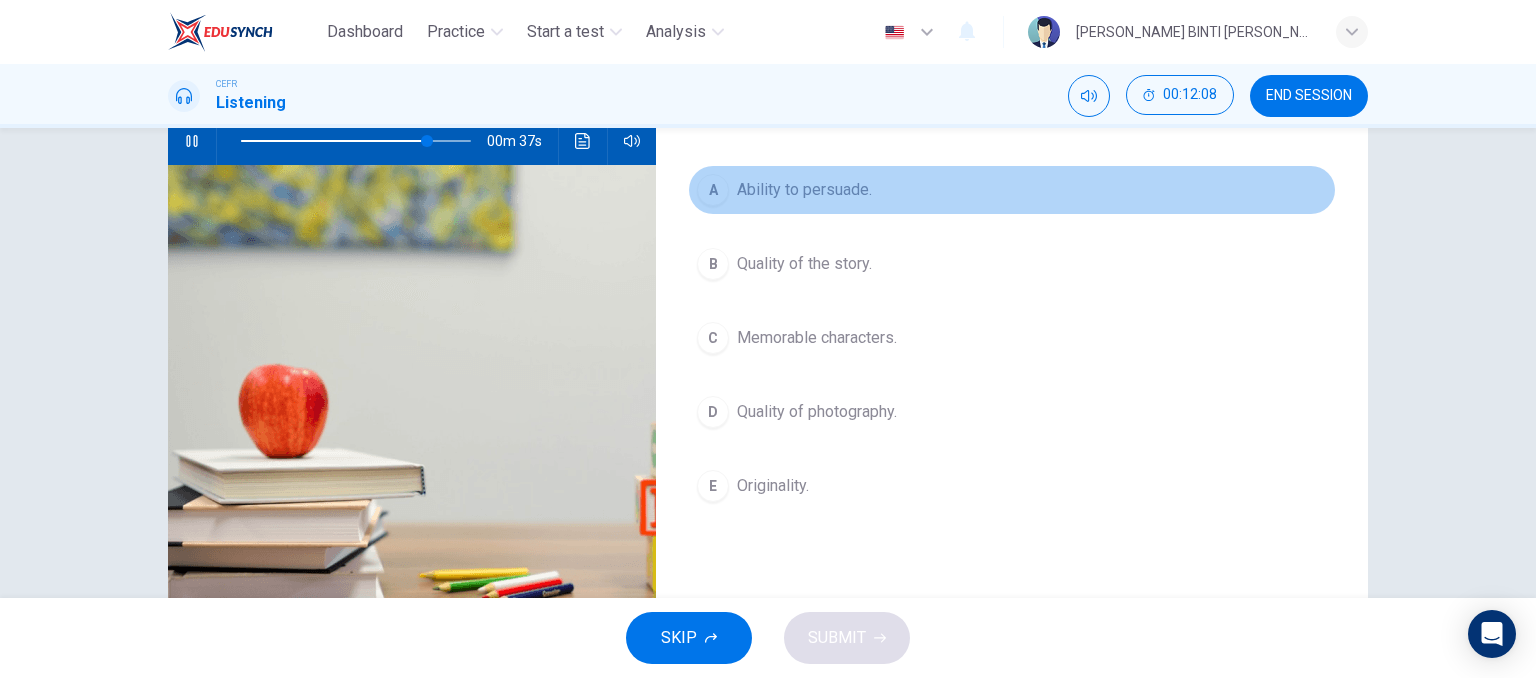 click on "A Ability to persuade." at bounding box center [1012, 190] 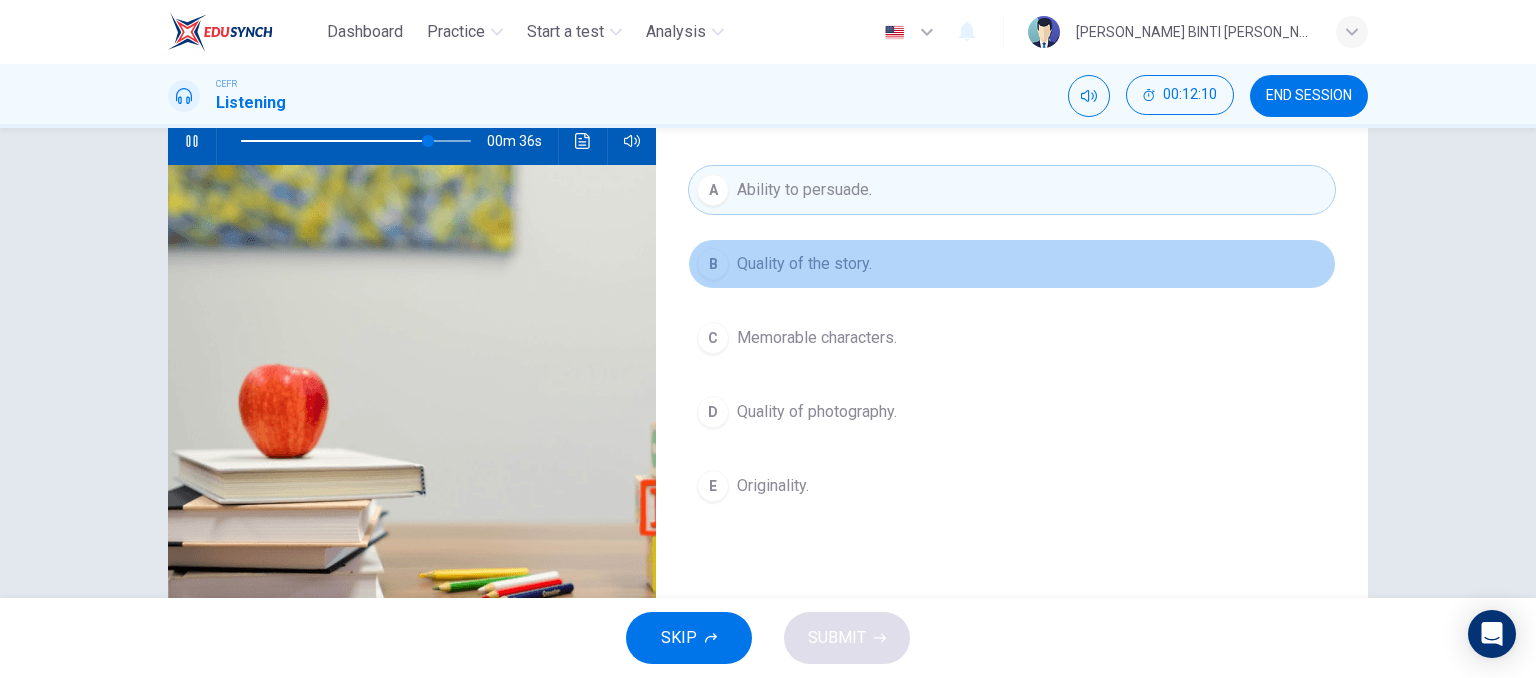 click on "Quality of the story." at bounding box center (804, 264) 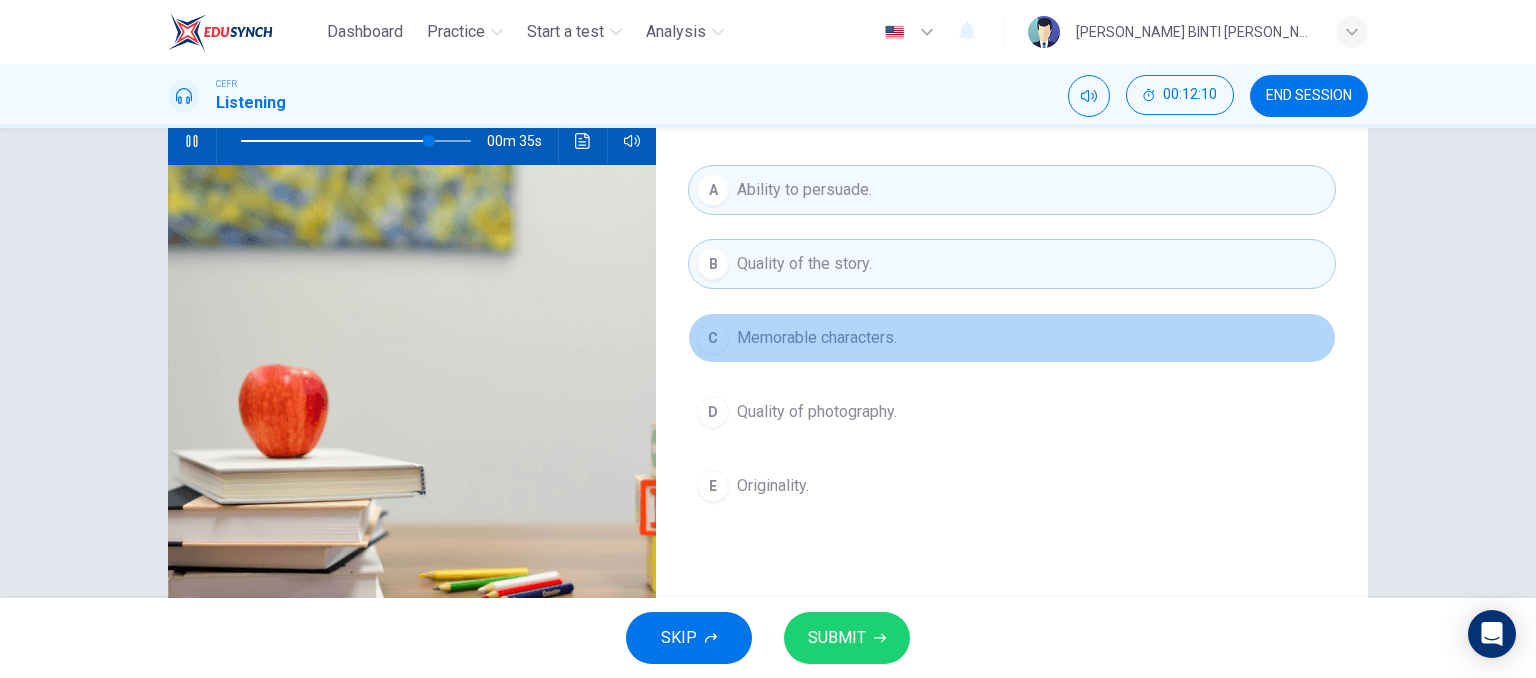 click on "Memorable characters." at bounding box center (817, 338) 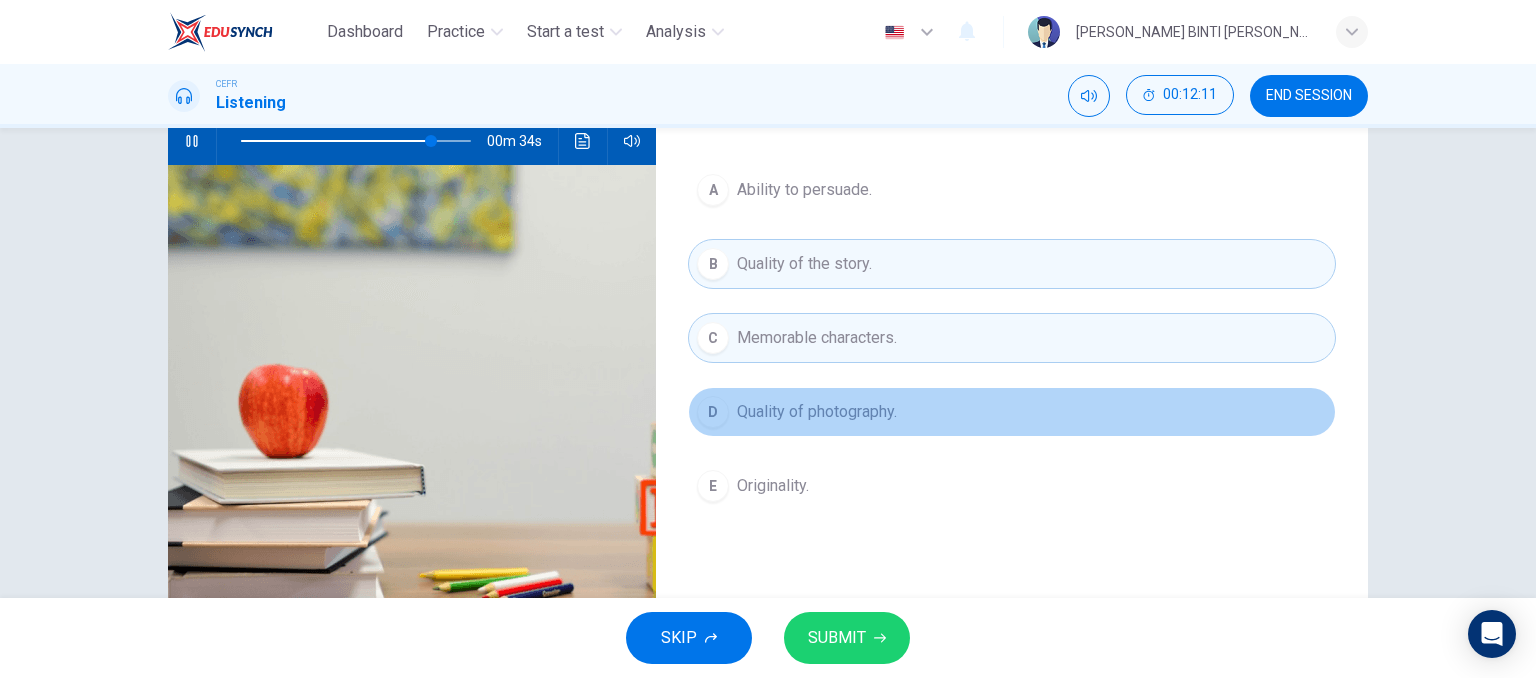 click on "Quality of photography." at bounding box center [817, 412] 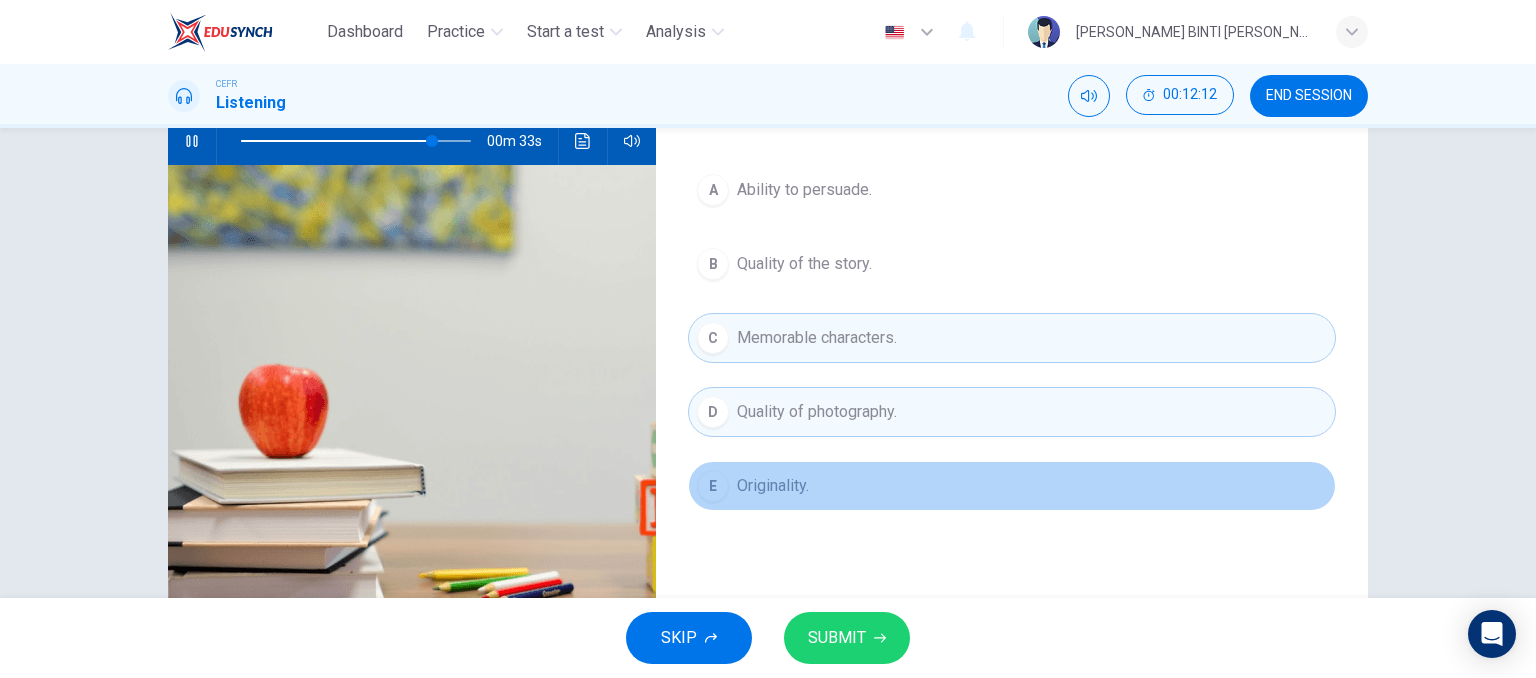 click on "Originality." at bounding box center (773, 486) 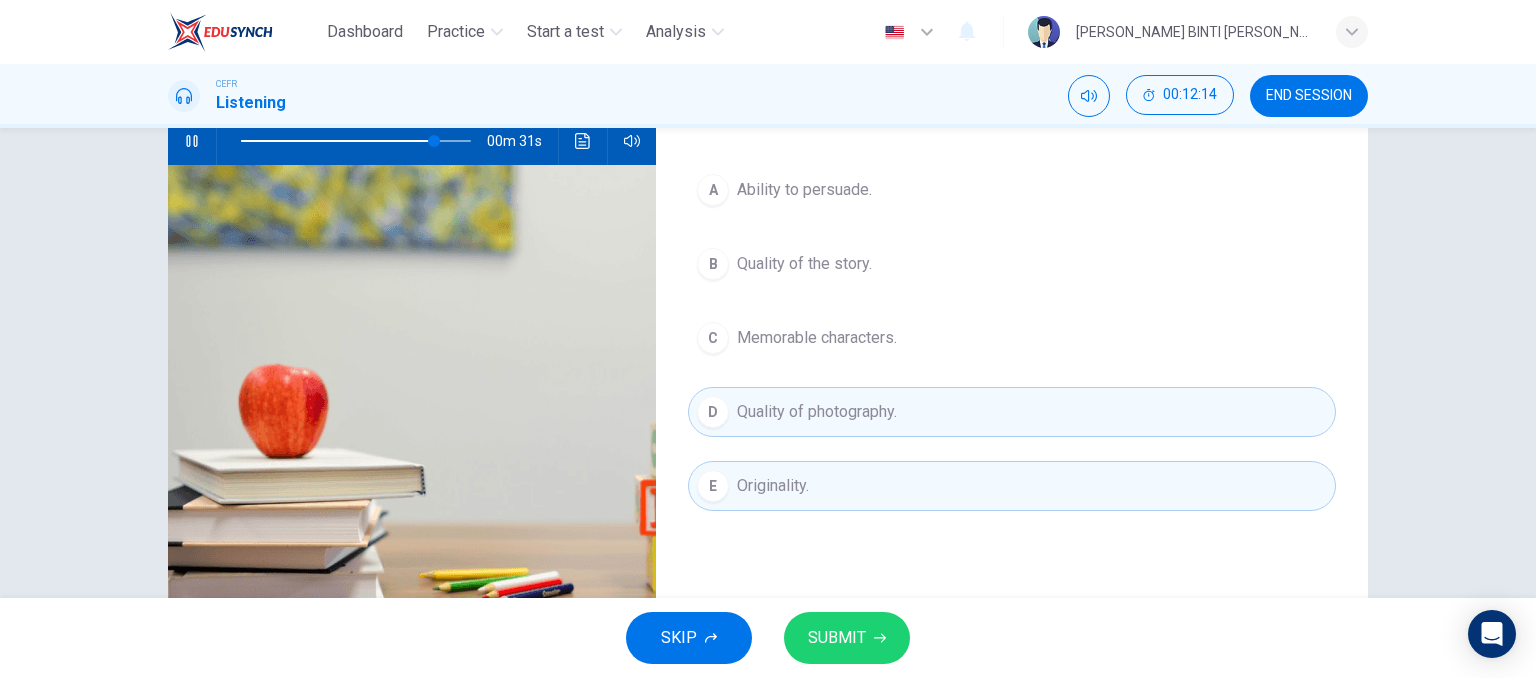 click on "Quality of photography." at bounding box center (817, 412) 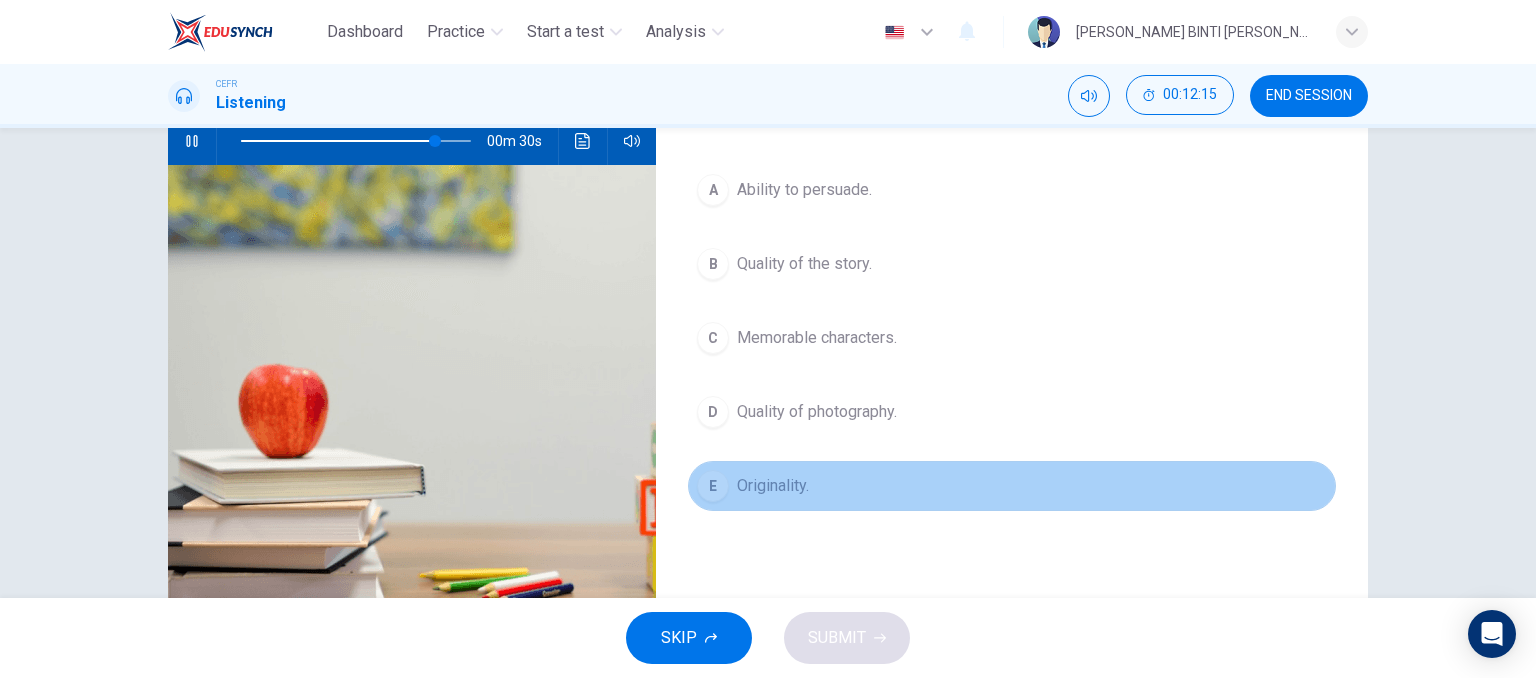click on "Originality." at bounding box center (773, 486) 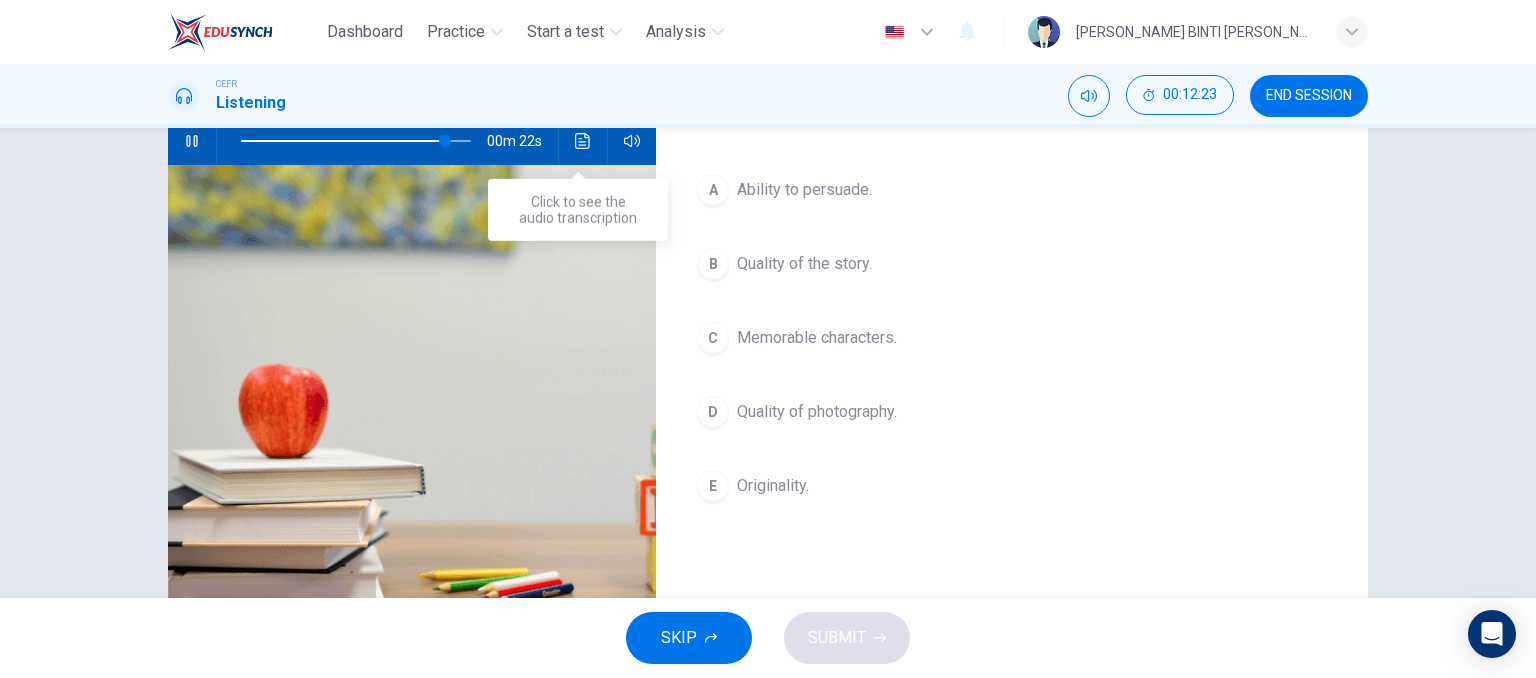 click at bounding box center [583, 141] 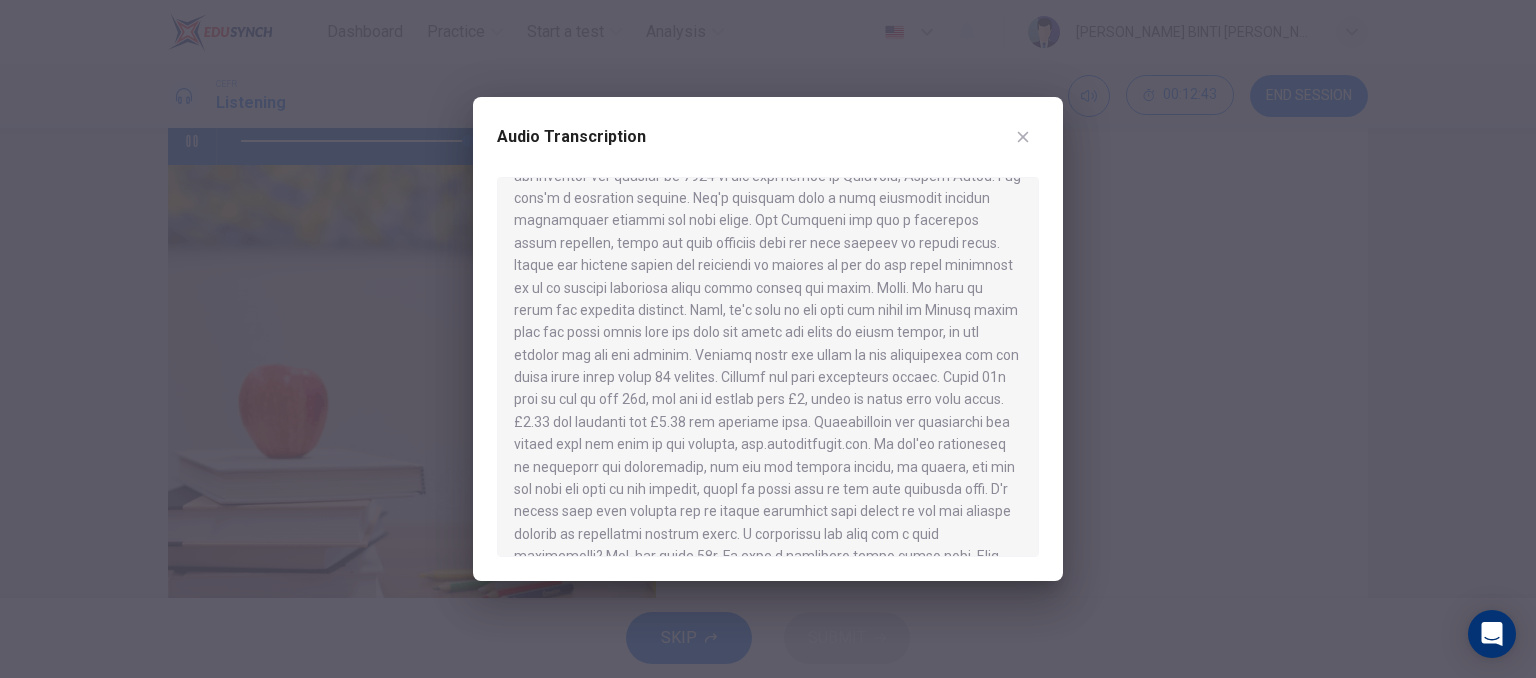 scroll, scrollTop: 117, scrollLeft: 0, axis: vertical 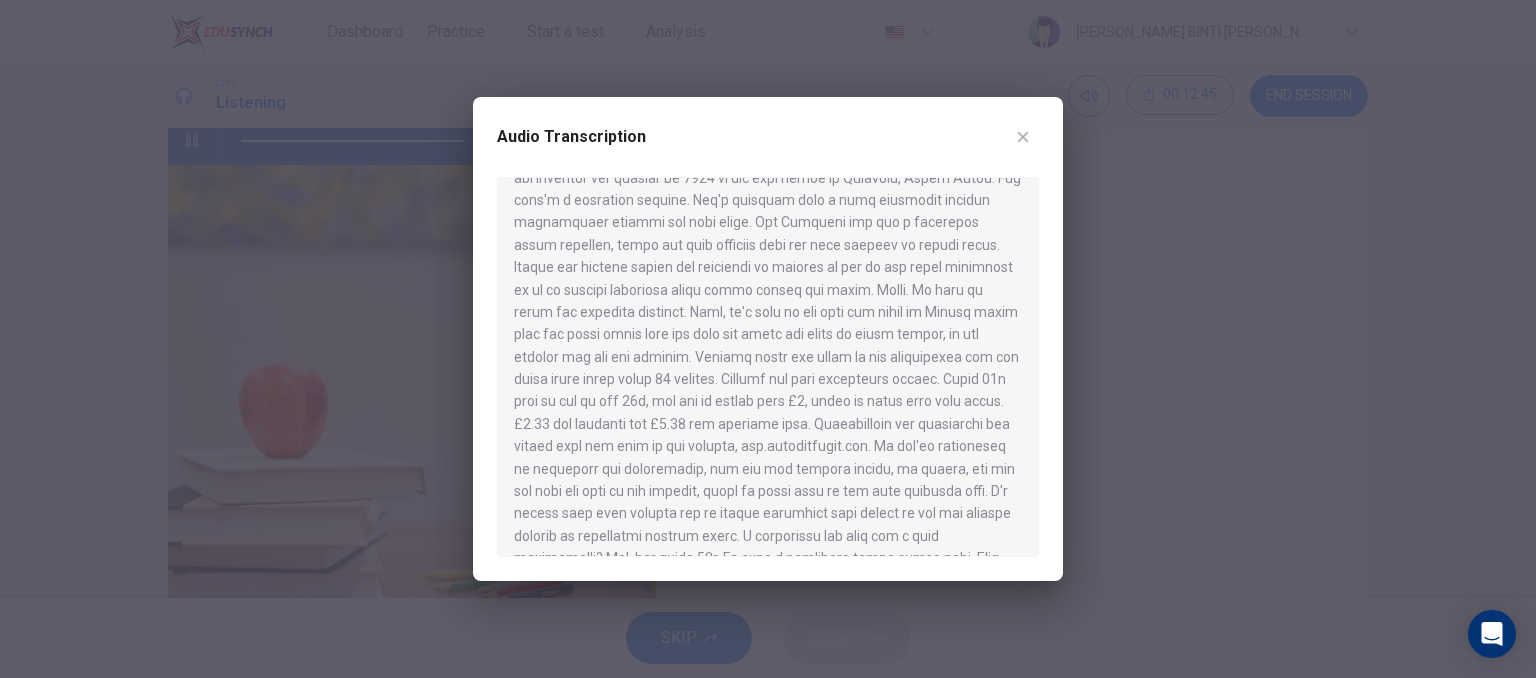 type on "0" 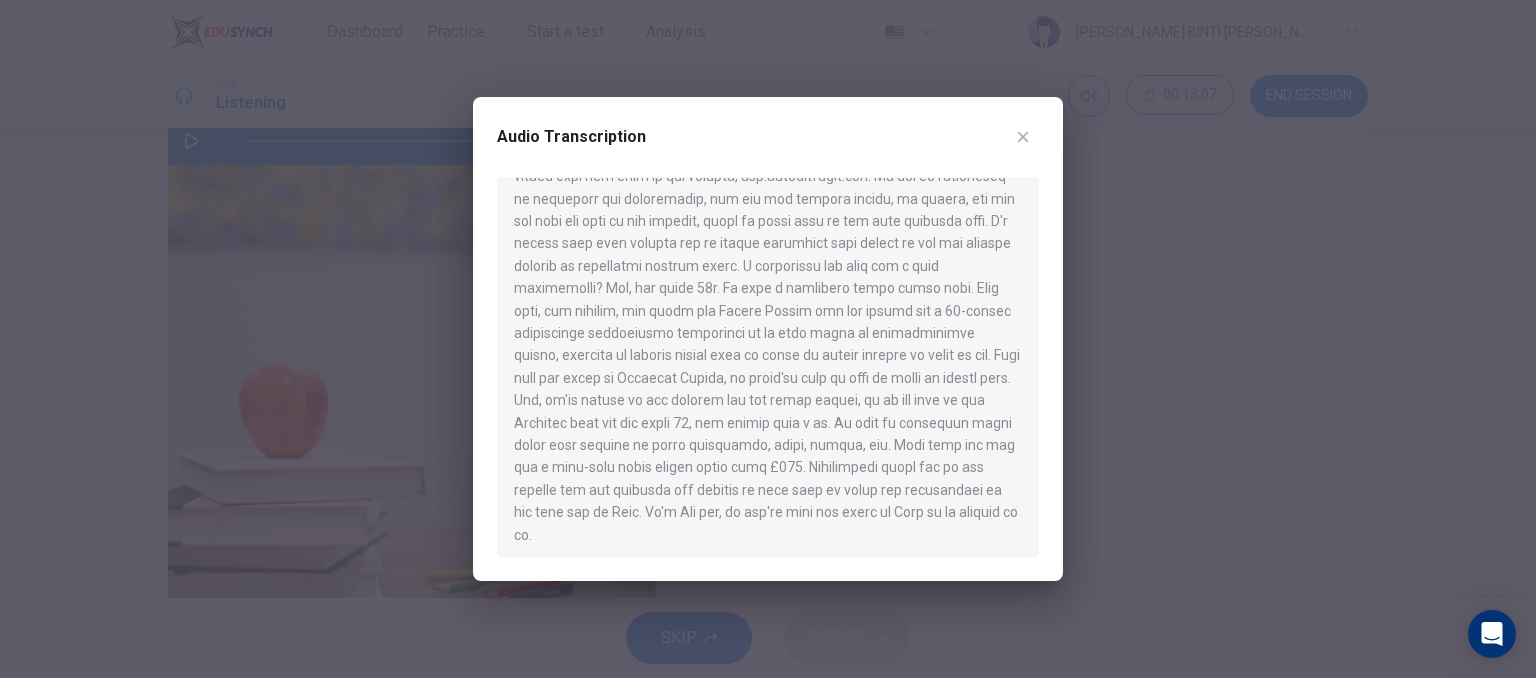 scroll, scrollTop: 392, scrollLeft: 0, axis: vertical 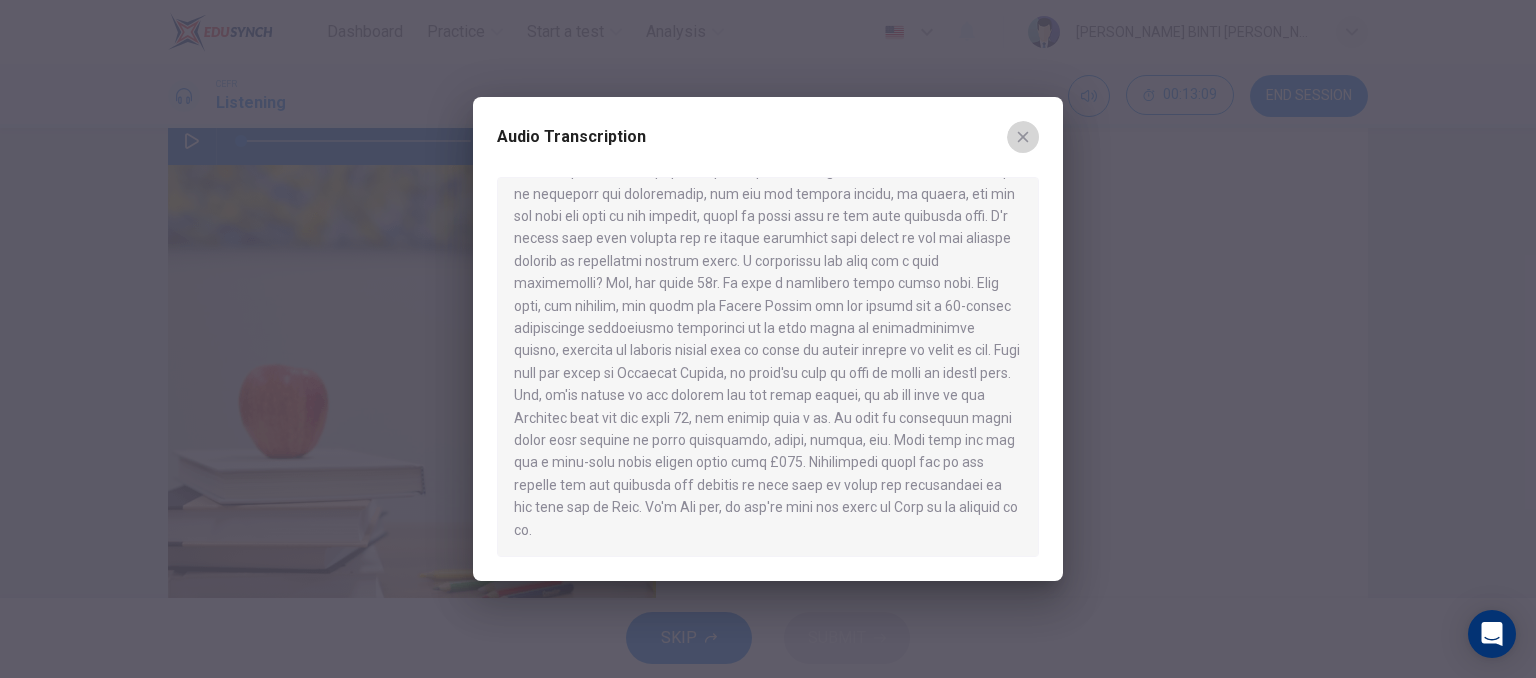 click 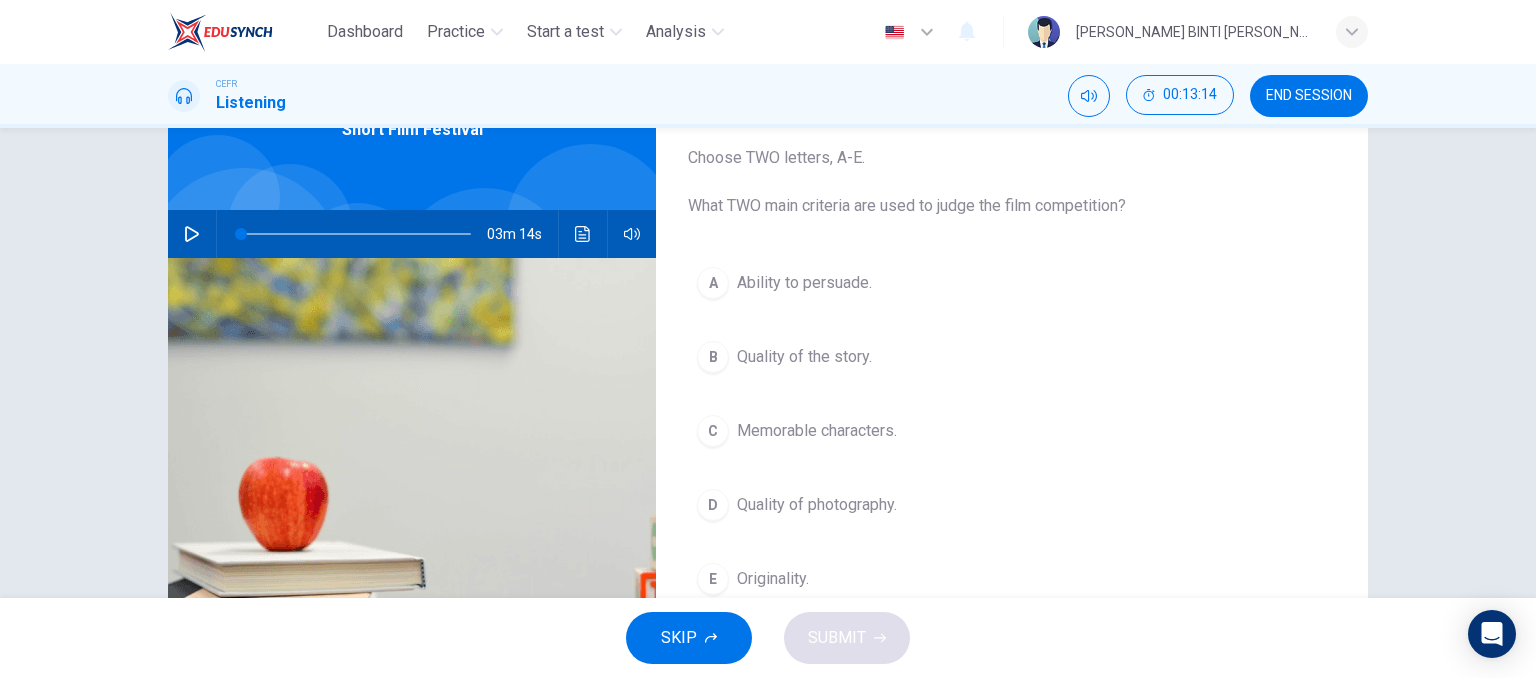 scroll, scrollTop: 119, scrollLeft: 0, axis: vertical 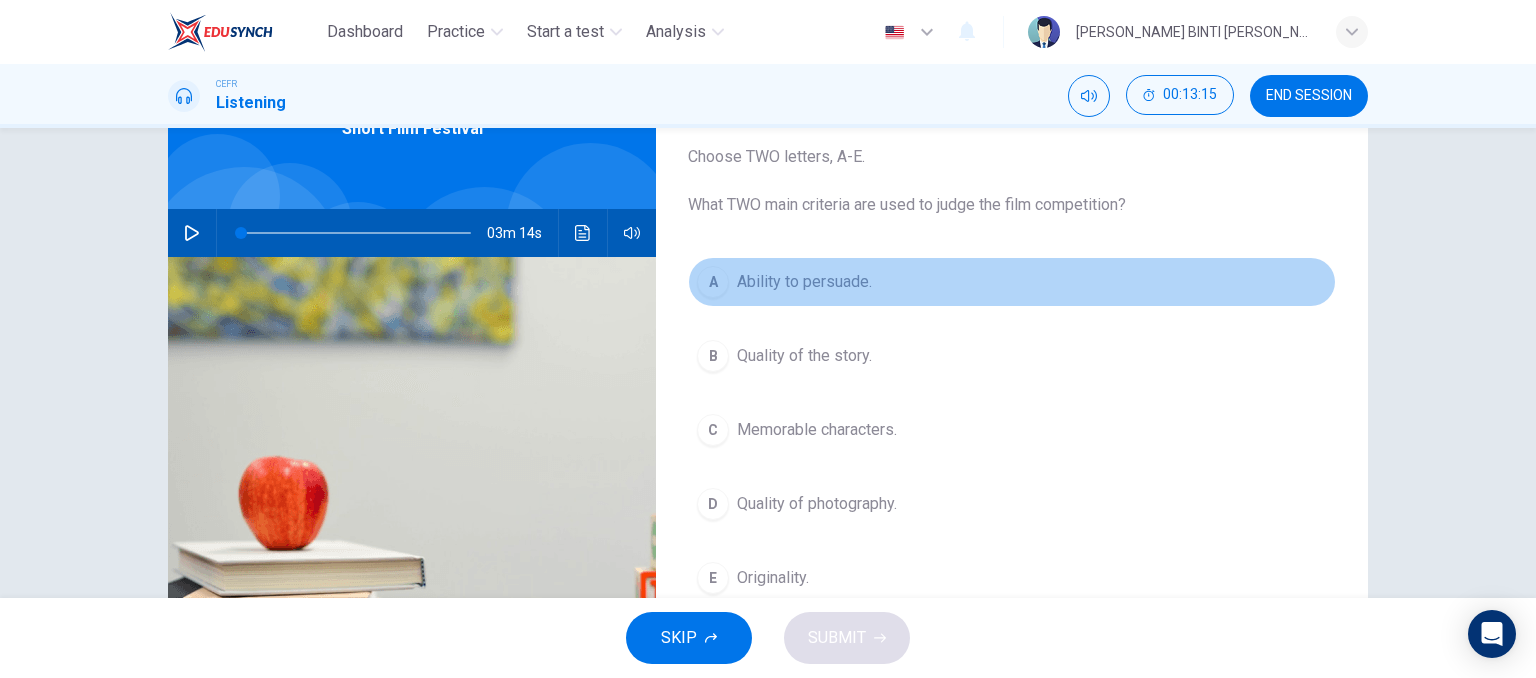 click on "Ability to persuade." at bounding box center [804, 282] 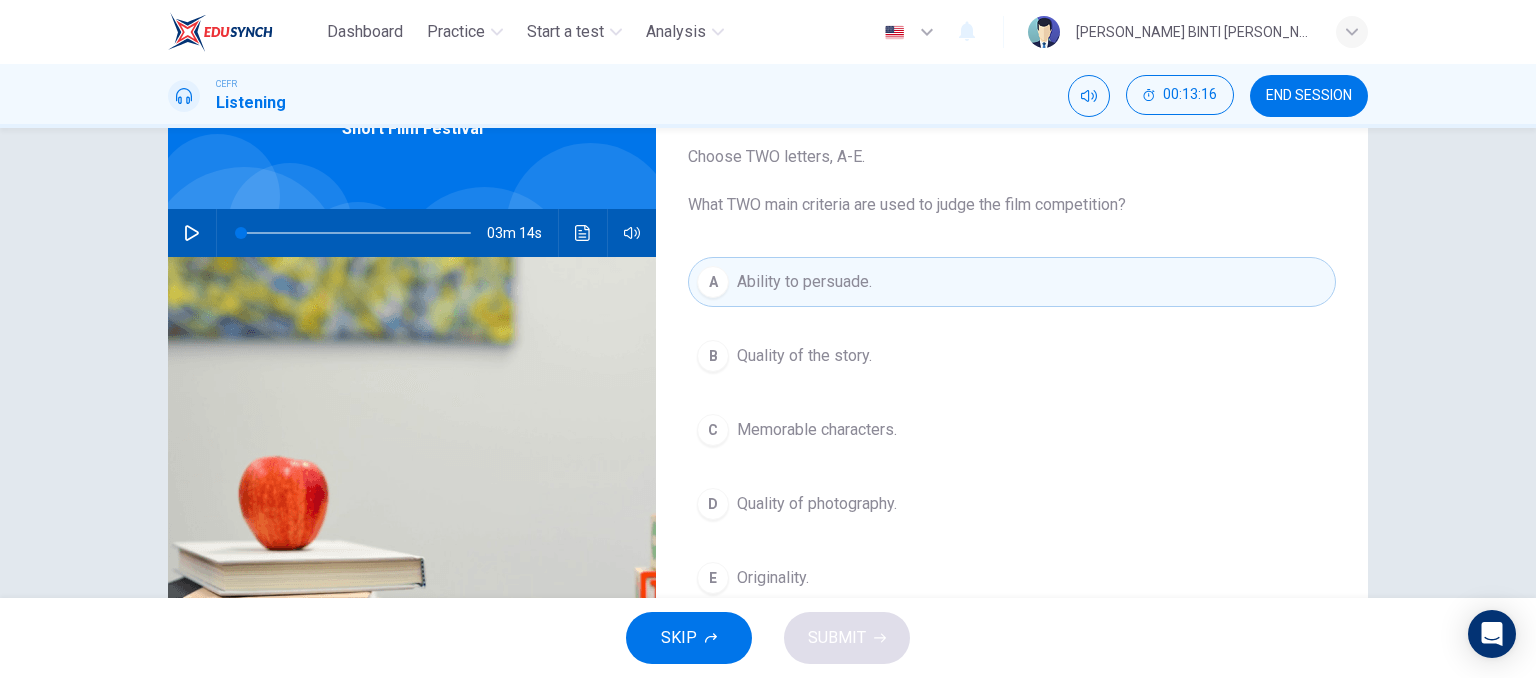 click on "A Ability to persuade. B Quality of the story. C Memorable characters. D Quality of photography. E Originality." at bounding box center (1012, 450) 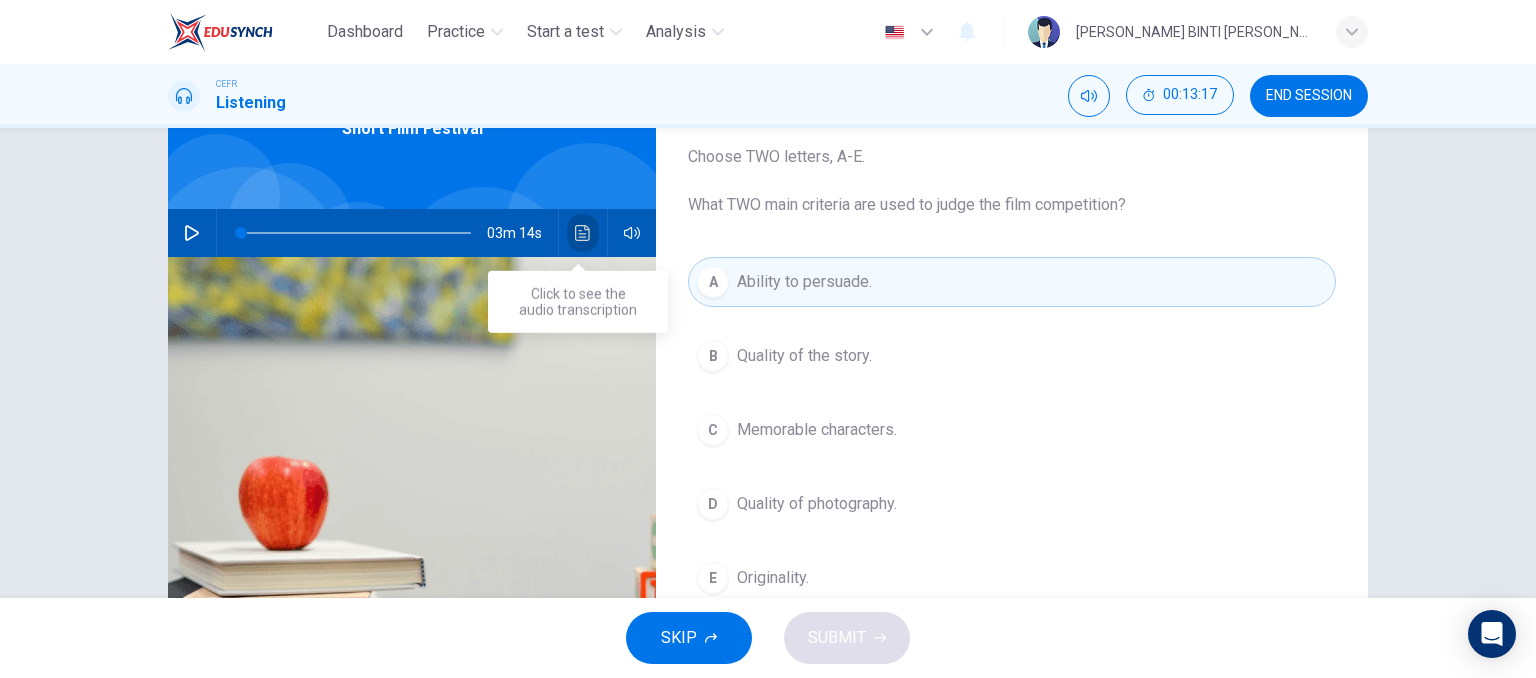 click 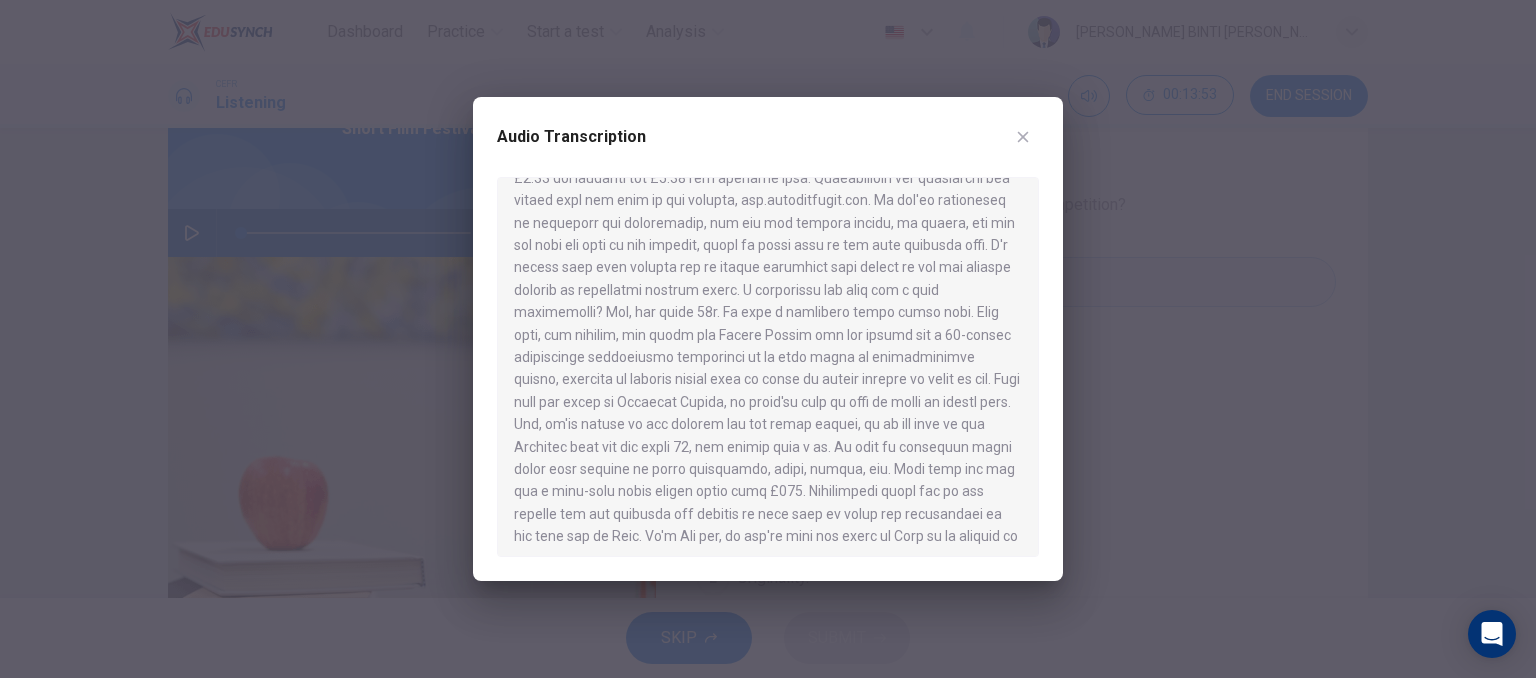 scroll, scrollTop: 384, scrollLeft: 0, axis: vertical 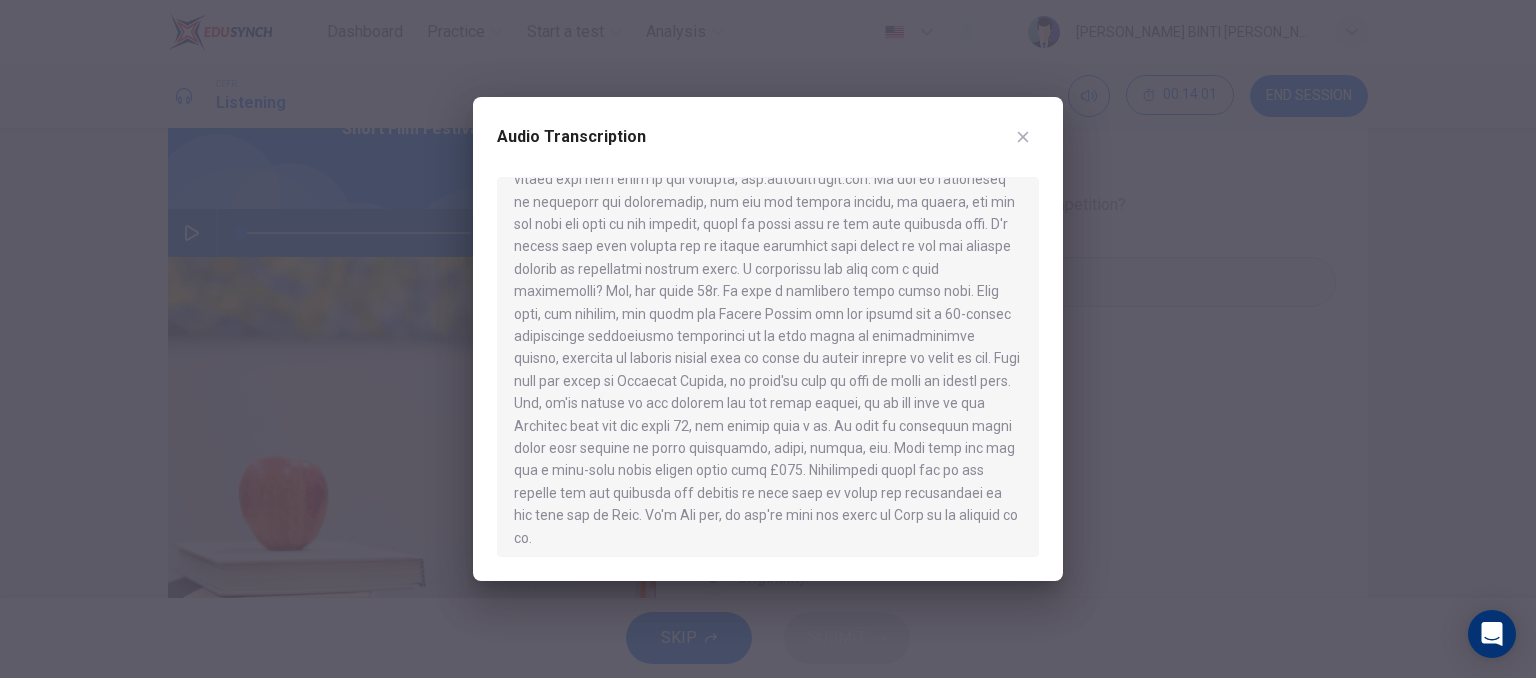 click at bounding box center (768, 367) 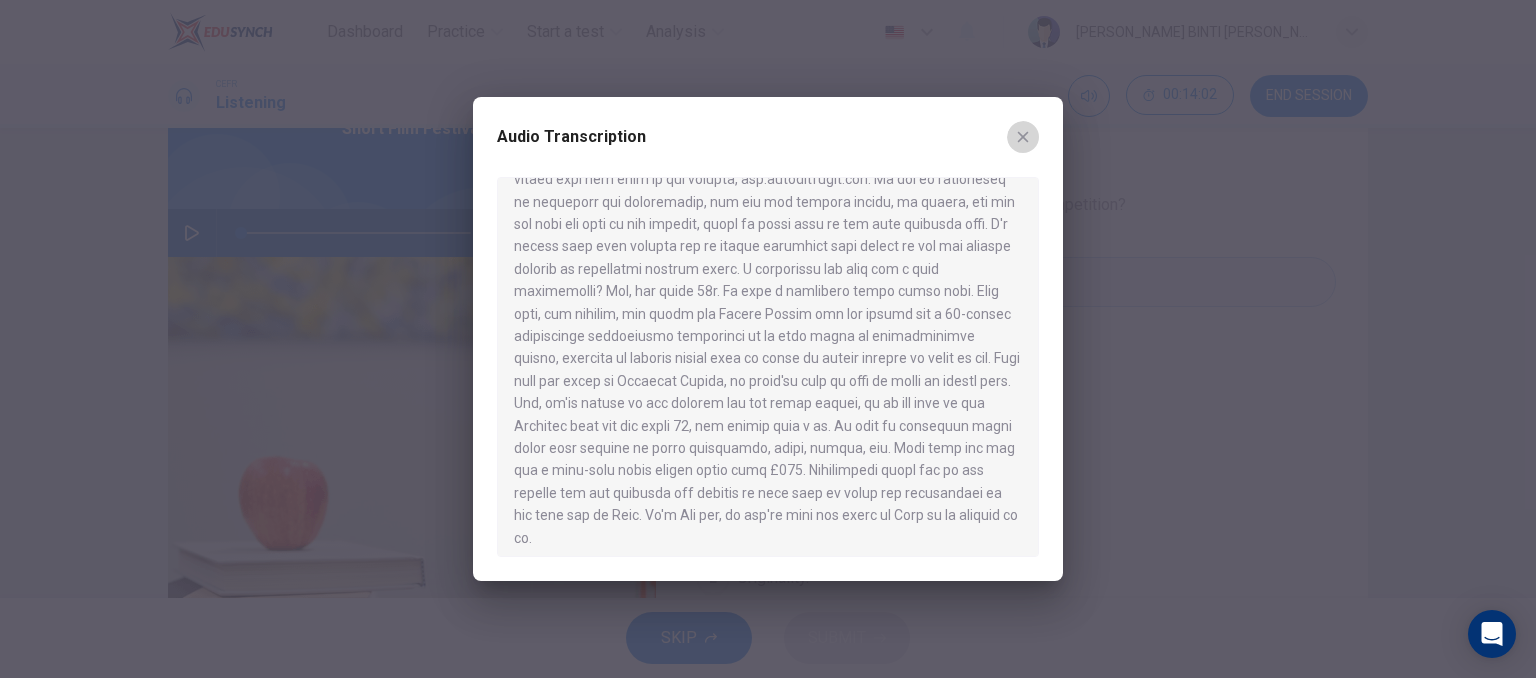 click 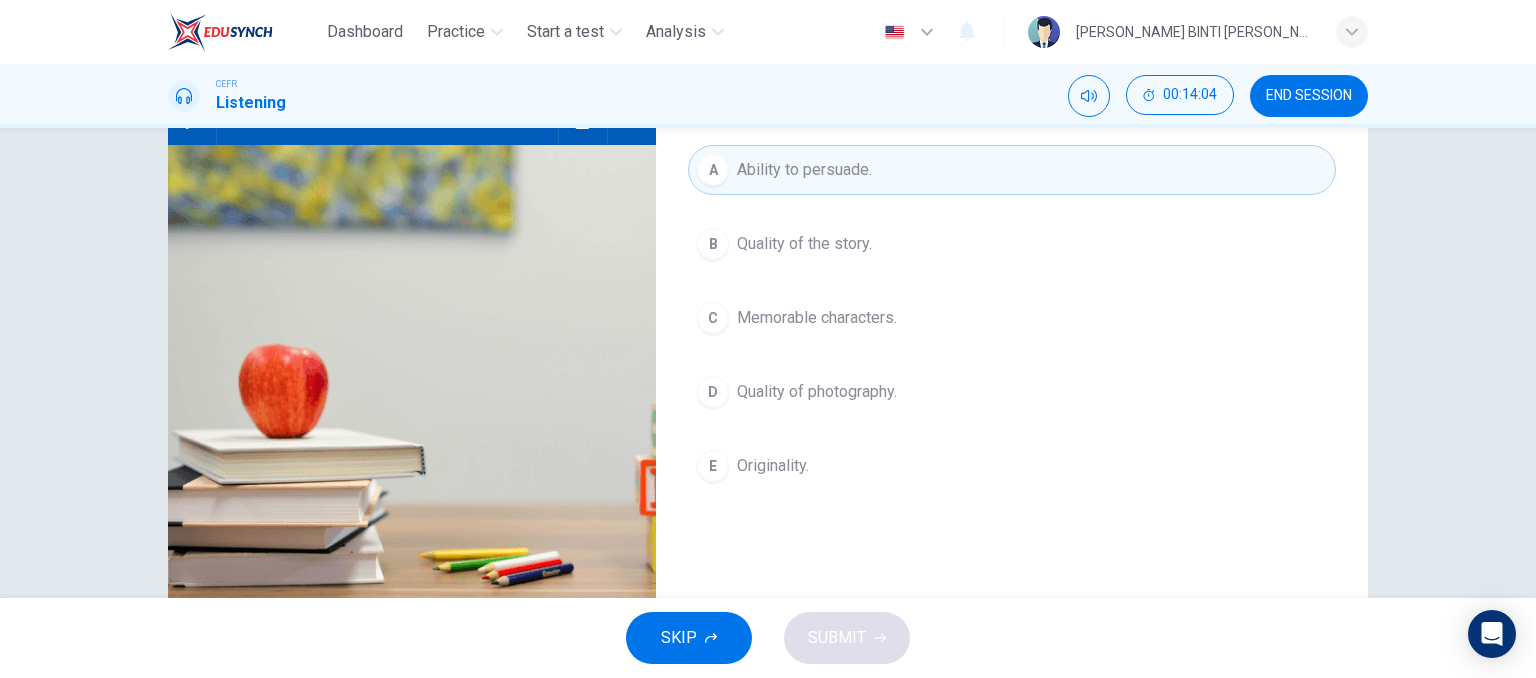 scroll, scrollTop: 231, scrollLeft: 0, axis: vertical 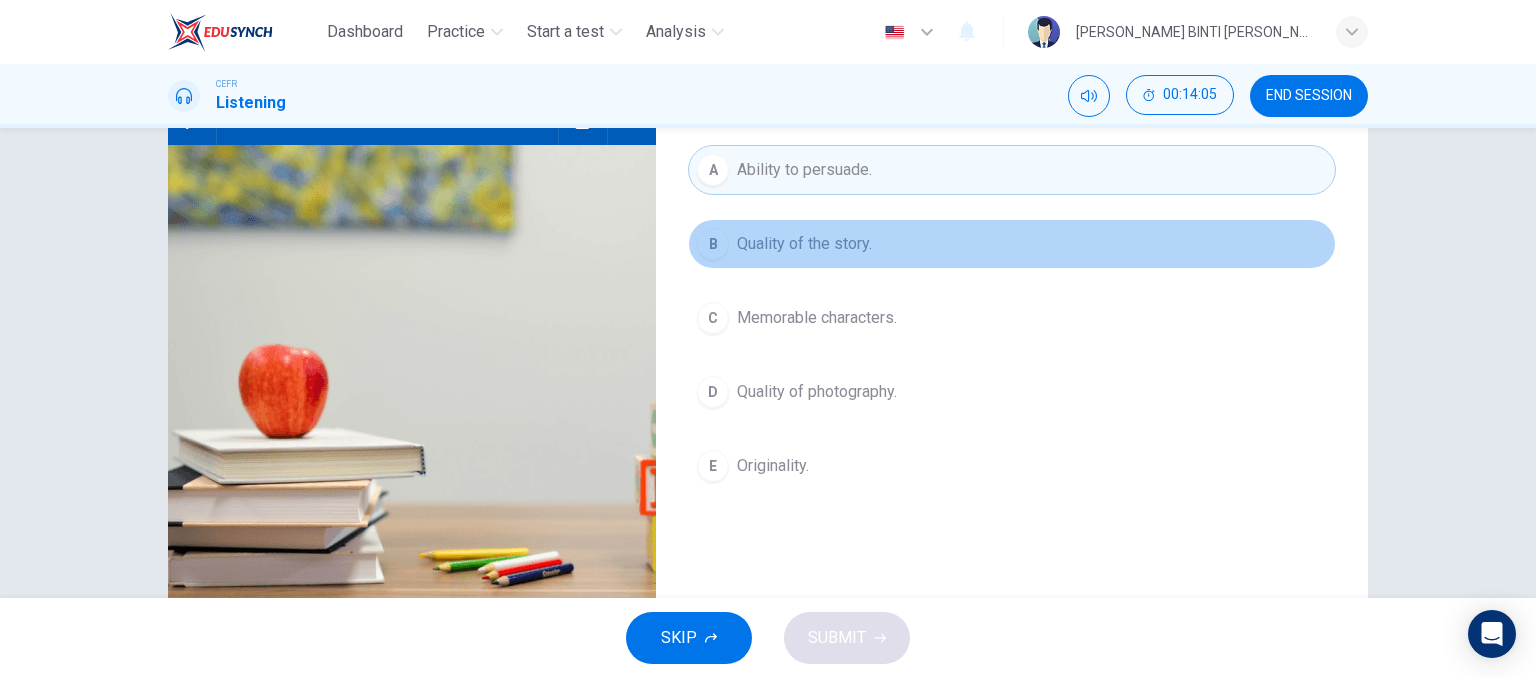 click on "Quality of the story." at bounding box center (804, 244) 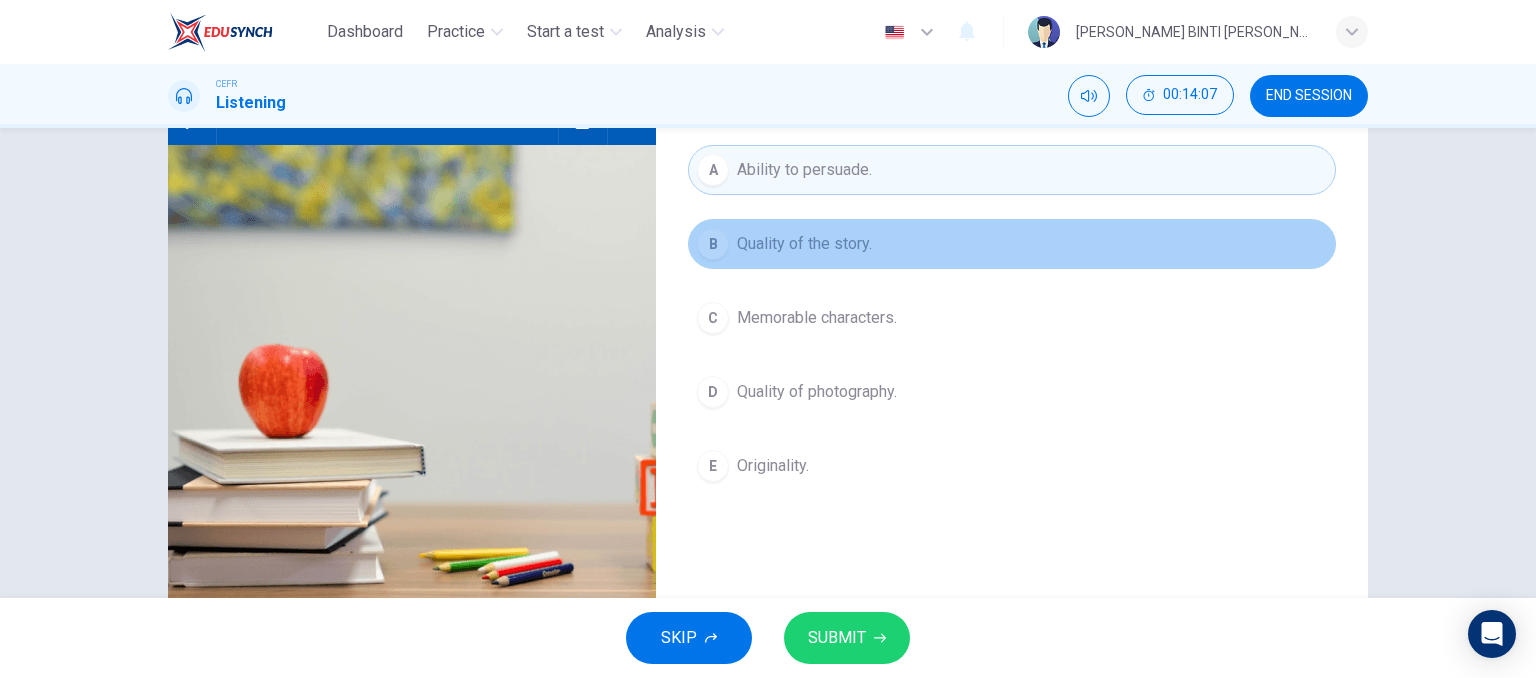 click on "Quality of the story." at bounding box center (804, 244) 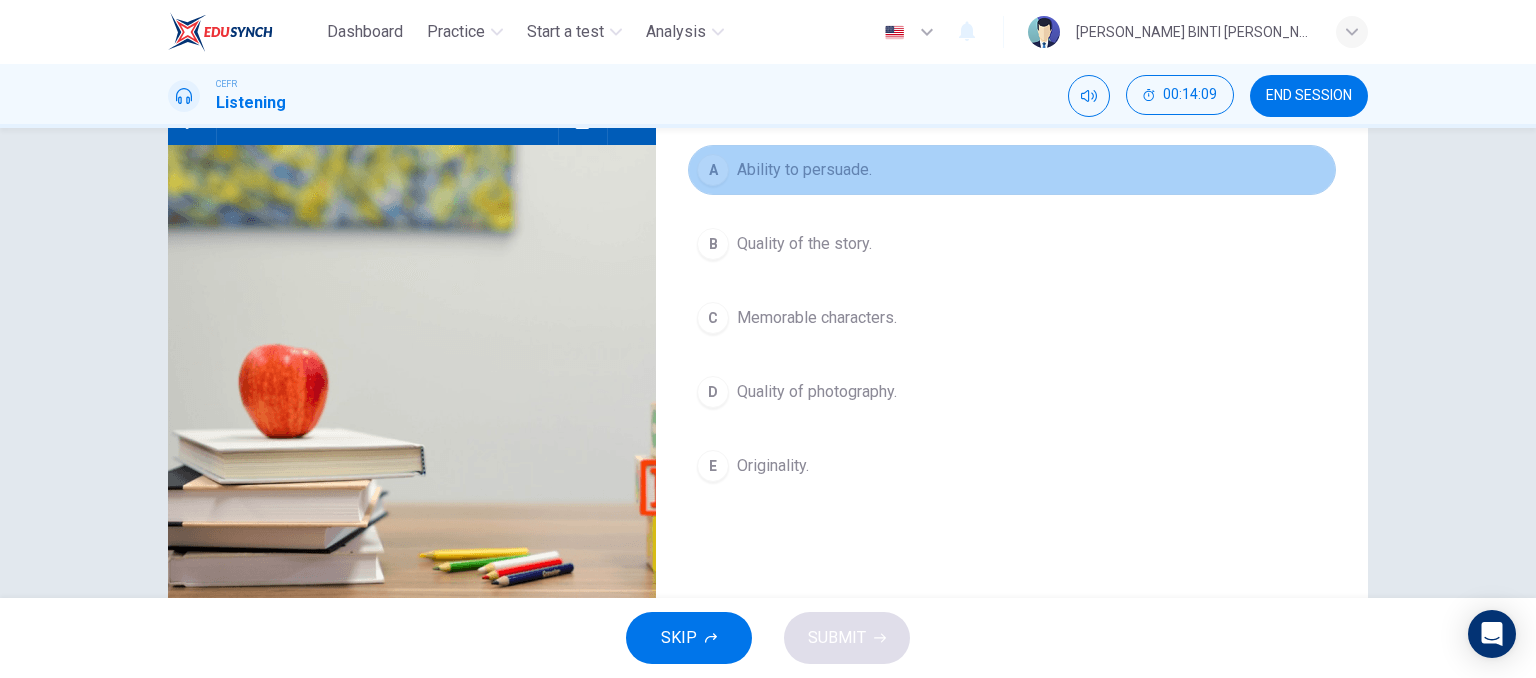 click on "Ability to persuade." at bounding box center (804, 170) 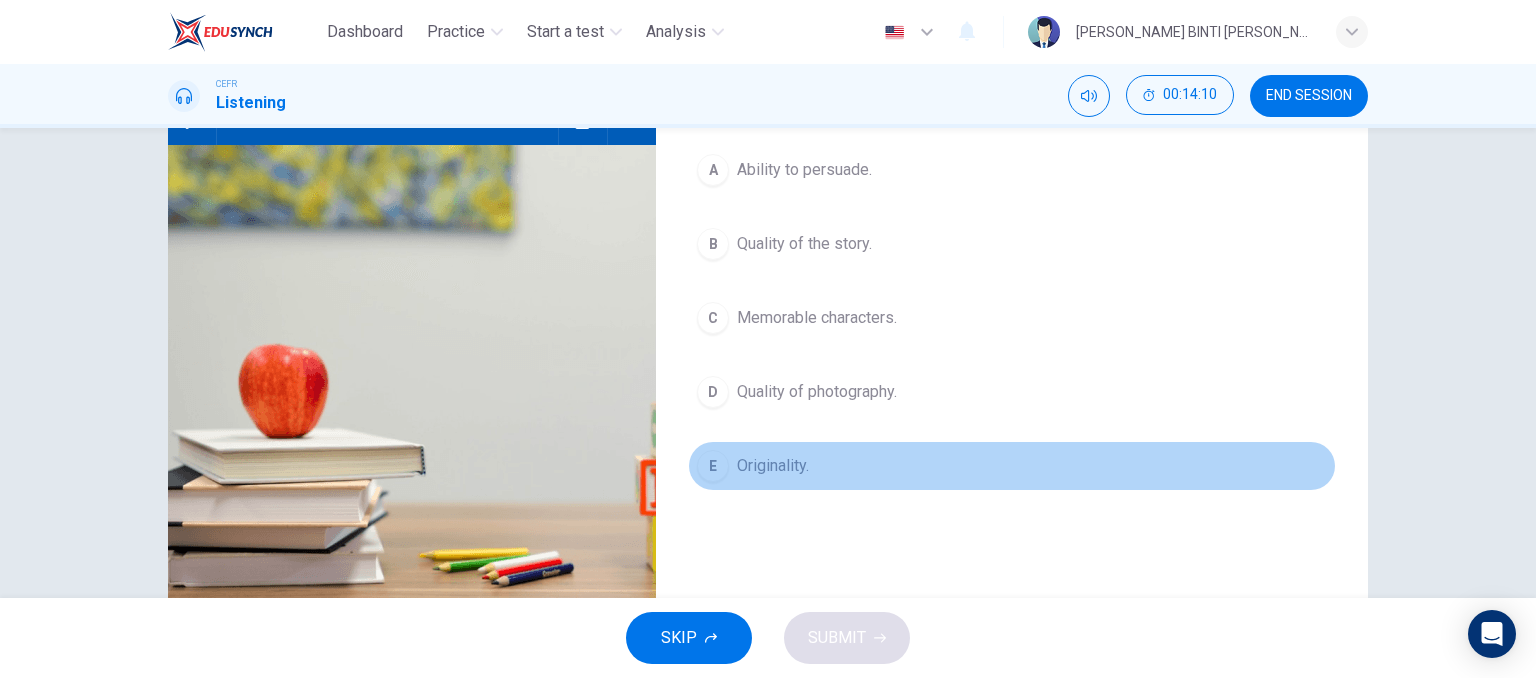 click on "Originality." at bounding box center [773, 466] 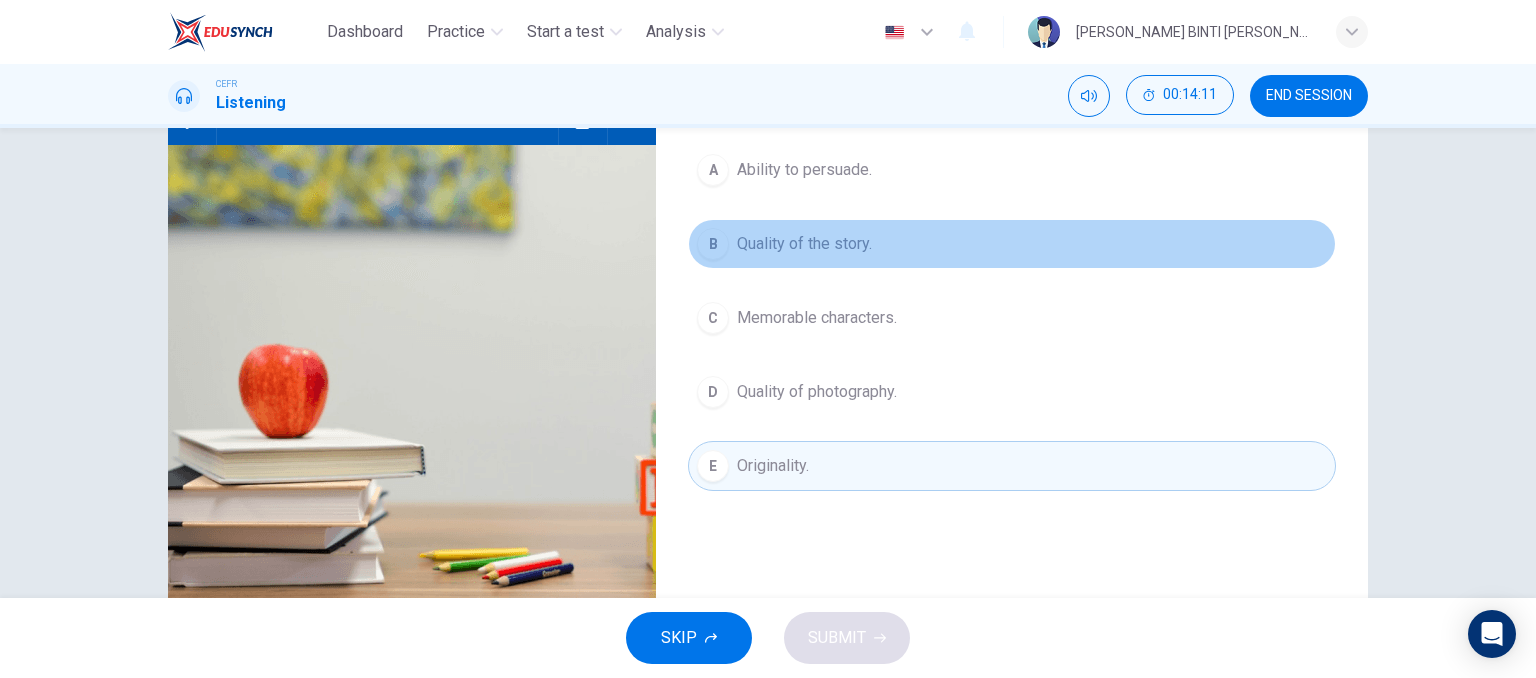 click on "Quality of the story." at bounding box center [804, 244] 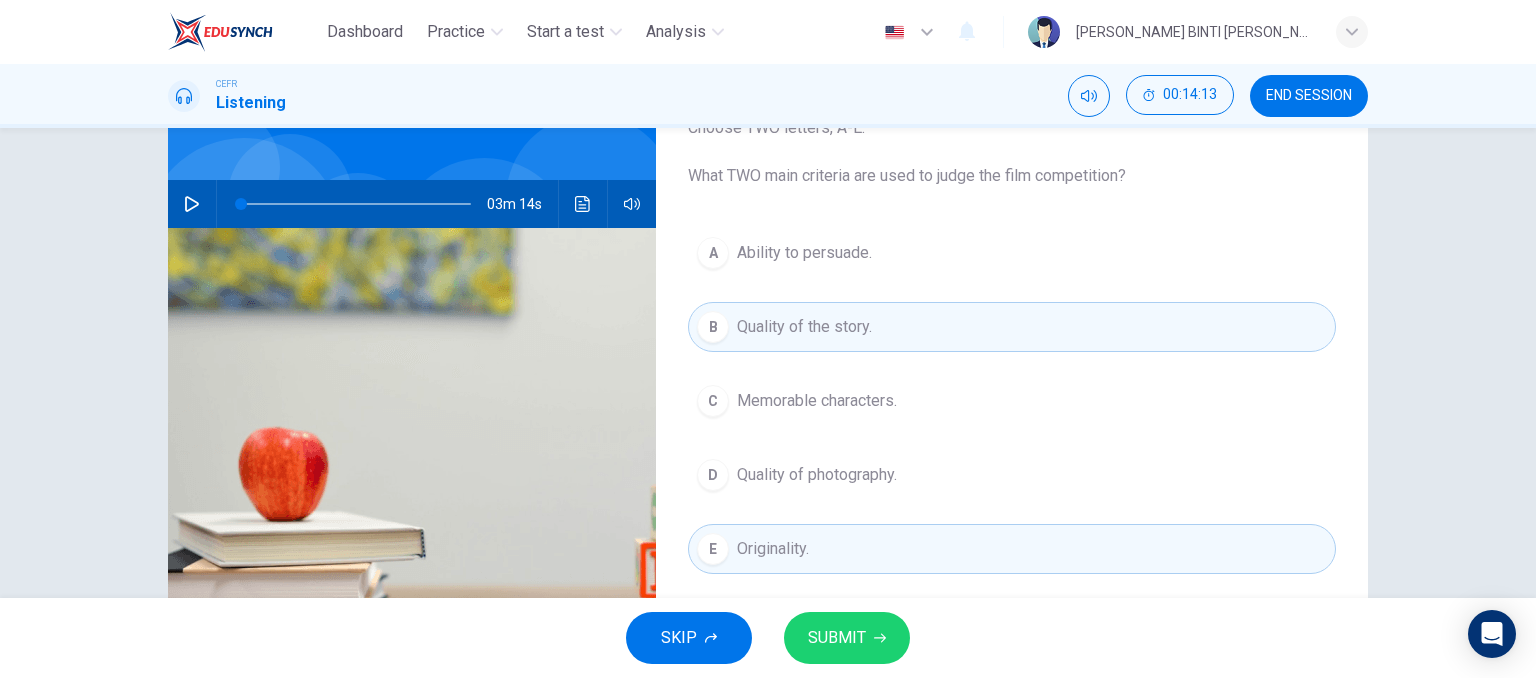 scroll, scrollTop: 147, scrollLeft: 0, axis: vertical 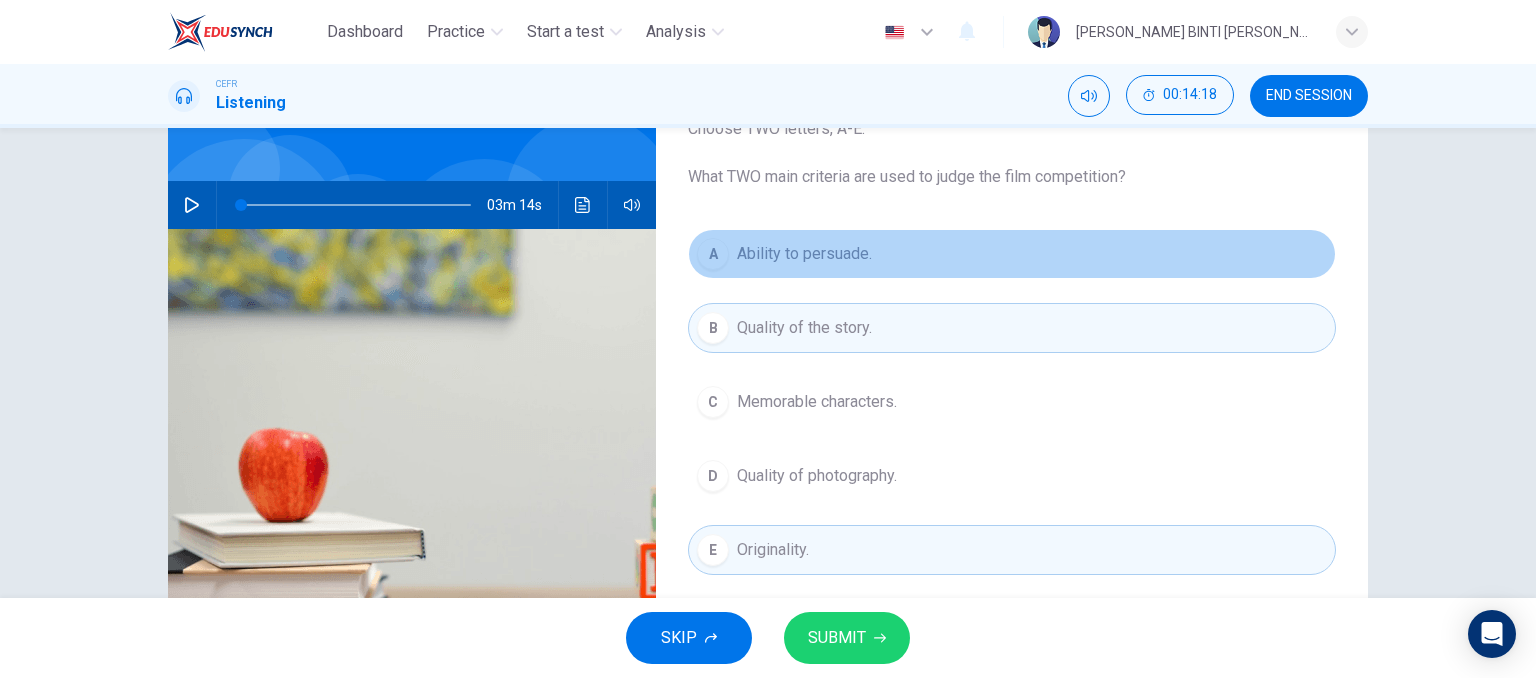 click on "A Ability to persuade." at bounding box center (1012, 254) 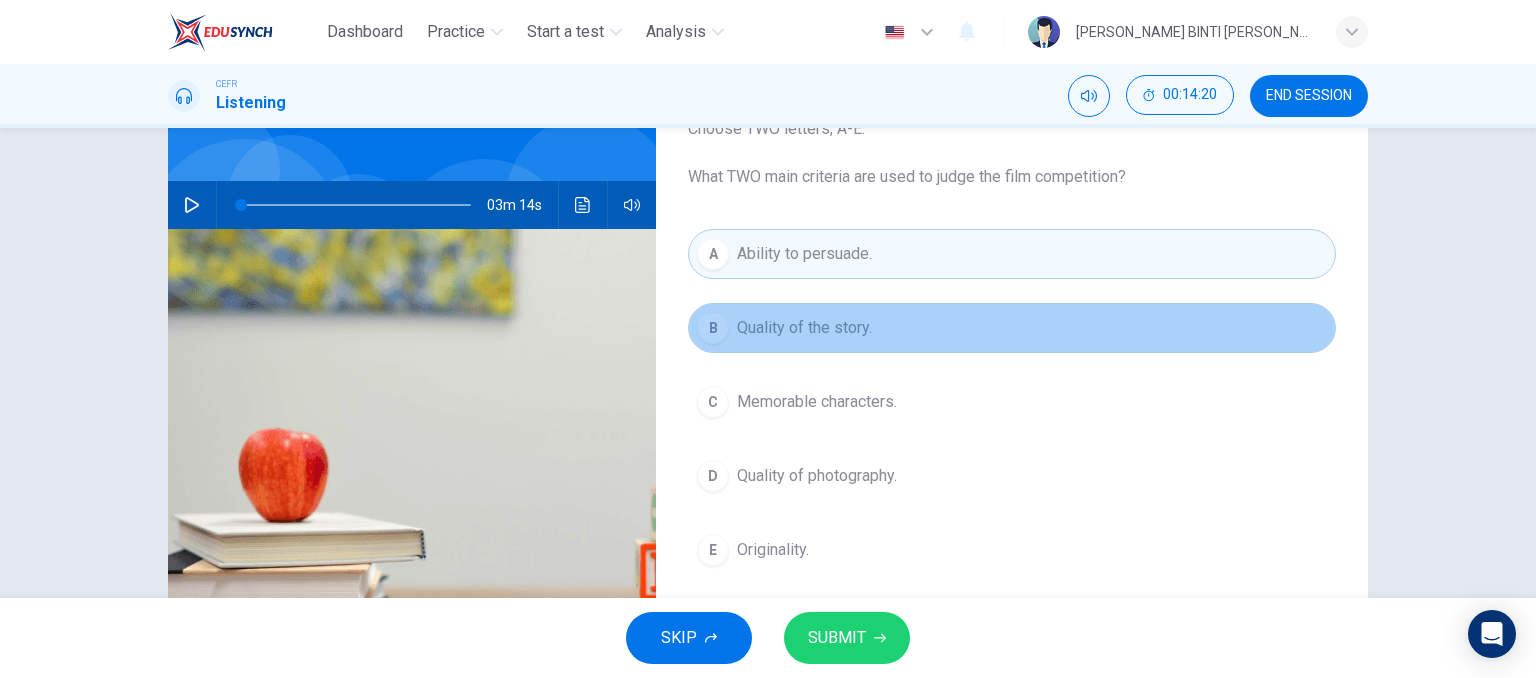 click on "Quality of the story." at bounding box center [804, 328] 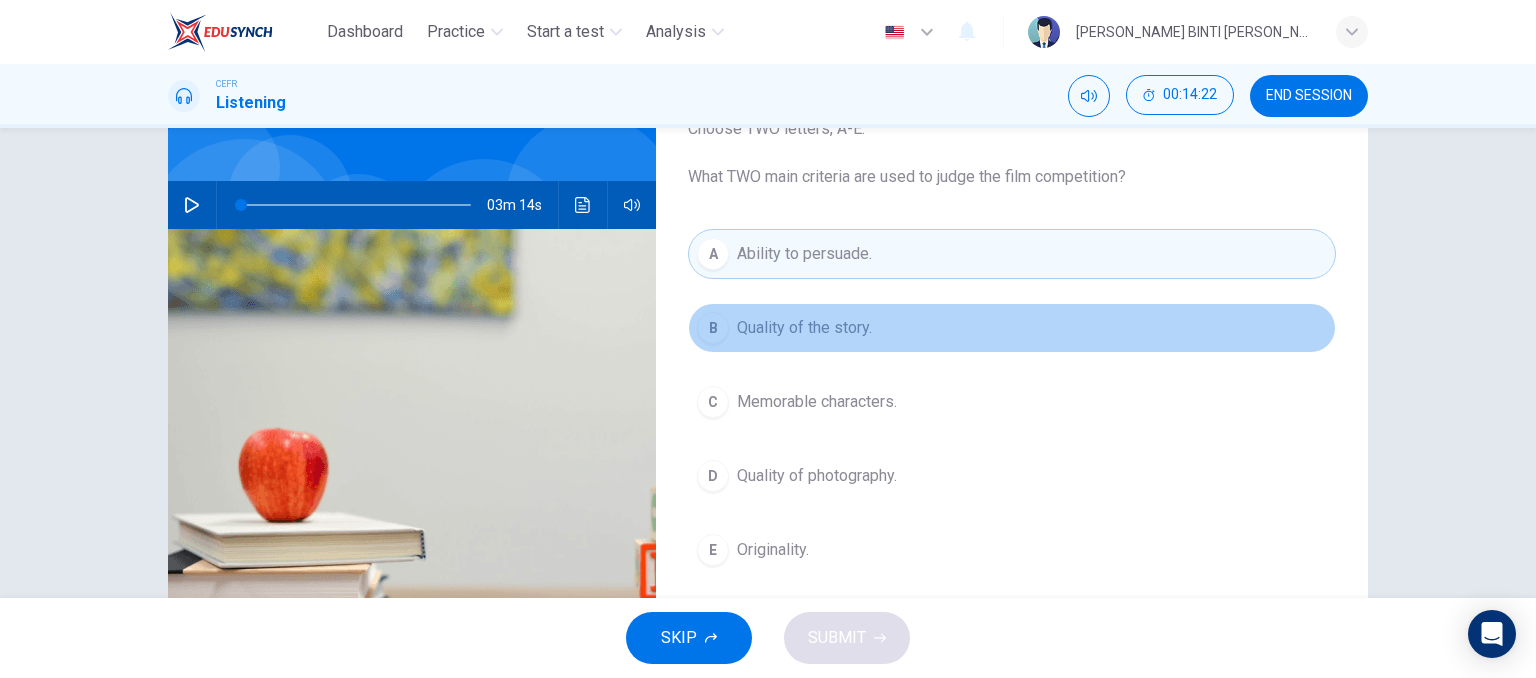 click on "B Quality of the story." at bounding box center [1012, 328] 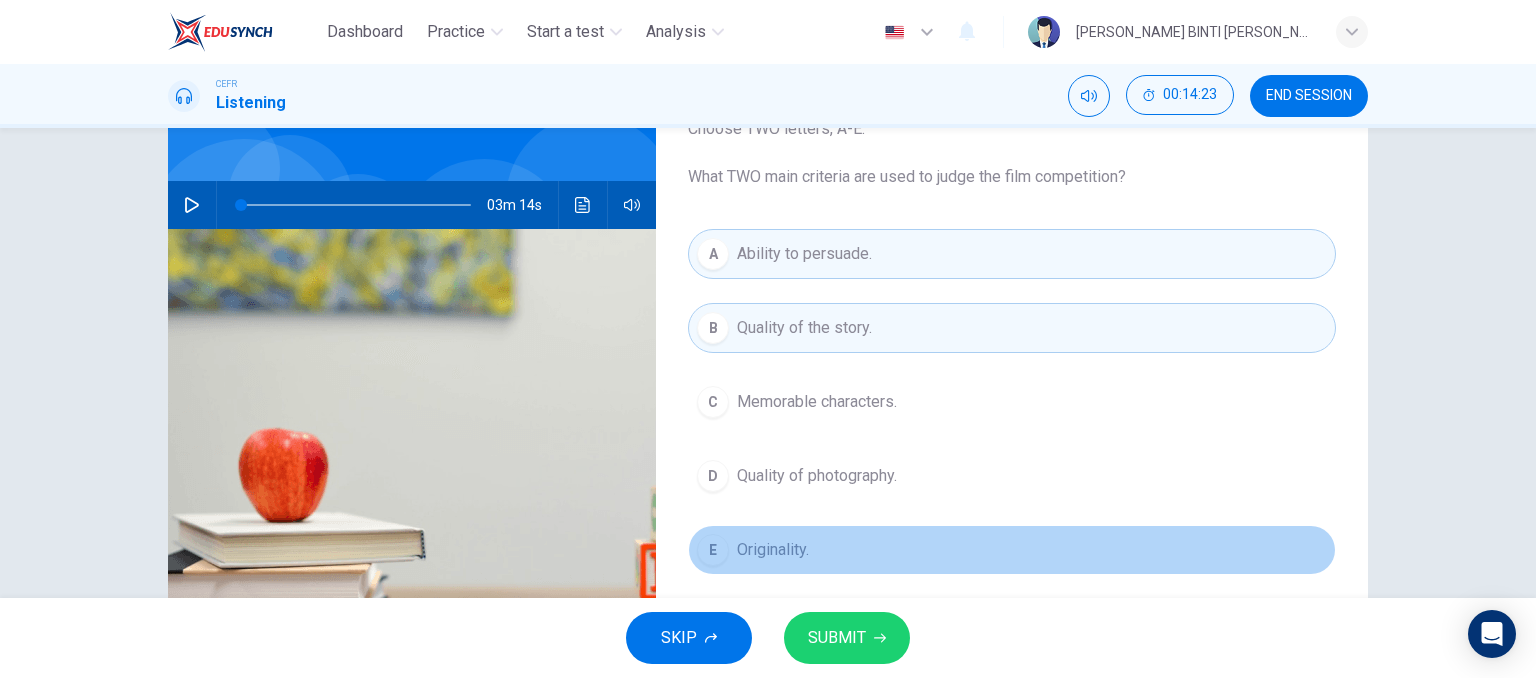 click on "E Originality." at bounding box center [1012, 550] 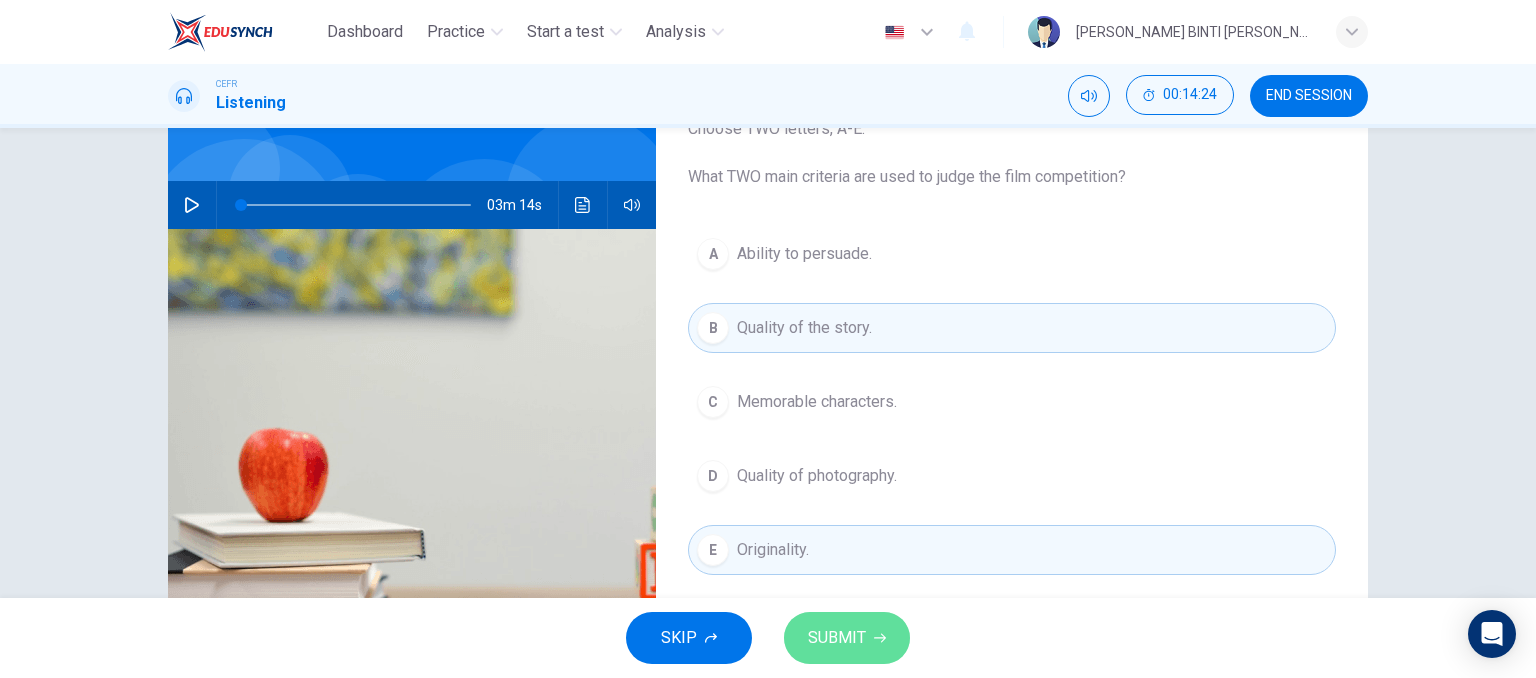 click 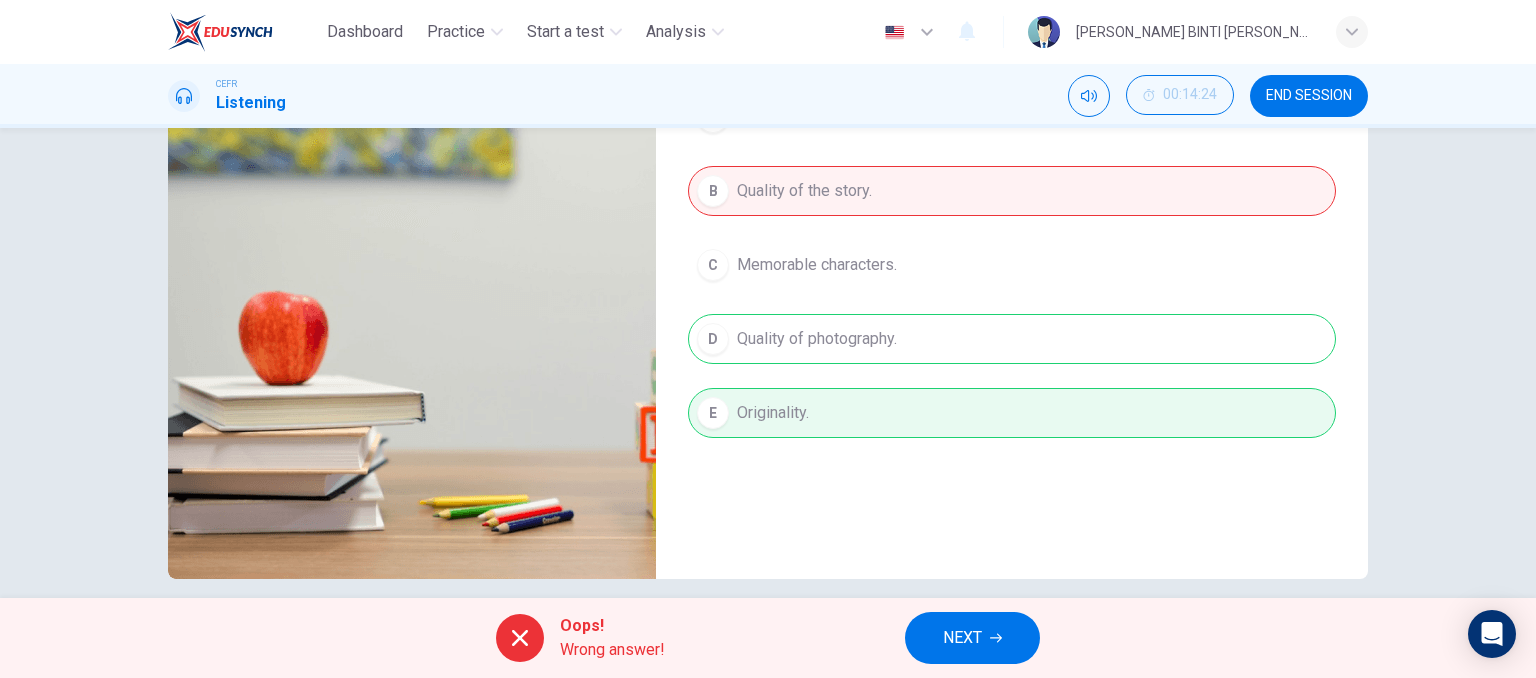 scroll, scrollTop: 305, scrollLeft: 0, axis: vertical 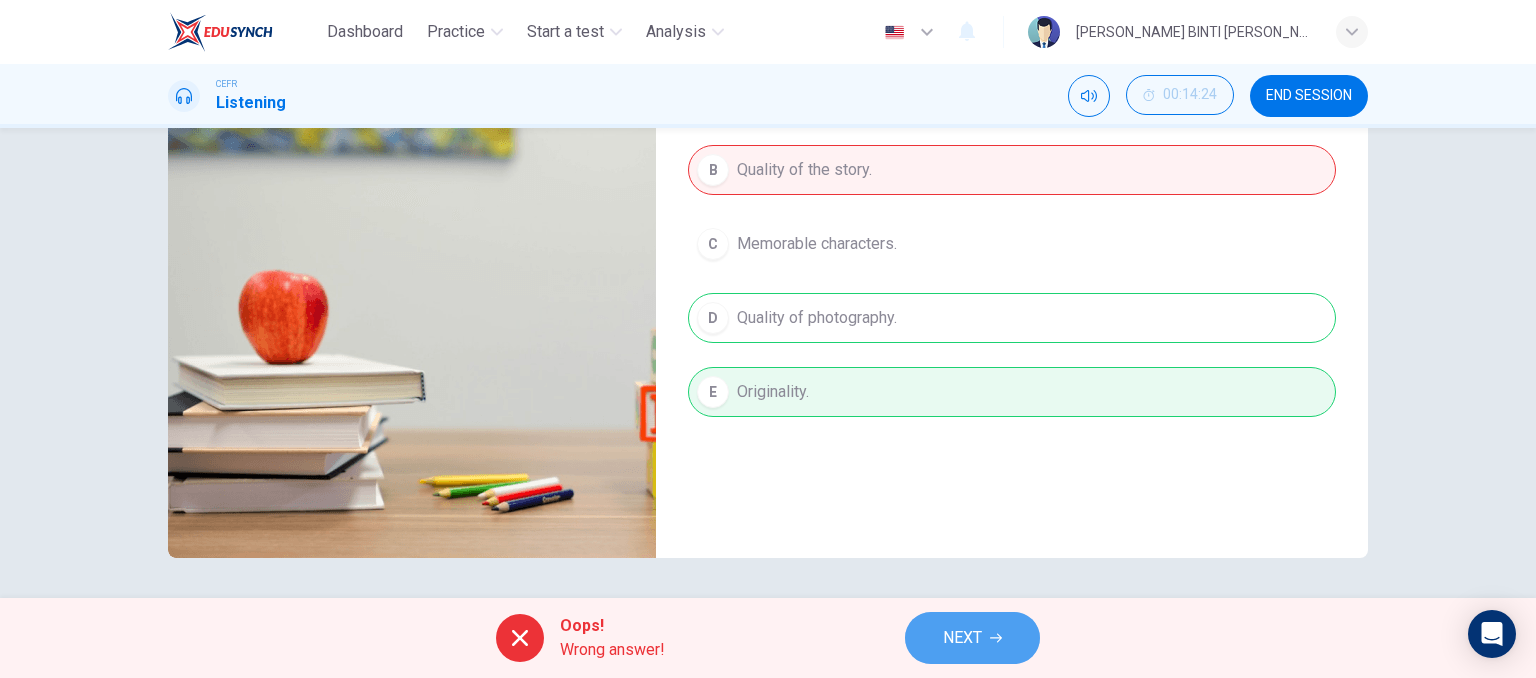 click on "NEXT" at bounding box center [972, 638] 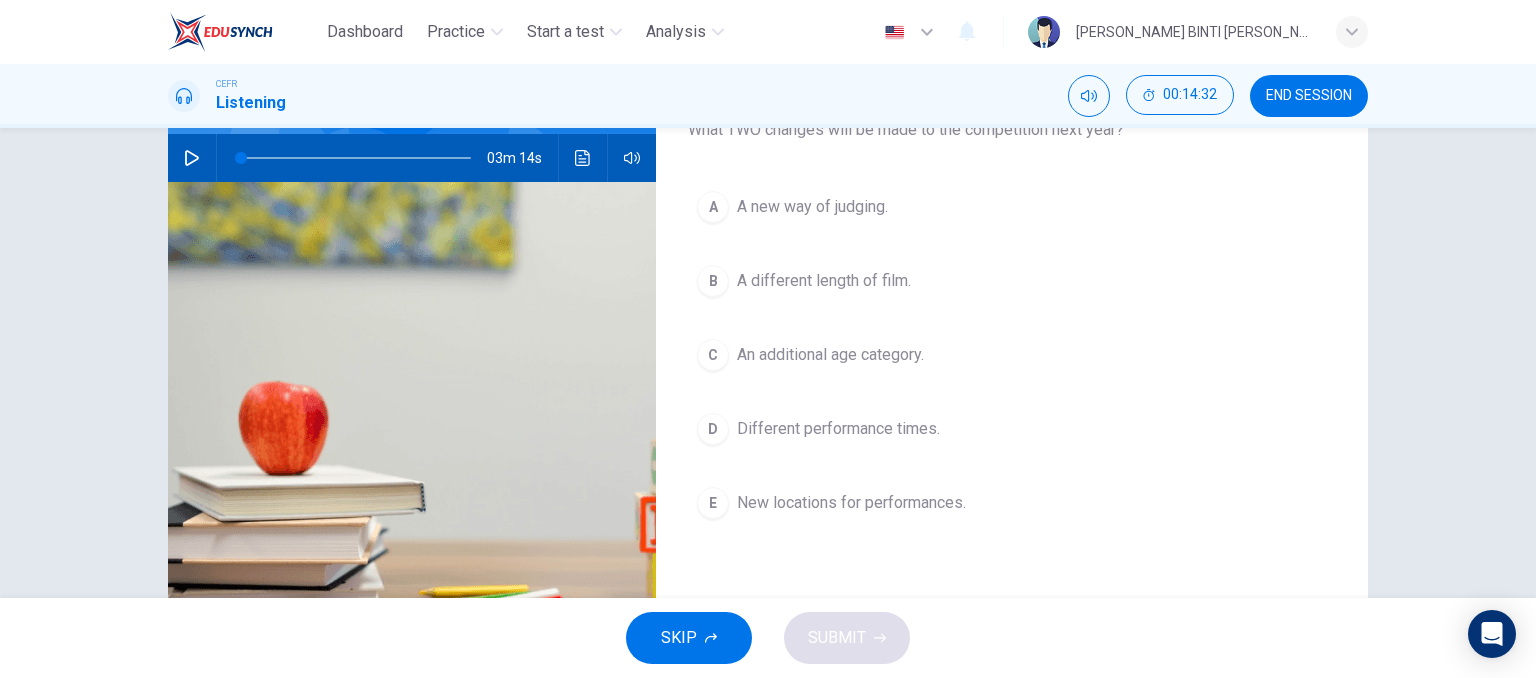 scroll, scrollTop: 195, scrollLeft: 0, axis: vertical 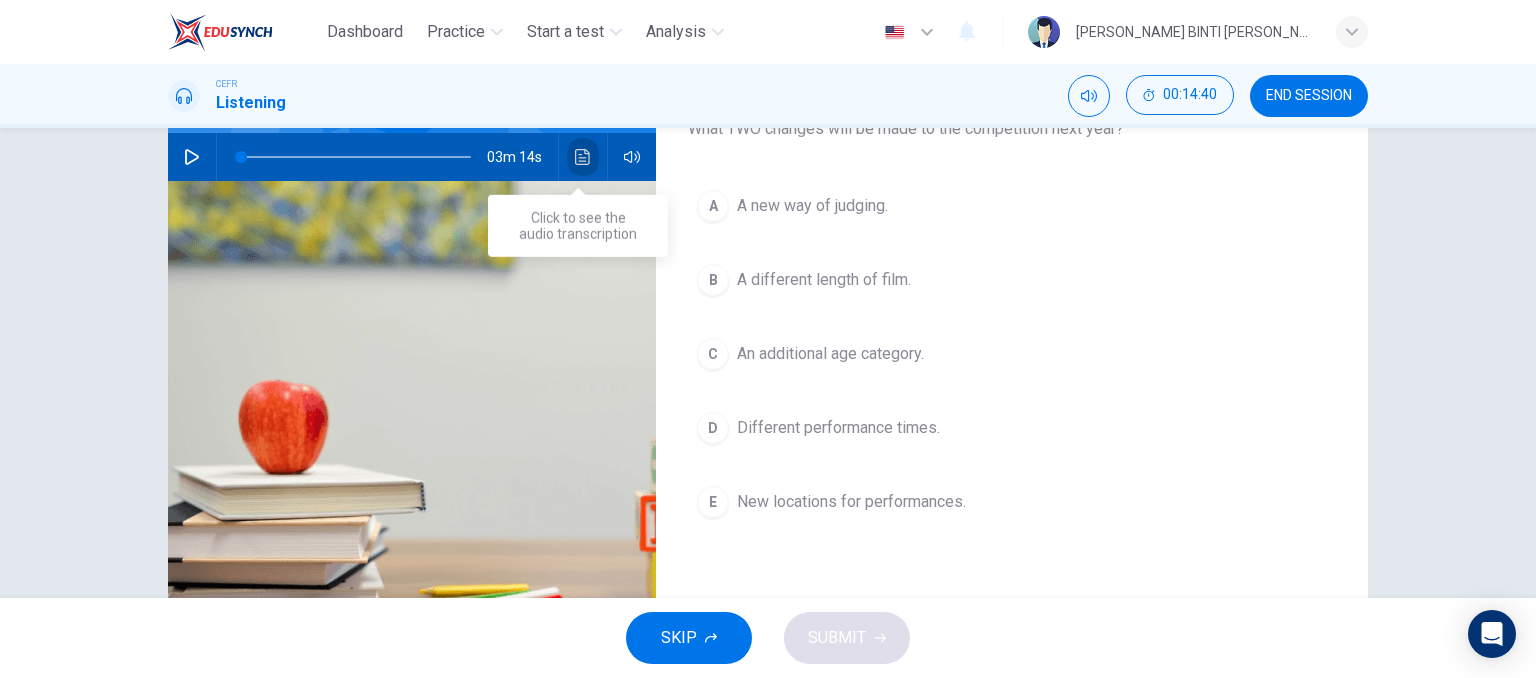 click 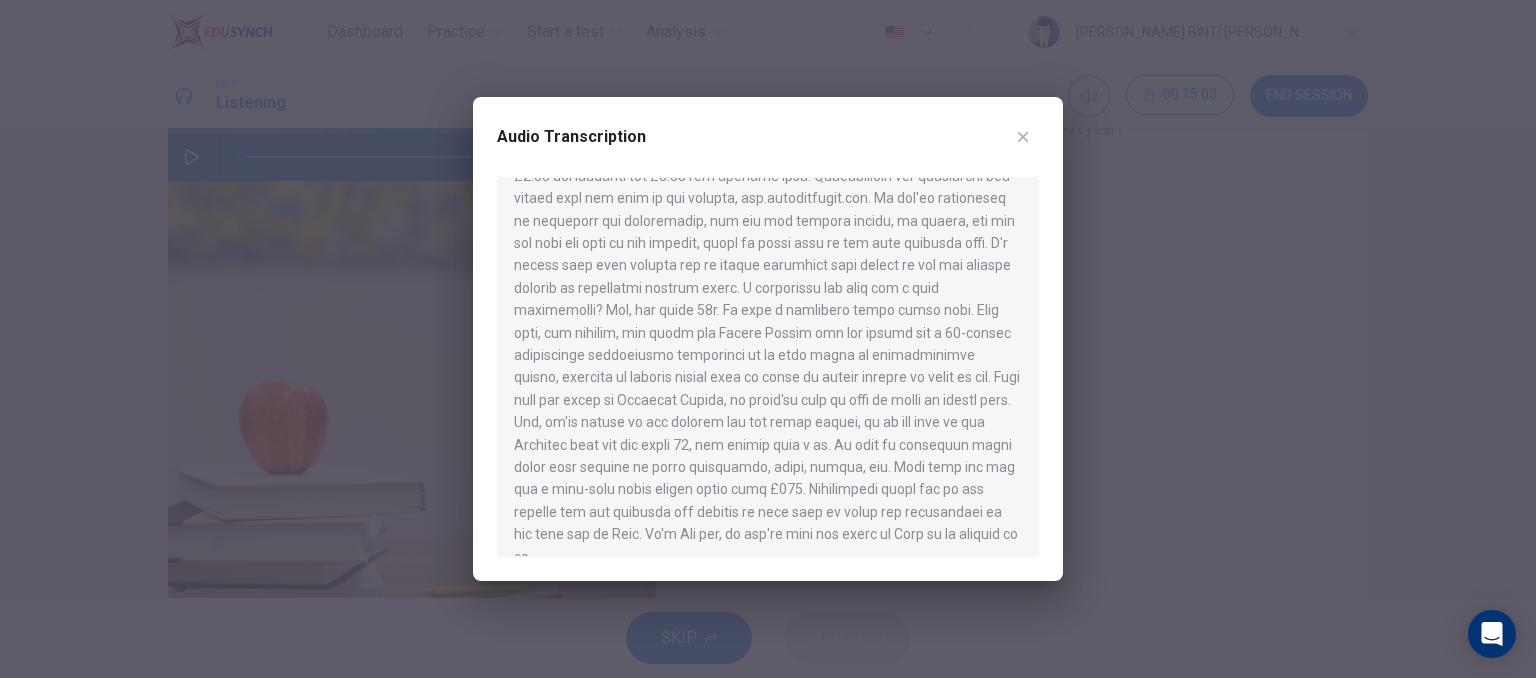 scroll, scrollTop: 392, scrollLeft: 0, axis: vertical 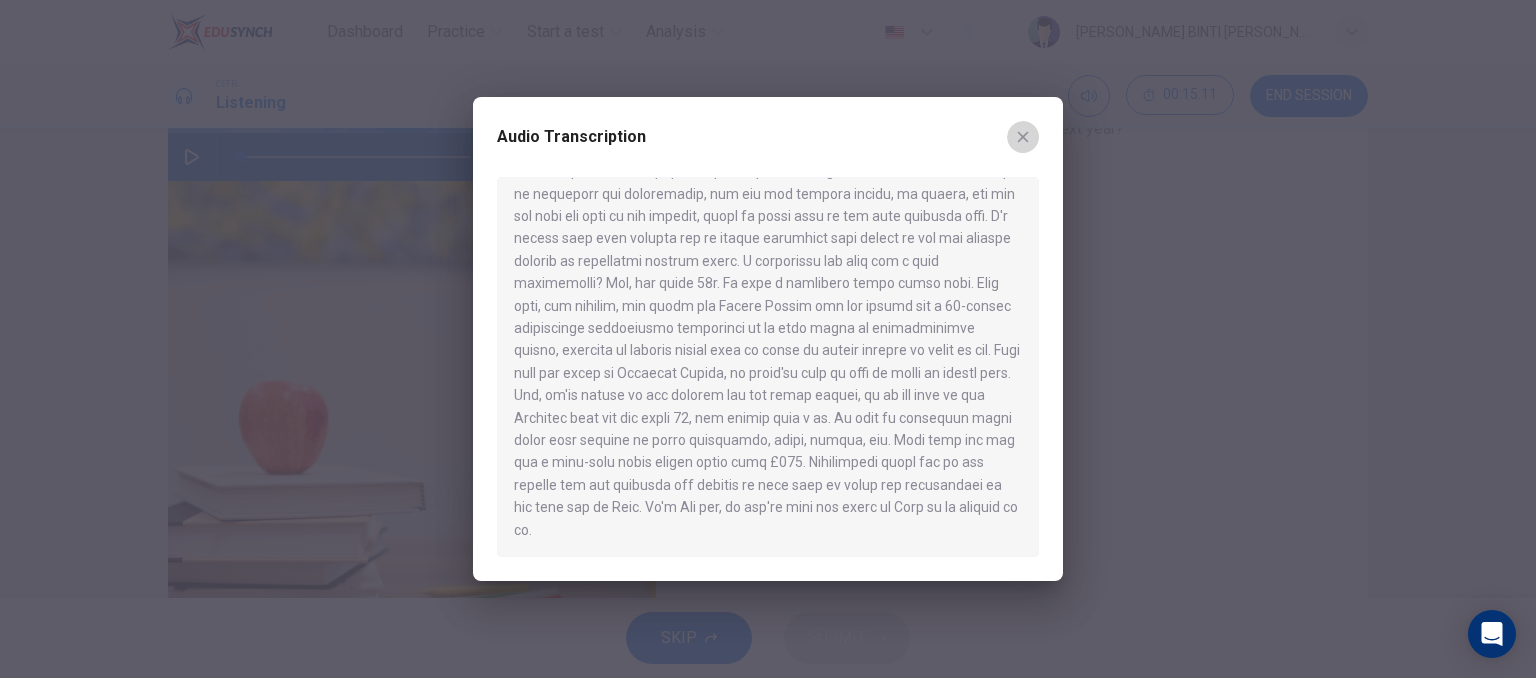click 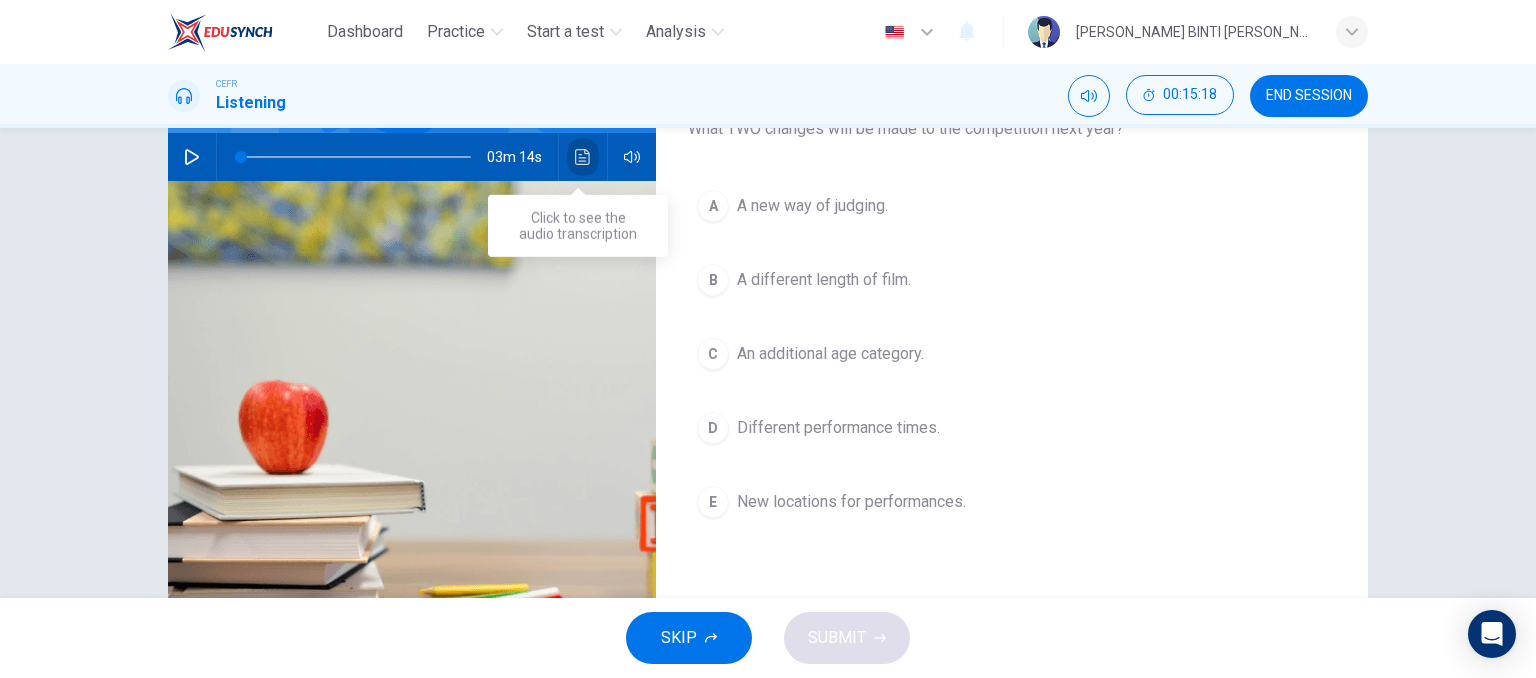 click 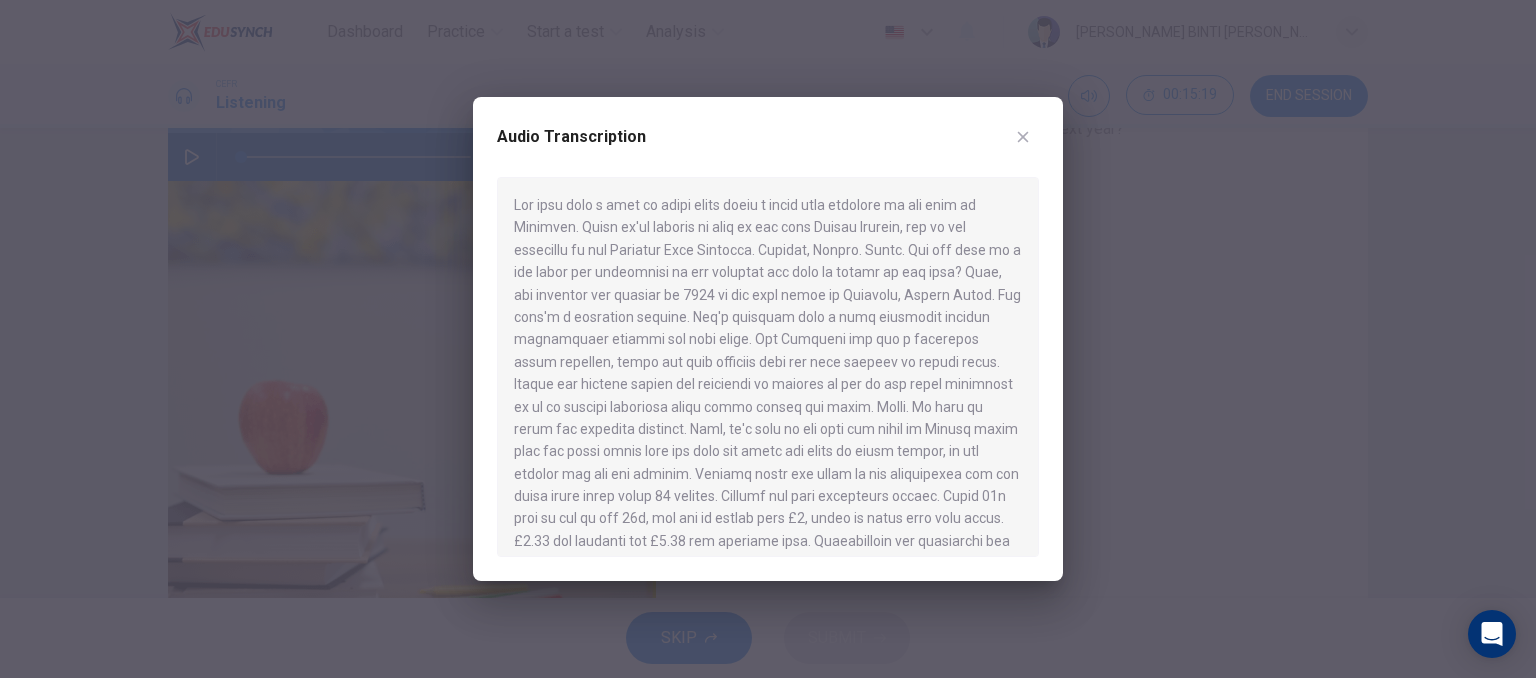 scroll, scrollTop: 392, scrollLeft: 0, axis: vertical 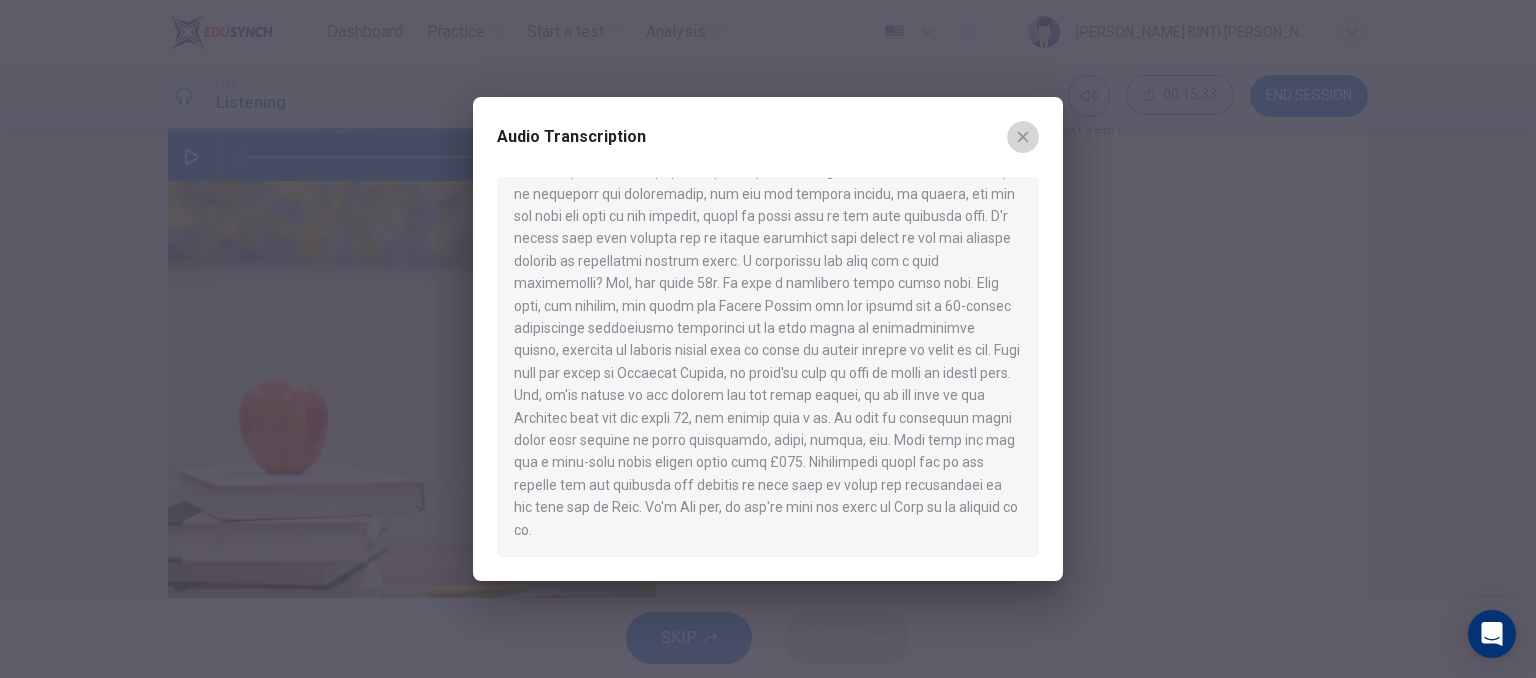 click at bounding box center (1023, 137) 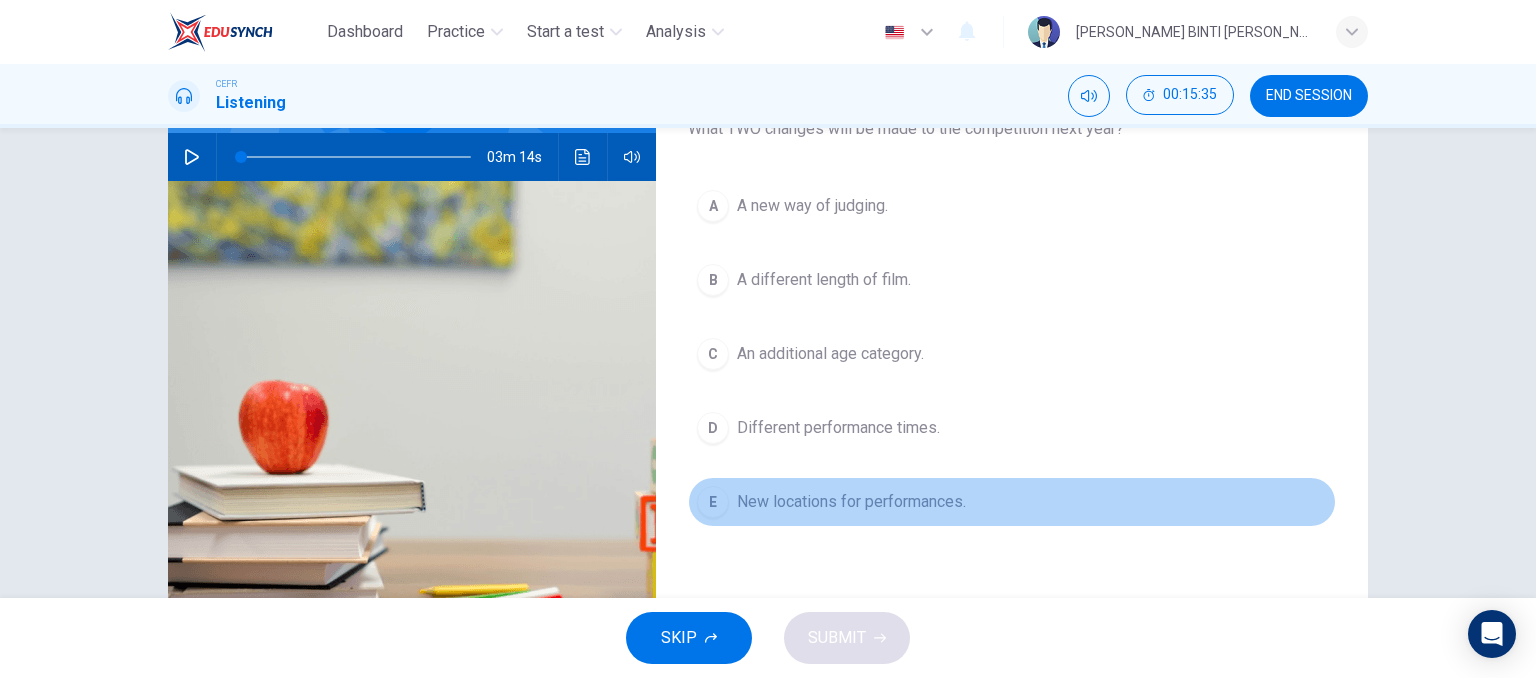 click on "New locations for performances." at bounding box center [851, 502] 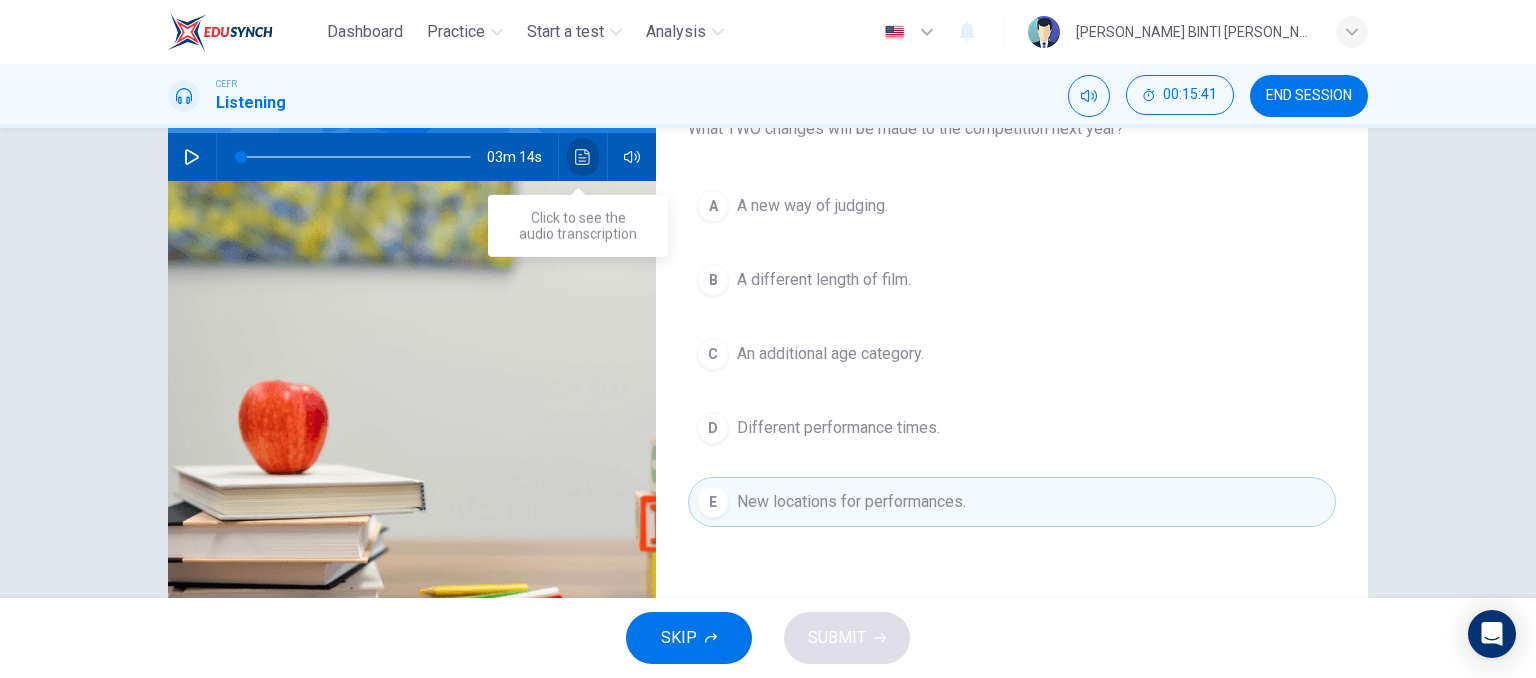 click 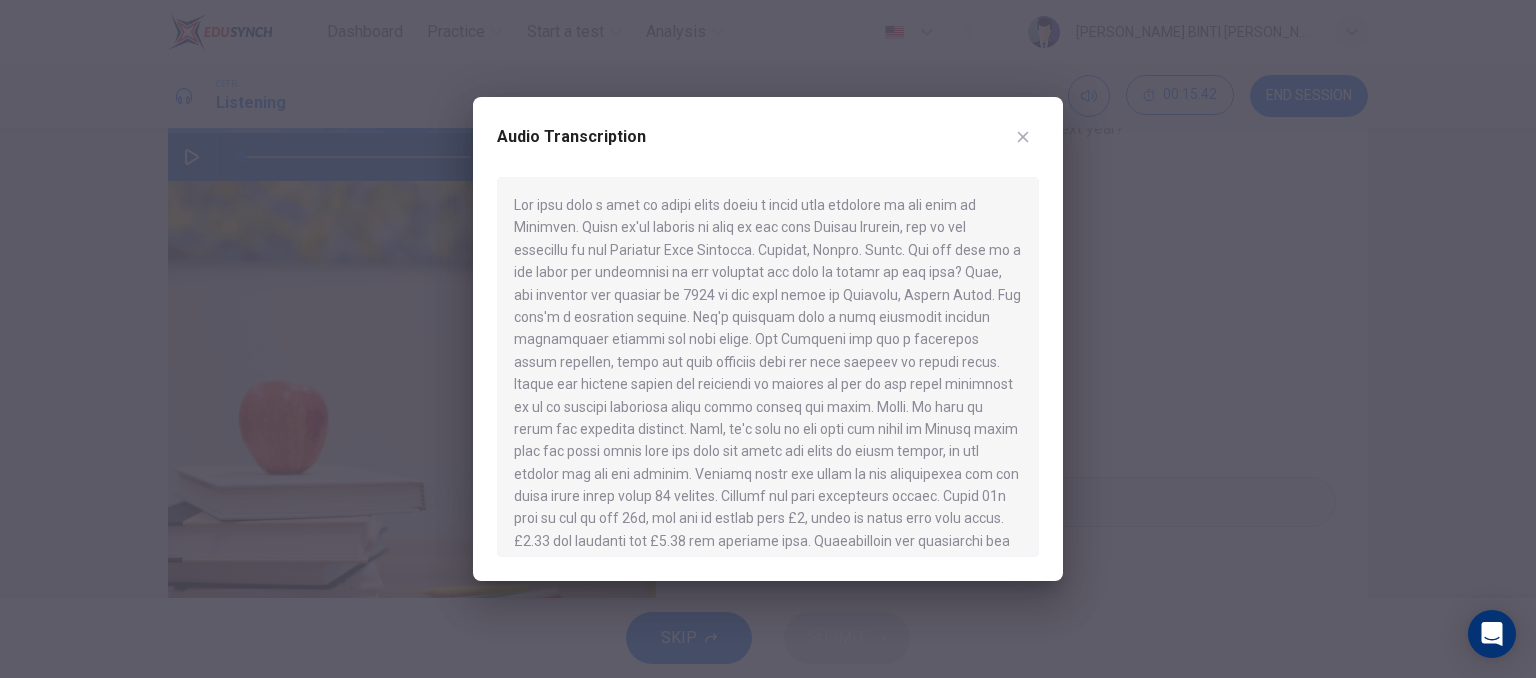 scroll, scrollTop: 392, scrollLeft: 0, axis: vertical 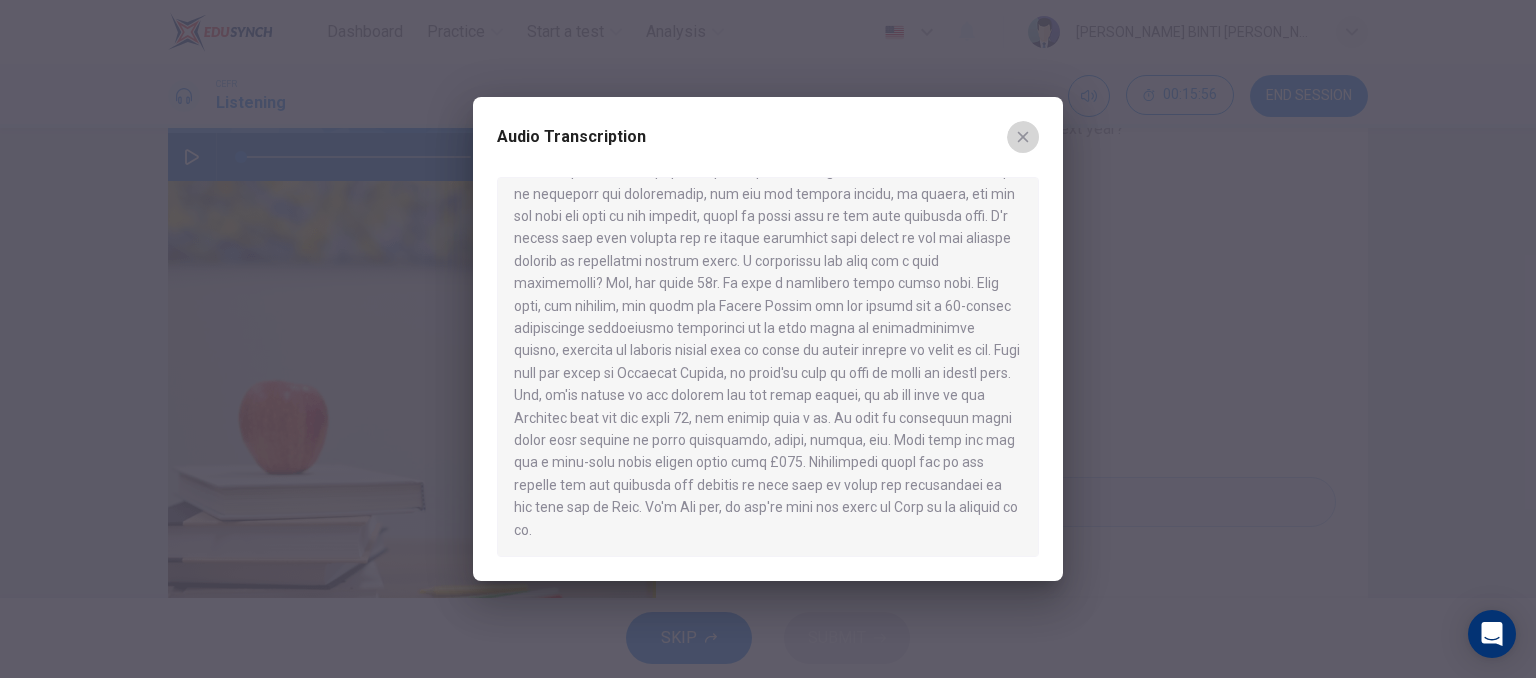 click 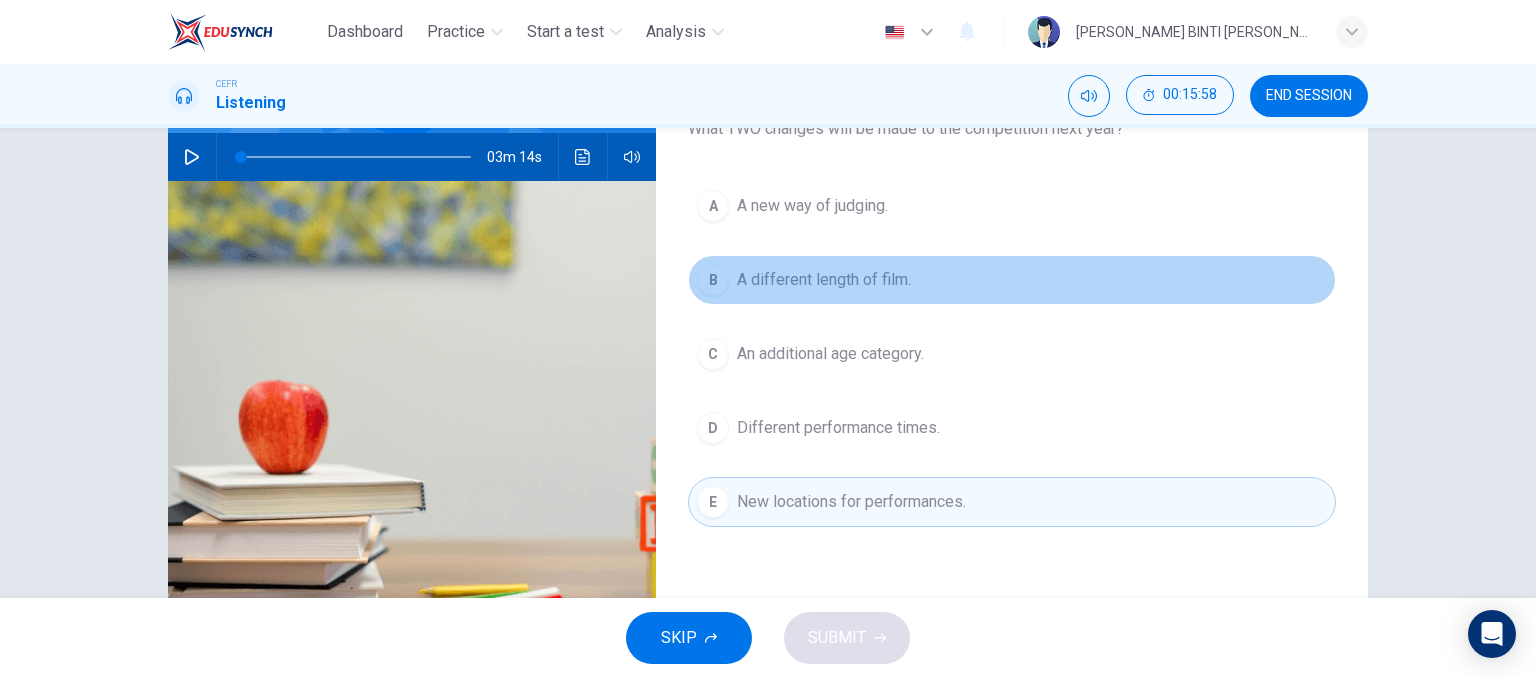 click on "B A different length of film." at bounding box center (1012, 280) 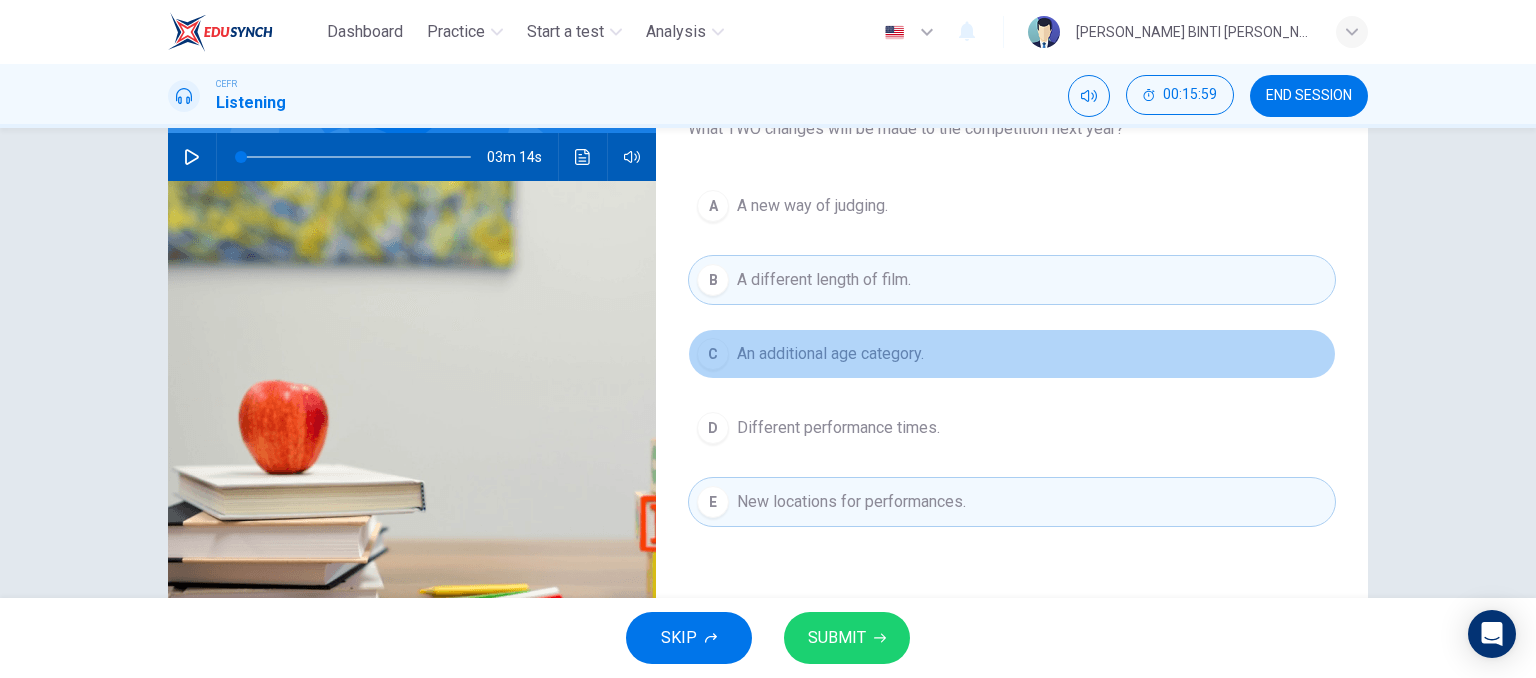 click on "C An additional age category." at bounding box center [1012, 354] 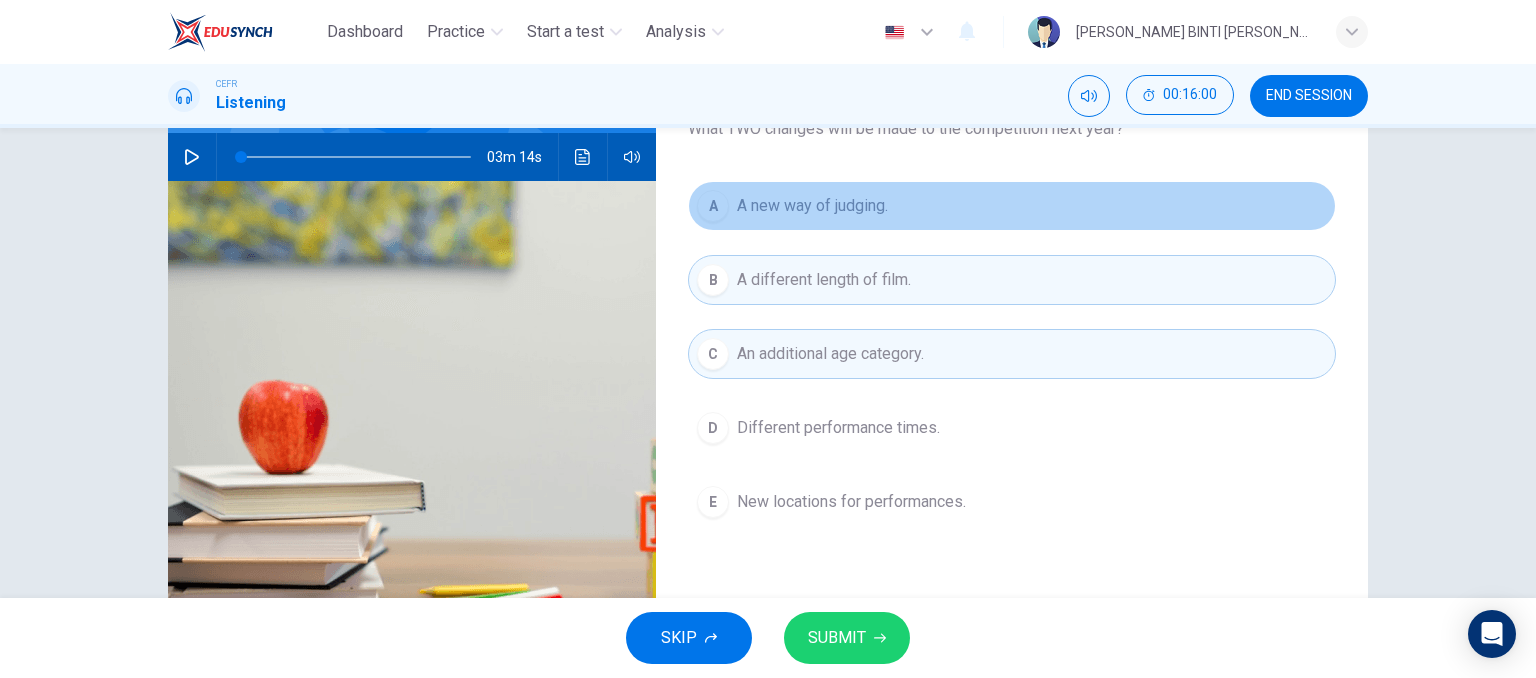 click on "A new way of judging." at bounding box center [812, 206] 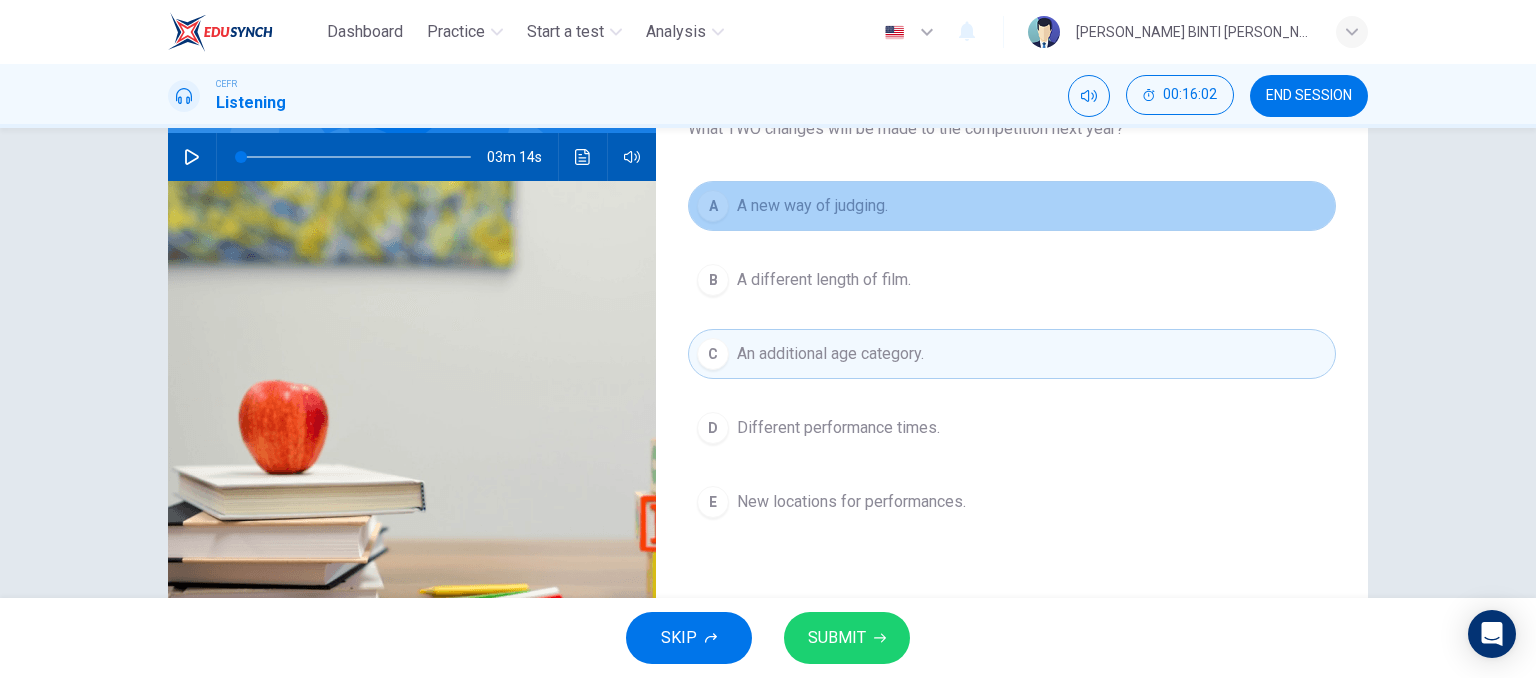 click on "A new way of judging." at bounding box center [812, 206] 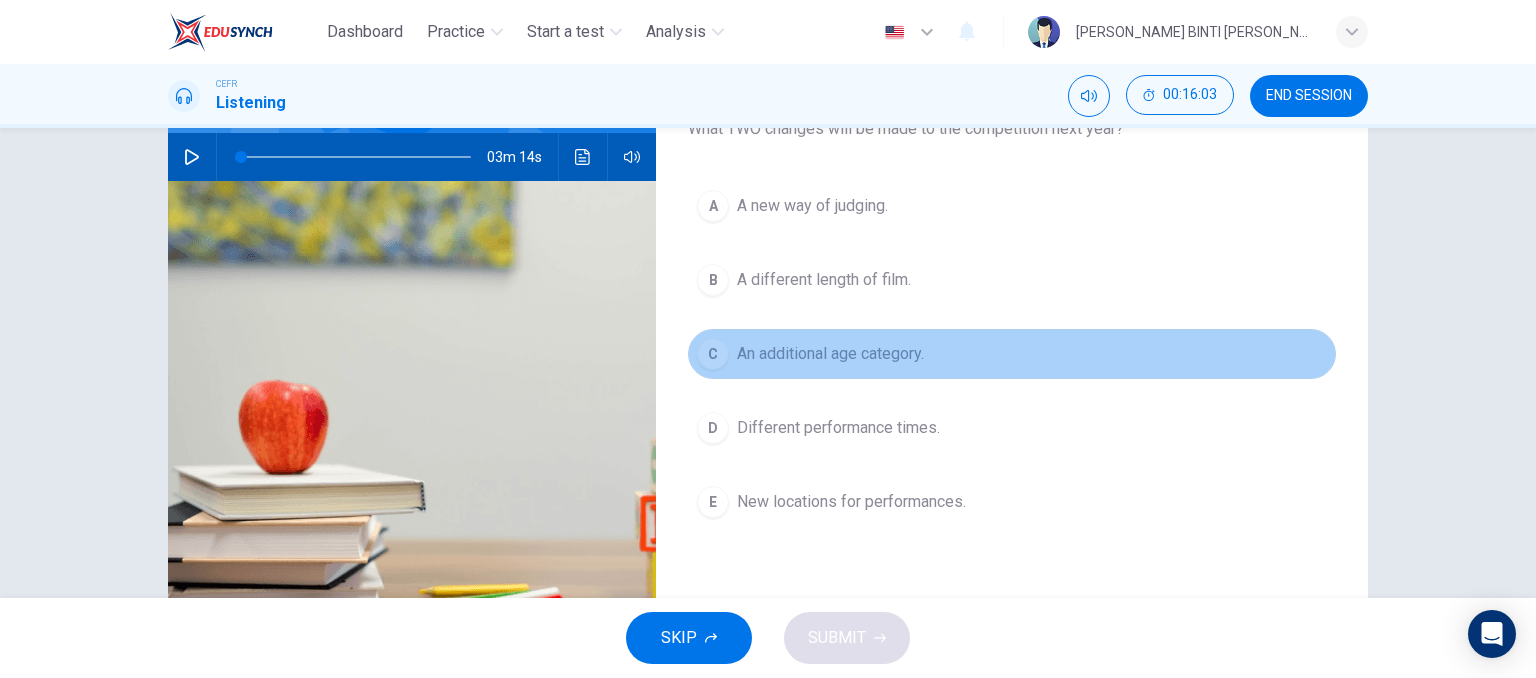 click on "C An additional age category." at bounding box center (1012, 354) 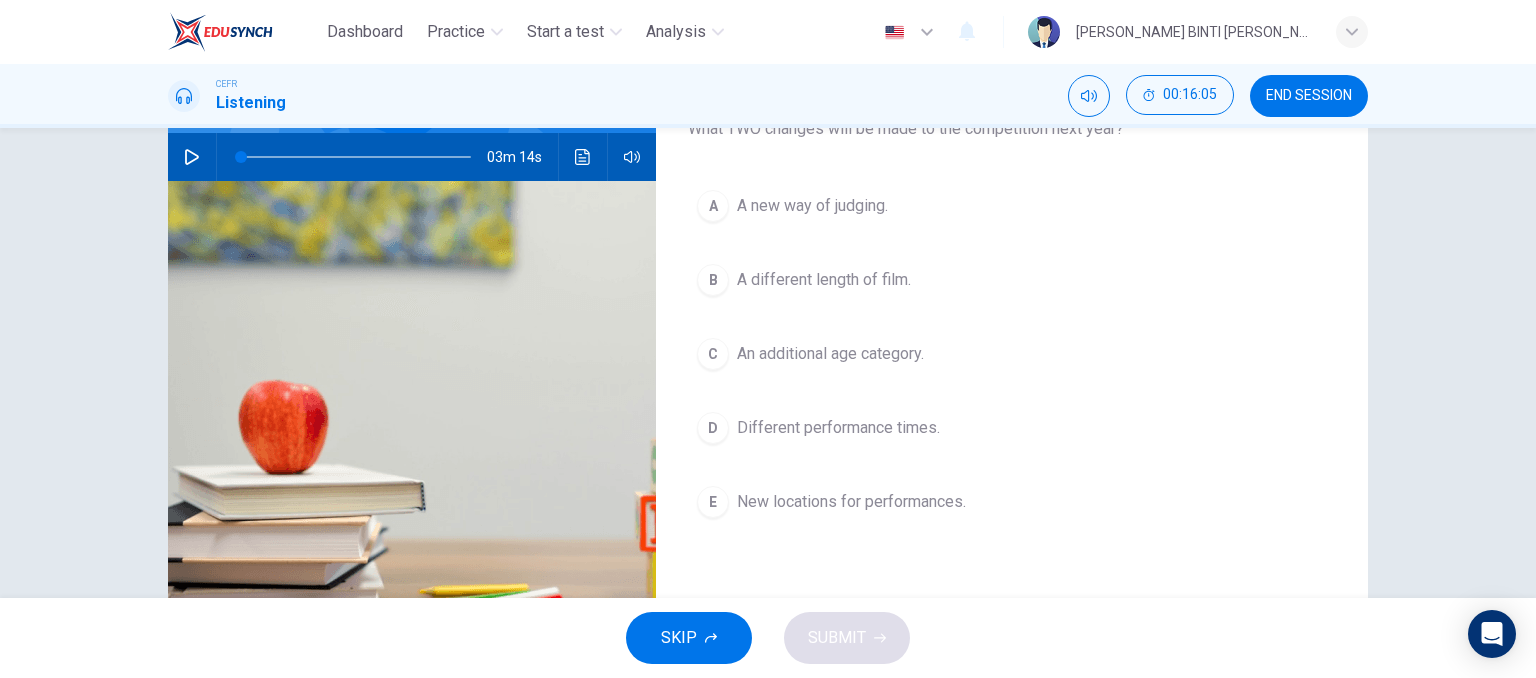 click on "New locations for performances." at bounding box center [851, 502] 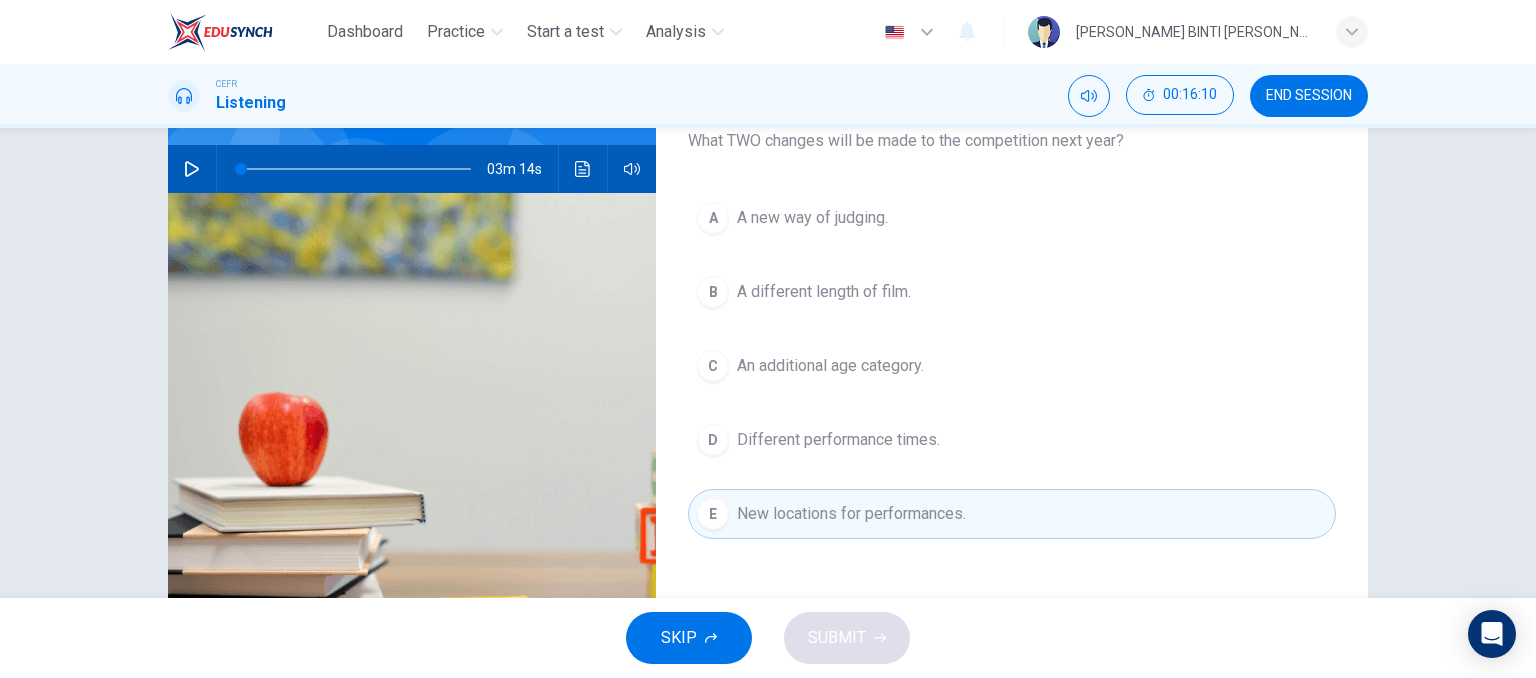 scroll, scrollTop: 180, scrollLeft: 0, axis: vertical 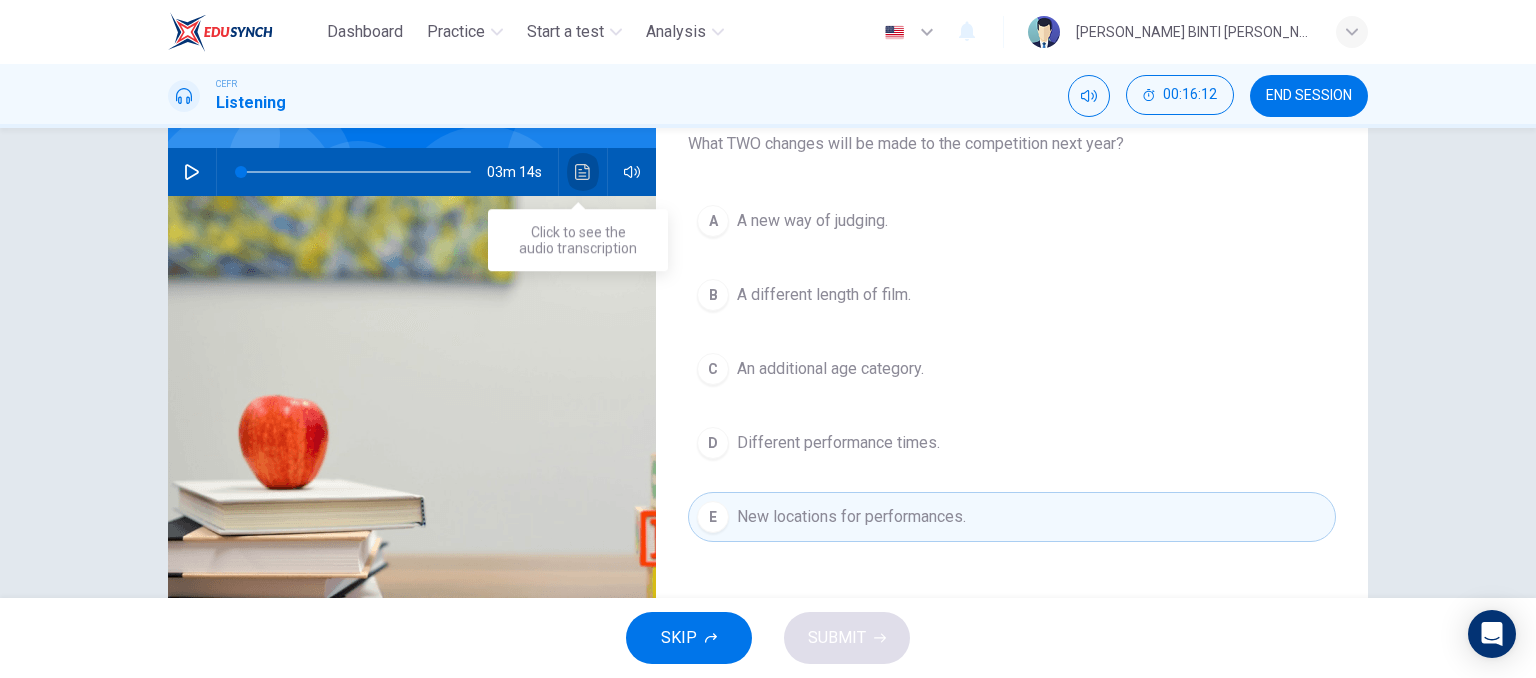 click at bounding box center [583, 172] 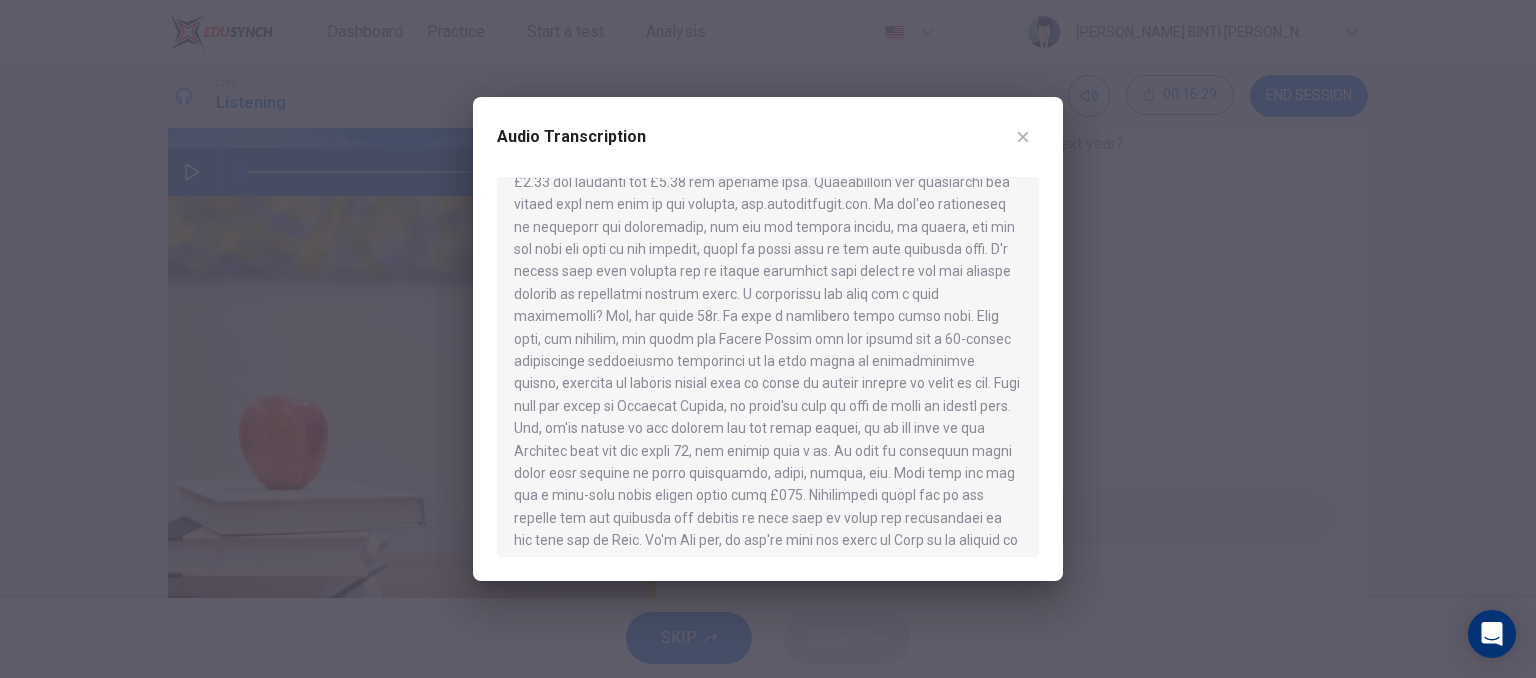 scroll, scrollTop: 392, scrollLeft: 0, axis: vertical 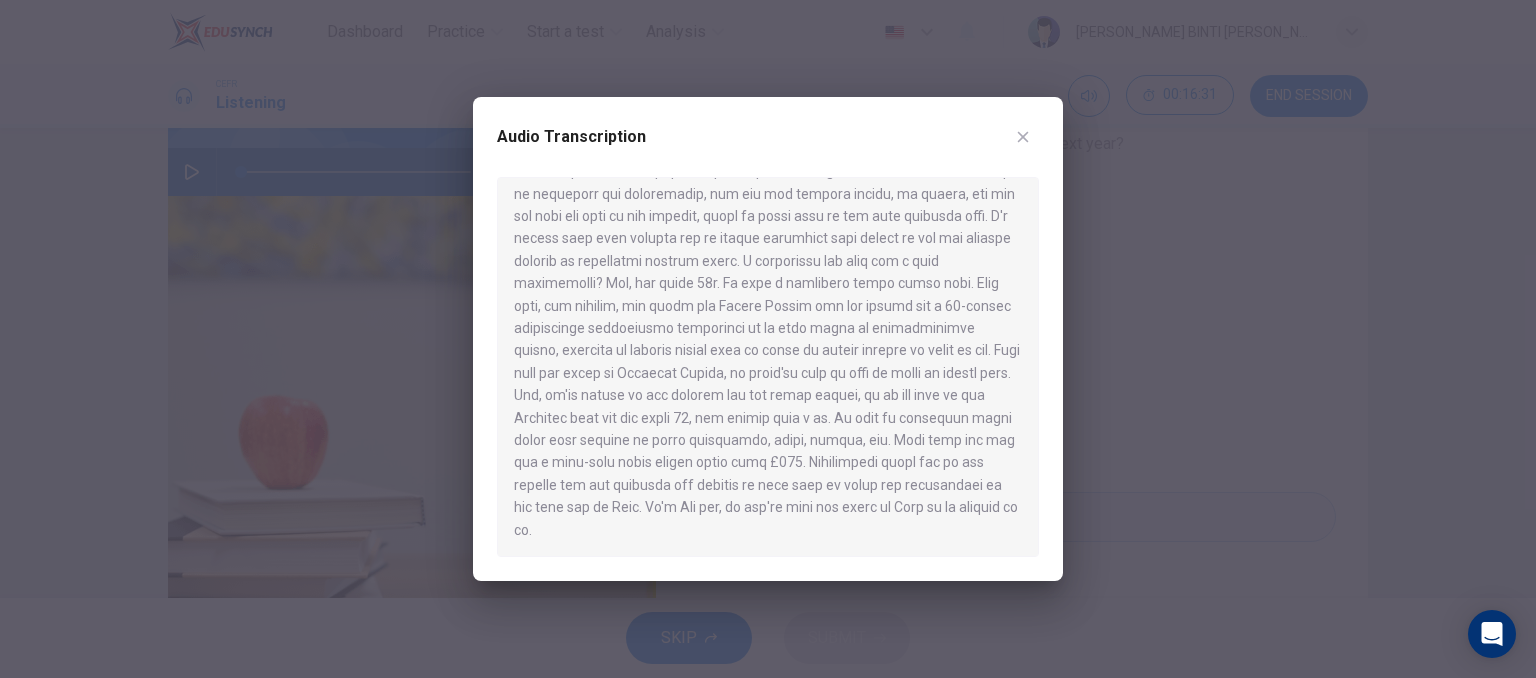 click at bounding box center (768, 339) 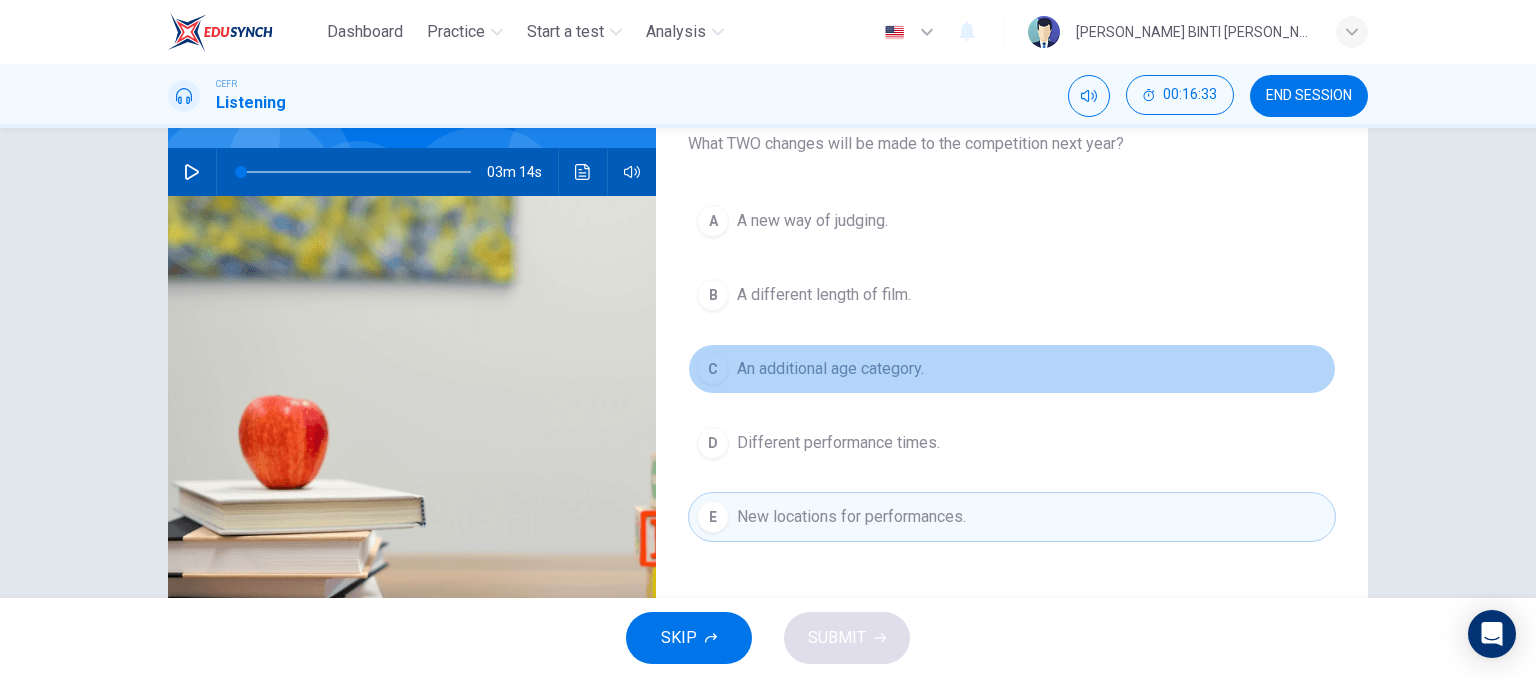 click on "An additional age category." at bounding box center (830, 369) 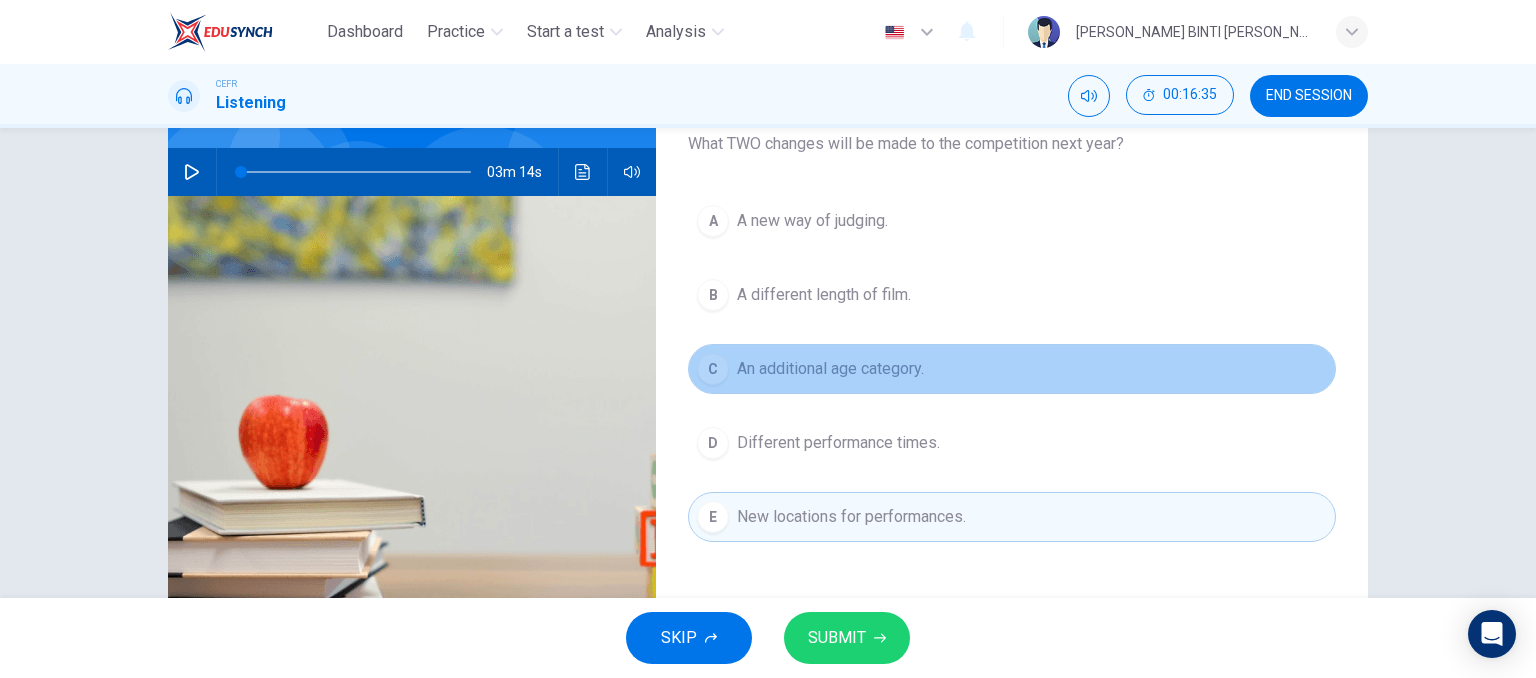 click on "C An additional age category." at bounding box center [1012, 369] 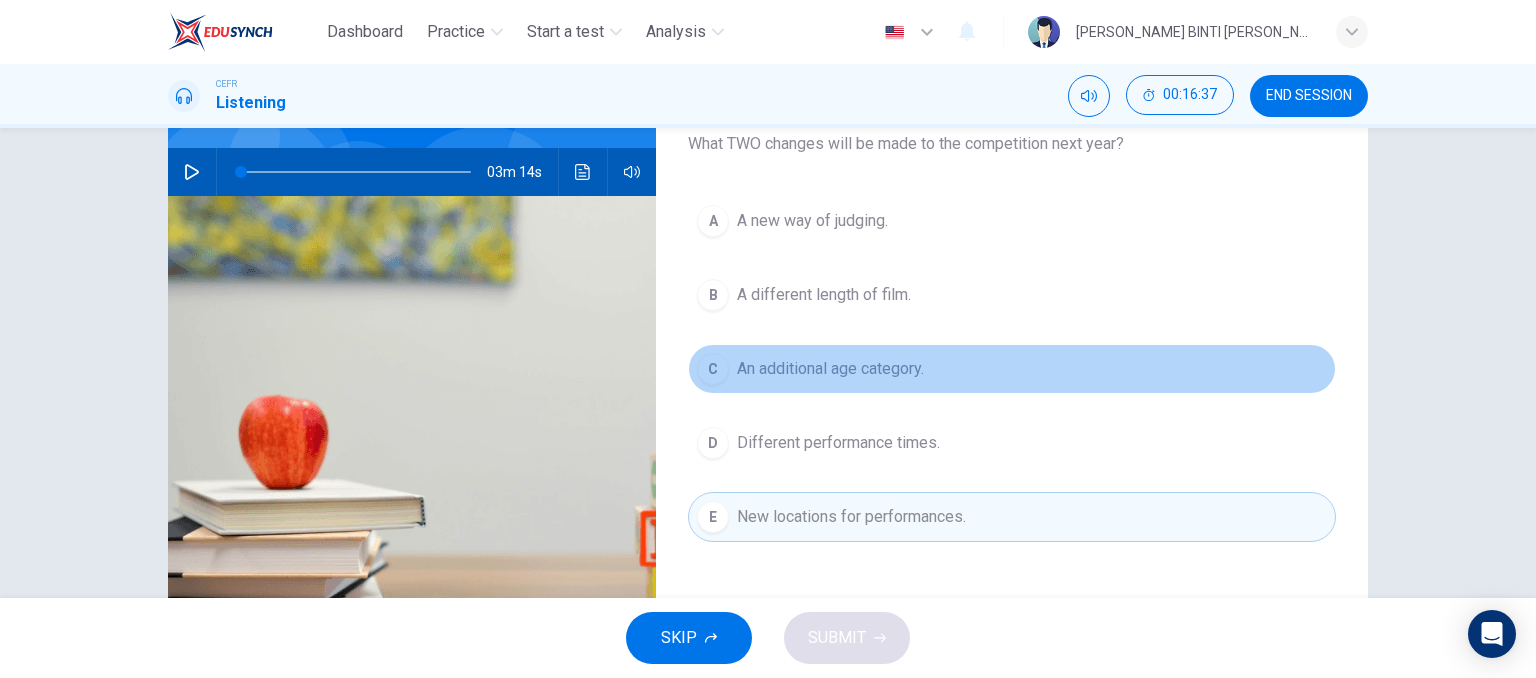 click on "An additional age category." at bounding box center [830, 369] 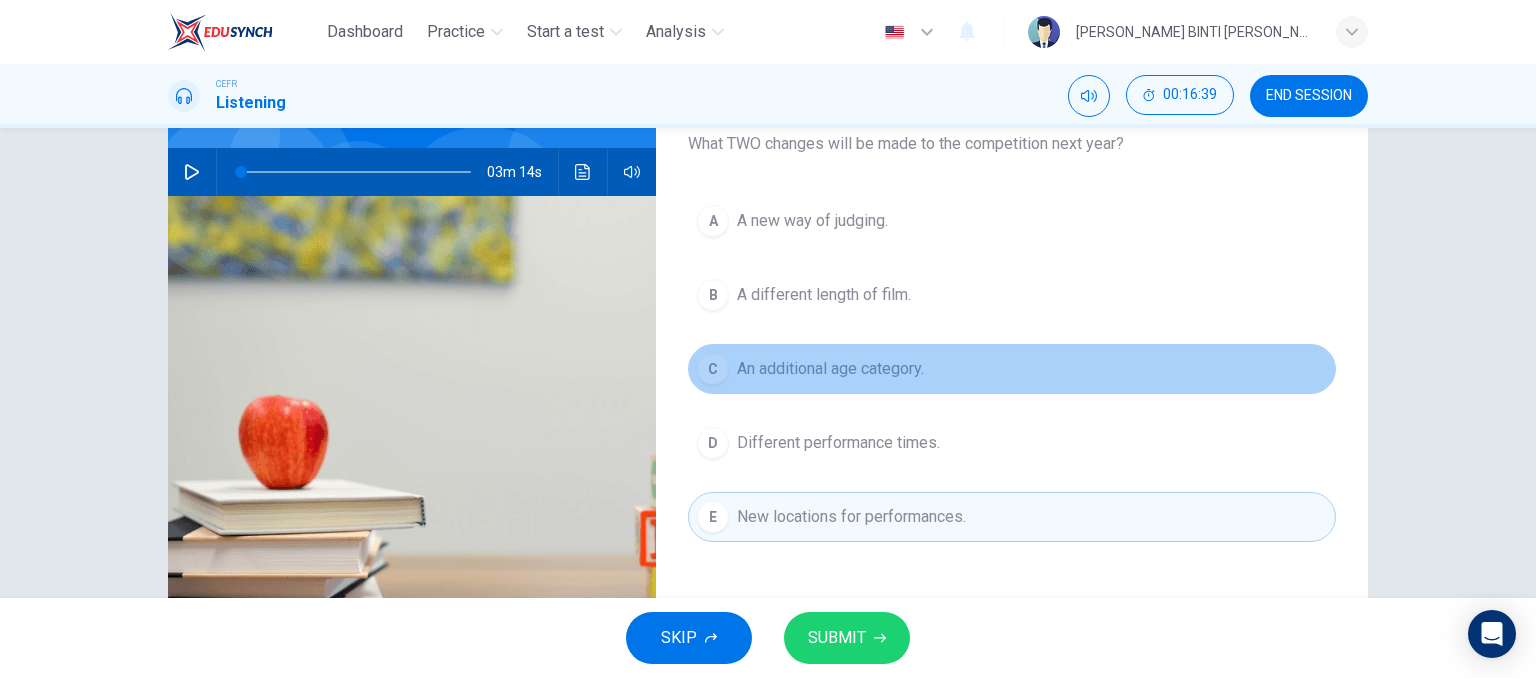 click on "An additional age category." at bounding box center [830, 369] 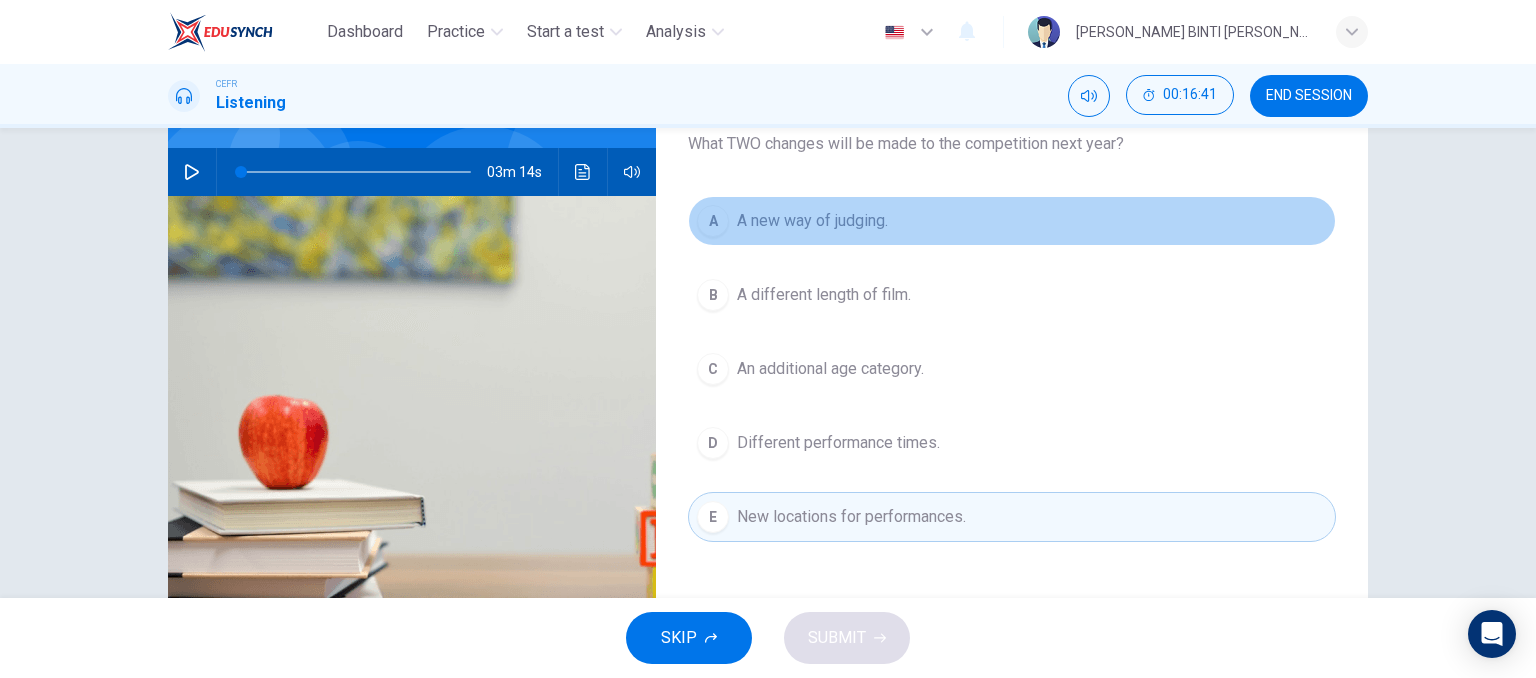 click on "A A new way of judging." at bounding box center (1012, 221) 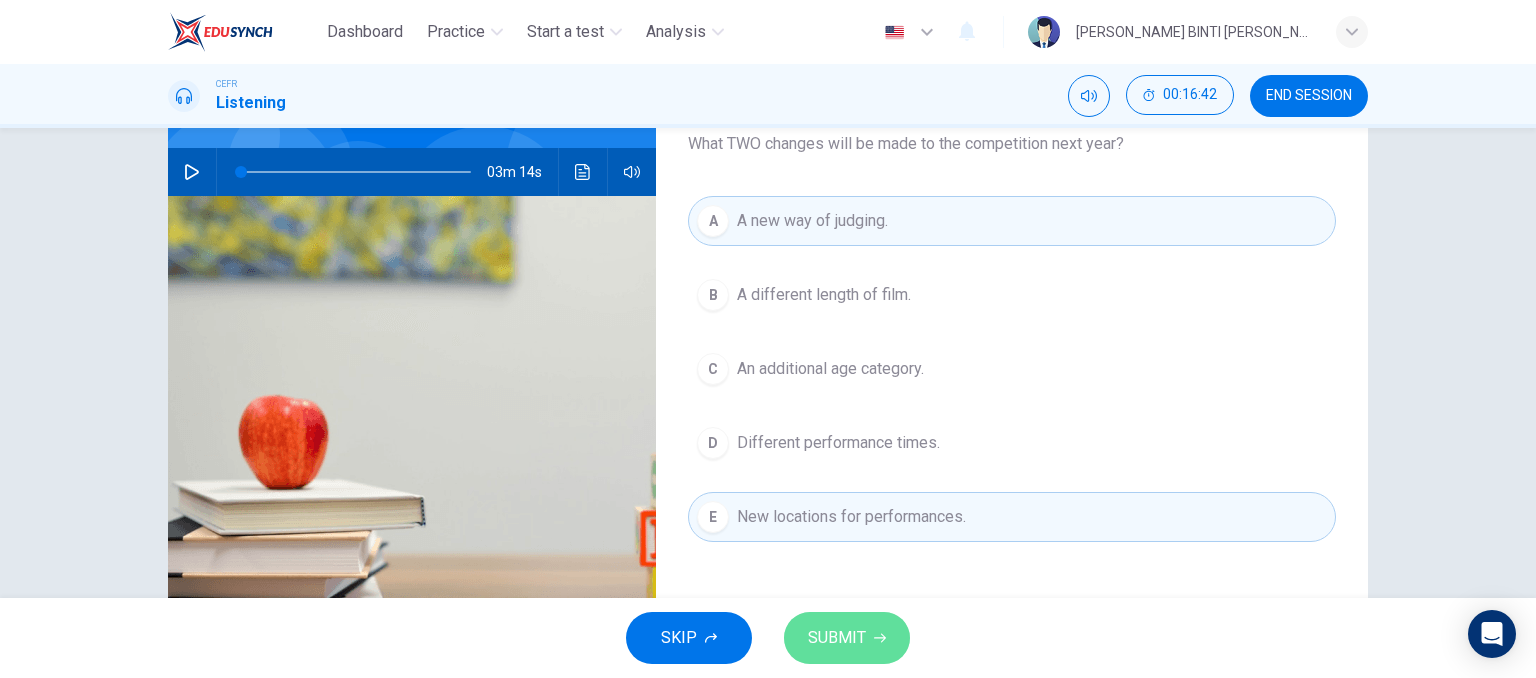 click on "SUBMIT" at bounding box center (837, 638) 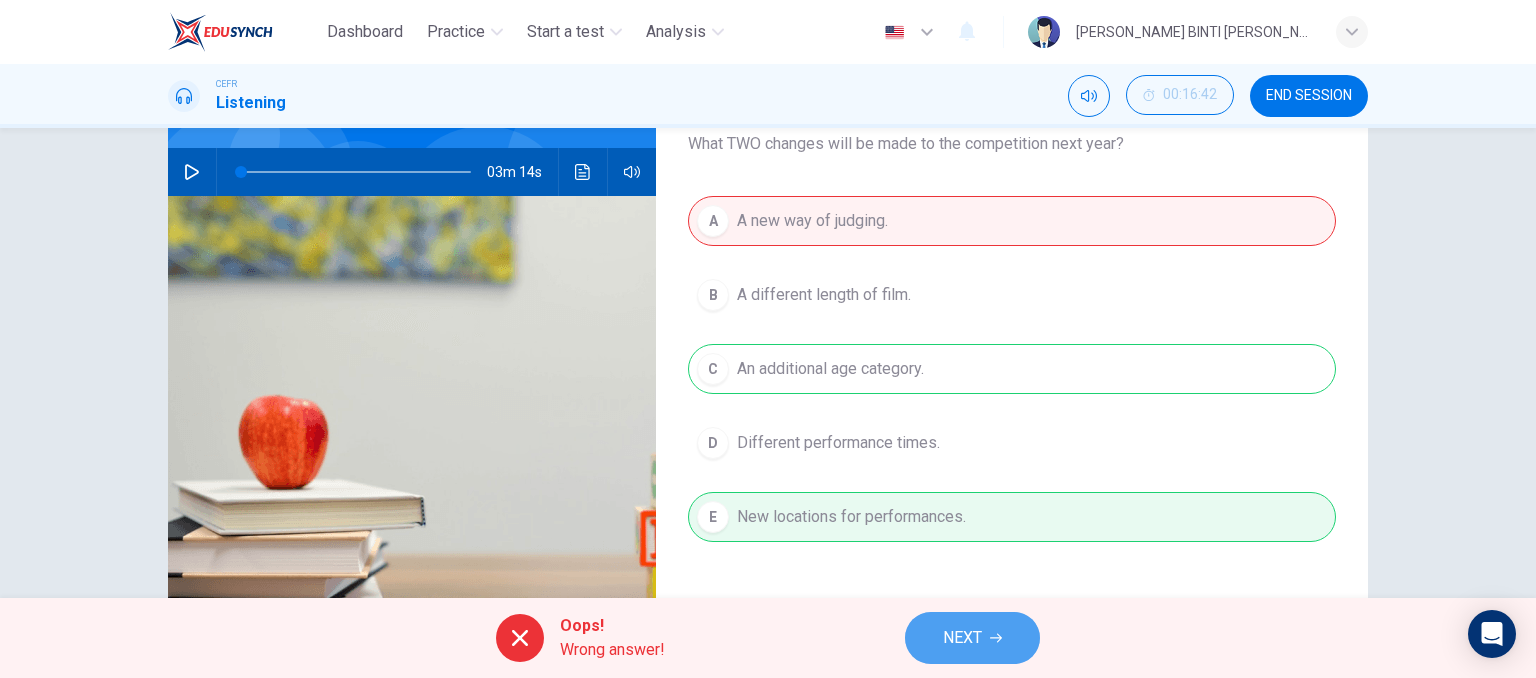 click on "NEXT" at bounding box center [962, 638] 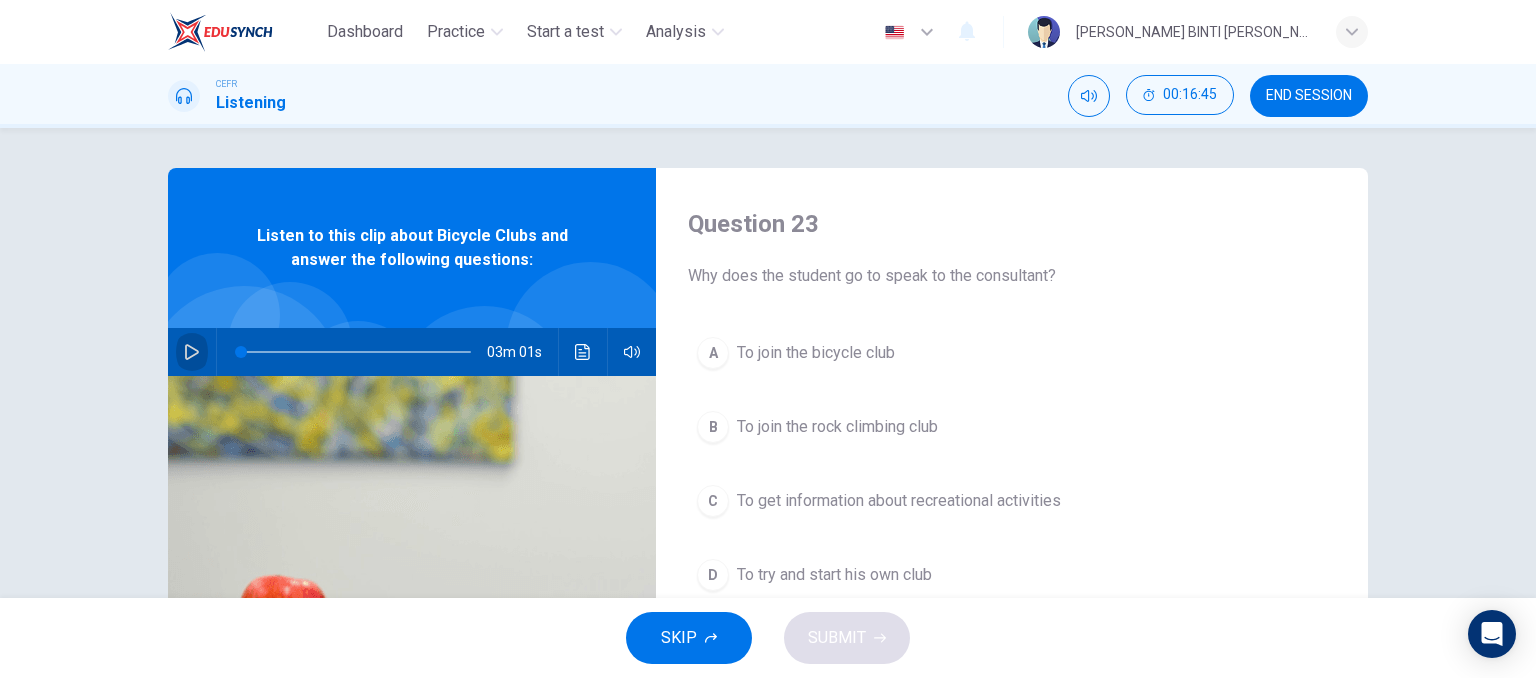click 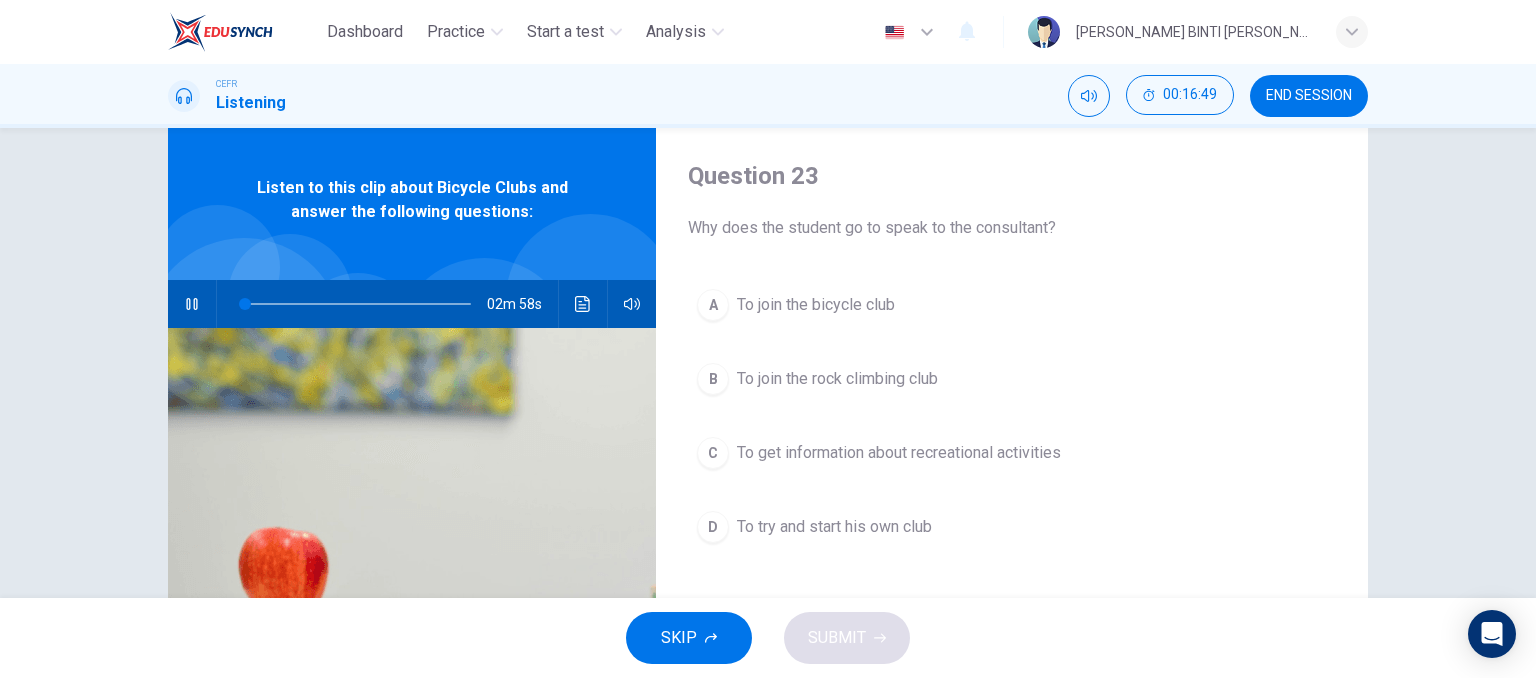 scroll, scrollTop: 62, scrollLeft: 0, axis: vertical 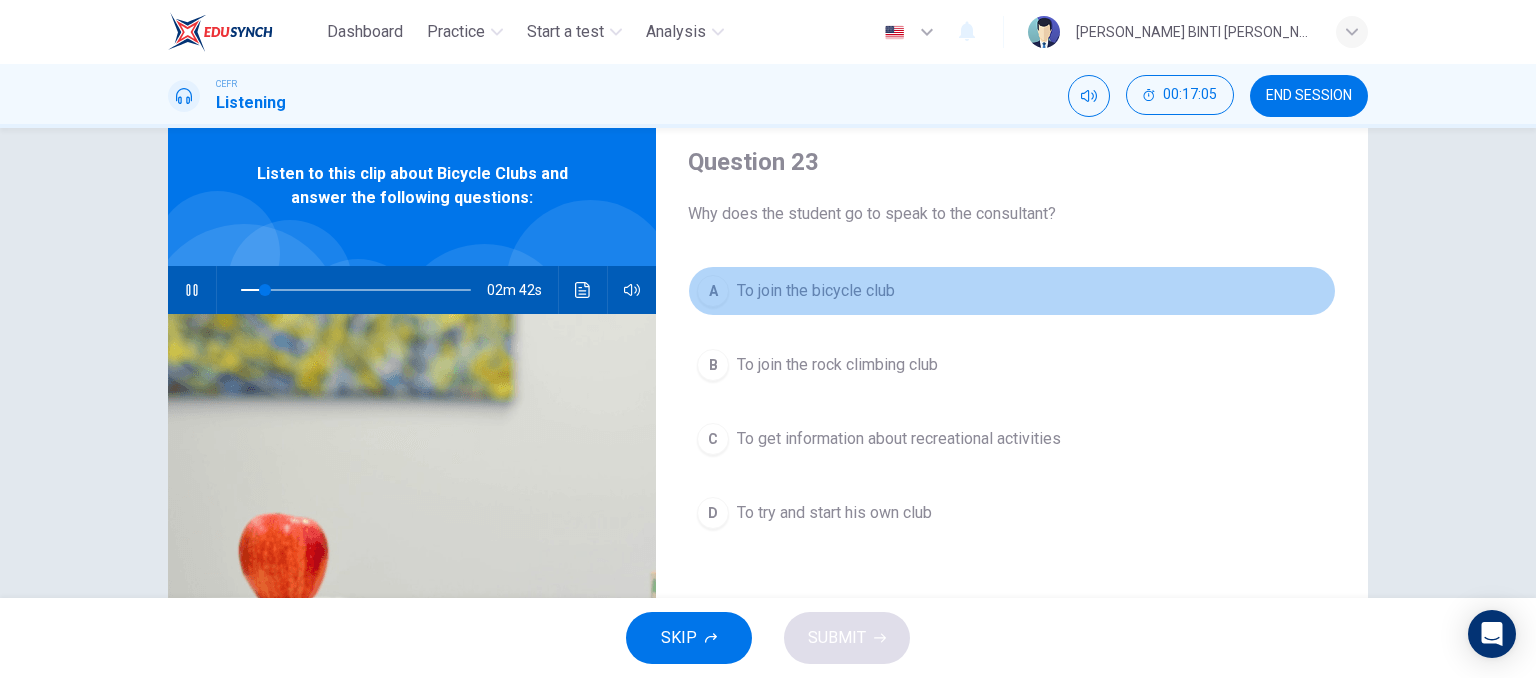 click on "To join the bicycle club" at bounding box center [816, 291] 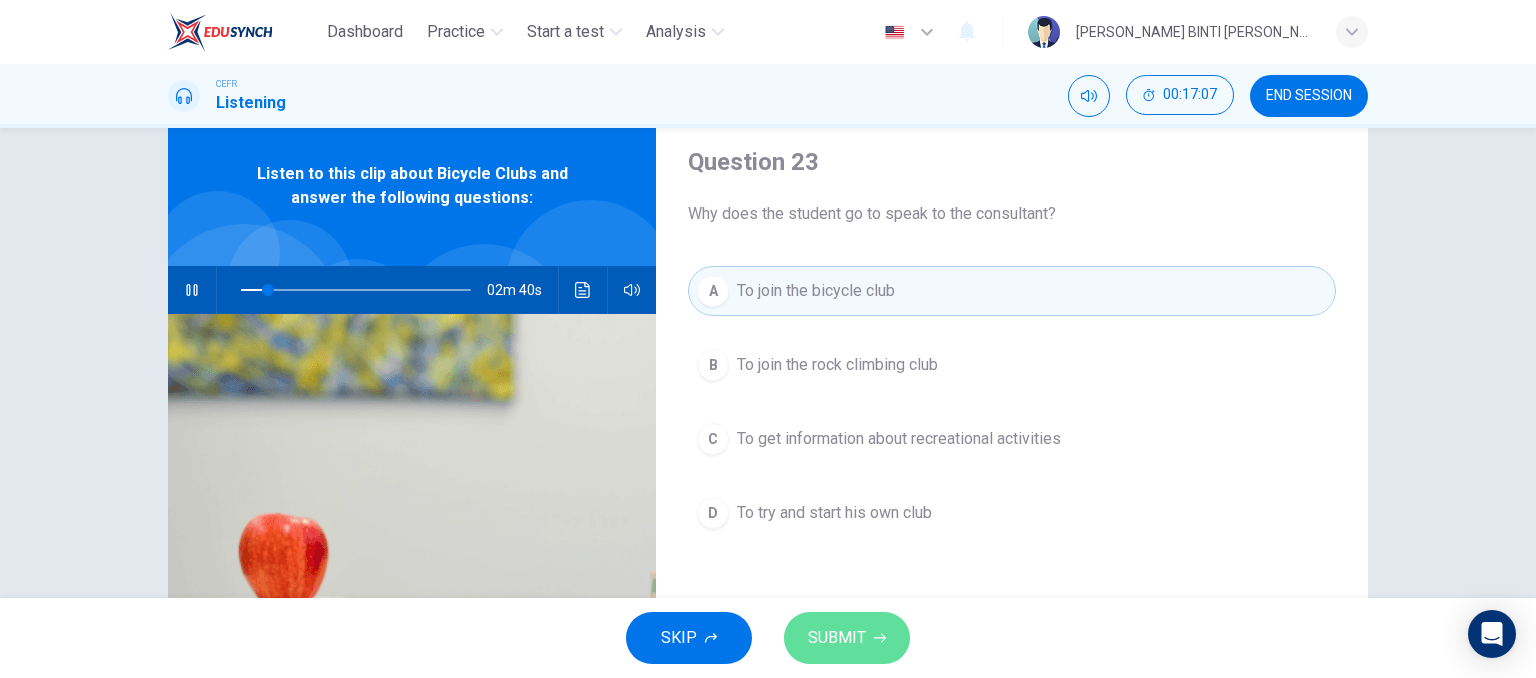 click on "SUBMIT" at bounding box center [837, 638] 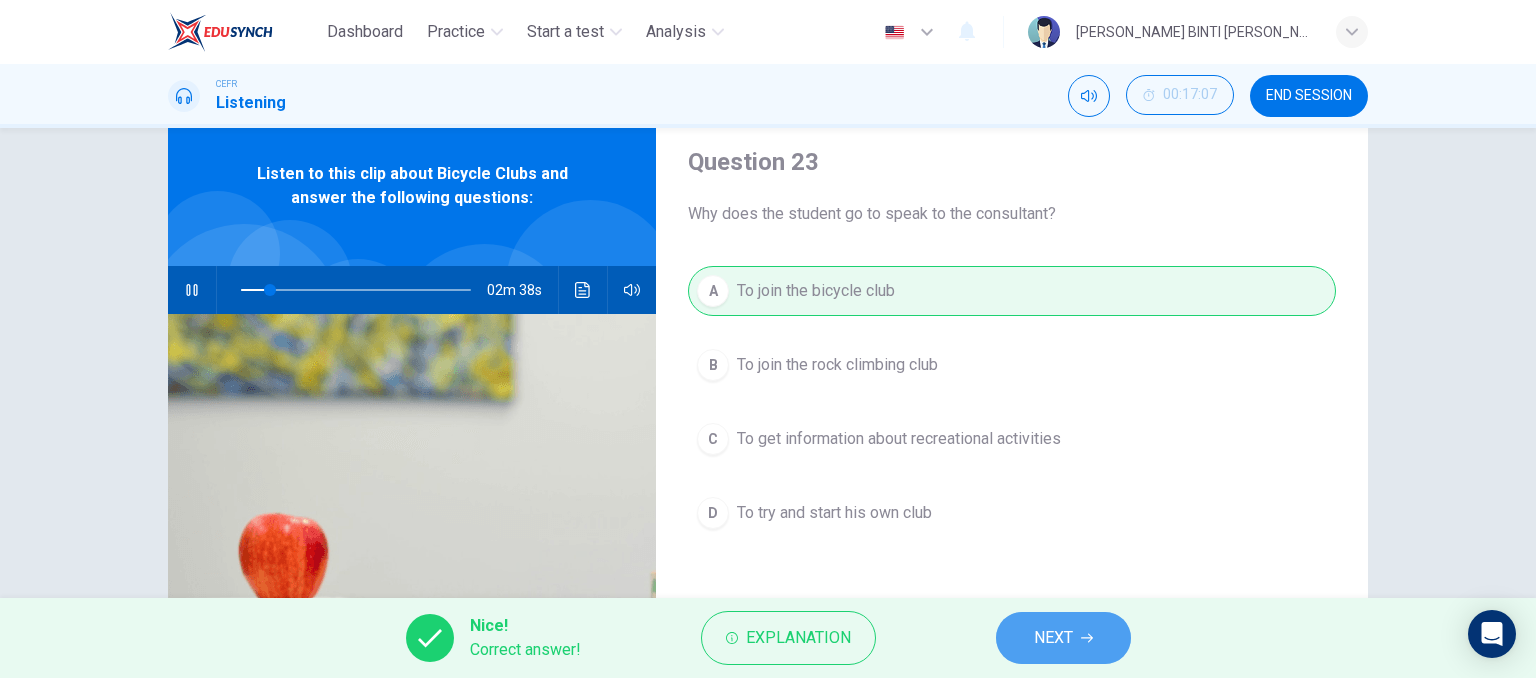 click on "NEXT" at bounding box center (1063, 638) 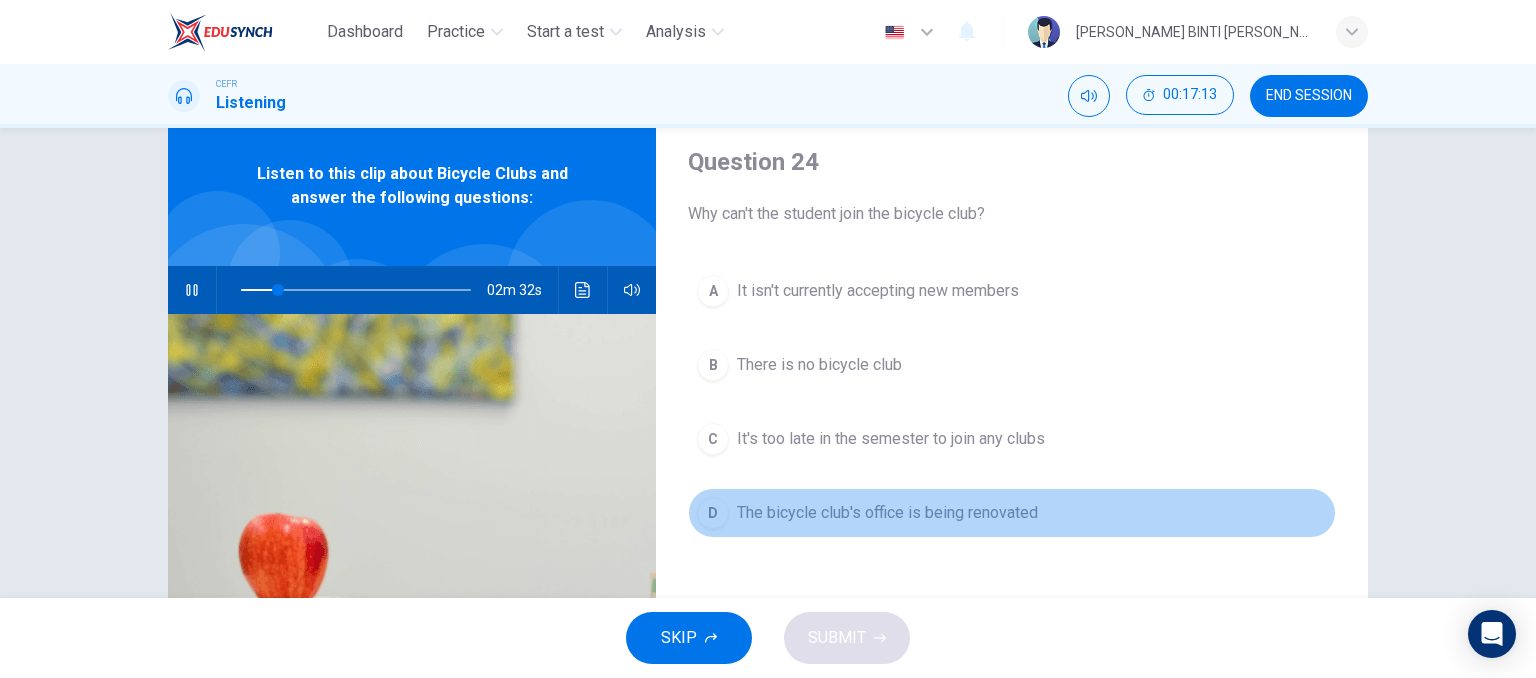 click on "The bicycle club's office is being renovated" at bounding box center [887, 513] 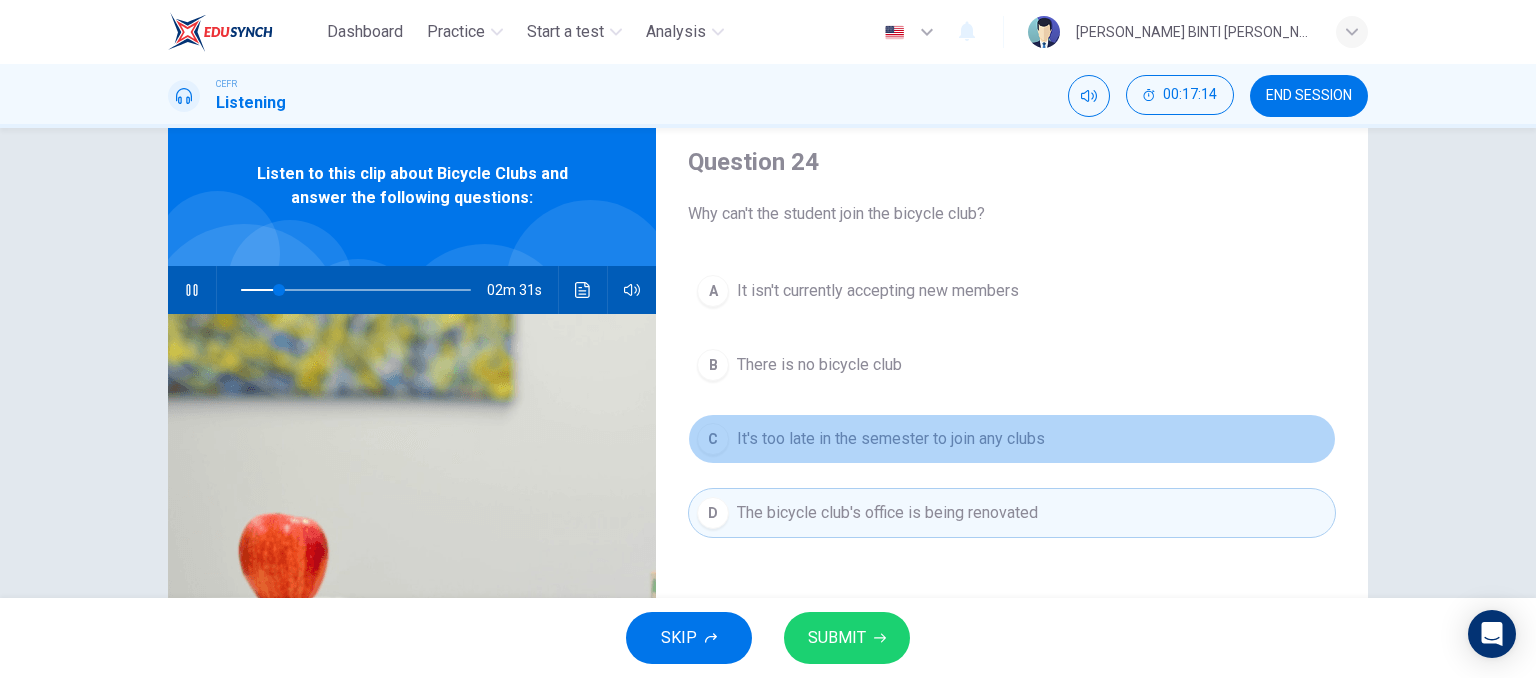 click on "C It's too late in the semester to join any clubs" at bounding box center (1012, 439) 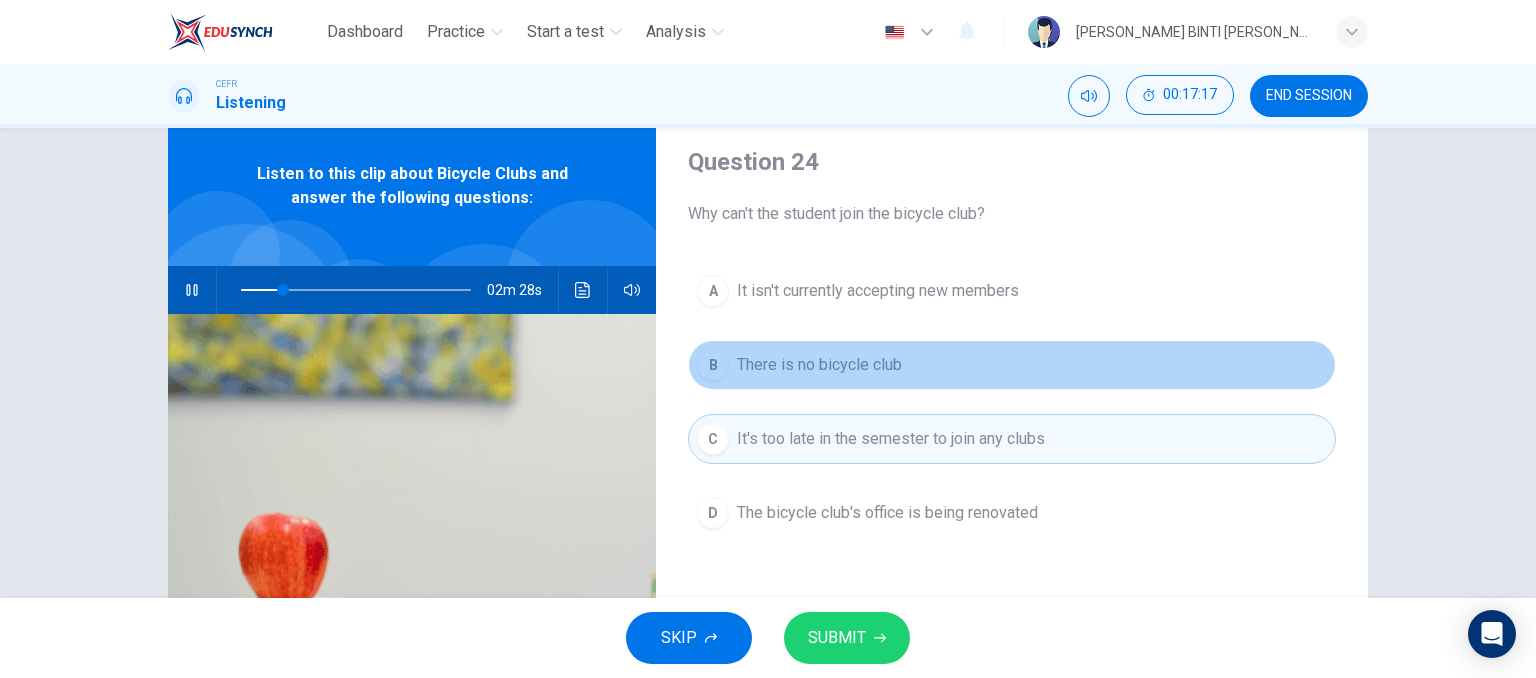 click on "There is no bicycle club" at bounding box center (819, 365) 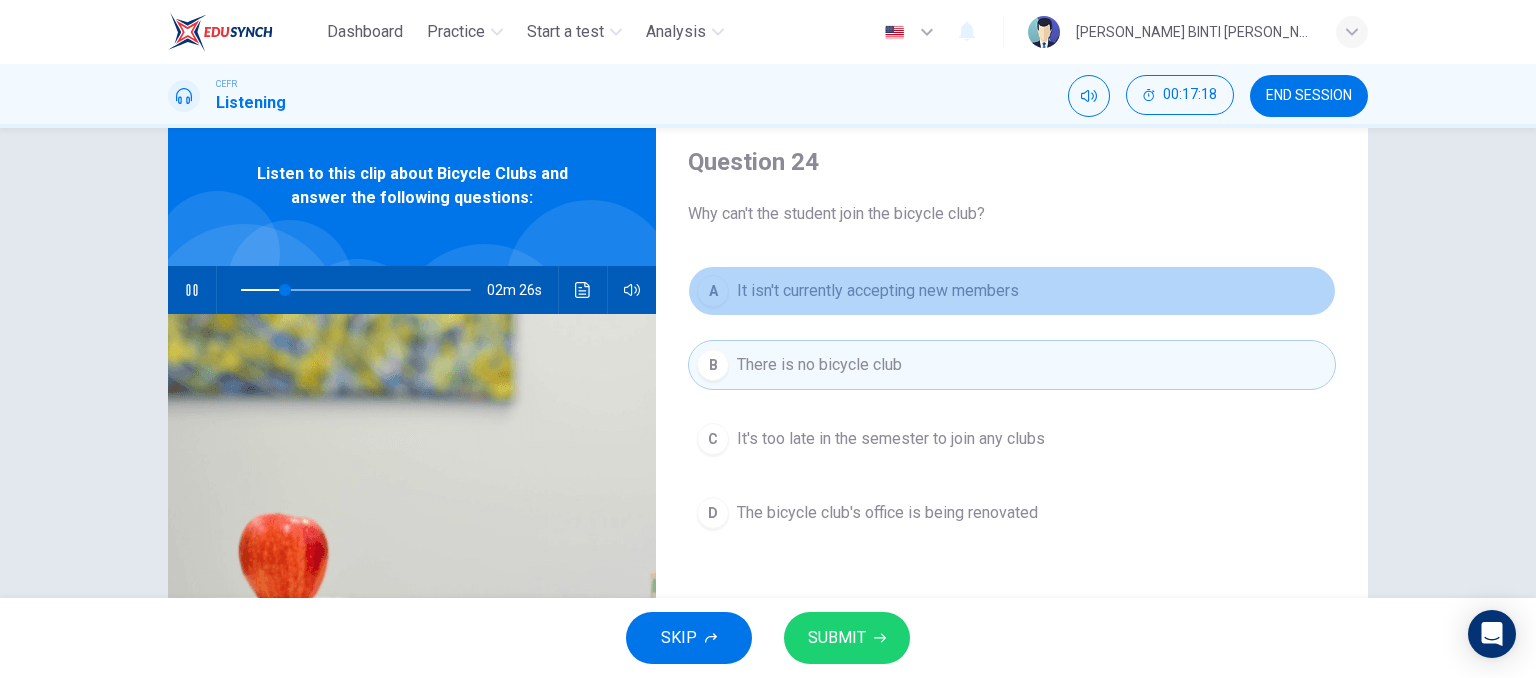 click on "It isn't currently accepting new members" at bounding box center [878, 291] 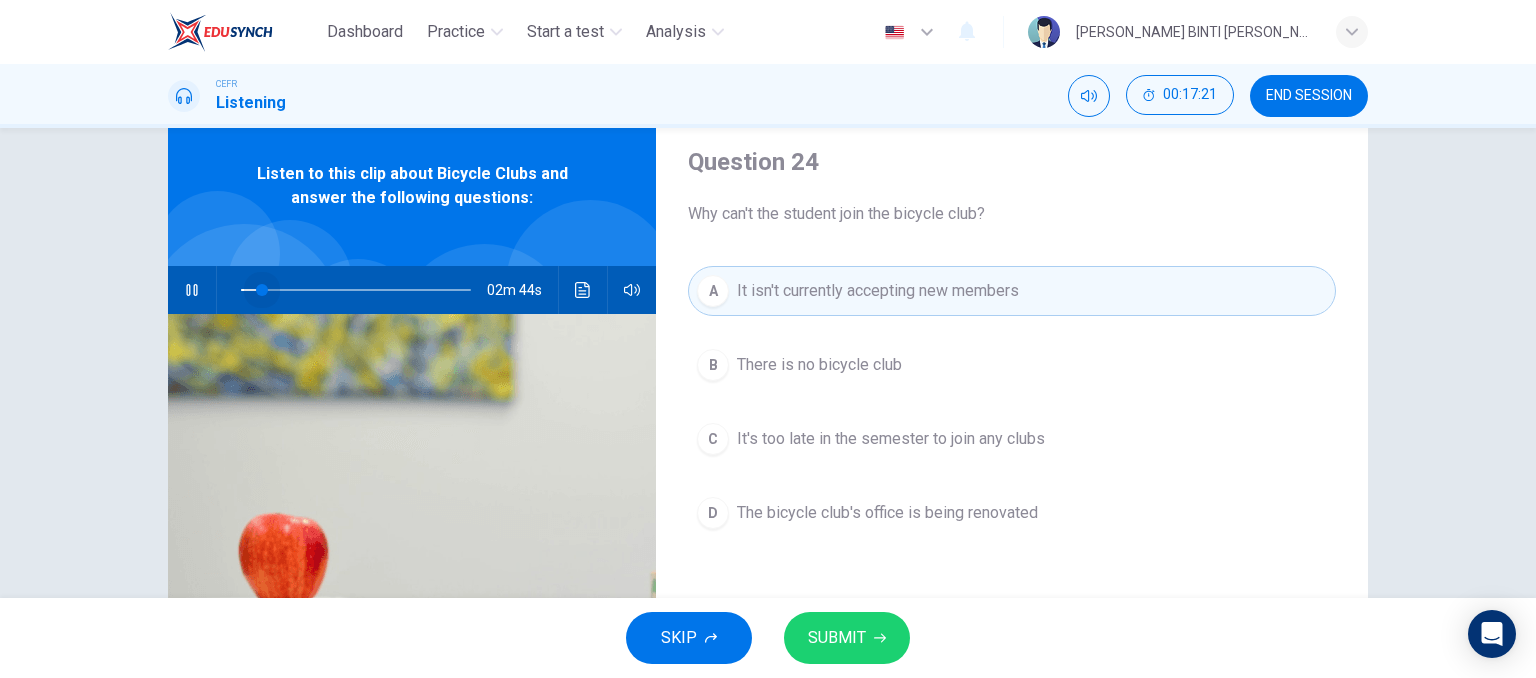 click at bounding box center [356, 290] 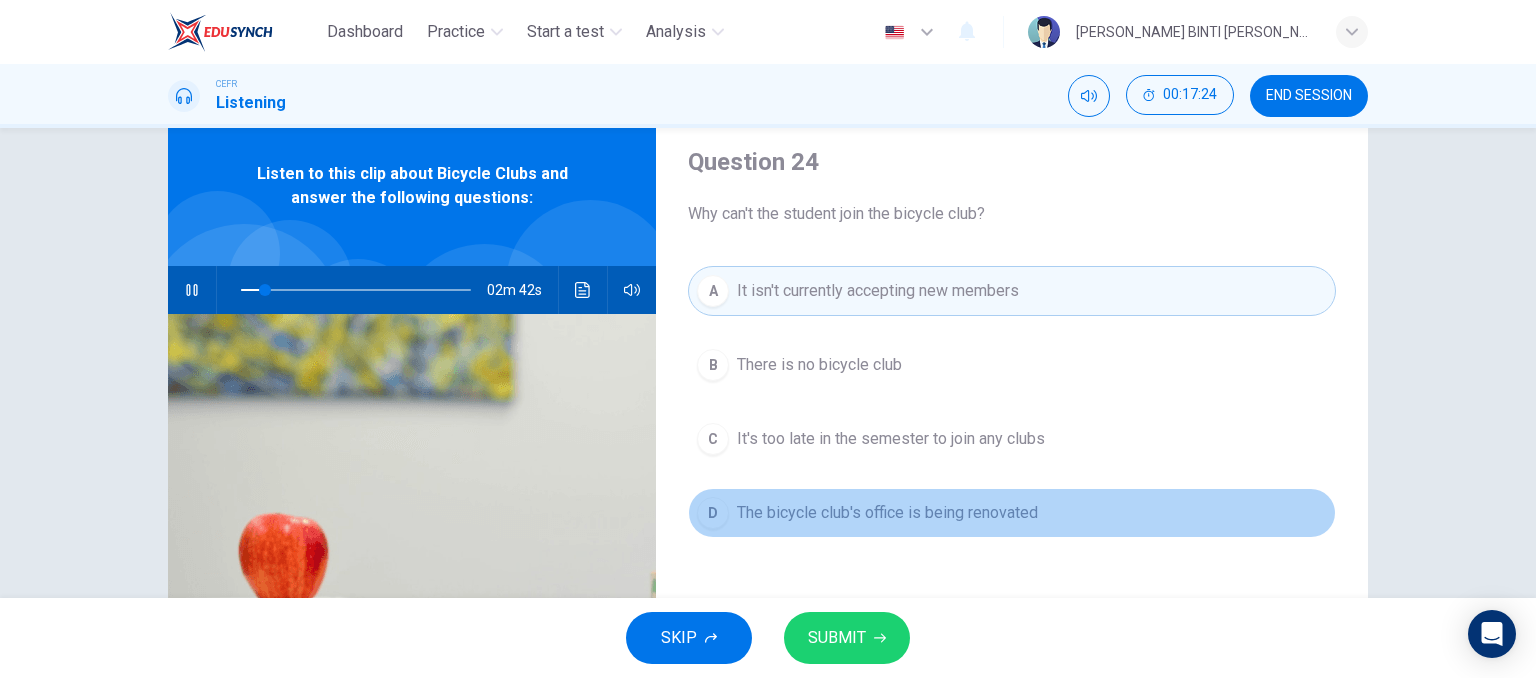 click on "D The bicycle club's office is being renovated" at bounding box center (1012, 513) 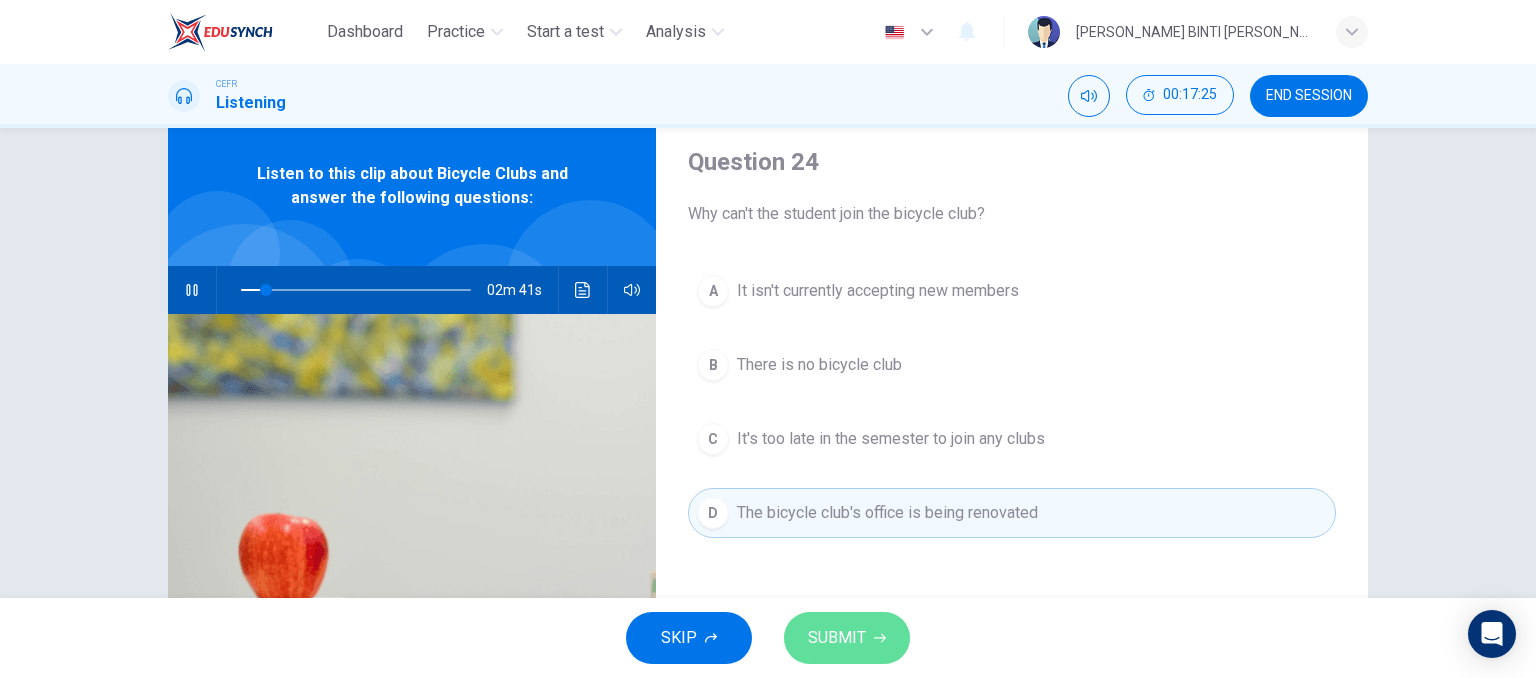 click on "SUBMIT" at bounding box center (847, 638) 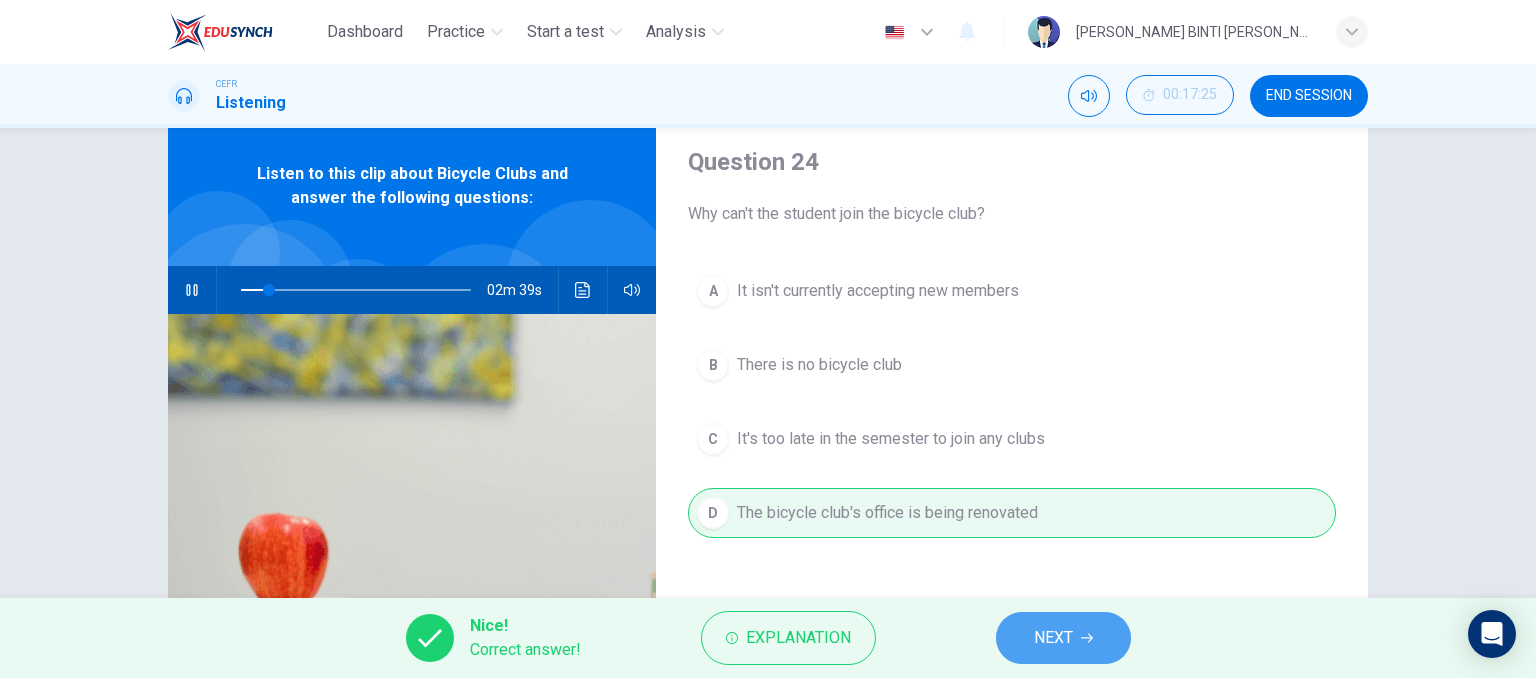 click on "NEXT" at bounding box center [1053, 638] 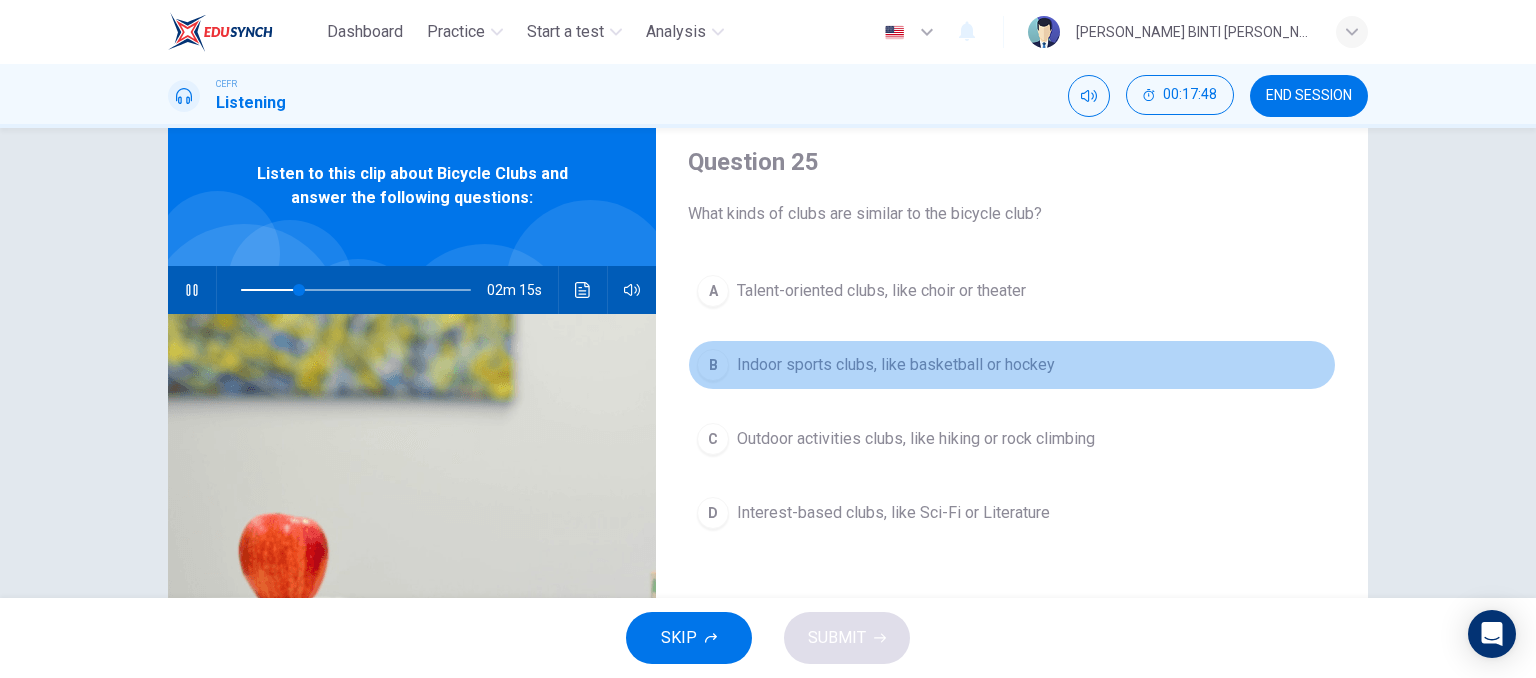 click on "Indoor sports clubs, like basketball or hockey" at bounding box center [896, 365] 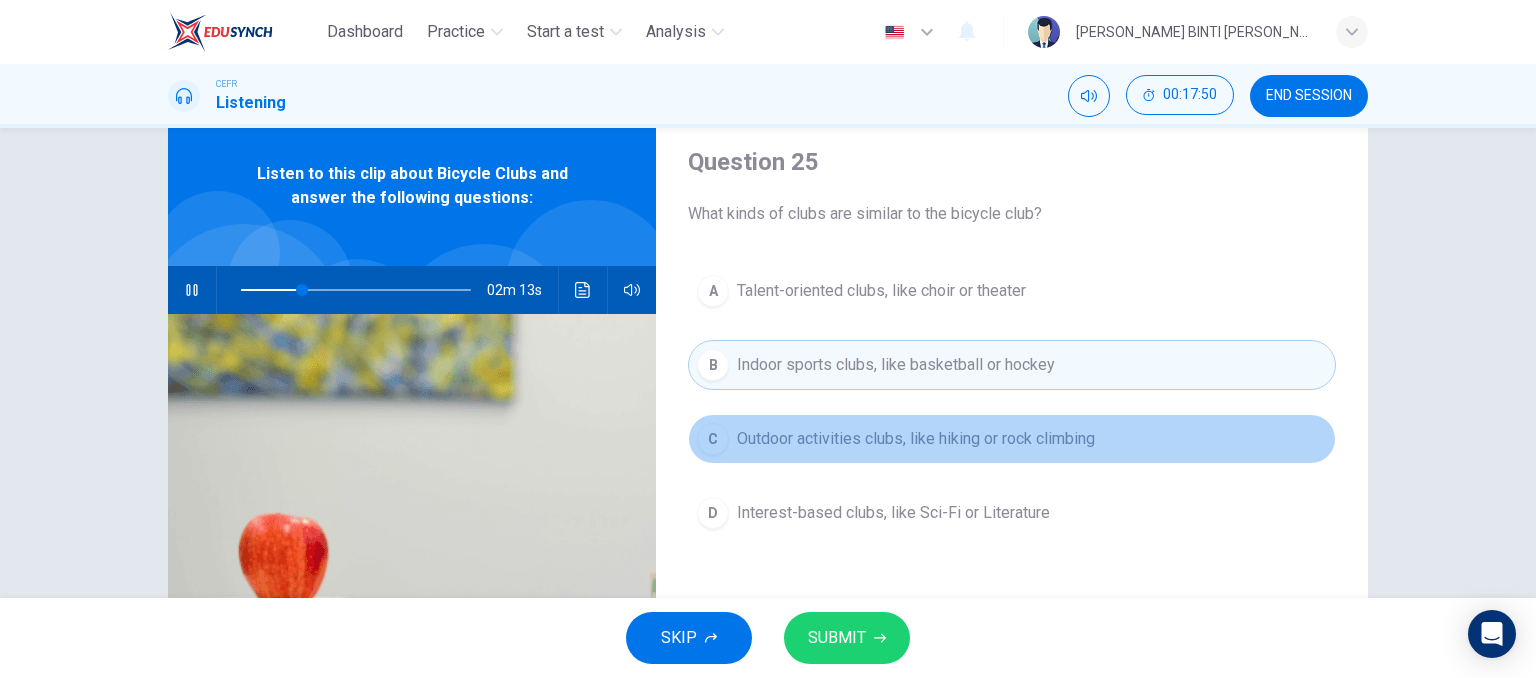 click on "C Outdoor activities clubs, like hiking or rock climbing" at bounding box center [1012, 439] 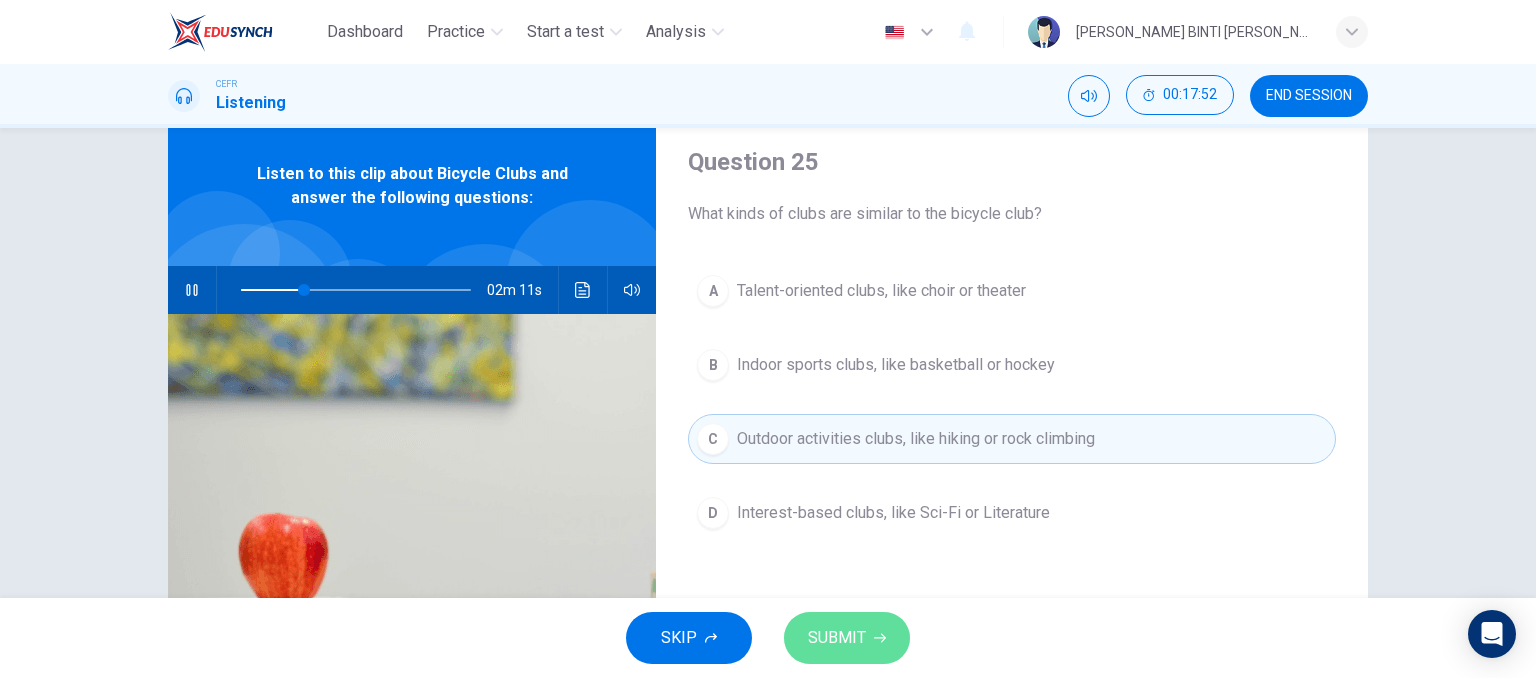 click on "SUBMIT" at bounding box center (837, 638) 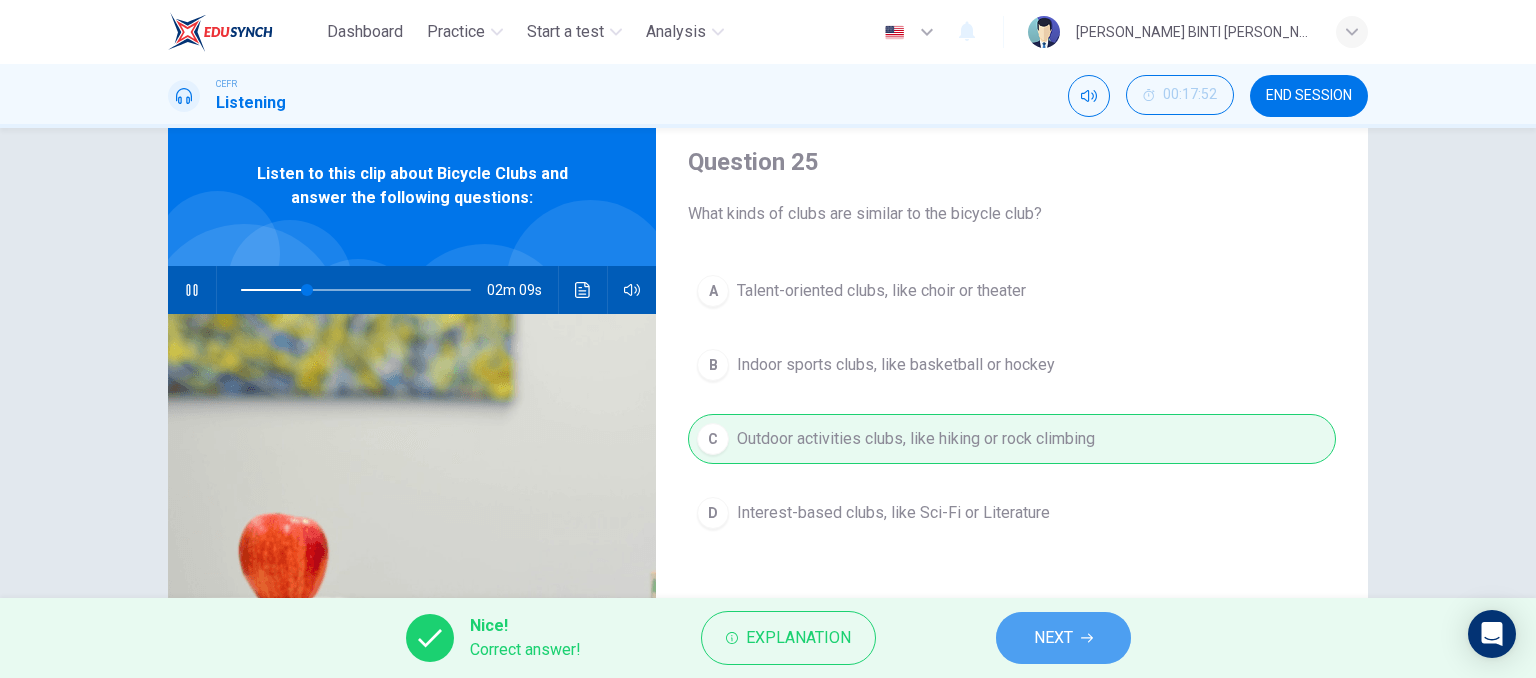click on "NEXT" at bounding box center (1053, 638) 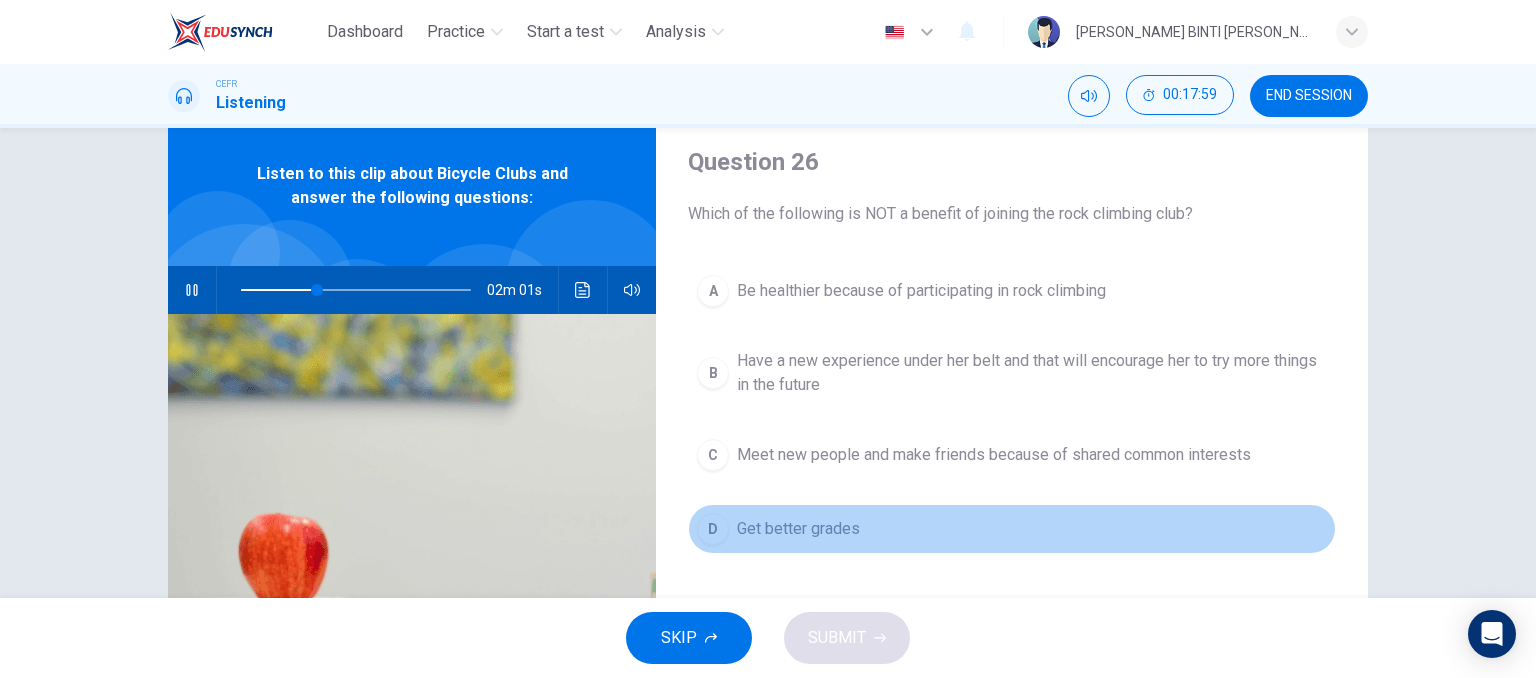 click on "D Get better grades" at bounding box center [1012, 529] 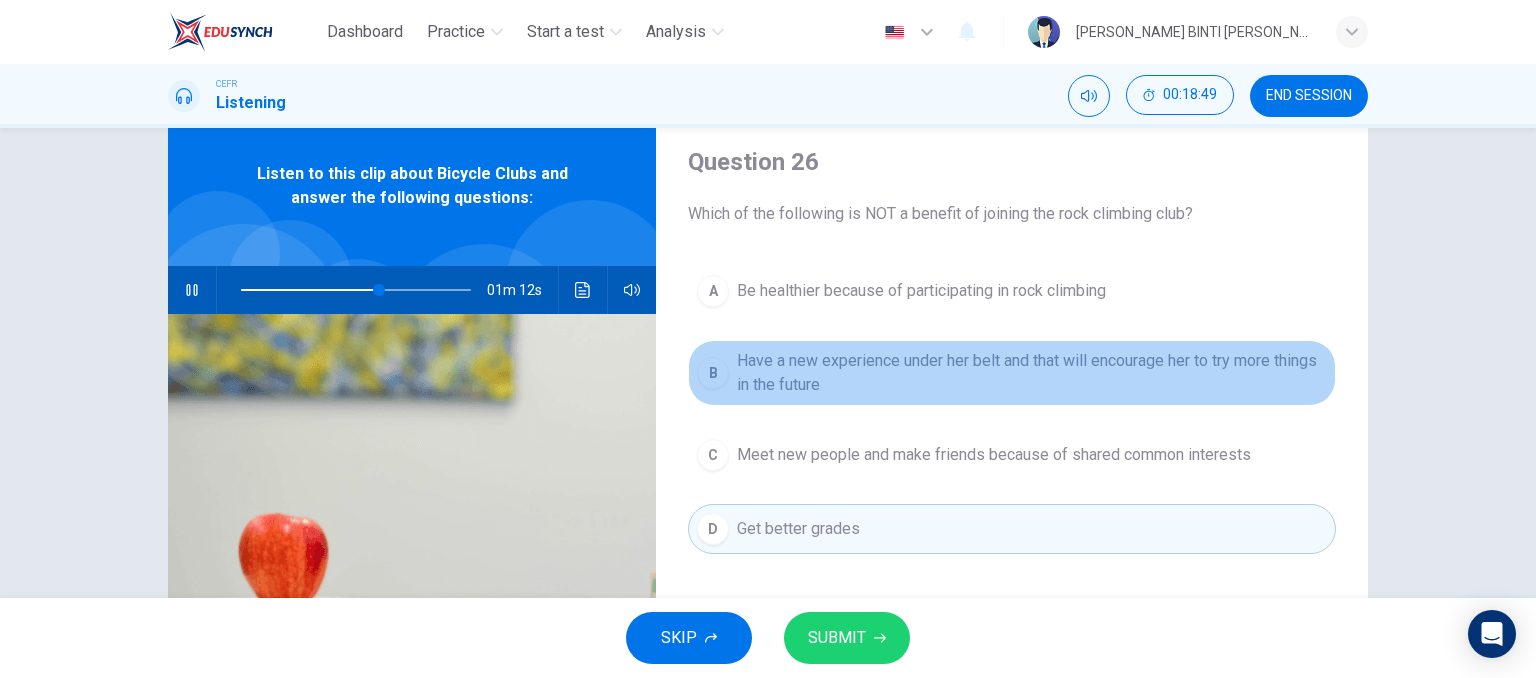 click on "Have a new experience under her belt and that will encourage her to try more things in the future" at bounding box center [1032, 373] 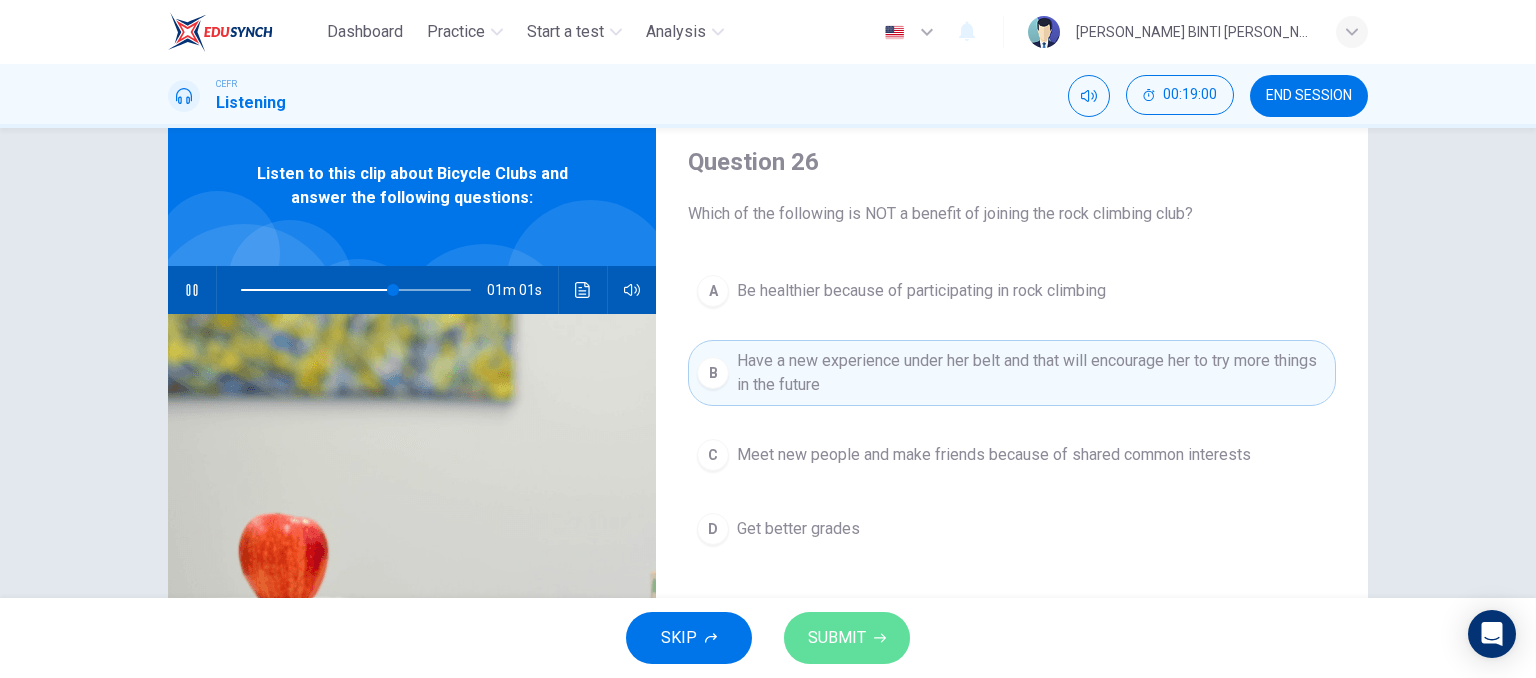 click on "SUBMIT" at bounding box center [837, 638] 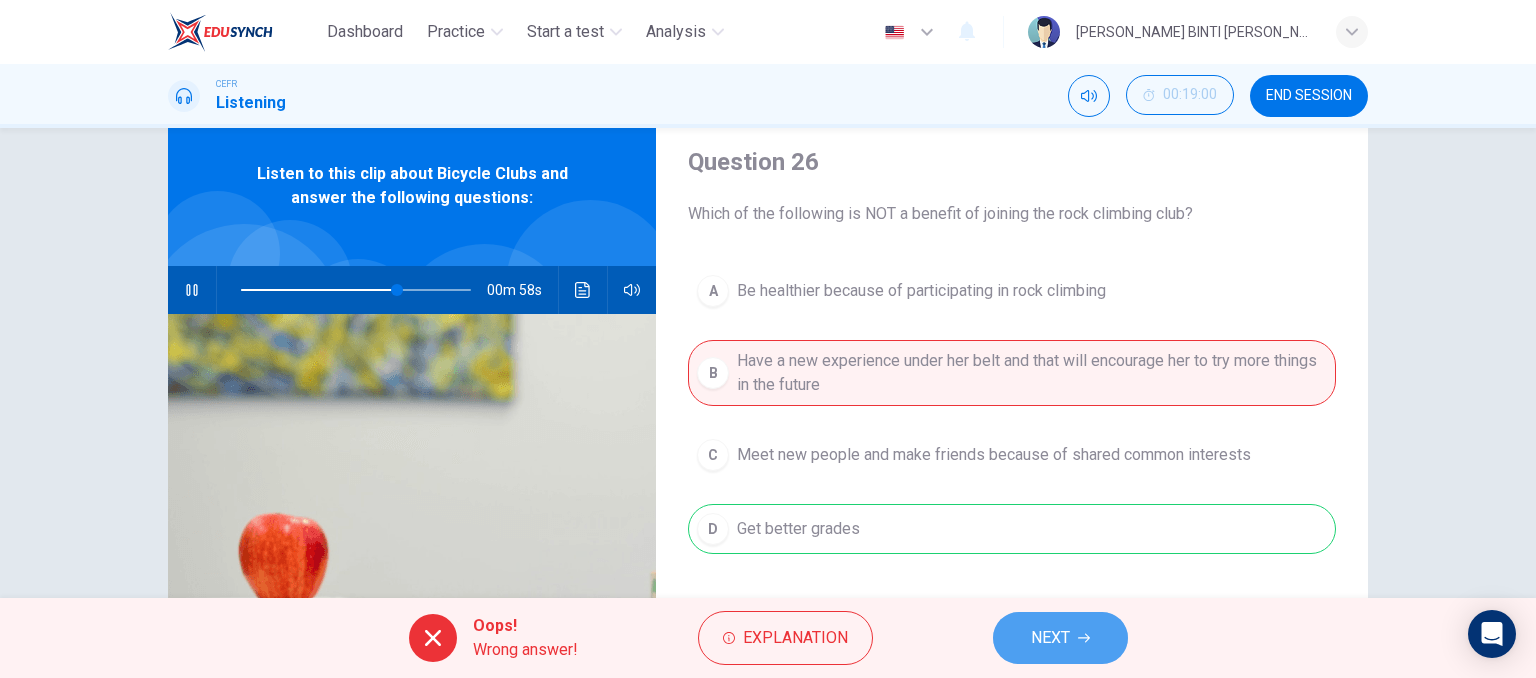 click on "NEXT" at bounding box center (1050, 638) 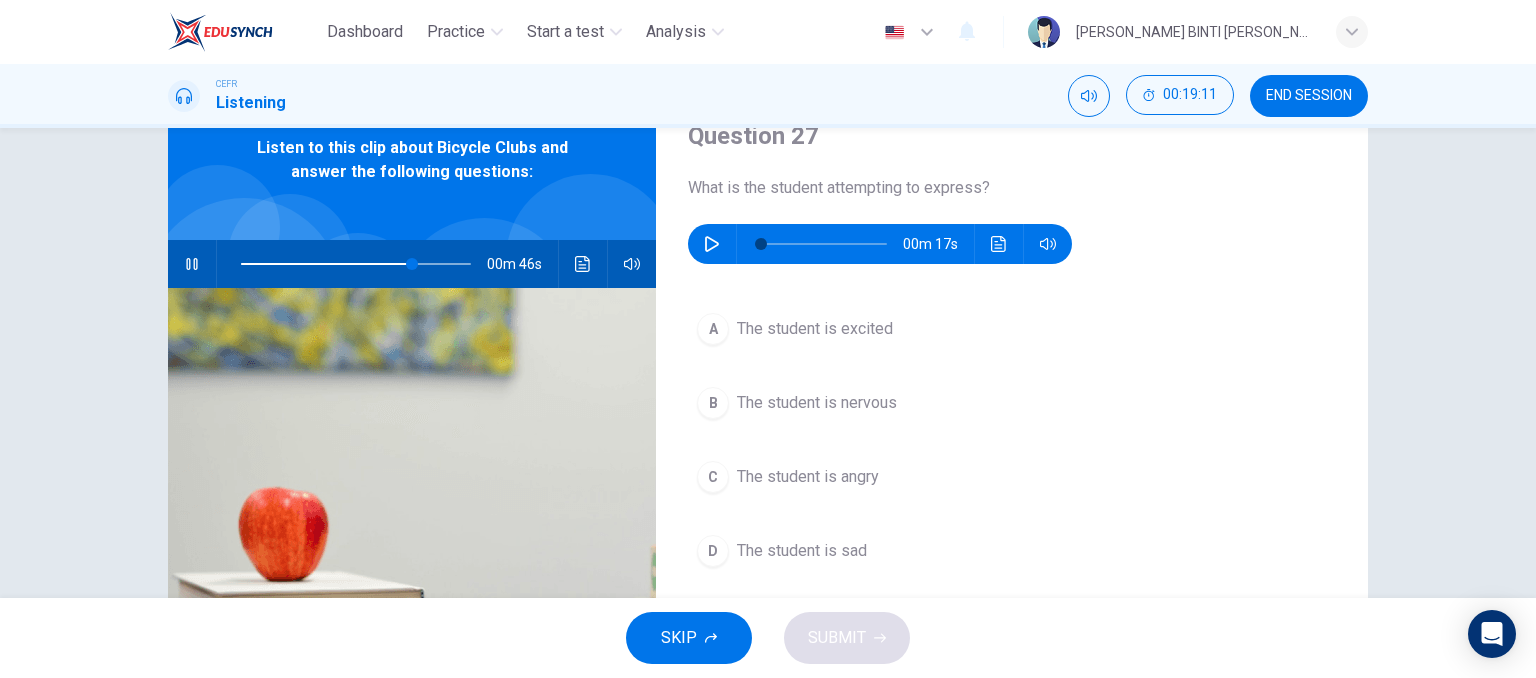 scroll, scrollTop: 90, scrollLeft: 0, axis: vertical 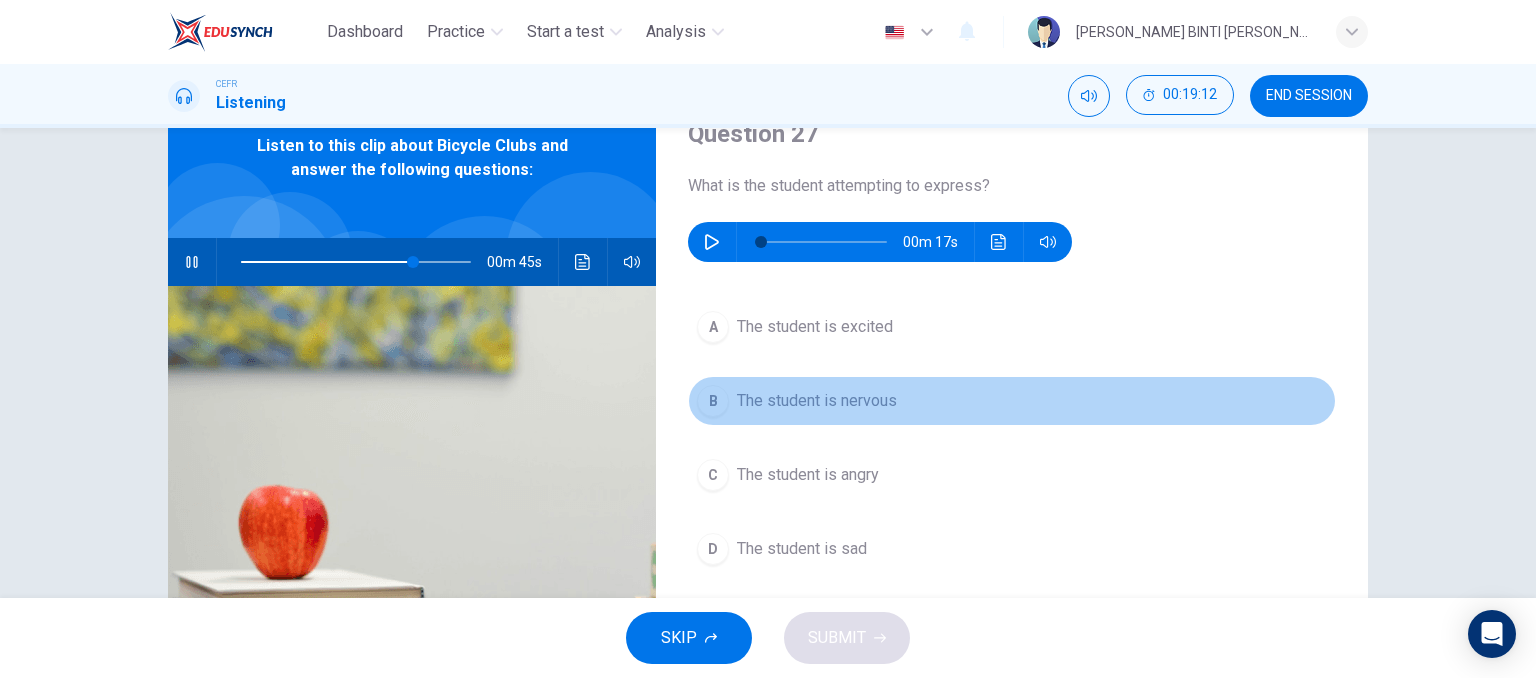 click on "The student is nervous" at bounding box center (817, 401) 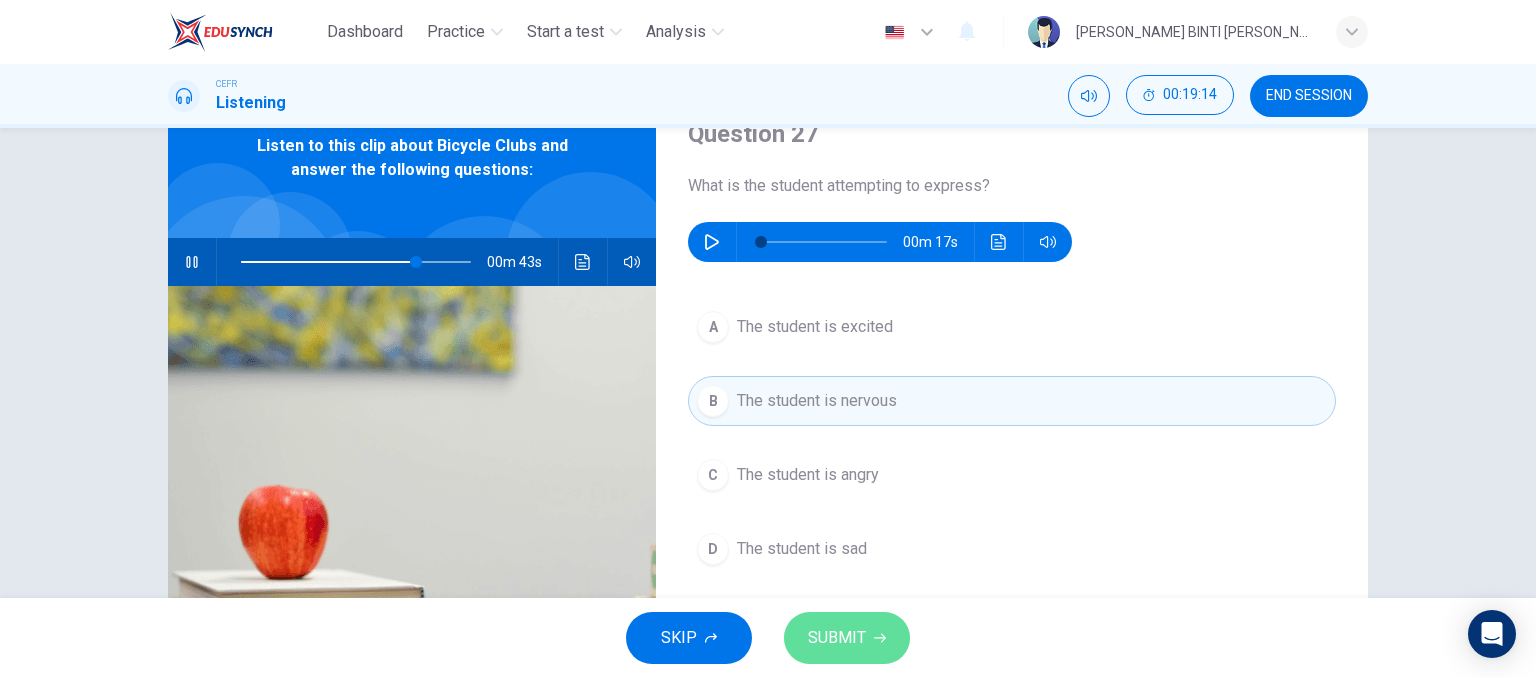 click on "SUBMIT" at bounding box center (837, 638) 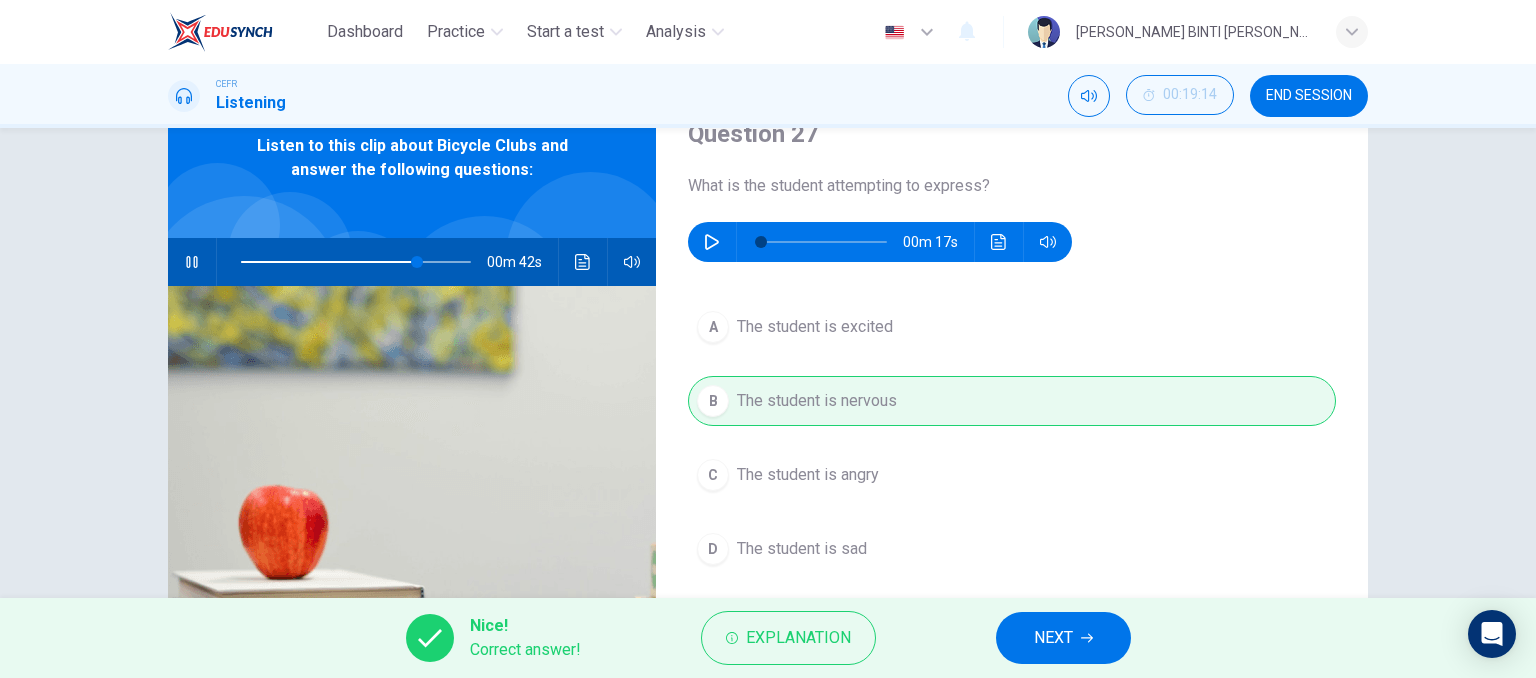 type on "77" 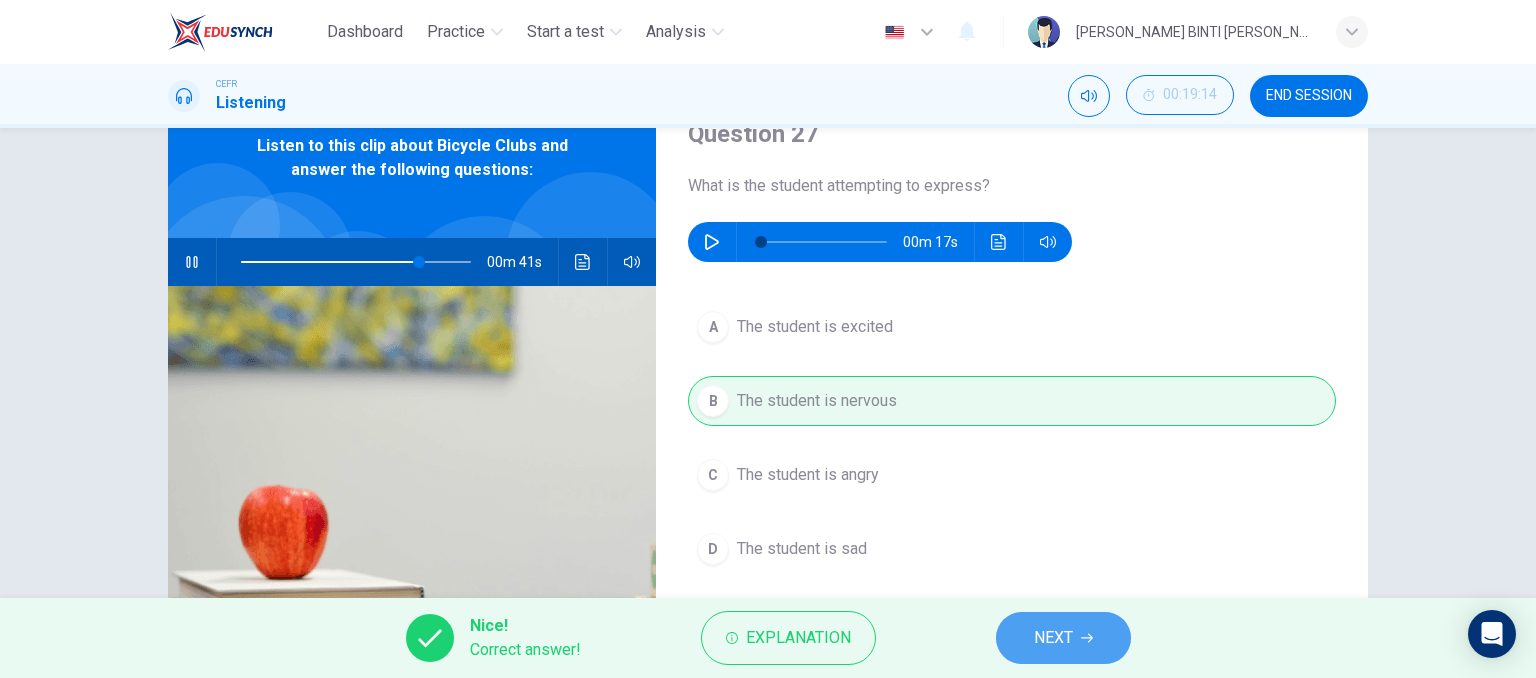 click on "NEXT" at bounding box center [1063, 638] 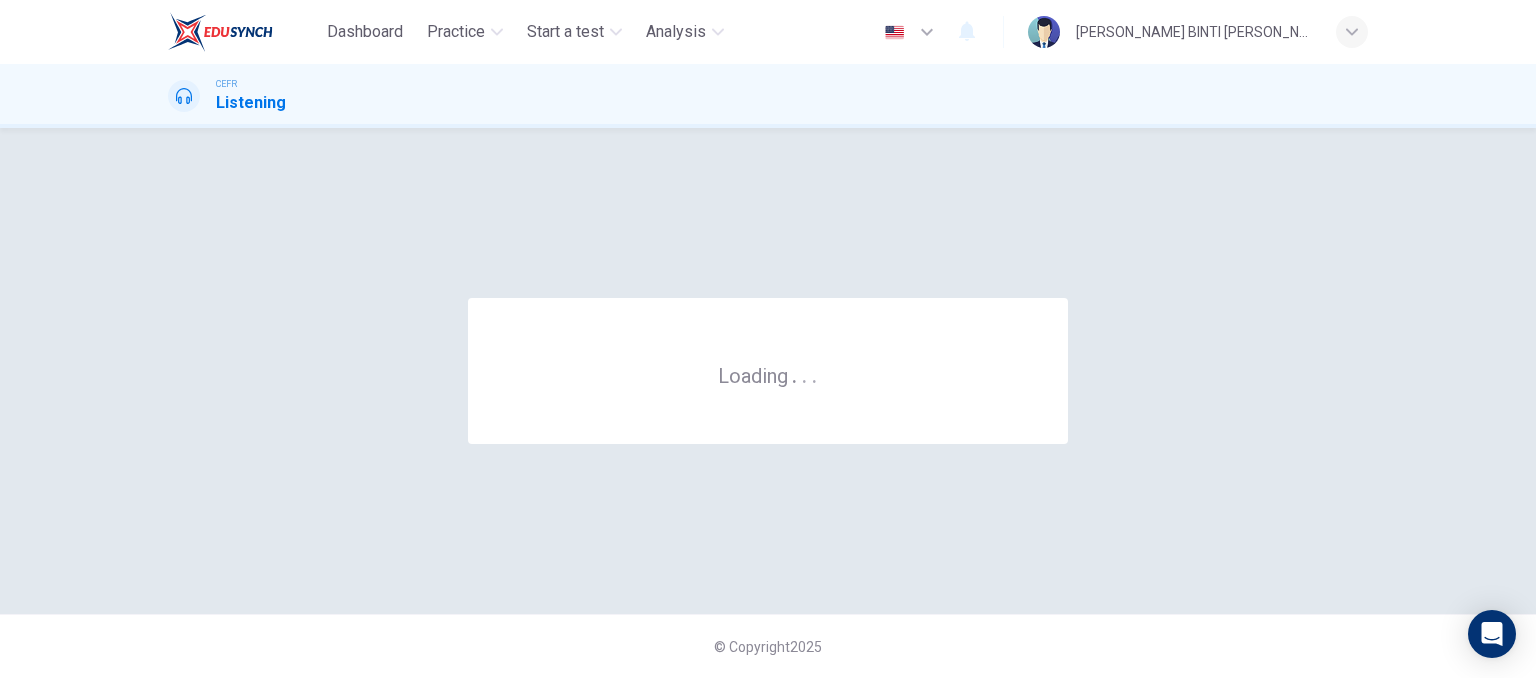 scroll, scrollTop: 0, scrollLeft: 0, axis: both 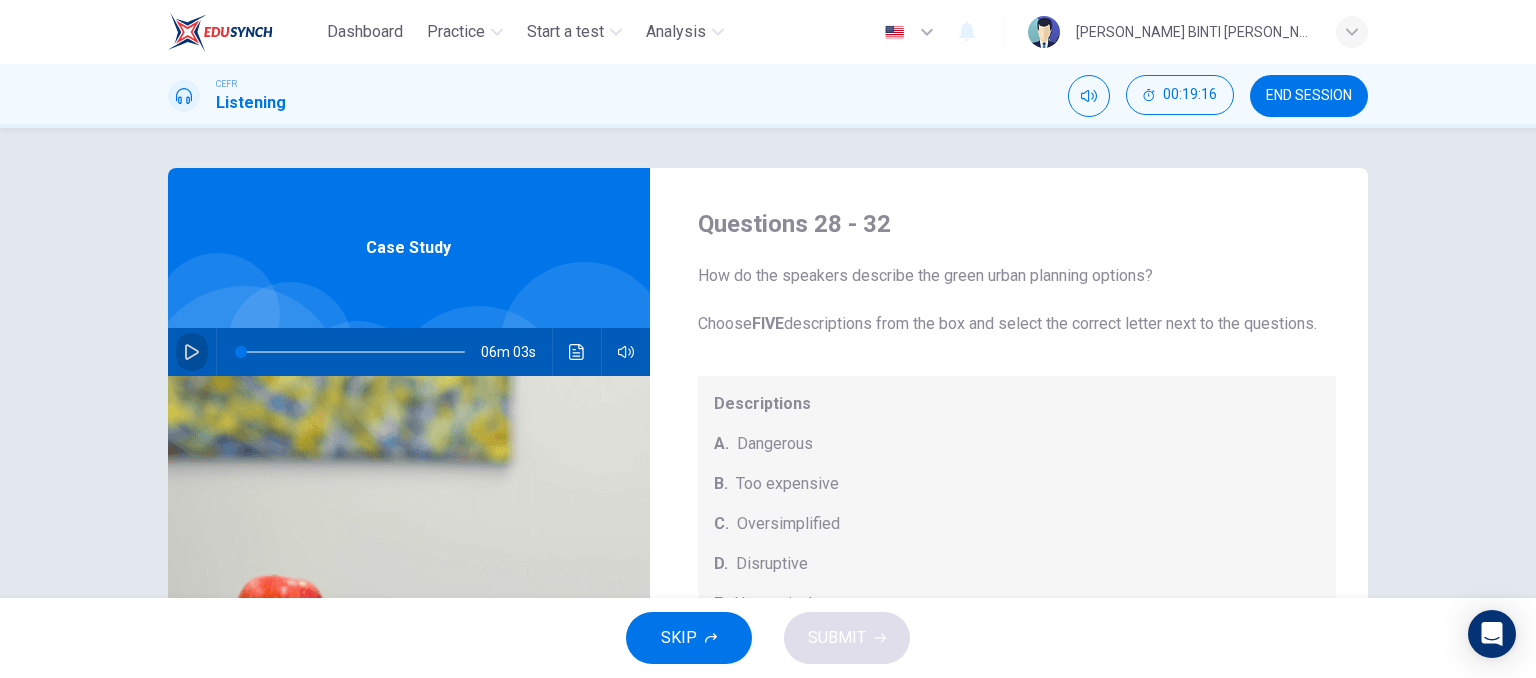 click at bounding box center [192, 352] 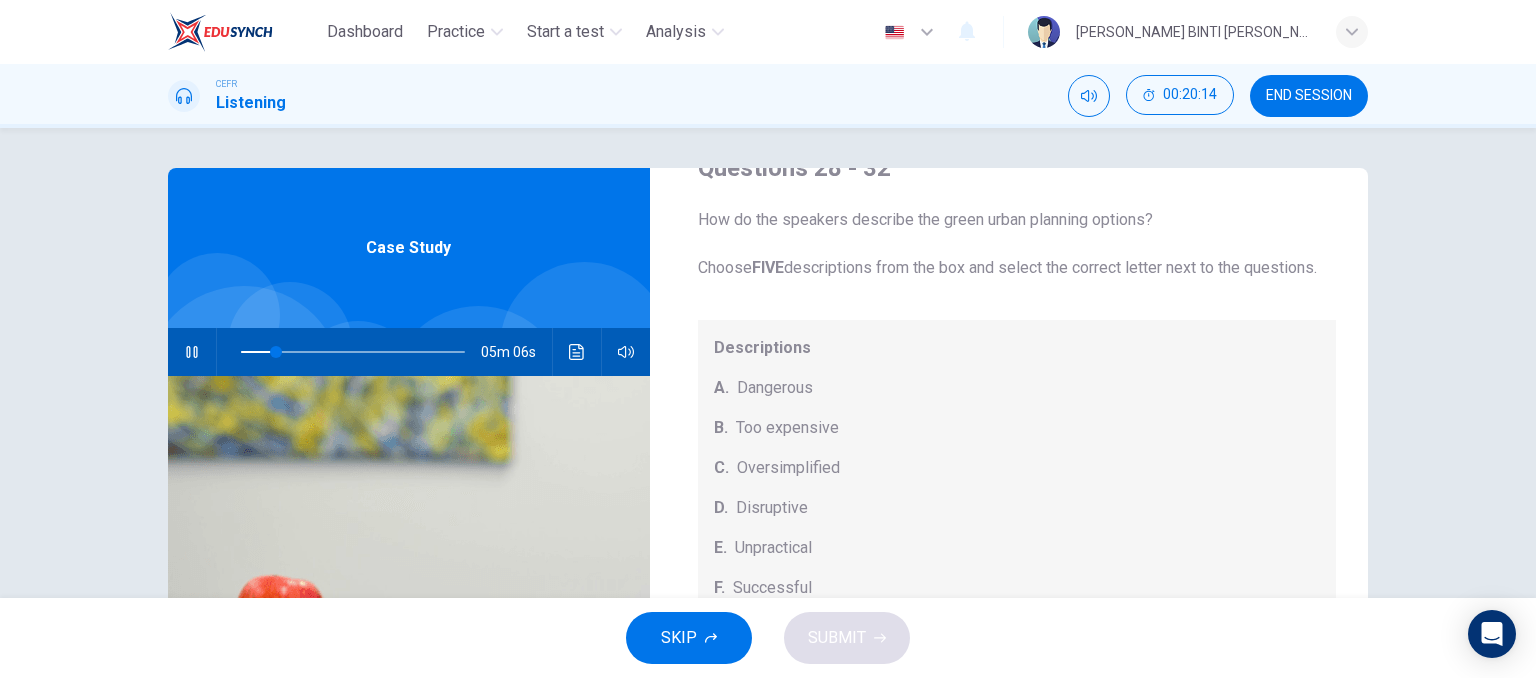 scroll, scrollTop: 208, scrollLeft: 0, axis: vertical 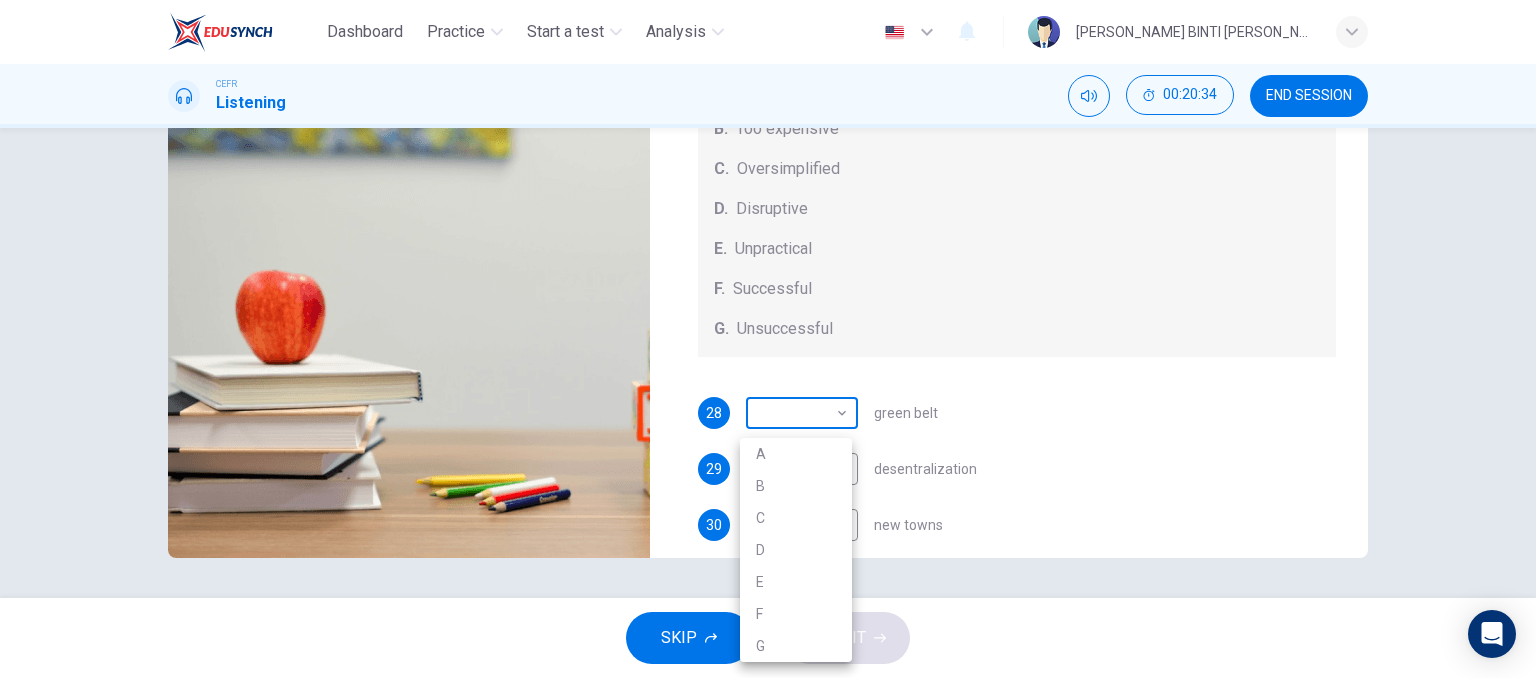 click on "Dashboard Practice Start a test Analysis English en ​ [PERSON_NAME] BINTI [PERSON_NAME] CEFR Listening 00:20:34 END SESSION Questions 28 - 32 How do the speakers describe the green urban planning options? Choose  FIVE  descriptions from the box and select the correct letter next to the questions. Descriptions A. Dangerous B. Too expensive C. Oversimplified  D. Disruptive E. Unpractical F. Successful G. Unsuccessful 28 ​ ​ green belt 29 ​ ​ desentralization 30 ​ ​ new towns 31 ​ ​ [PERSON_NAME] sites 32 ​ ​ pedestrianized zones Case Study 04m 46s SKIP SUBMIT EduSynch - Online Language Proficiency Testing
Dashboard Practice Start a test Analysis Notifications © Copyright  2025 A B C D E F G" at bounding box center (768, 339) 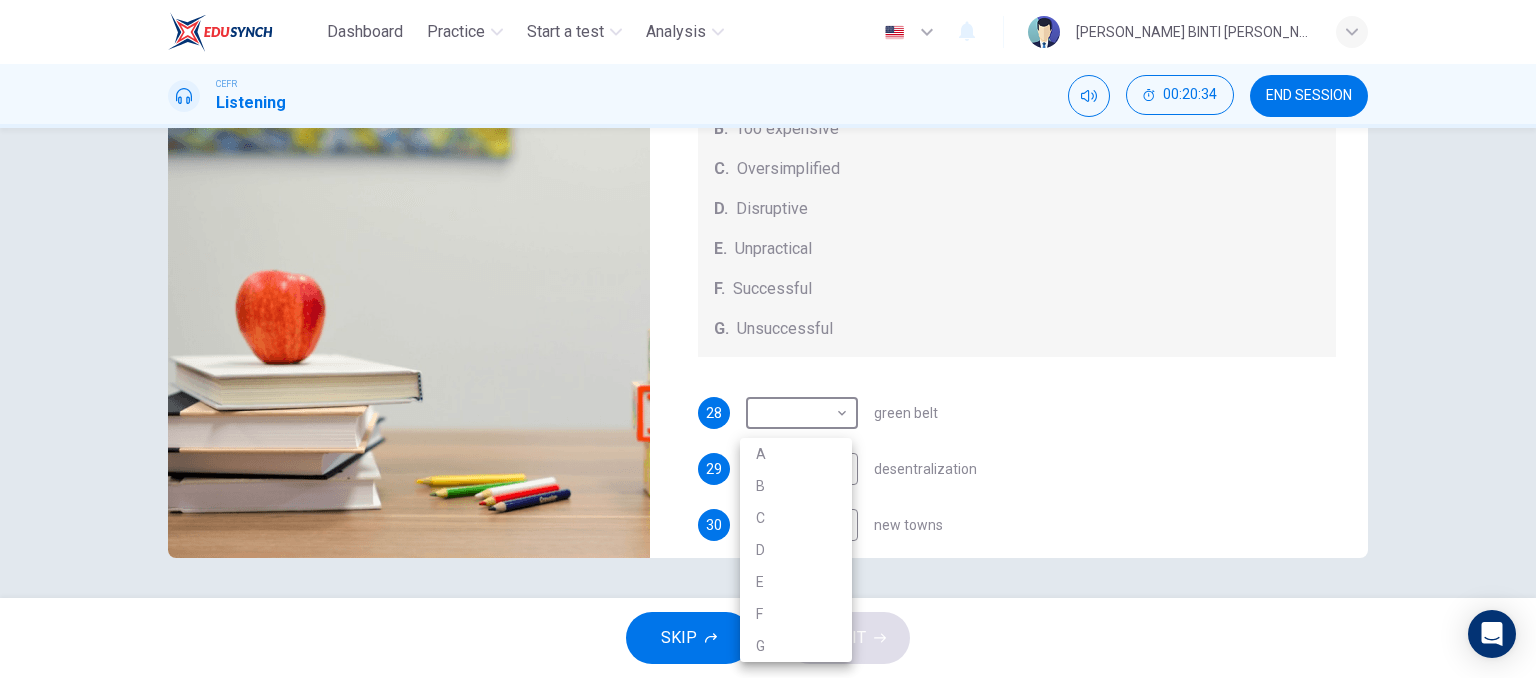 type on "21" 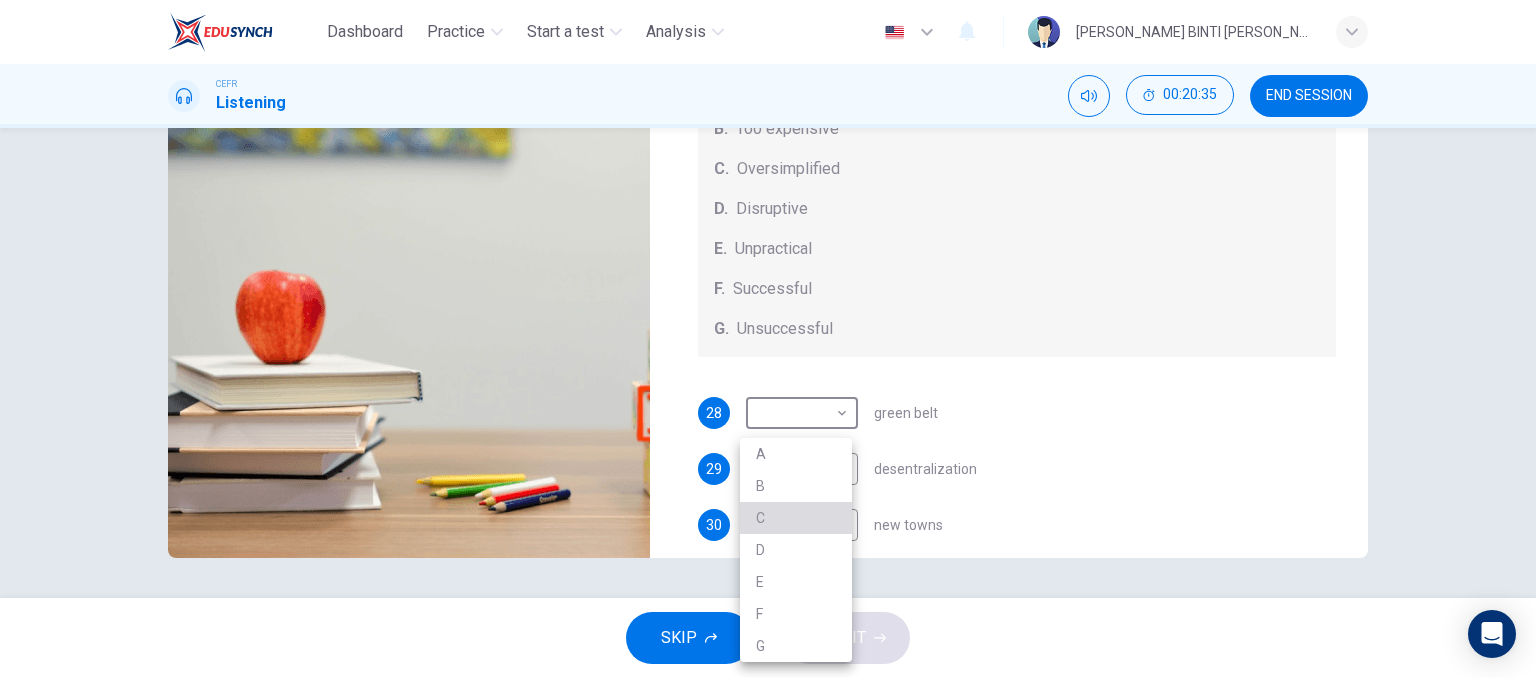 click on "C" at bounding box center (796, 518) 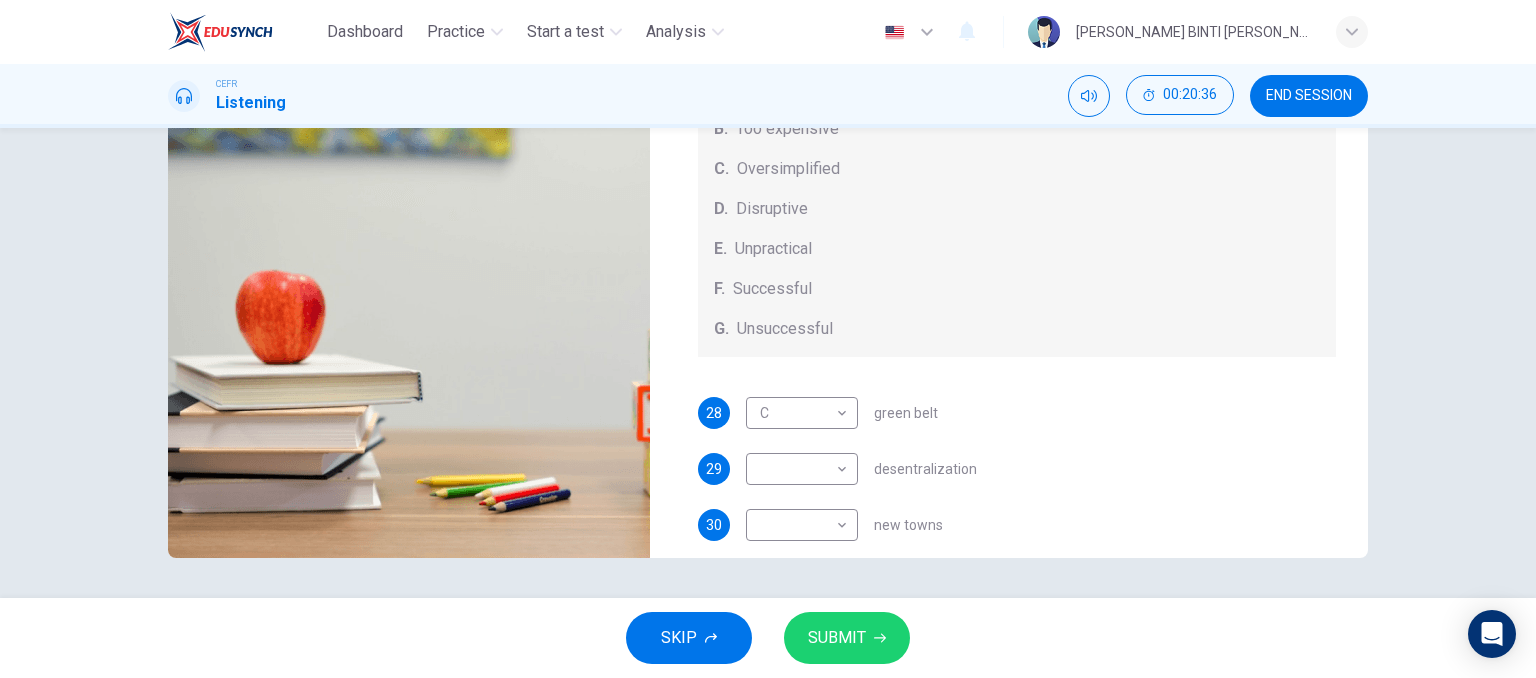 click on "28 C C ​ green belt" at bounding box center (1017, 413) 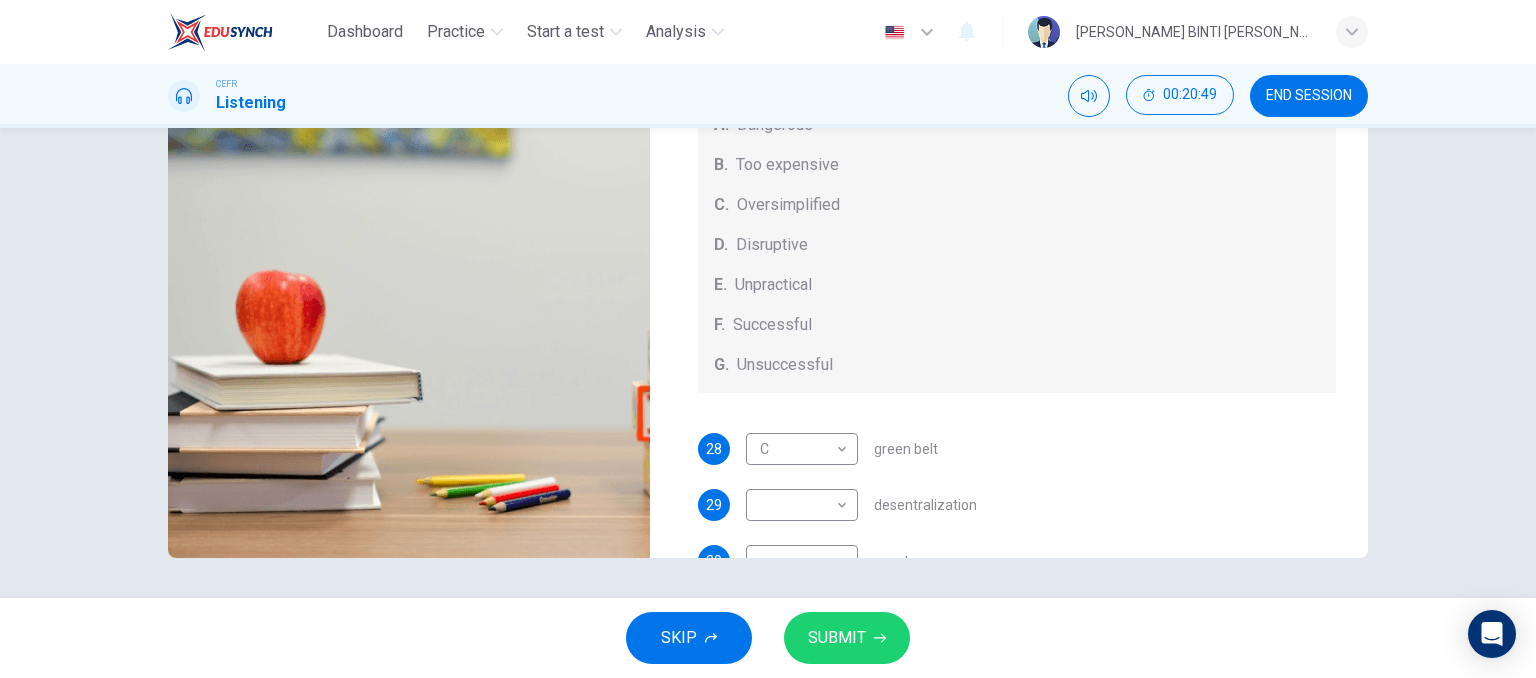scroll, scrollTop: 0, scrollLeft: 0, axis: both 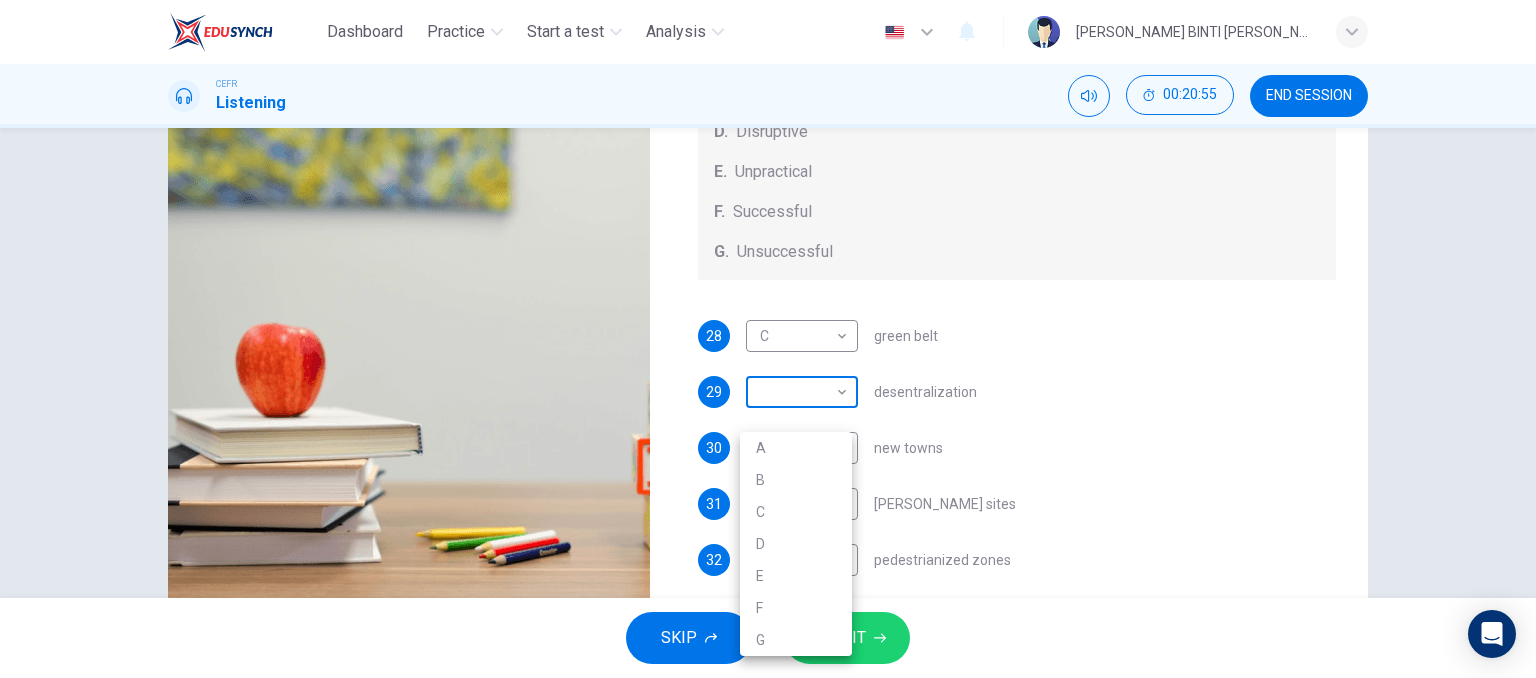 click on "Dashboard Practice Start a test Analysis English en ​ [PERSON_NAME] BINTI [PERSON_NAME] CEFR Listening 00:20:55 END SESSION Questions 28 - 32 How do the speakers describe the green urban planning options? Choose  FIVE  descriptions from the box and select the correct letter next to the questions. Descriptions A. Dangerous B. Too expensive C. Oversimplified  D. Disruptive E. Unpractical F. Successful G. Unsuccessful 28 C C ​ green belt 29 ​ ​ desentralization 30 ​ ​ new towns 31 ​ ​ [GEOGRAPHIC_DATA] sites 32 ​ ​ pedestrianized zones Case Study 04m 25s SKIP SUBMIT EduSynch - Online Language Proficiency Testing
Dashboard Practice Start a test Analysis Notifications © Copyright  2025 A B C D E F G" at bounding box center [768, 339] 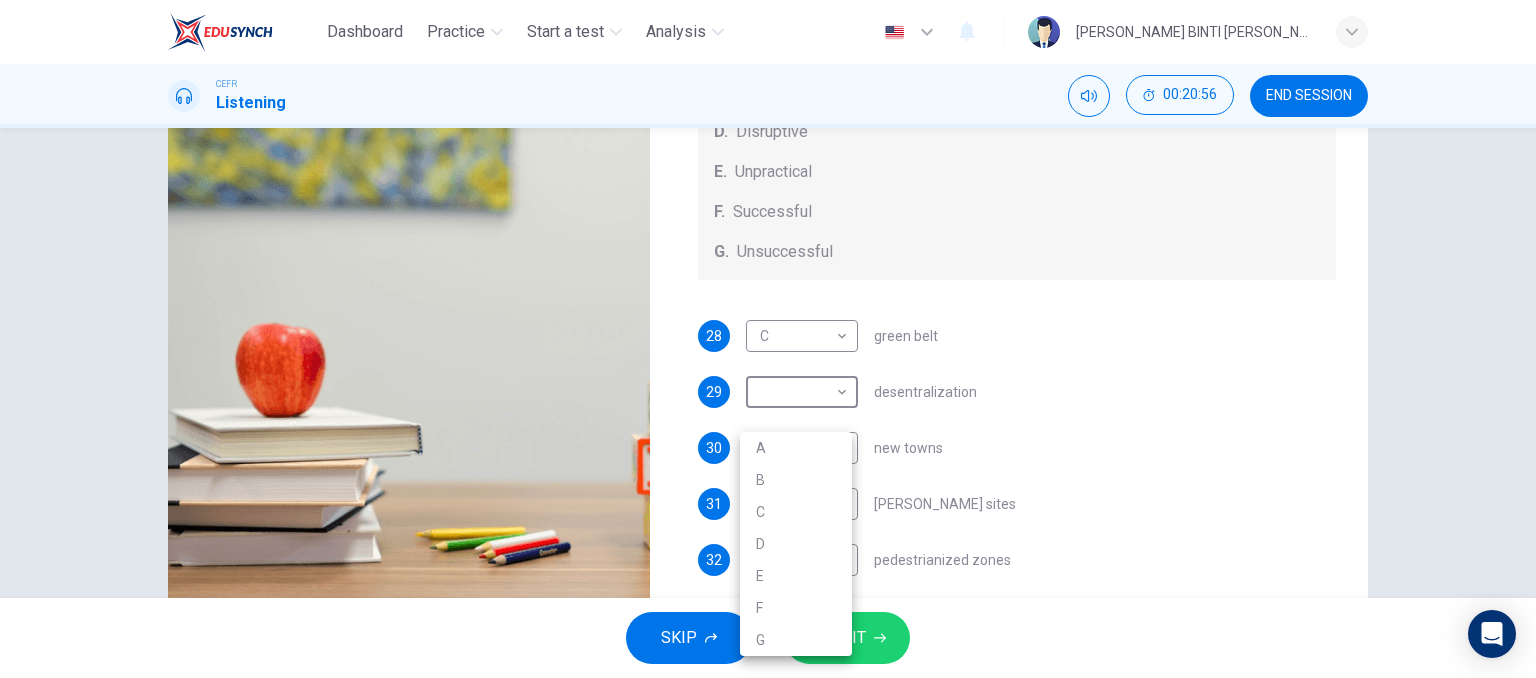 type on "28" 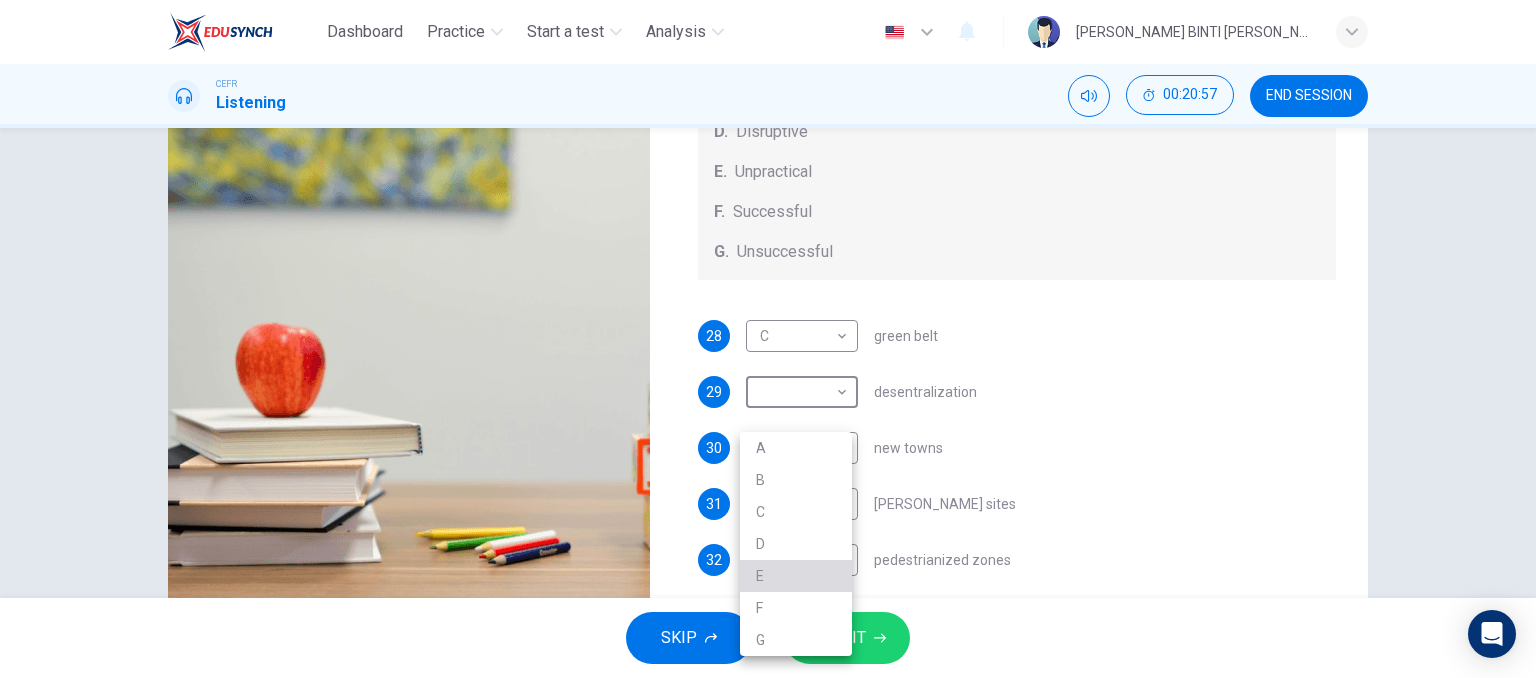 click on "E" at bounding box center (796, 576) 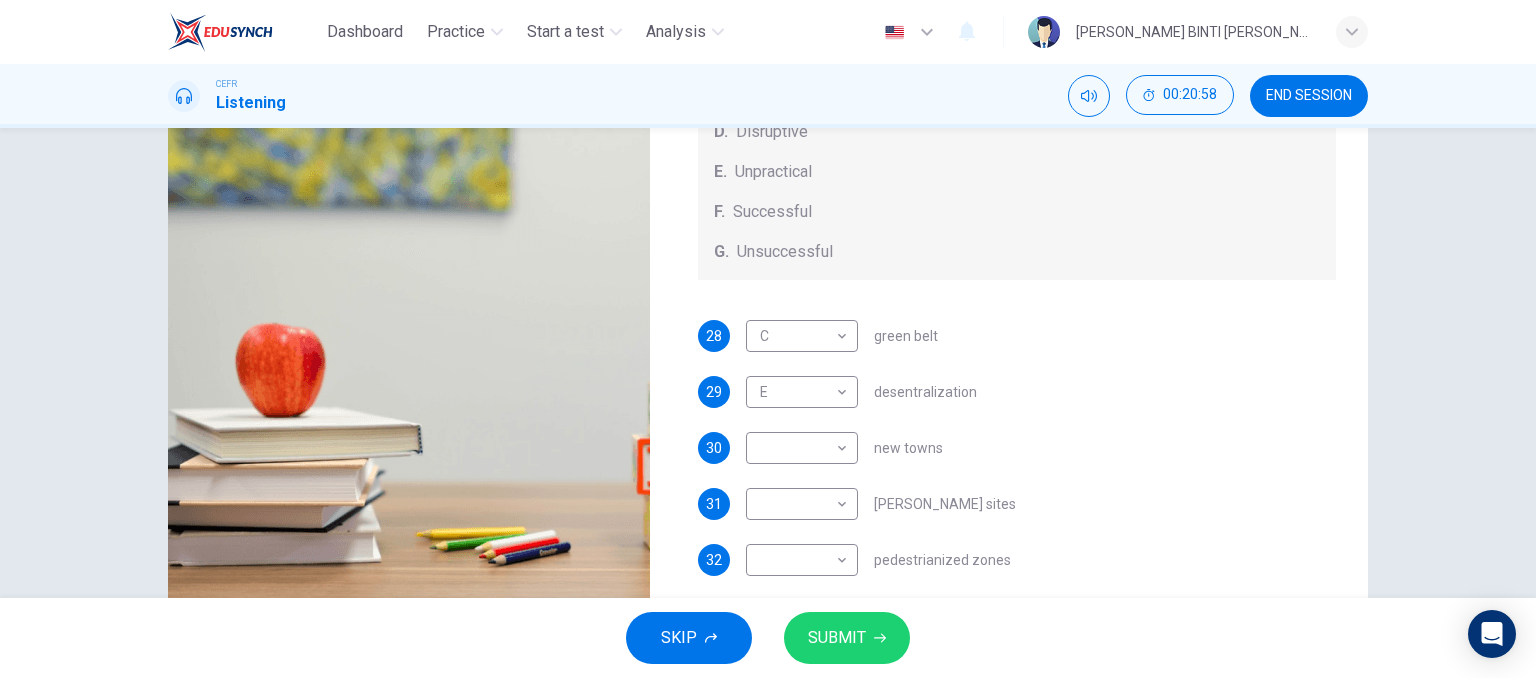 click on "28 C C ​ green belt 29 E E ​ desentralization 30 ​ ​ new towns 31 ​ ​ [GEOGRAPHIC_DATA] sites 32 ​ ​ pedestrianized zones" at bounding box center [1017, 468] 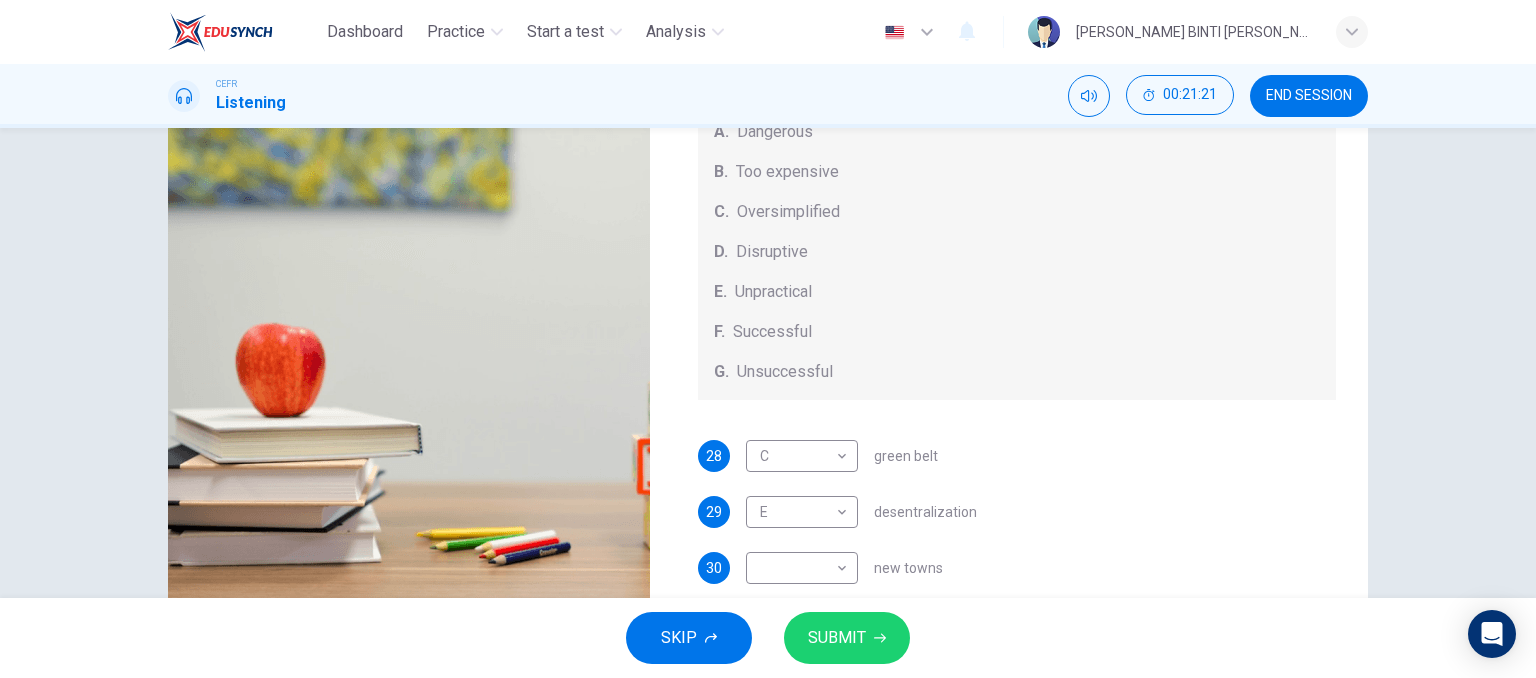 scroll, scrollTop: 208, scrollLeft: 0, axis: vertical 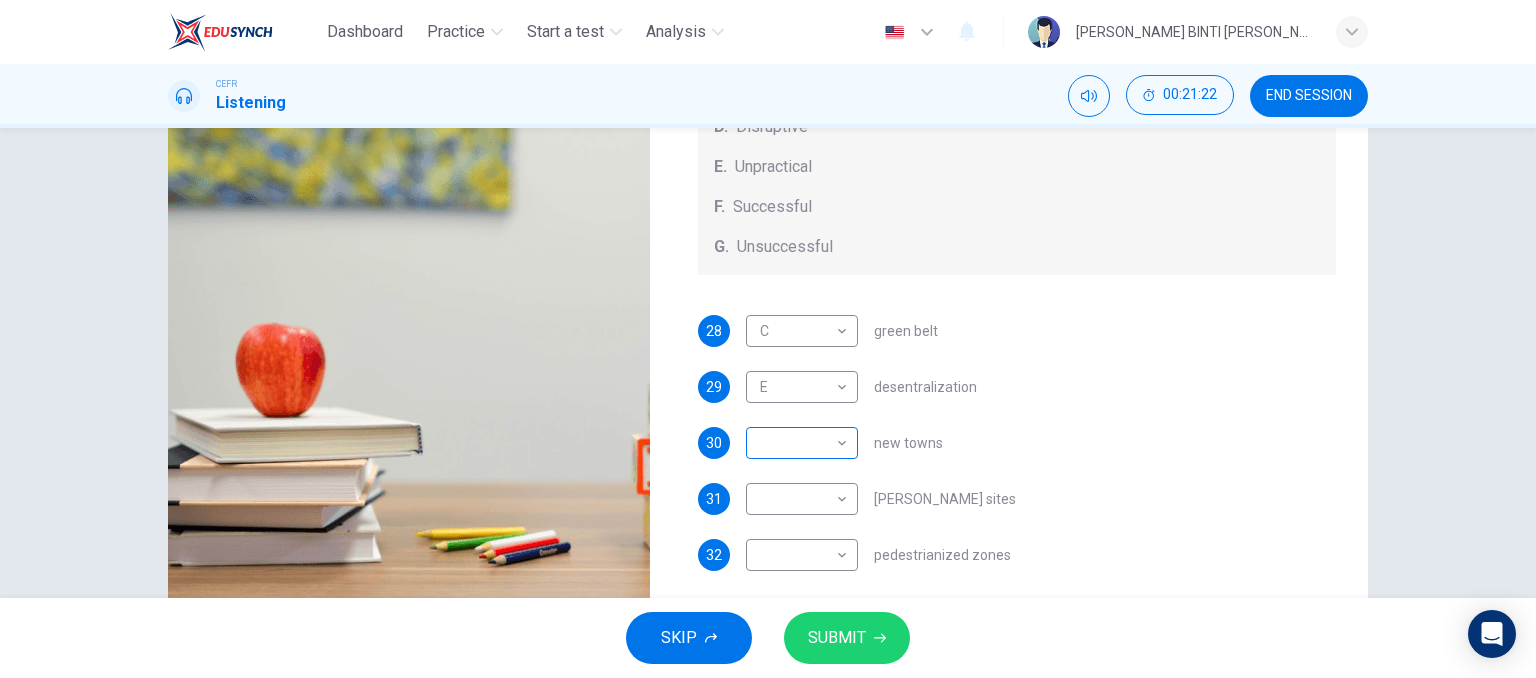 click on "Dashboard Practice Start a test Analysis English en ​ [PERSON_NAME] BINTI [PERSON_NAME] CEFR Listening 00:21:22 END SESSION Questions 28 - 32 How do the speakers describe the green urban planning options? Choose  FIVE  descriptions from the box and select the correct letter next to the questions. Descriptions A. Dangerous B. Too expensive C. Oversimplified  D. Disruptive E. Unpractical F. Successful G. Unsuccessful 28 C C ​ green belt 29 E E ​ desentralization 30 ​ ​ new towns 31 ​ ​ [PERSON_NAME] sites 32 ​ ​ pedestrianized zones Case Study 03m 58s SKIP SUBMIT EduSynch - Online Language Proficiency Testing
Dashboard Practice Start a test Analysis Notifications © Copyright  2025" at bounding box center (768, 339) 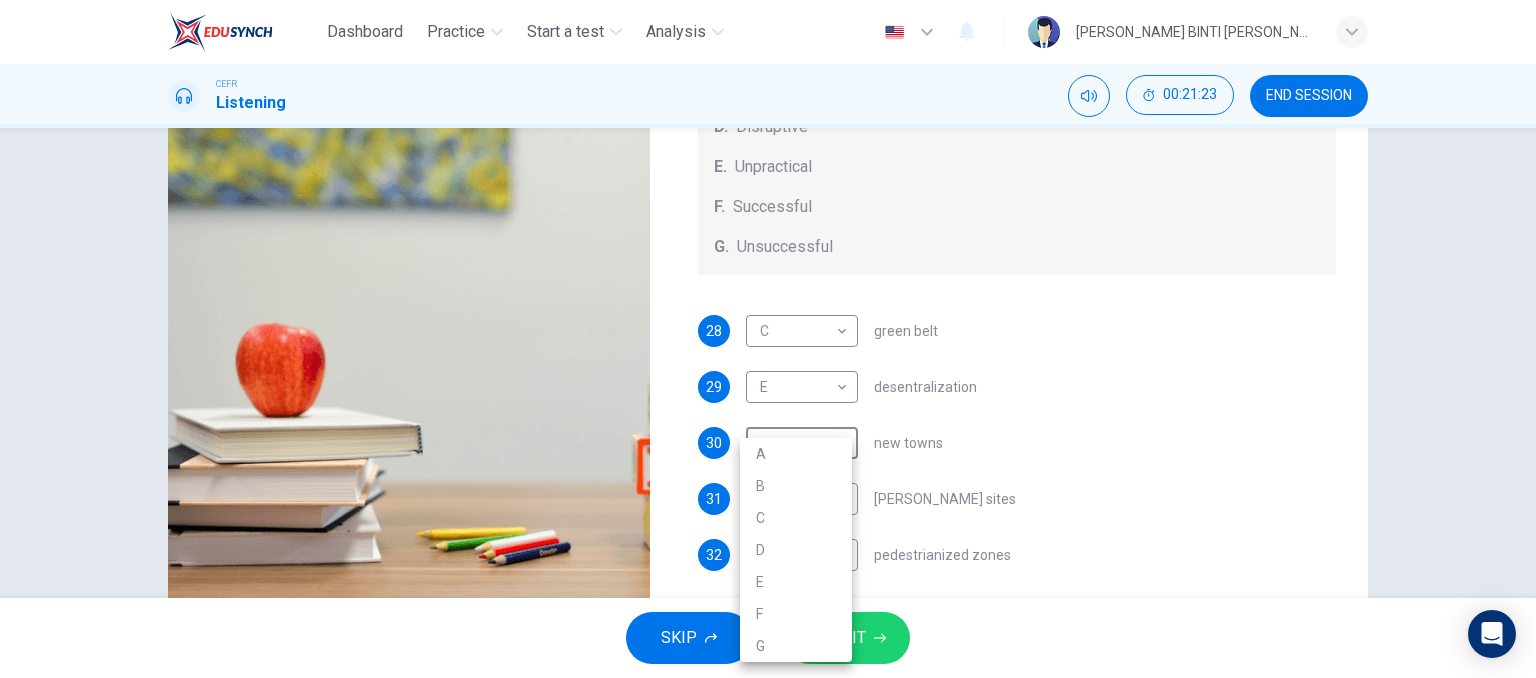 type on "35" 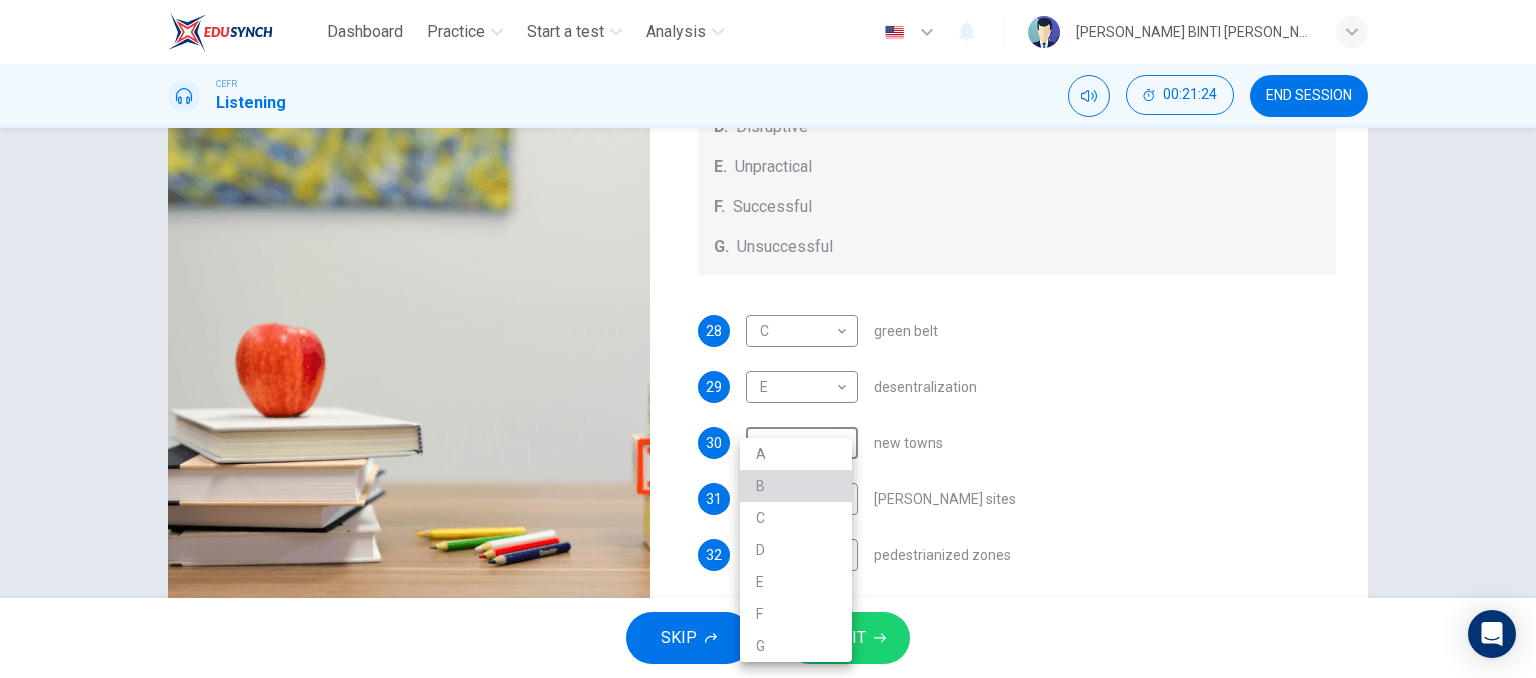 click on "B" at bounding box center [796, 486] 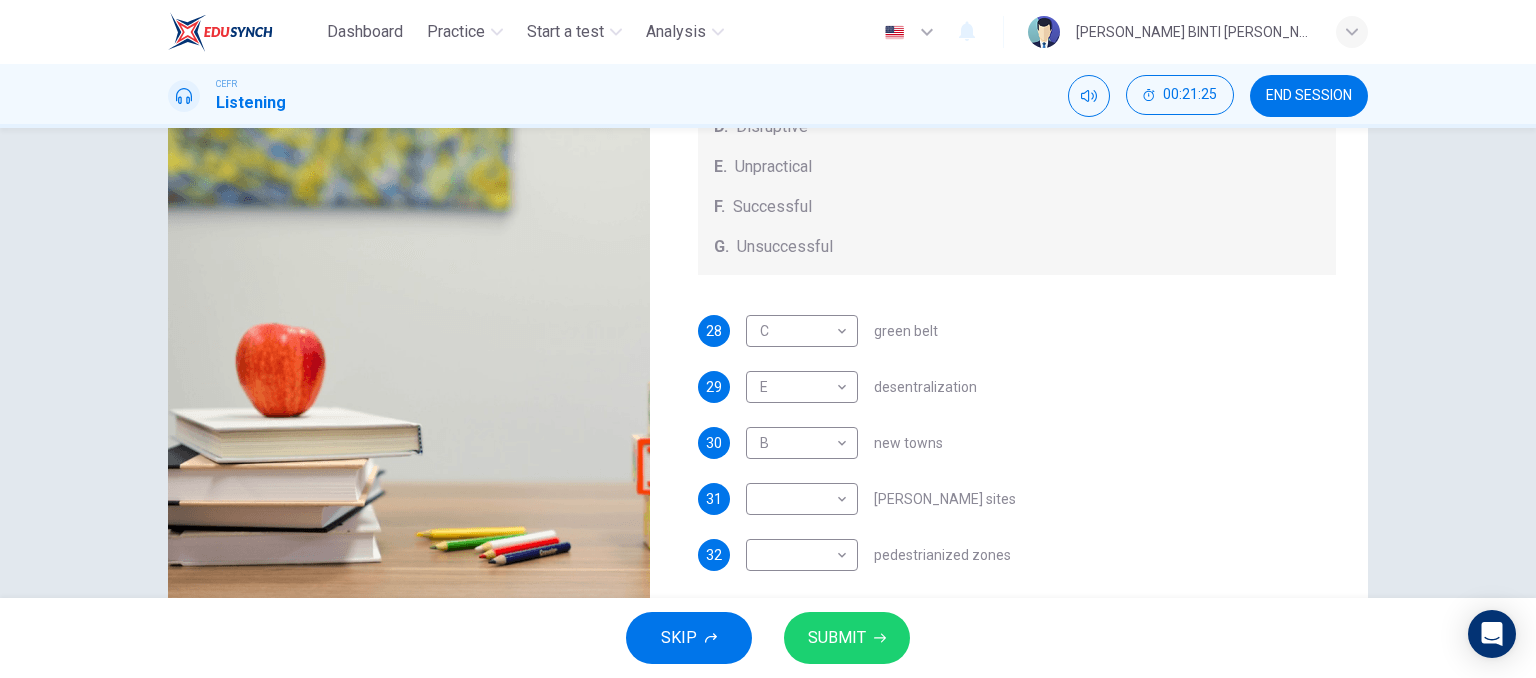 click on "30 B B ​ new towns" at bounding box center (1017, 443) 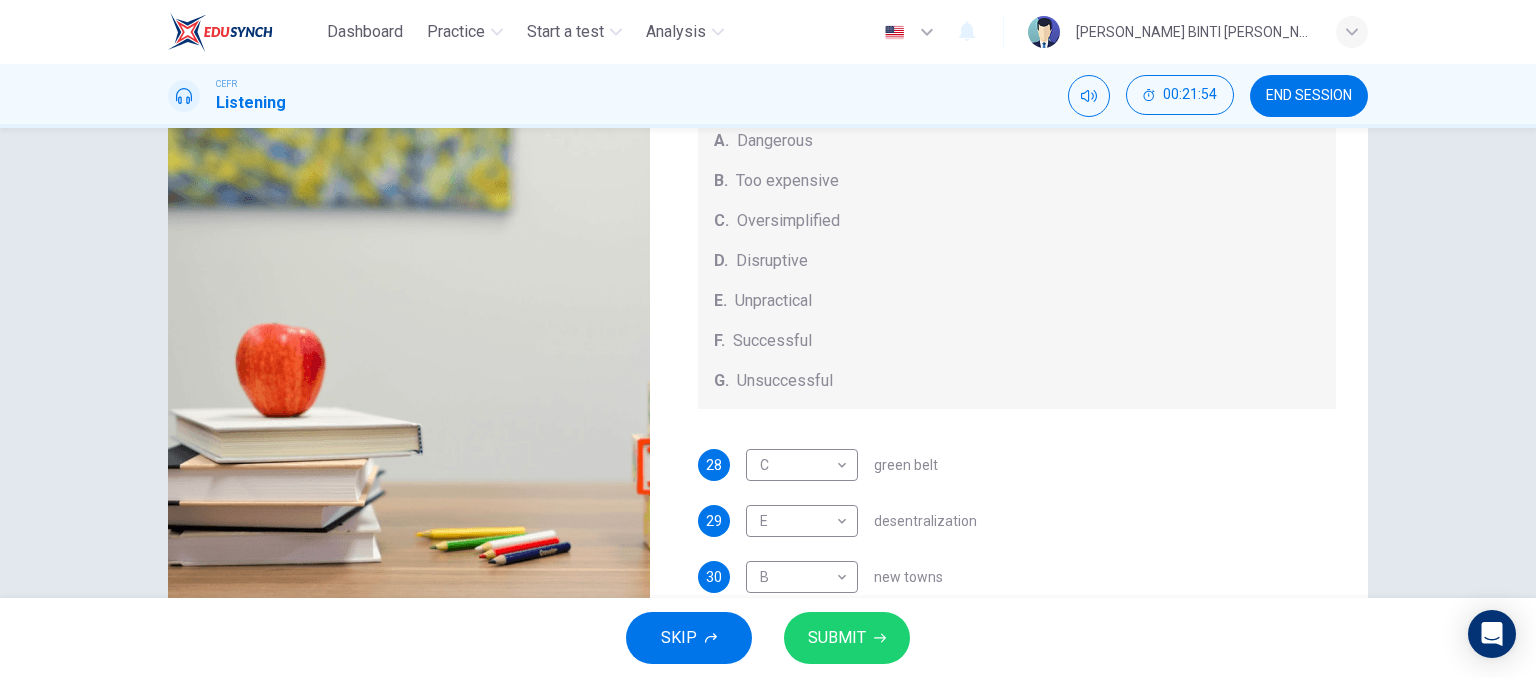 scroll, scrollTop: 208, scrollLeft: 0, axis: vertical 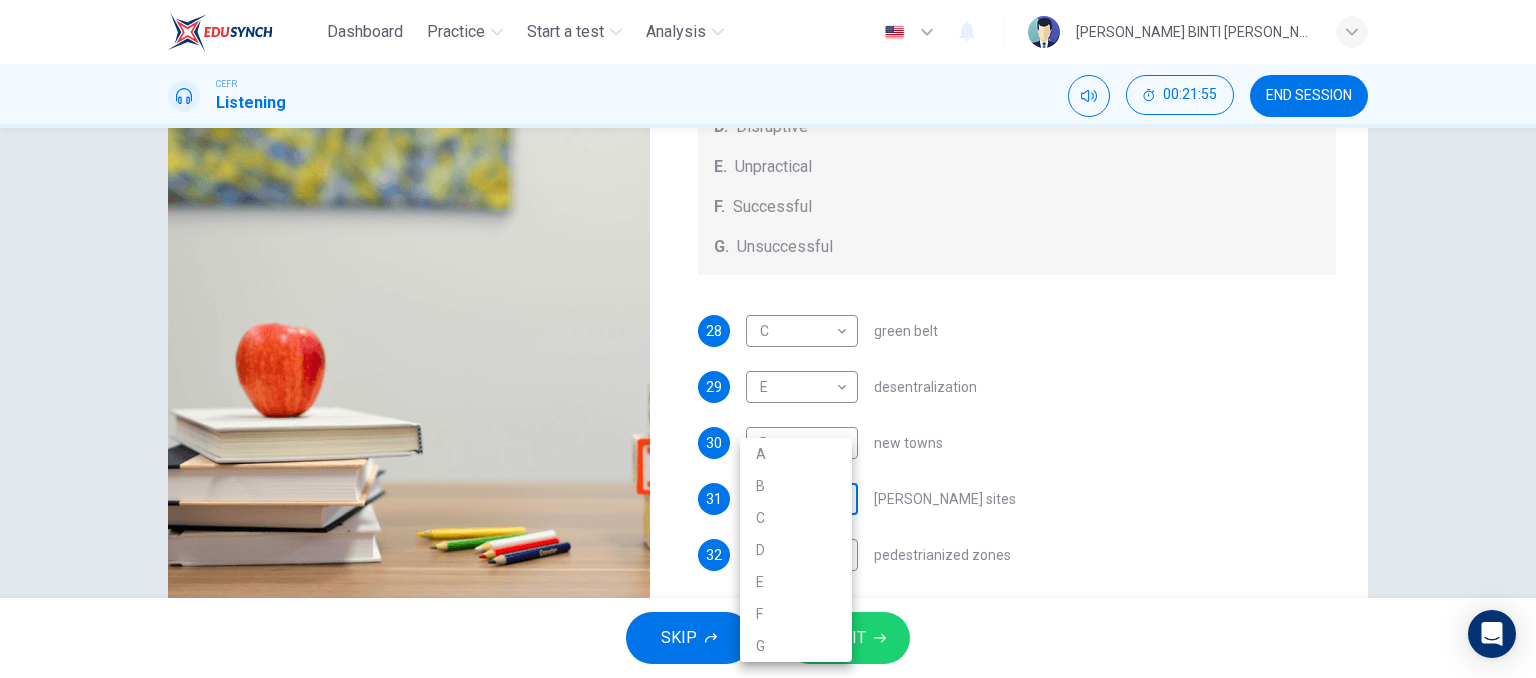 click on "Dashboard Practice Start a test Analysis English en ​ [PERSON_NAME] BINTI [PERSON_NAME] CEFR Listening 00:21:55 END SESSION Questions 28 - 32 How do the speakers describe the green urban planning options? Choose  FIVE  descriptions from the box and select the correct letter next to the questions. Descriptions A. Dangerous B. Too expensive C. Oversimplified  D. Disruptive E. Unpractical F. Successful G. Unsuccessful 28 C C ​ green belt 29 E E ​ desentralization 30 B B ​ new towns 31 ​ ​ [GEOGRAPHIC_DATA] sites 32 ​ ​ pedestrianized zones Case Study 03m 25s SKIP SUBMIT EduSynch - Online Language Proficiency Testing
Dashboard Practice Start a test Analysis Notifications © Copyright  2025 A B C D E F G" at bounding box center [768, 339] 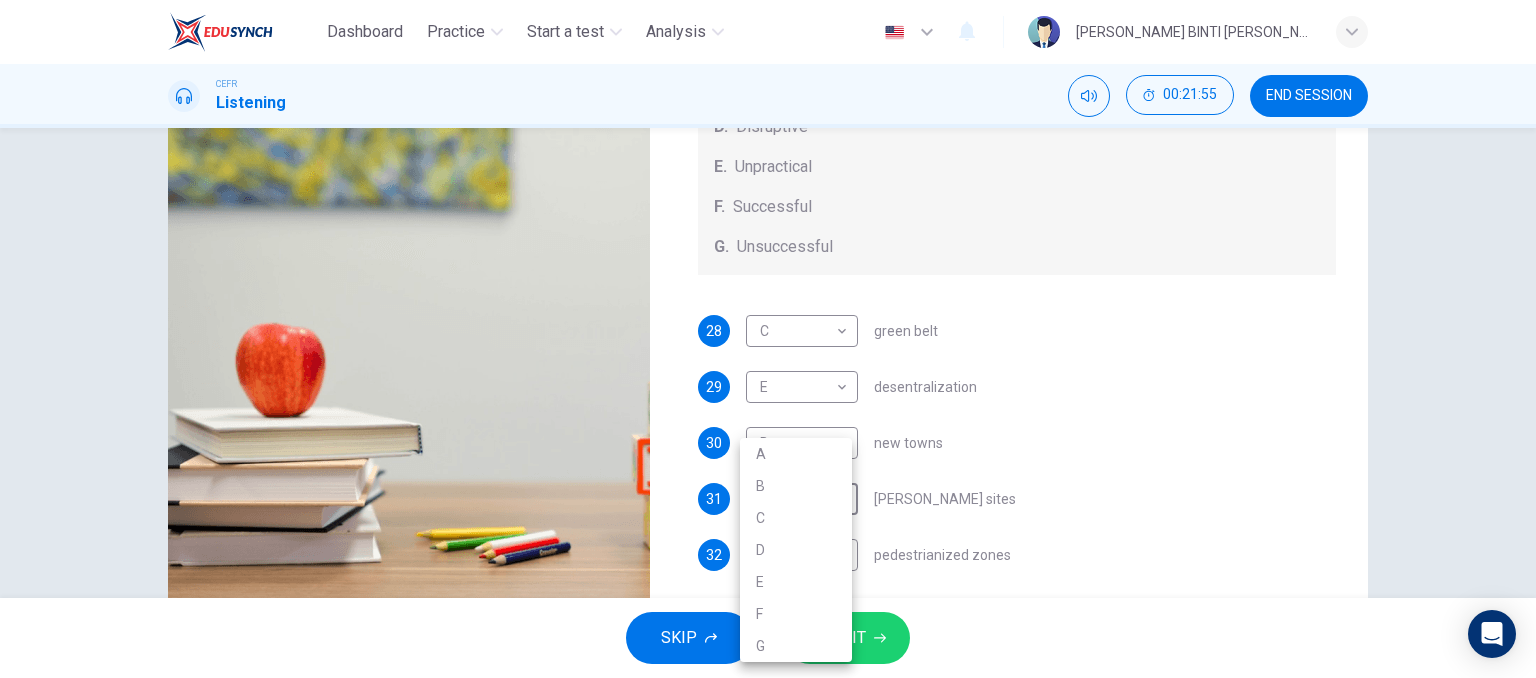 type on "44" 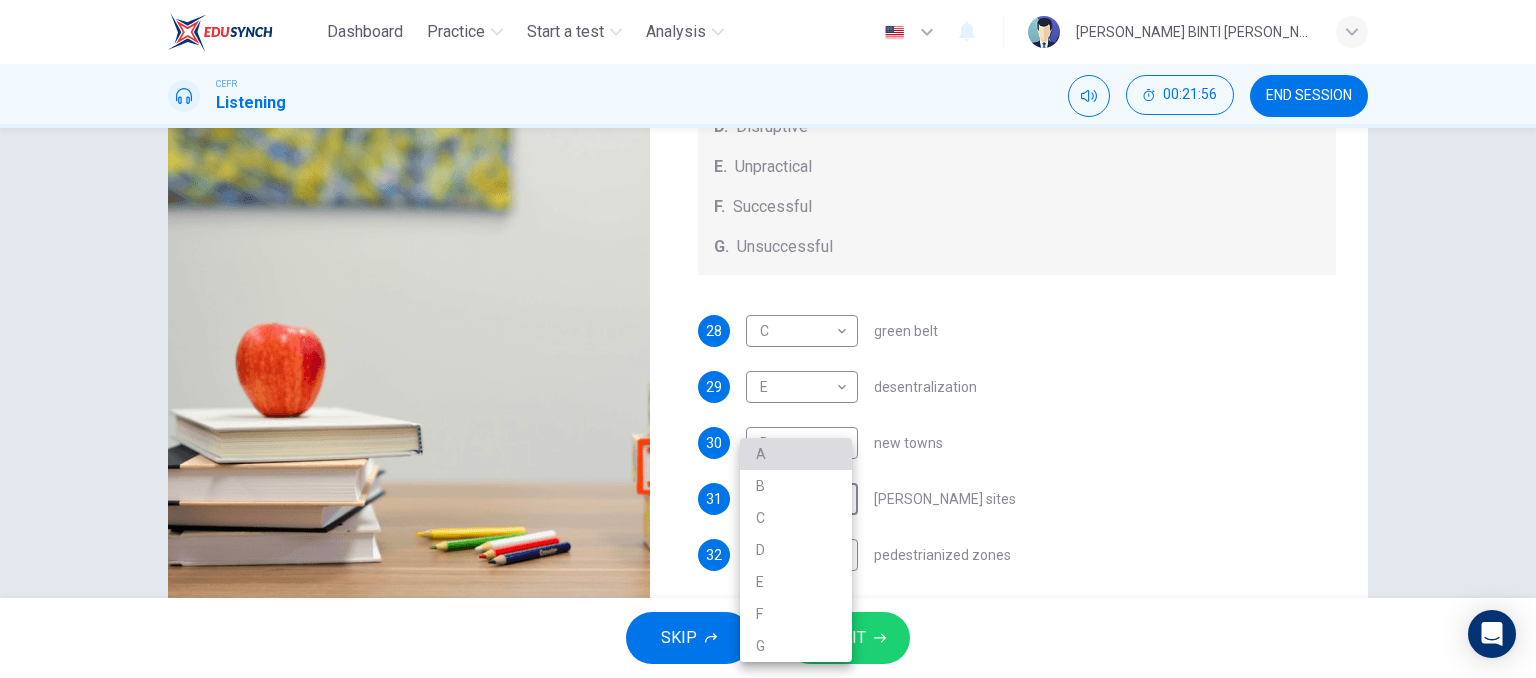 click on "A" at bounding box center (796, 454) 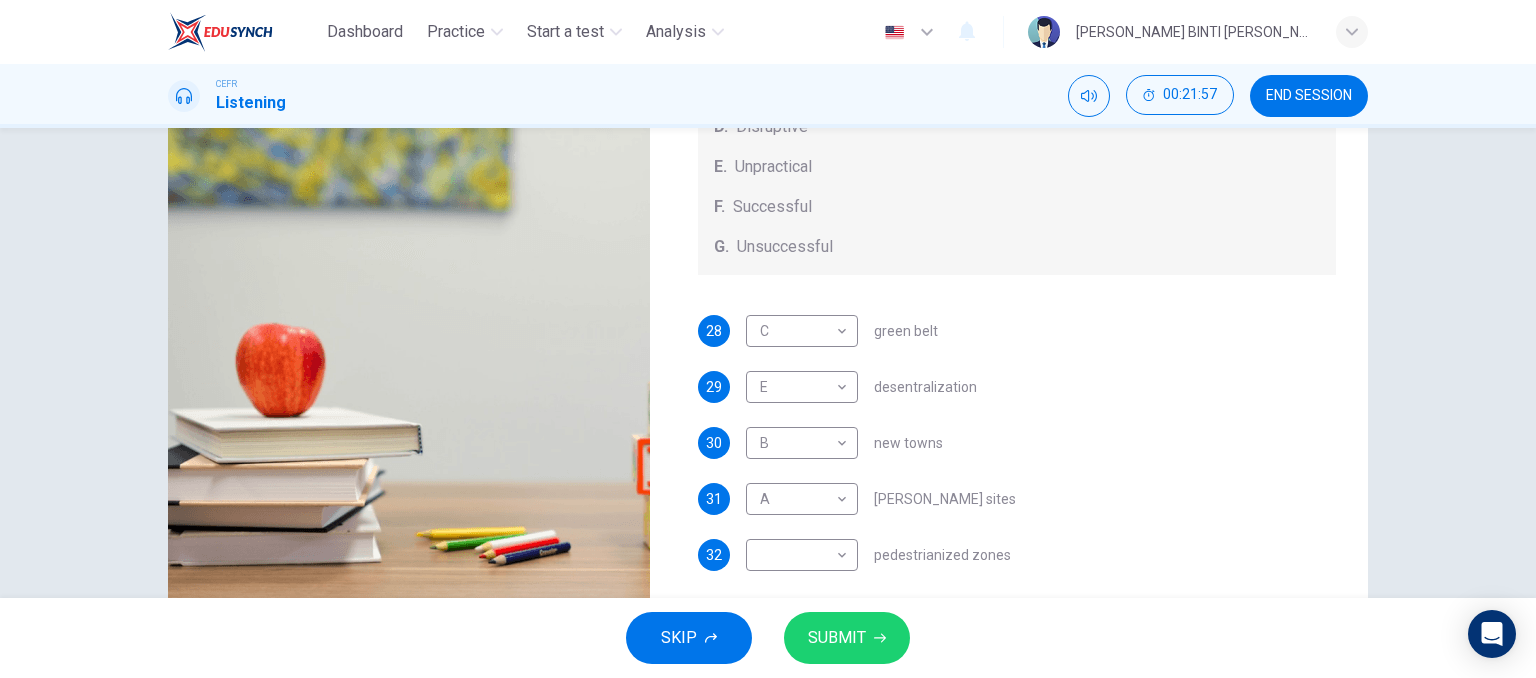 click on "28 C C ​ green belt 29 E E ​ desentralization 30 B B ​ new towns 31 A A ​ [PERSON_NAME] sites 32 ​ ​ pedestrianized zones" at bounding box center [1017, 463] 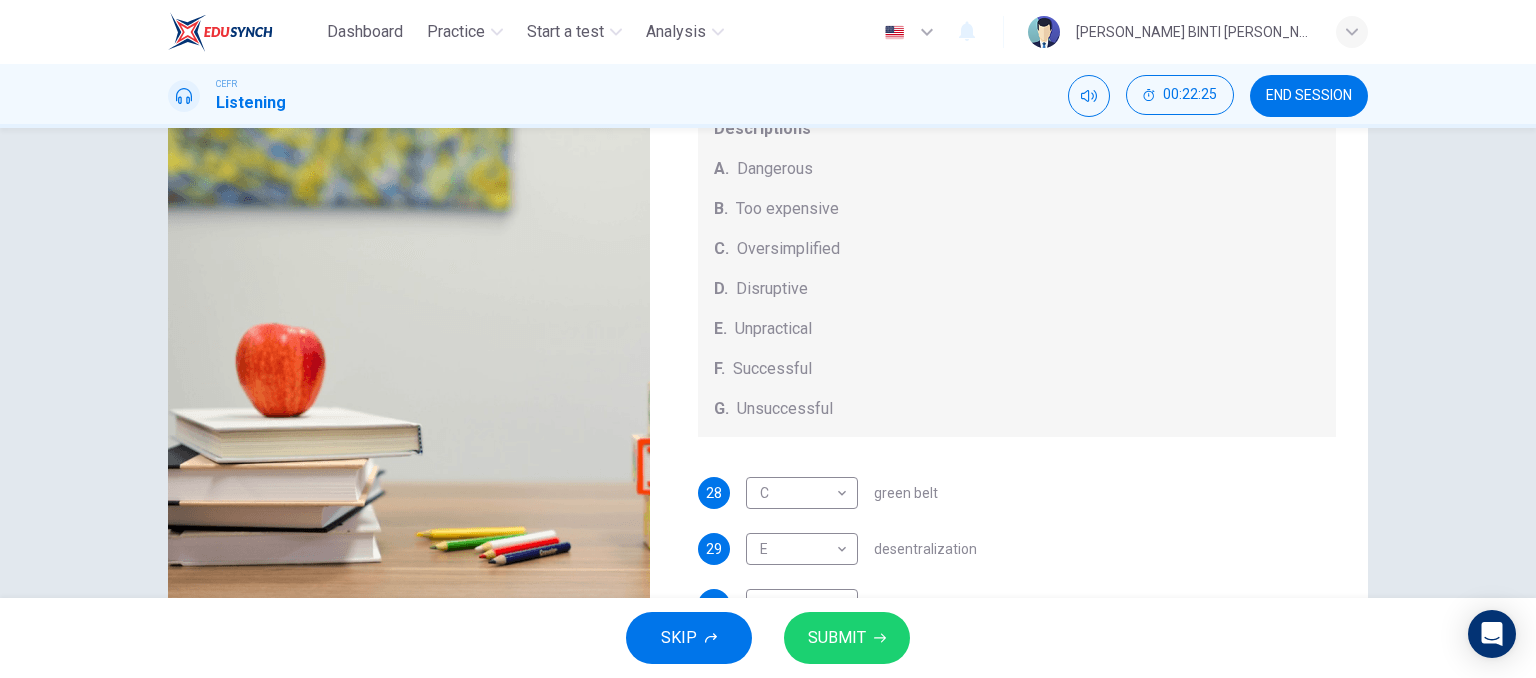 scroll, scrollTop: 208, scrollLeft: 0, axis: vertical 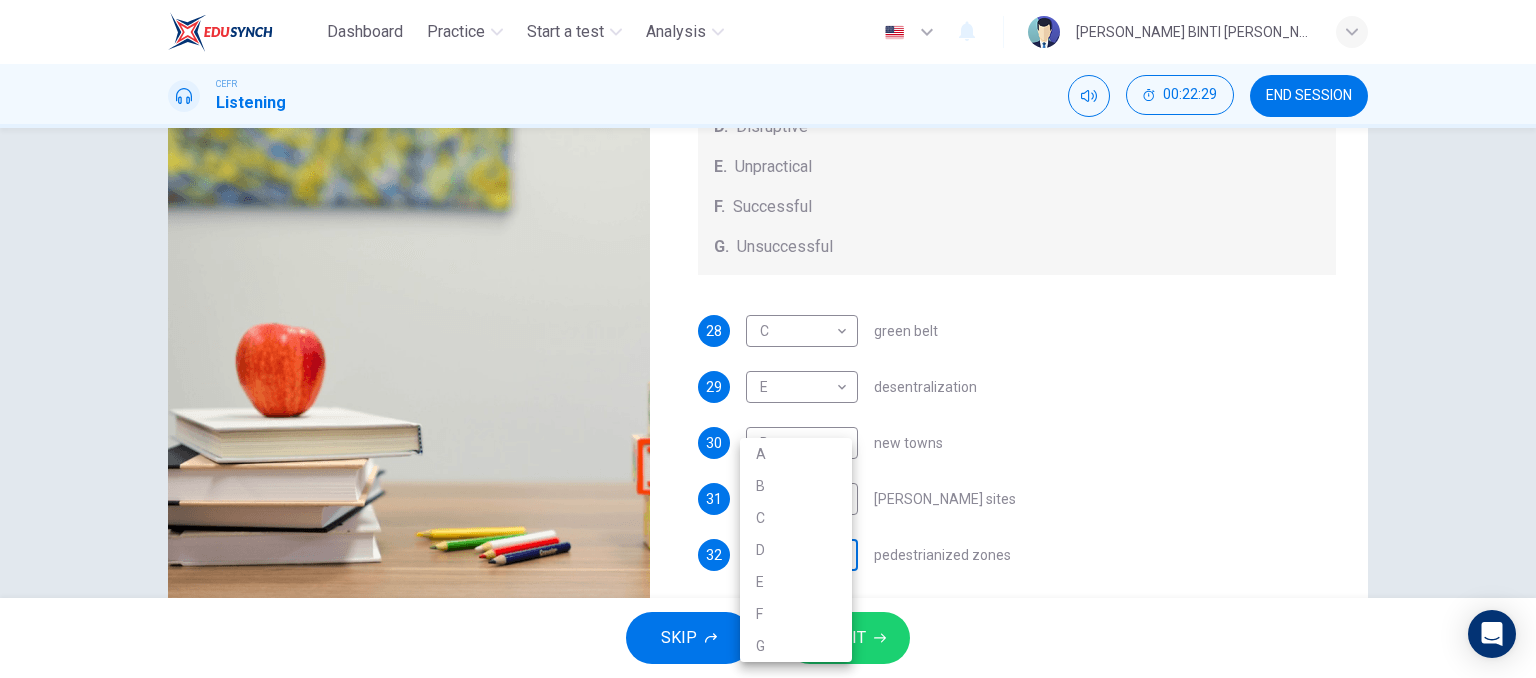 click on "Dashboard Practice Start a test Analysis English en ​ [PERSON_NAME] BINTI [PERSON_NAME] CEFR Listening 00:22:29 END SESSION Questions 28 - 32 How do the speakers describe the green urban planning options? Choose  FIVE  descriptions from the box and select the correct letter next to the questions. Descriptions A. Dangerous B. Too expensive C. Oversimplified  D. Disruptive E. Unpractical F. Successful G. Unsuccessful 28 C C ​ green belt 29 E E ​ desentralization 30 B B ​ new towns 31 A A ​ [PERSON_NAME] sites 32 ​ ​ pedestrianized zones Case Study 02m 51s SKIP SUBMIT EduSynch - Online Language Proficiency Testing
Dashboard Practice Start a test Analysis Notifications © Copyright  2025 A B C D E F G" at bounding box center [768, 339] 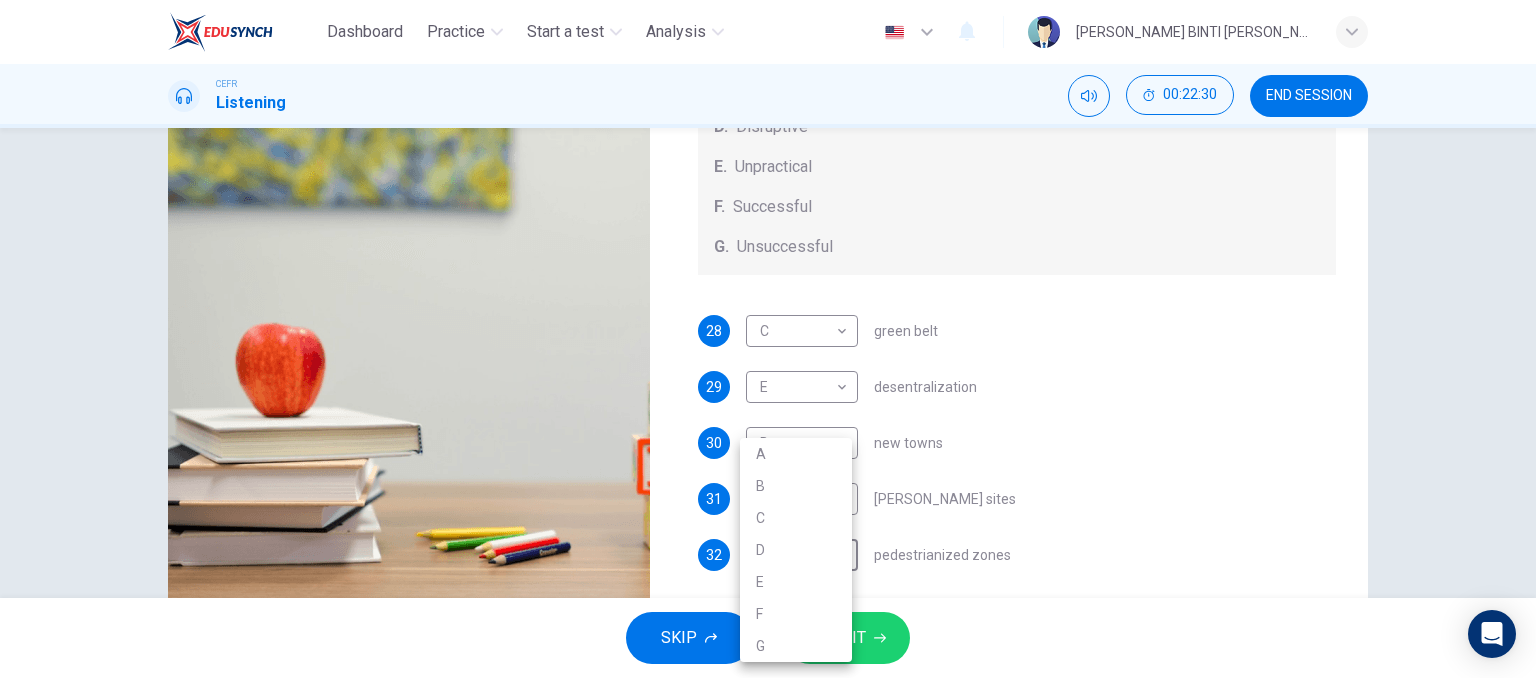 type on "53" 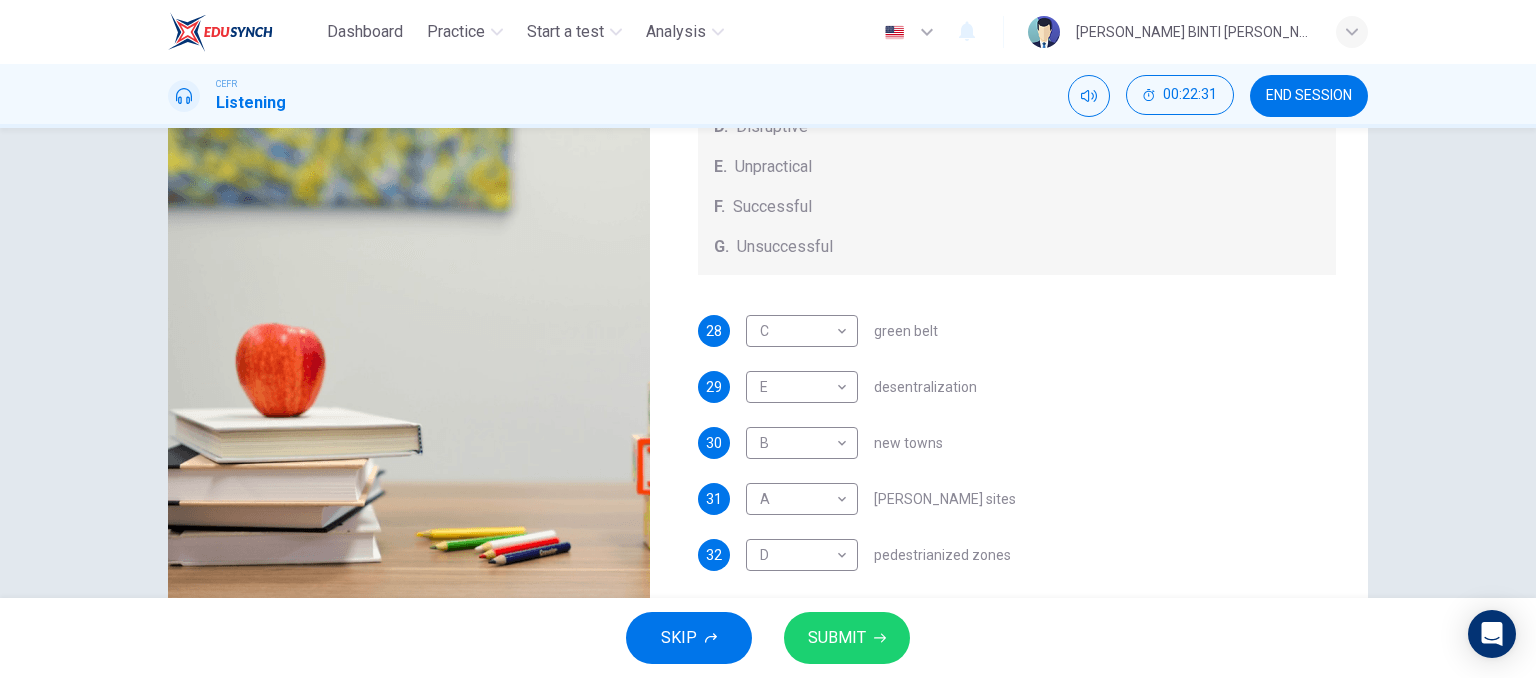 click on "28 C C ​ green belt 29 E E ​ desentralization 30 B B ​ new towns 31 A A ​ [PERSON_NAME] sites 32 D D ​ pedestrianized zones" at bounding box center [1017, 463] 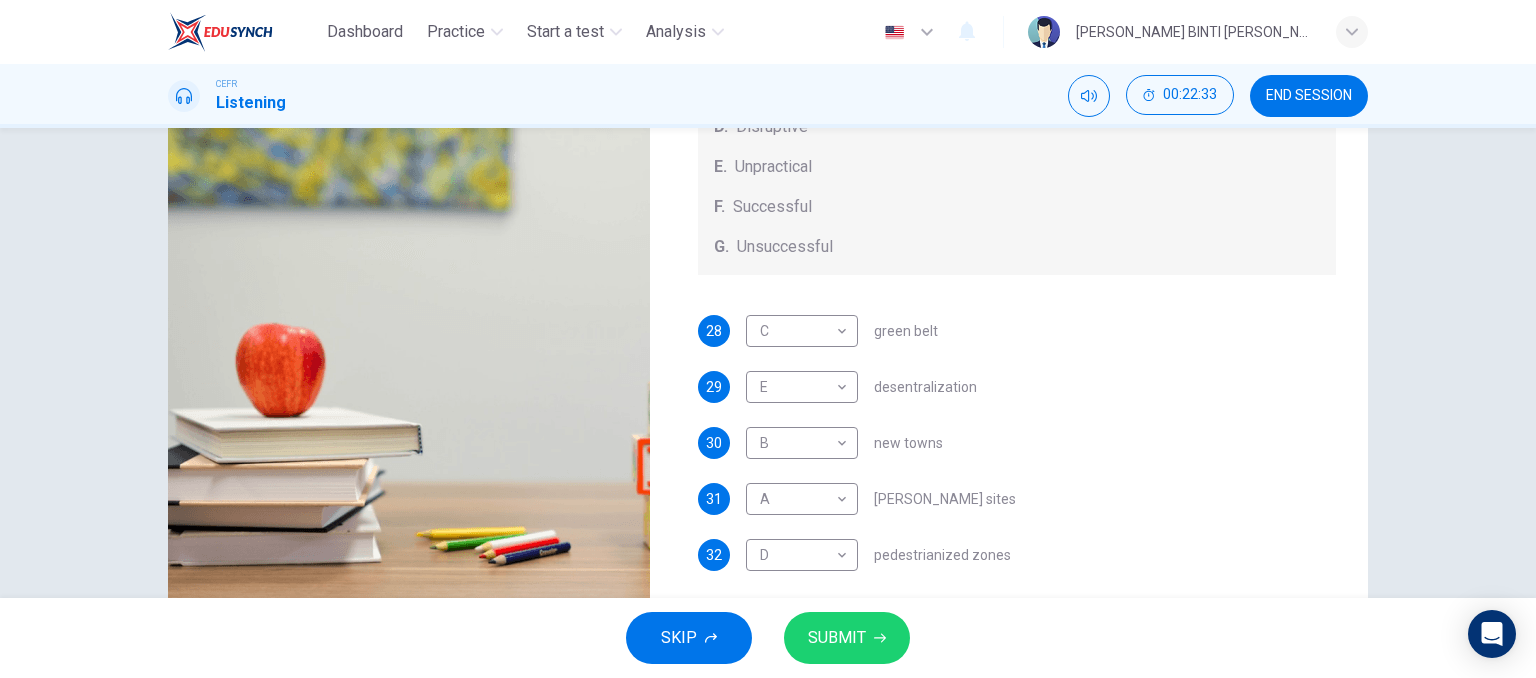scroll, scrollTop: 301, scrollLeft: 0, axis: vertical 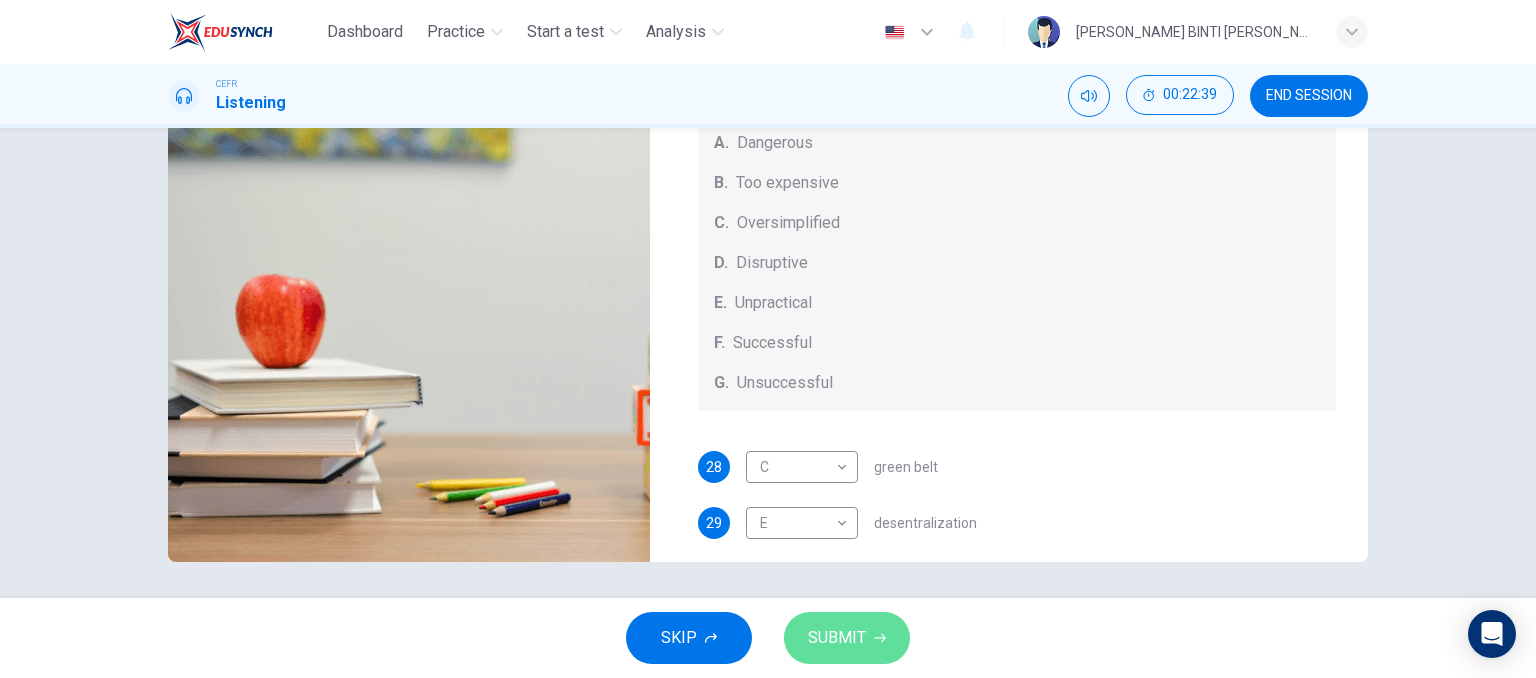 click on "SUBMIT" at bounding box center (837, 638) 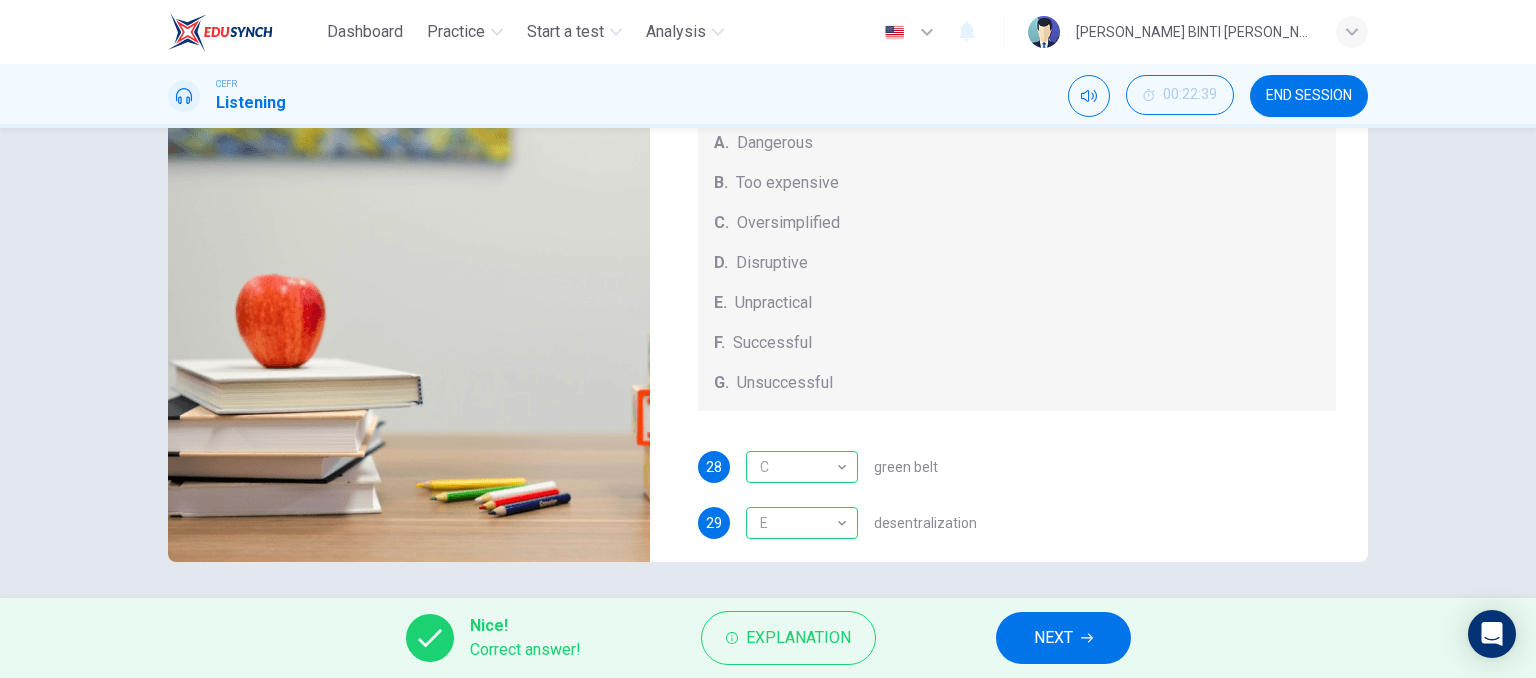 scroll, scrollTop: 208, scrollLeft: 0, axis: vertical 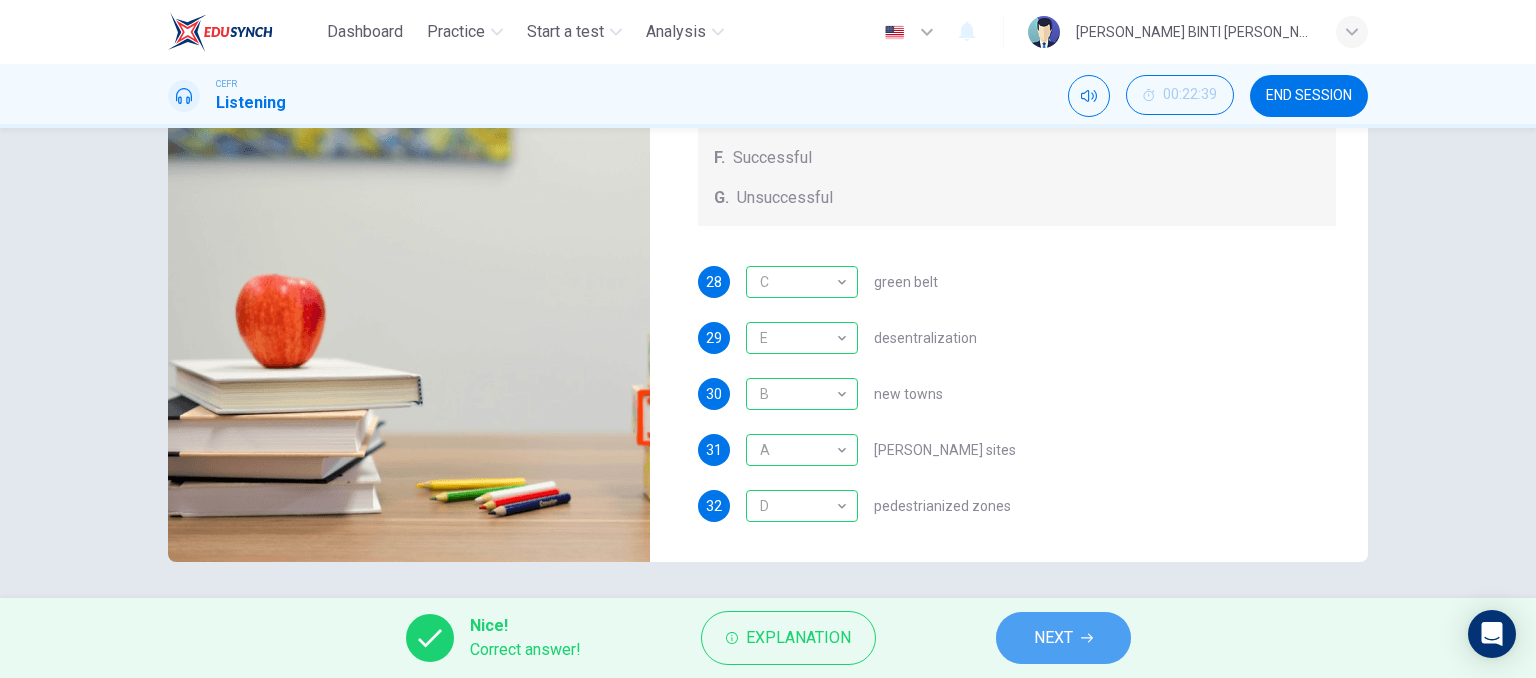 click on "NEXT" at bounding box center (1053, 638) 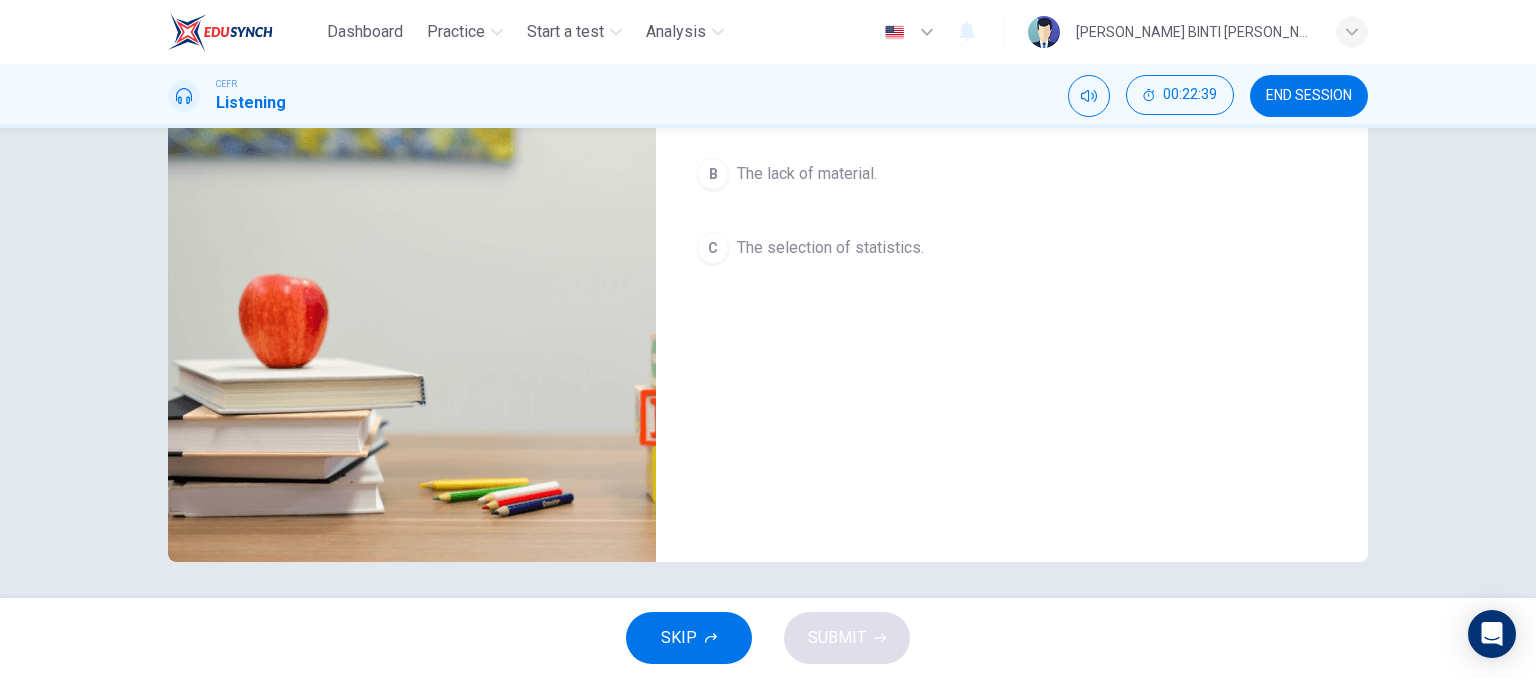 scroll, scrollTop: 0, scrollLeft: 0, axis: both 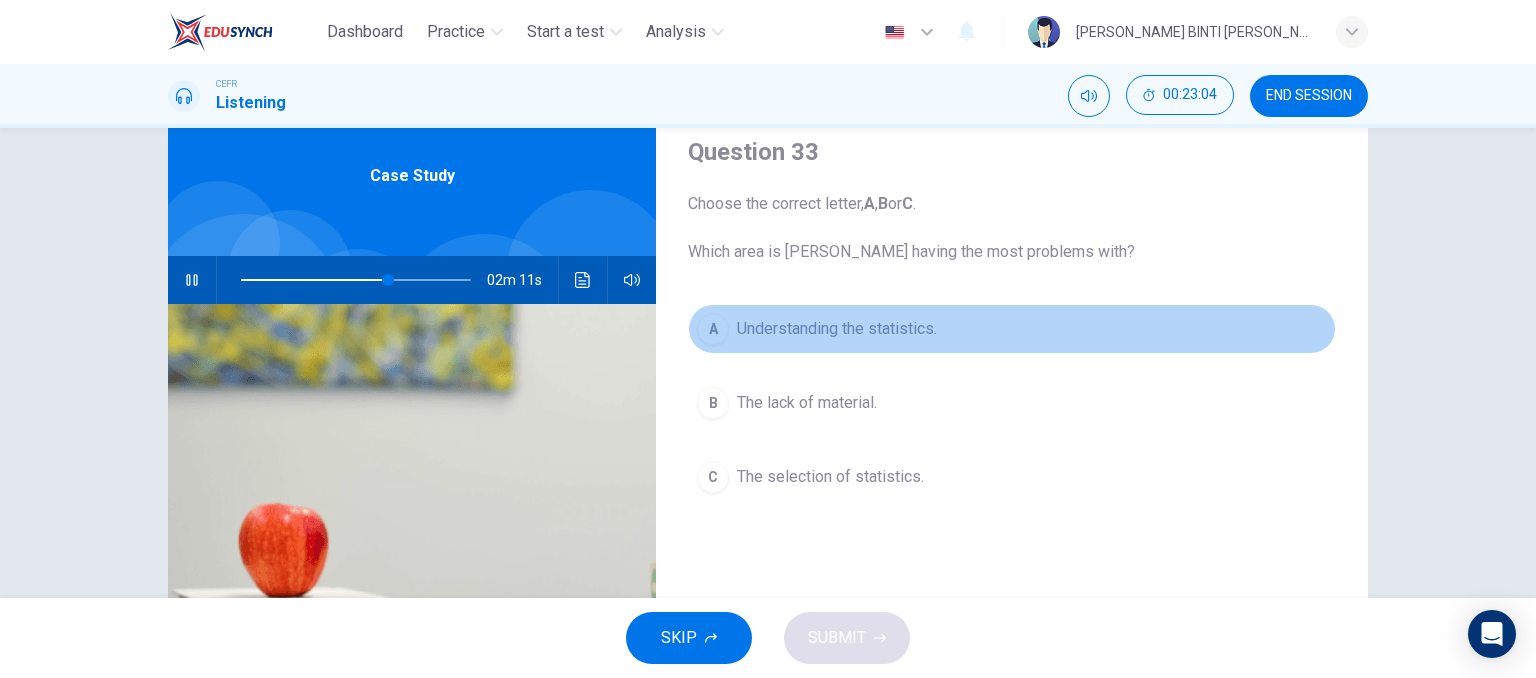 click on "Understanding the statistics." at bounding box center (837, 329) 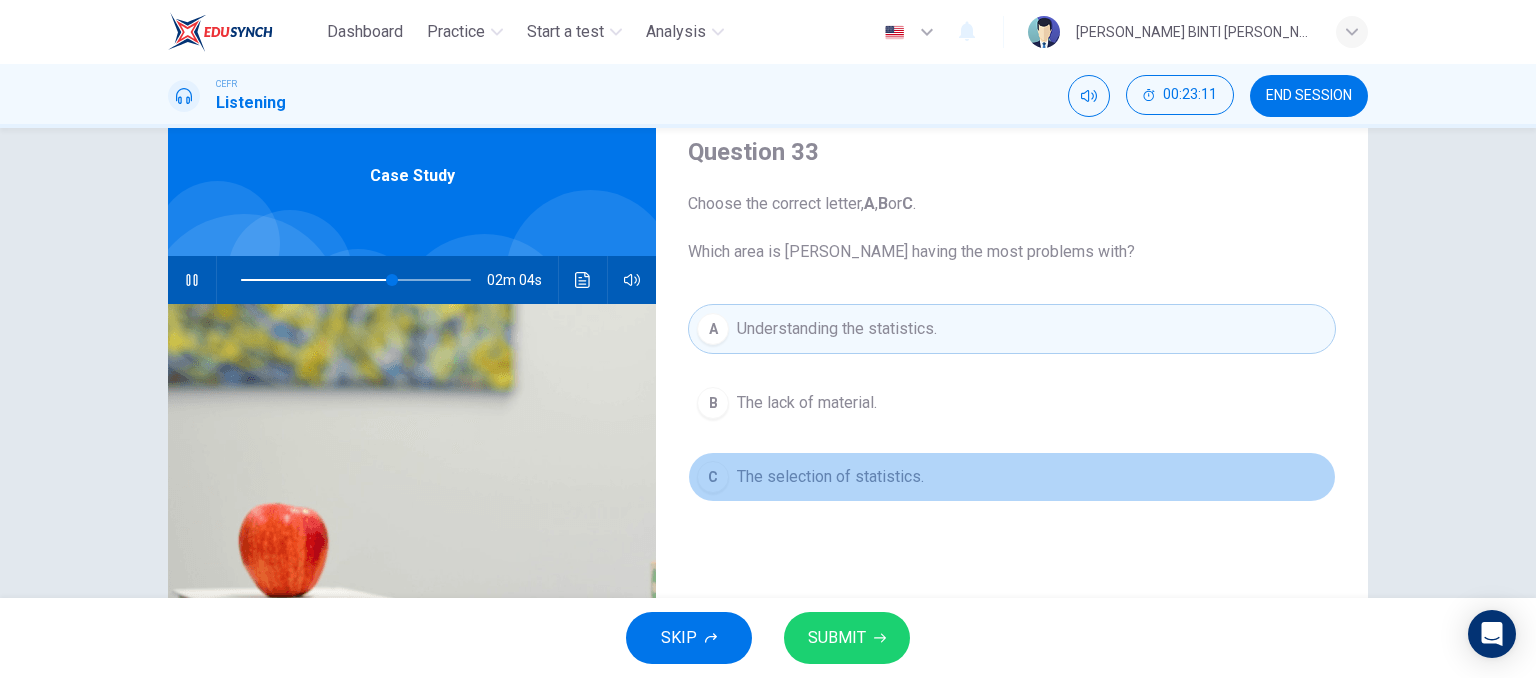 click on "C" at bounding box center [713, 477] 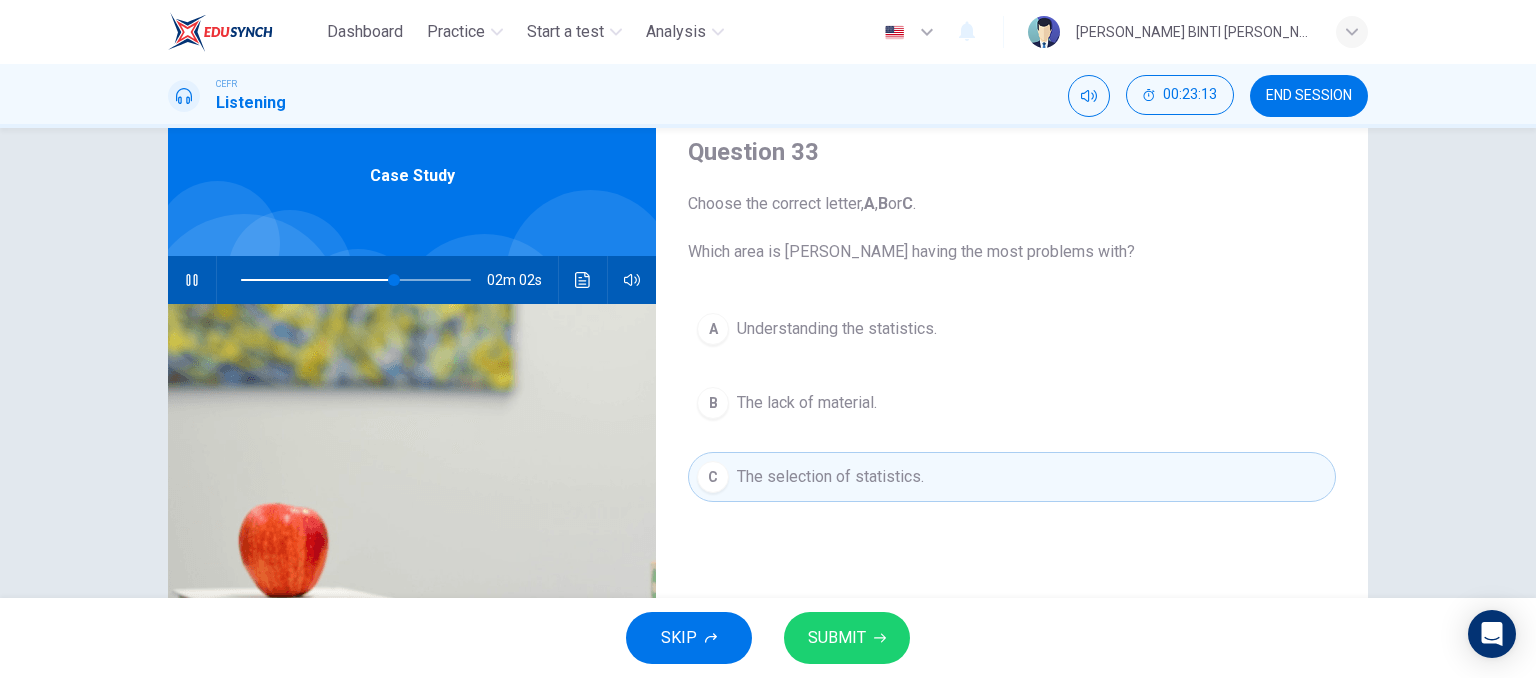 click on "A Understanding the statistics. B The lack of material. C The selection of statistics." at bounding box center [1012, 423] 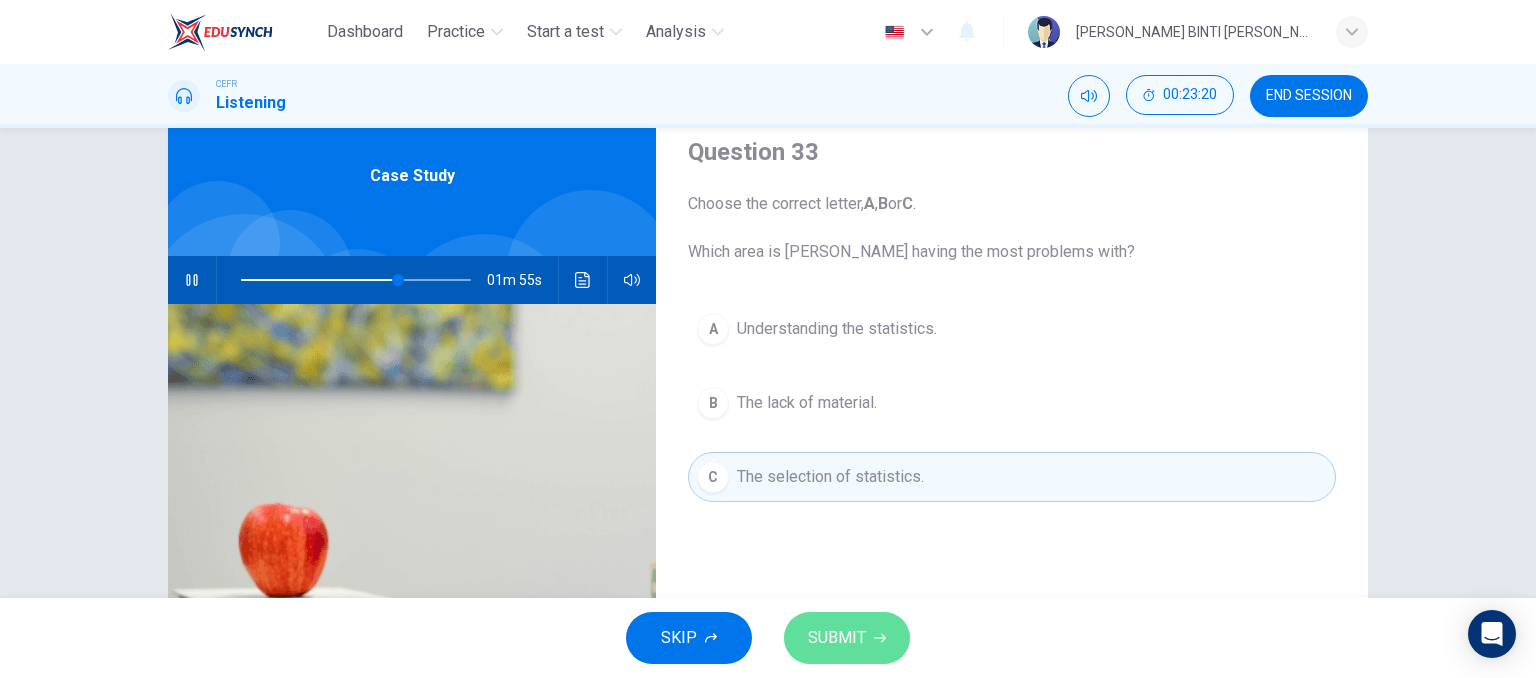 click on "SUBMIT" at bounding box center [837, 638] 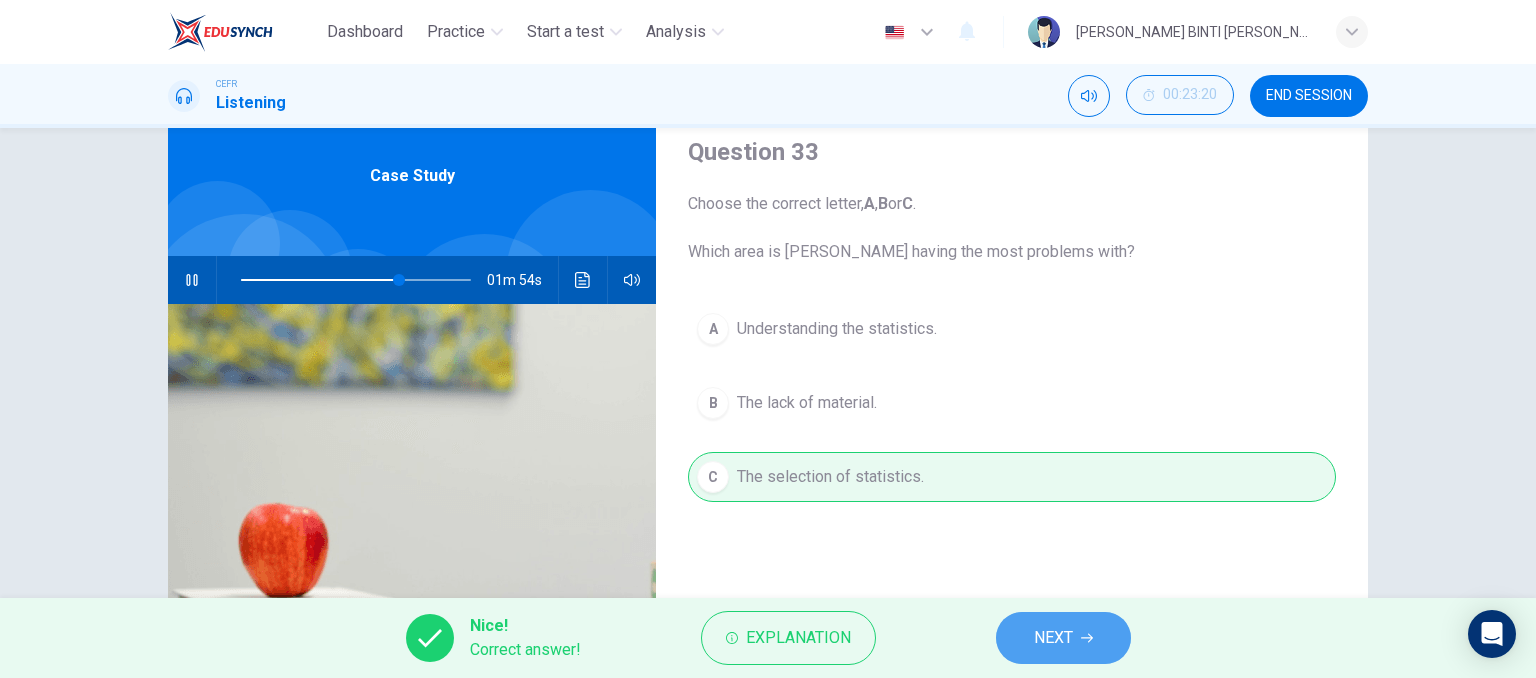 click on "NEXT" at bounding box center [1053, 638] 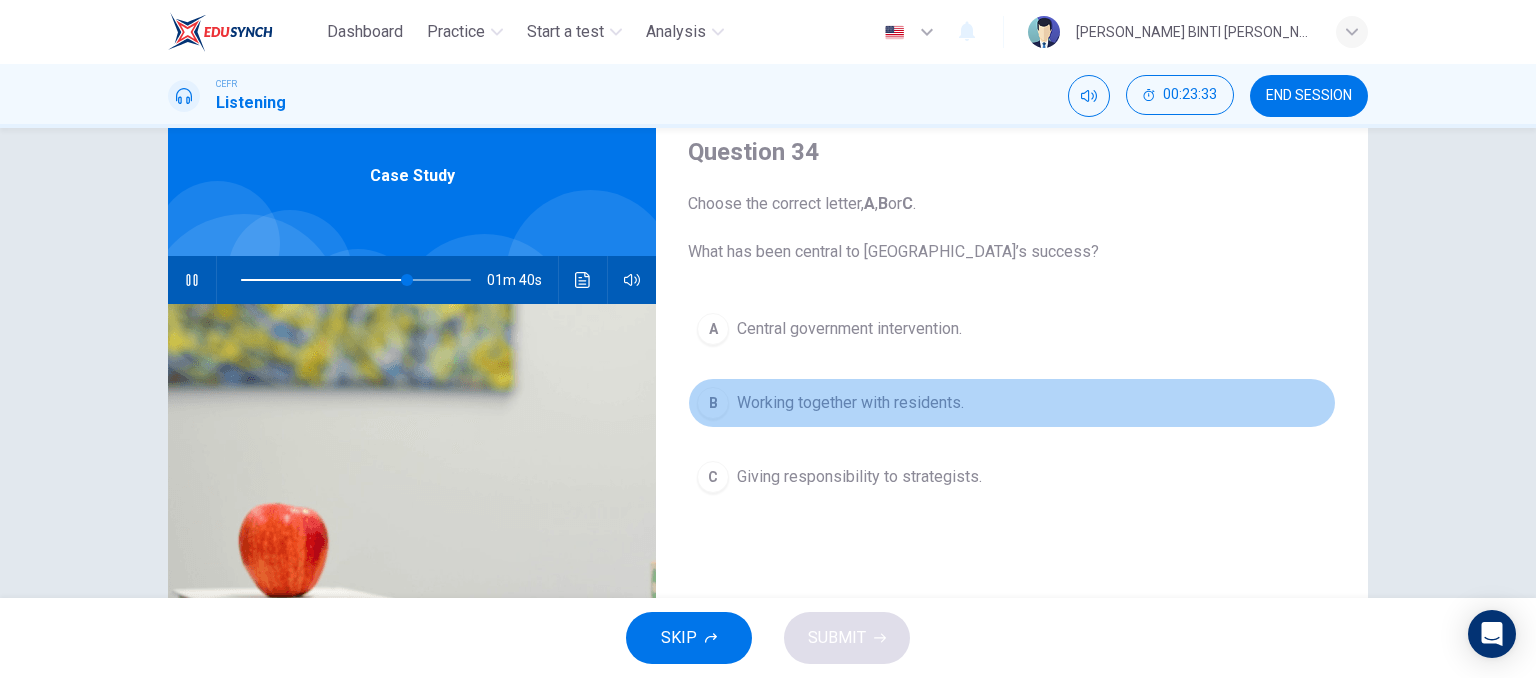 click on "B Working together with residents." at bounding box center [1012, 403] 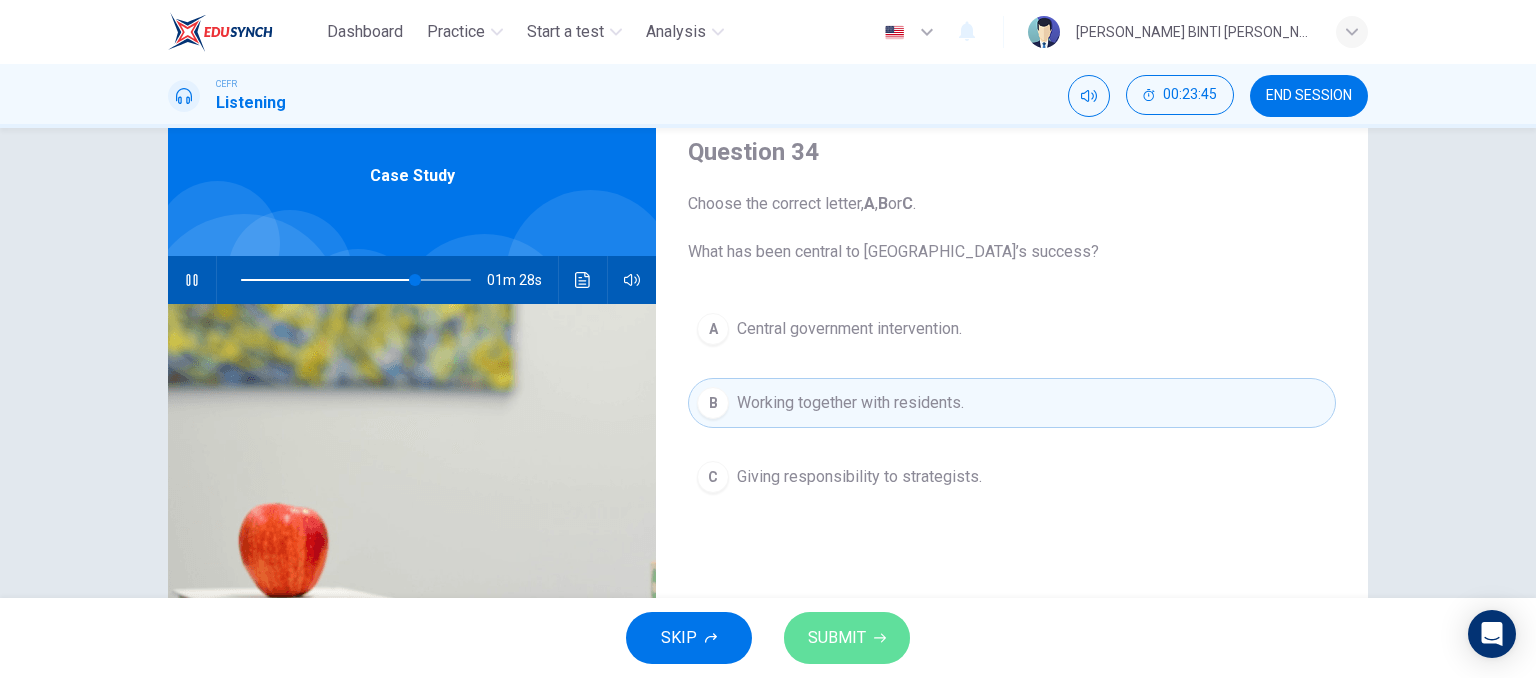 click on "SUBMIT" at bounding box center [837, 638] 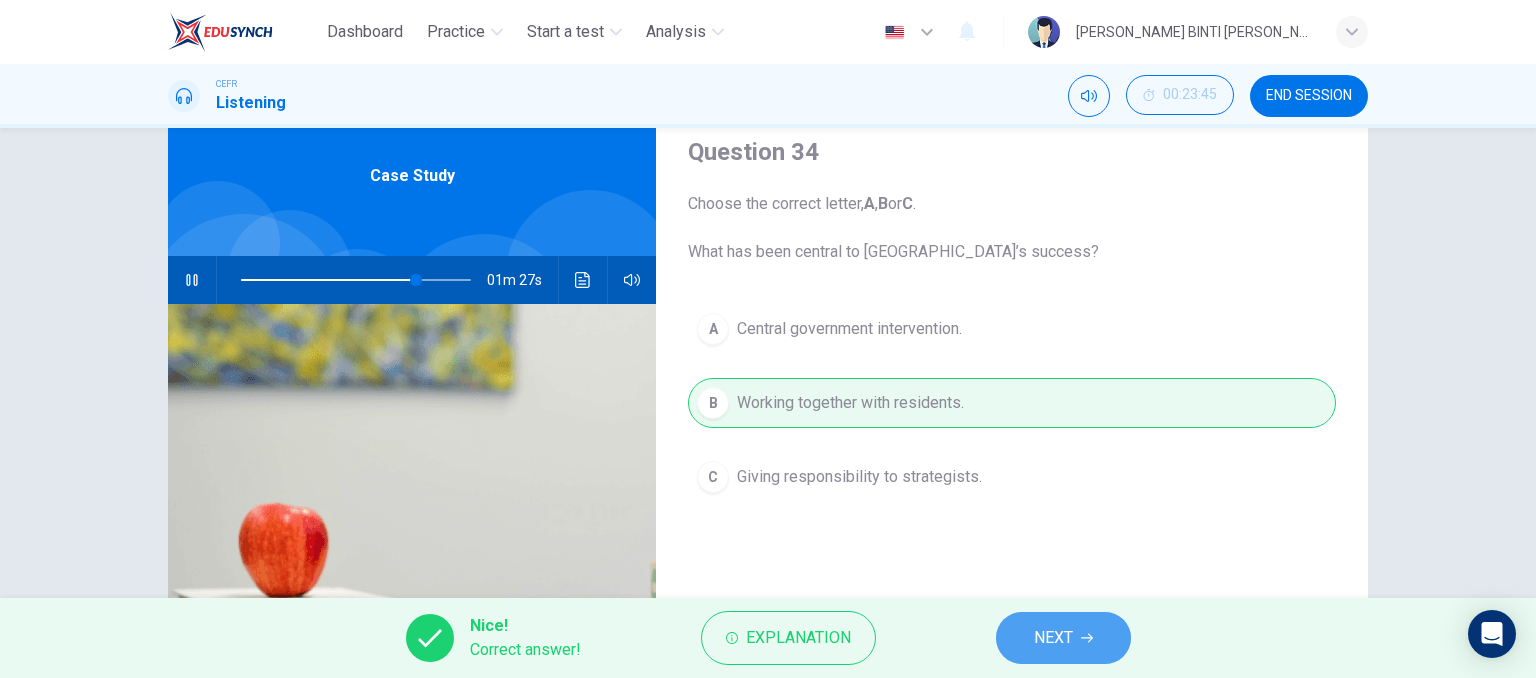 click on "NEXT" at bounding box center [1053, 638] 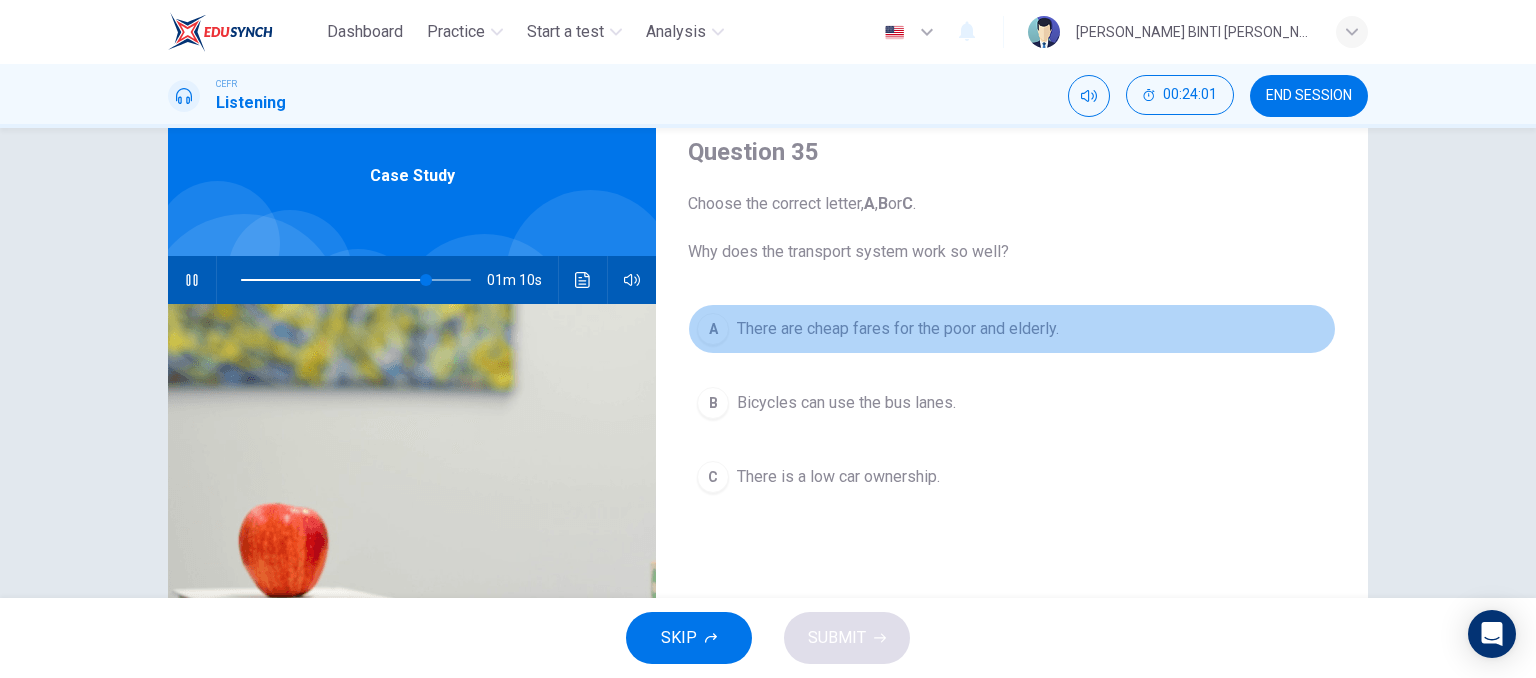 click on "There are cheap fares for the poor and elderly." at bounding box center [898, 329] 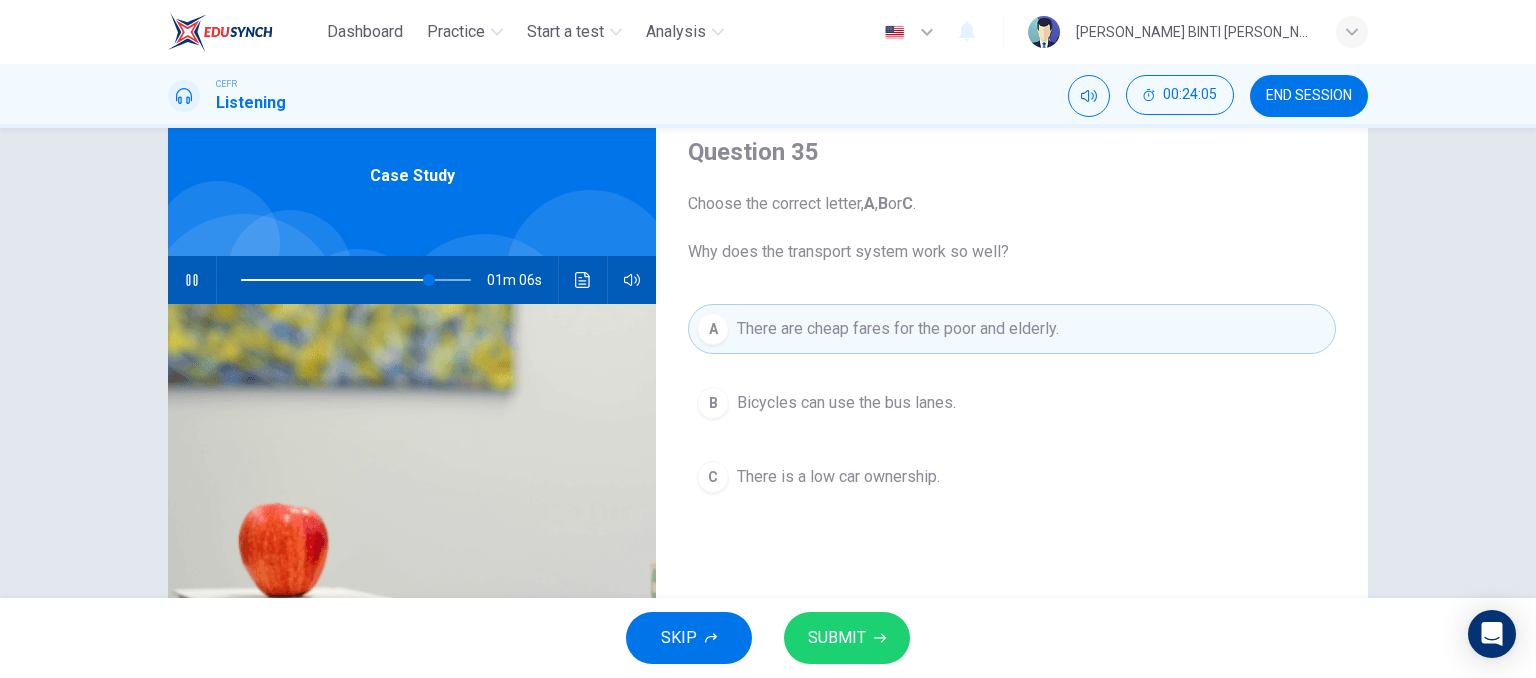 click on "SUBMIT" at bounding box center (837, 638) 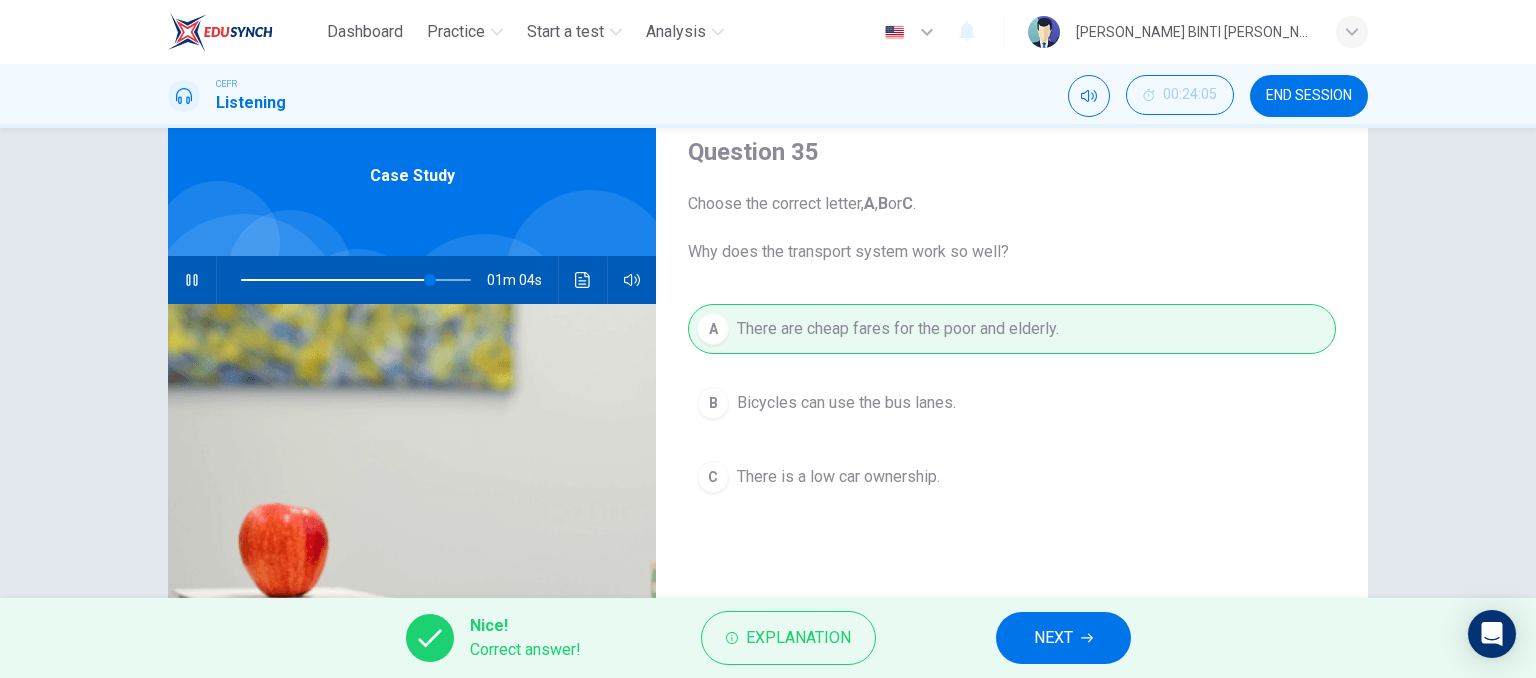 click on "NEXT" at bounding box center [1063, 638] 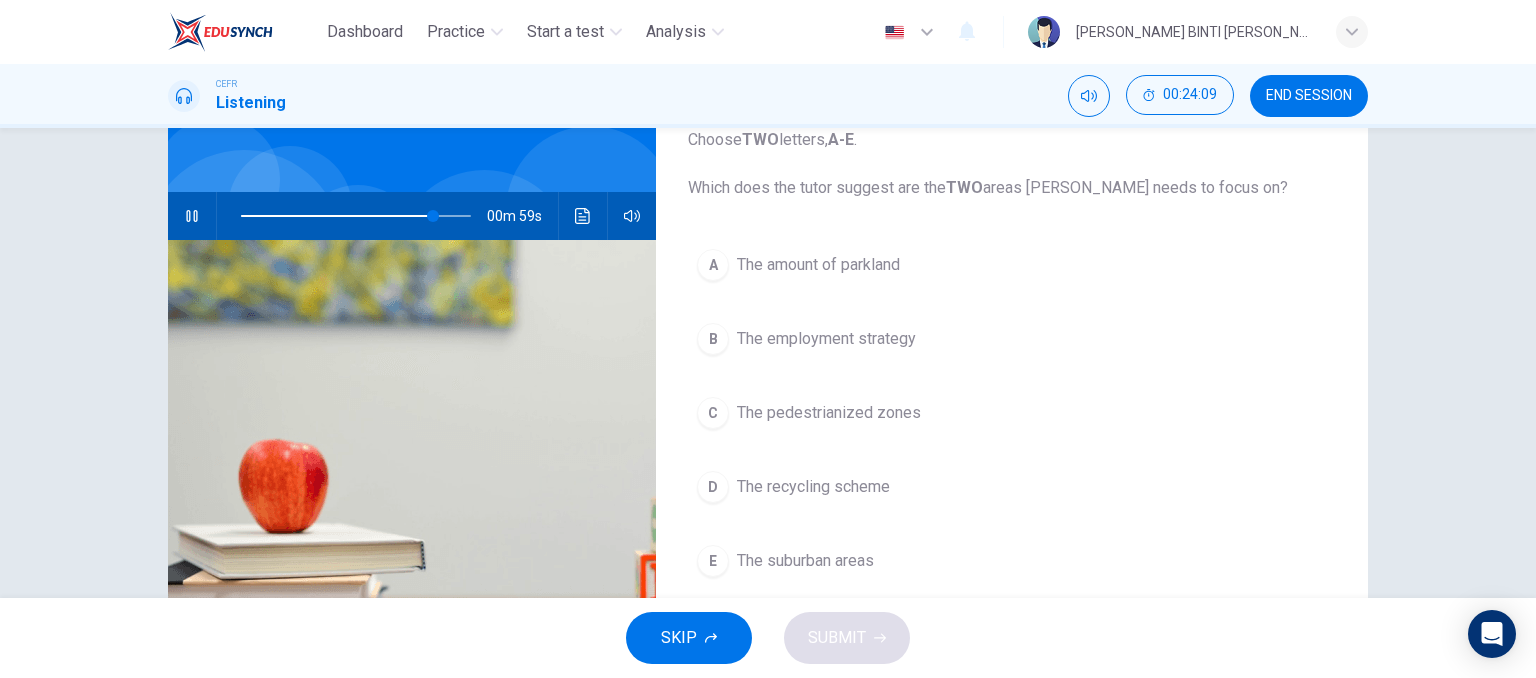 scroll, scrollTop: 138, scrollLeft: 0, axis: vertical 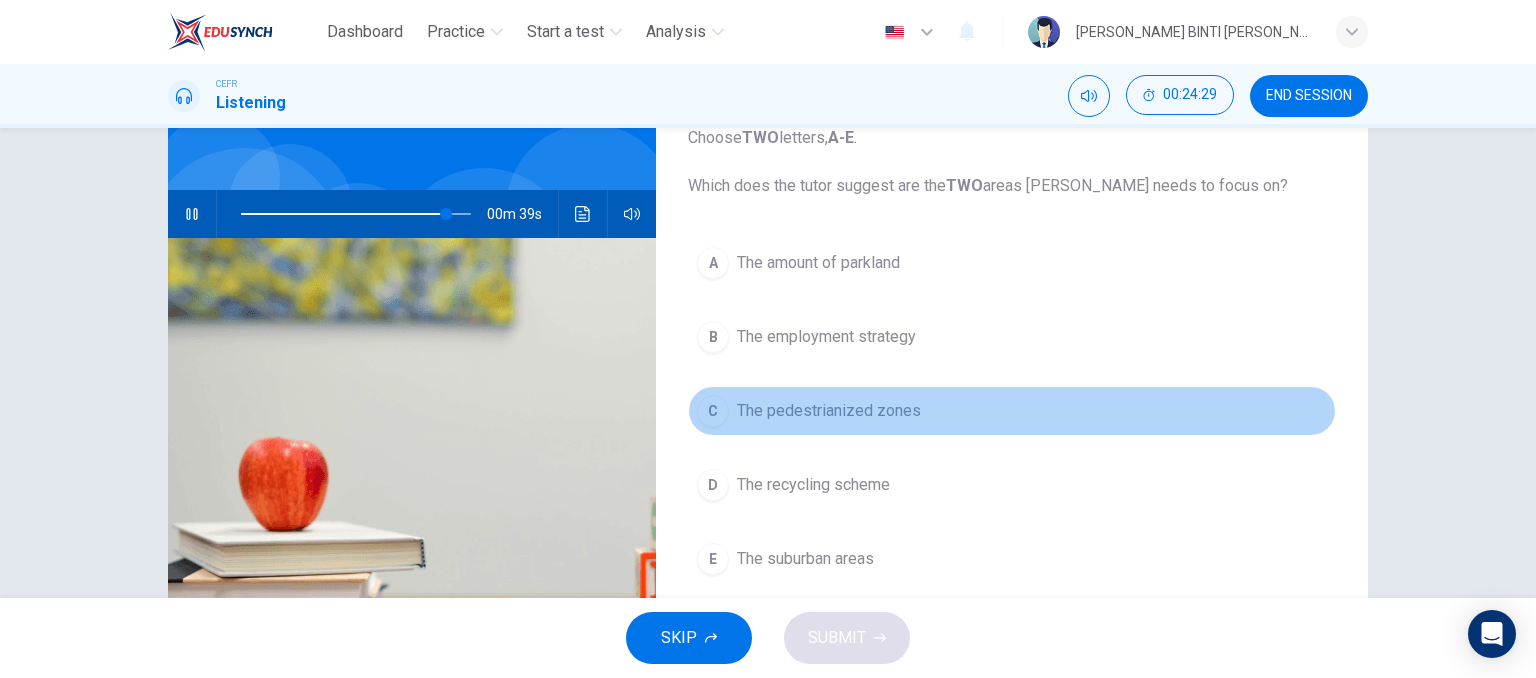 click on "C The pedestrianized zones" at bounding box center [1012, 411] 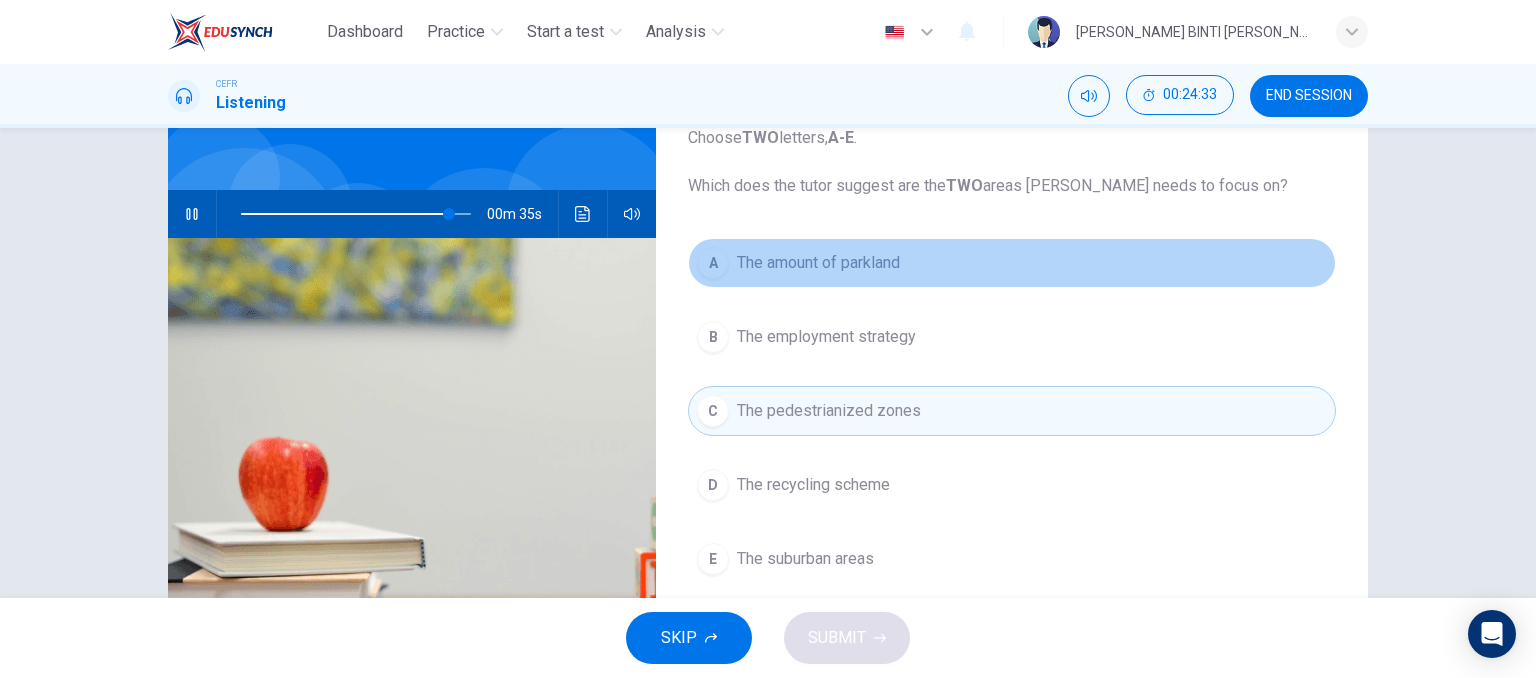 click on "A The amount of parkland" at bounding box center [1012, 263] 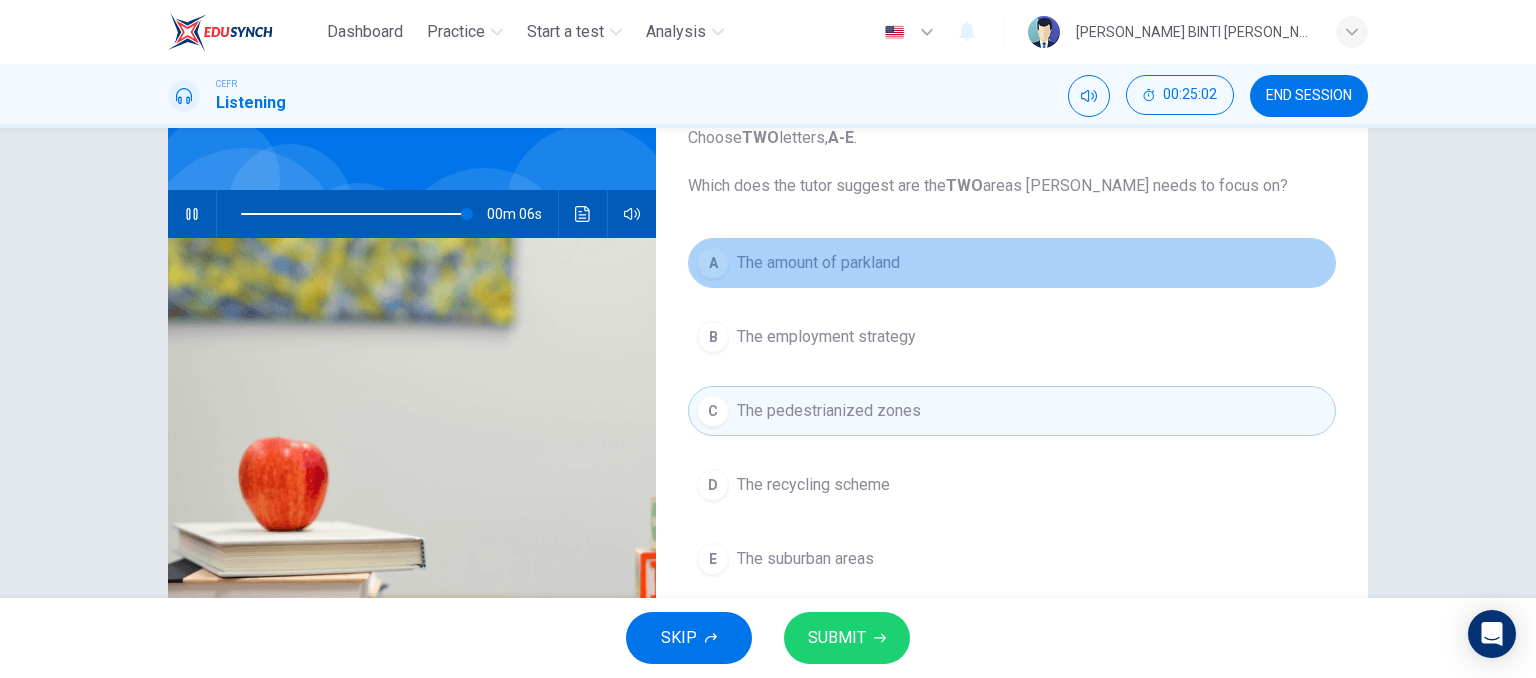 click on "The amount of parkland" at bounding box center (818, 263) 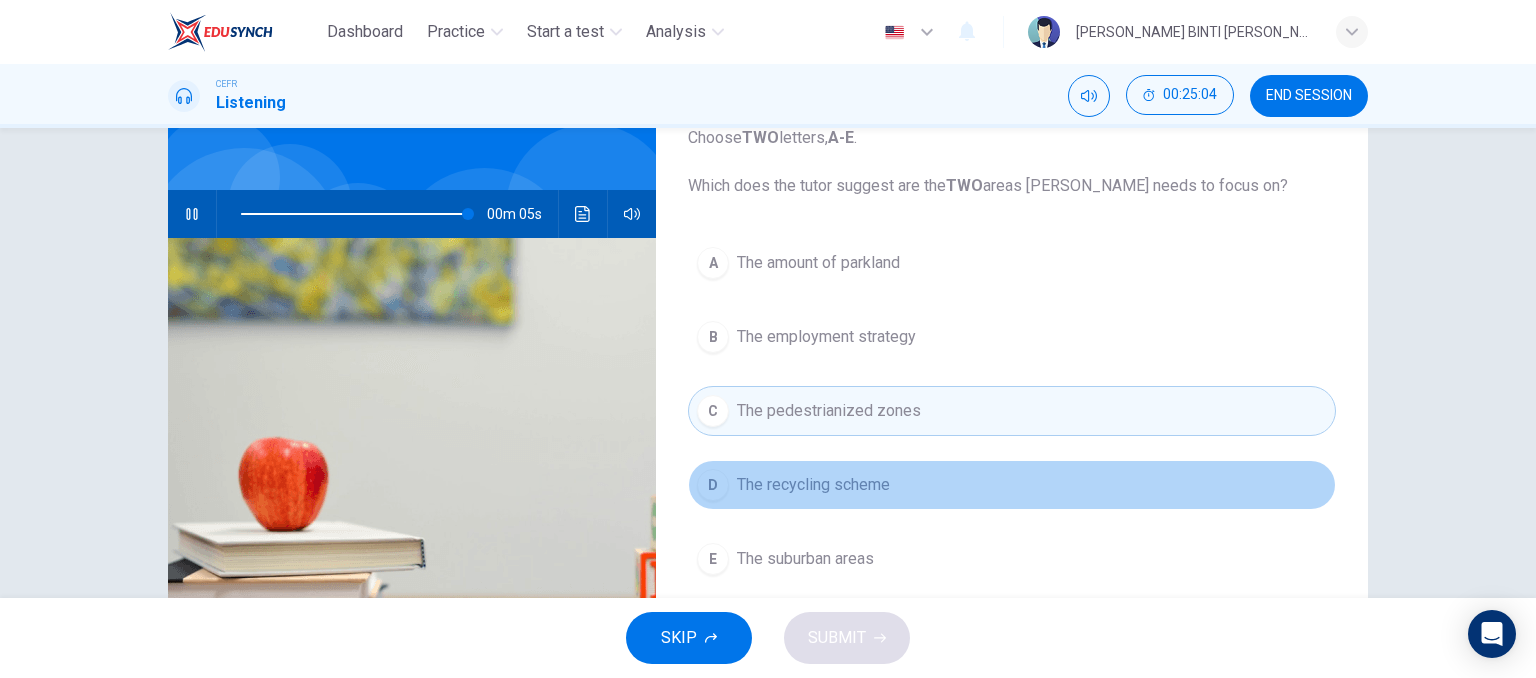click on "The recycling scheme" at bounding box center (813, 485) 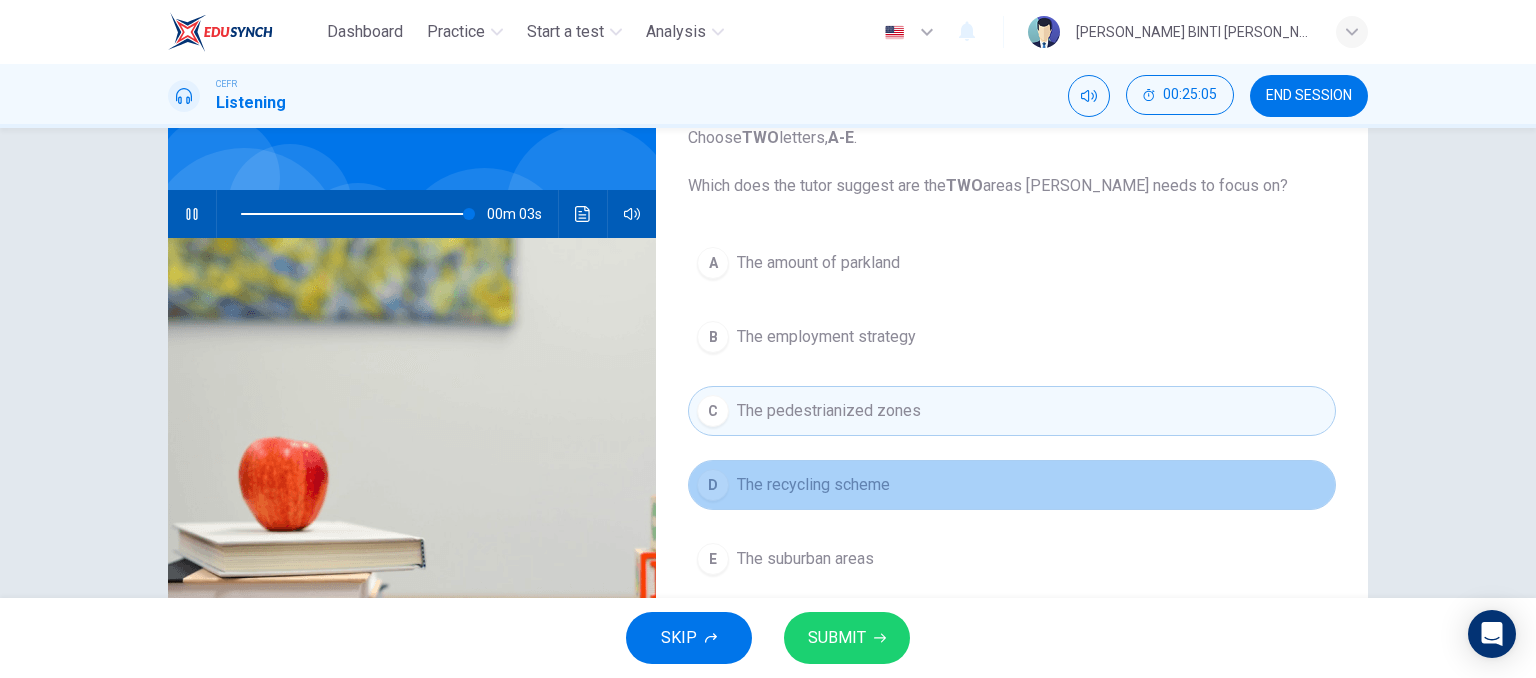 click on "The recycling scheme" at bounding box center (813, 485) 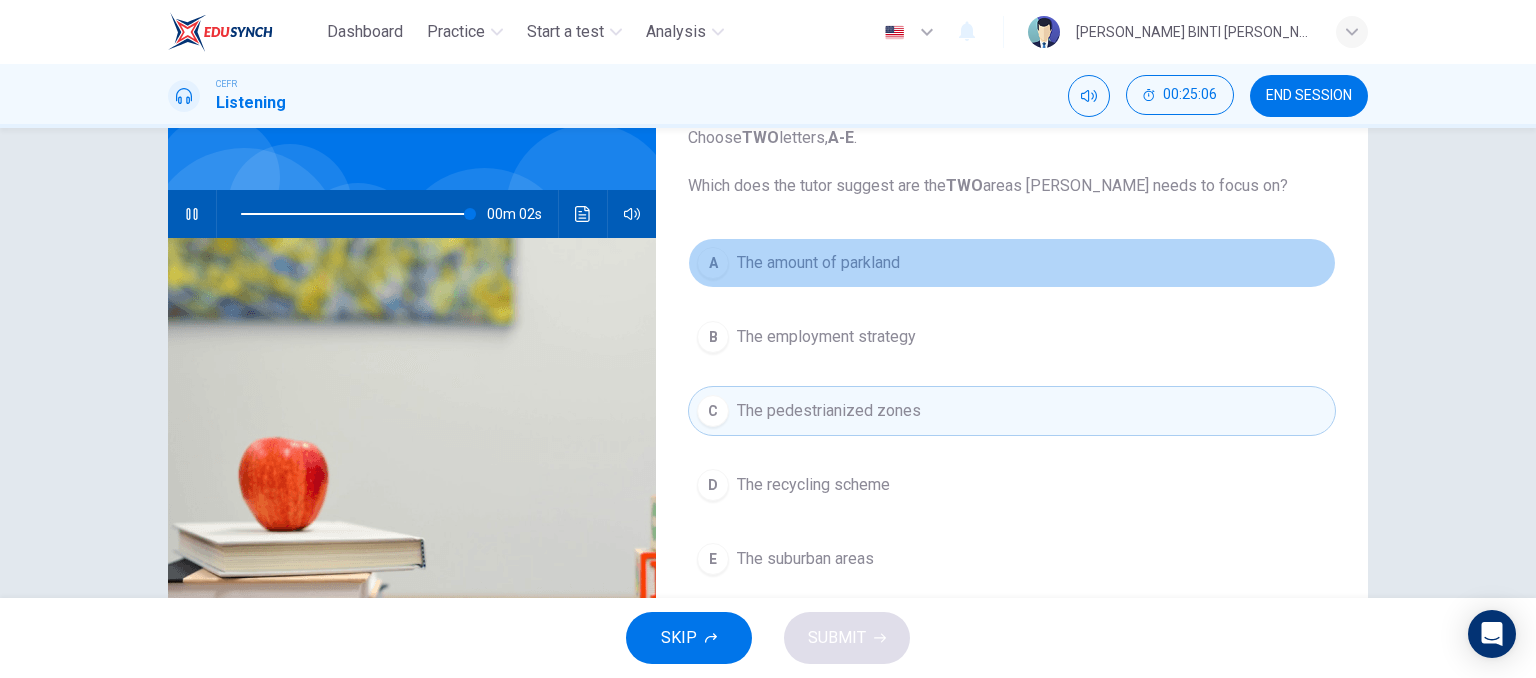 click on "The amount of parkland" at bounding box center (818, 263) 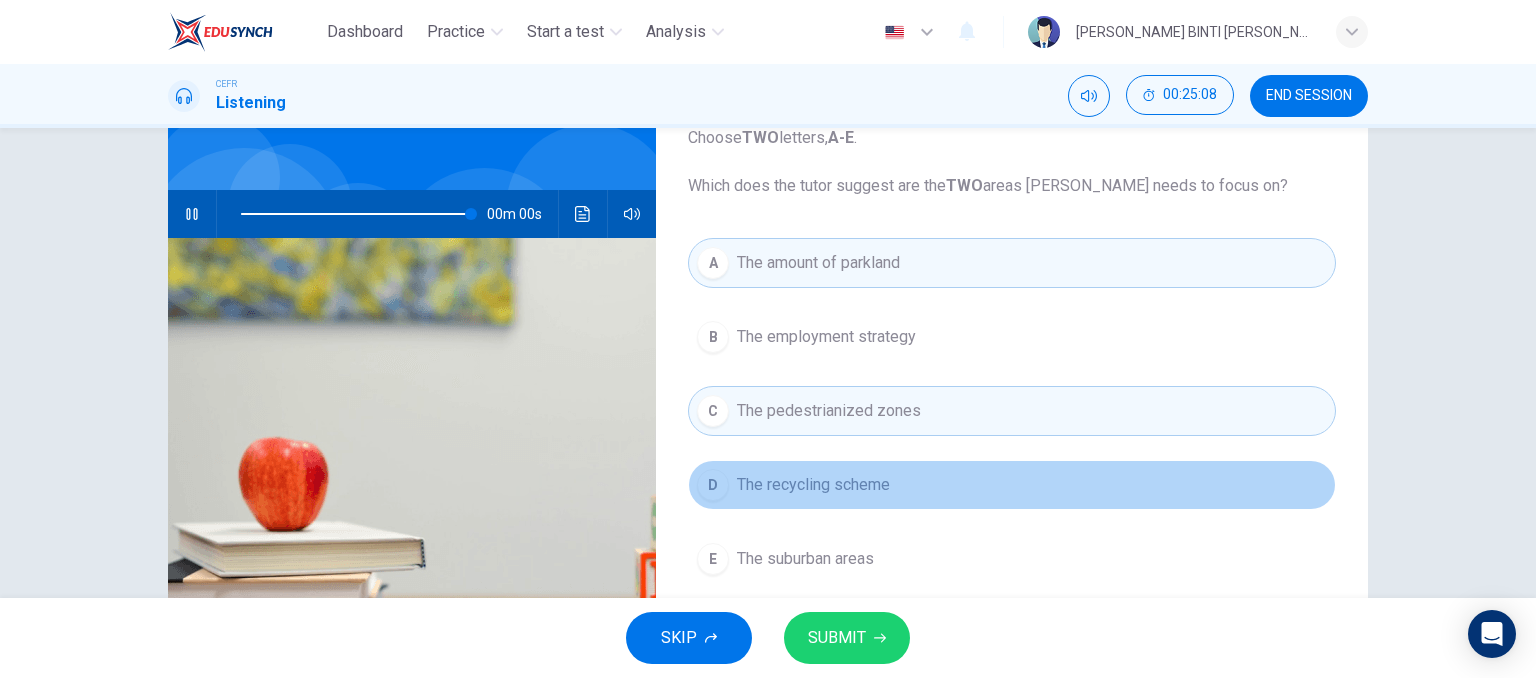 click on "D The recycling scheme" at bounding box center [1012, 485] 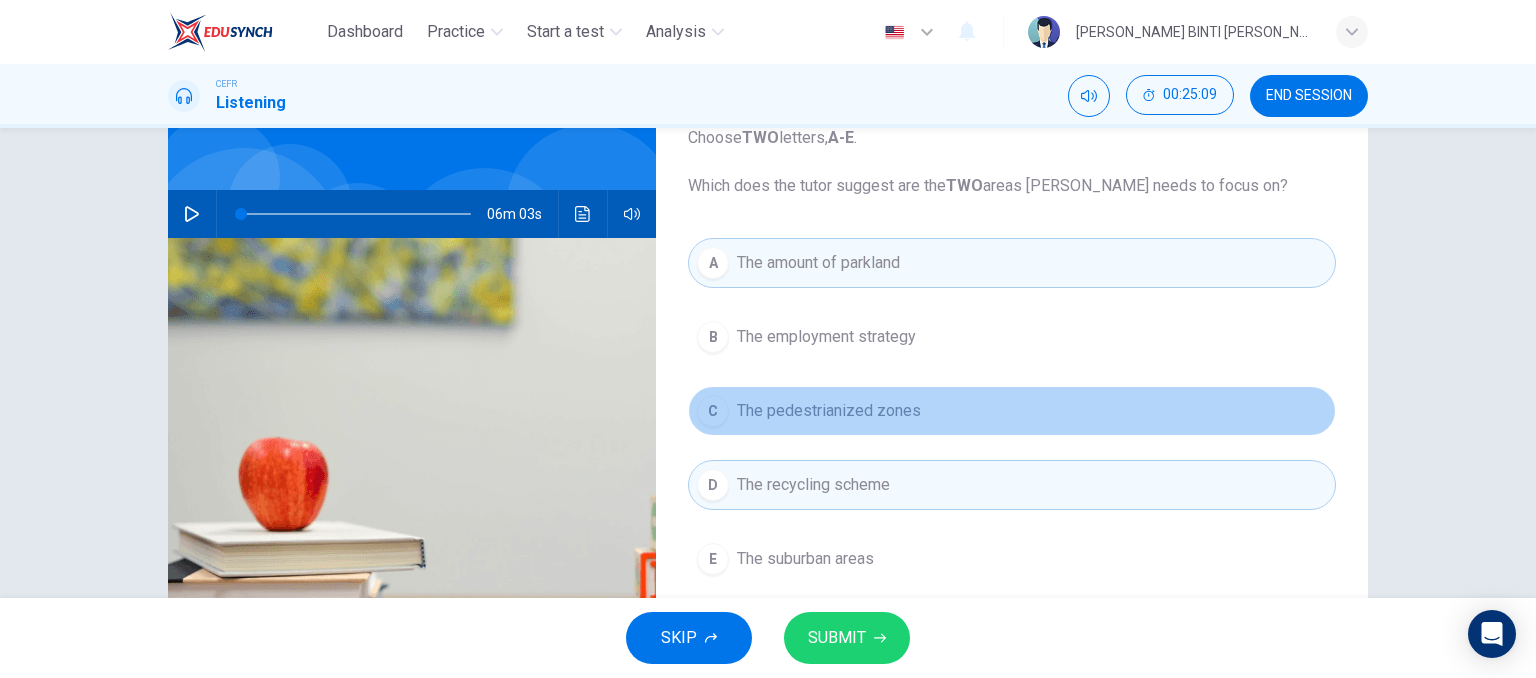 click on "The pedestrianized zones" at bounding box center (829, 411) 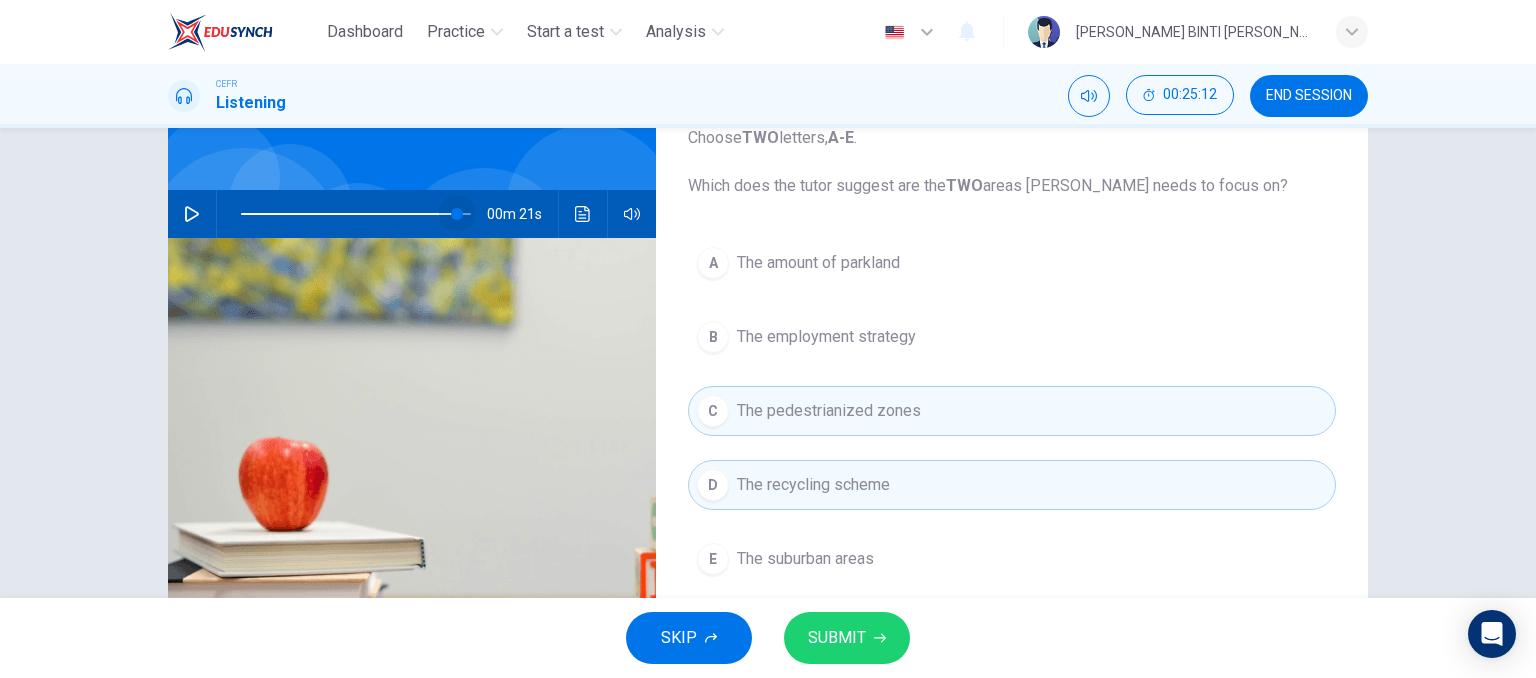 click at bounding box center [356, 214] 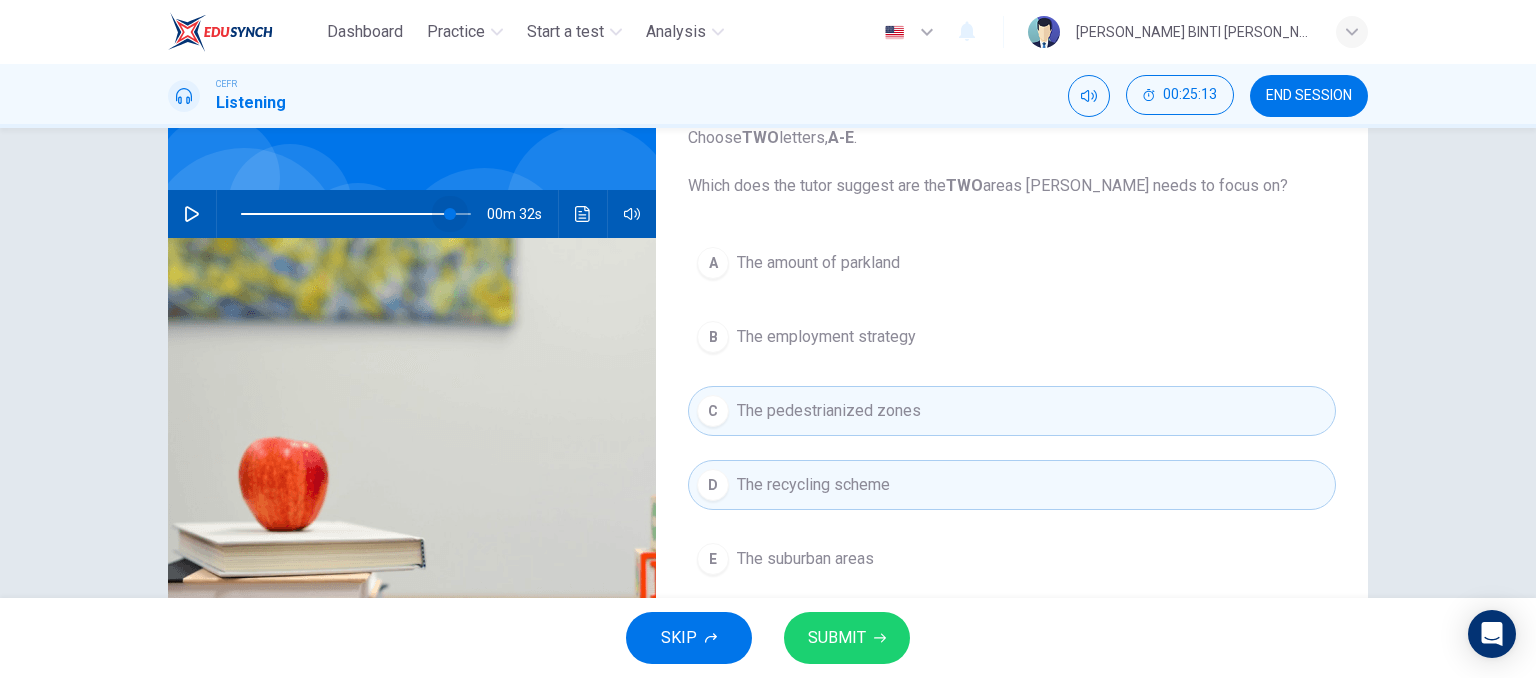 click at bounding box center (450, 214) 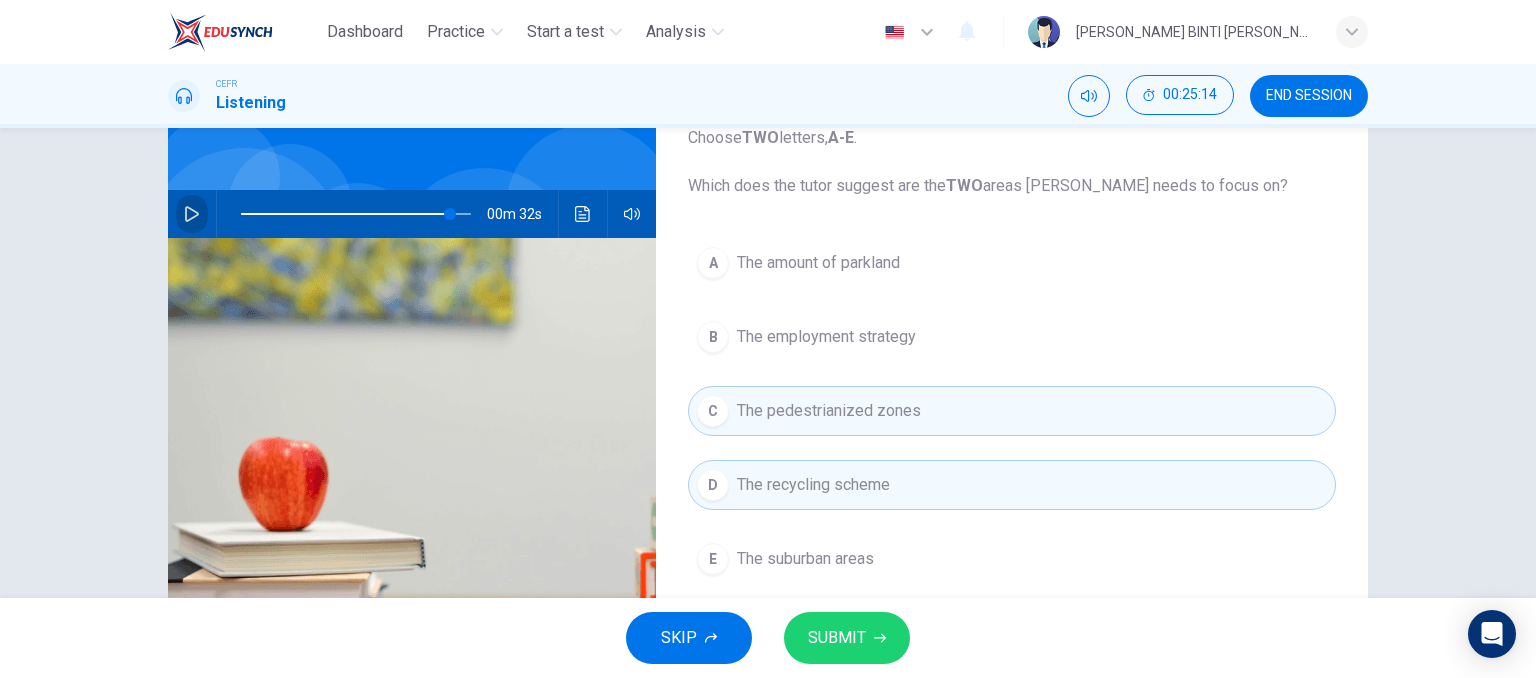 click 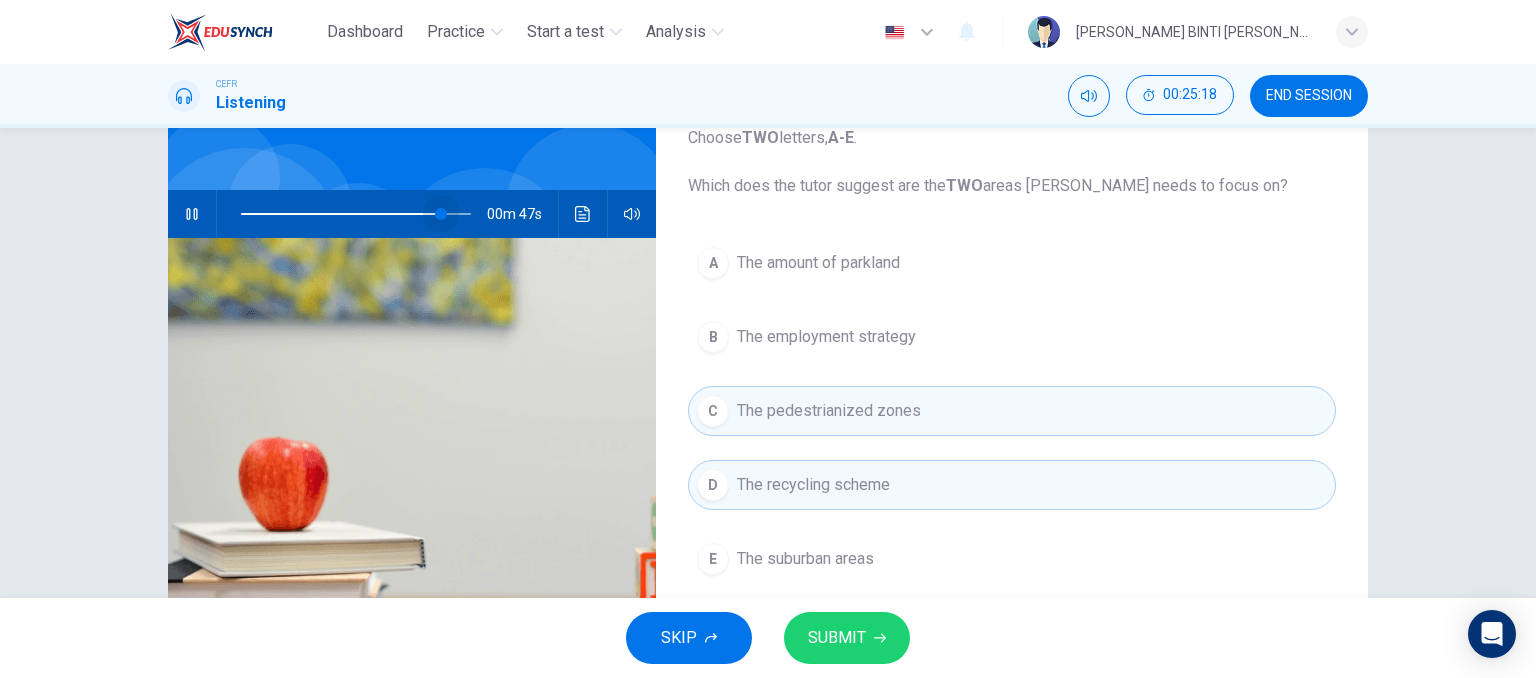 click at bounding box center [441, 214] 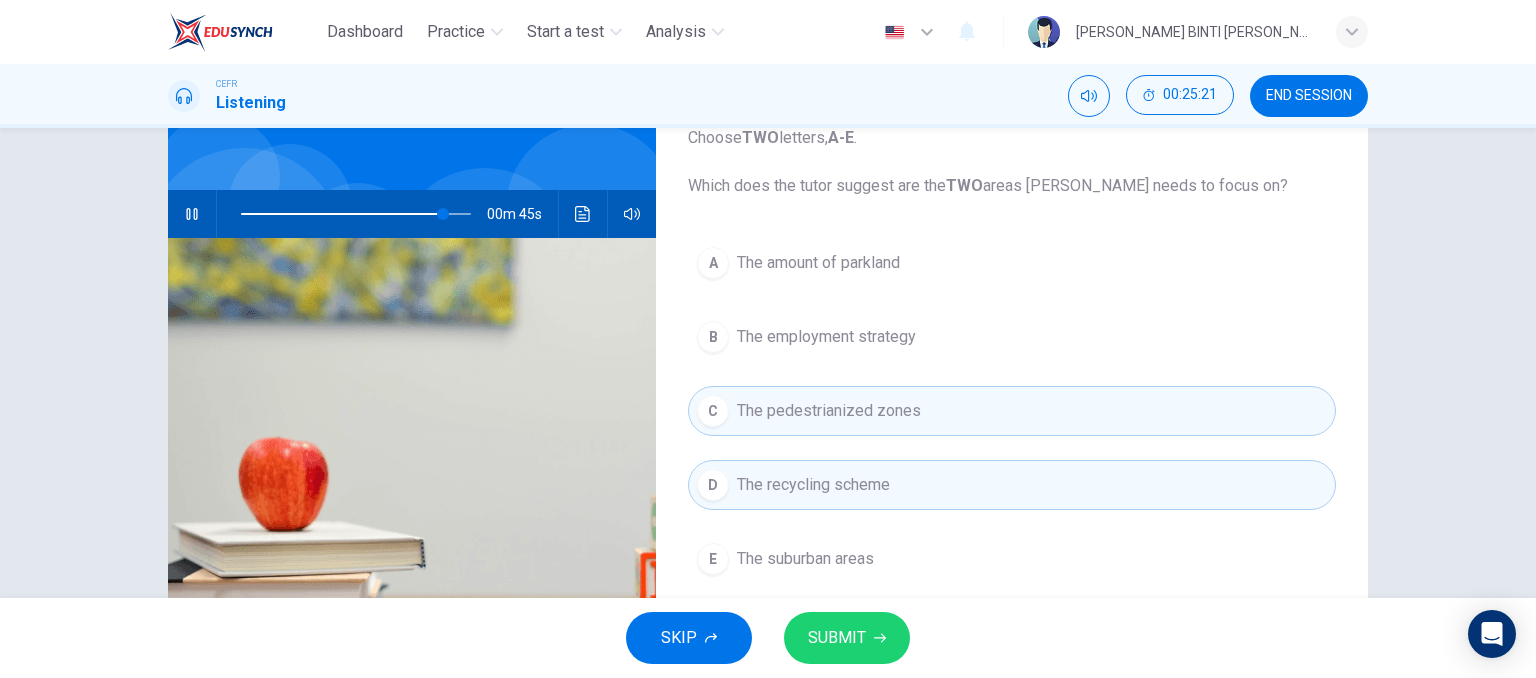click on "A The amount of parkland B The employment strategy C The pedestrianized zones D The recycling scheme E The suburban areas" at bounding box center (1012, 431) 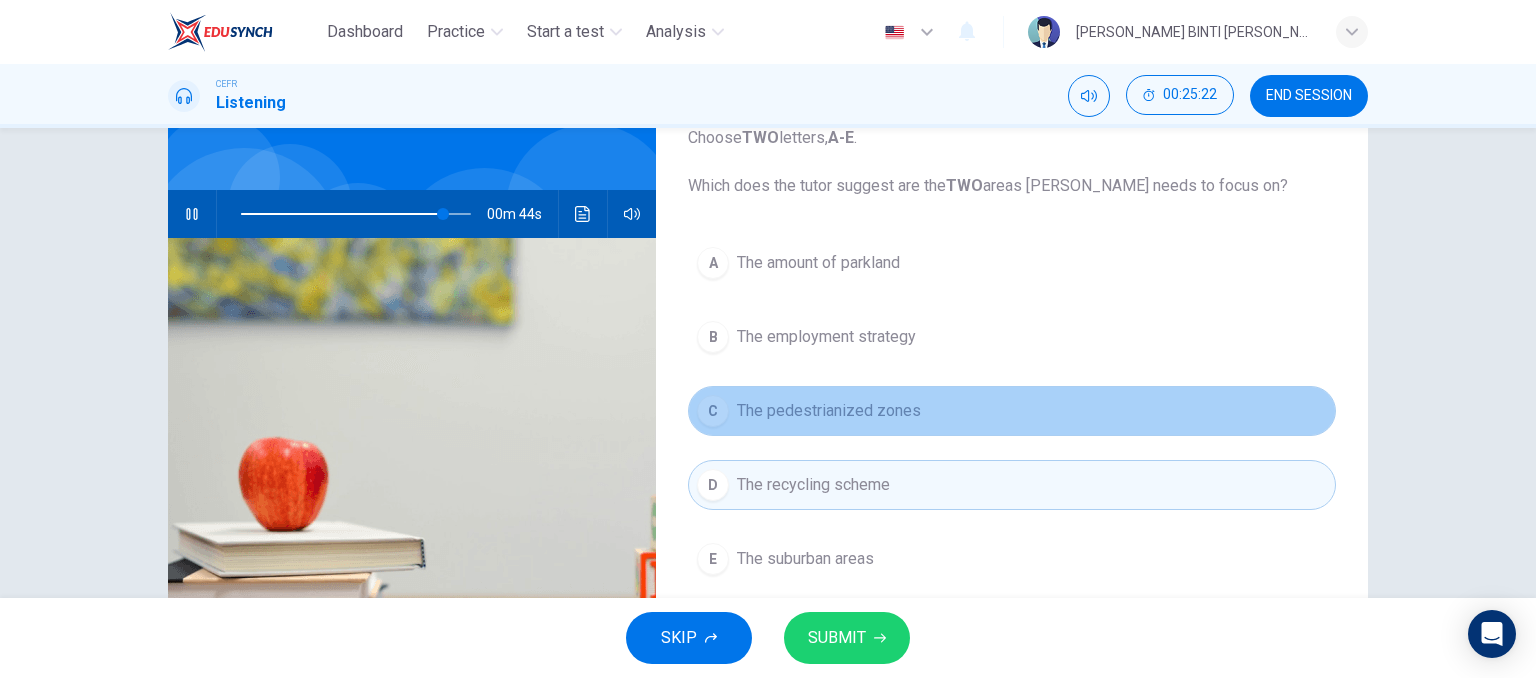 click on "C The pedestrianized zones" at bounding box center (1012, 411) 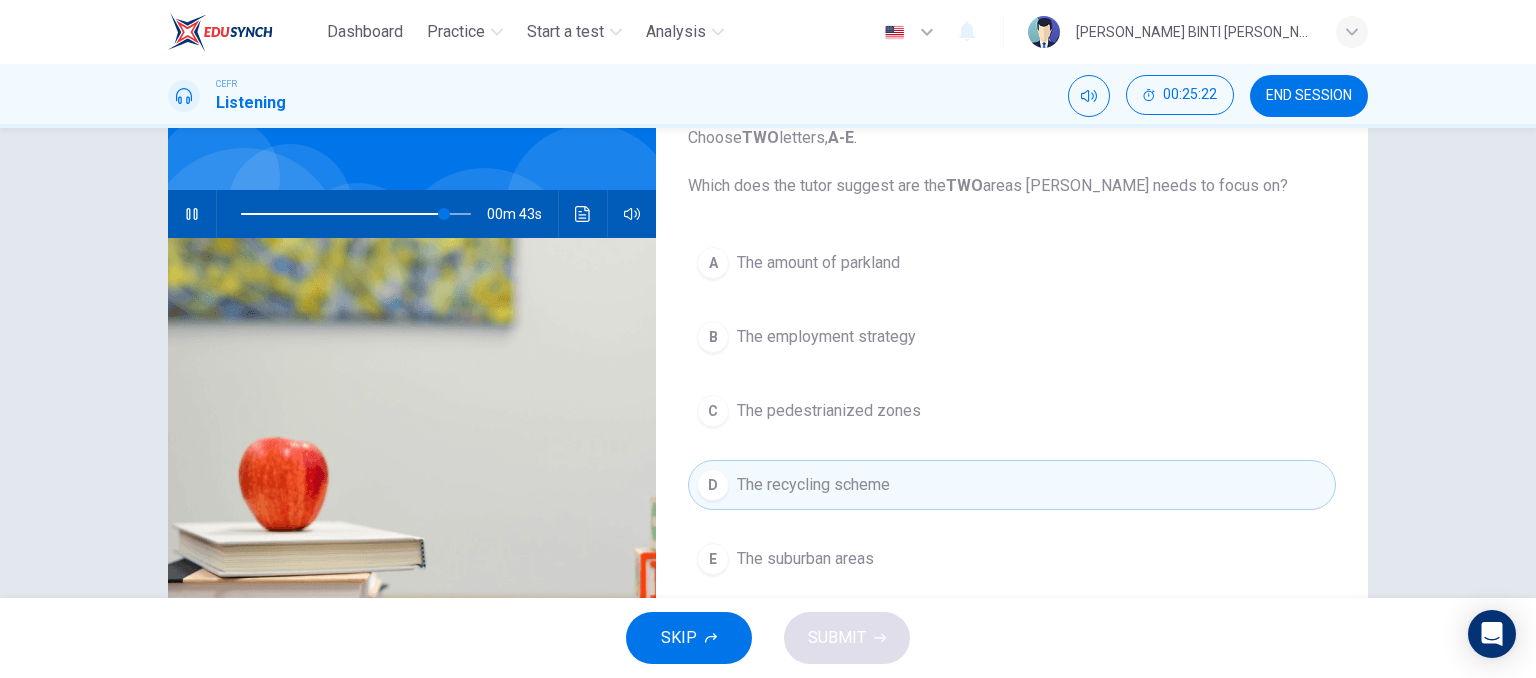 click on "D The recycling scheme" at bounding box center (1012, 485) 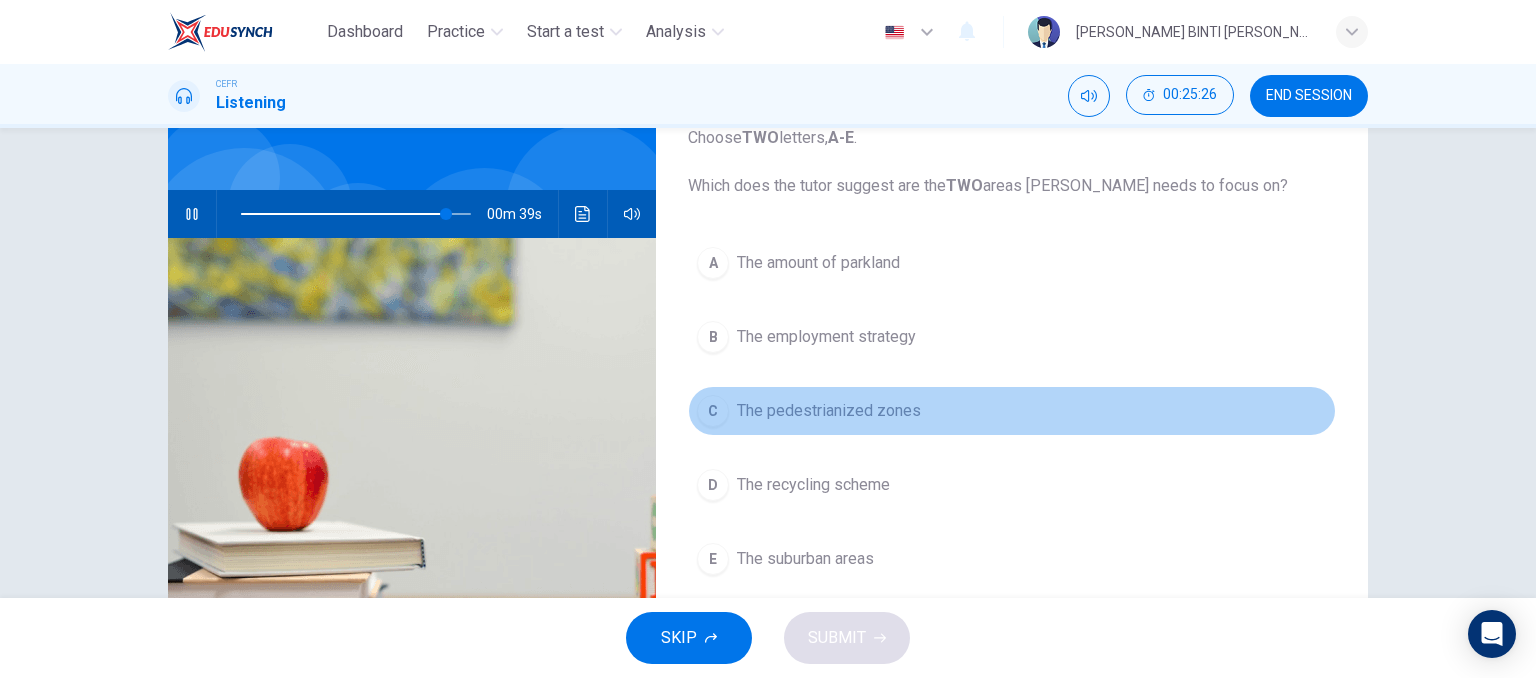 click on "The pedestrianized zones" at bounding box center [829, 411] 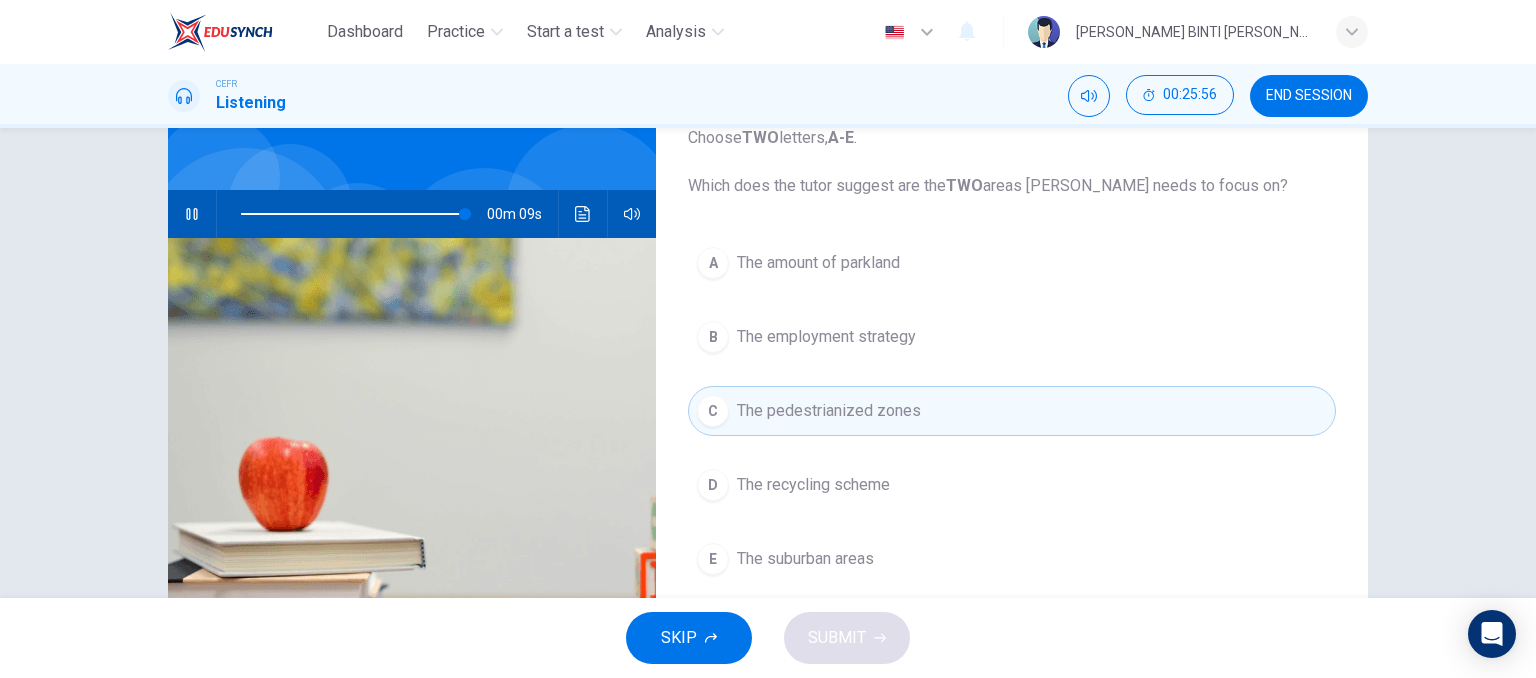 click on "D The recycling scheme" at bounding box center (1012, 485) 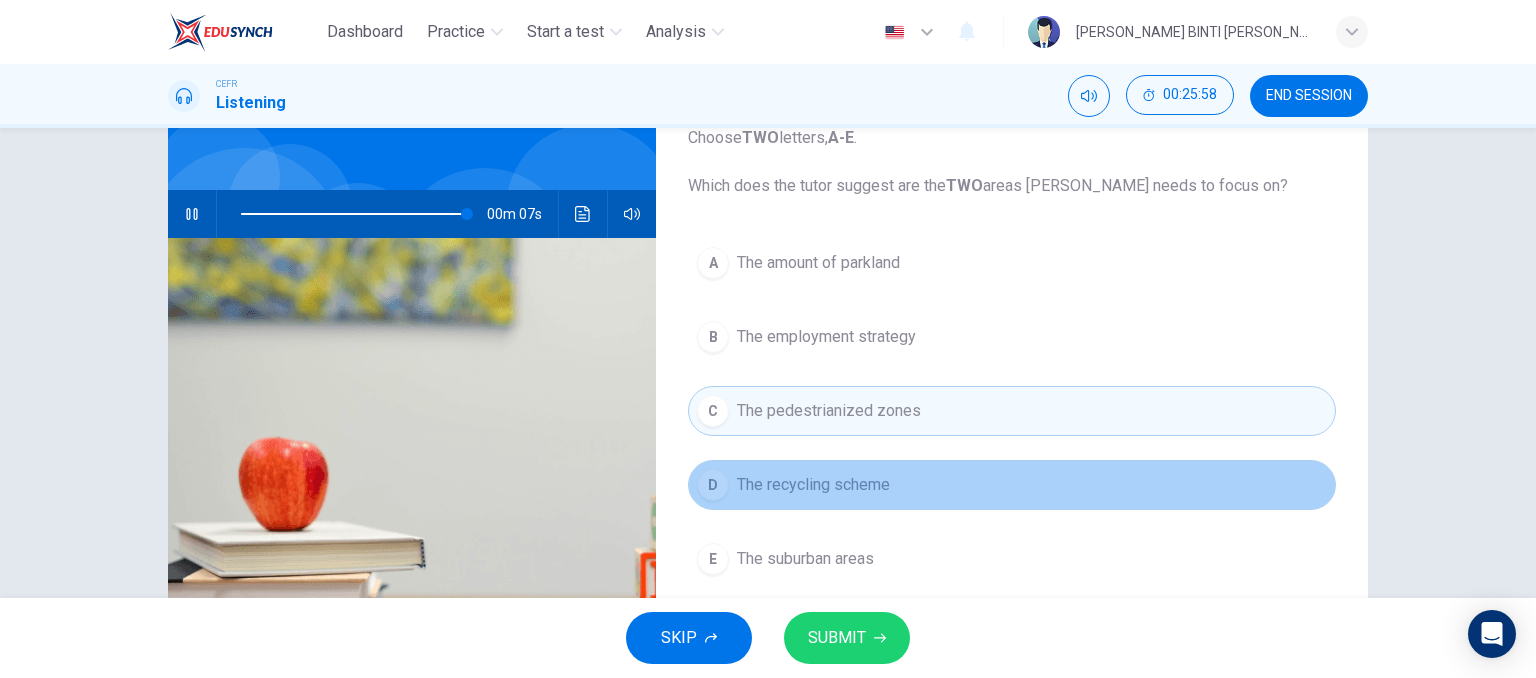 click on "The recycling scheme" at bounding box center [813, 485] 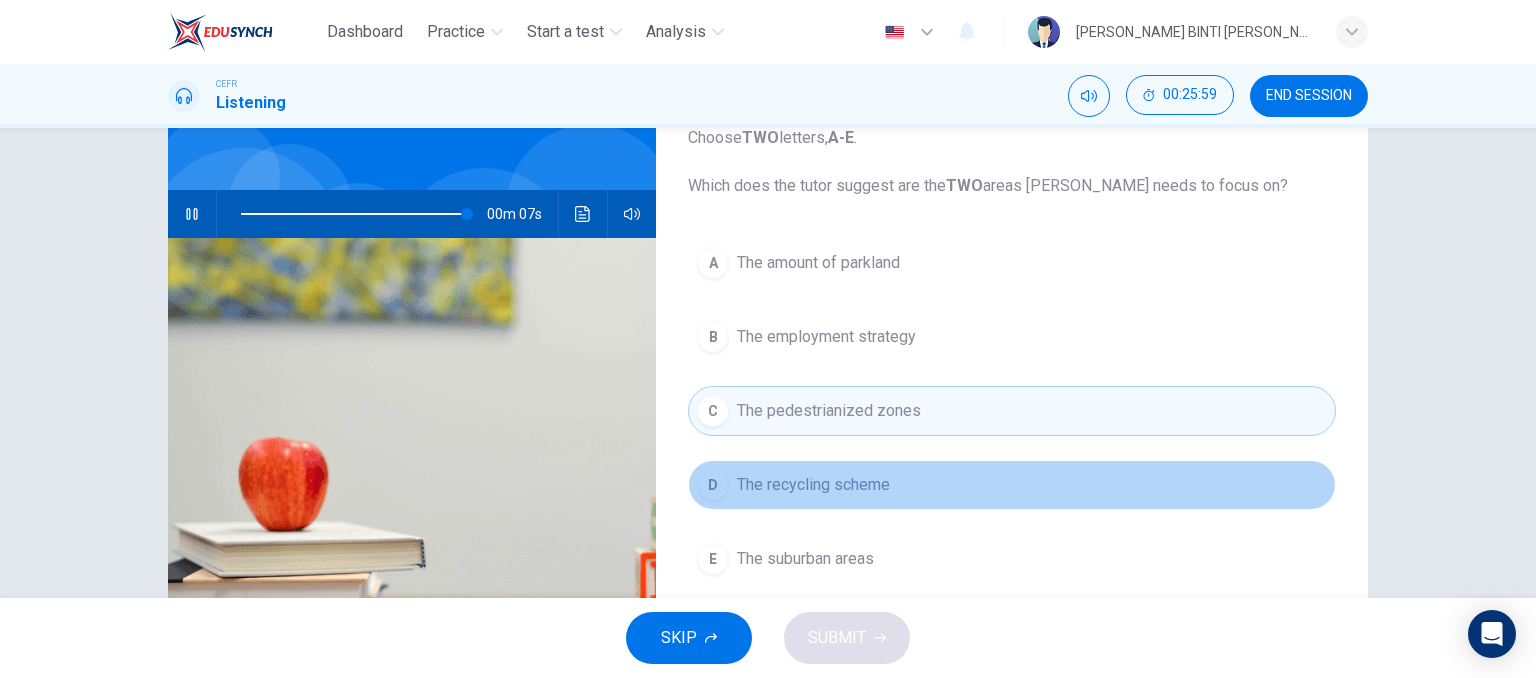 click on "The recycling scheme" at bounding box center [813, 485] 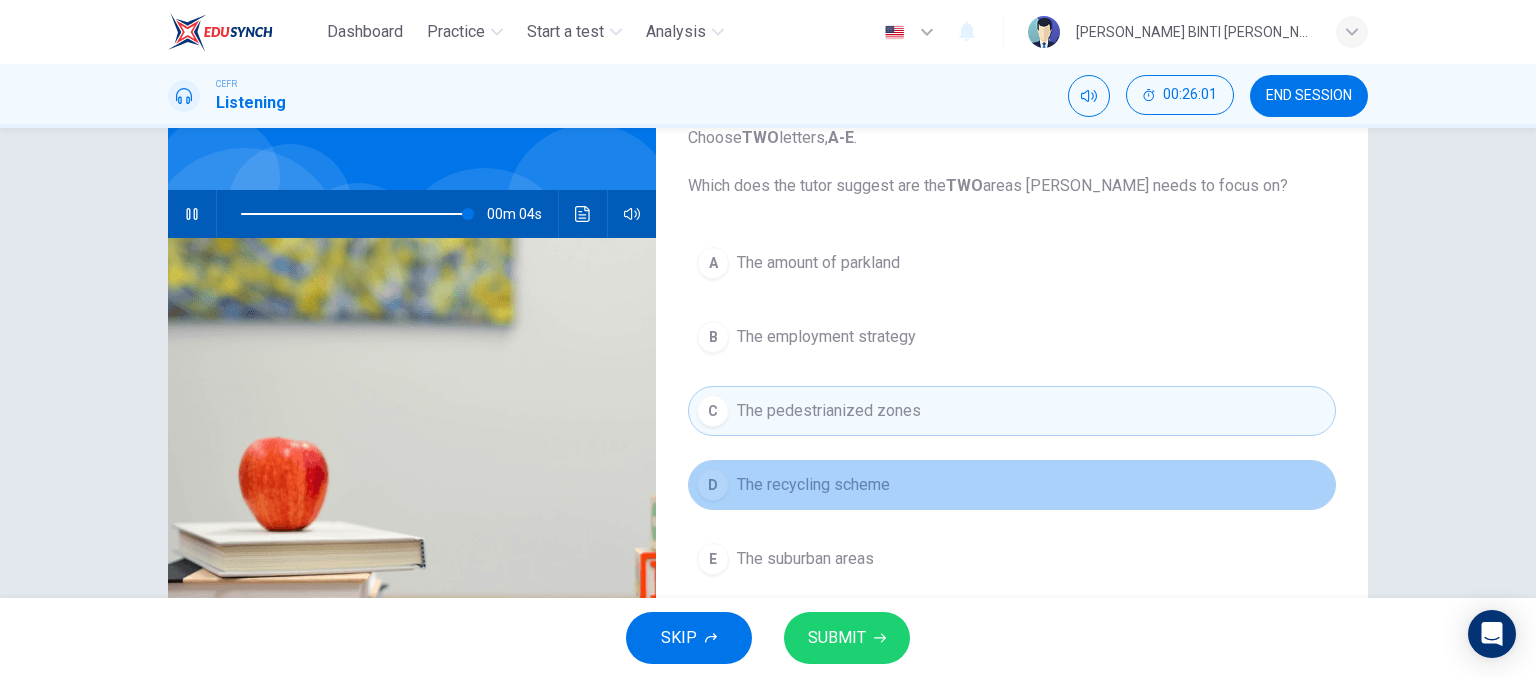 click on "The recycling scheme" at bounding box center [813, 485] 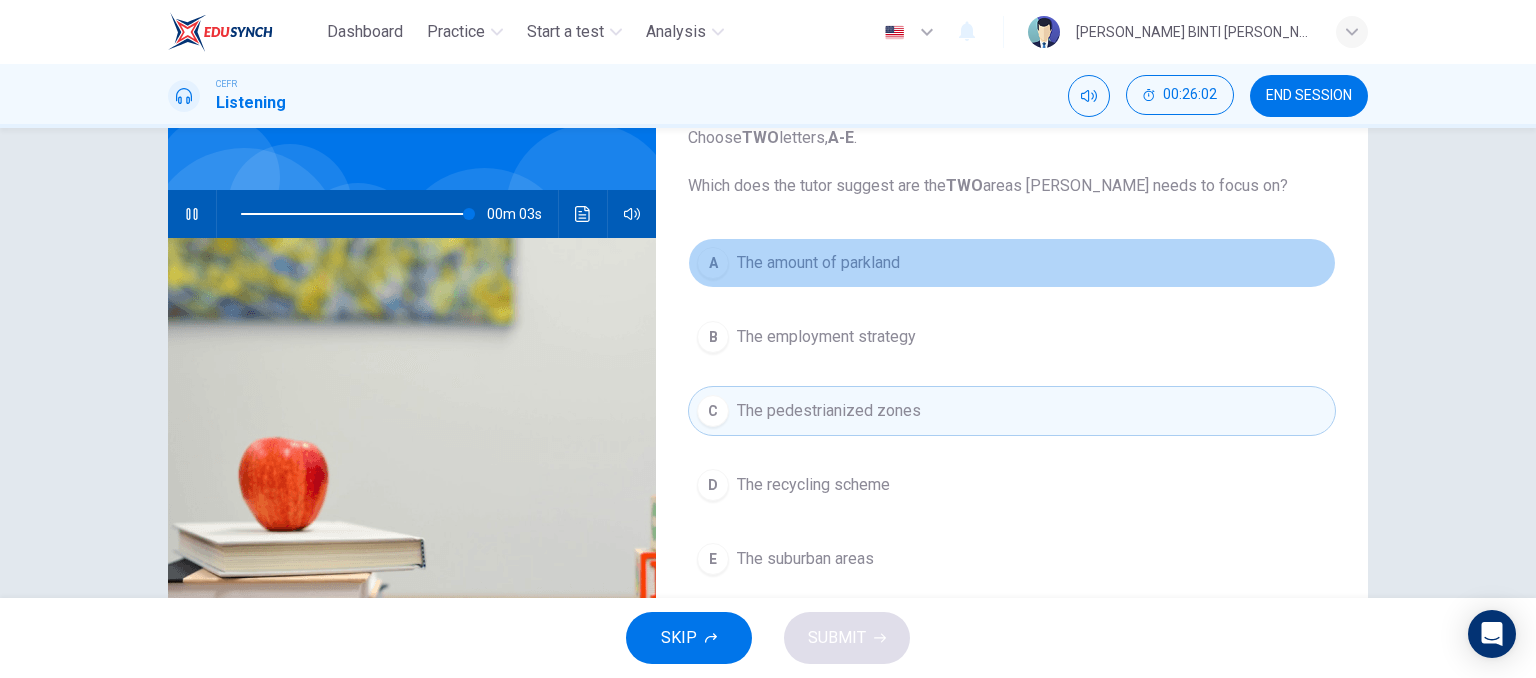 click on "The amount of parkland" at bounding box center (818, 263) 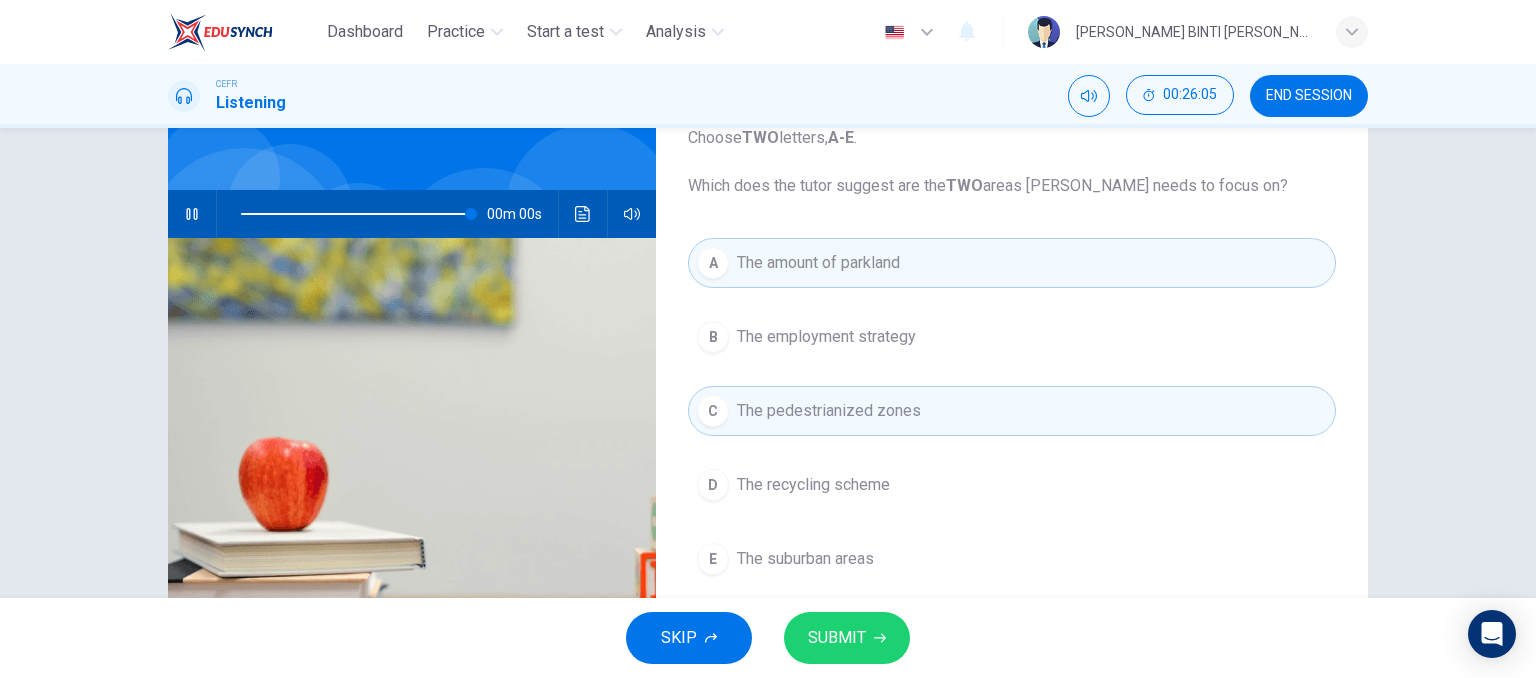 type on "0" 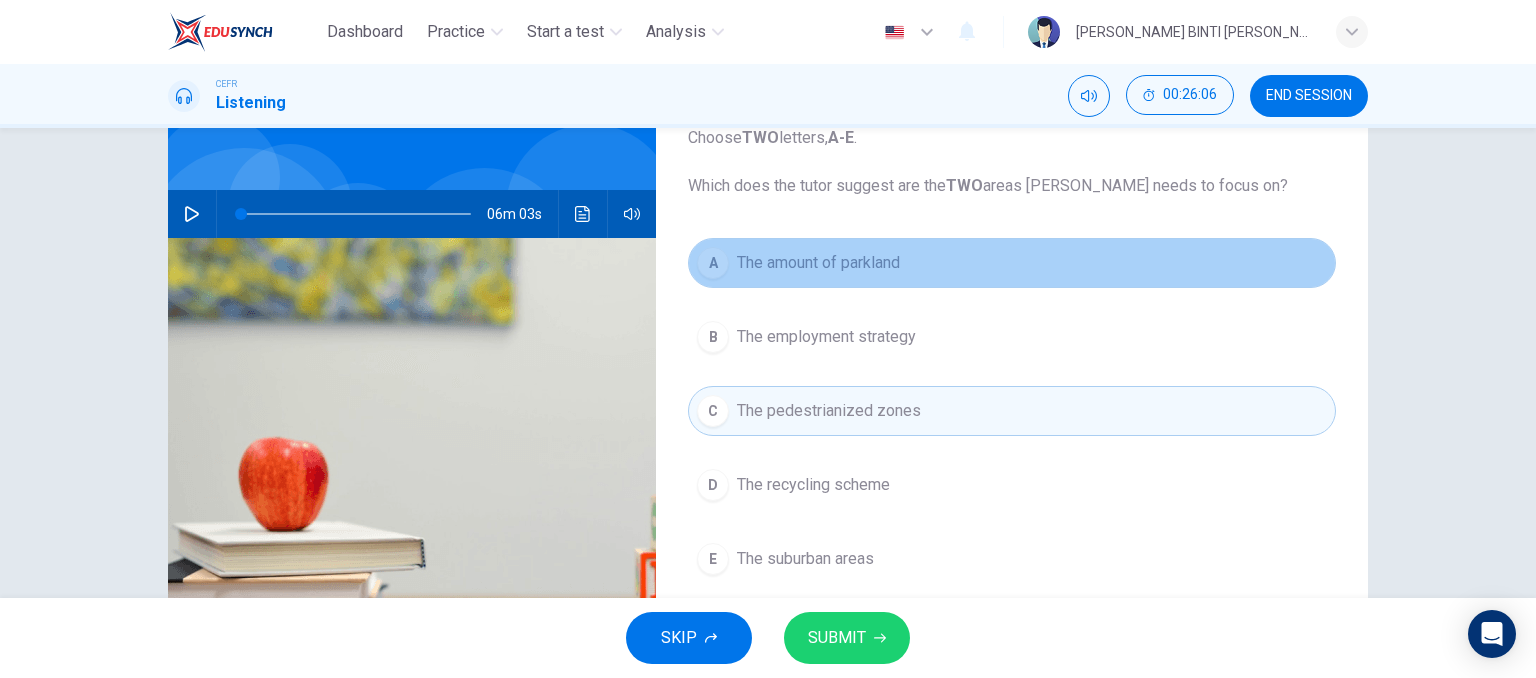 click on "The amount of parkland" at bounding box center [818, 263] 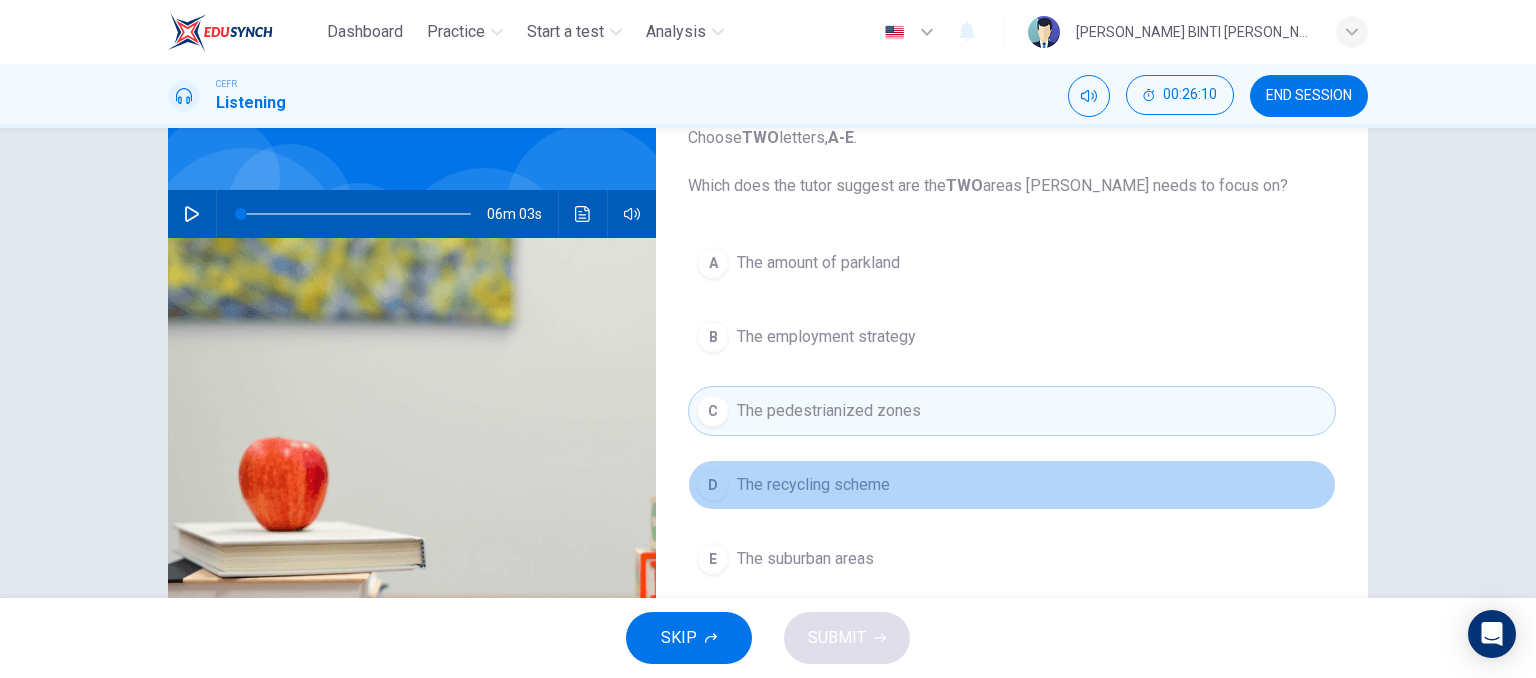click on "The recycling scheme" at bounding box center (813, 485) 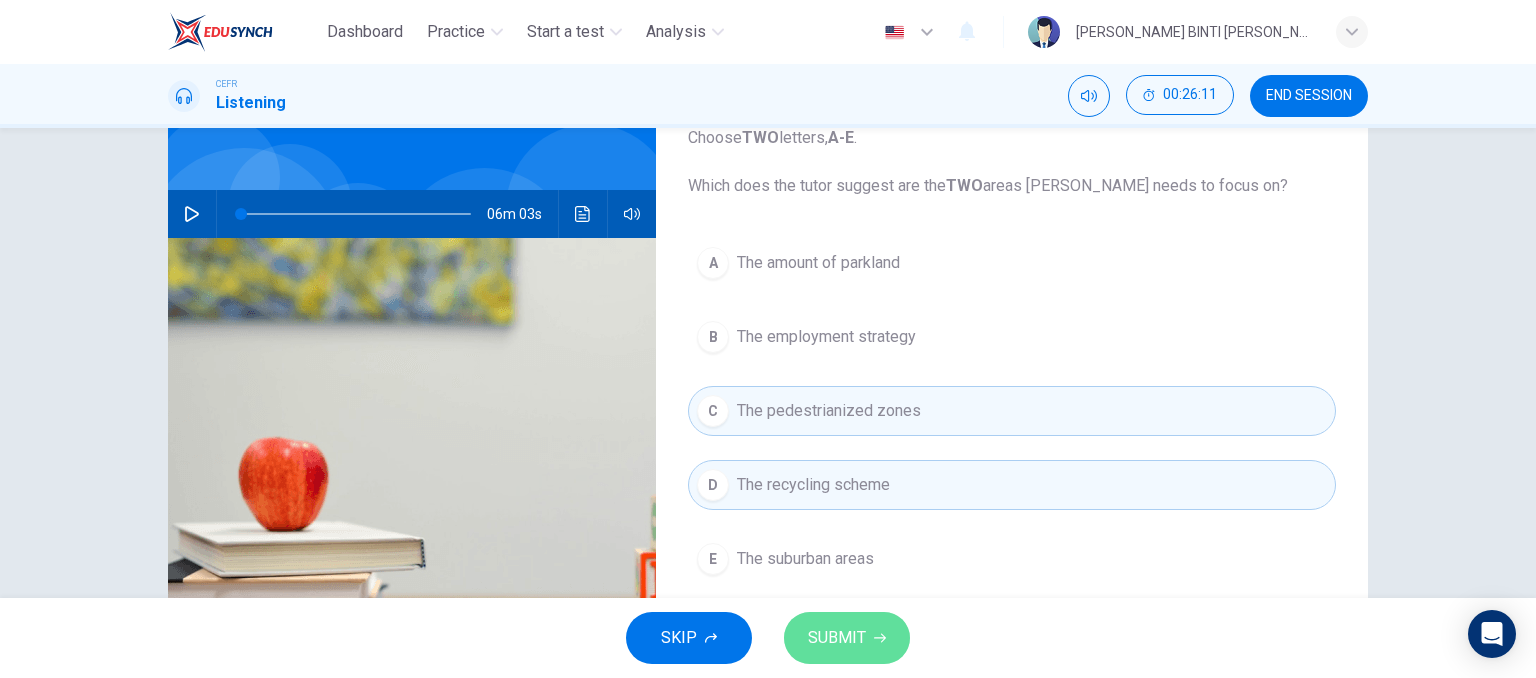 click on "SUBMIT" at bounding box center (847, 638) 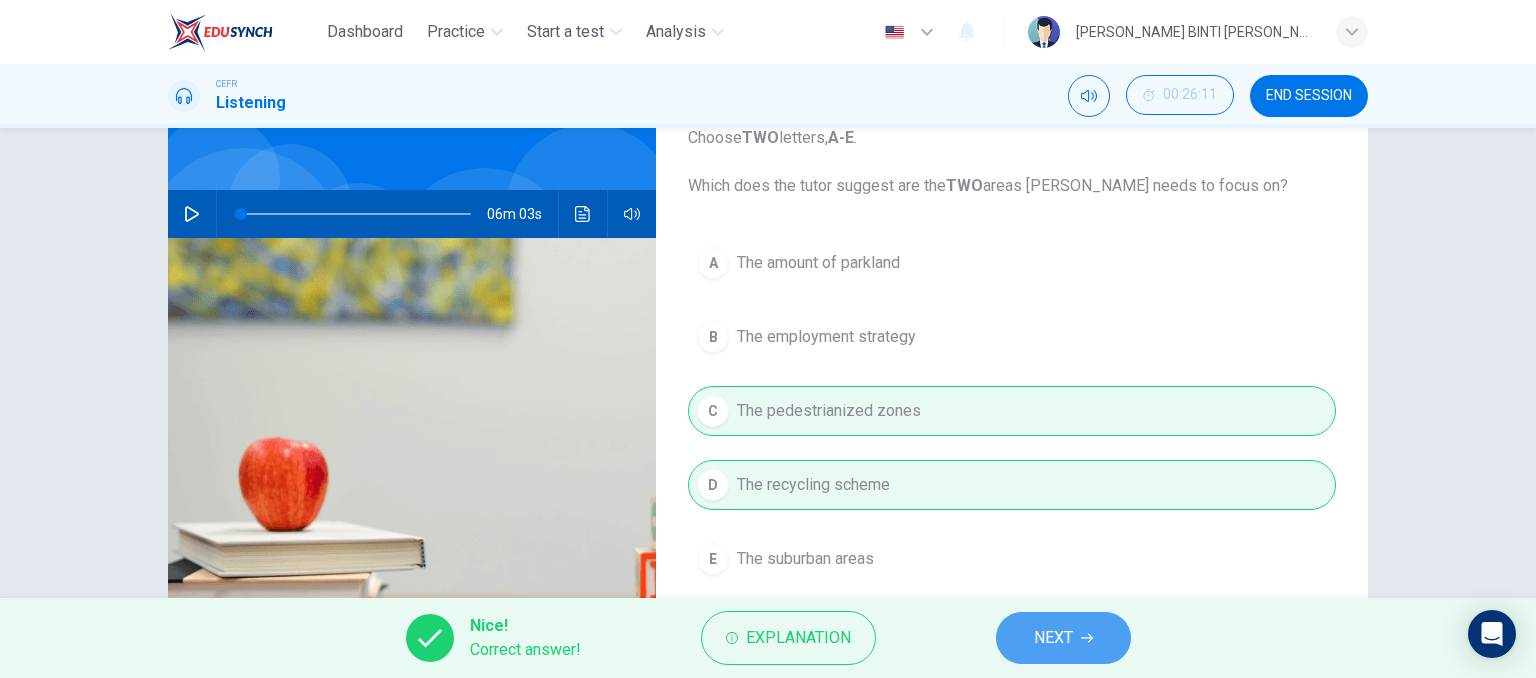 click on "NEXT" at bounding box center [1053, 638] 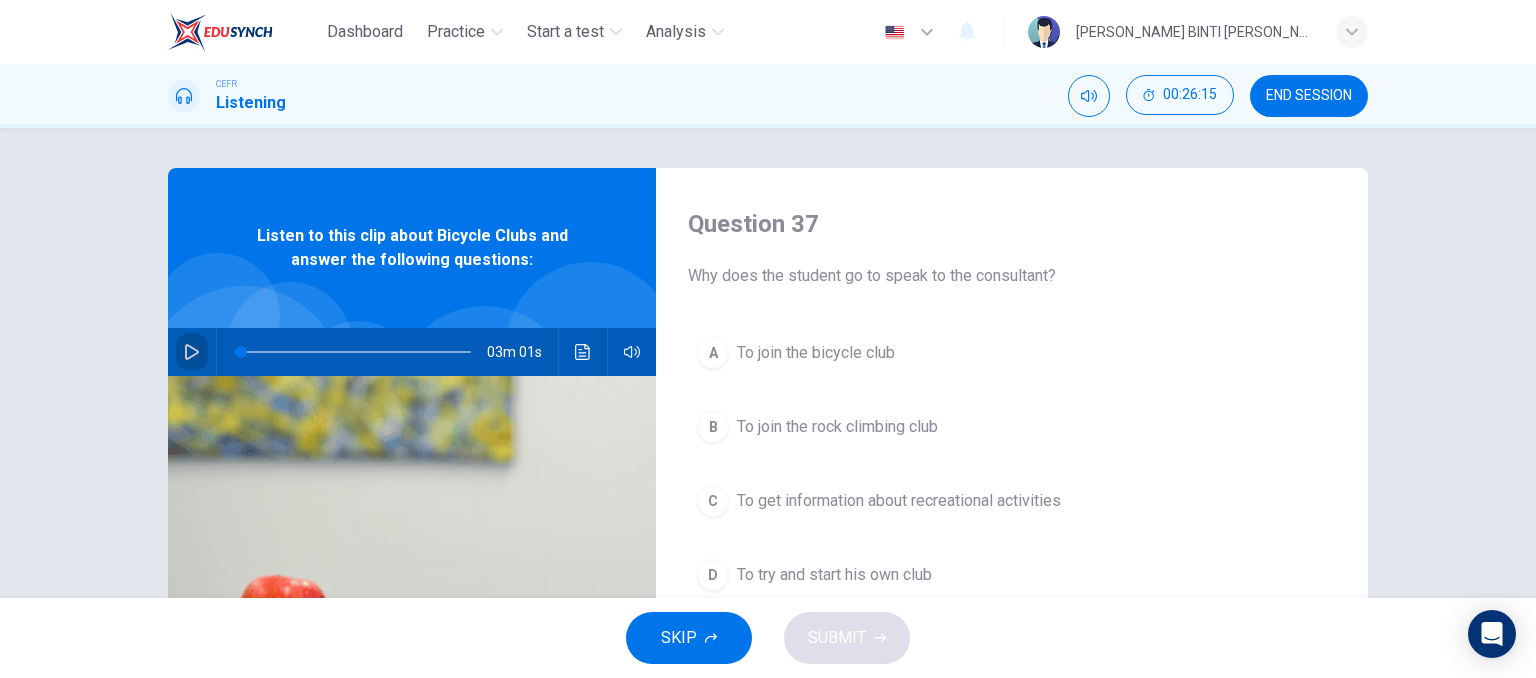 click at bounding box center [192, 352] 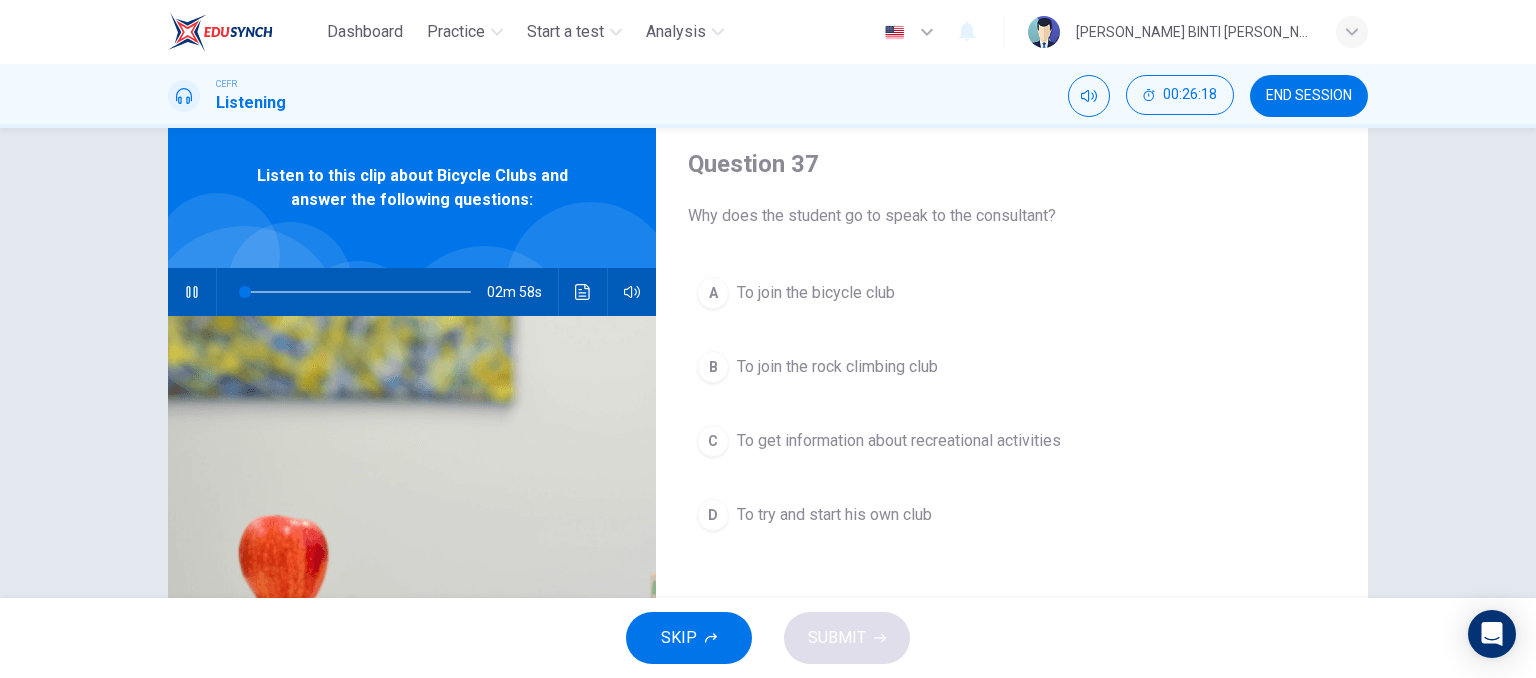 scroll, scrollTop: 35, scrollLeft: 0, axis: vertical 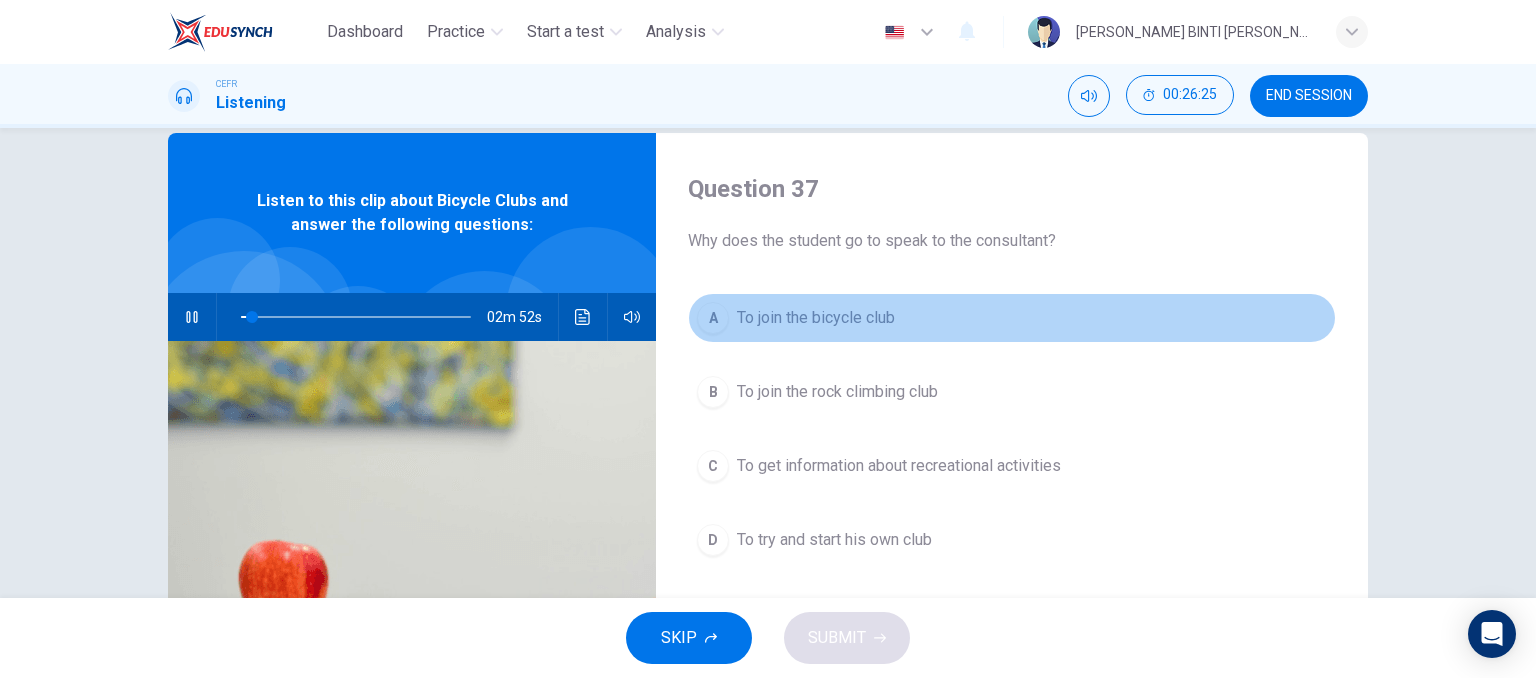click on "A To join the bicycle club" at bounding box center (1012, 318) 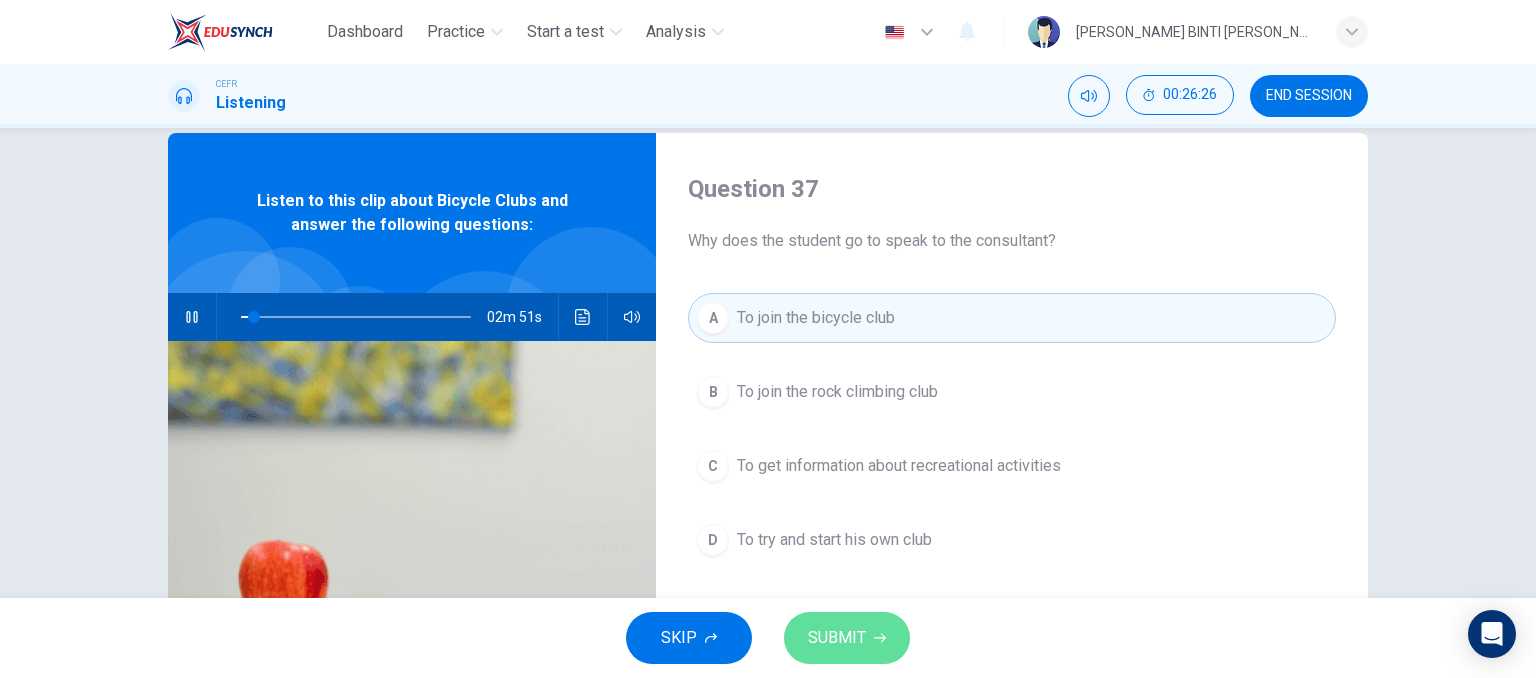 click on "SUBMIT" at bounding box center (847, 638) 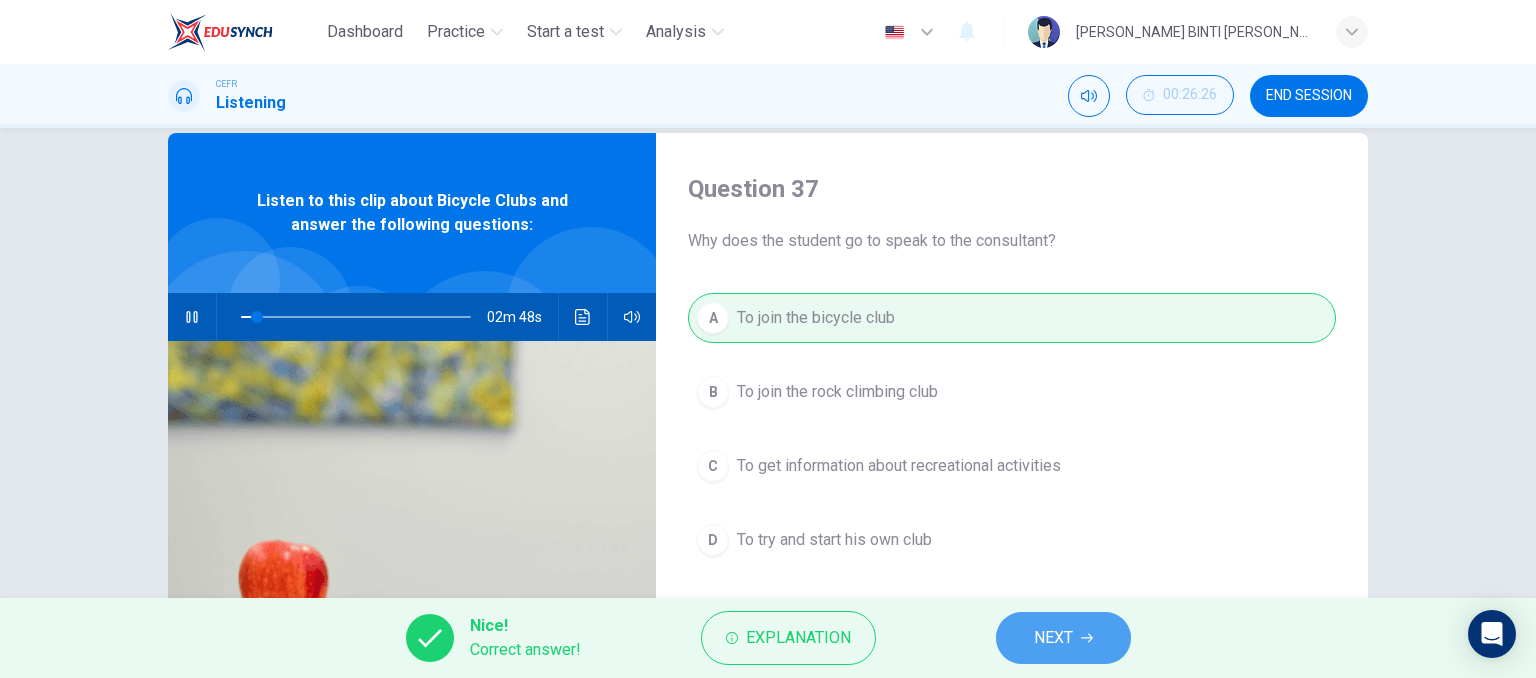 click on "NEXT" at bounding box center (1053, 638) 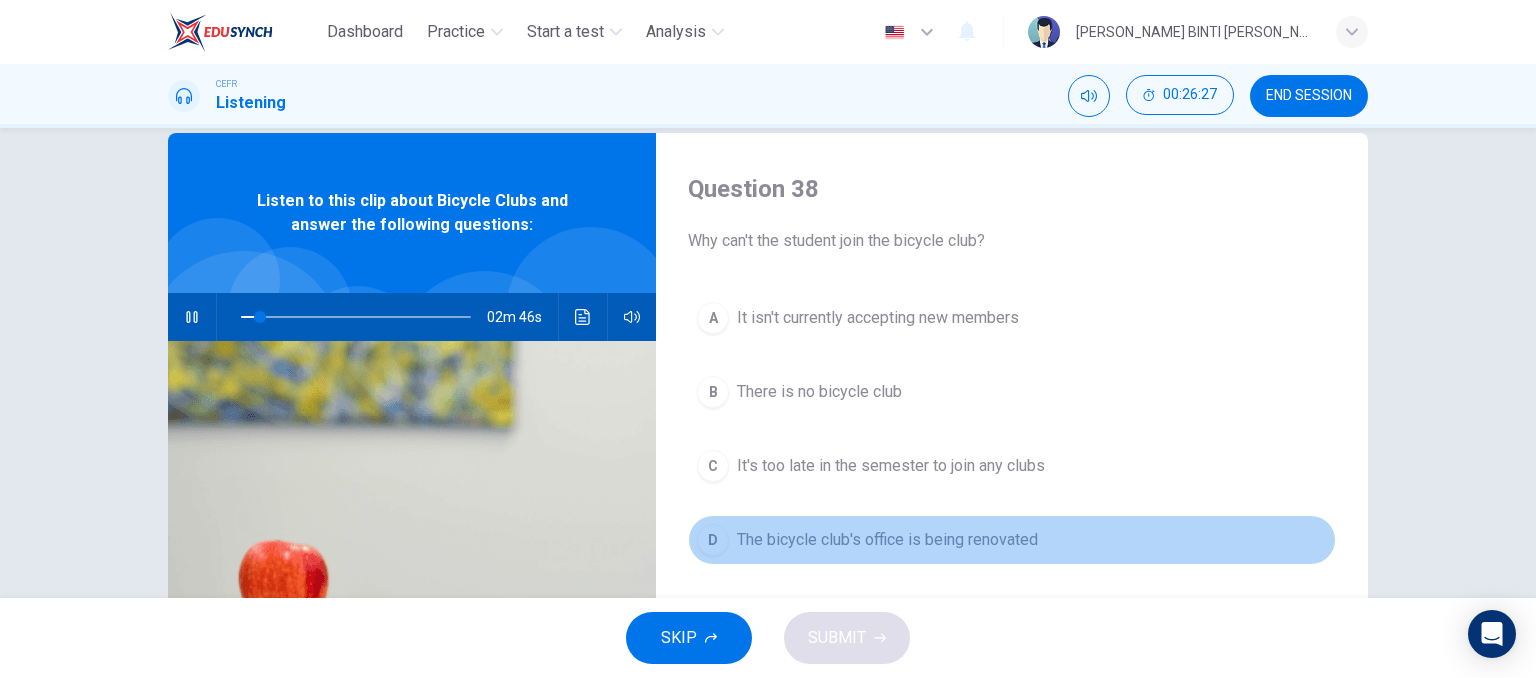 click on "The bicycle club's office is being renovated" at bounding box center (887, 540) 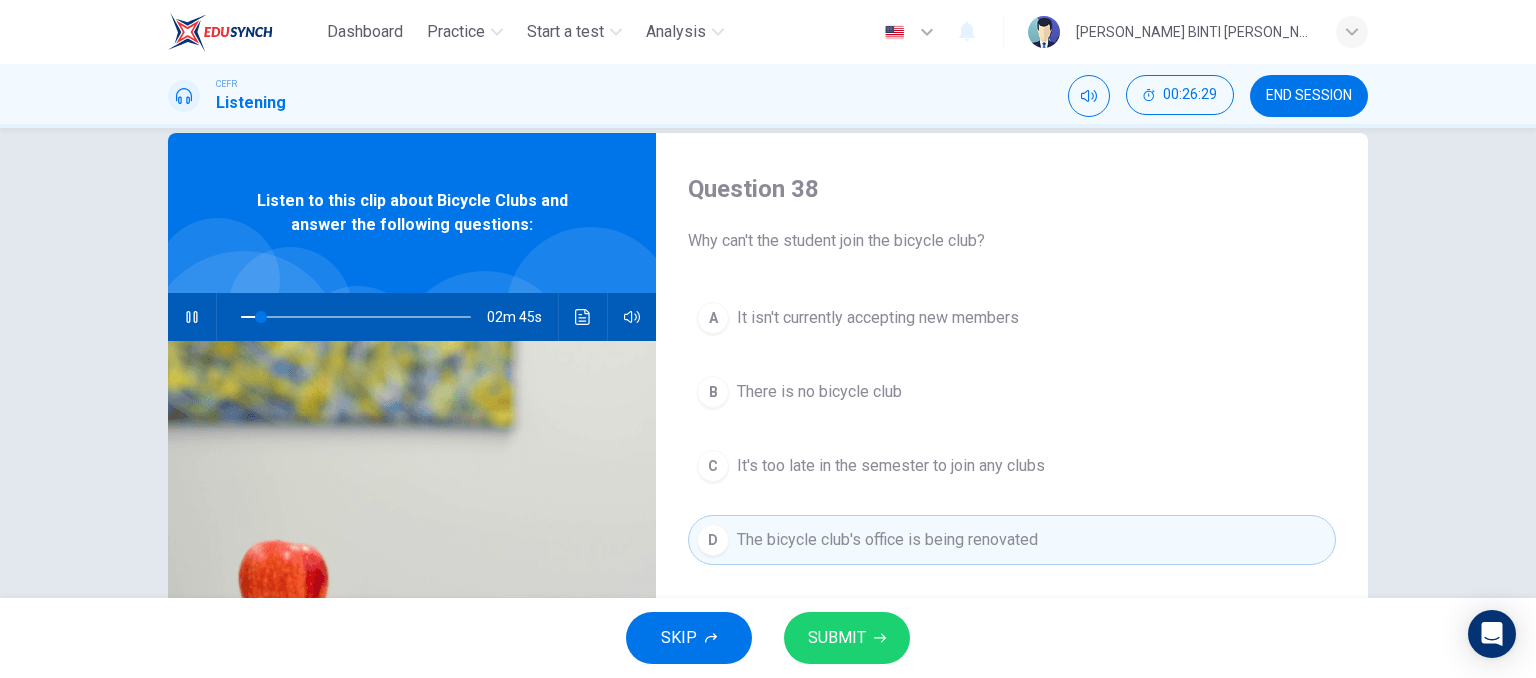 click on "SUBMIT" at bounding box center (847, 638) 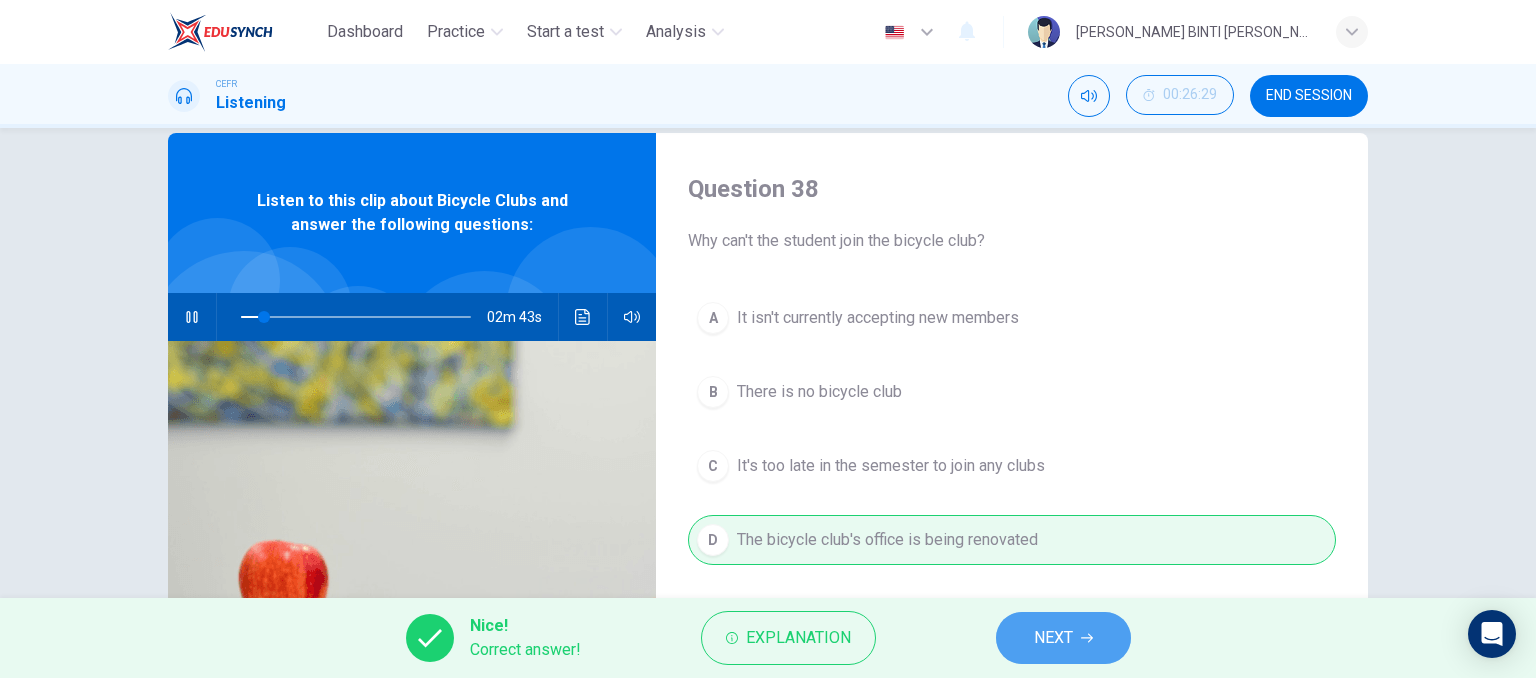 click on "NEXT" at bounding box center [1063, 638] 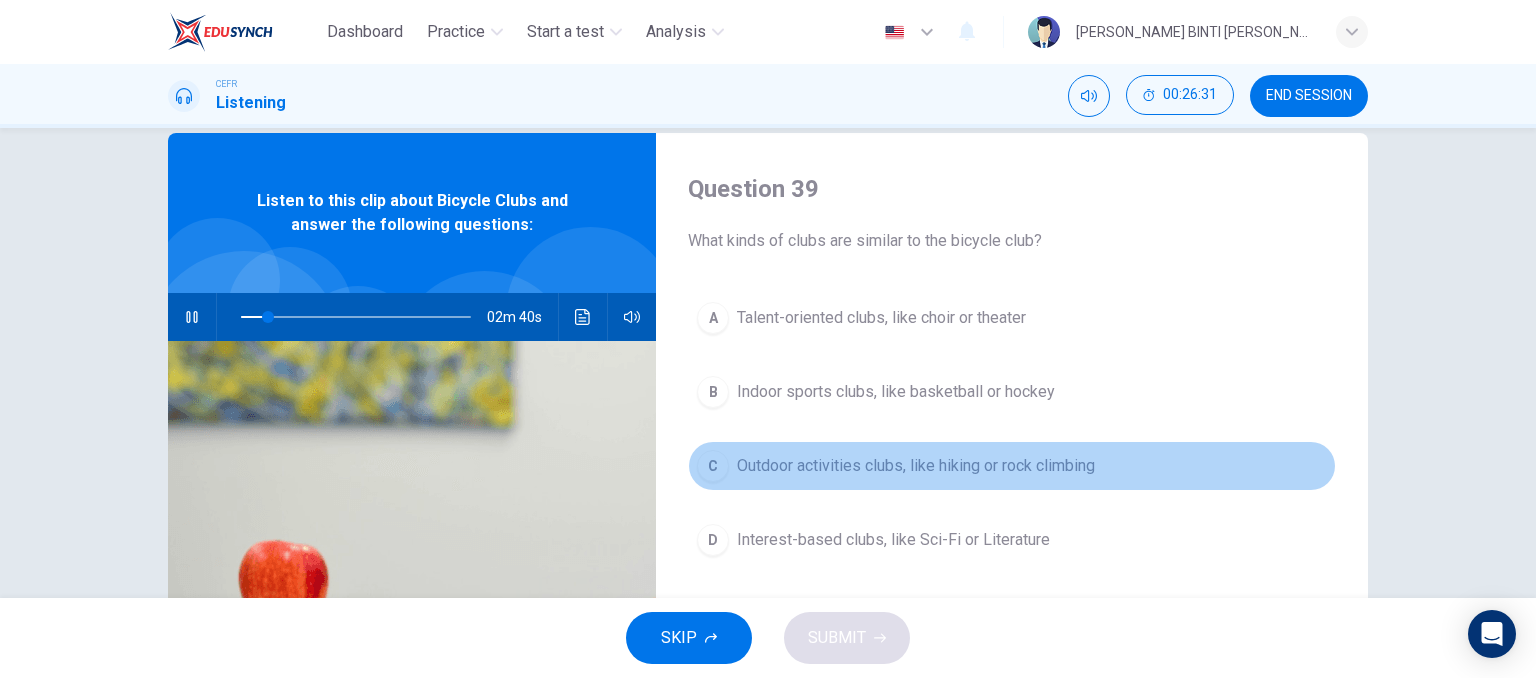 click on "Outdoor activities clubs, like hiking or rock climbing" at bounding box center [916, 466] 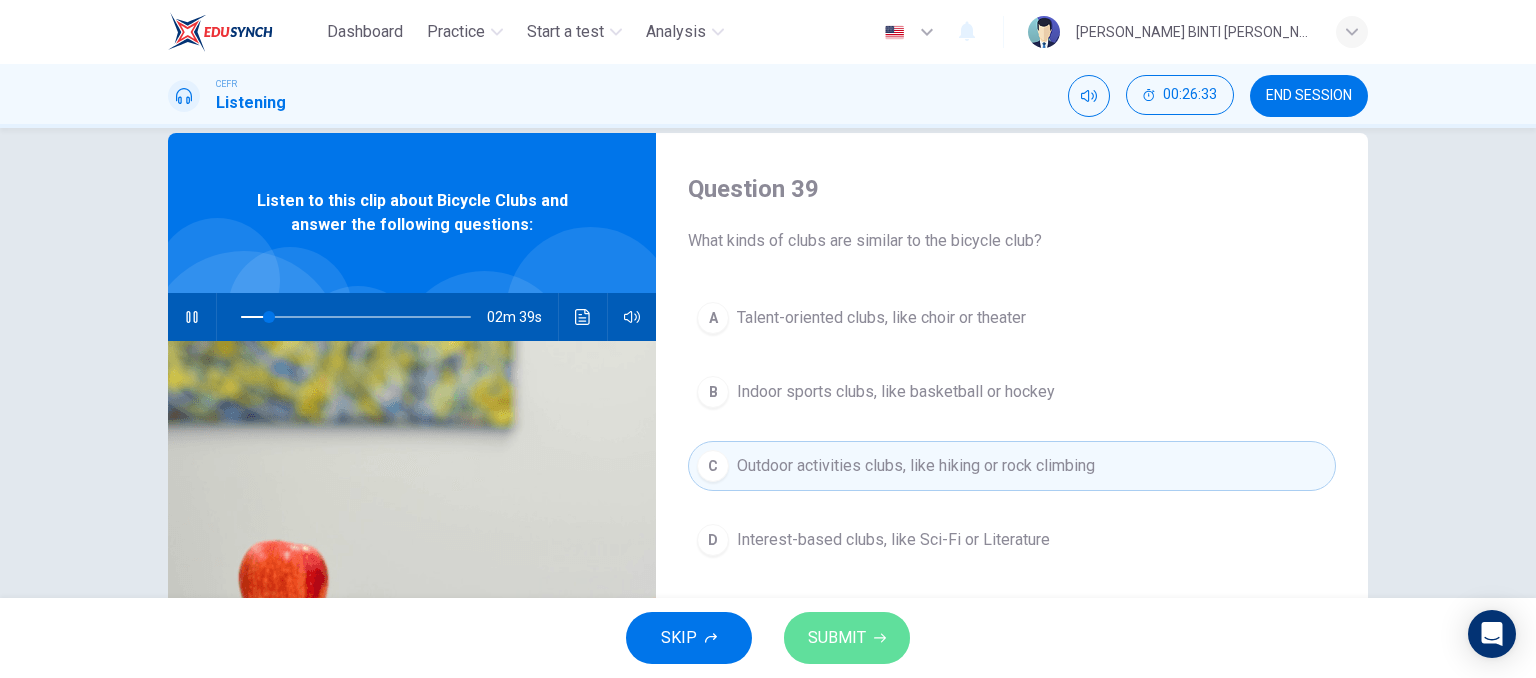 click on "SUBMIT" at bounding box center [837, 638] 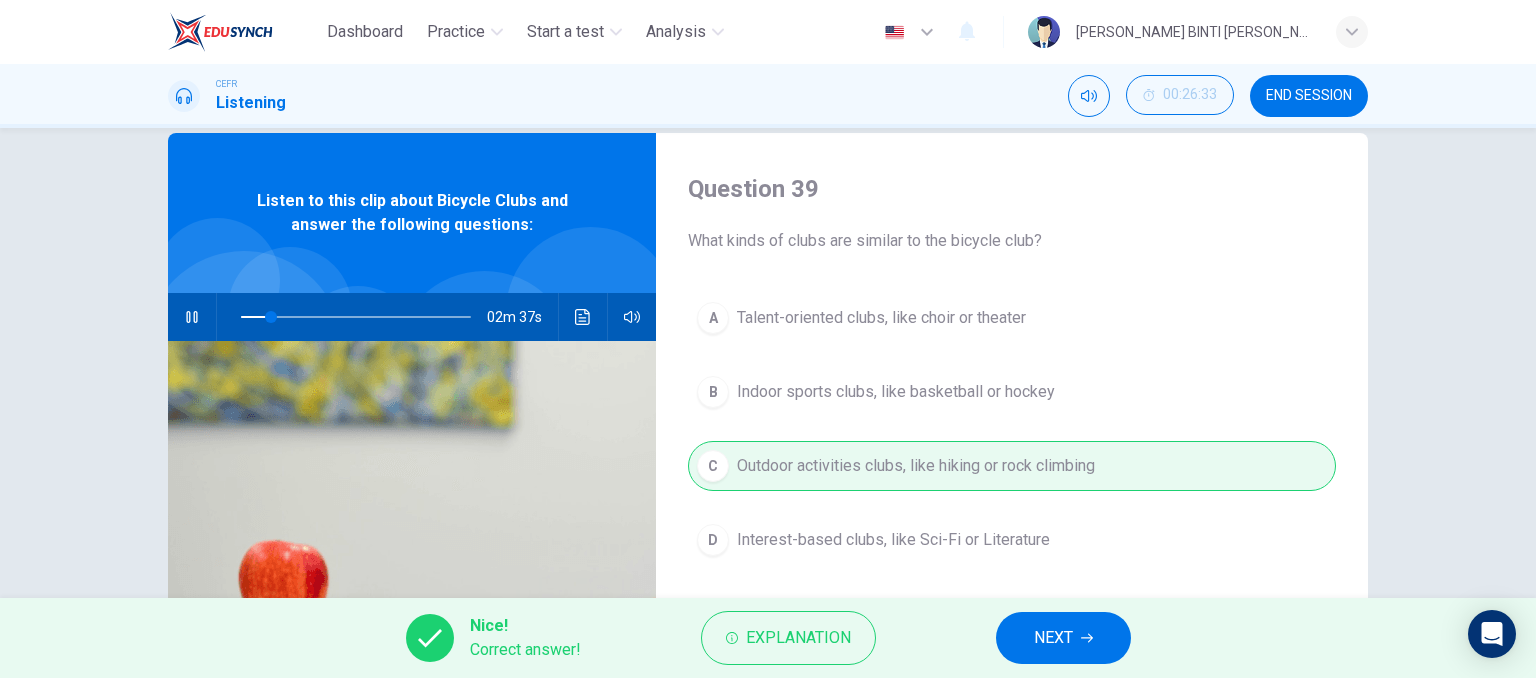 click on "NEXT" at bounding box center (1053, 638) 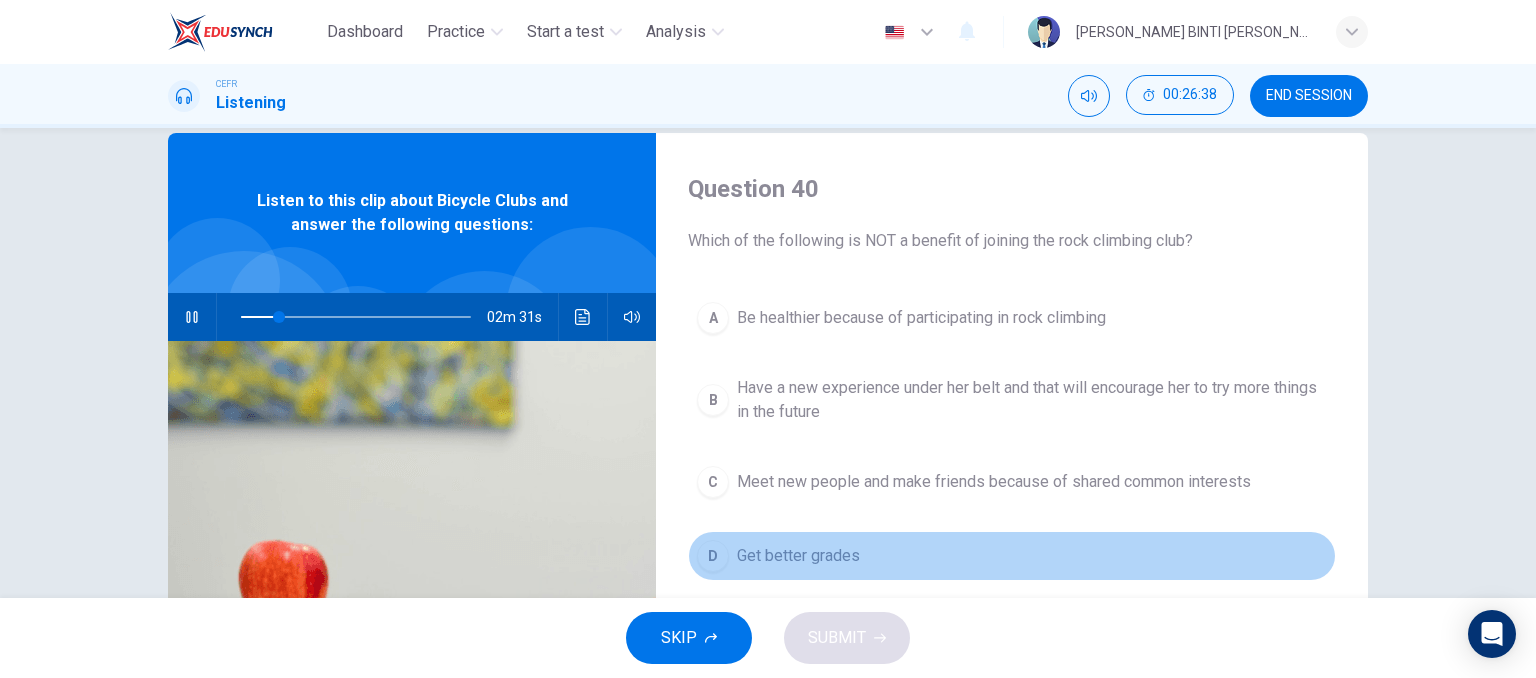 click on "Get better grades" at bounding box center [798, 556] 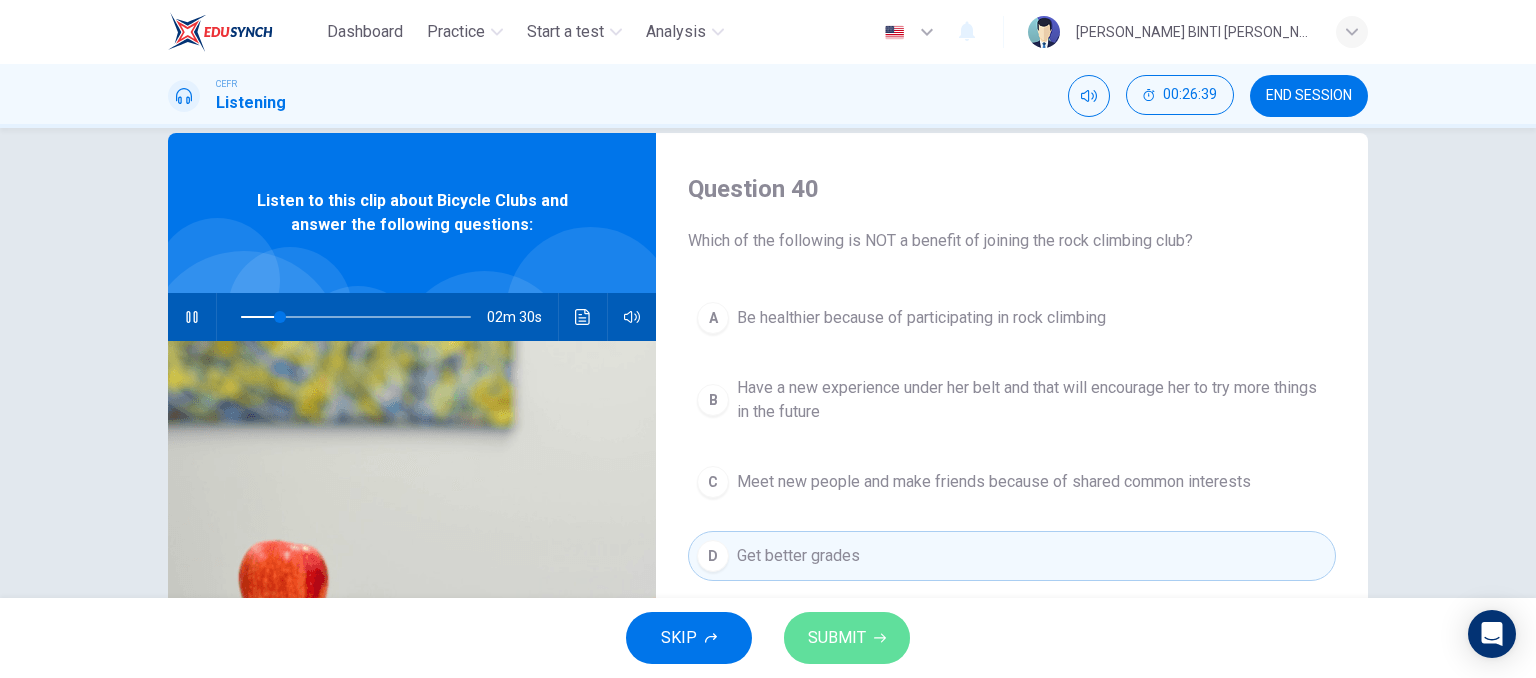 click on "SUBMIT" at bounding box center [847, 638] 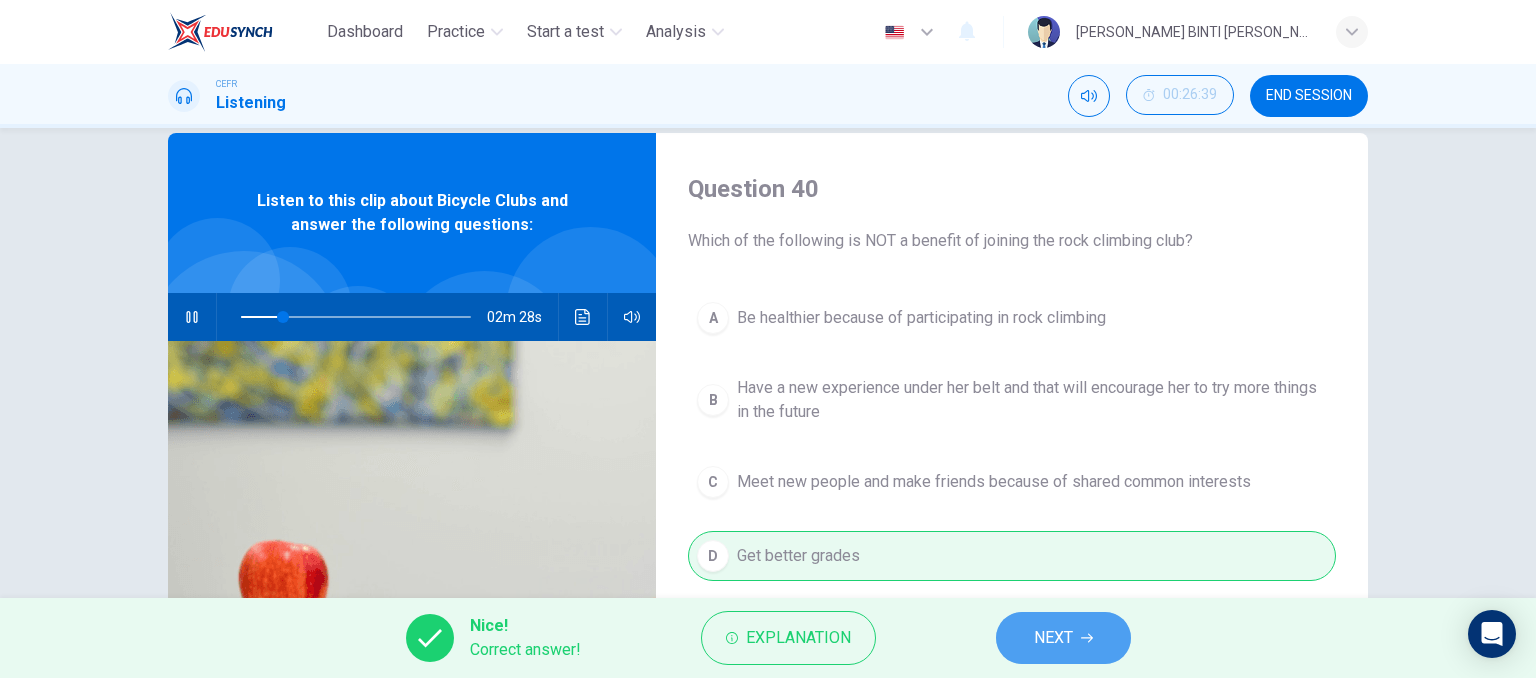 click 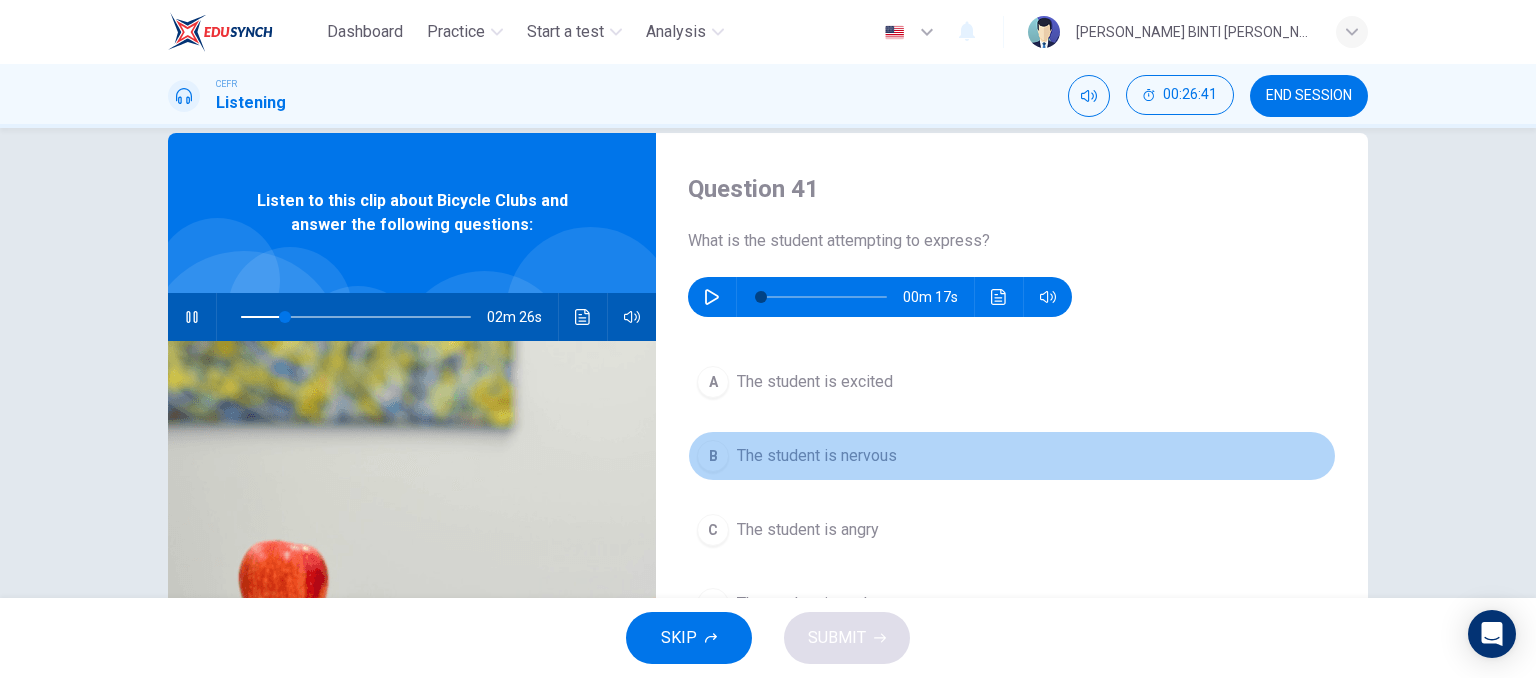click on "The student is nervous" at bounding box center [817, 456] 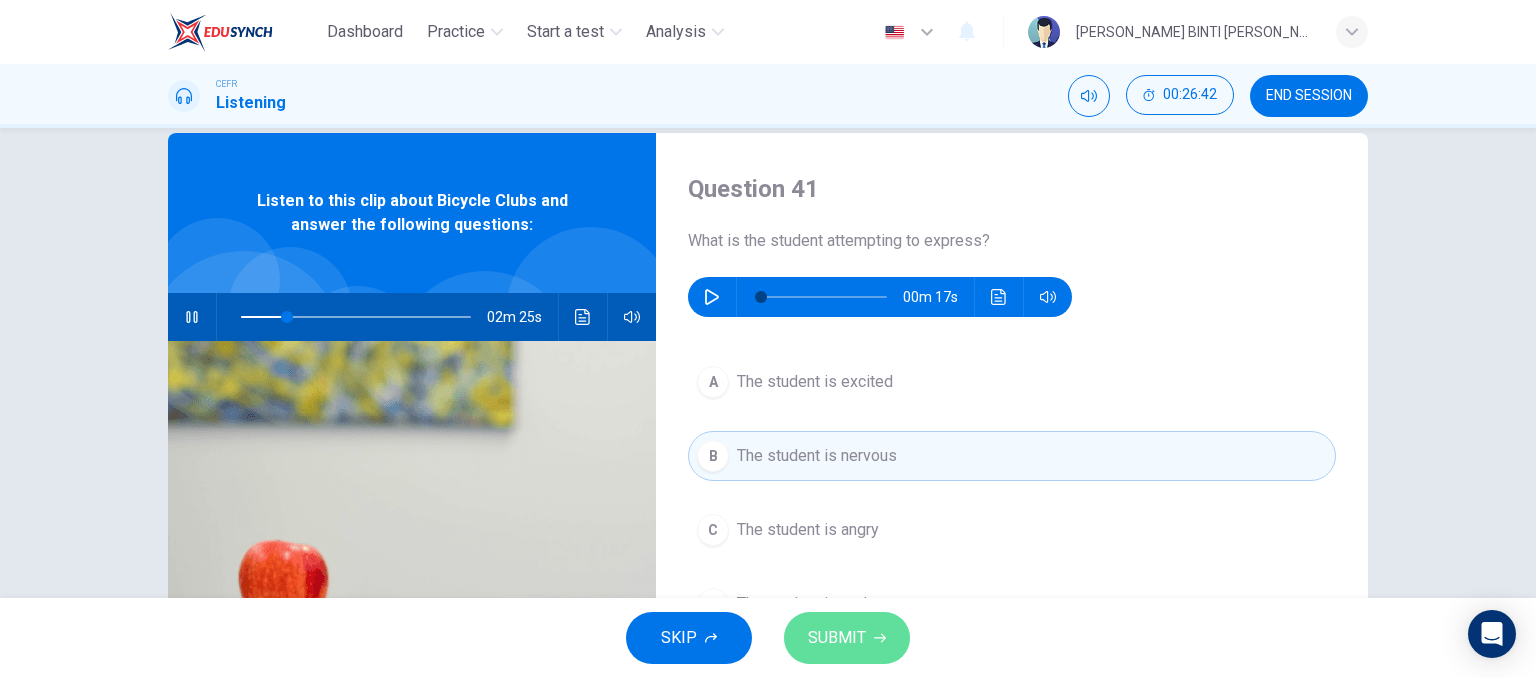 click on "SUBMIT" at bounding box center (847, 638) 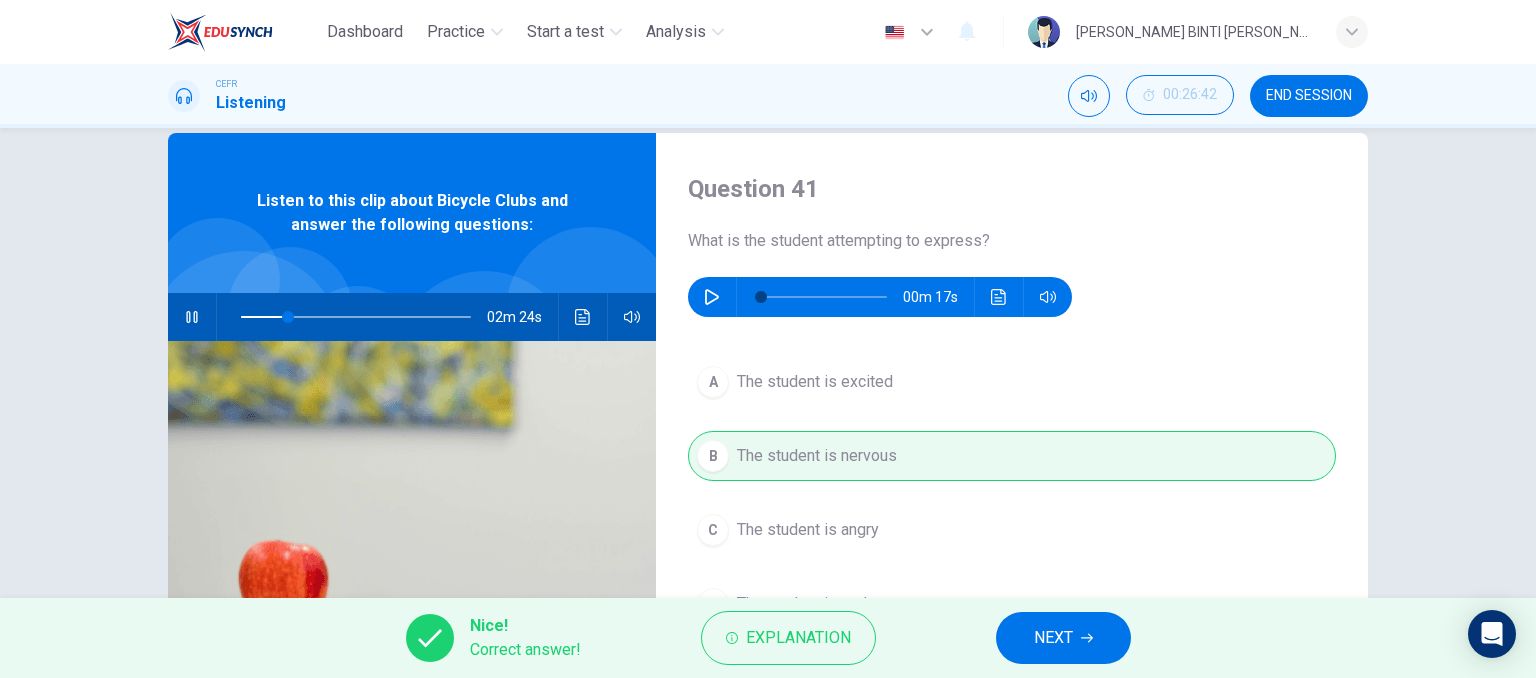 type on "21" 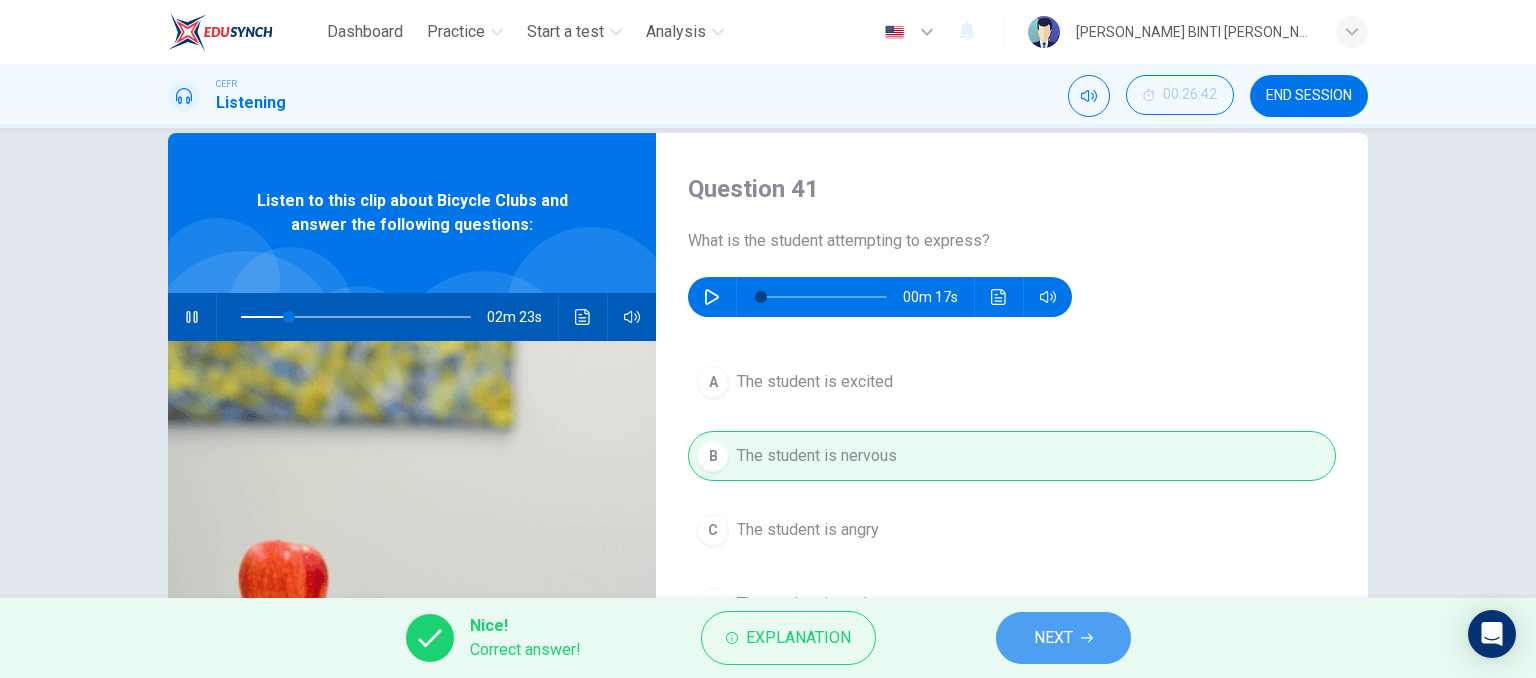 click on "NEXT" at bounding box center (1053, 638) 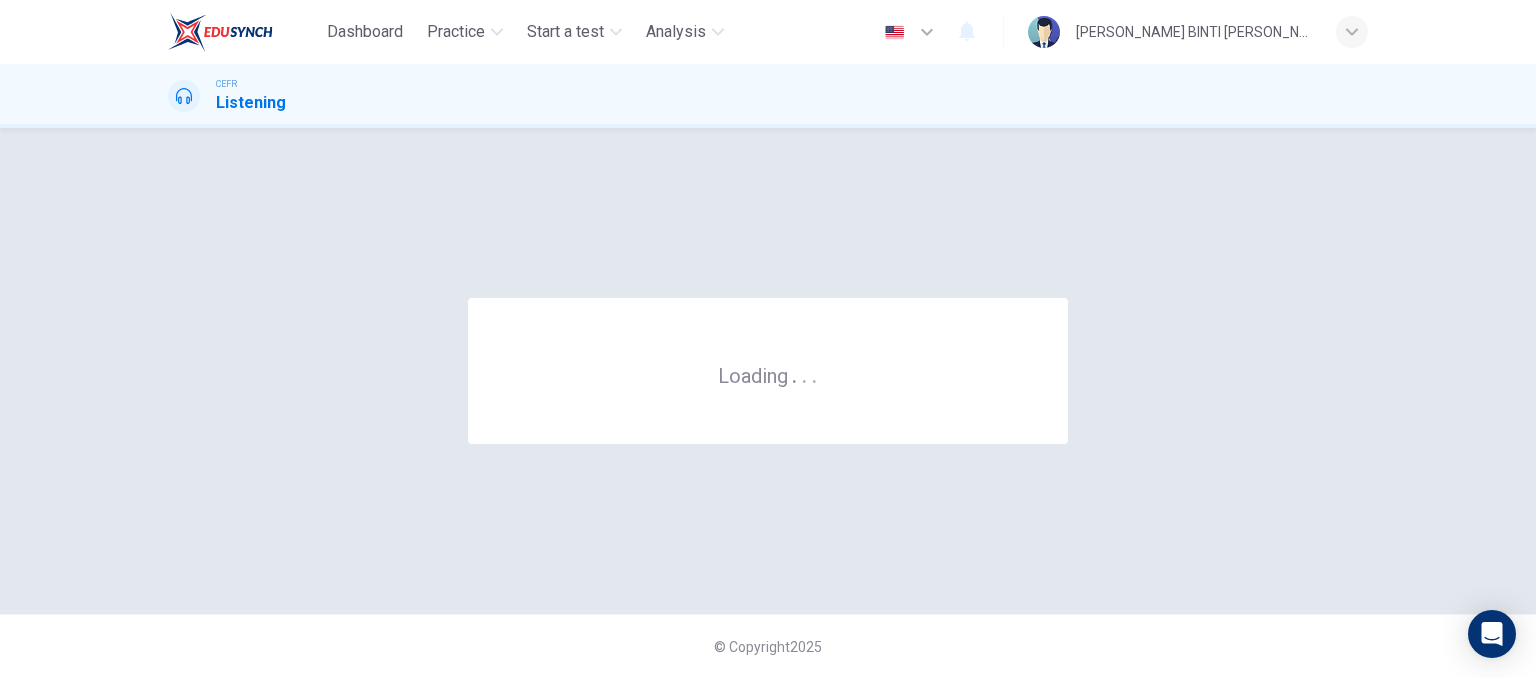 scroll, scrollTop: 0, scrollLeft: 0, axis: both 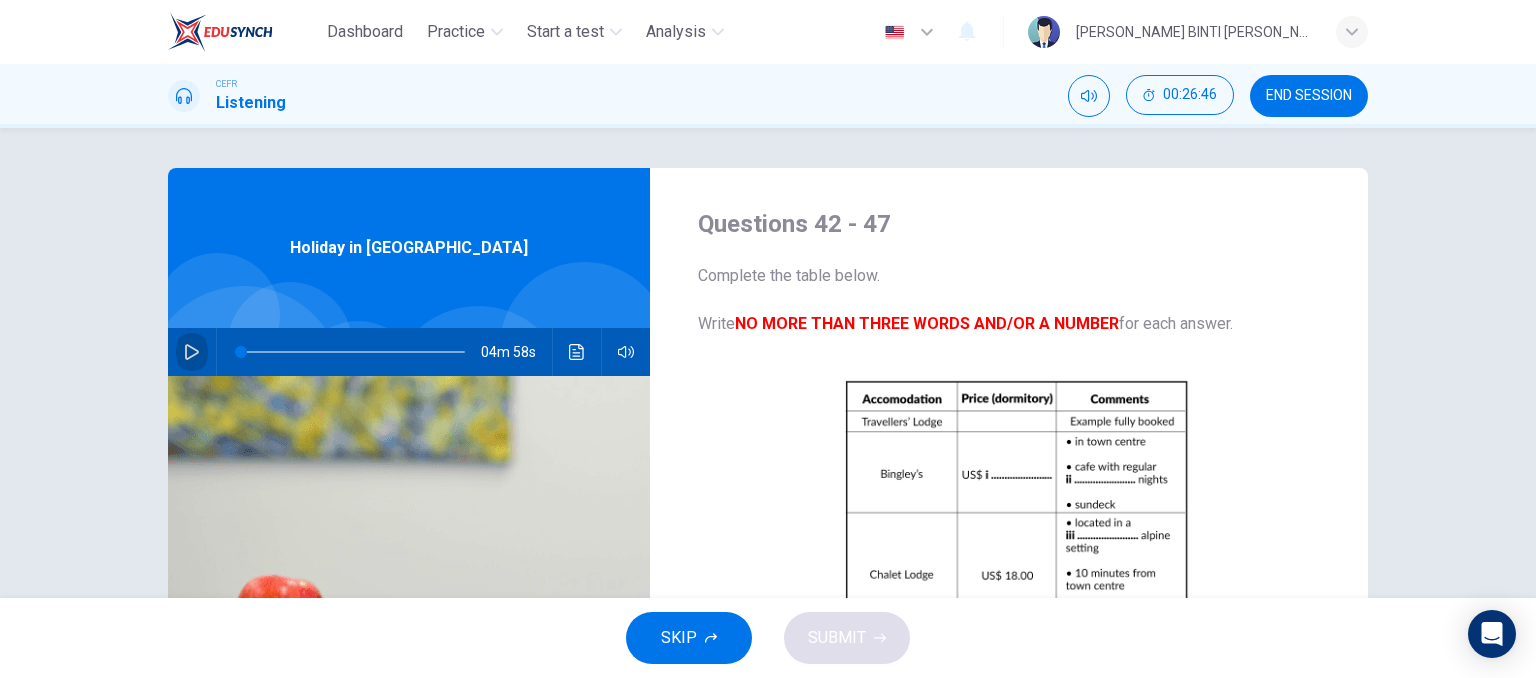 click at bounding box center [192, 352] 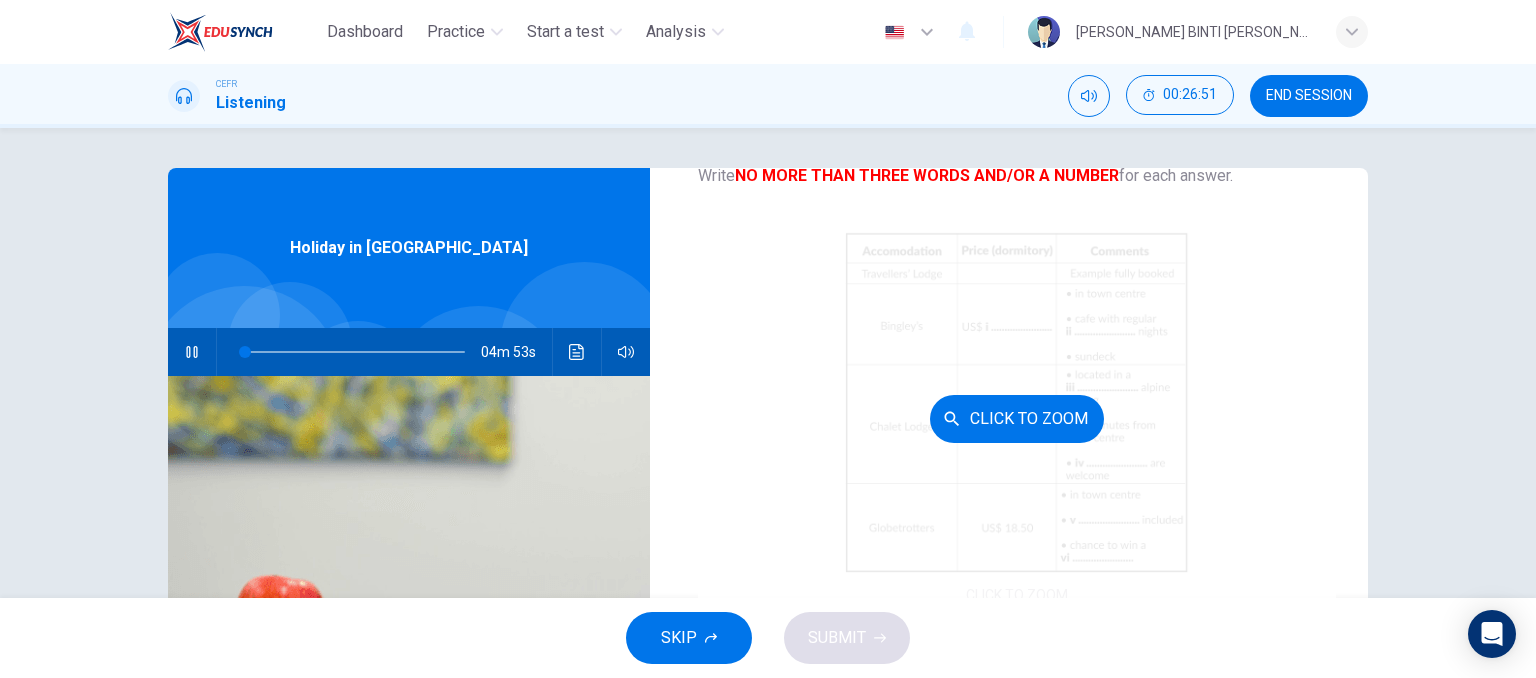 scroll, scrollTop: 148, scrollLeft: 0, axis: vertical 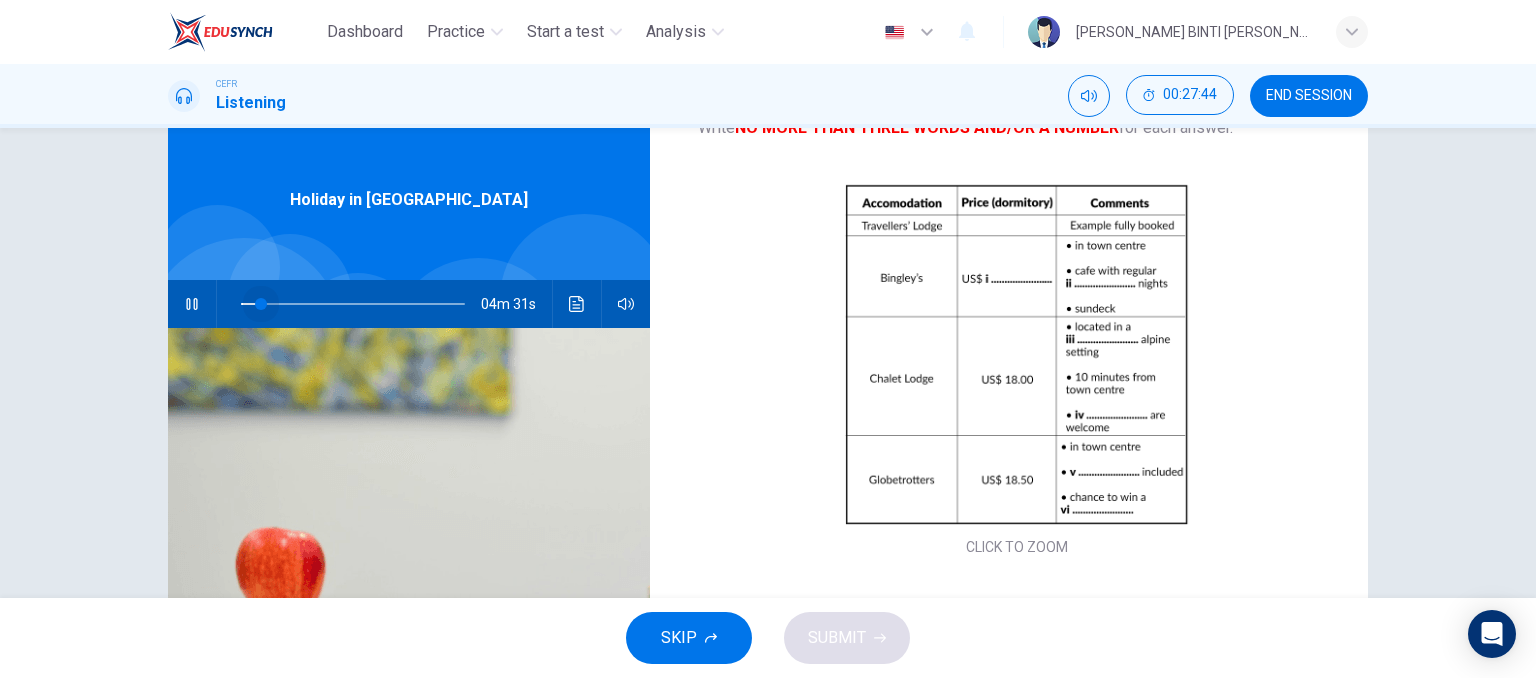 click at bounding box center [353, 304] 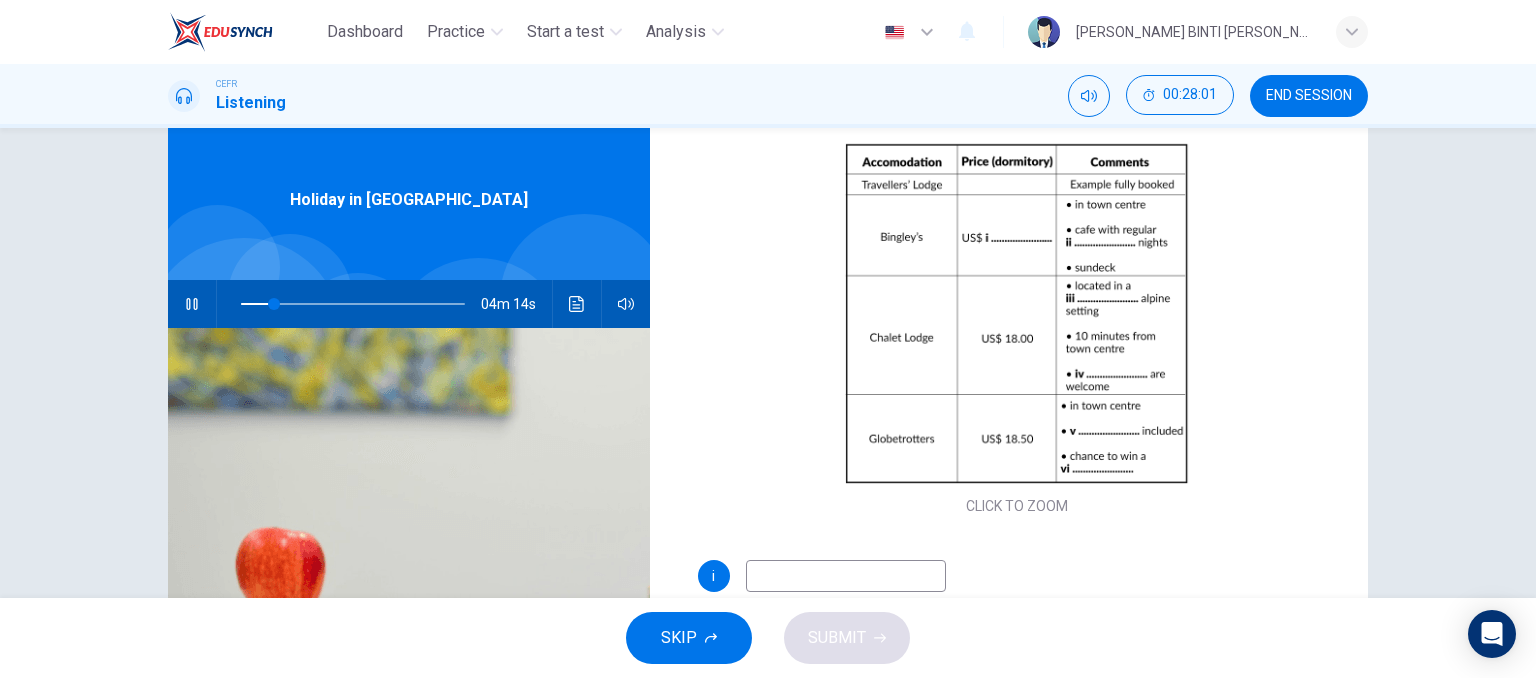 scroll, scrollTop: 196, scrollLeft: 0, axis: vertical 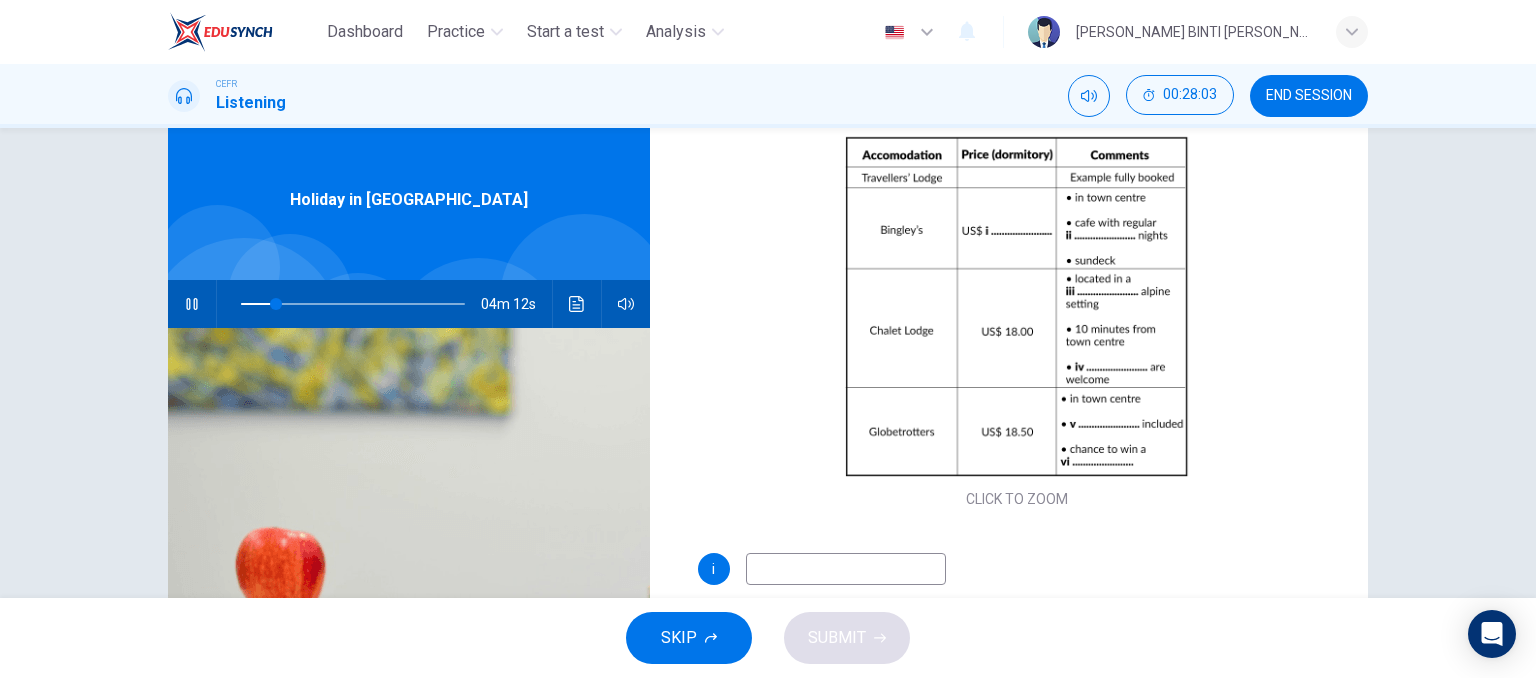 click at bounding box center [846, 569] 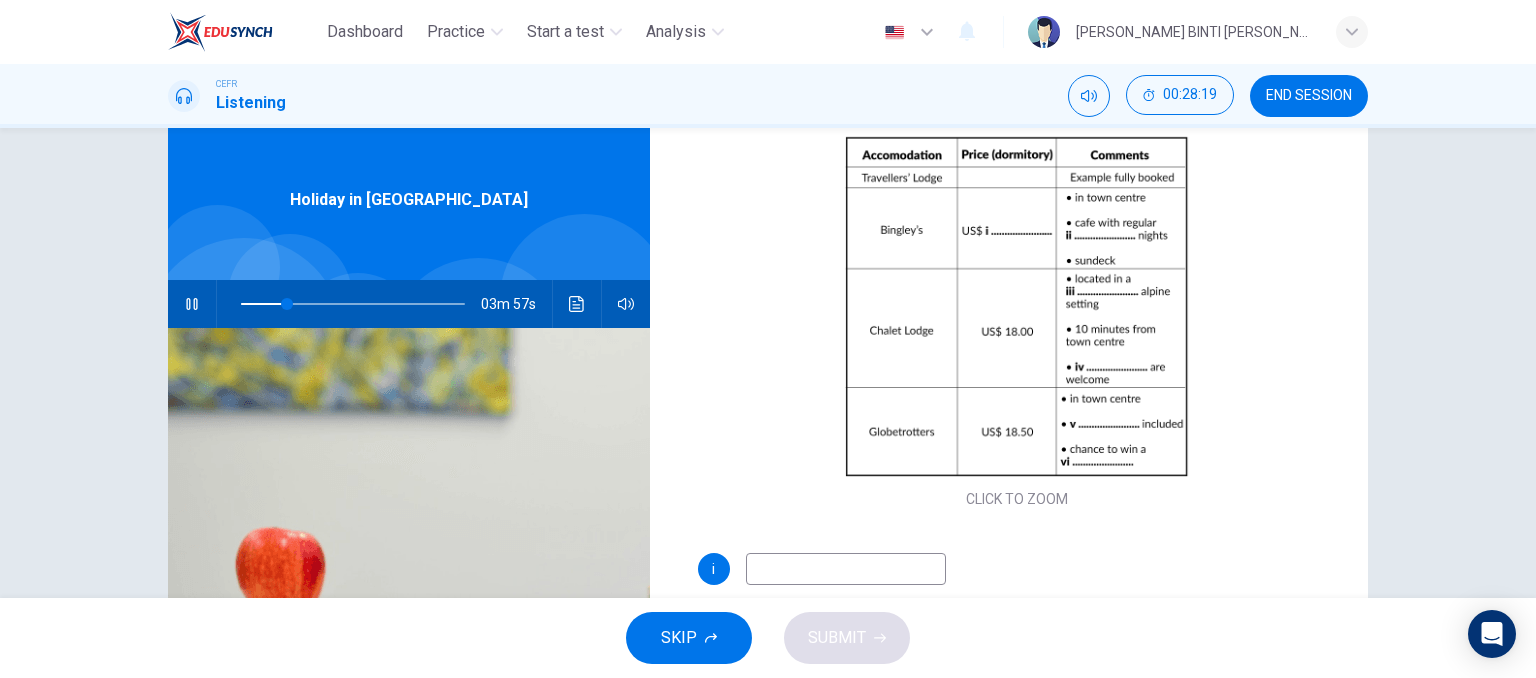 type on "21" 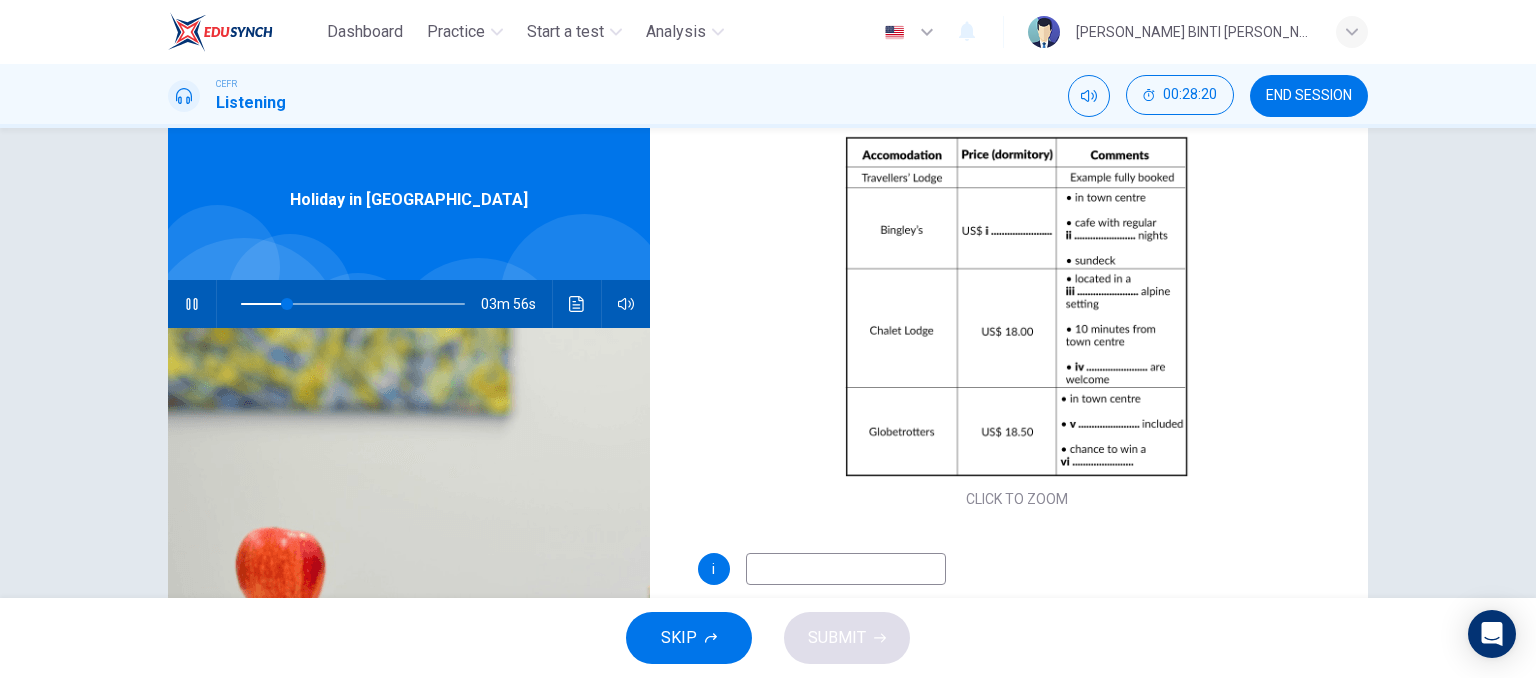 type on "1" 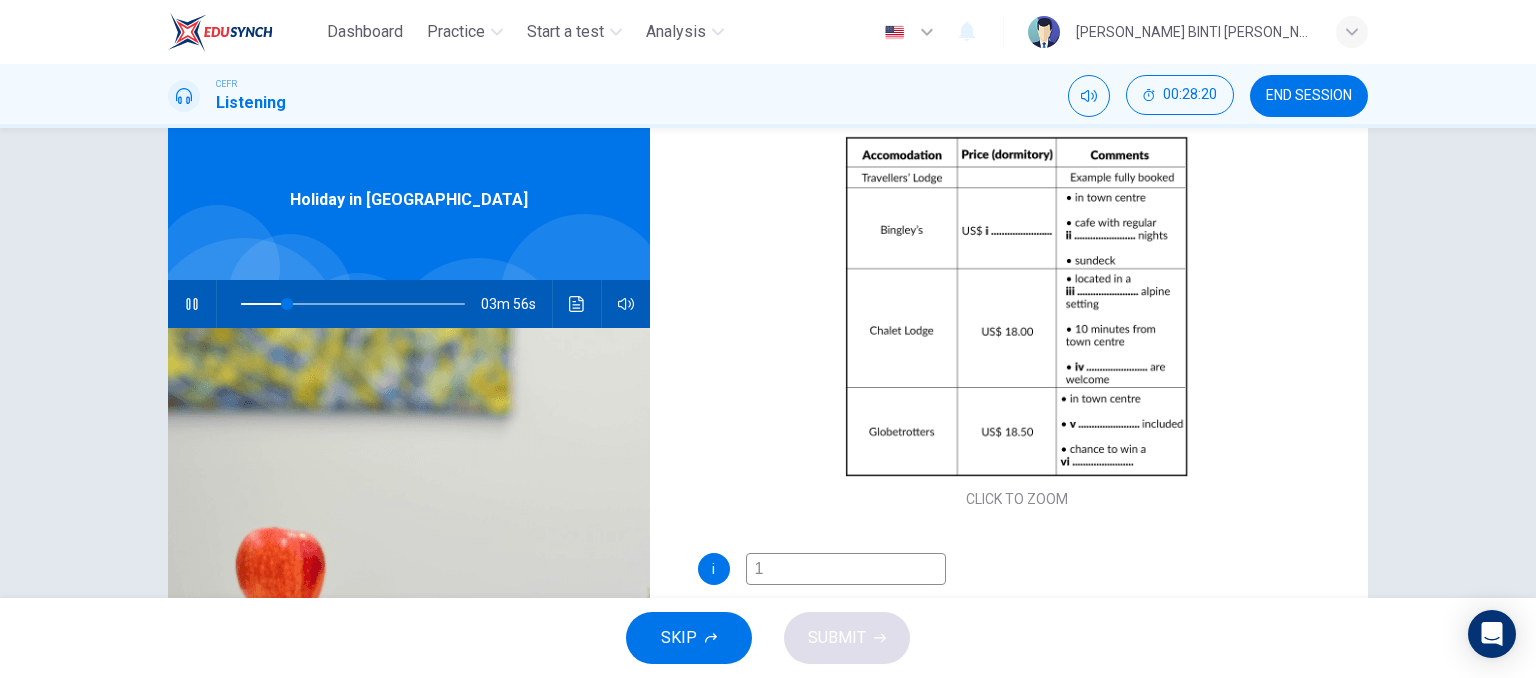 type on "21" 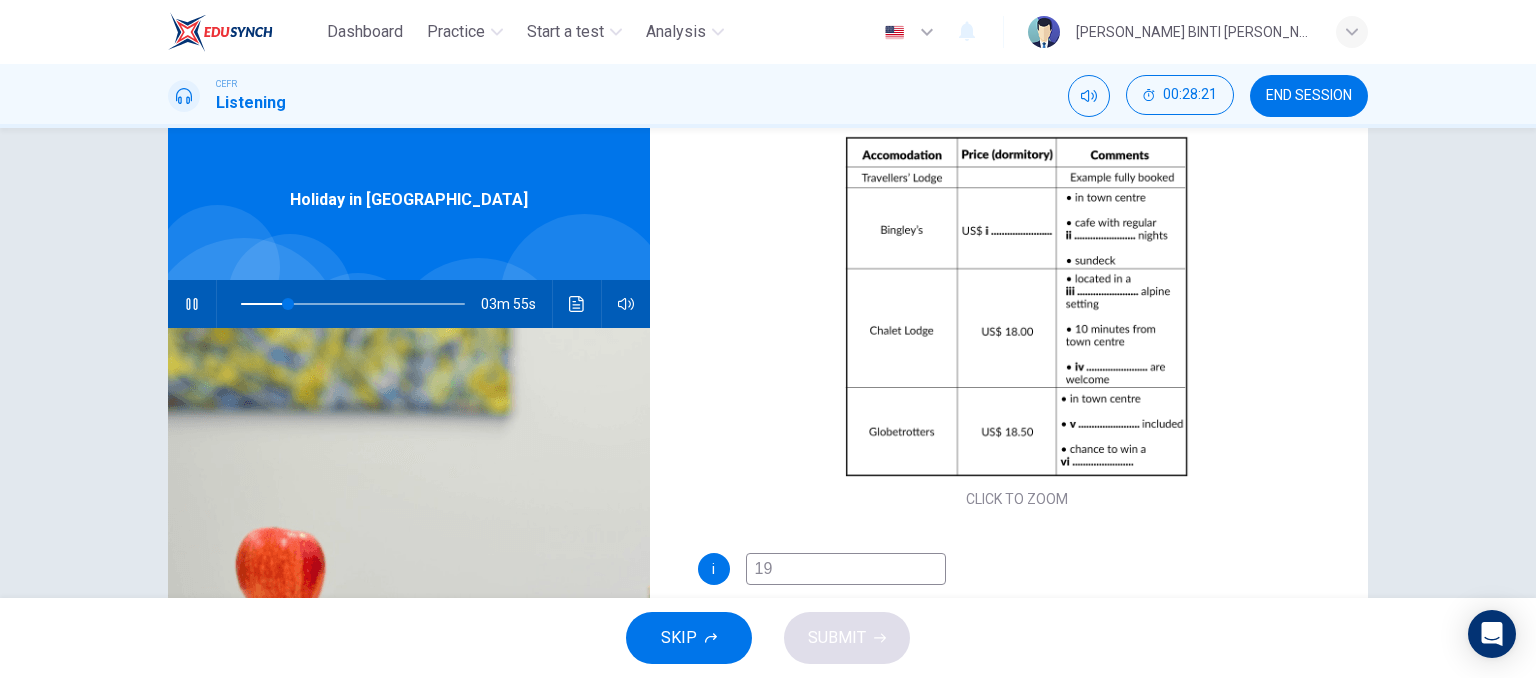 type on "19." 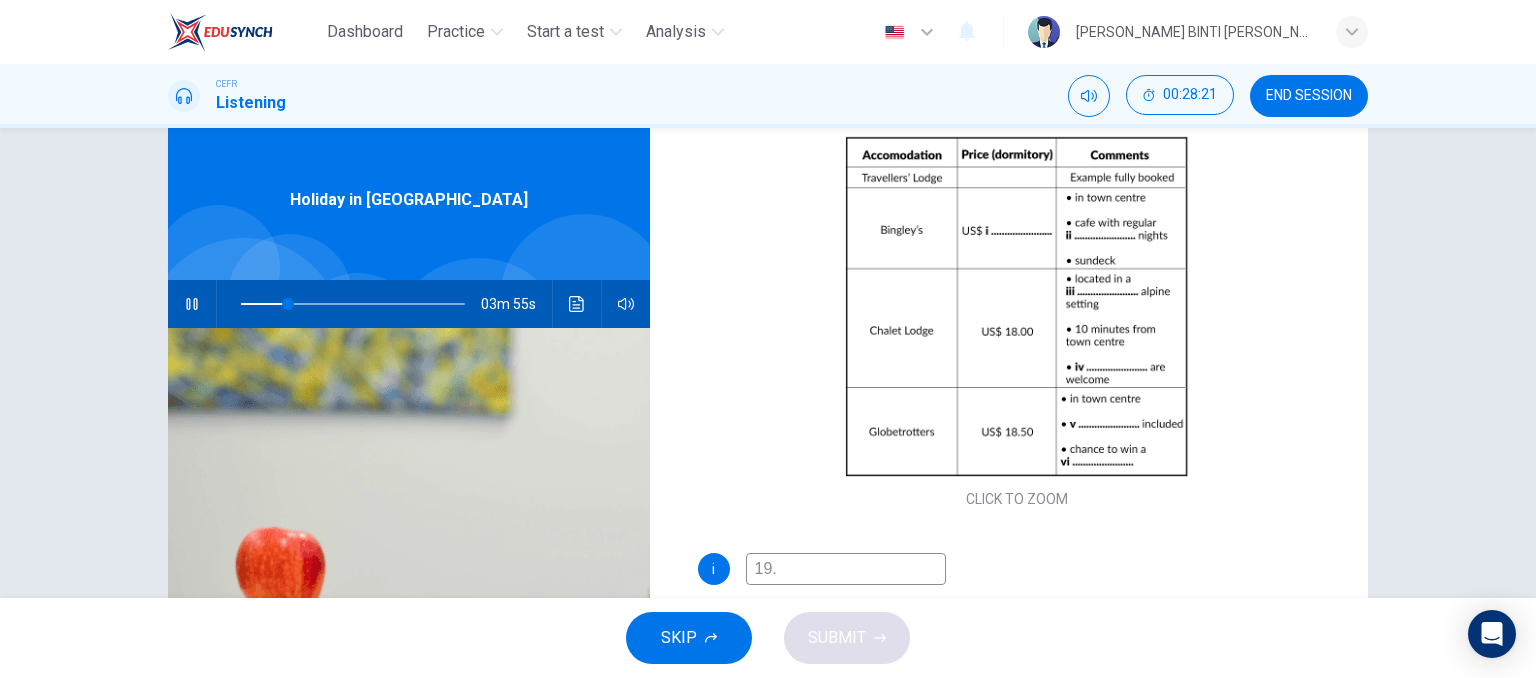 type on "21" 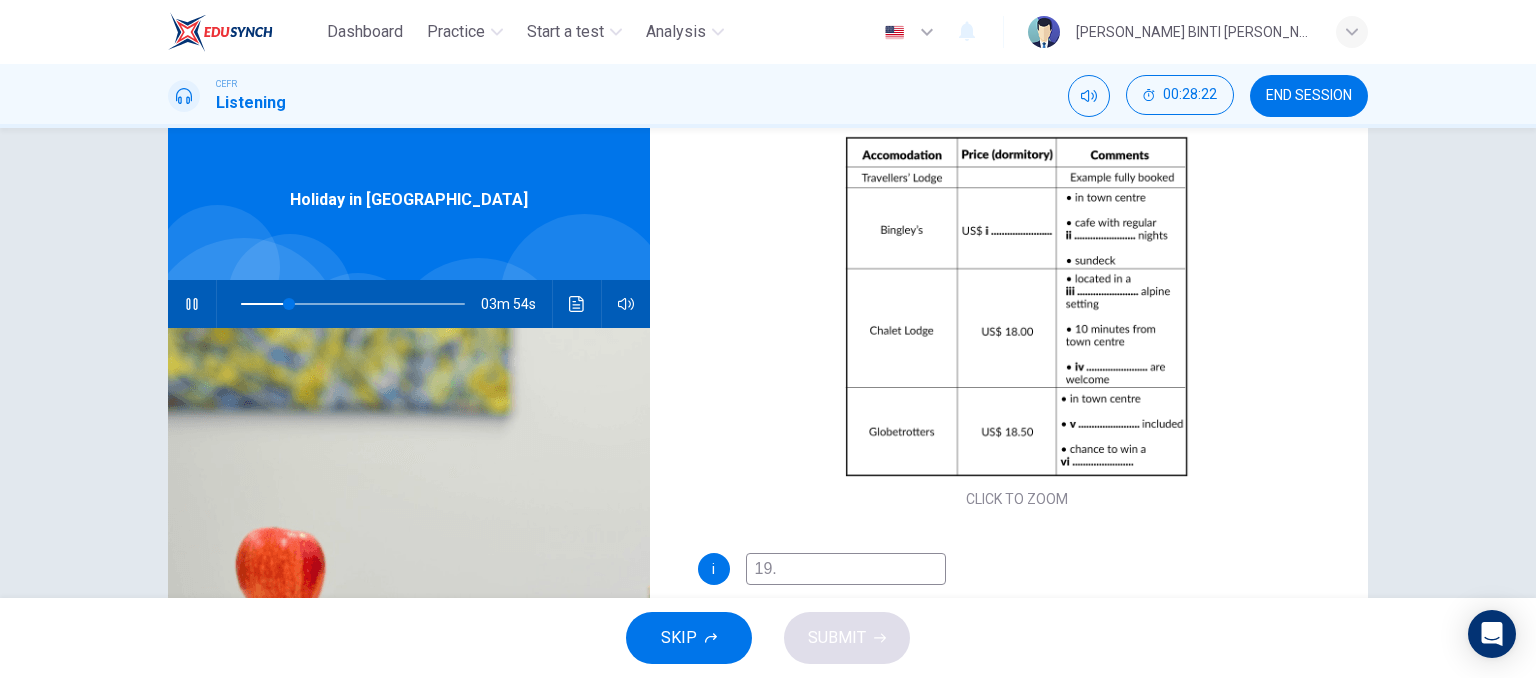 type on "19.7" 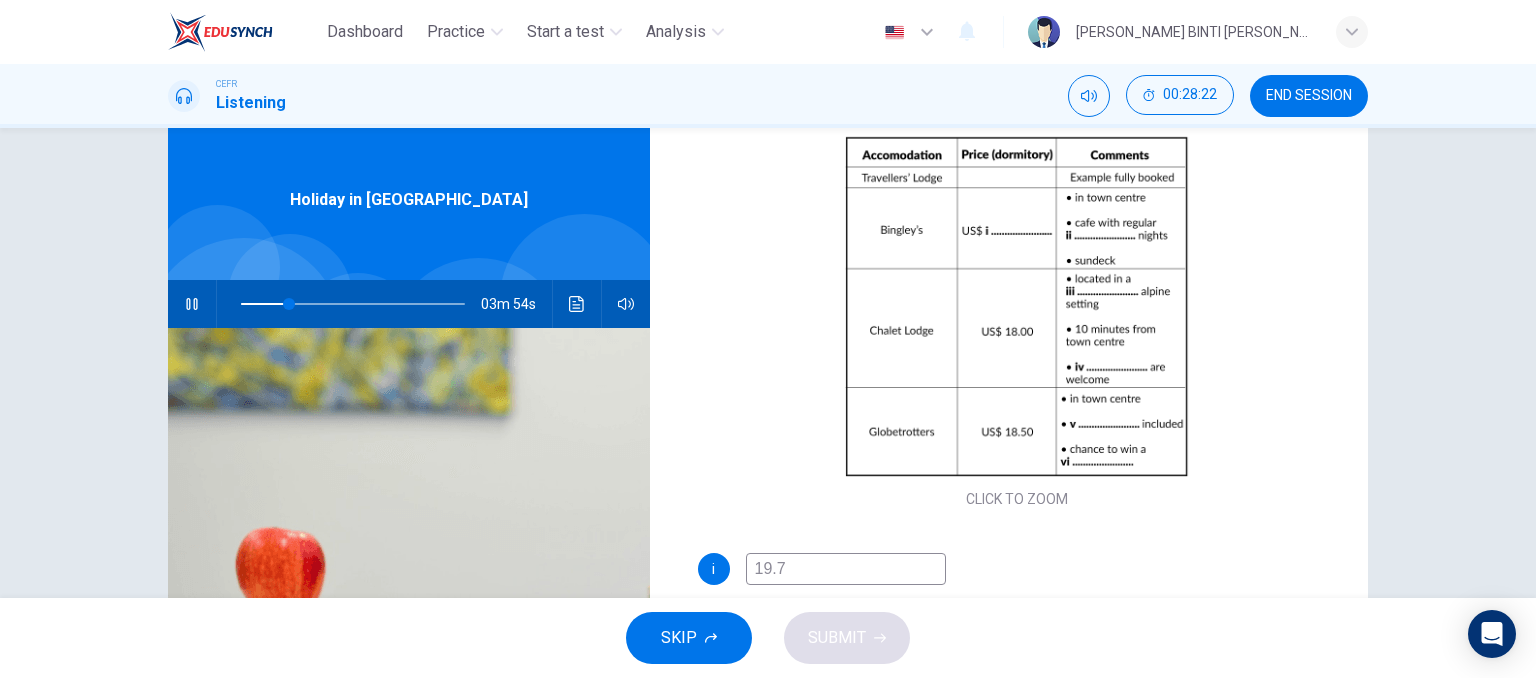 type on "22" 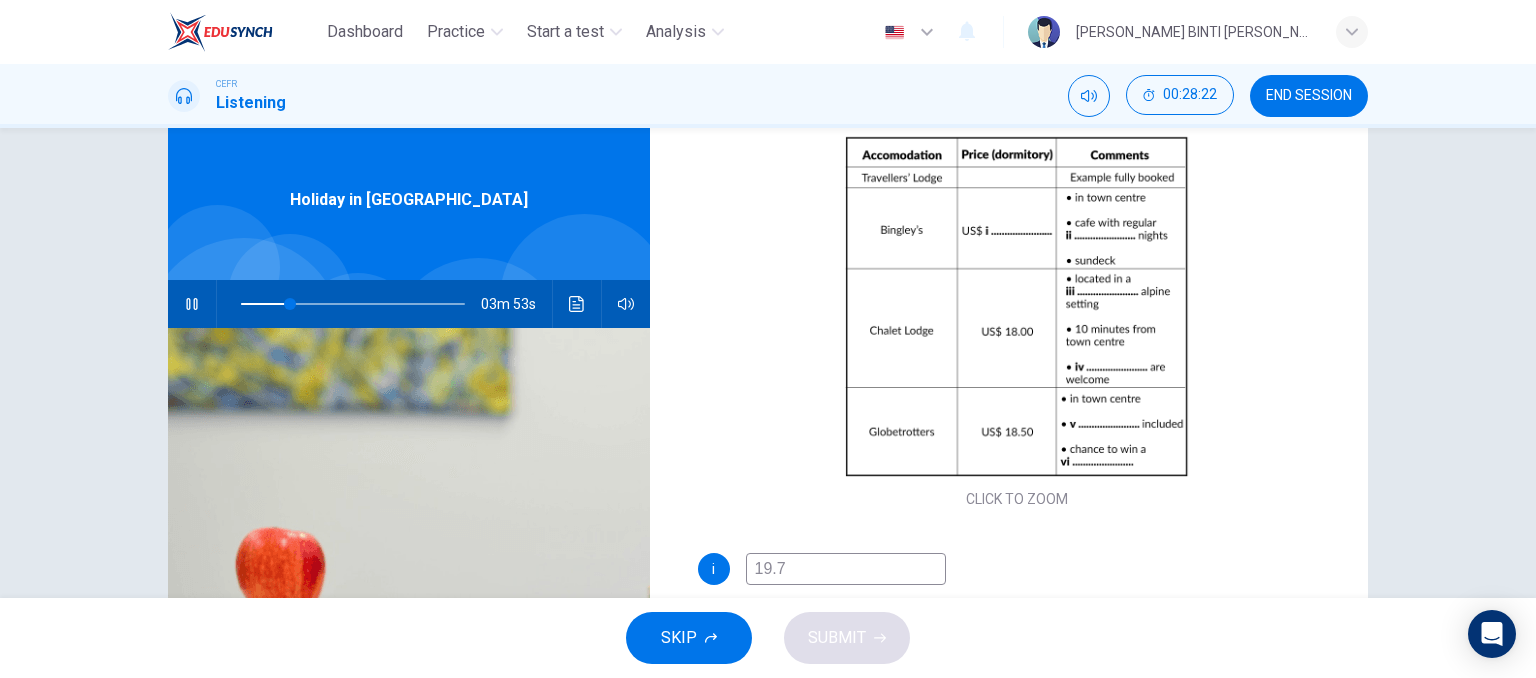 type on "19.75" 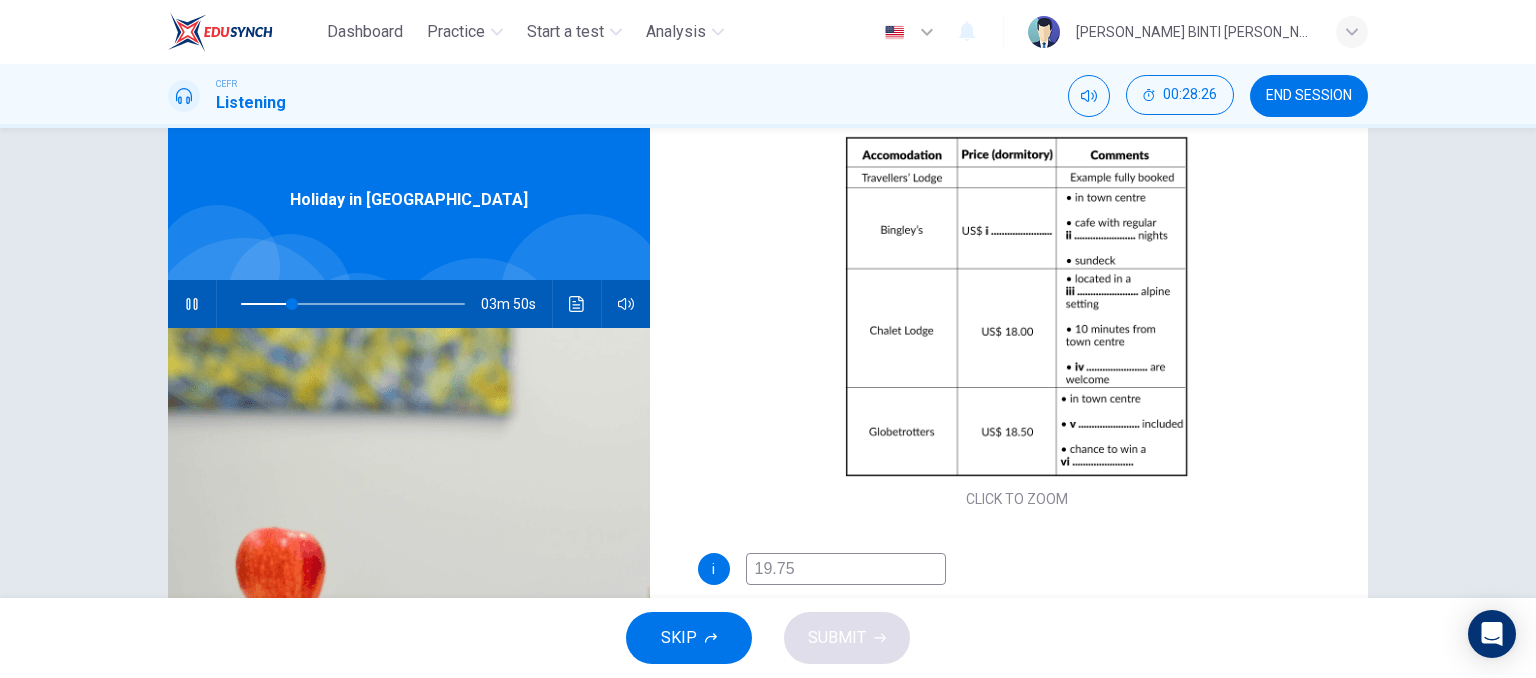 type on "23" 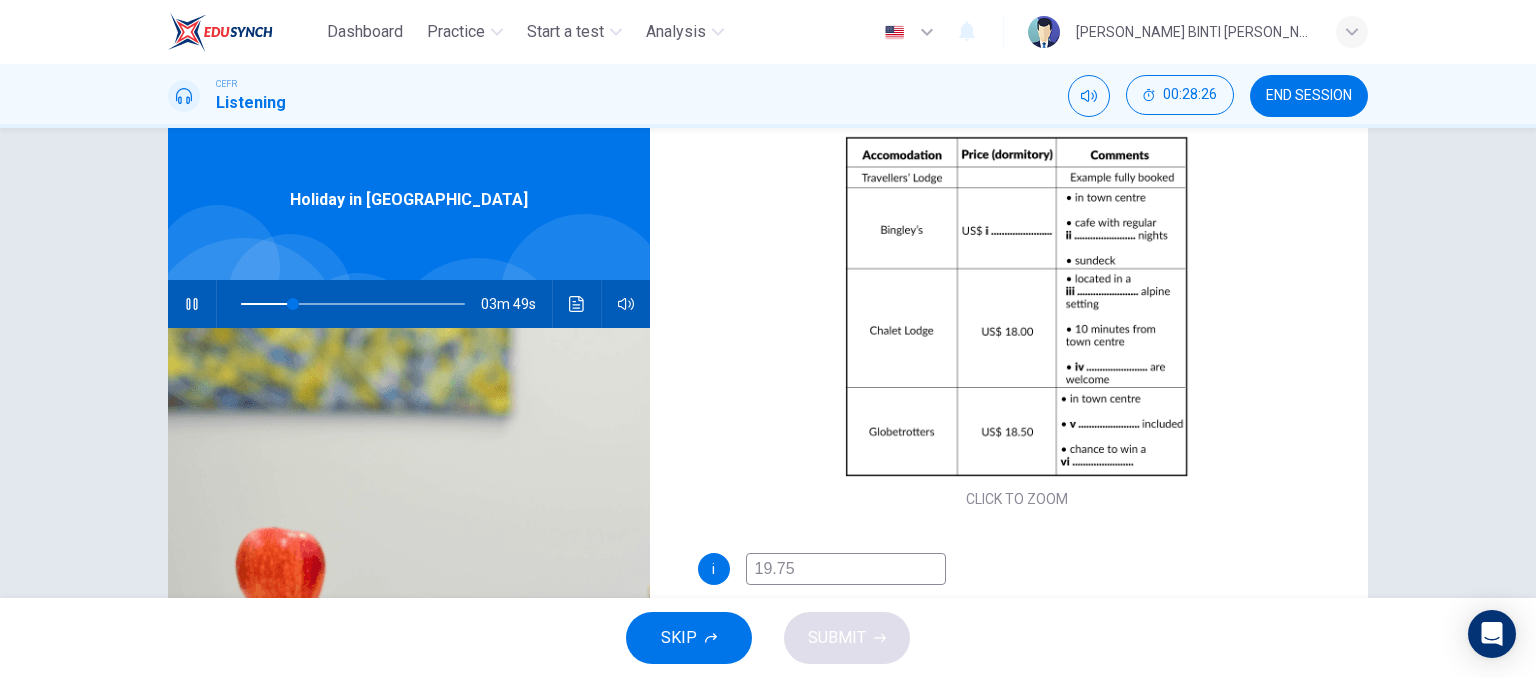 type on "19.75" 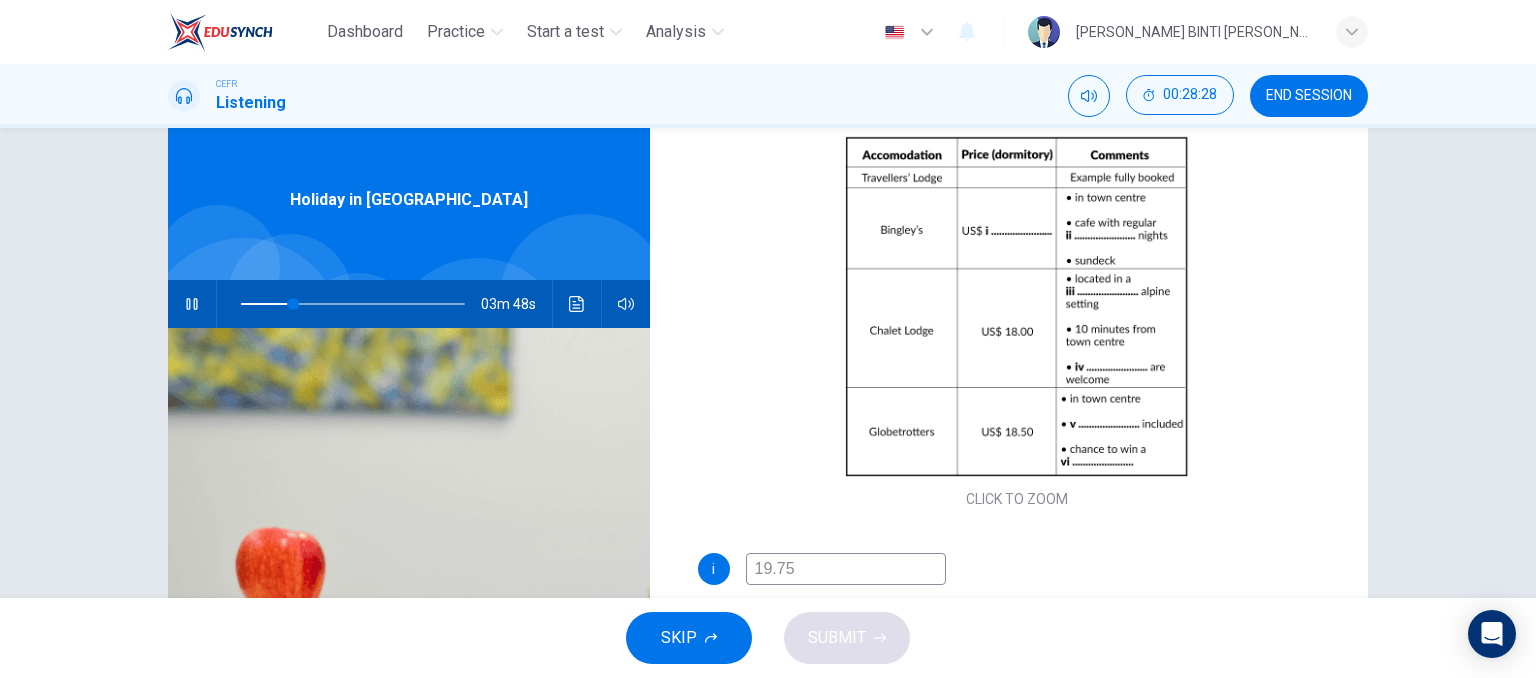 click on "i 19.75" at bounding box center (1017, 569) 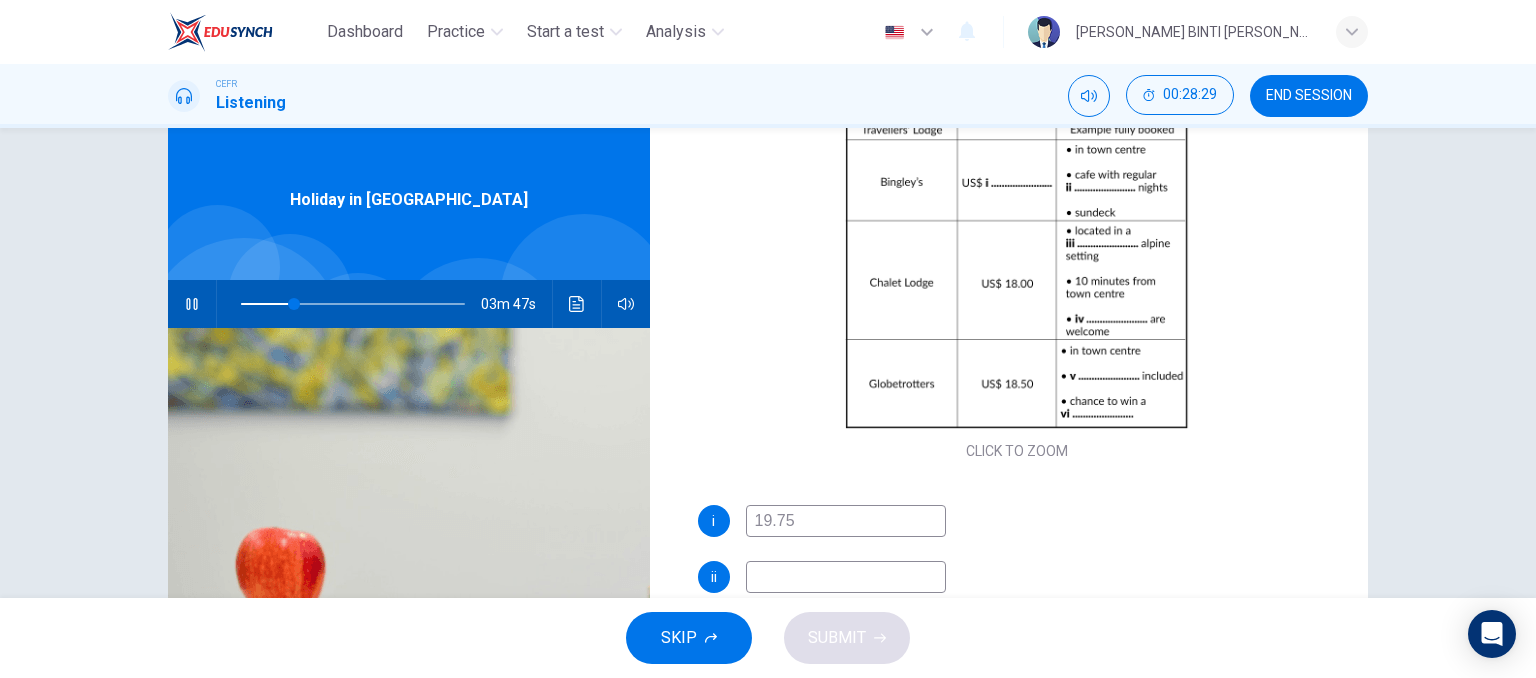 scroll, scrollTop: 245, scrollLeft: 0, axis: vertical 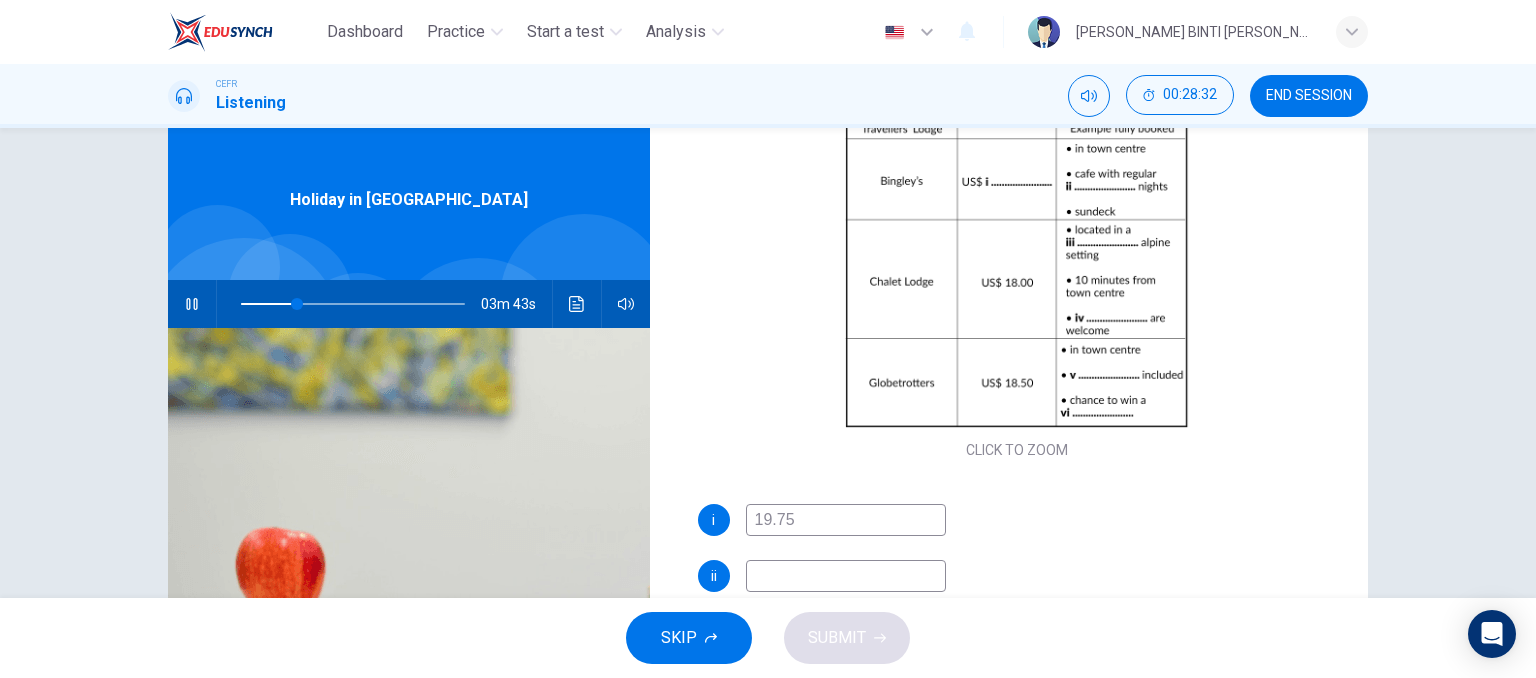 click at bounding box center [846, 576] 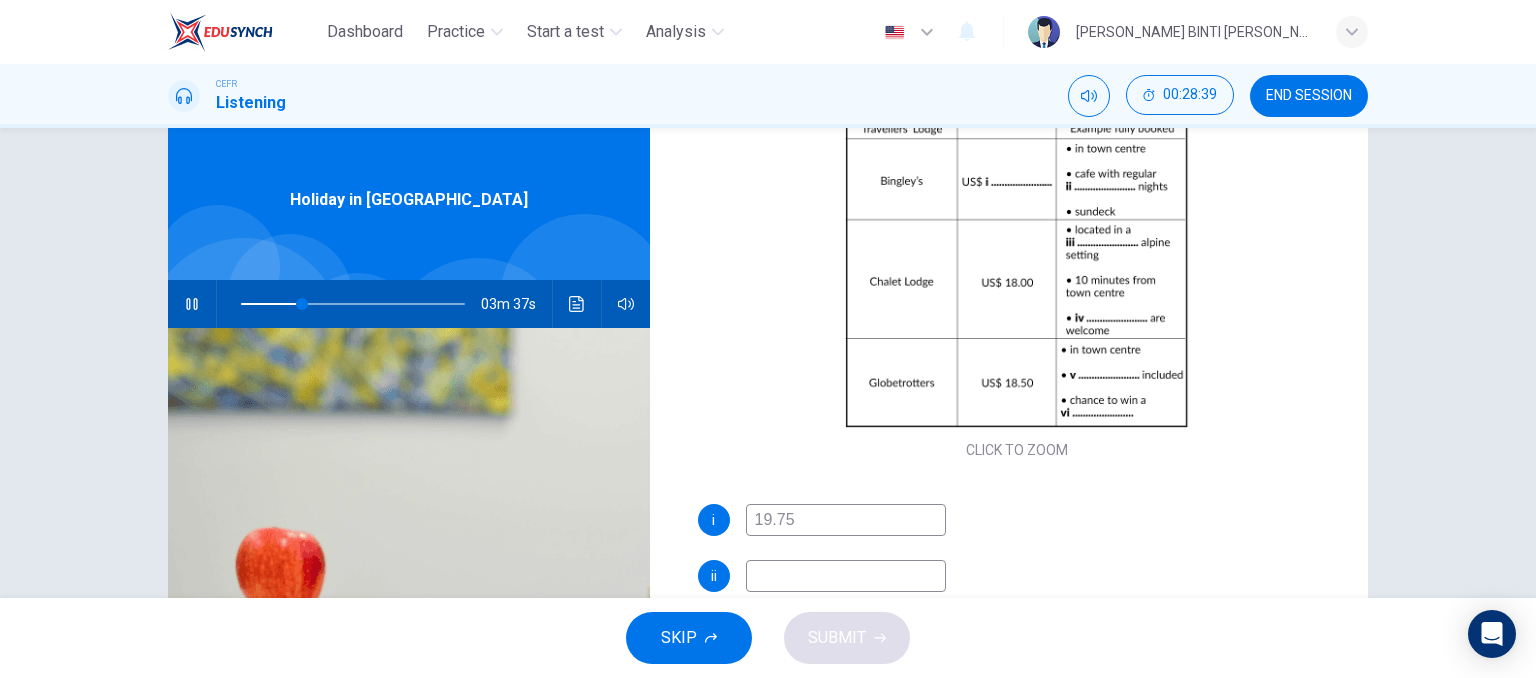 type on "27" 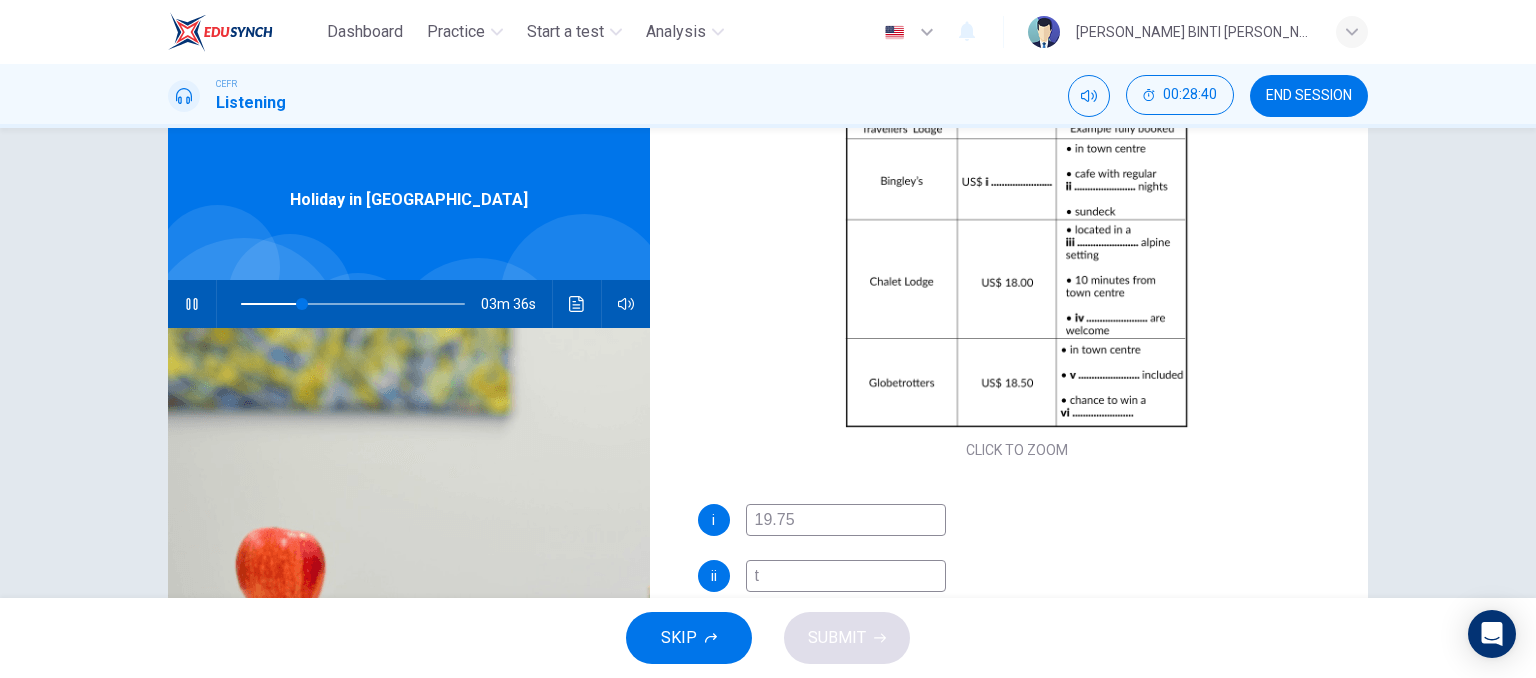 type on "th" 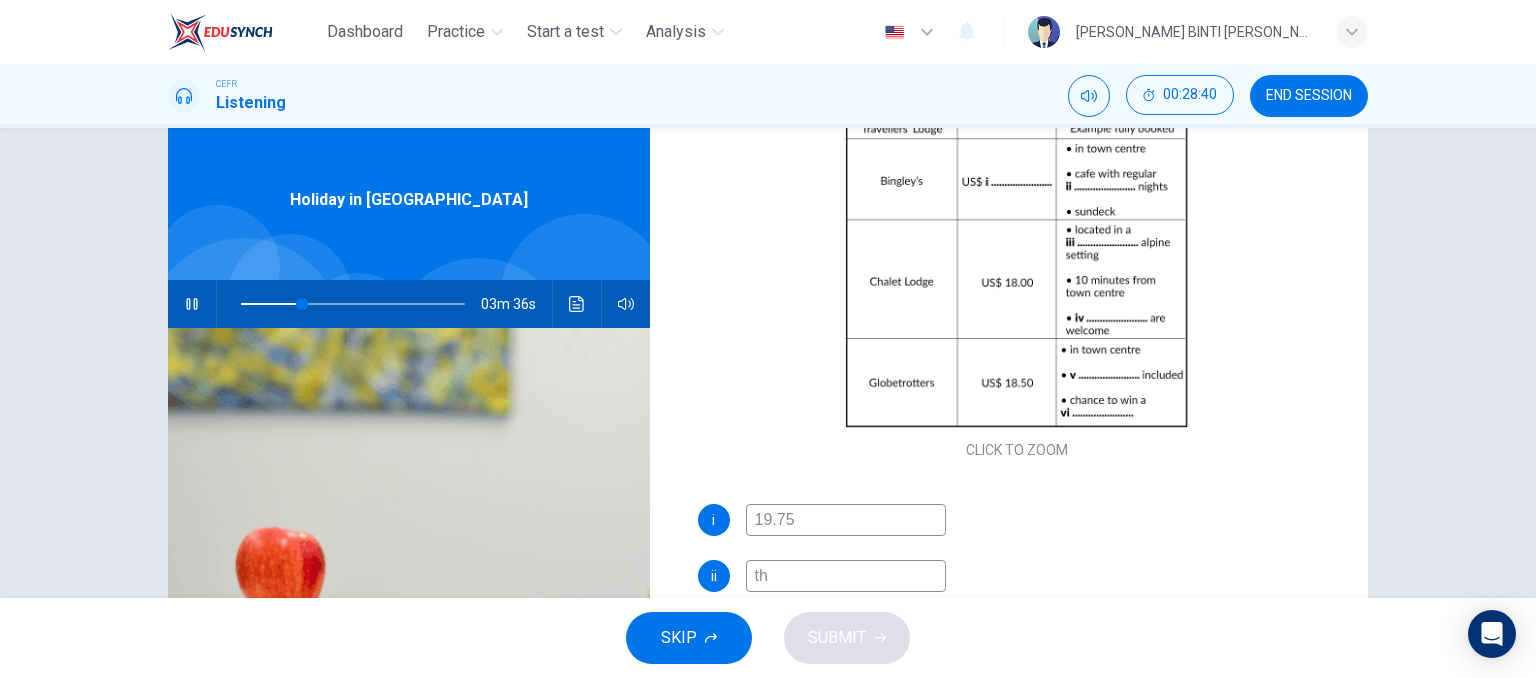 type on "28" 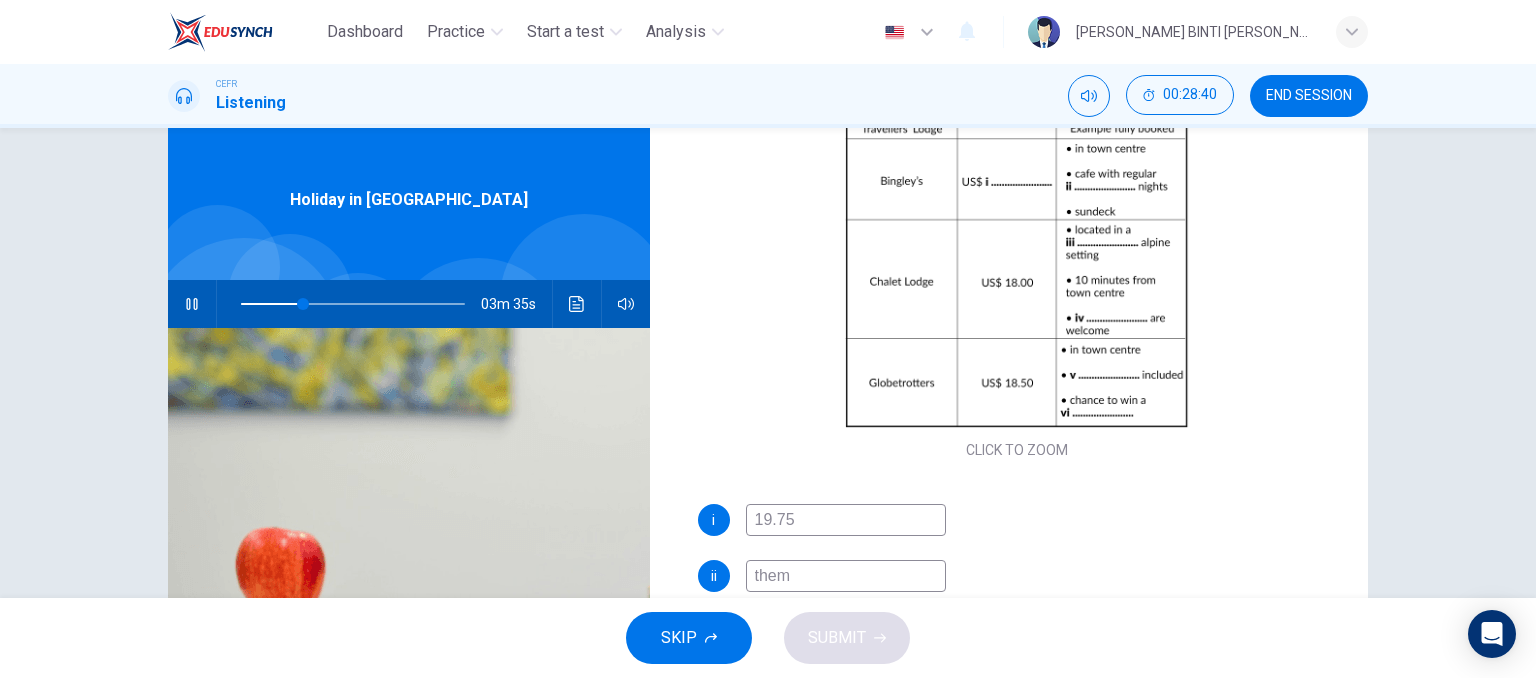 type on "theme" 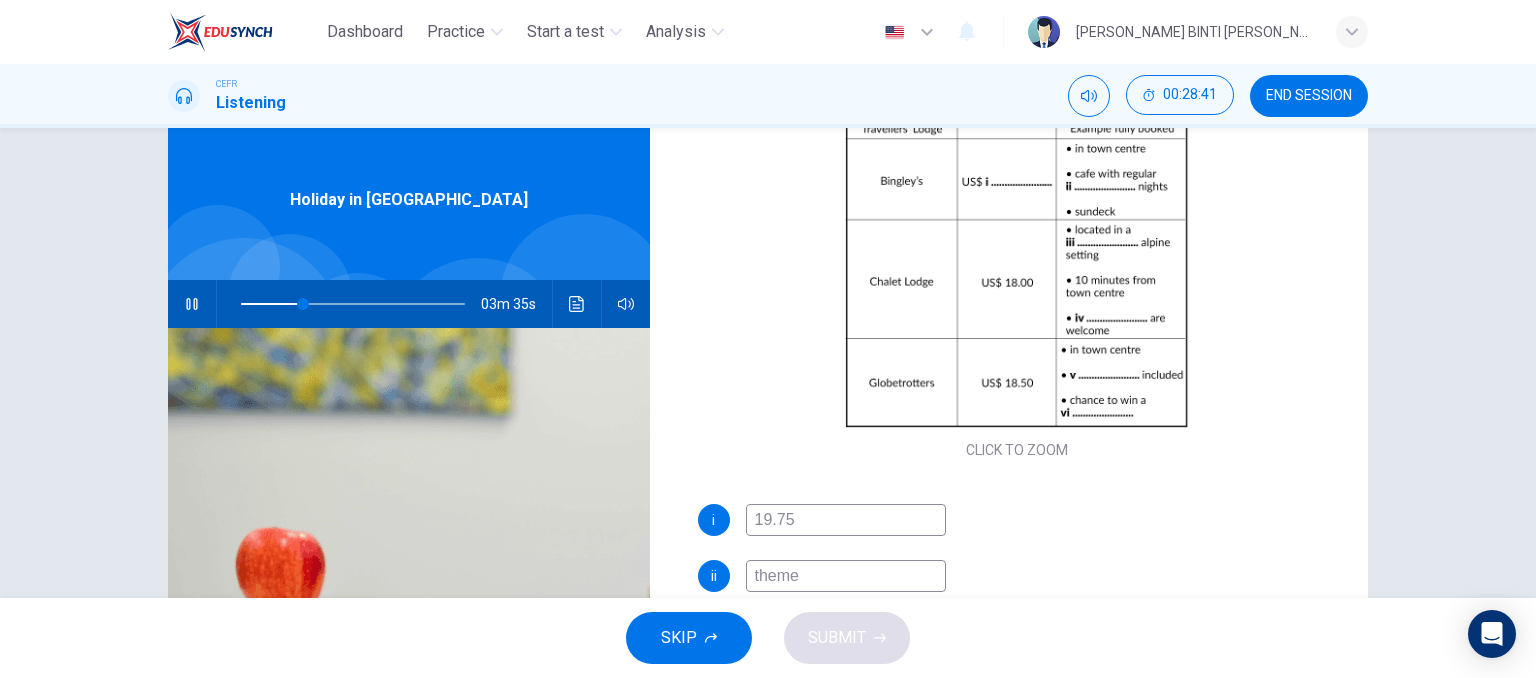 type on "28" 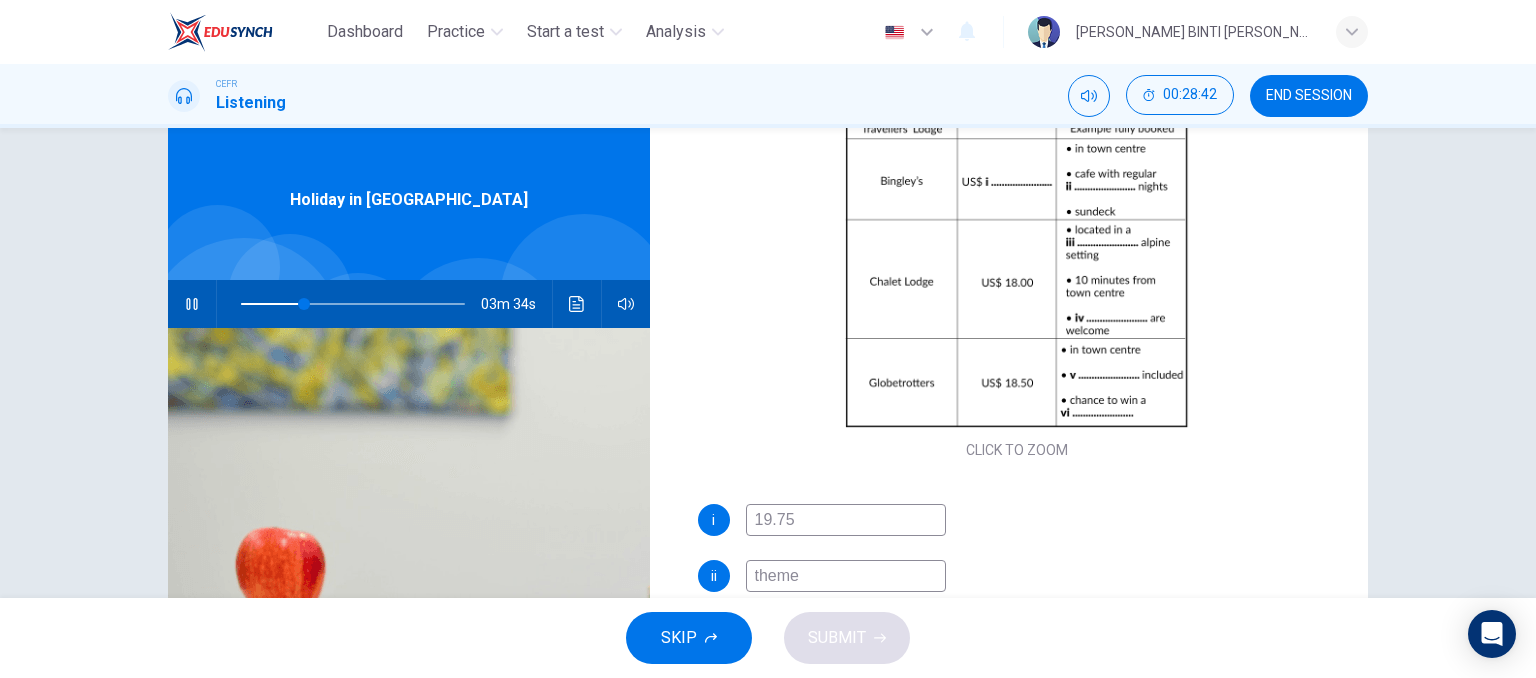 type on "theme" 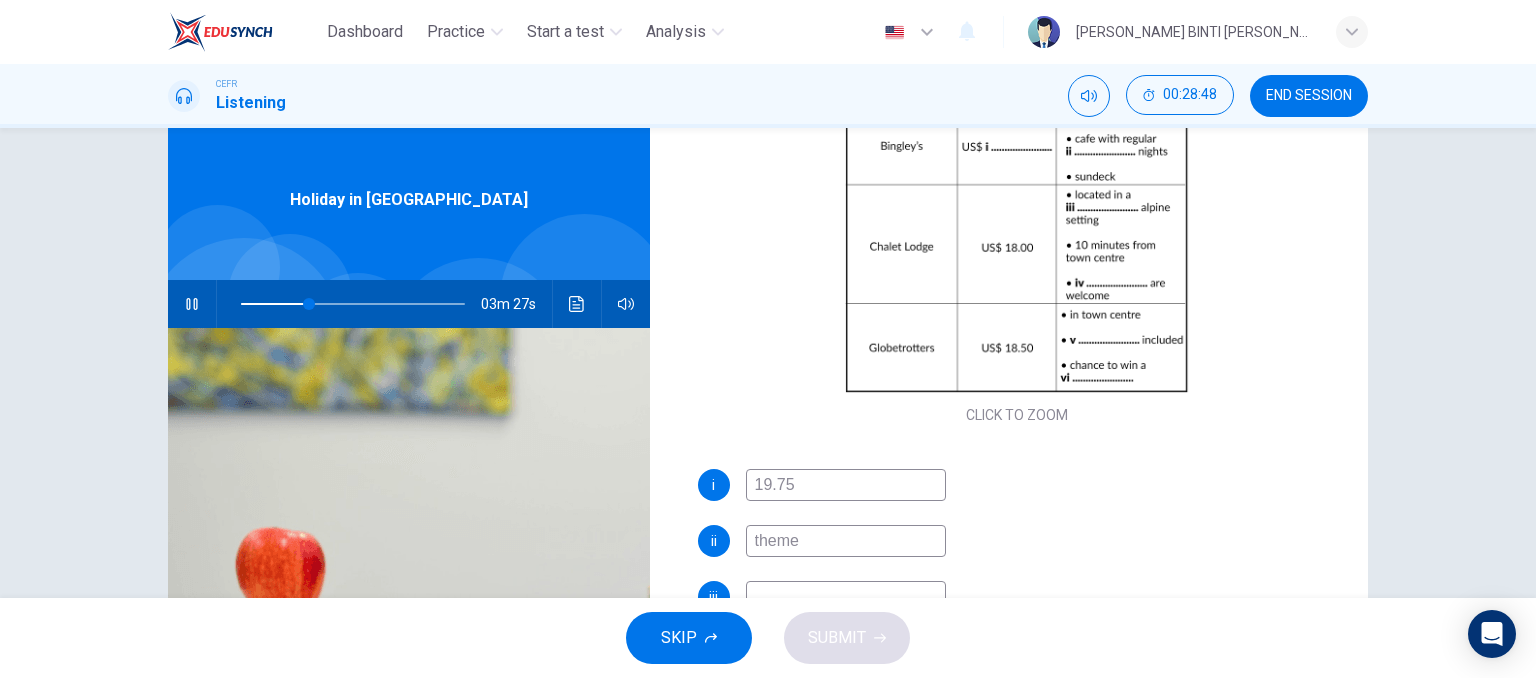 scroll, scrollTop: 285, scrollLeft: 0, axis: vertical 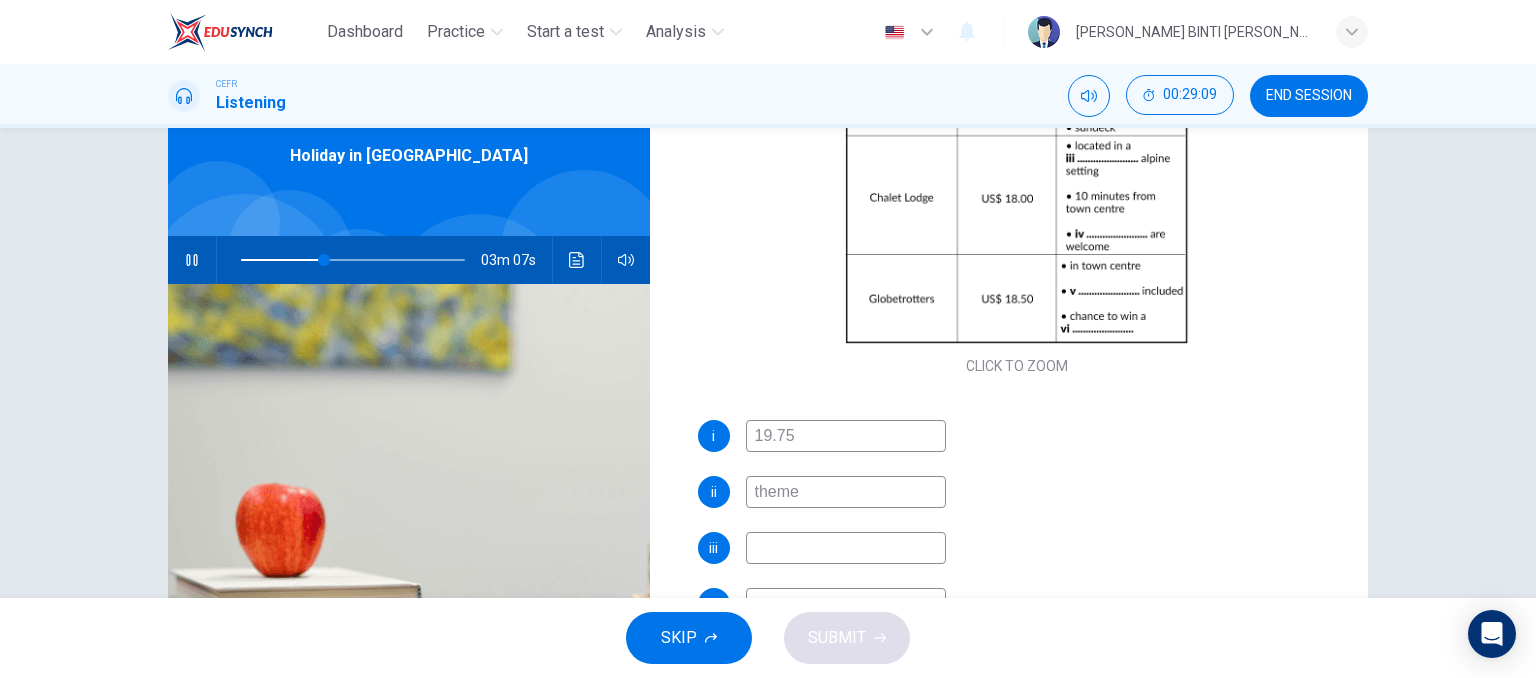 click at bounding box center (846, 548) 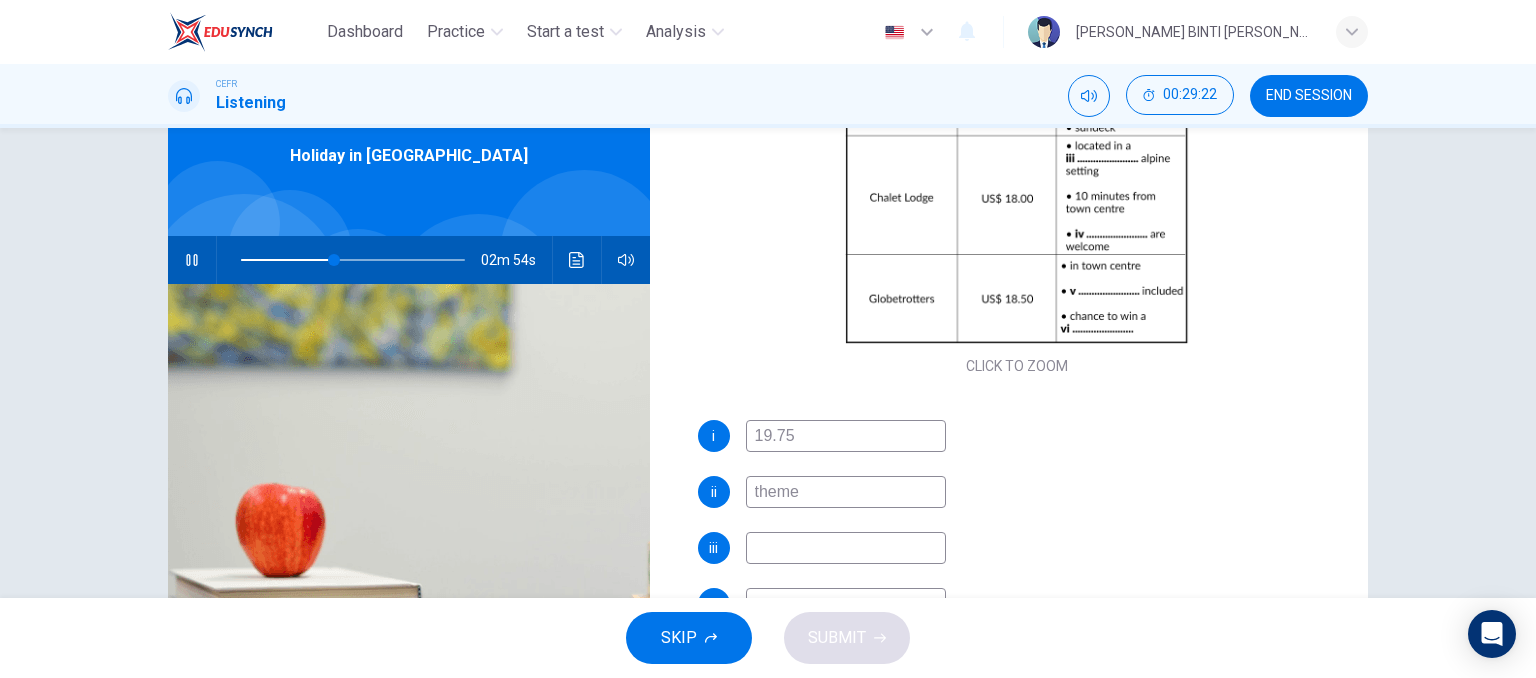type on "42" 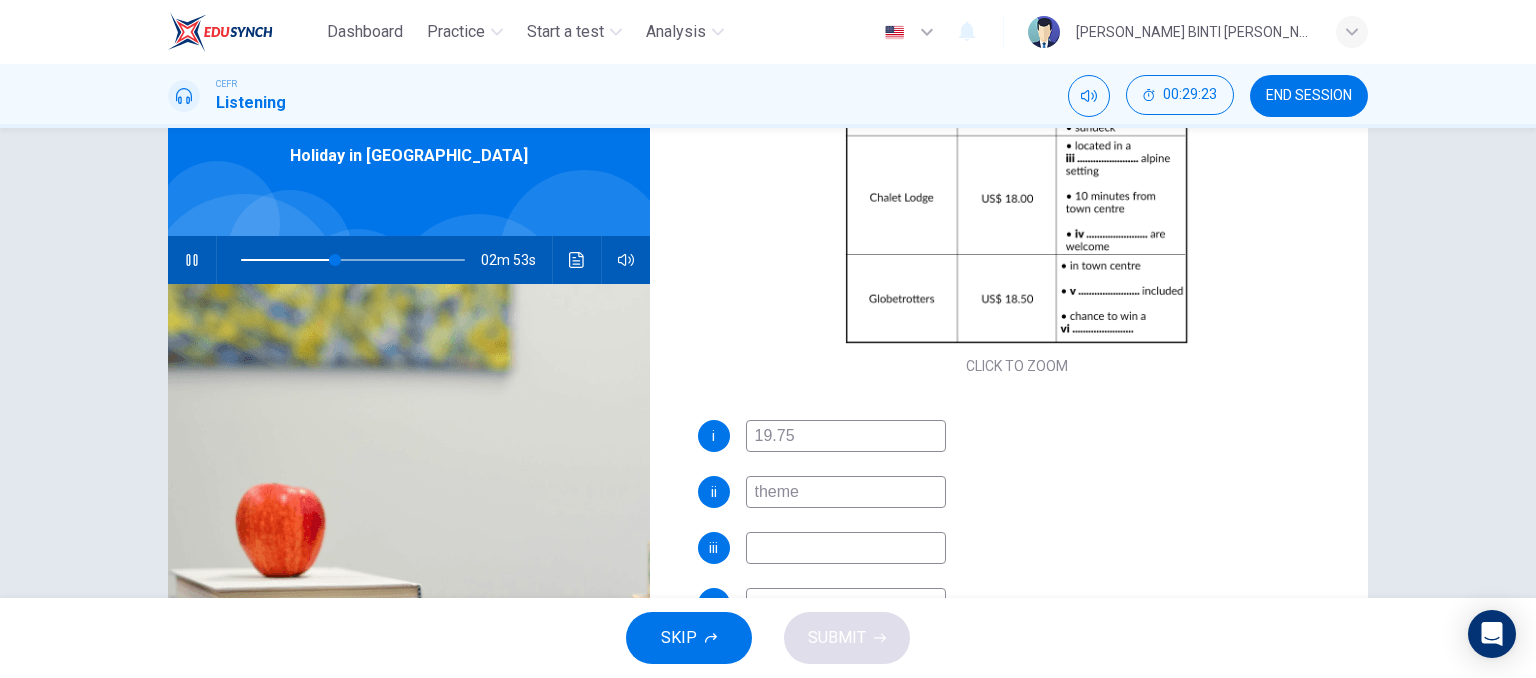 type on "q" 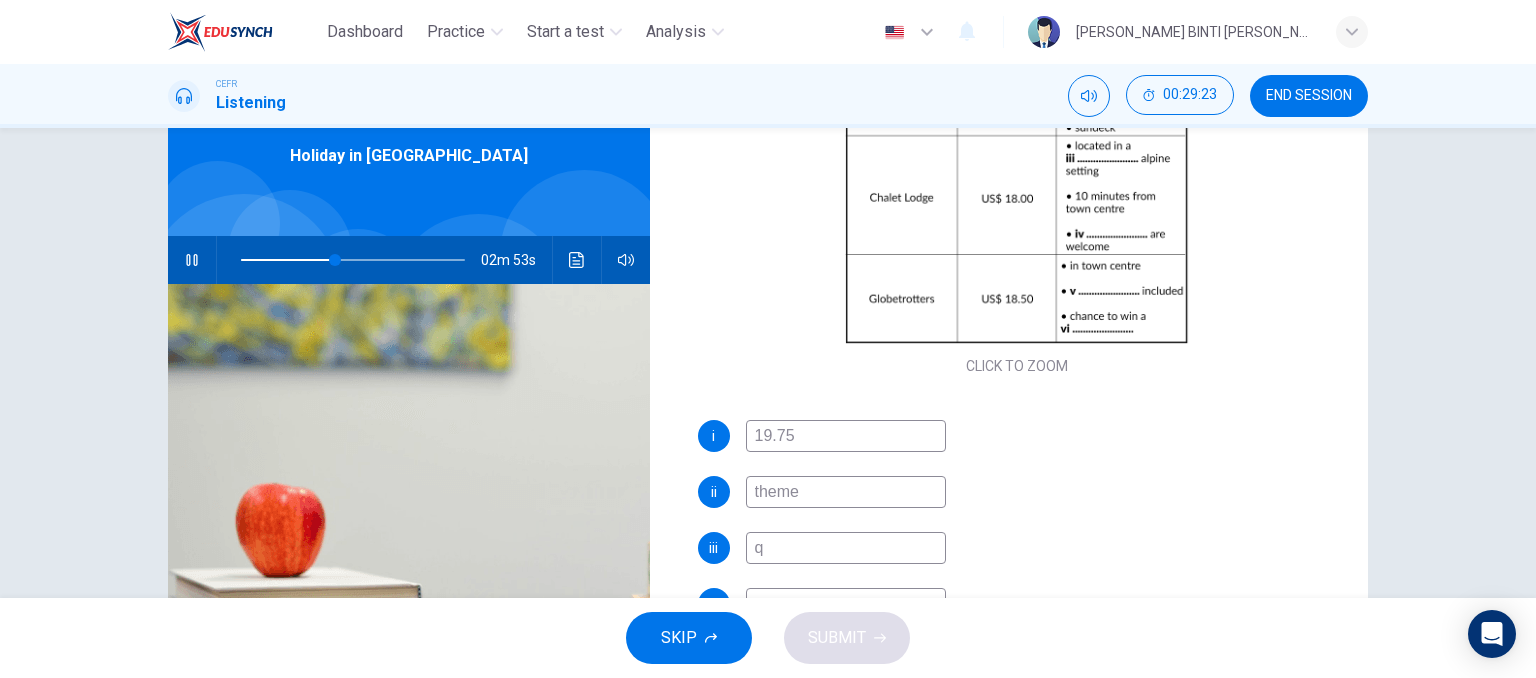 type on "42" 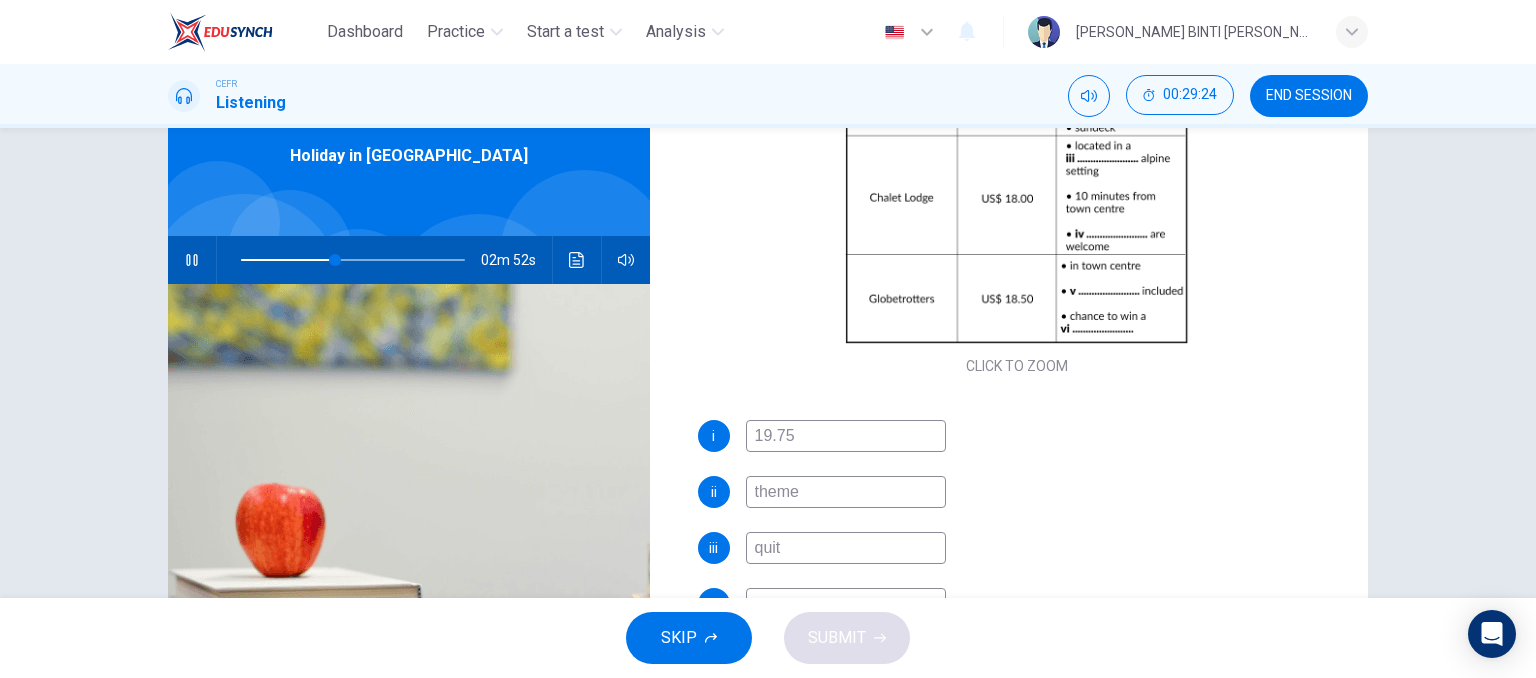 type on "quite" 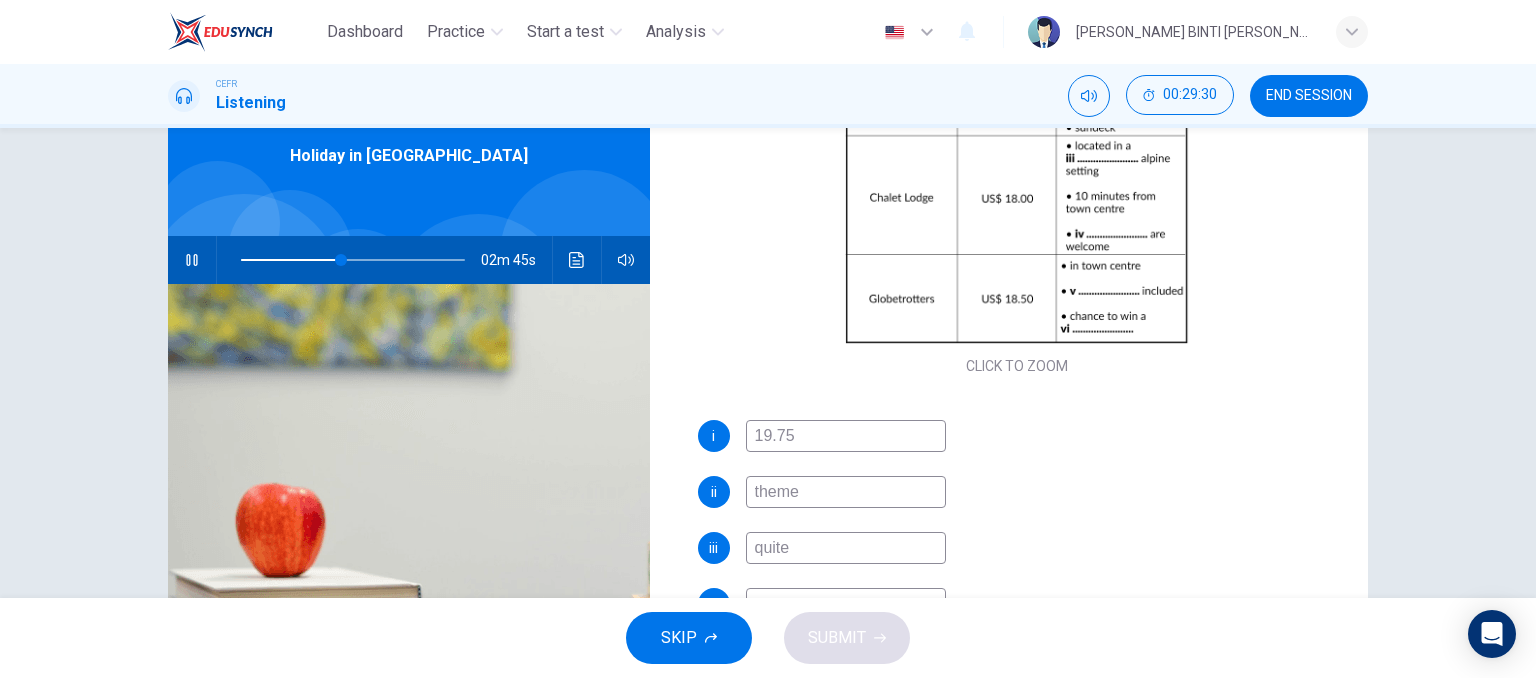 scroll, scrollTop: 116, scrollLeft: 0, axis: vertical 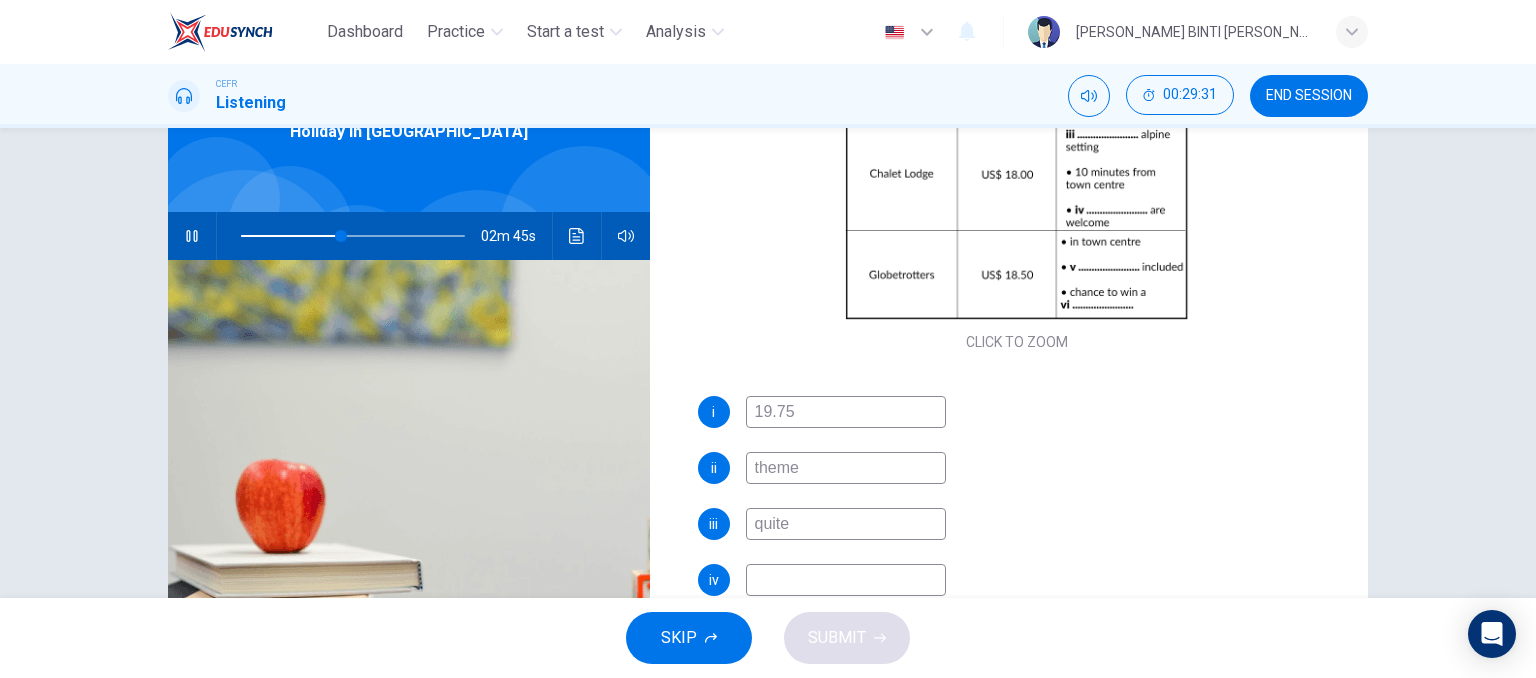 type on "45" 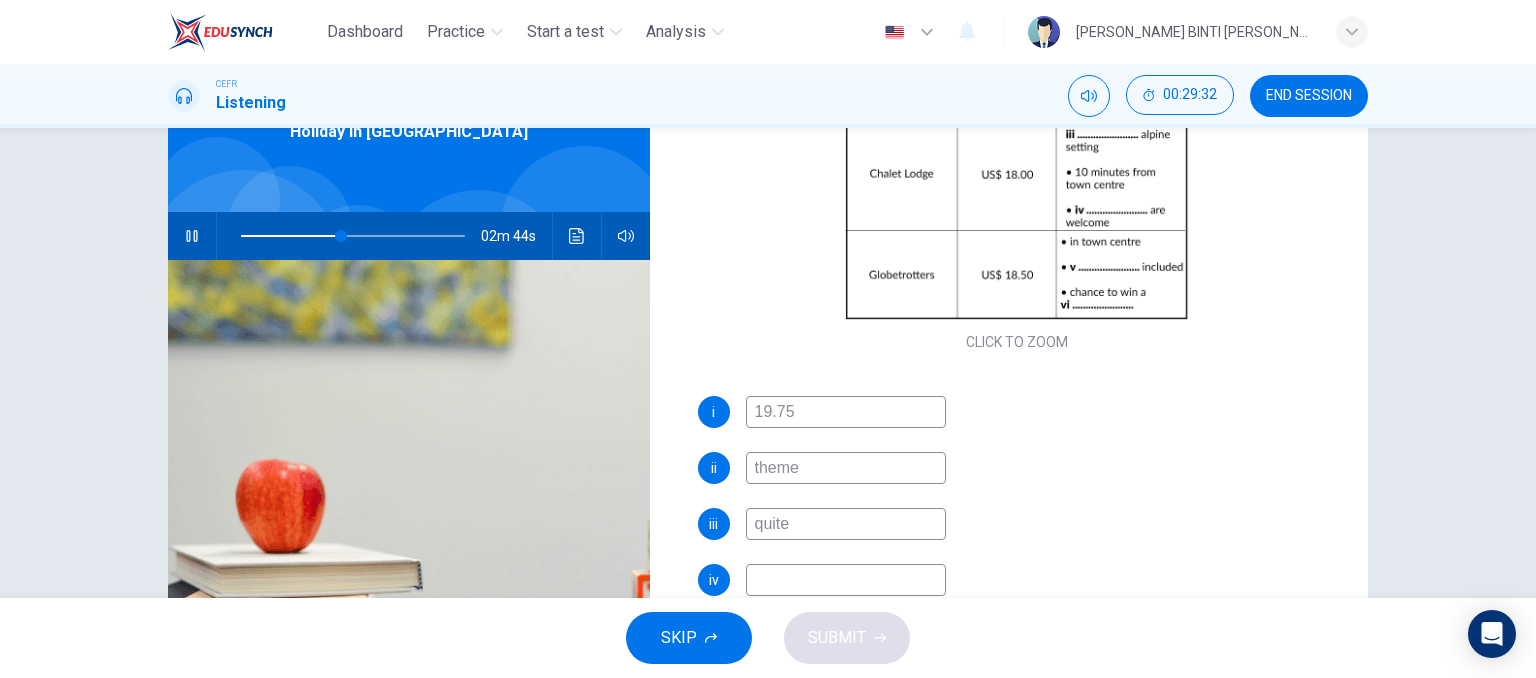 type on "quite" 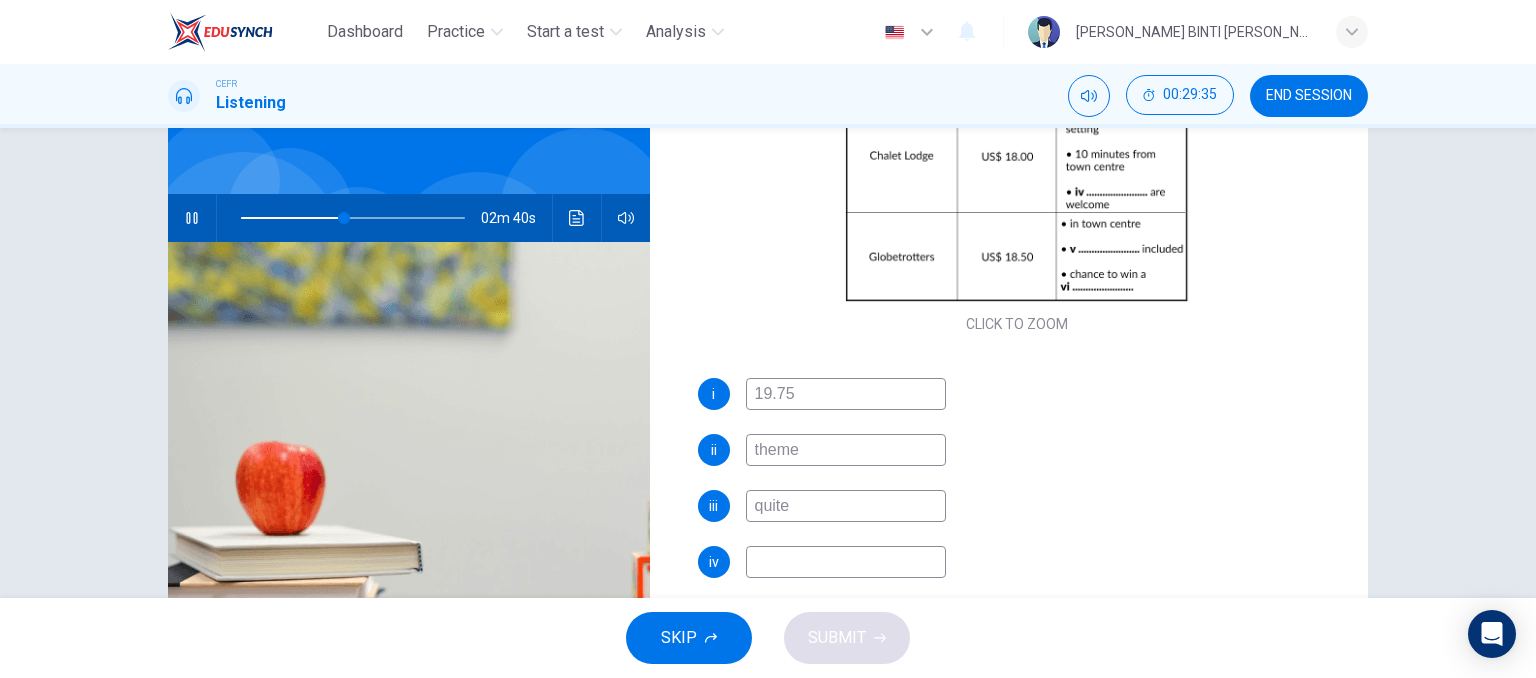 scroll, scrollTop: 144, scrollLeft: 0, axis: vertical 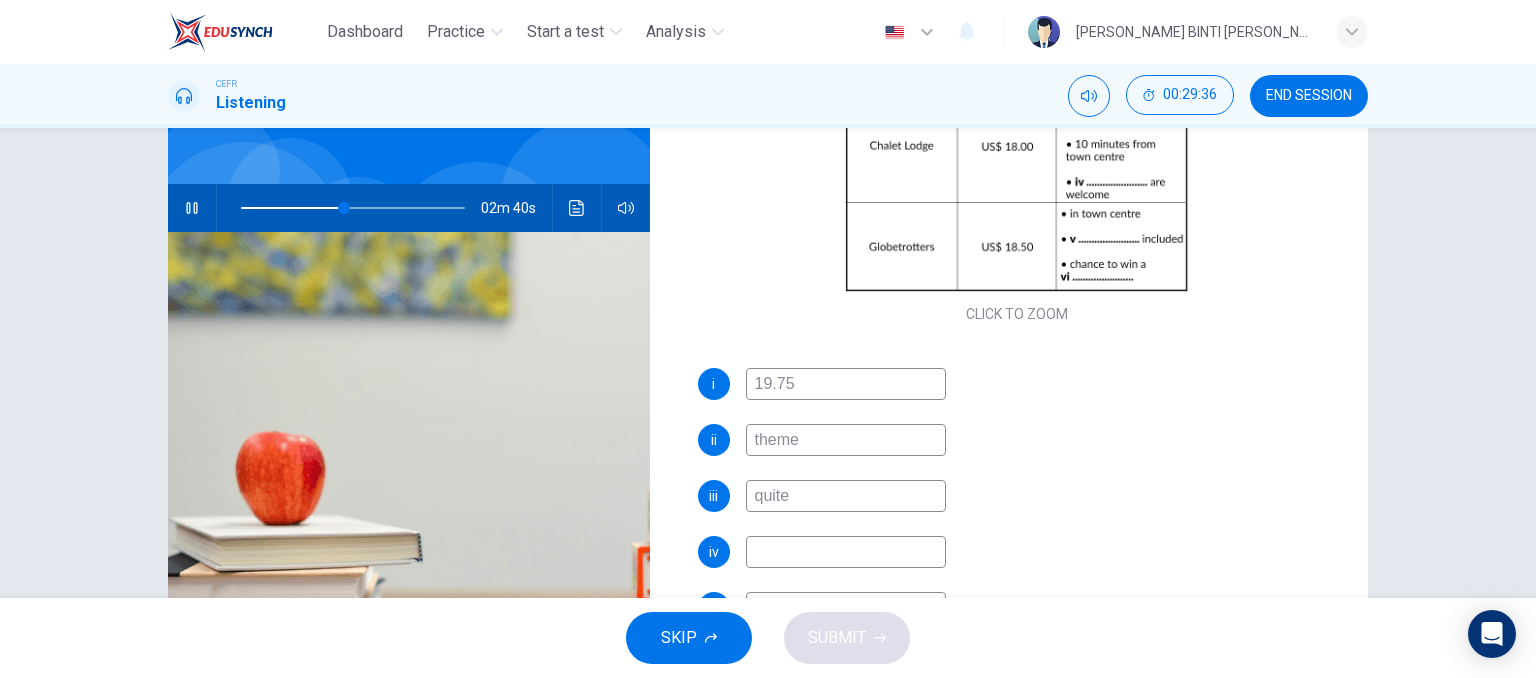 type on "47" 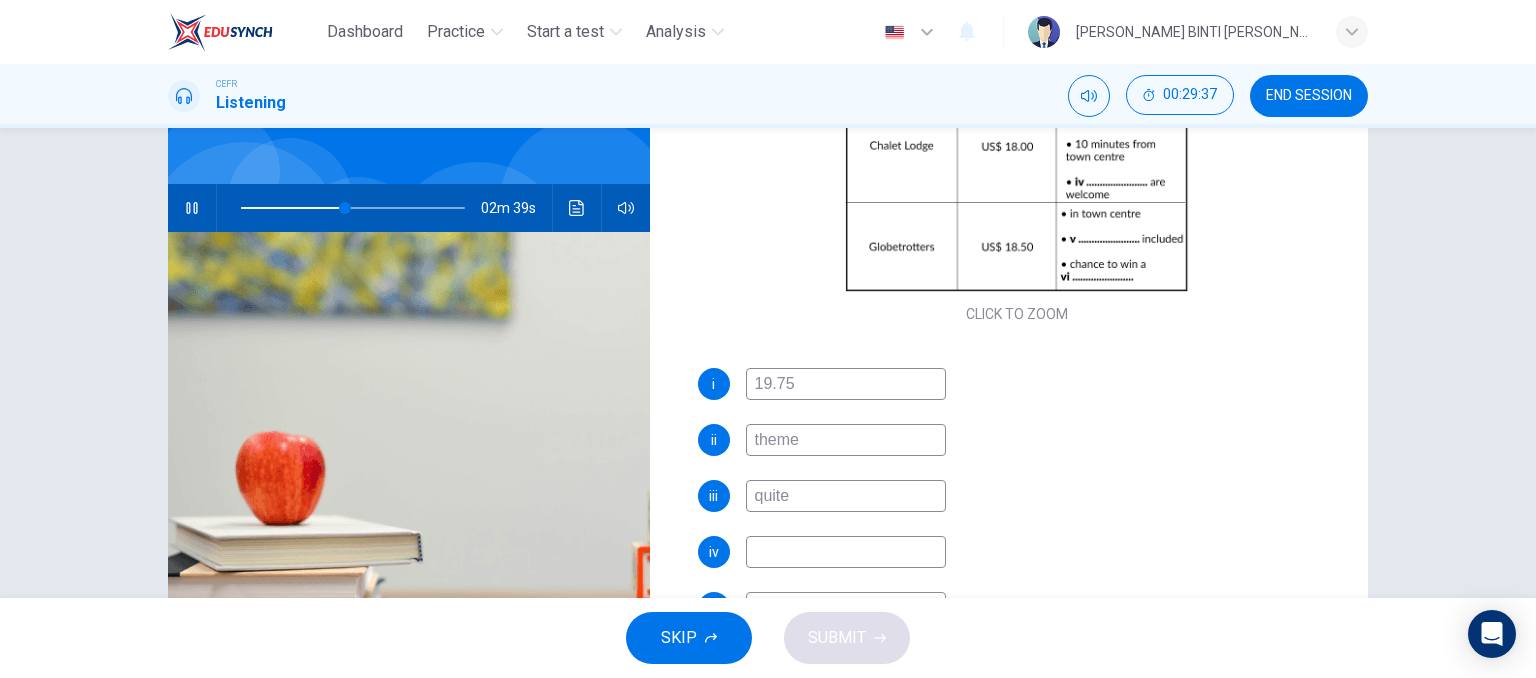 type on "c" 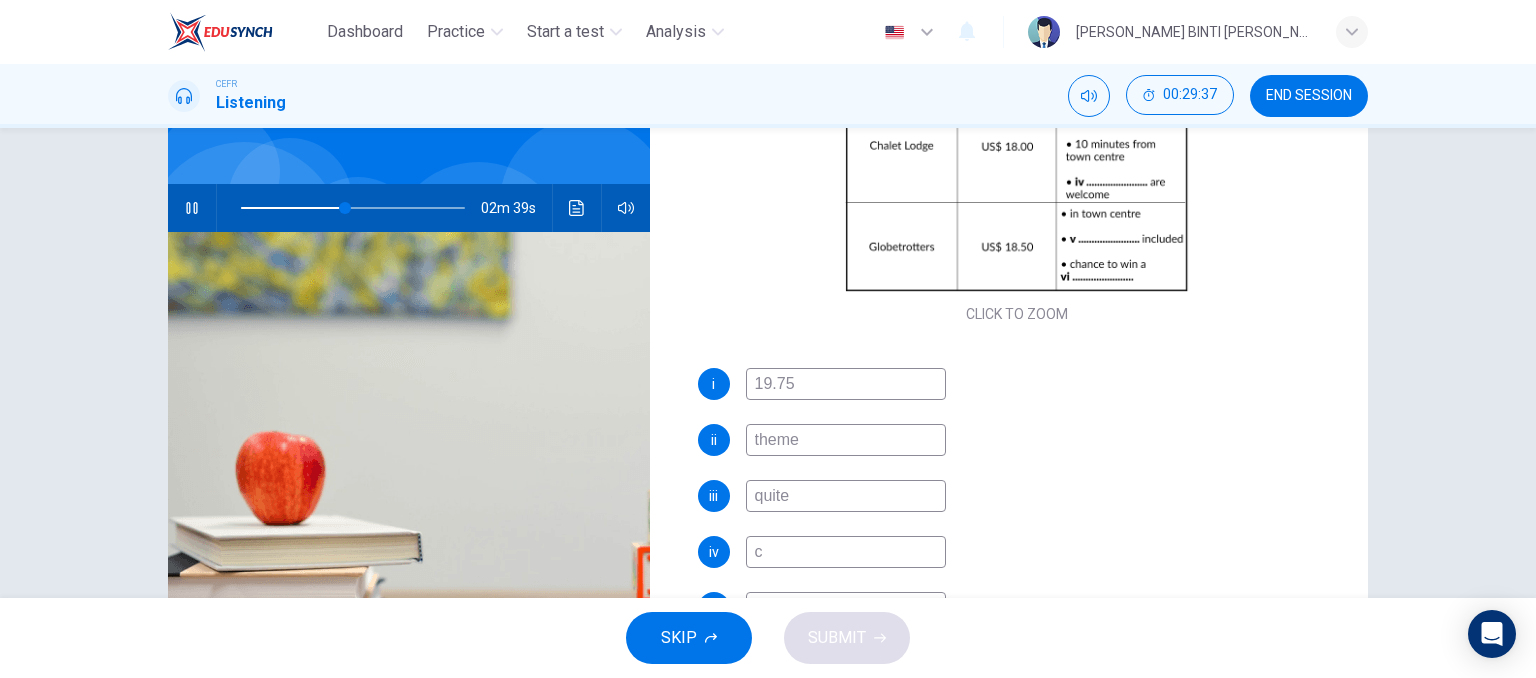 type on "47" 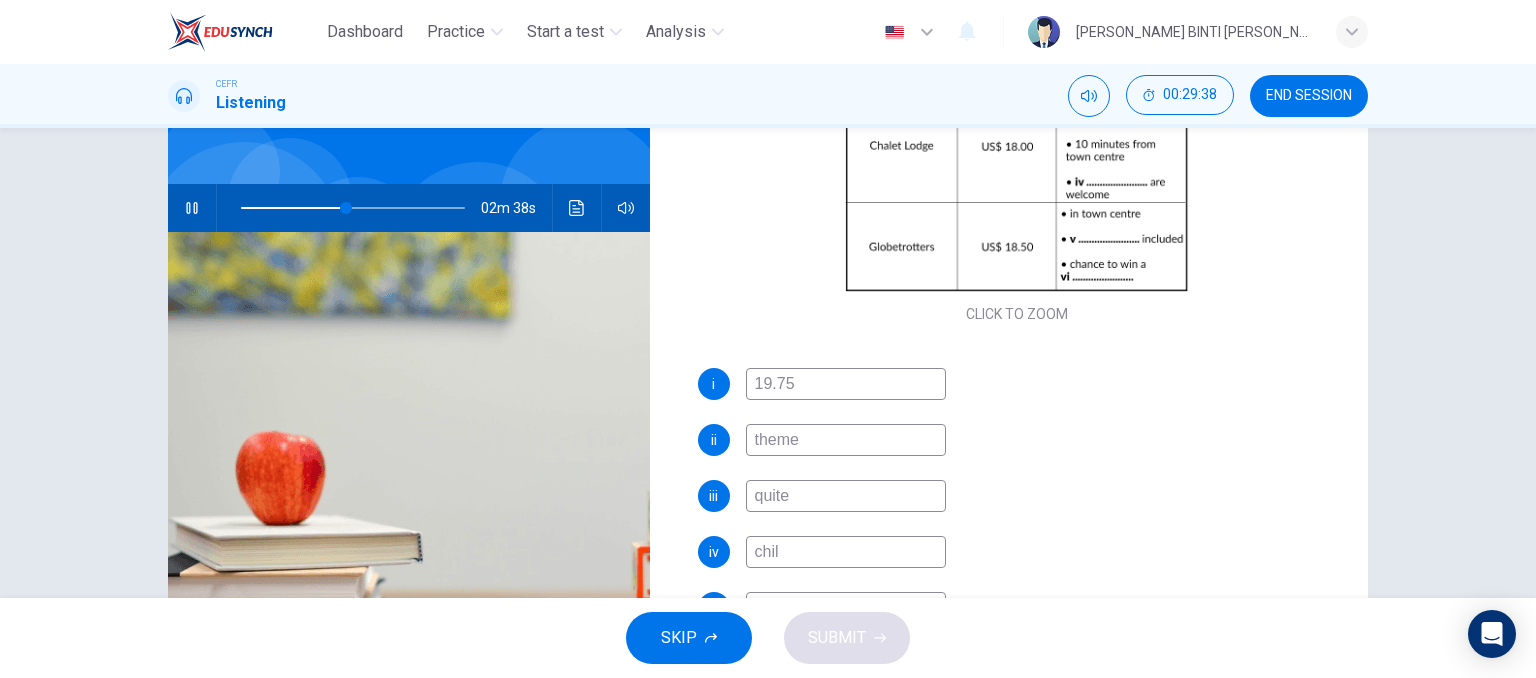 type on "child" 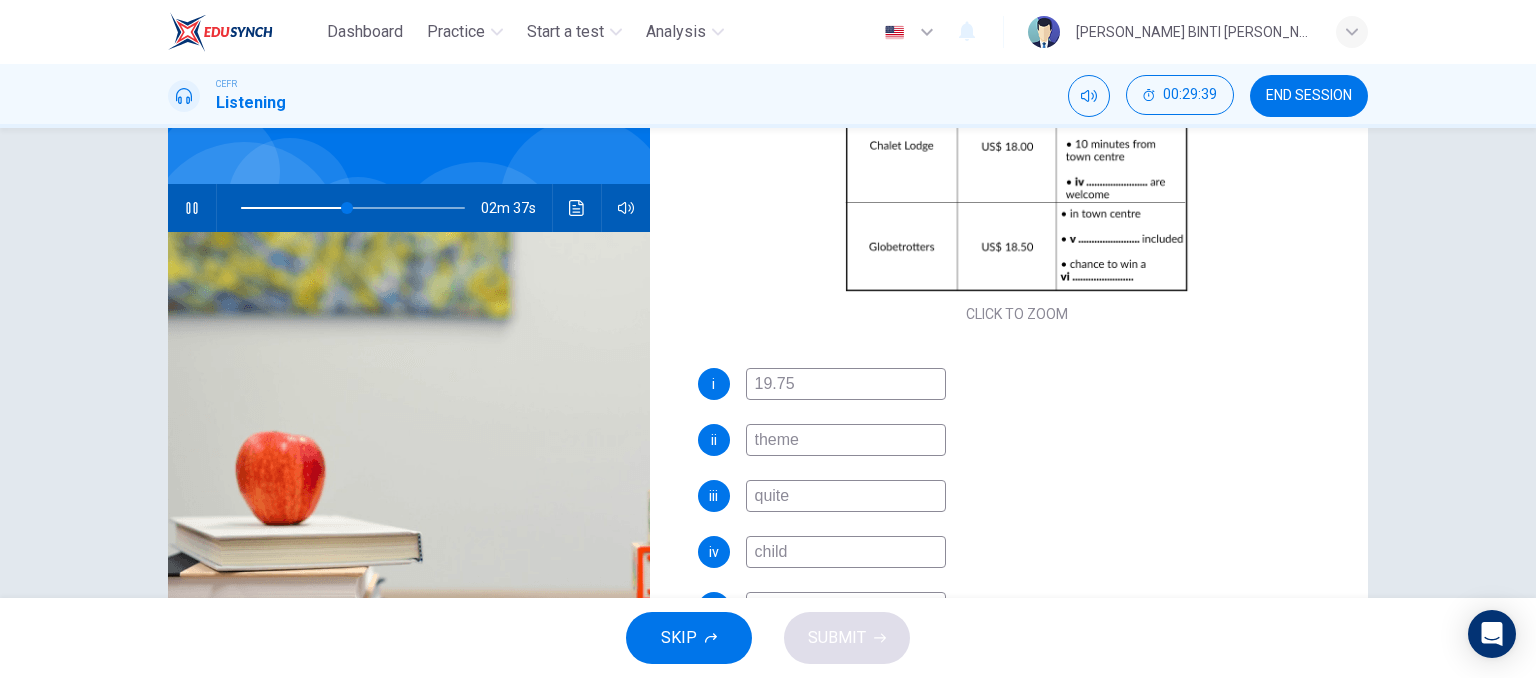 type on "48" 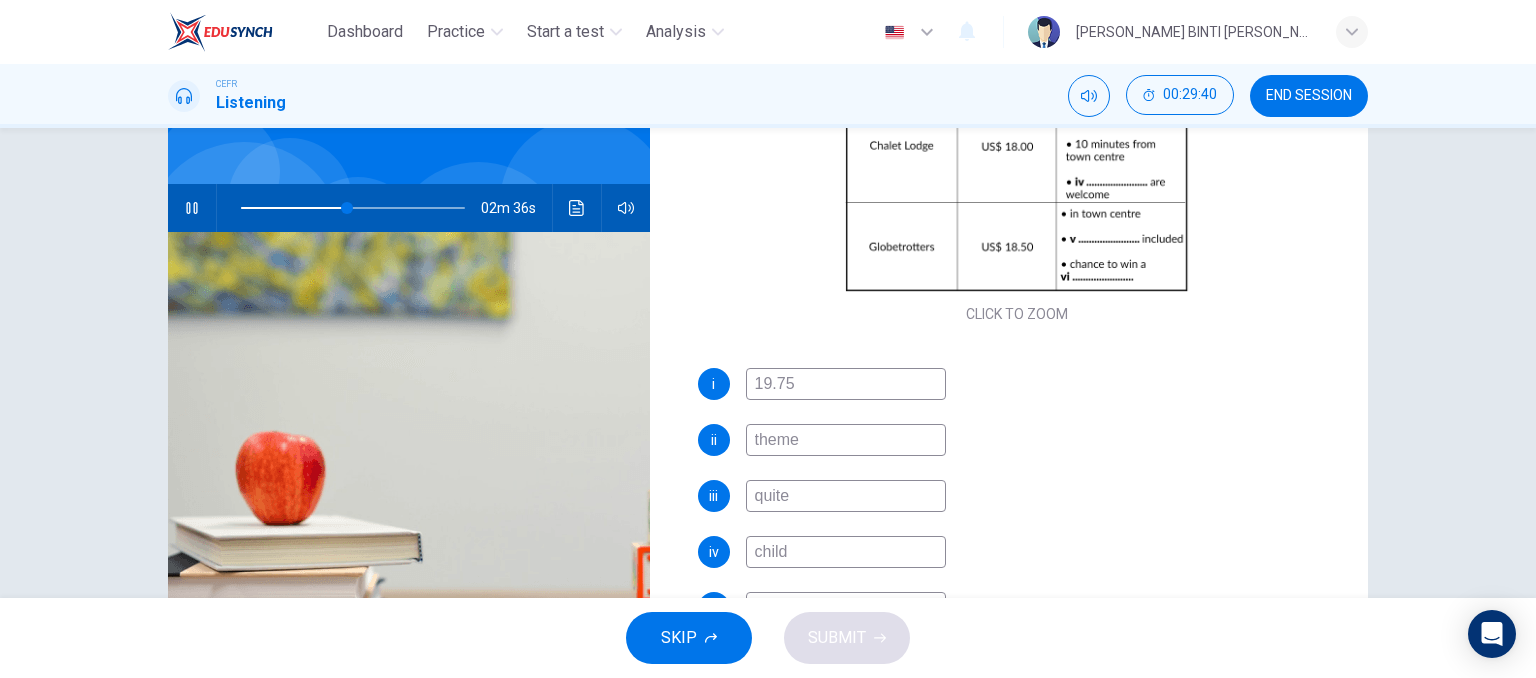 type on "childr" 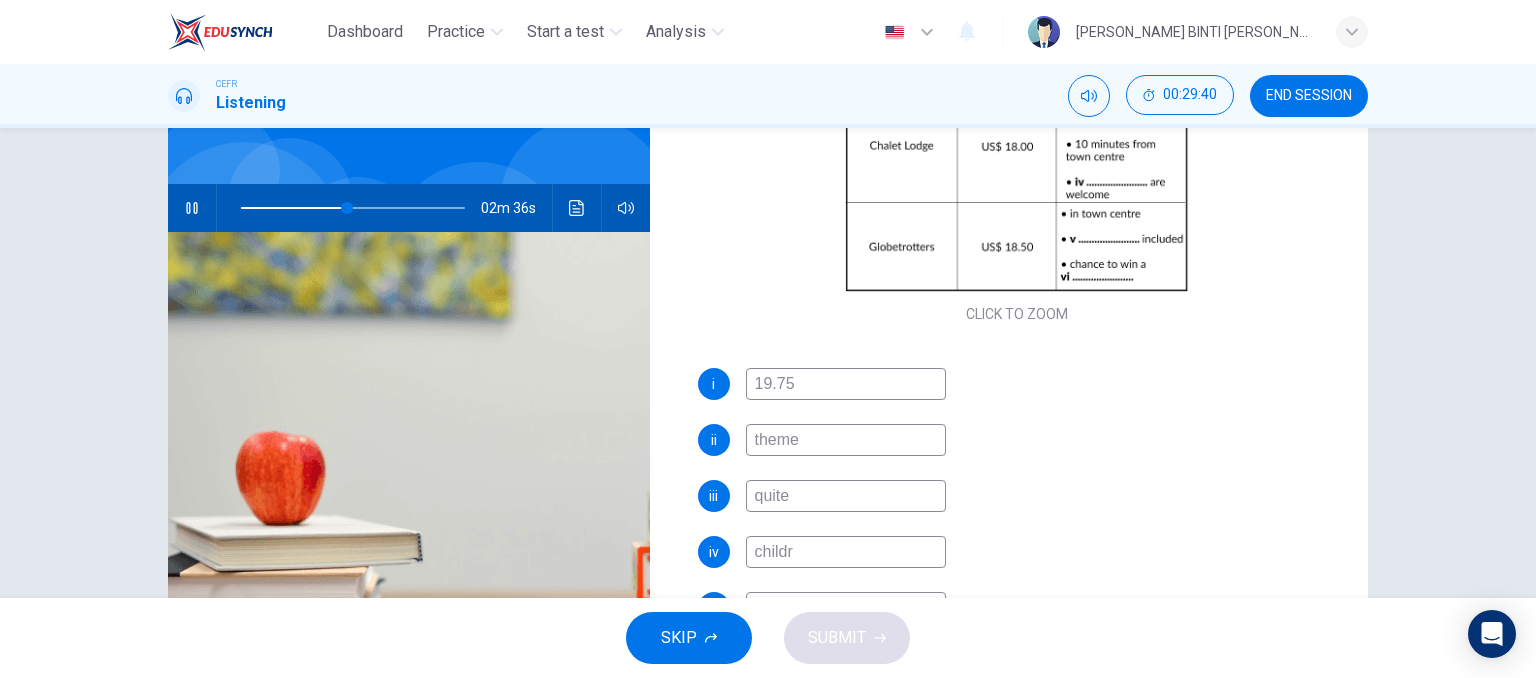 type on "48" 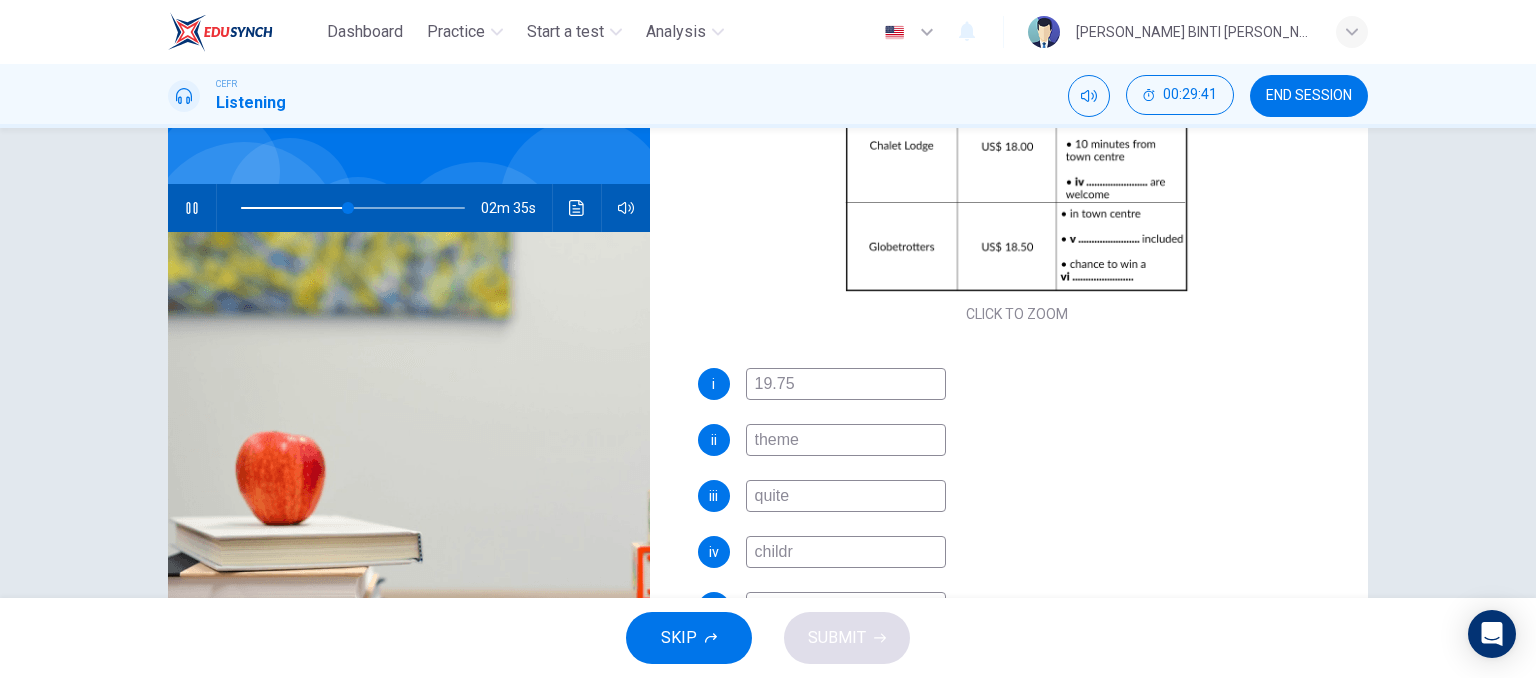 type on "childre" 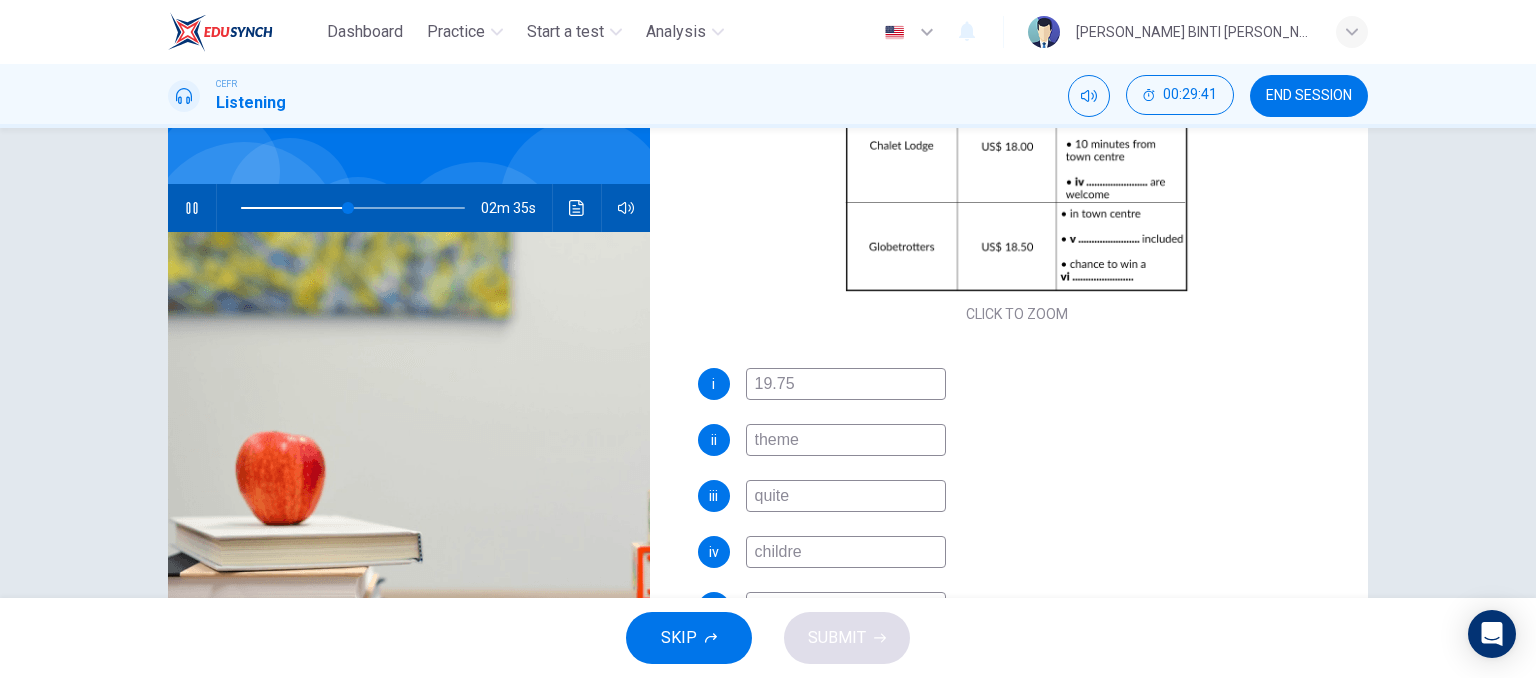 type on "48" 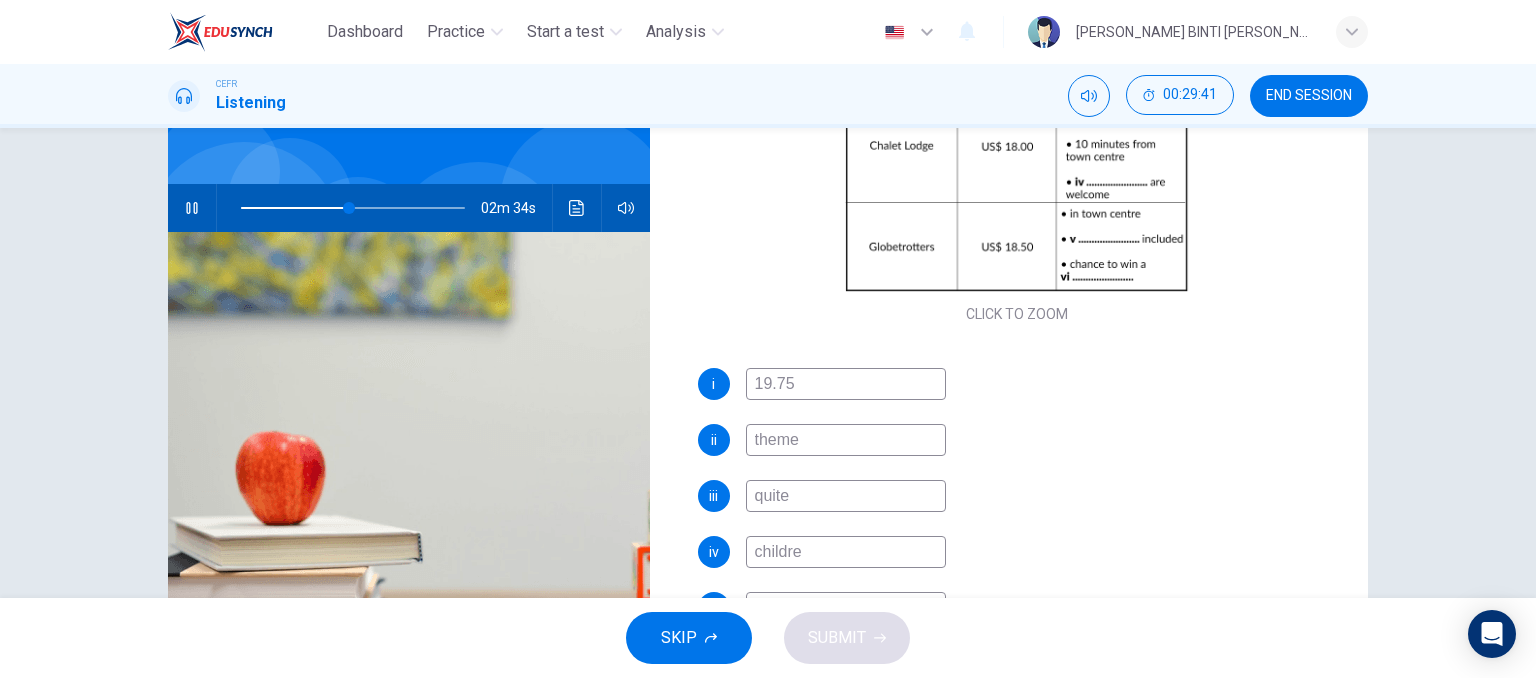 type on "children" 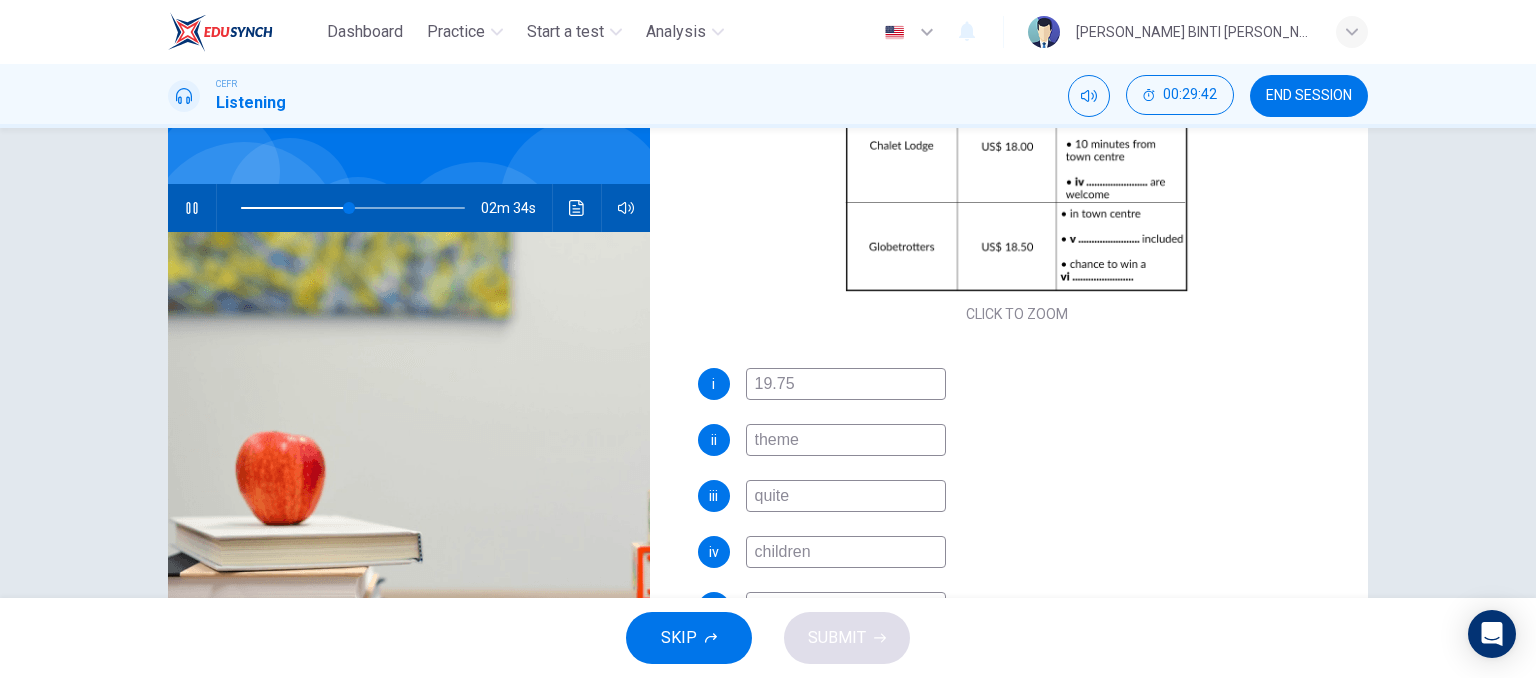 type on "49" 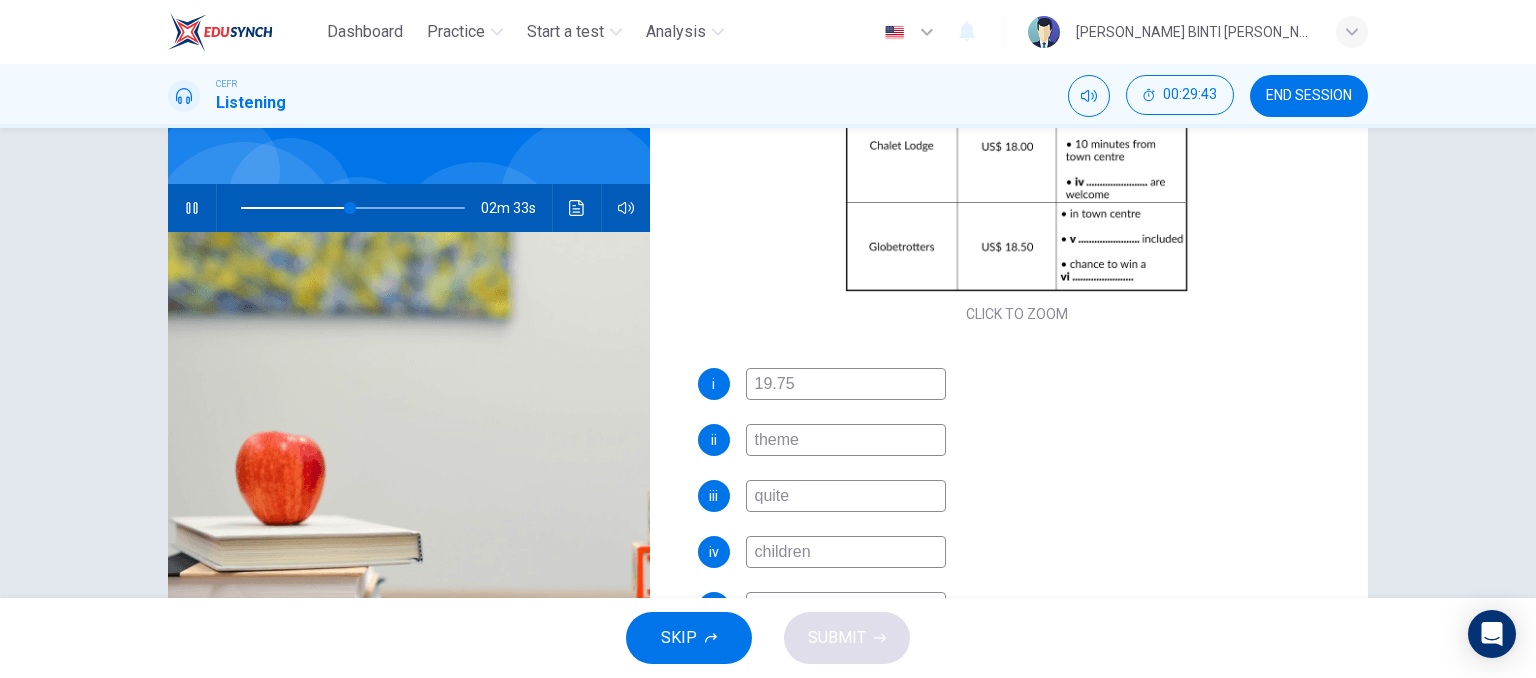 type on "children" 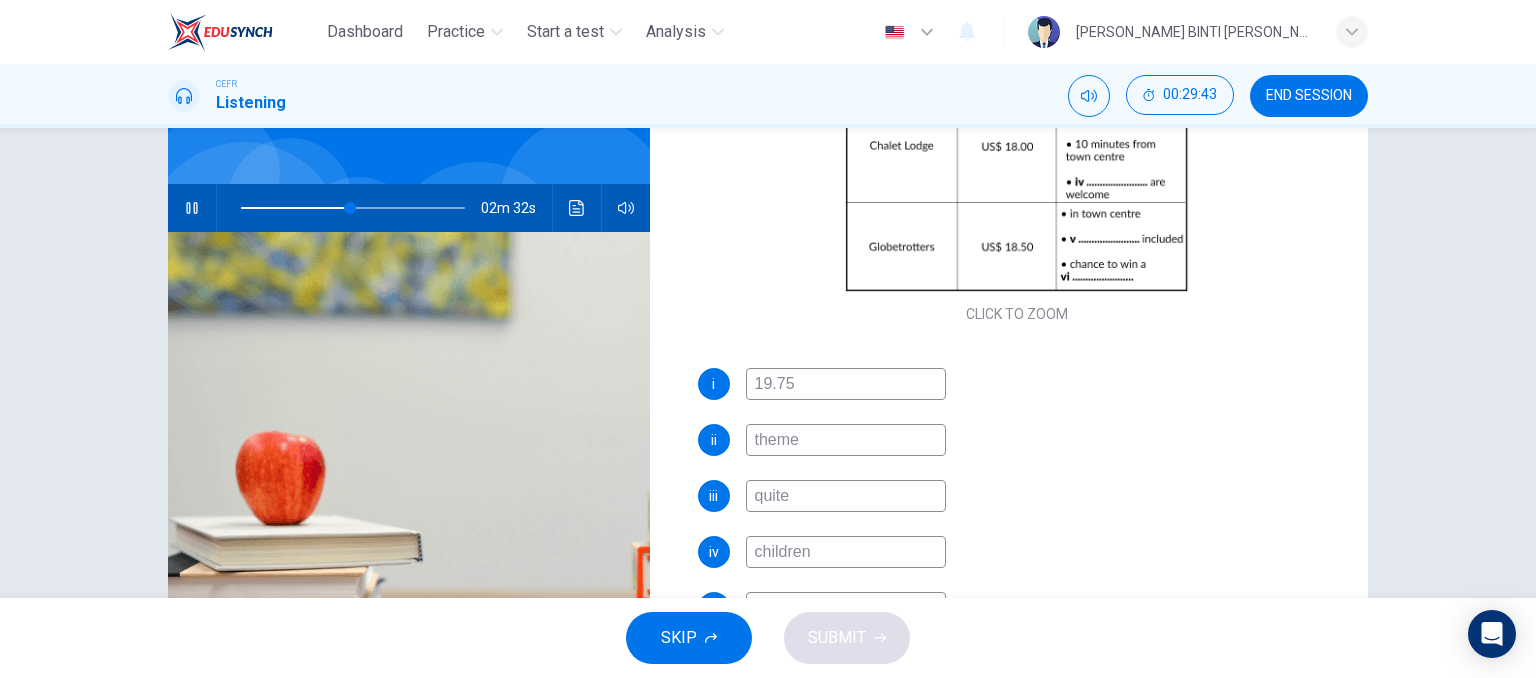 click on "i 19.75 ii theme iii quite iv children v vi" at bounding box center (1017, 544) 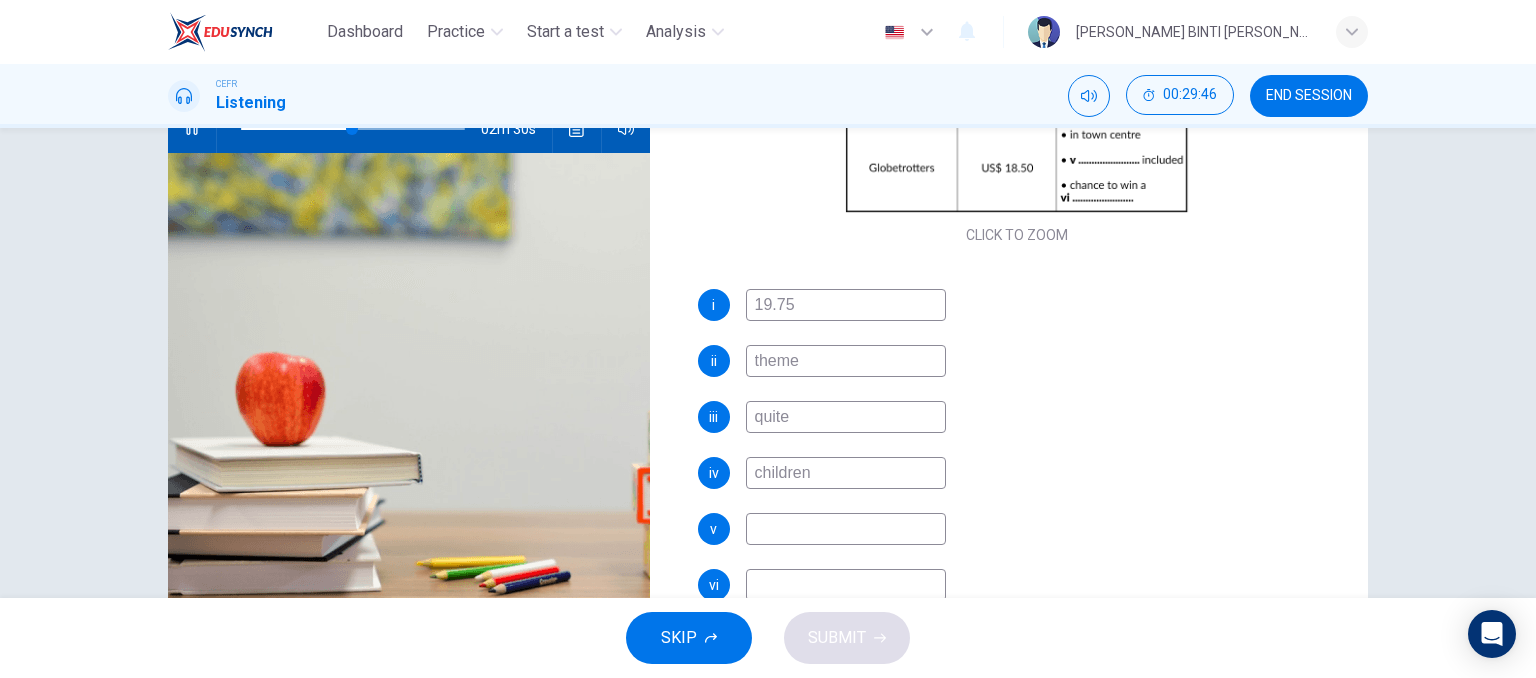 scroll, scrollTop: 248, scrollLeft: 0, axis: vertical 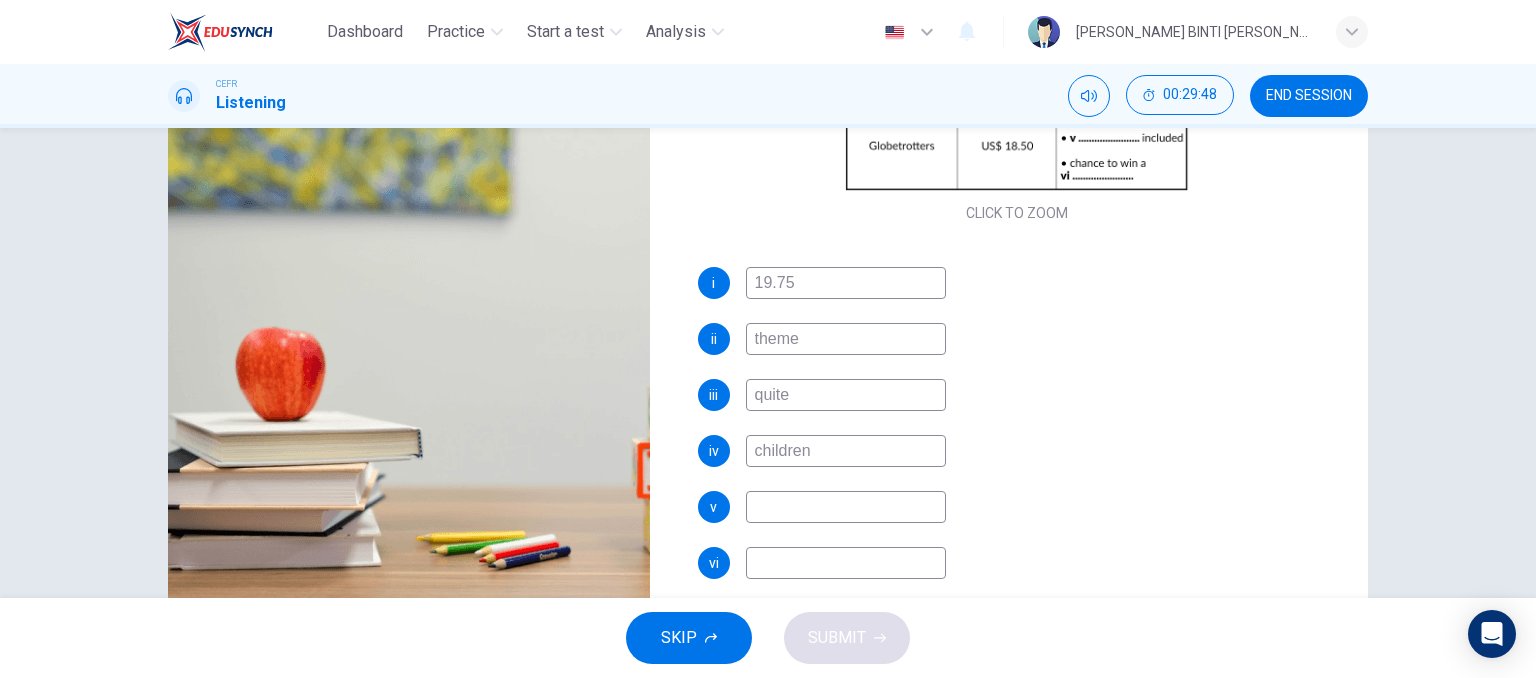 click at bounding box center [846, 507] 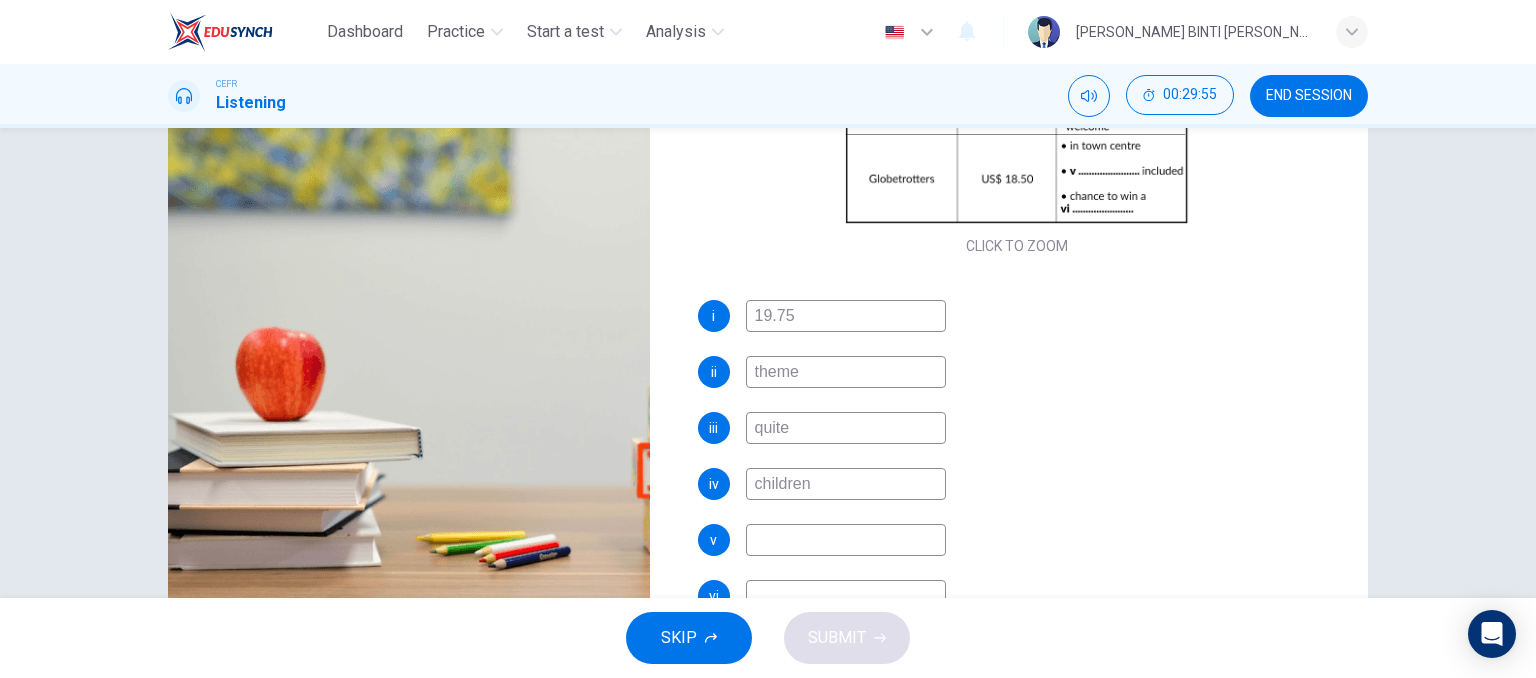 scroll, scrollTop: 252, scrollLeft: 0, axis: vertical 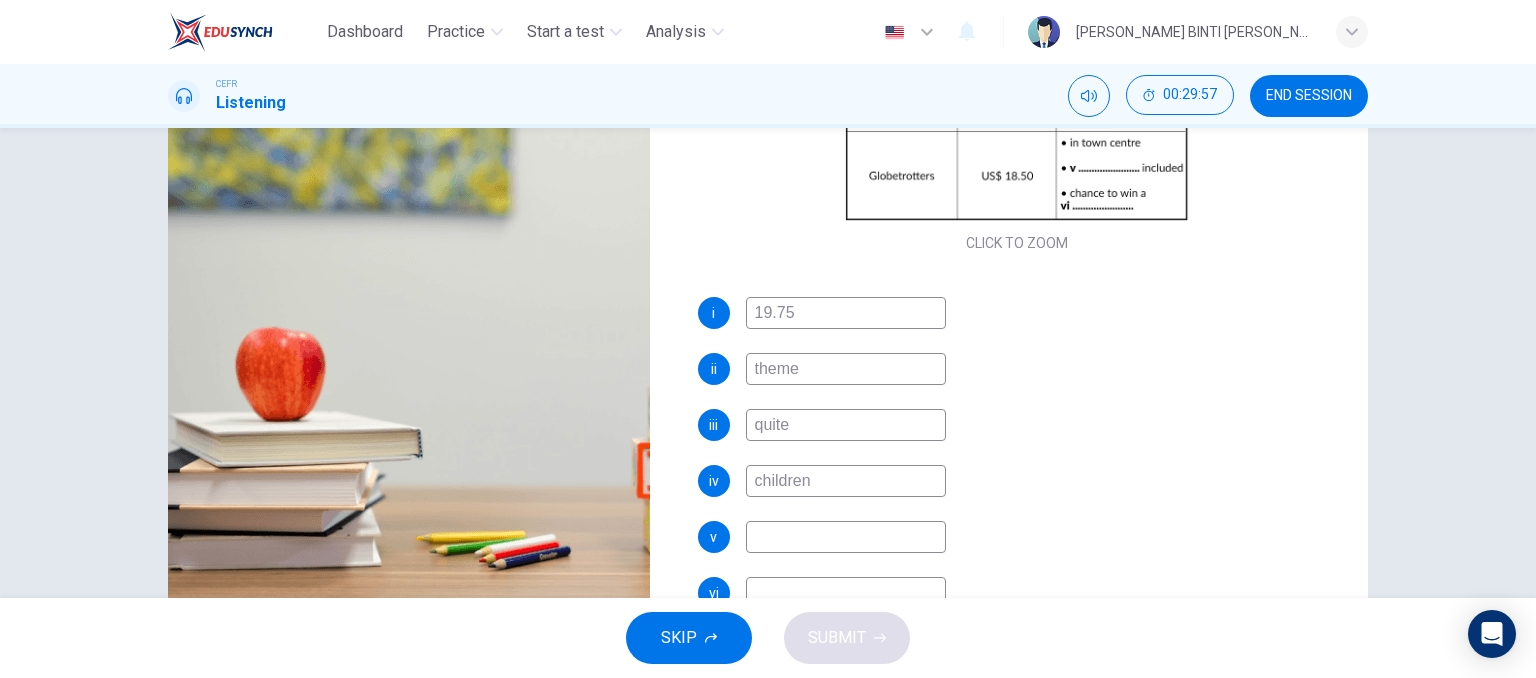 type on "54" 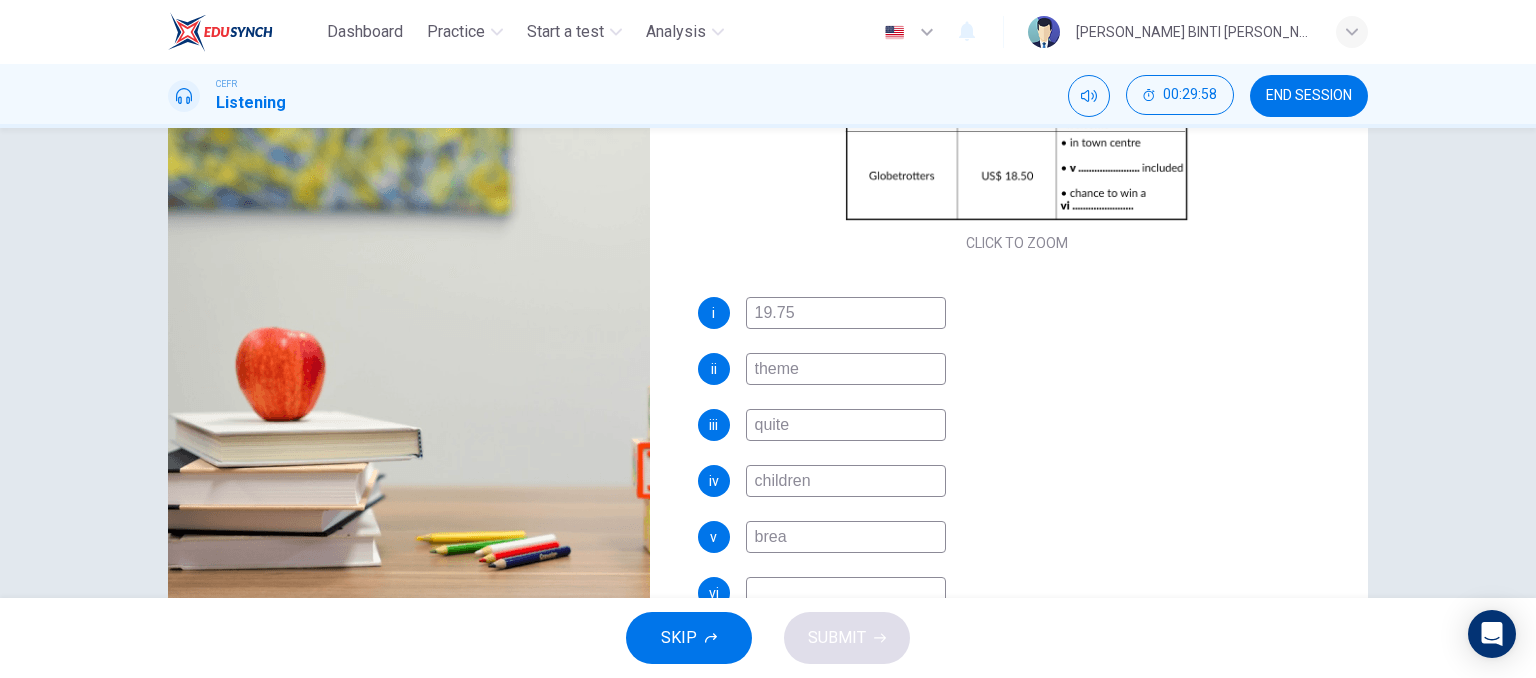 type on "break" 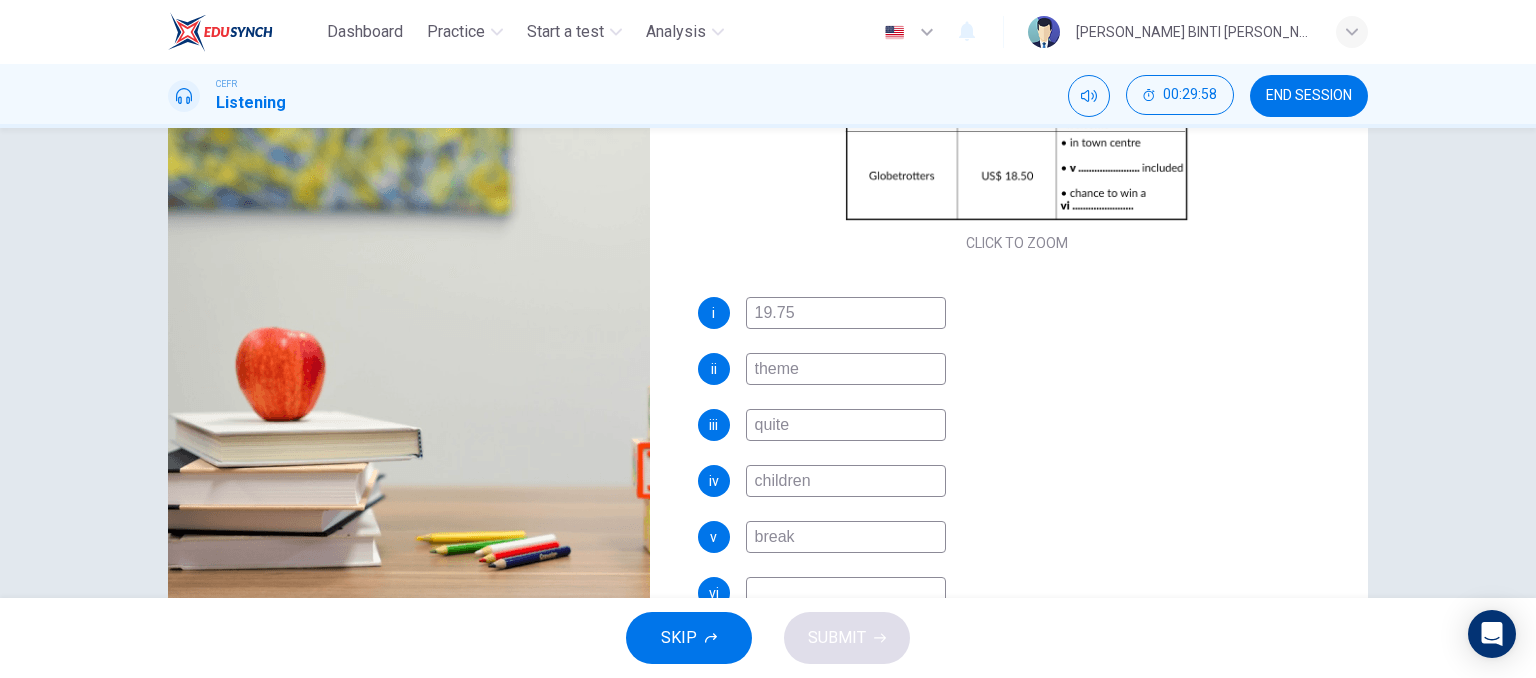 type on "54" 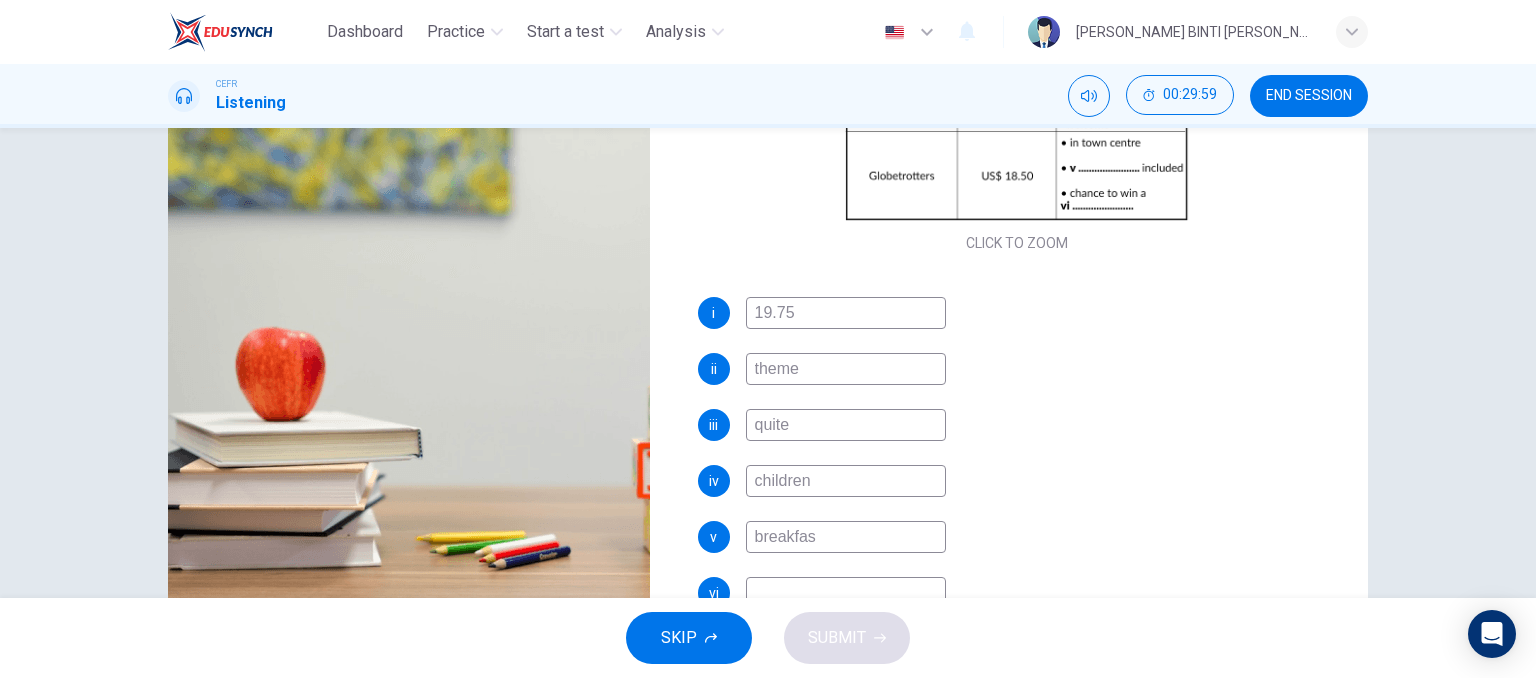 type on "breakfast" 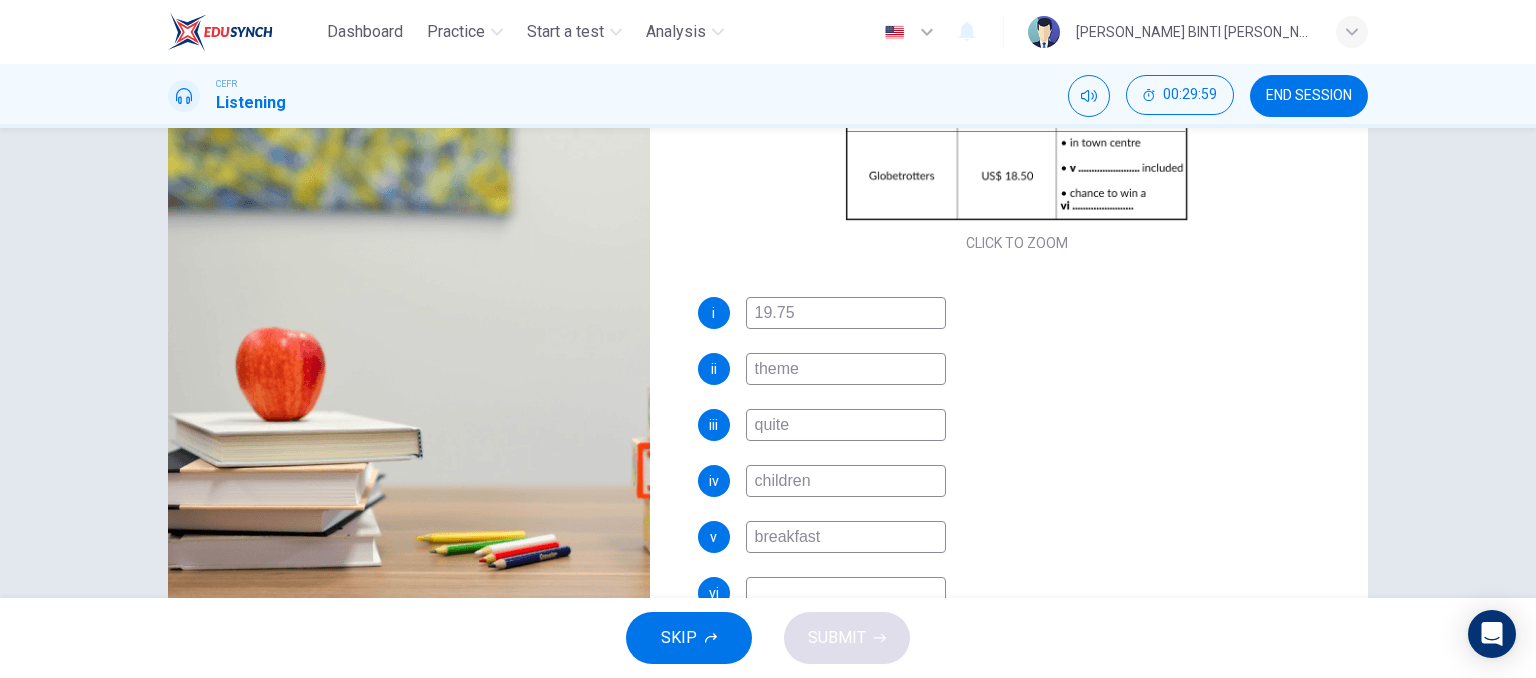 type on "54" 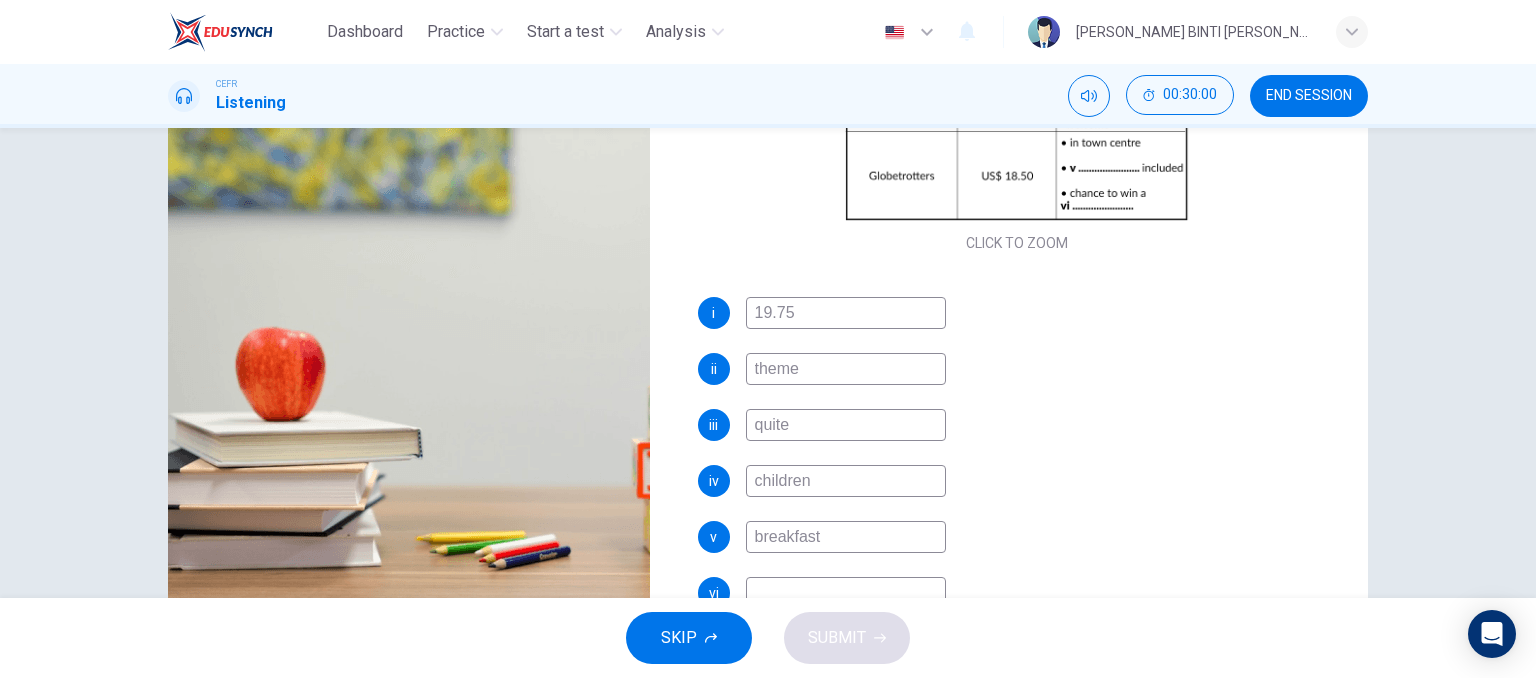 type on "breakfast" 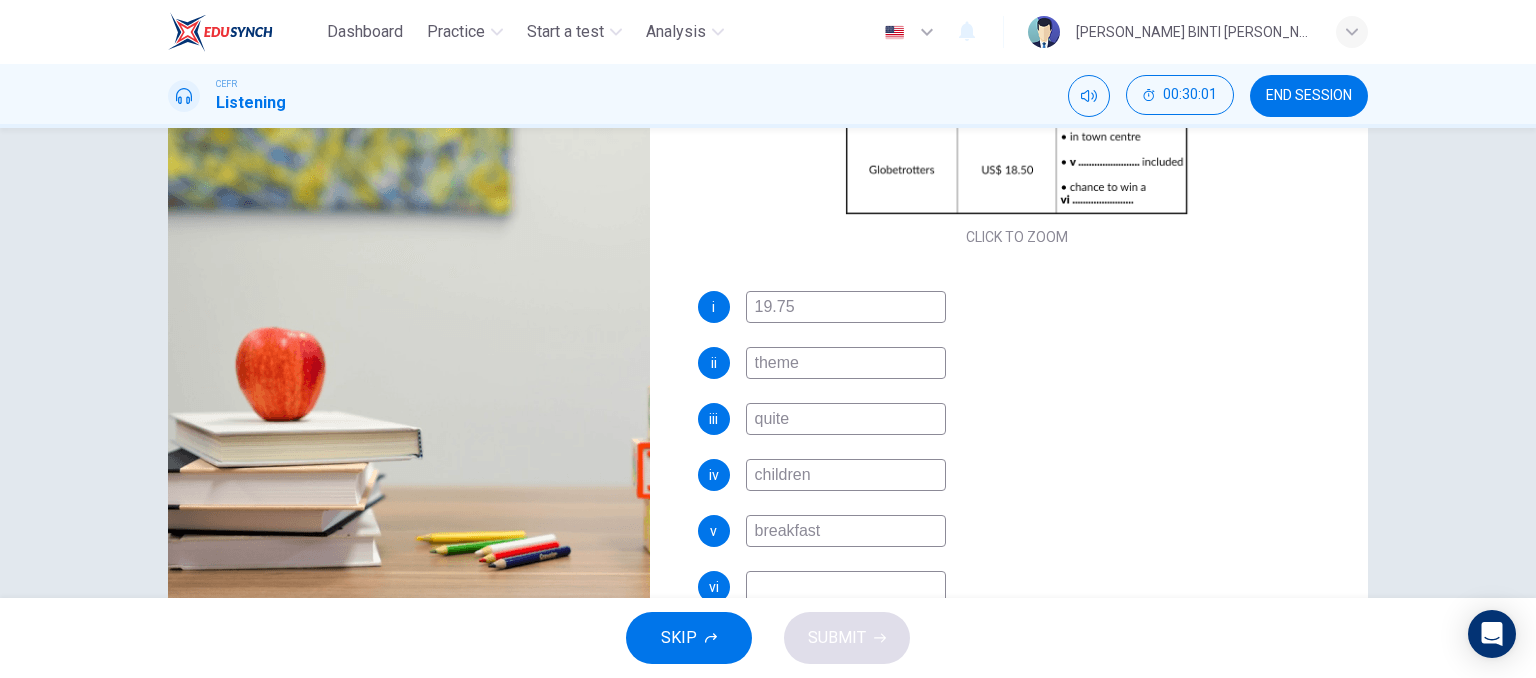 scroll, scrollTop: 276, scrollLeft: 0, axis: vertical 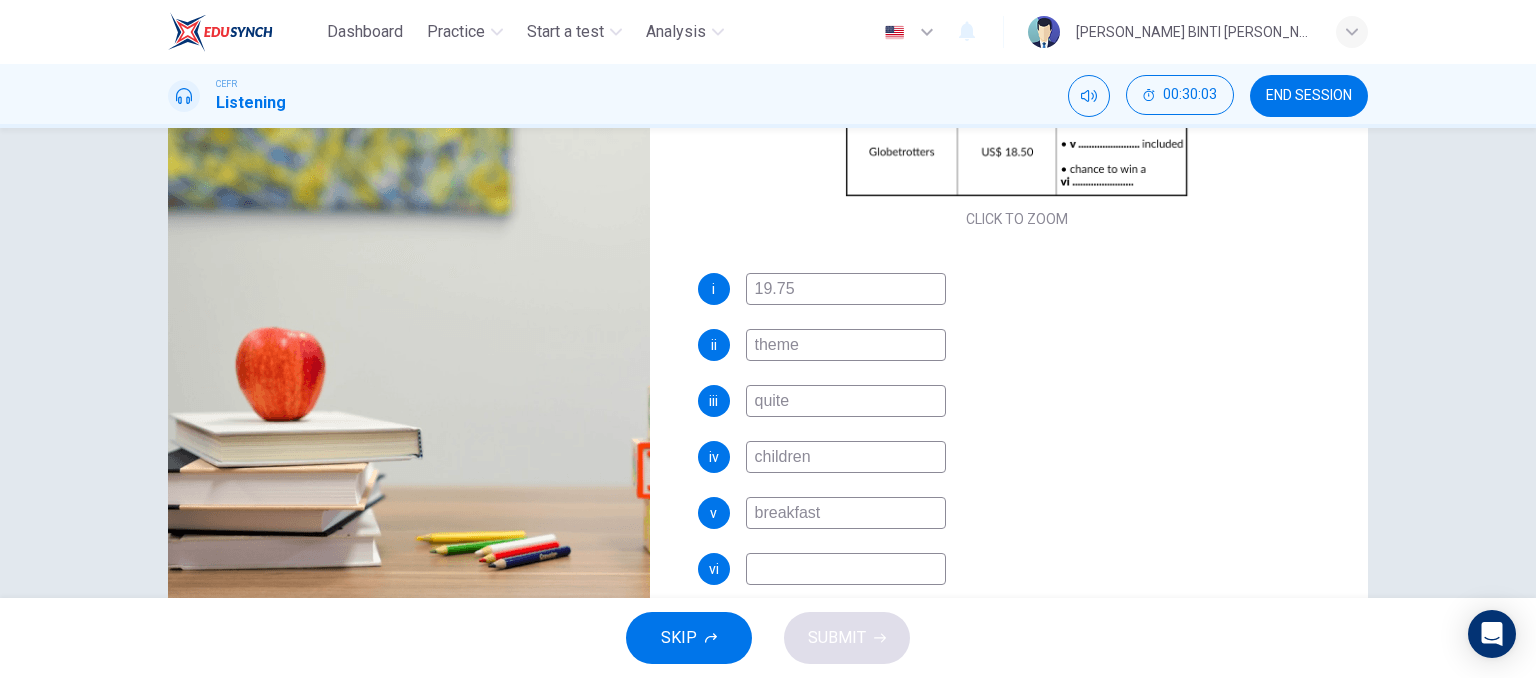 click at bounding box center [846, 569] 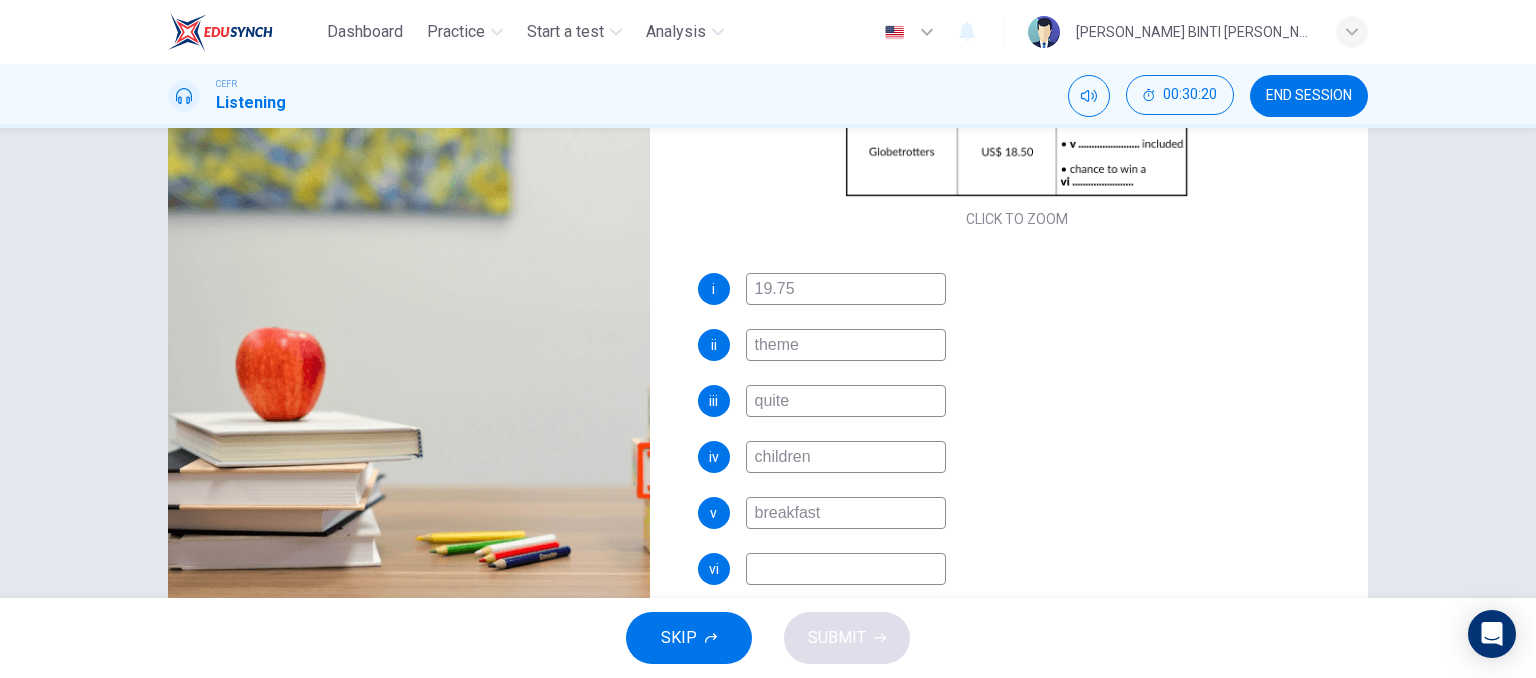 type on "61" 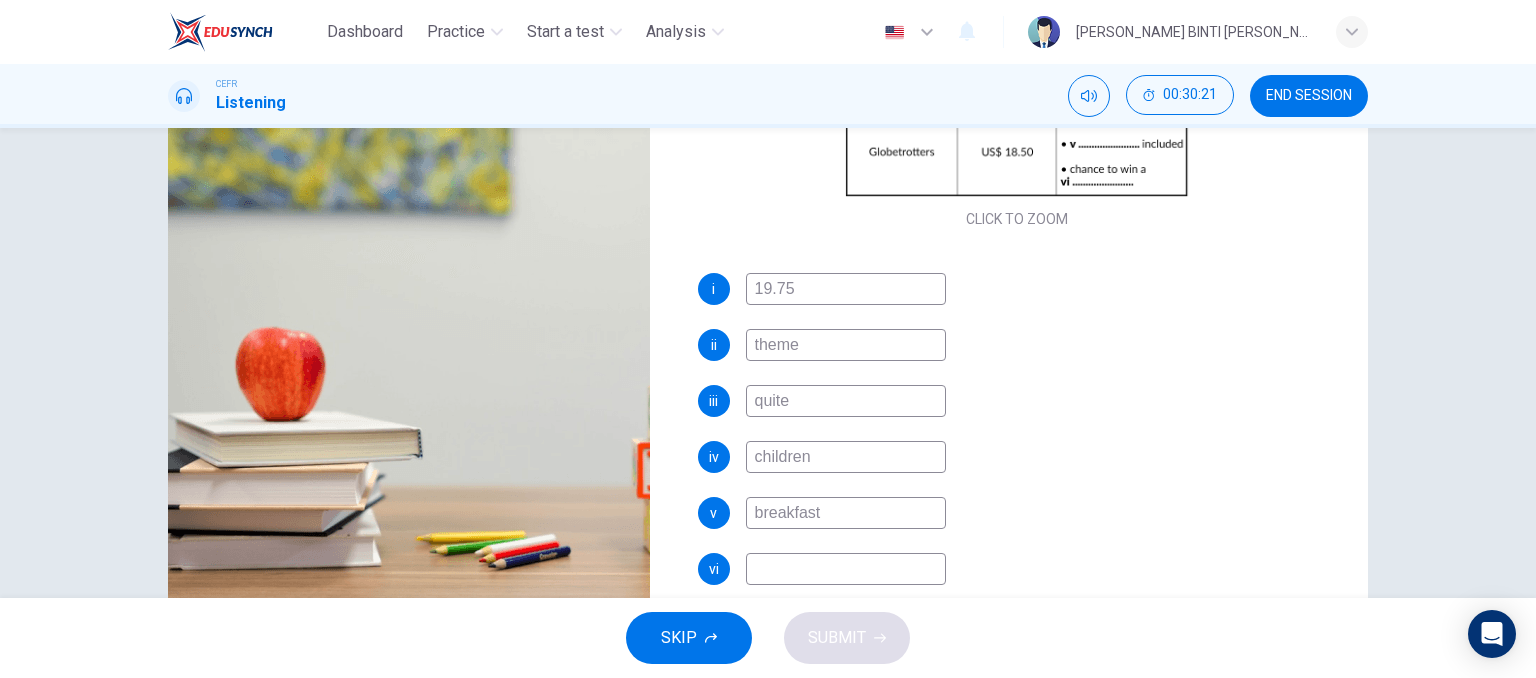 type on "s" 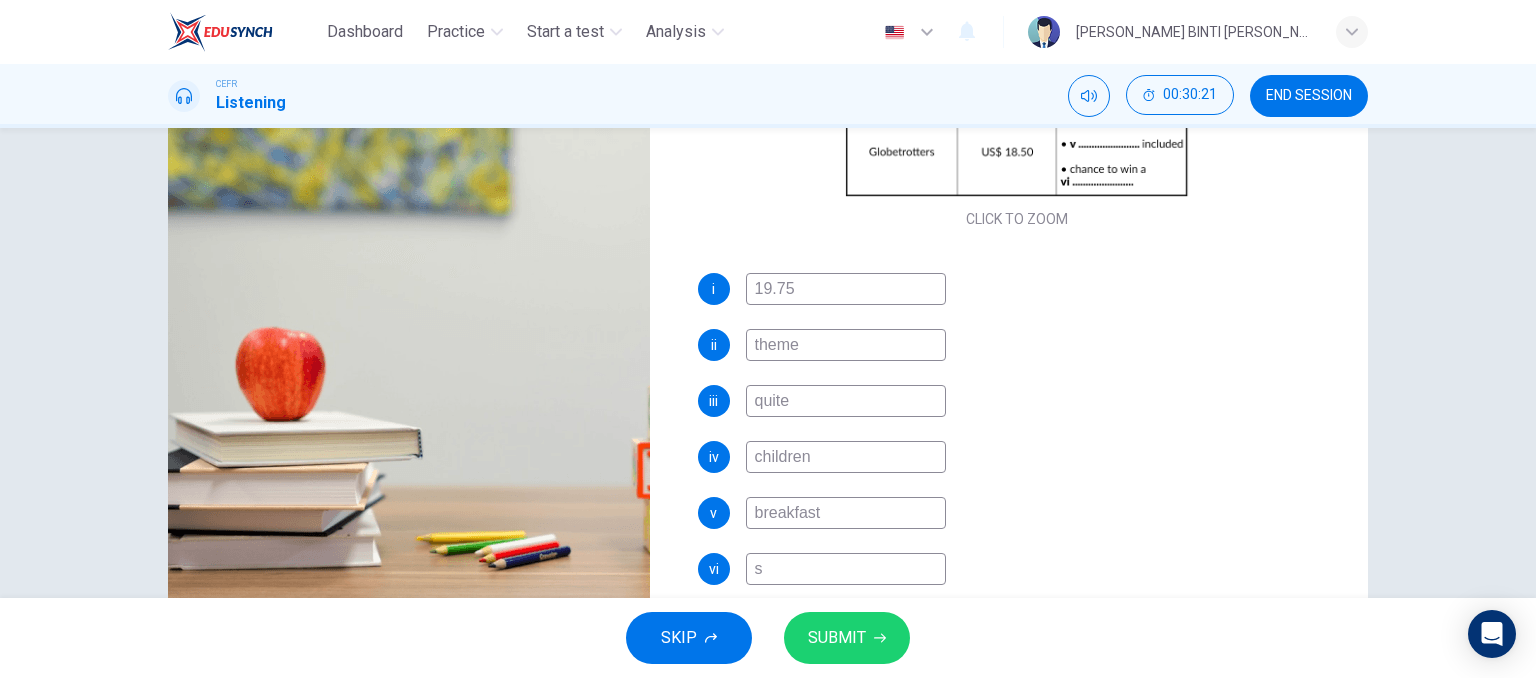 type on "62" 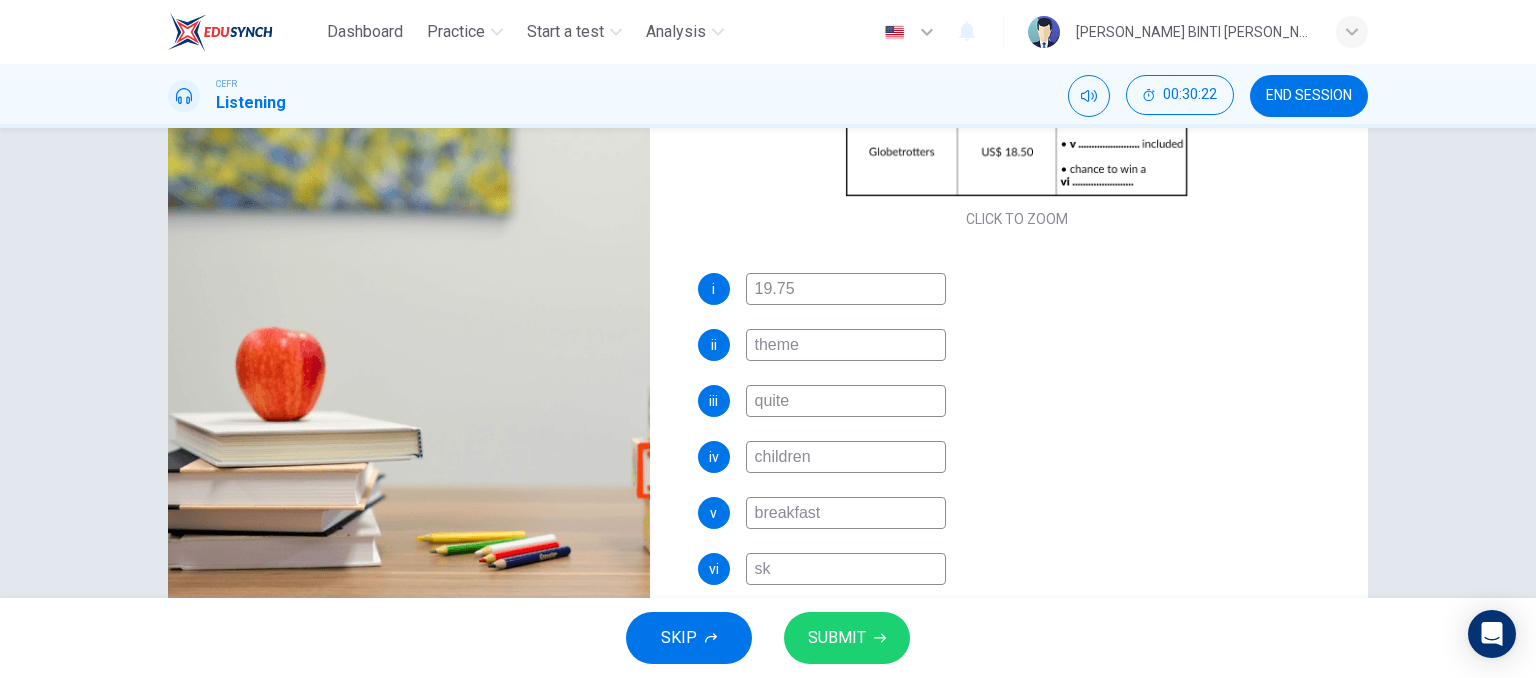 type on "62" 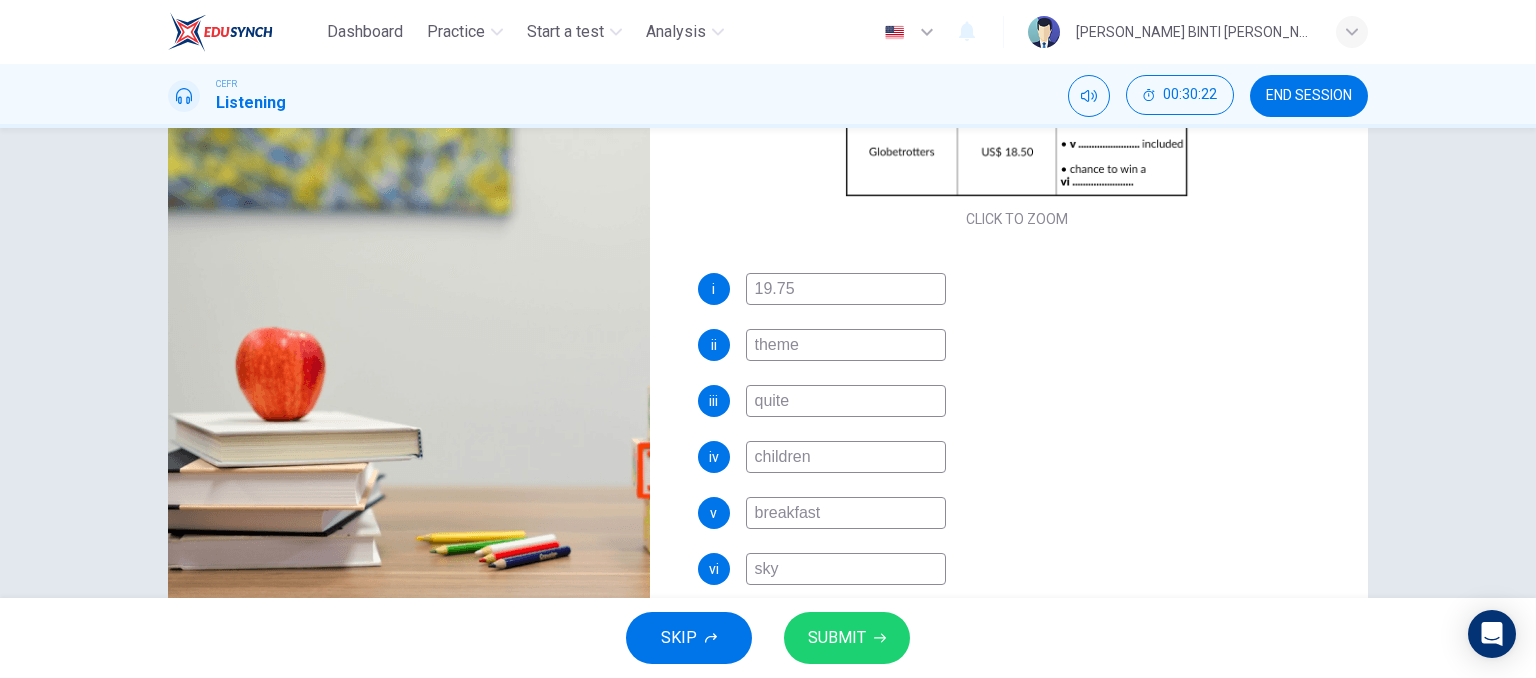 type on "skyd" 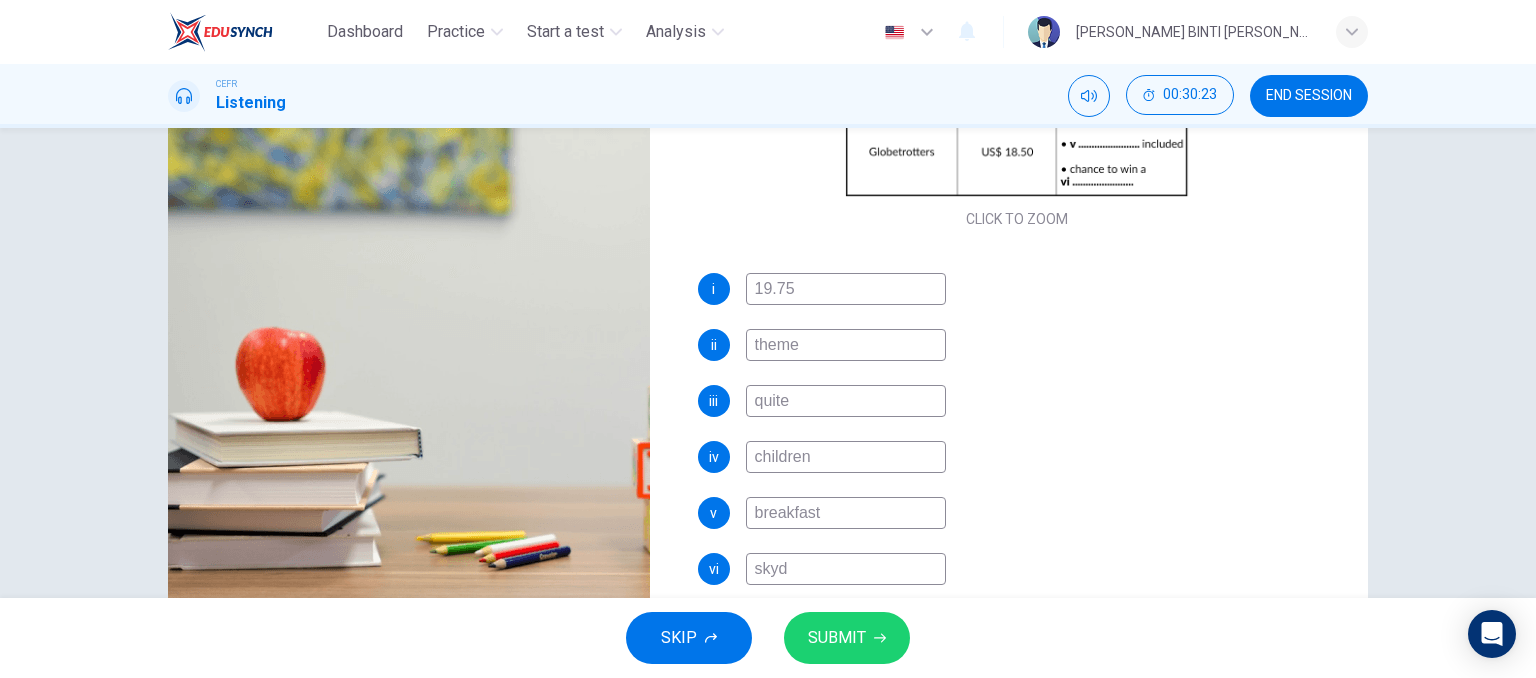 type on "skydi" 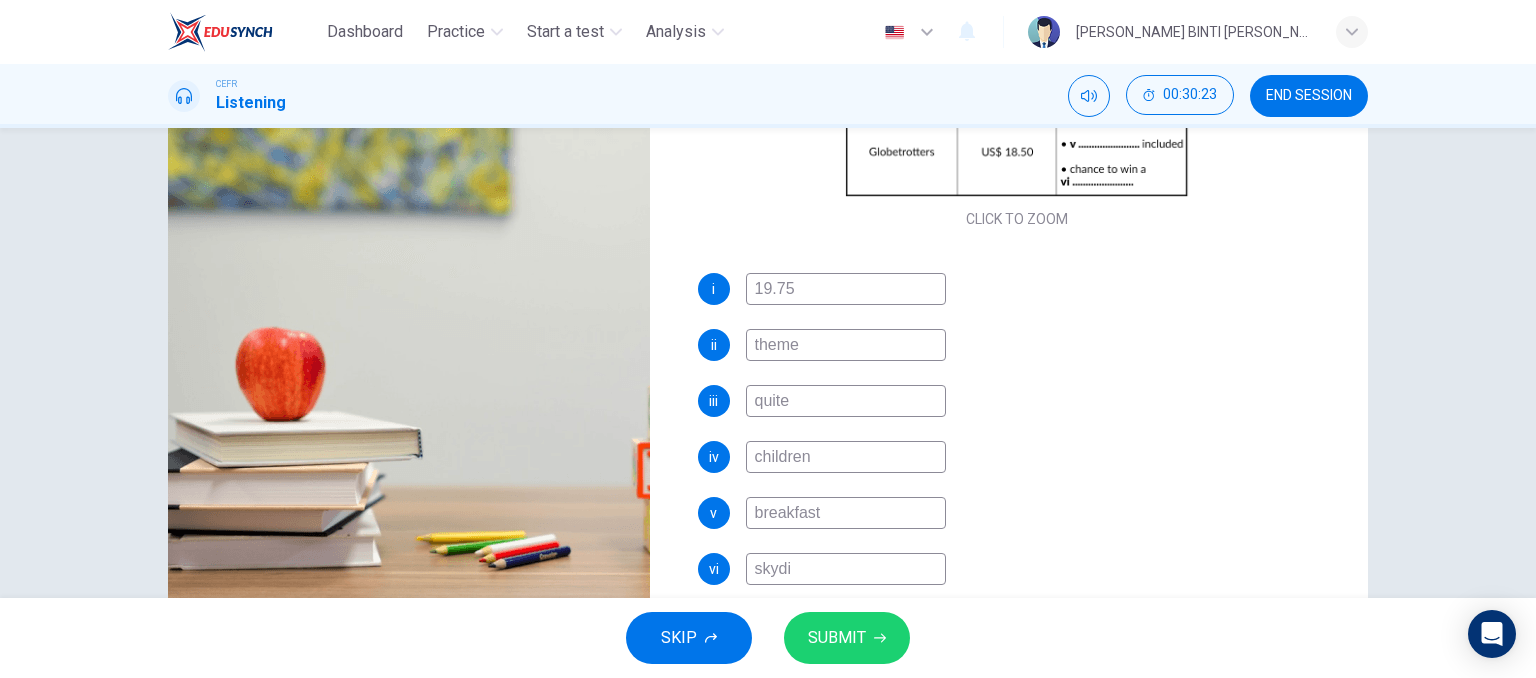 type on "62" 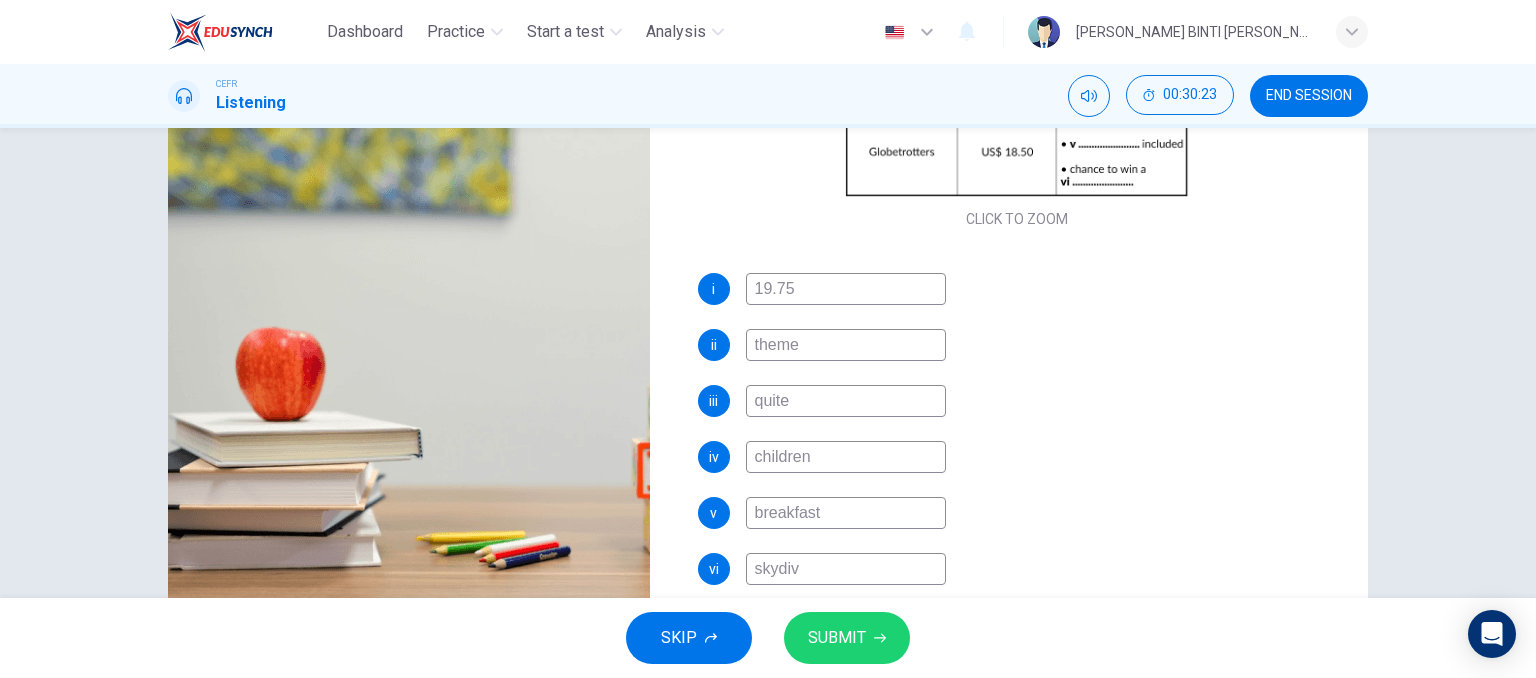 type on "skydive" 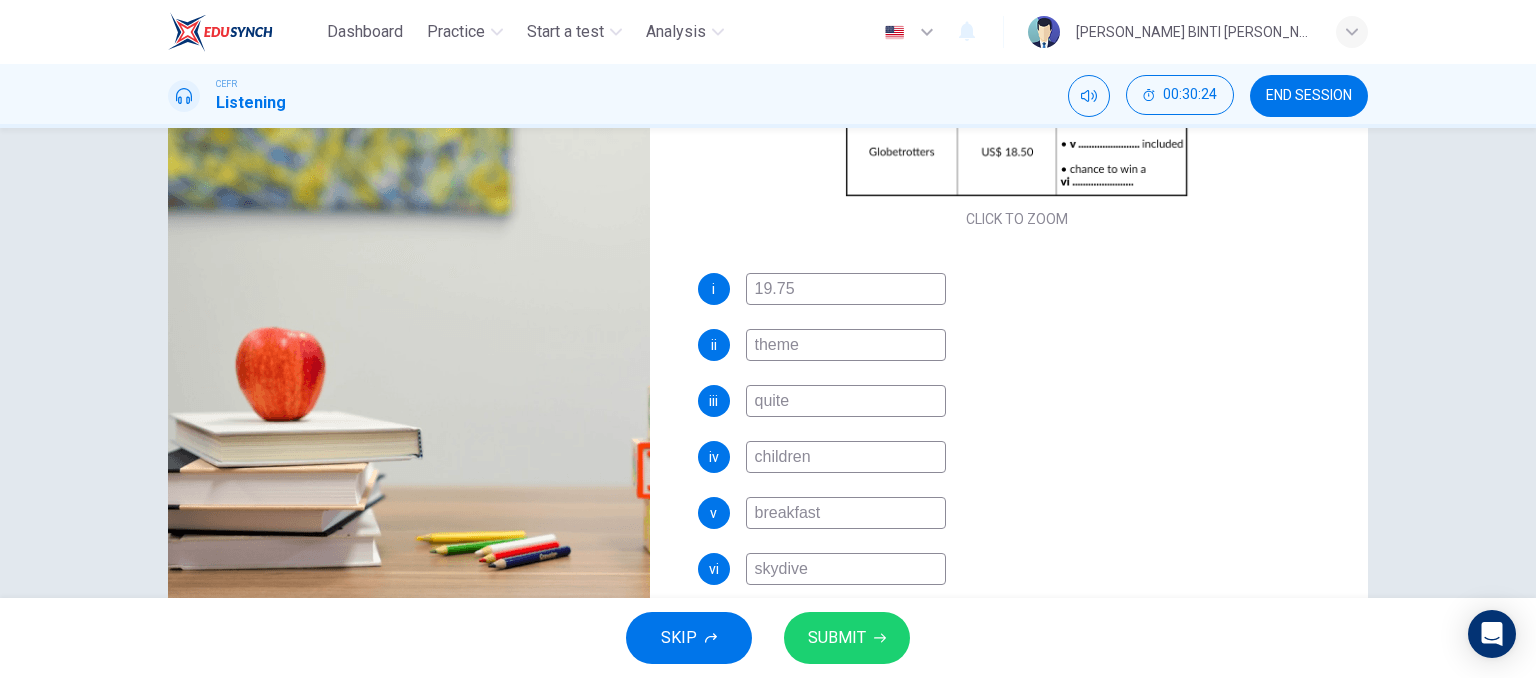 type on "63" 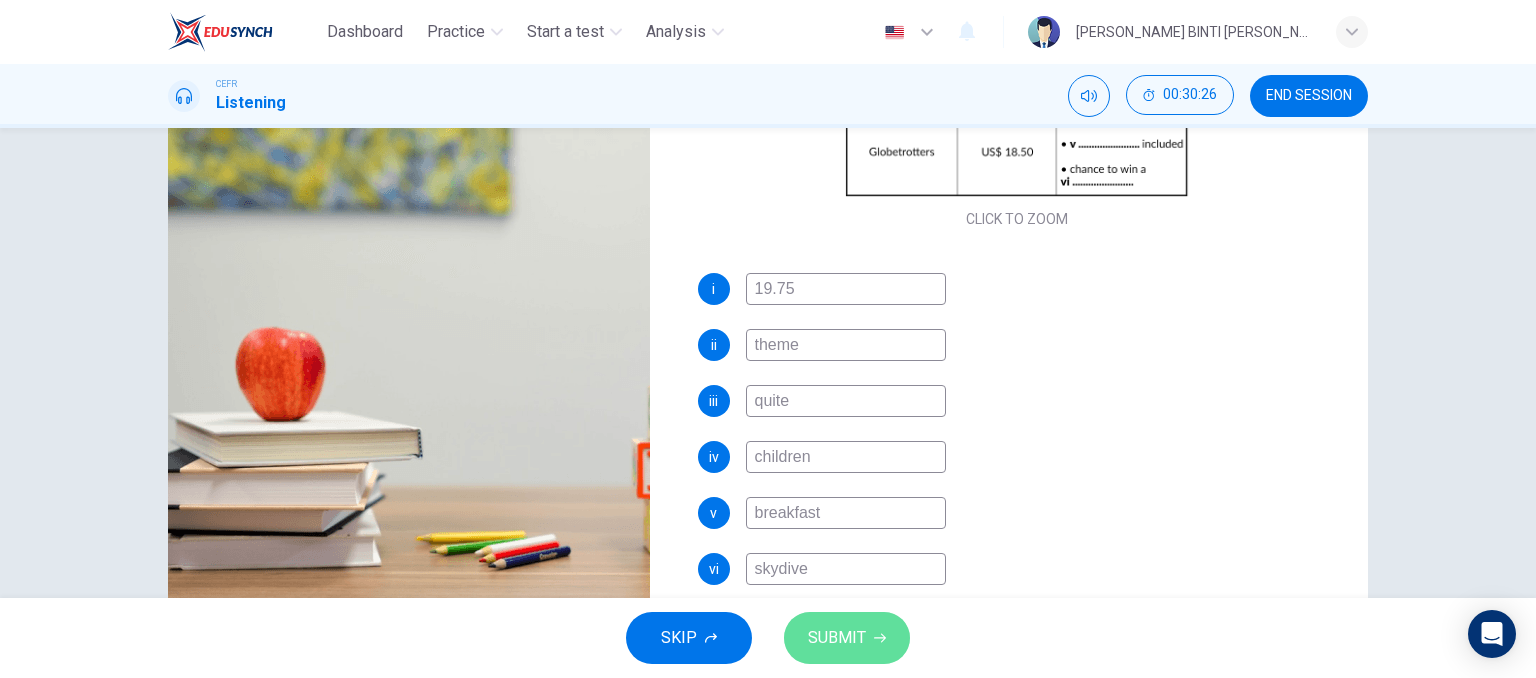click on "SUBMIT" at bounding box center [837, 638] 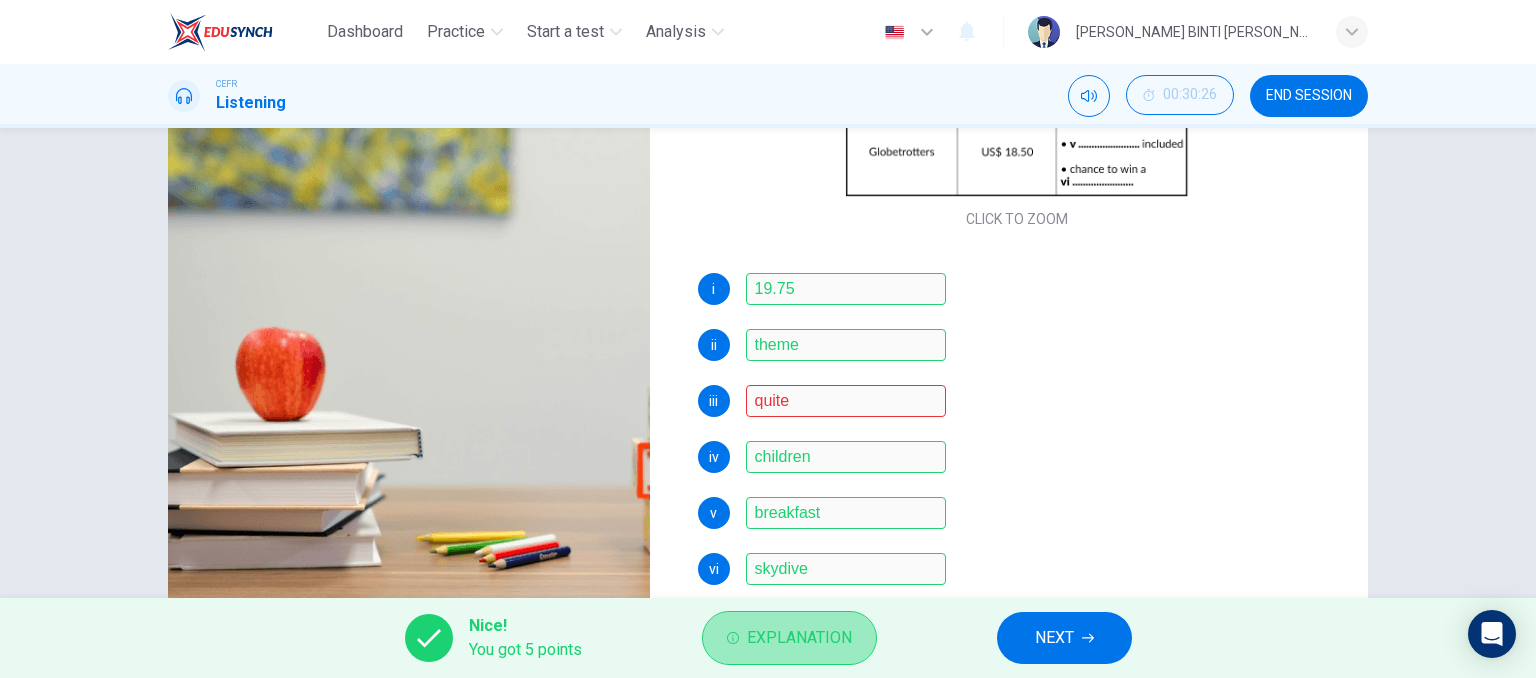 click on "Explanation" at bounding box center [799, 638] 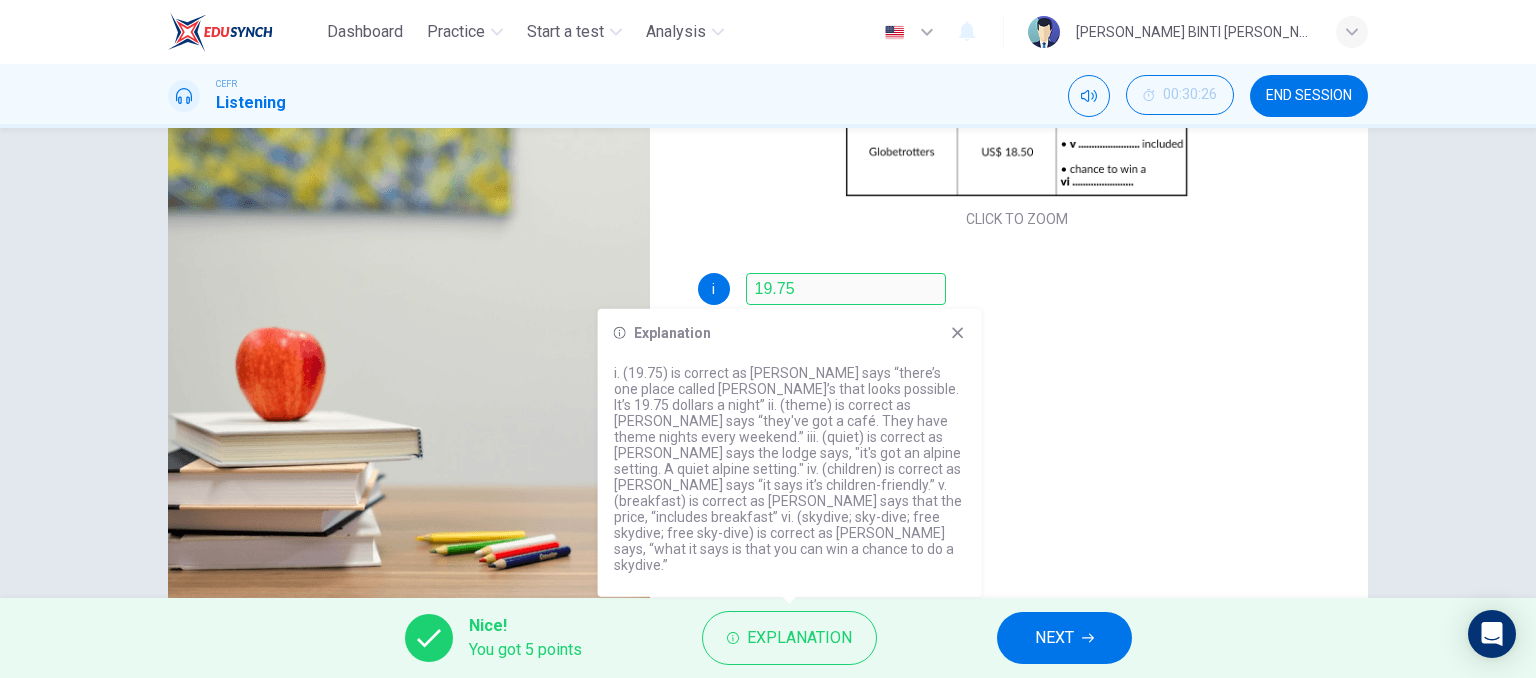 click 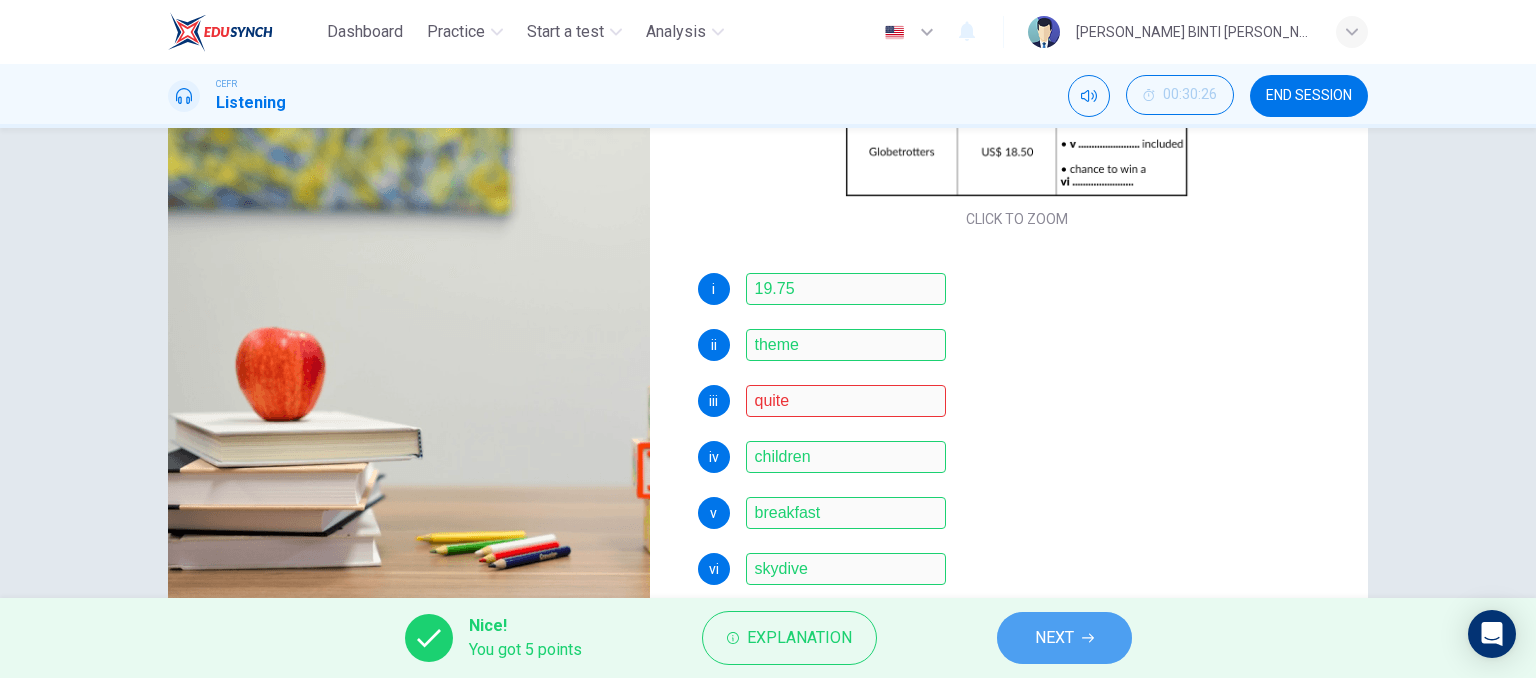 click on "NEXT" at bounding box center [1064, 638] 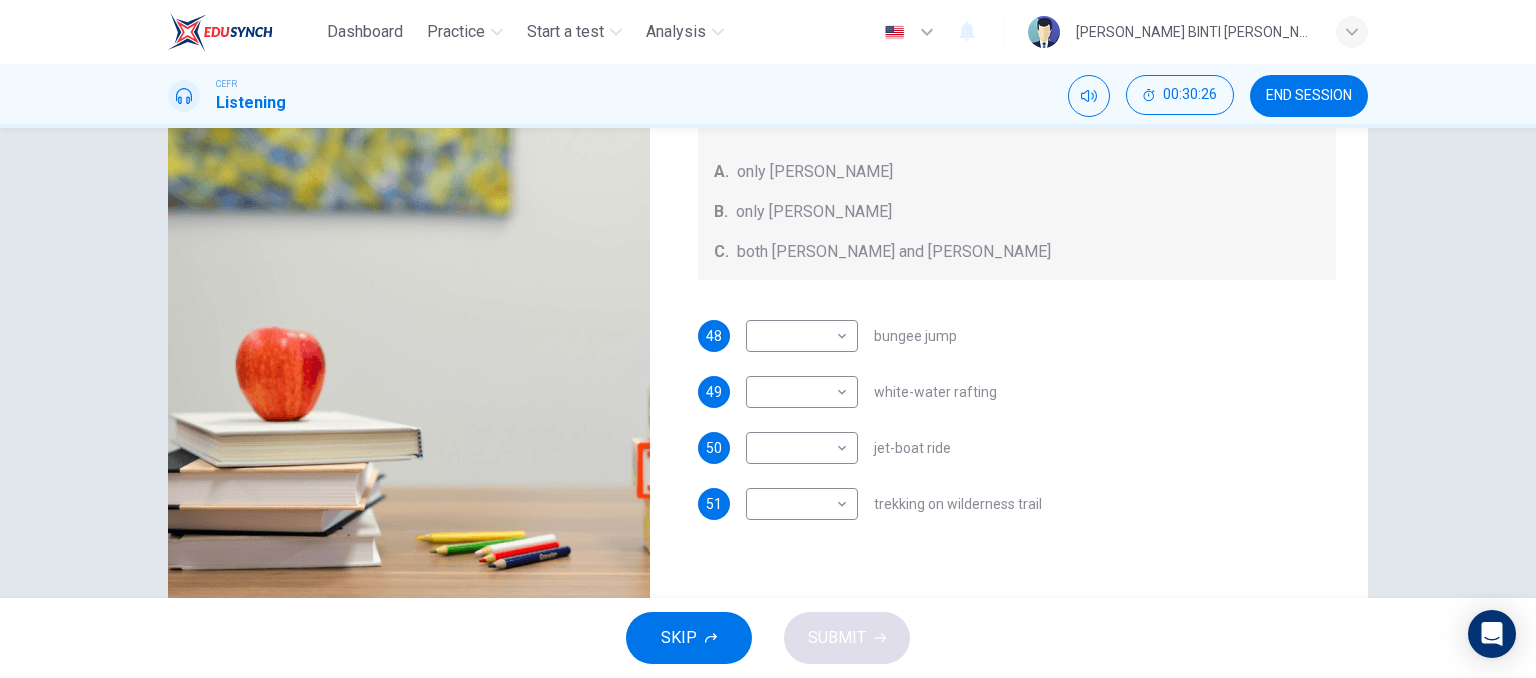 scroll, scrollTop: 0, scrollLeft: 0, axis: both 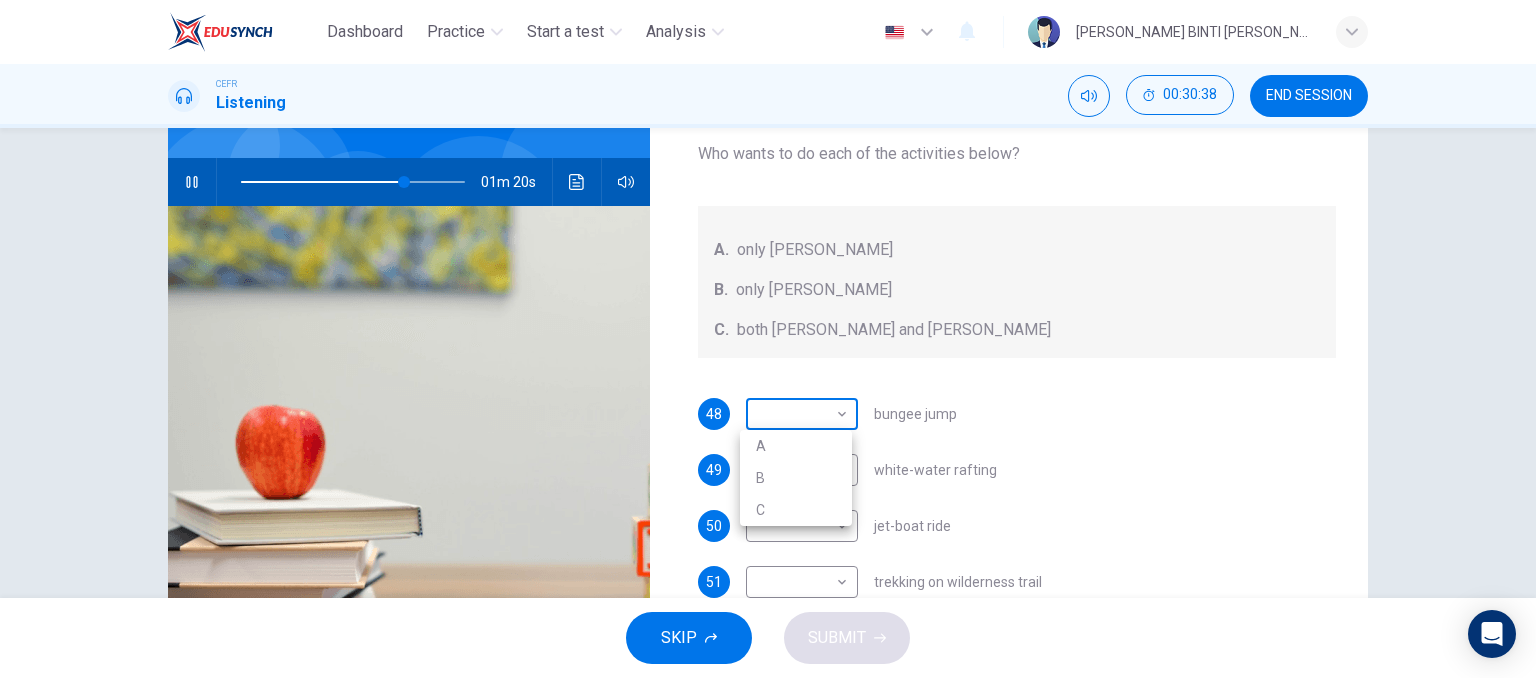 click on "Dashboard Practice Start a test Analysis English en ​ [PERSON_NAME] BINTI [PERSON_NAME] CEFR Listening 00:30:38 END SESSION Questions 48 - 51 Write the correct letter,  A ,  B , or  C  next to the questions below.
Who wants to do each of the activities below? A. only [PERSON_NAME] only [PERSON_NAME] both [PERSON_NAME] and [PERSON_NAME] 48 ​ ​ bungee jump 49 ​ ​ white-water rafting 50 ​ ​ jet-boat ride 51 ​ ​ trekking on wilderness trail Holiday in [GEOGRAPHIC_DATA] 01m 20s SKIP SUBMIT EduSynch - Online Language Proficiency Testing
Dashboard Practice Start a test Analysis Notifications © Copyright  2025 A B C" at bounding box center [768, 339] 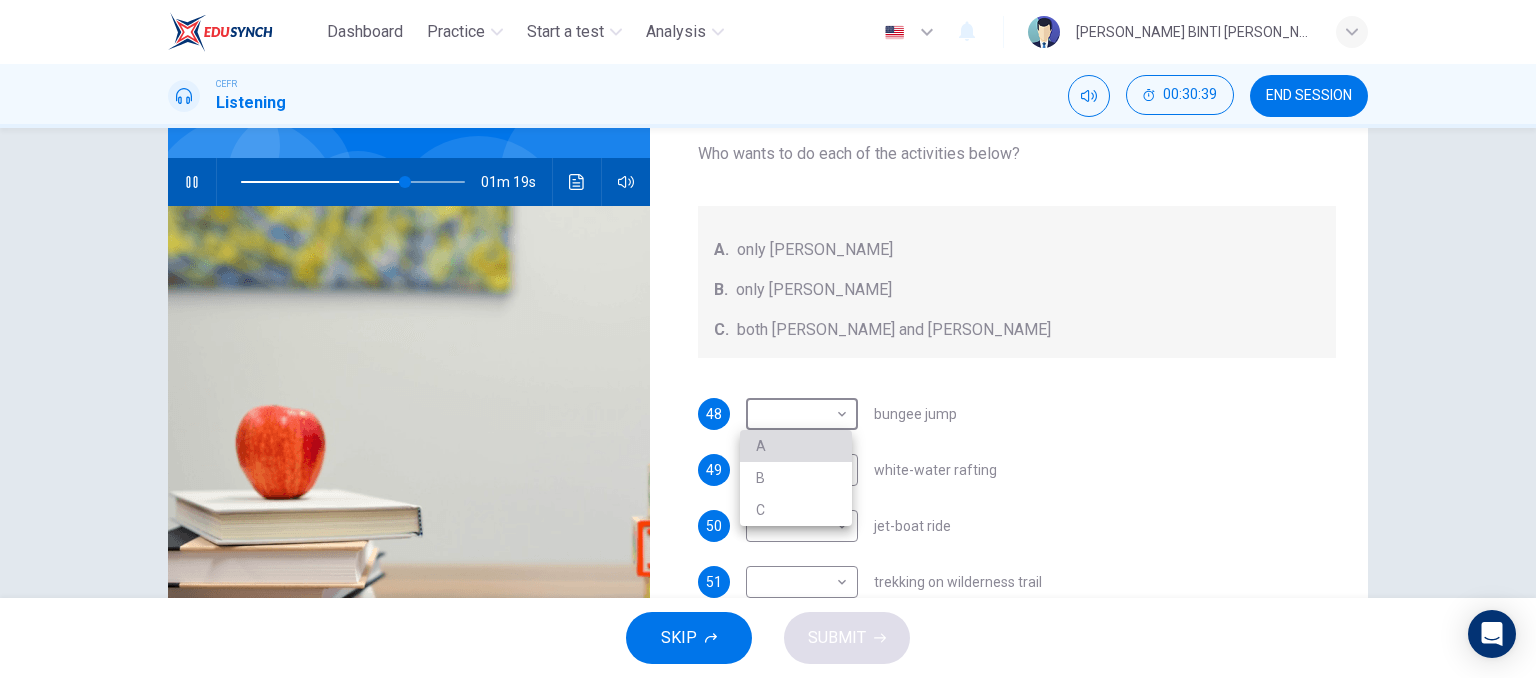 click on "A" at bounding box center [796, 446] 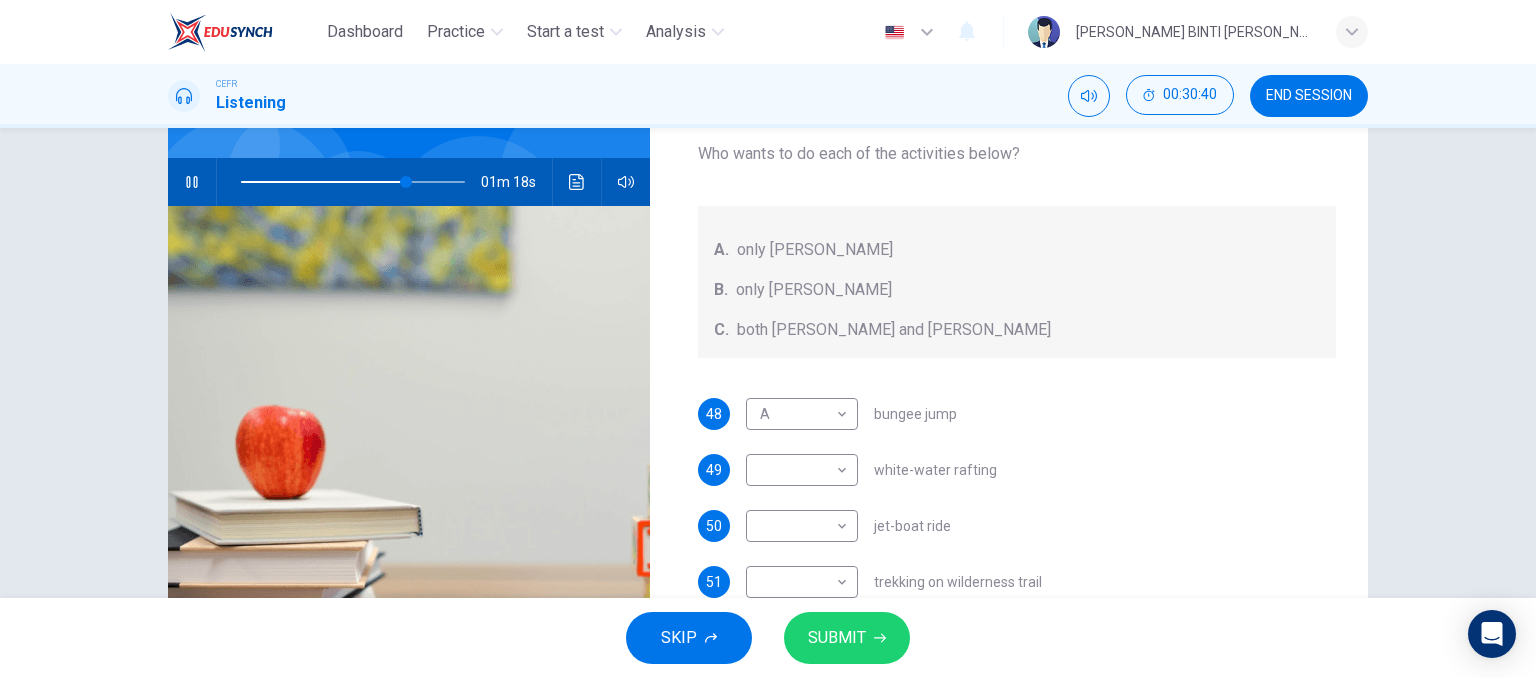 click on "48 A A ​ bungee jump 49 ​ ​ white-water rafting 50 ​ ​ jet-boat ride 51 ​ ​ trekking on wilderness trail" at bounding box center (1017, 518) 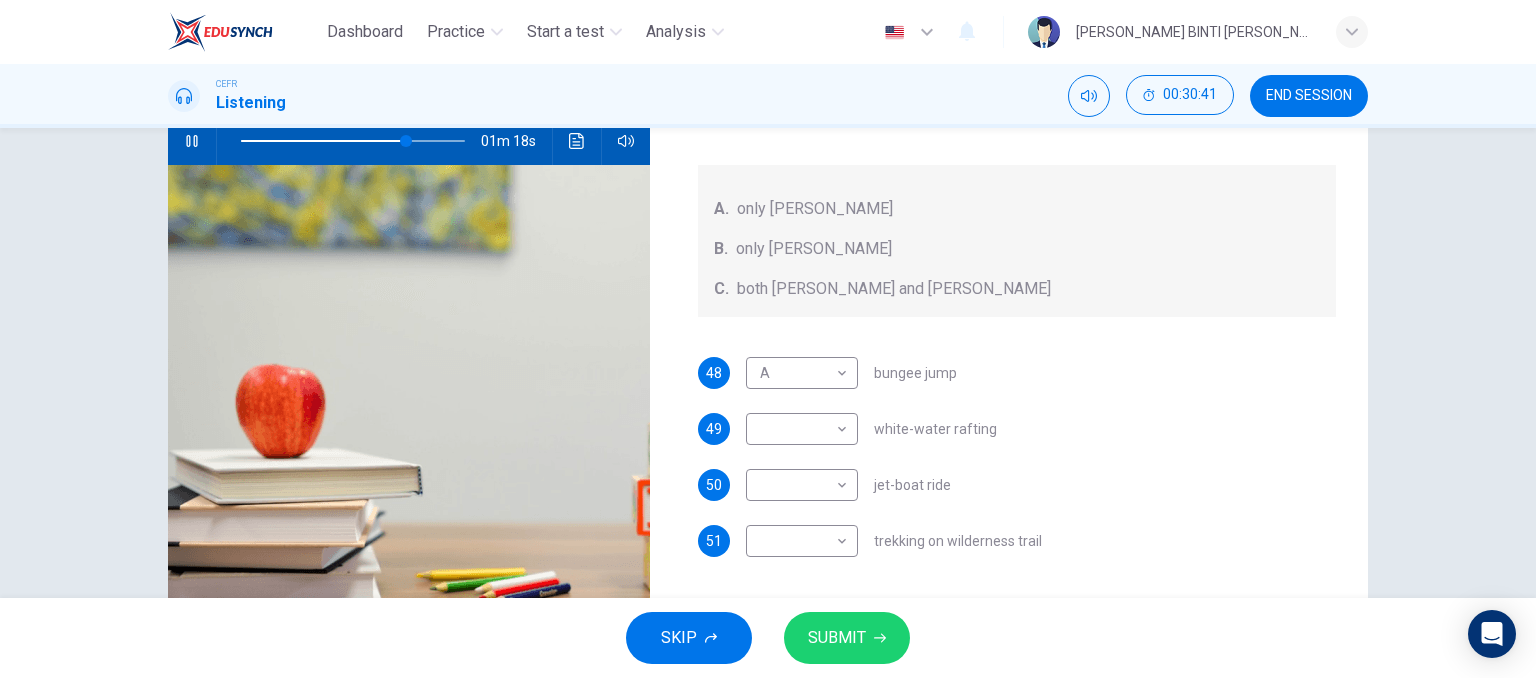 scroll, scrollTop: 220, scrollLeft: 0, axis: vertical 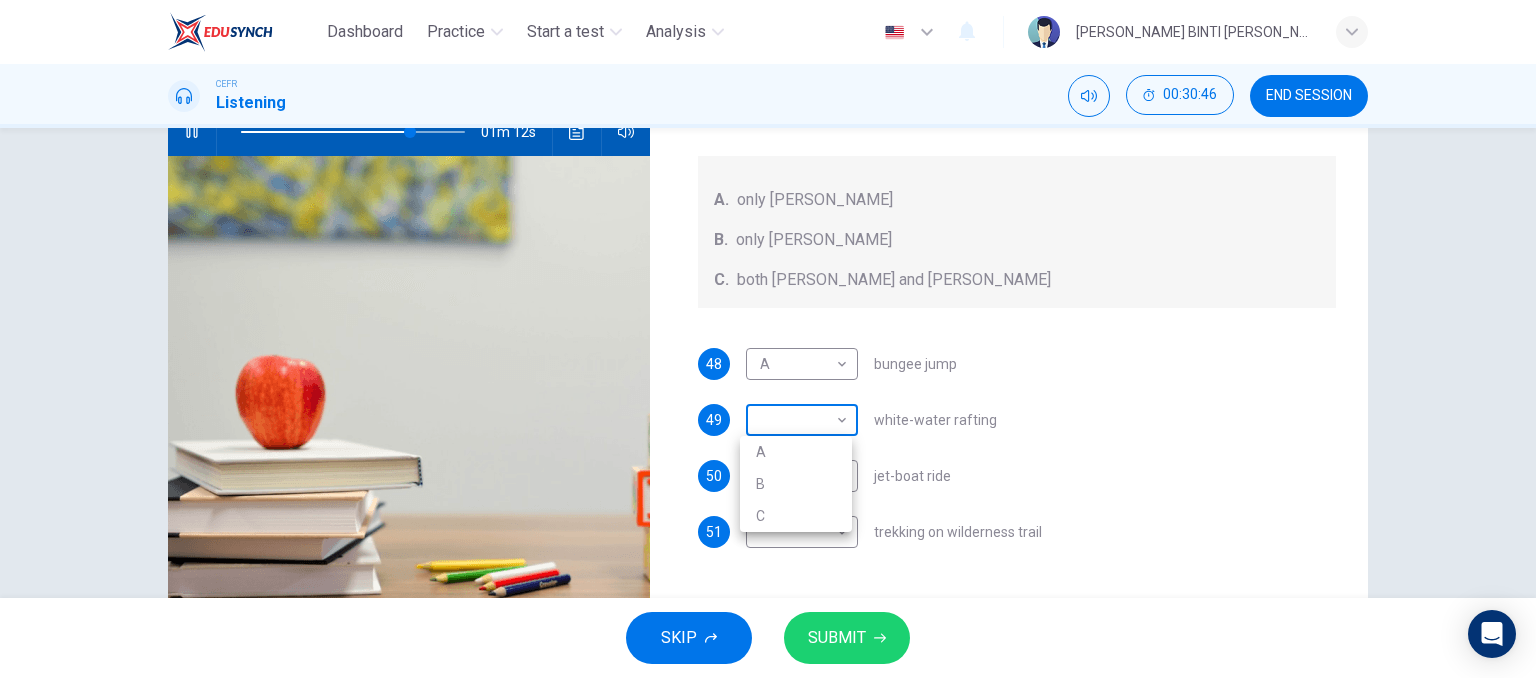 click on "Dashboard Practice Start a test Analysis English en ​ [PERSON_NAME] BINTI [PERSON_NAME] CEFR Listening 00:30:46 END SESSION Questions 48 - 51 Write the correct letter,  A ,  B , or  C  next to the questions below.
Who wants to do each of the activities below? A. only [PERSON_NAME] only [PERSON_NAME] both [PERSON_NAME] and [PERSON_NAME] 48 A A ​ bungee jump 49 ​ ​ white-water rafting 50 ​ ​ jet-boat ride 51 ​ ​ trekking on wilderness trail Holiday in [GEOGRAPHIC_DATA] 01m 12s SKIP SUBMIT EduSynch - Online Language Proficiency Testing
Dashboard Practice Start a test Analysis Notifications © Copyright  2025 A B C" at bounding box center [768, 339] 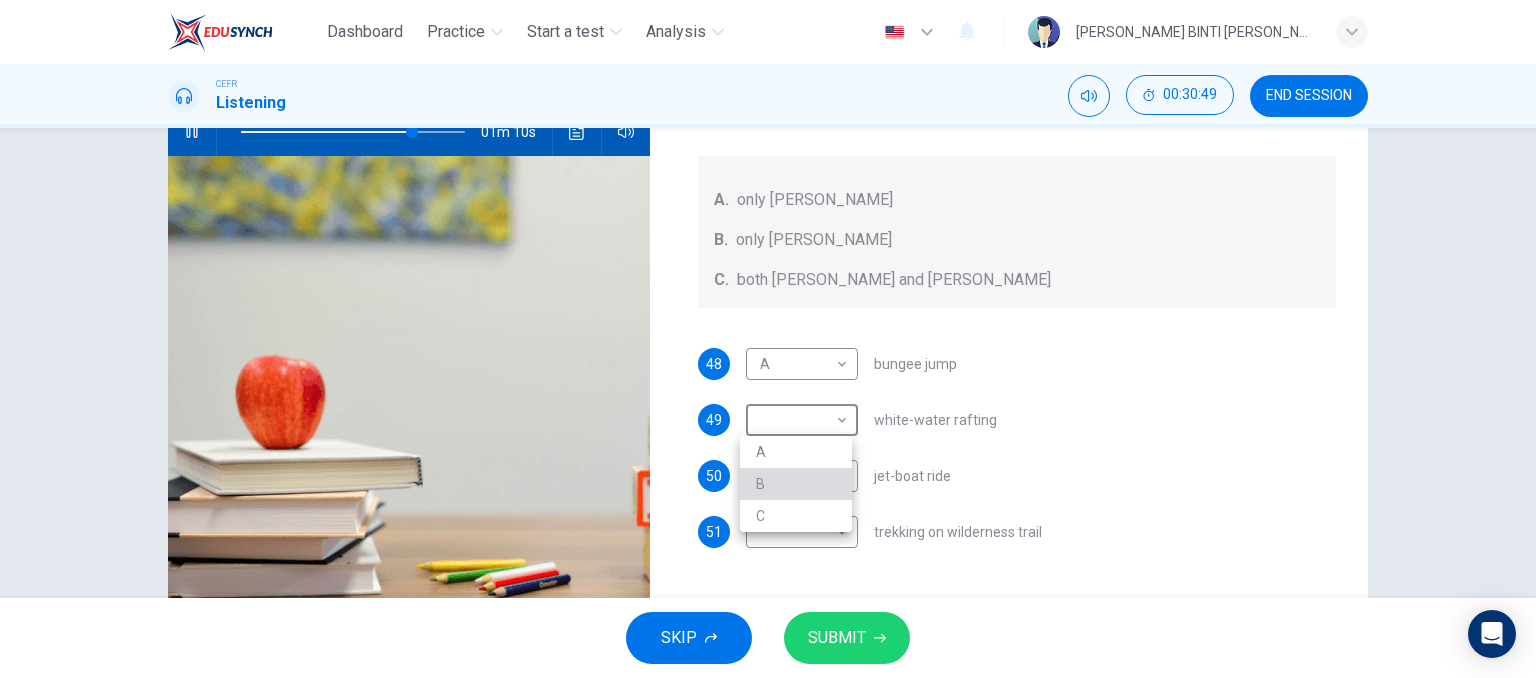click on "B" at bounding box center (796, 484) 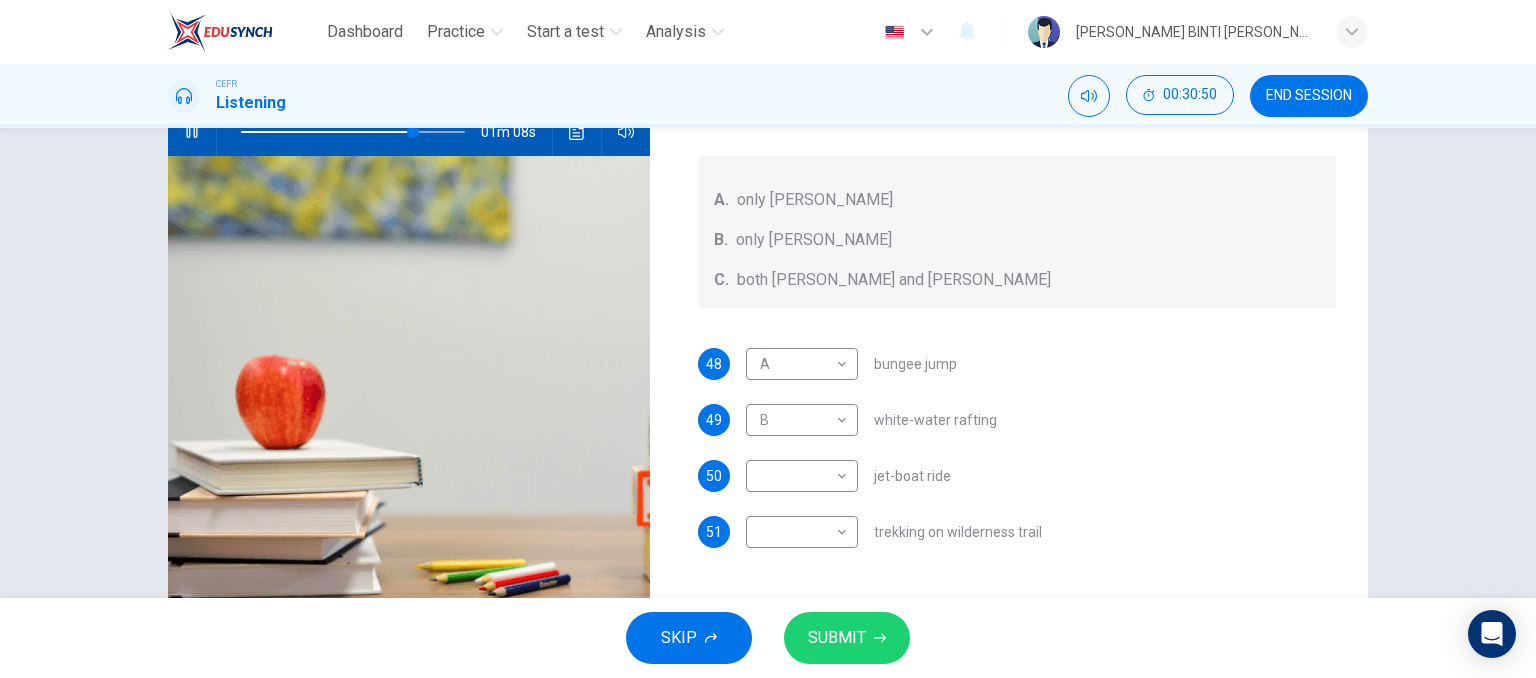 click on "white-water rafting" at bounding box center (935, 420) 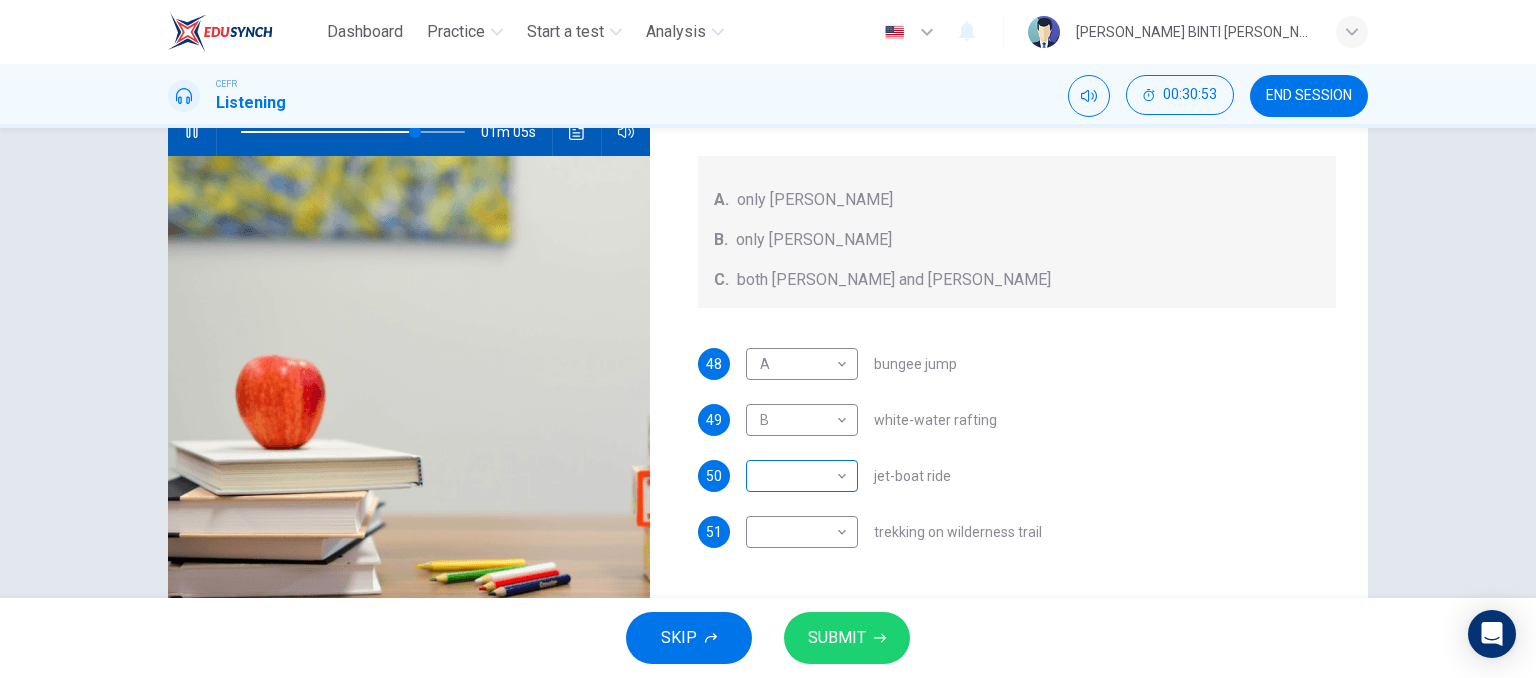 click on "​ ​" at bounding box center [802, 476] 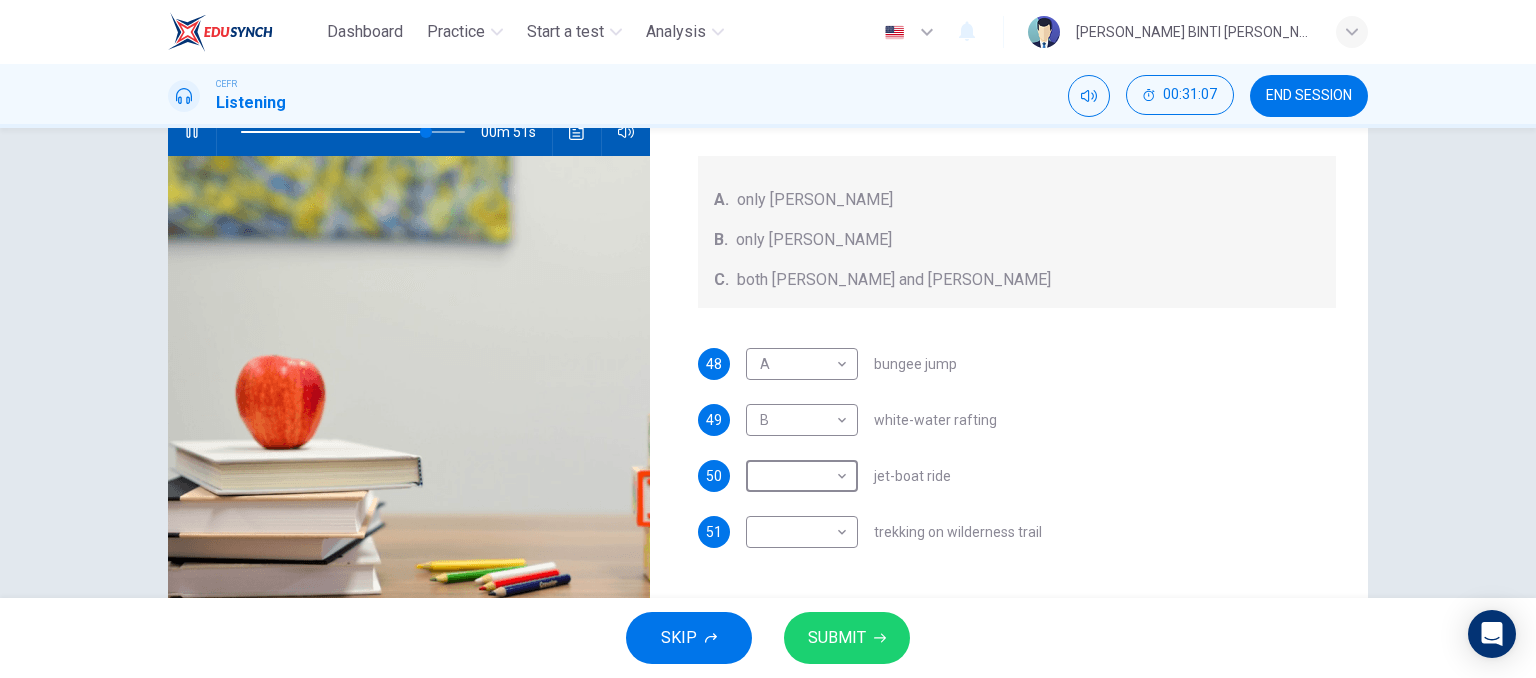 scroll, scrollTop: 171, scrollLeft: 0, axis: vertical 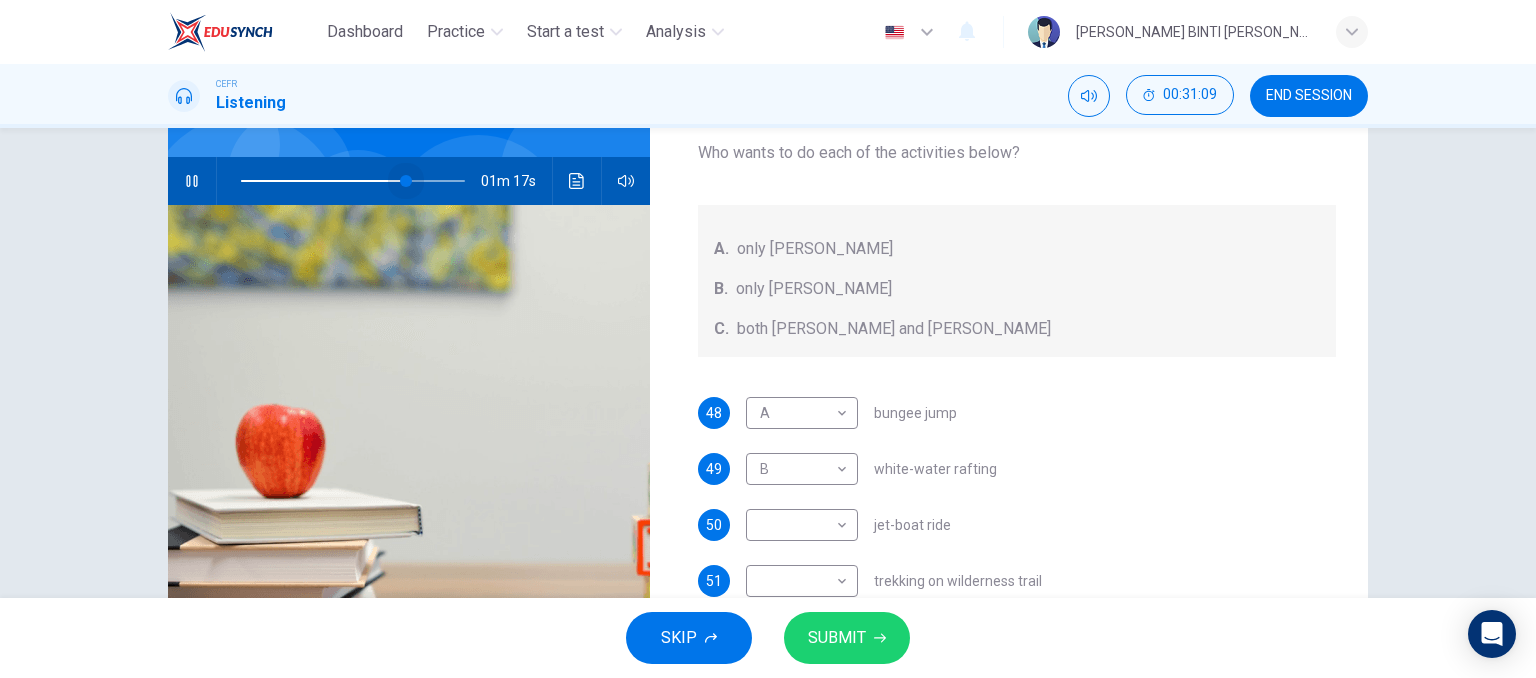 click at bounding box center [406, 181] 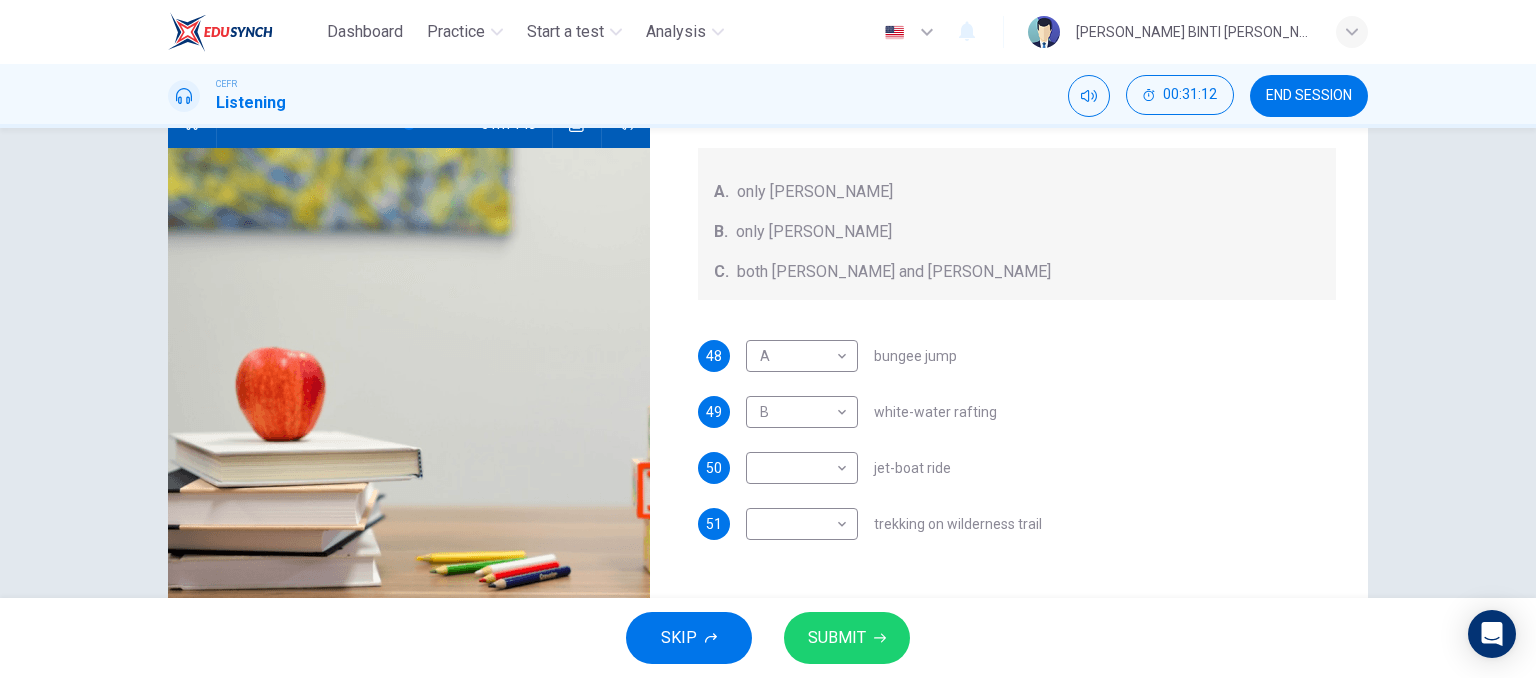 scroll, scrollTop: 230, scrollLeft: 0, axis: vertical 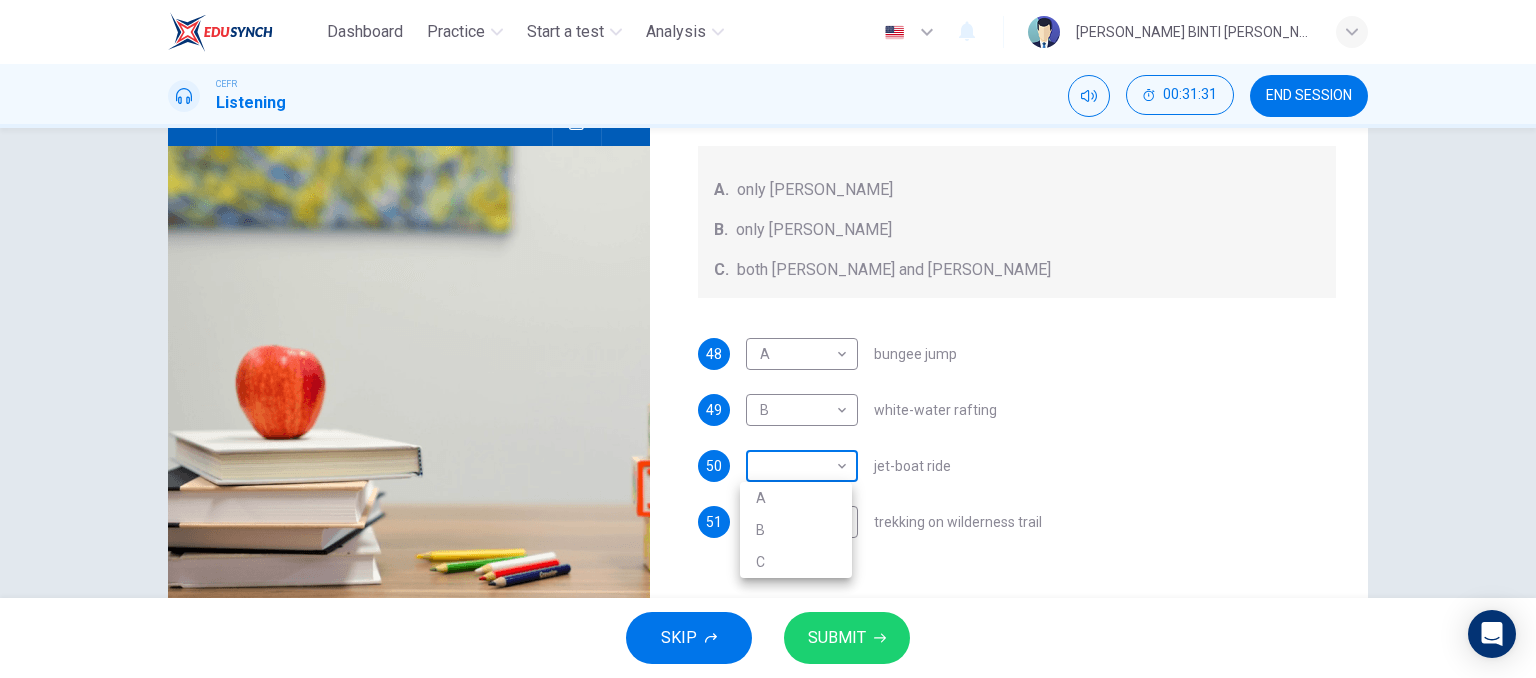 click on "Dashboard Practice Start a test Analysis English en ​ [PERSON_NAME] BINTI [PERSON_NAME] CEFR Listening 00:31:31 END SESSION Questions 48 - 51 Write the correct letter,  A ,  B , or  C  next to the questions below.
Who wants to do each of the activities below? A. only [PERSON_NAME] only [PERSON_NAME] both [PERSON_NAME] and [PERSON_NAME] 48 A A ​ bungee jump 49 B B ​ white-water rafting 50 ​ ​ jet-boat ride 51 ​ ​ trekking on wilderness trail Holiday in [GEOGRAPHIC_DATA] 00m 55s SKIP SUBMIT EduSynch - Online Language Proficiency Testing
Dashboard Practice Start a test Analysis Notifications © Copyright  2025 A B C" at bounding box center [768, 339] 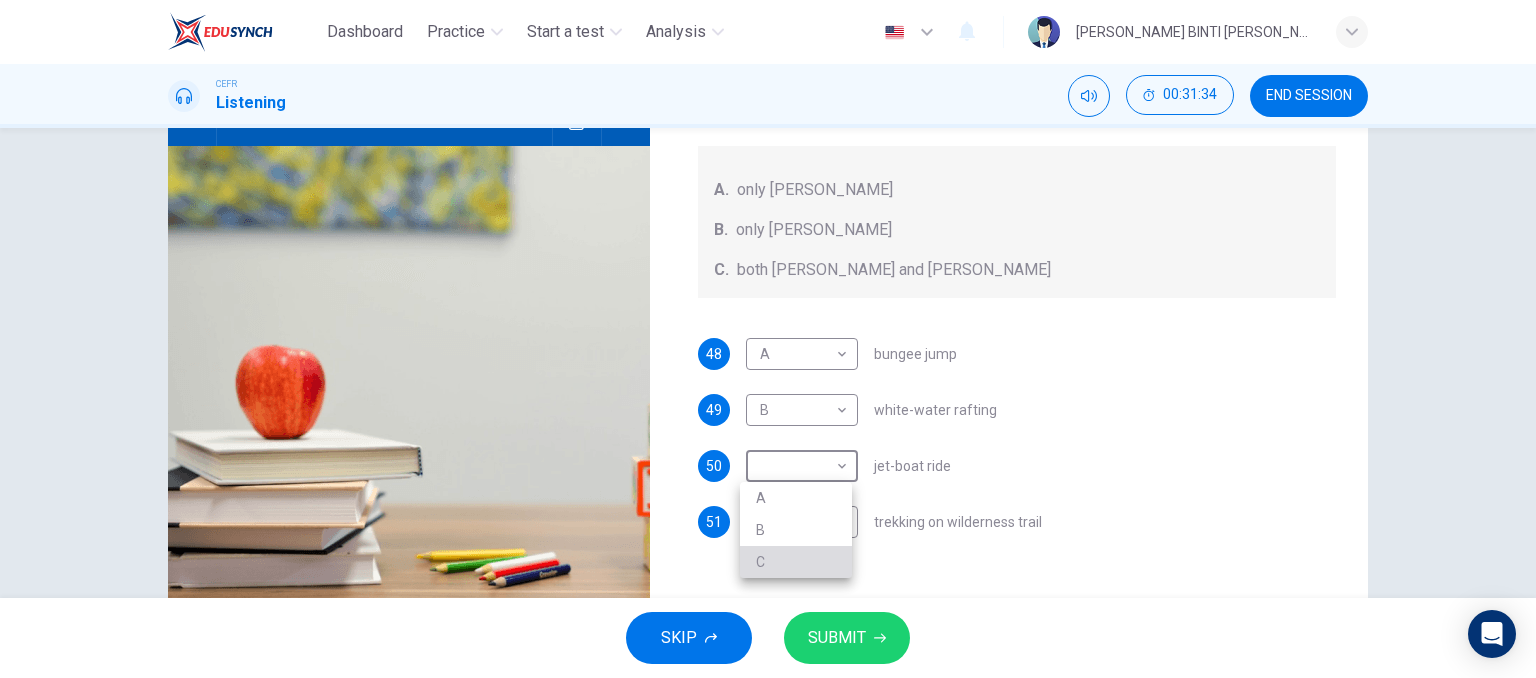 click on "C" at bounding box center [796, 562] 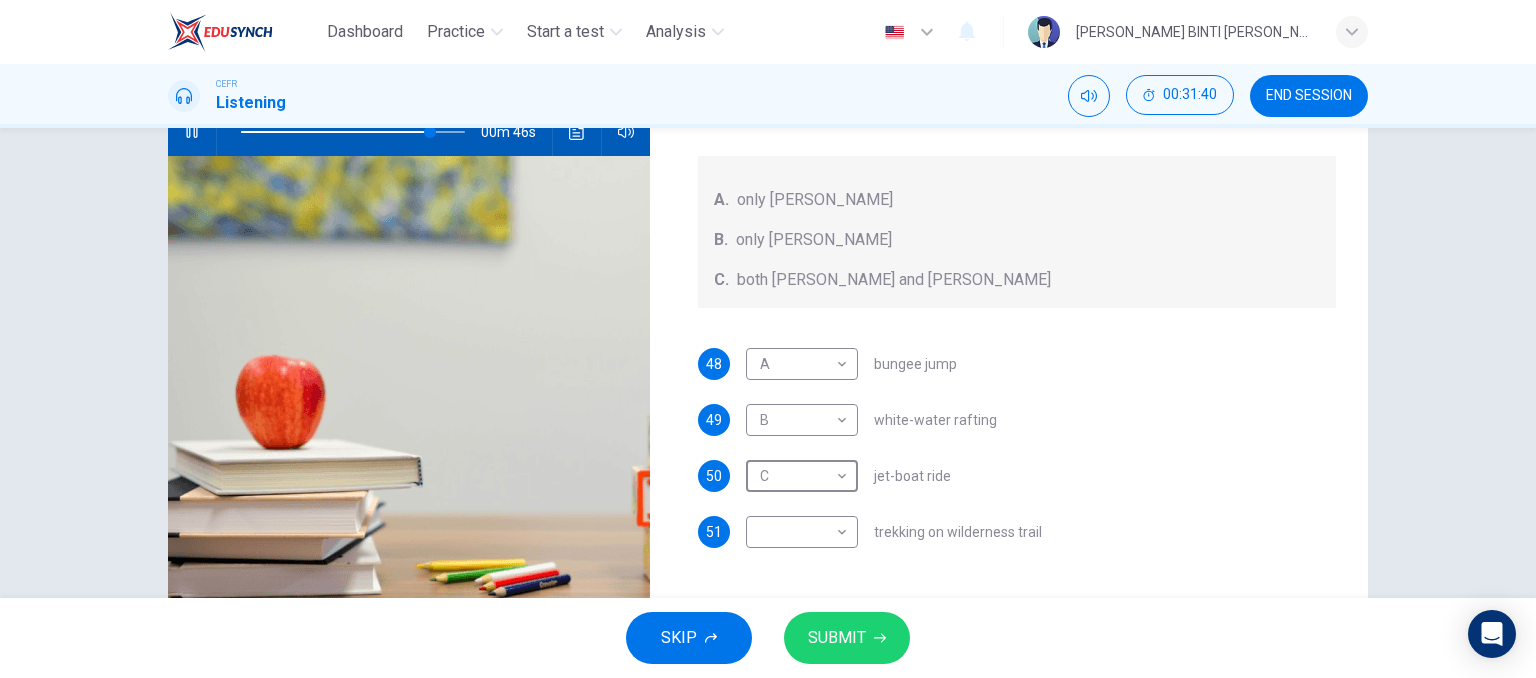 scroll, scrollTop: 267, scrollLeft: 0, axis: vertical 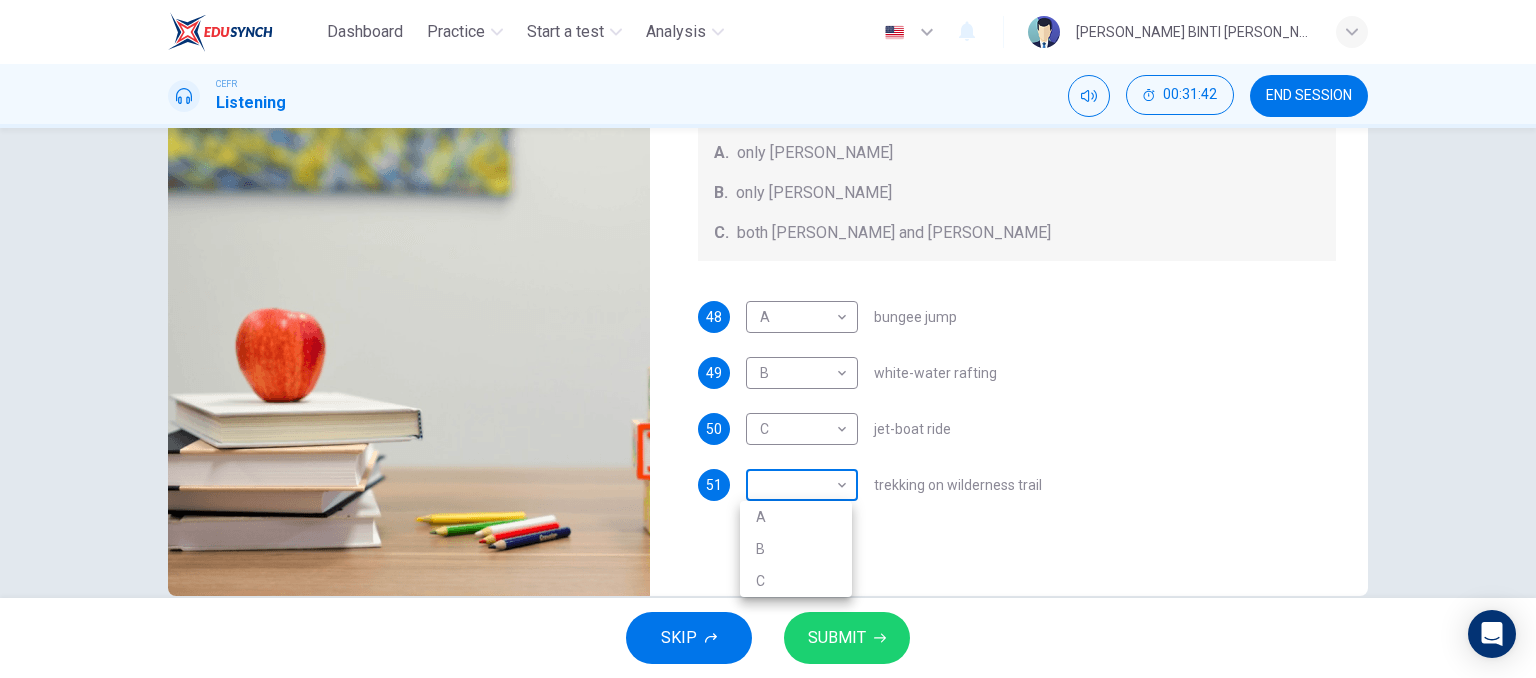 click on "Dashboard Practice Start a test Analysis English en ​ [PERSON_NAME] BINTI [PERSON_NAME] CEFR Listening 00:31:42 END SESSION Questions 48 - 51 Write the correct letter,  A ,  B , or  C  next to the questions below.
Who wants to do each of the activities below? A. only [PERSON_NAME] only [PERSON_NAME] both [PERSON_NAME] and [PERSON_NAME] 48 A A ​ bungee jump 49 B B ​ white-water rafting 50 C C ​ jet-boat ride 51 ​ ​ trekking on wilderness trail Holiday in [GEOGRAPHIC_DATA] 00m 44s SKIP SUBMIT EduSynch - Online Language Proficiency Testing
Dashboard Practice Start a test Analysis Notifications © Copyright  2025 A B C" at bounding box center [768, 339] 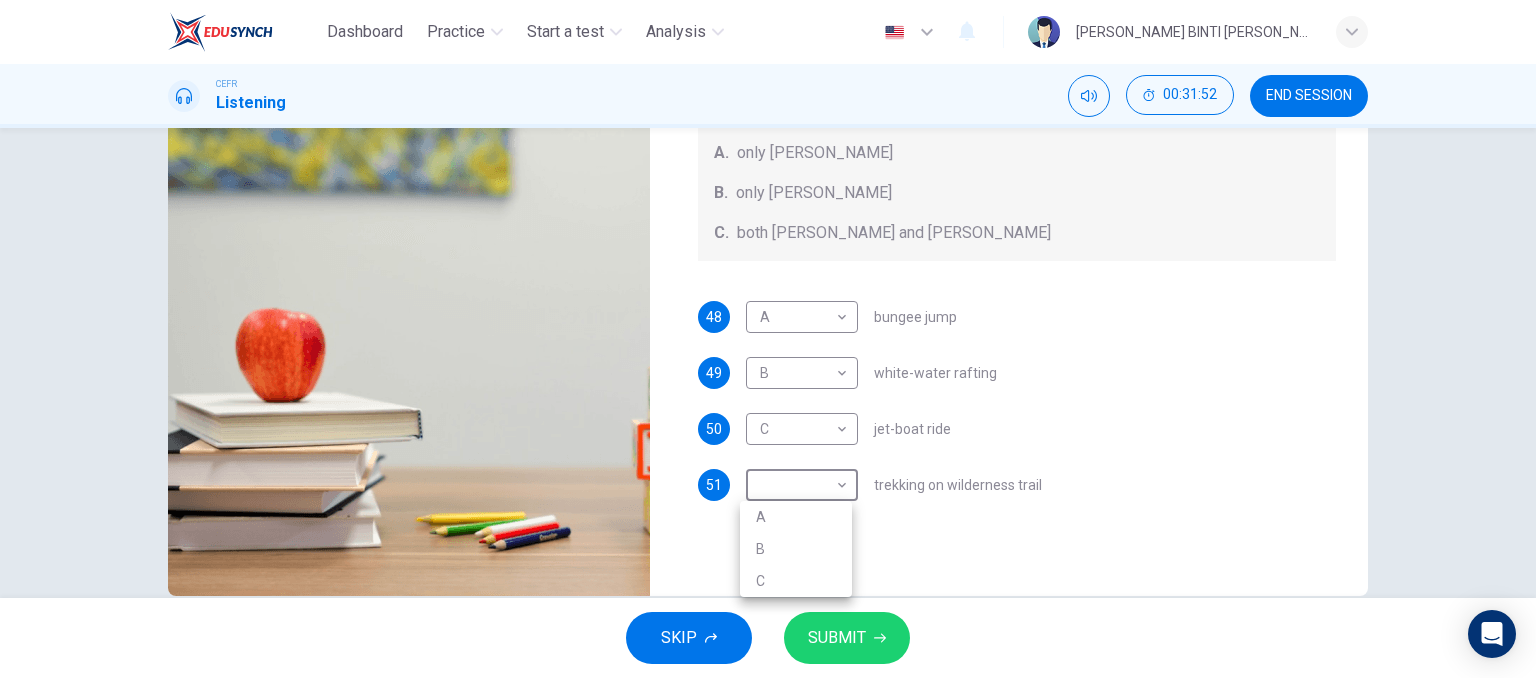 click at bounding box center (768, 339) 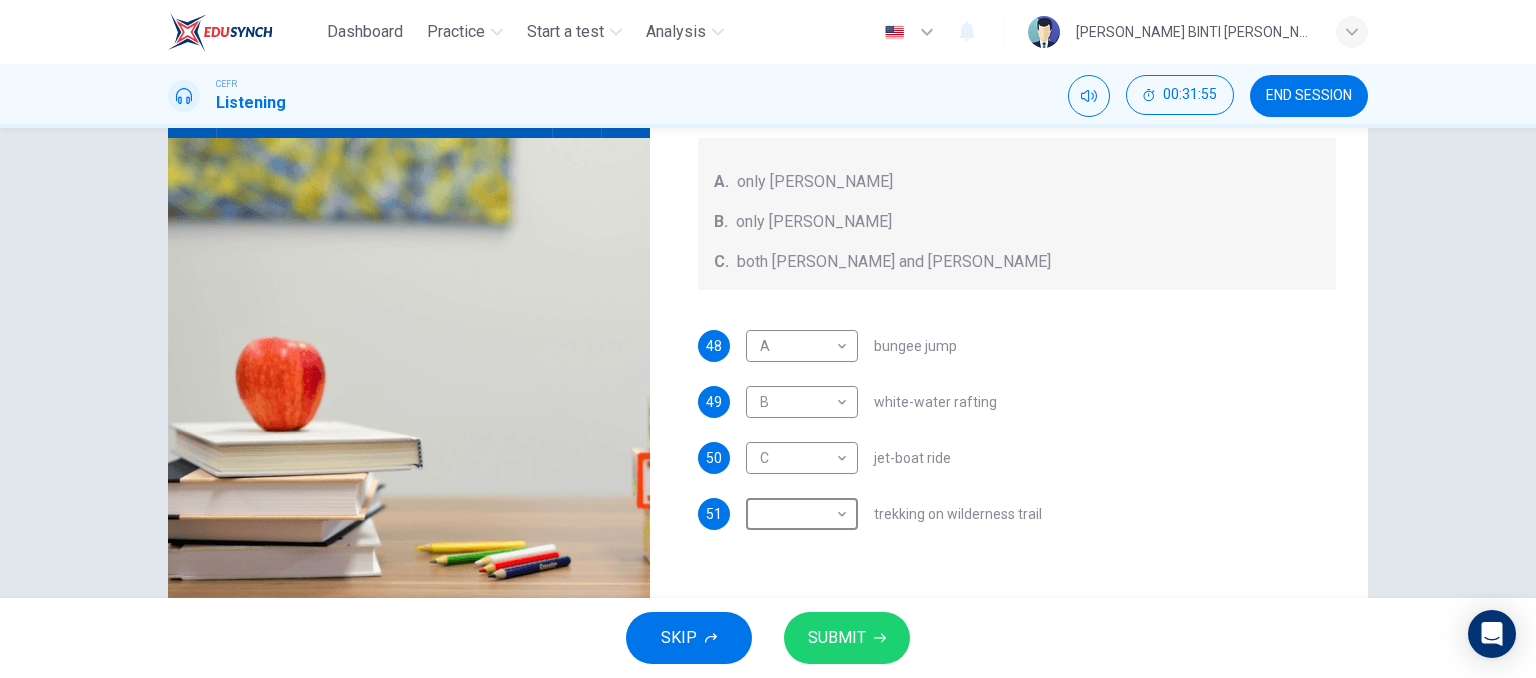scroll, scrollTop: 236, scrollLeft: 0, axis: vertical 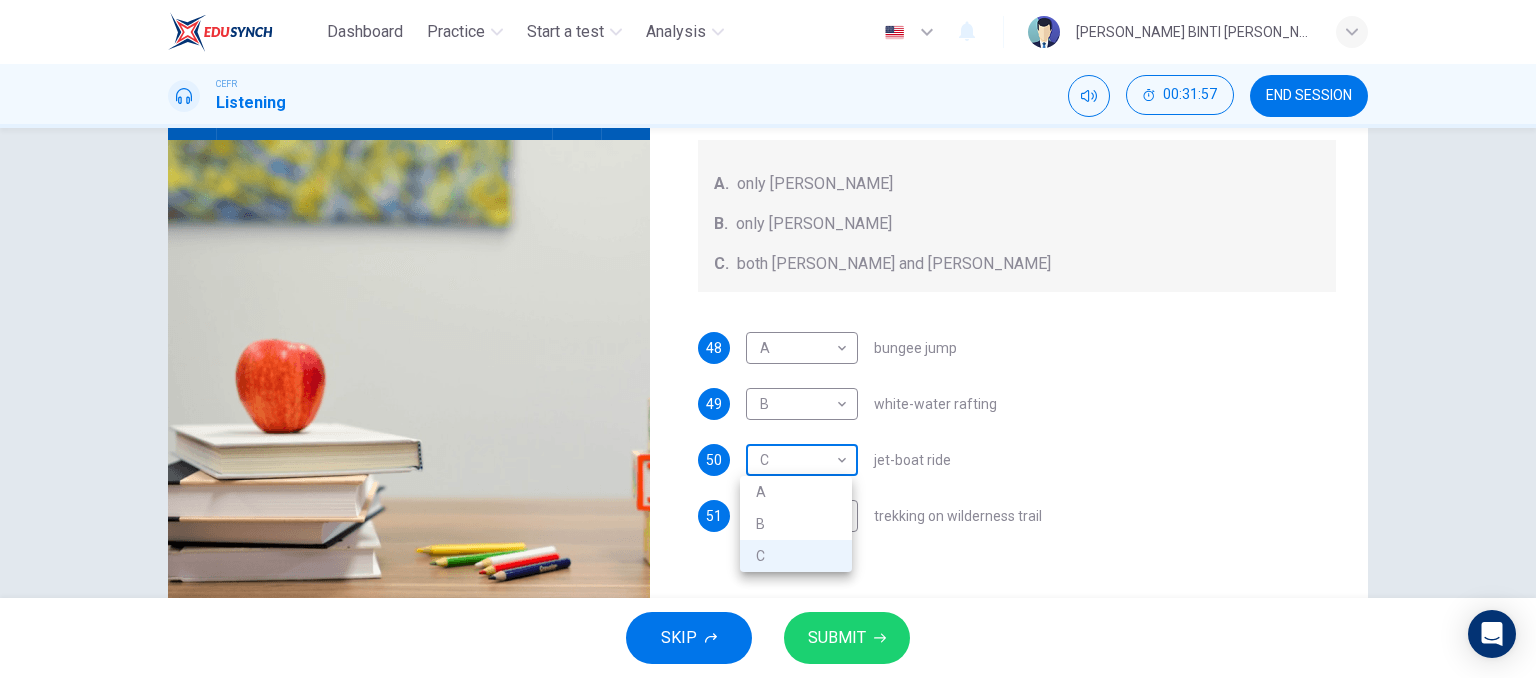 click on "Dashboard Practice Start a test Analysis English en ​ [PERSON_NAME] BINTI [PERSON_NAME] CEFR Listening 00:31:57 END SESSION Questions 48 - 51 Write the correct letter,  A ,  B , or  C  next to the questions below.
Who wants to do each of the activities below? A. only [PERSON_NAME] only [PERSON_NAME] both [PERSON_NAME] and [PERSON_NAME] 48 A A ​ bungee jump 49 B B ​ white-water rafting 50 C C ​ jet-boat ride 51 ​ ​ trekking on wilderness trail Holiday in [GEOGRAPHIC_DATA] 00m 29s SKIP SUBMIT EduSynch - Online Language Proficiency Testing
Dashboard Practice Start a test Analysis Notifications © Copyright  2025 A B C" at bounding box center (768, 339) 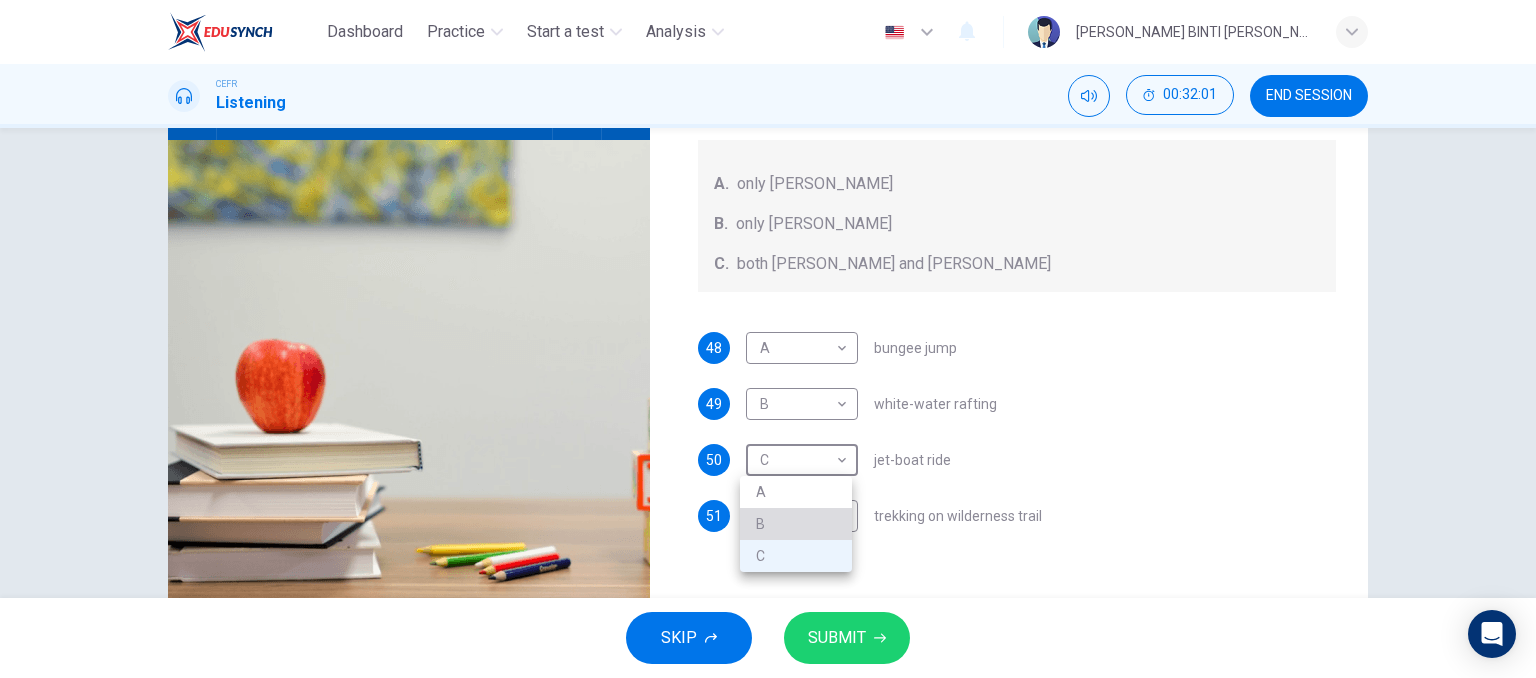 click on "B" at bounding box center (796, 524) 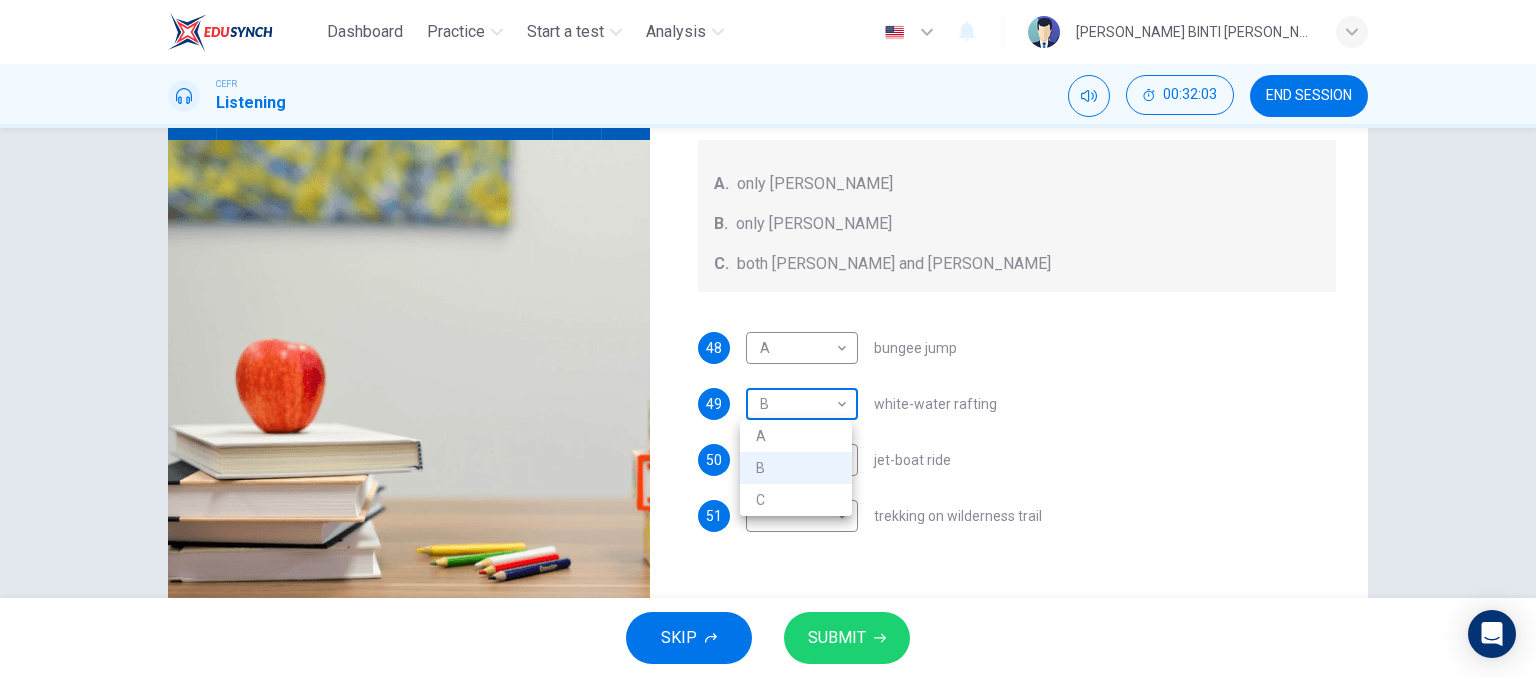 click on "Dashboard Practice Start a test Analysis English en ​ [PERSON_NAME] BINTI [PERSON_NAME] CEFR Listening 00:32:03 END SESSION Questions 48 - 51 Write the correct letter,  A ,  B , or  C  next to the questions below.
Who wants to do each of the activities below? A. only [PERSON_NAME] only [PERSON_NAME] both [PERSON_NAME] and [PERSON_NAME] 48 A A ​ bungee jump 49 B B ​ white-water rafting 50 B B ​ jet-boat ride 51 ​ ​ trekking on wilderness trail Holiday in [GEOGRAPHIC_DATA] 00m 24s SKIP SUBMIT EduSynch - Online Language Proficiency Testing
Dashboard Practice Start a test Analysis Notifications © Copyright  2025 A B C" at bounding box center (768, 339) 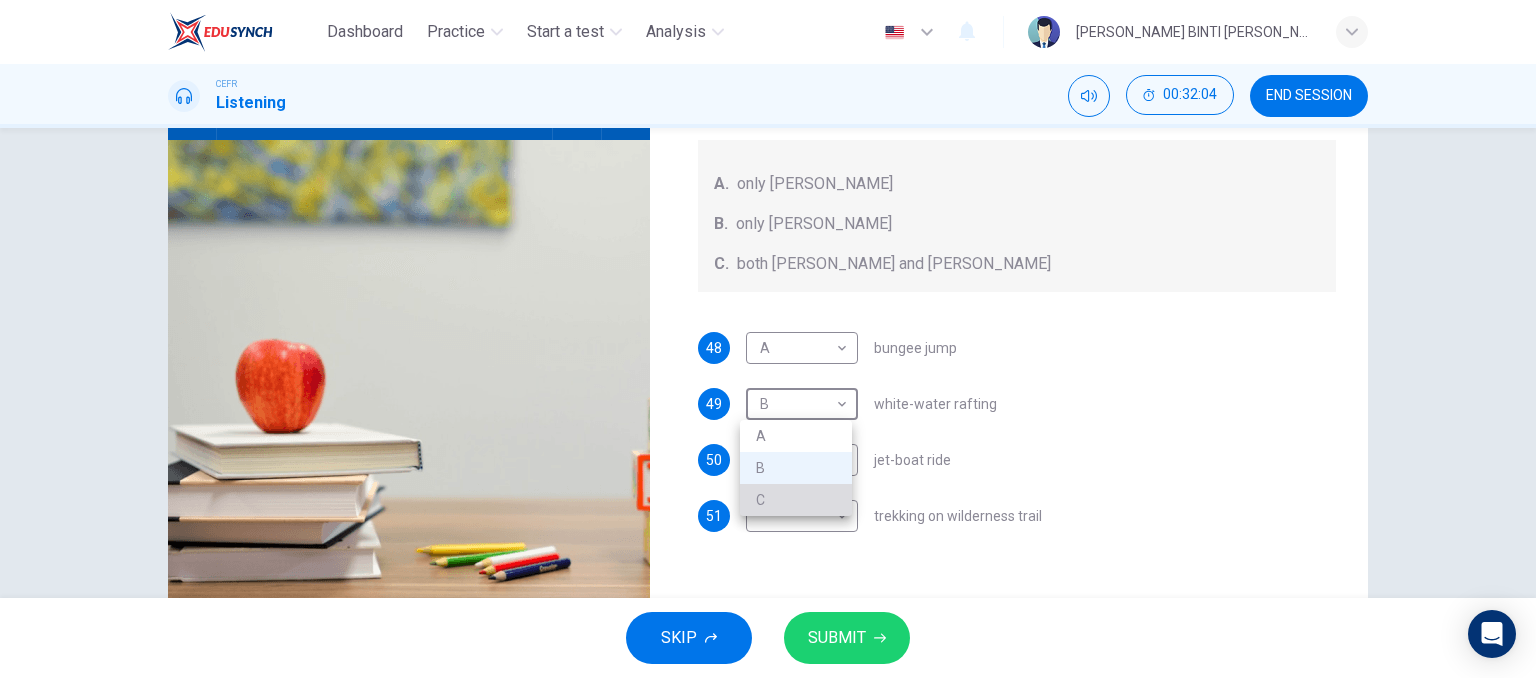 click on "C" at bounding box center (796, 500) 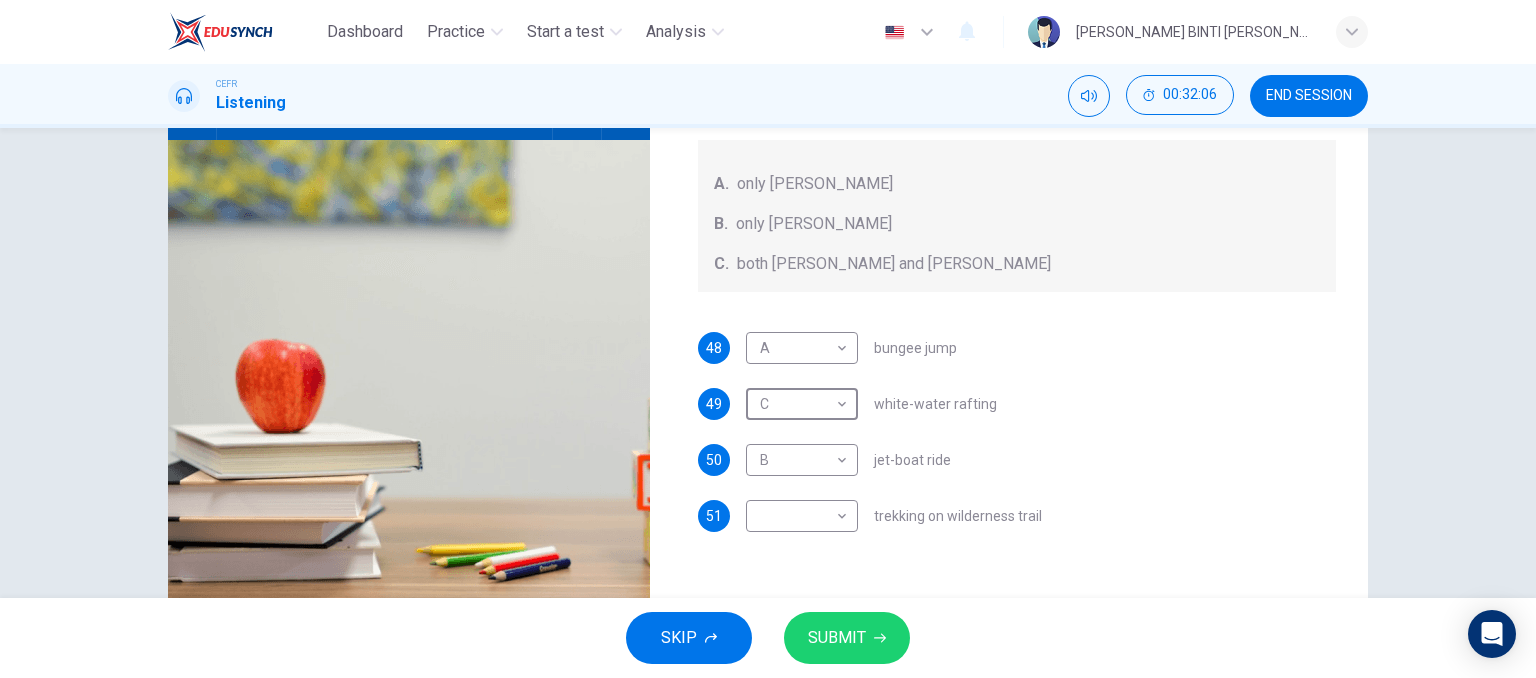 click on "48 A A ​ bungee jump 49 C C ​ white-water rafting 50 B B ​ jet-boat ride 51 ​ ​ trekking on wilderness trail" at bounding box center [1017, 452] 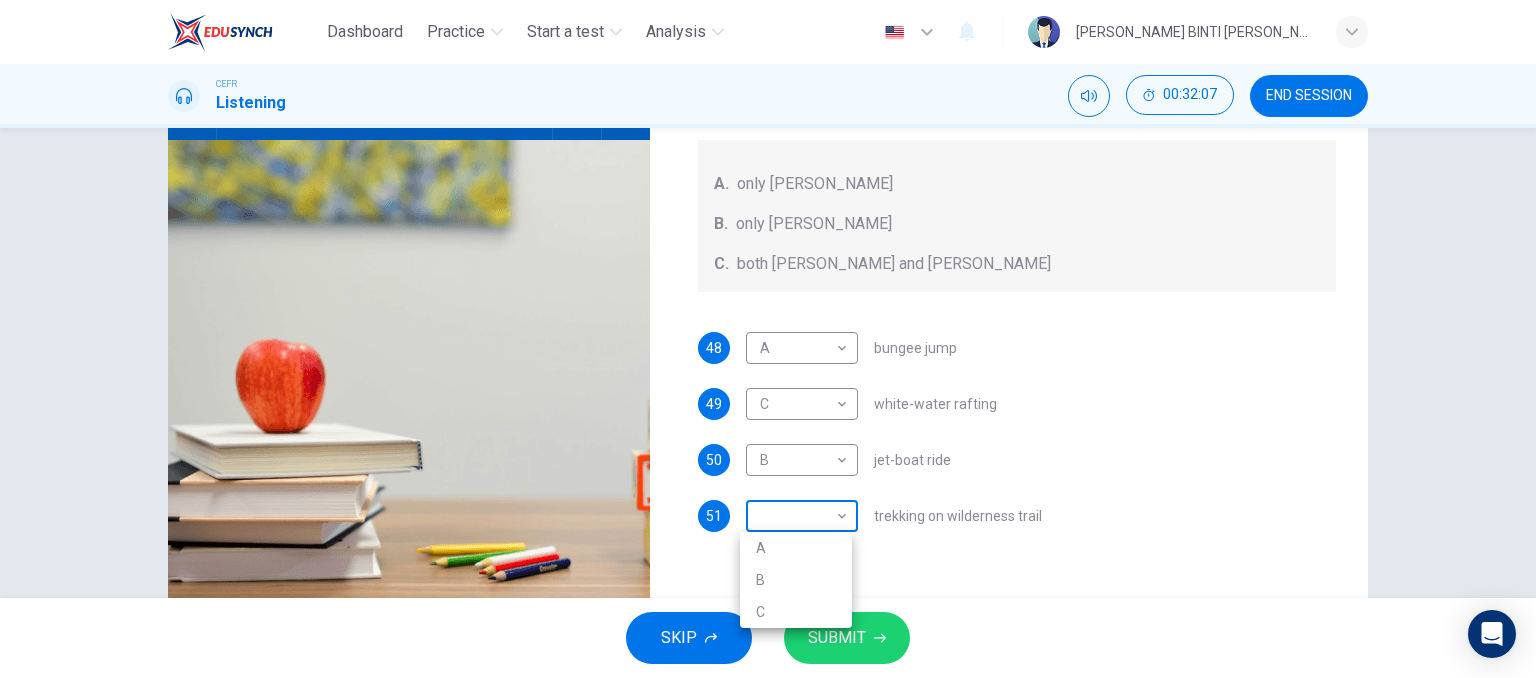 click on "Dashboard Practice Start a test Analysis English en ​ [PERSON_NAME] BINTI [PERSON_NAME] CEFR Listening 00:32:07 END SESSION Questions 48 - 51 Write the correct letter,  A ,  B , or  C  next to the questions below.
Who wants to do each of the activities below? A. only [PERSON_NAME] only [PERSON_NAME] both [PERSON_NAME] and [PERSON_NAME] 48 A A ​ bungee jump 49 C C ​ white-water rafting 50 B B ​ jet-boat ride 51 ​ ​ trekking on wilderness trail Holiday in [GEOGRAPHIC_DATA] 00m 19s SKIP SUBMIT EduSynch - Online Language Proficiency Testing
Dashboard Practice Start a test Analysis Notifications © Copyright  2025 A B C" at bounding box center [768, 339] 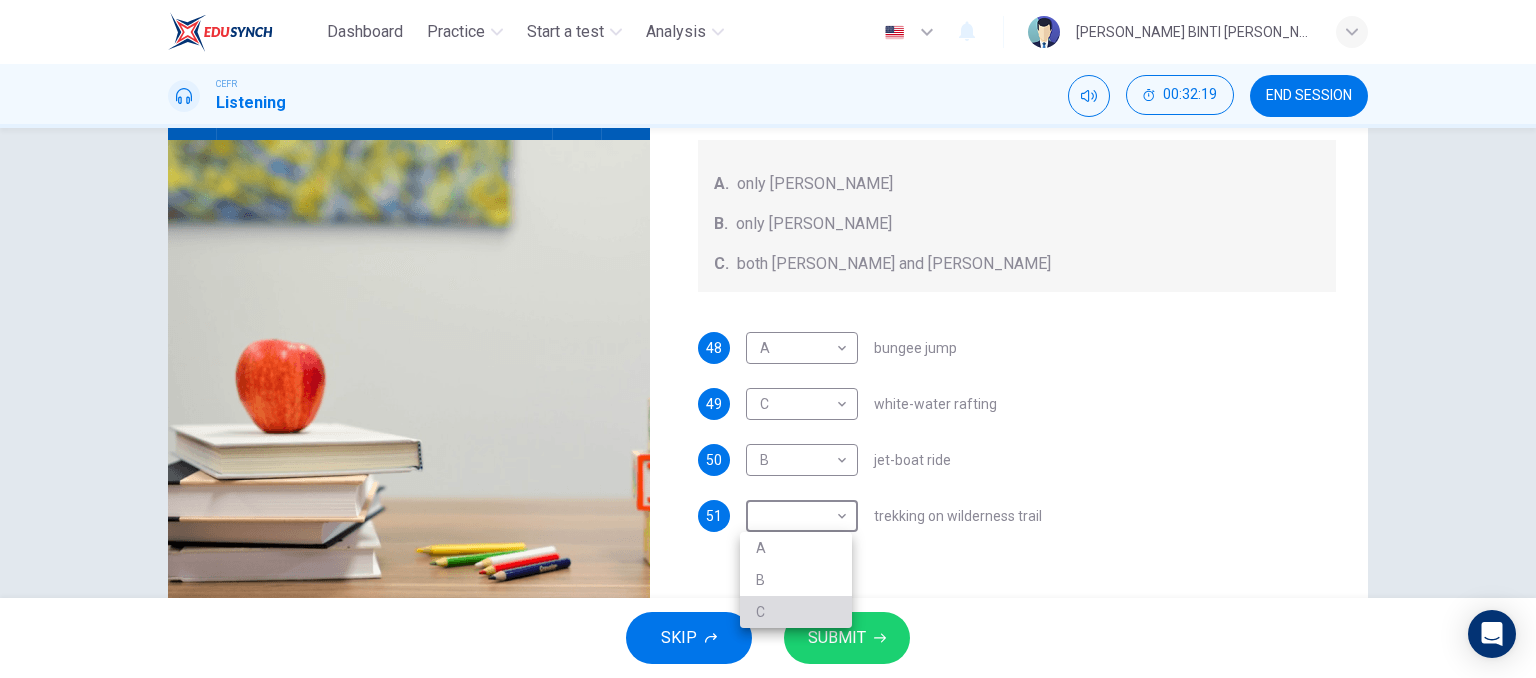 click on "C" at bounding box center (796, 612) 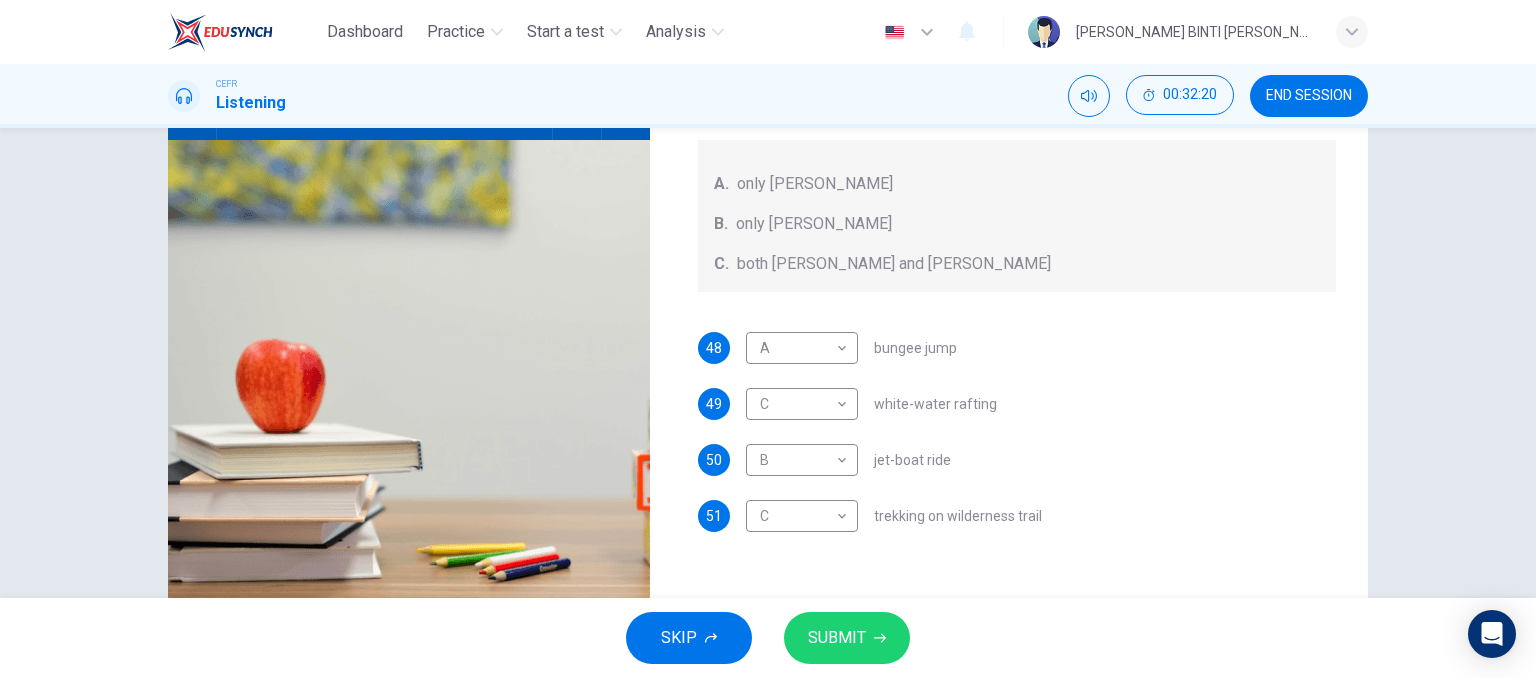 click on "48 A A ​ bungee jump 49 C C ​ white-water rafting 50 B B ​ jet-boat ride 51 C C ​ trekking on wilderness trail" at bounding box center [1017, 452] 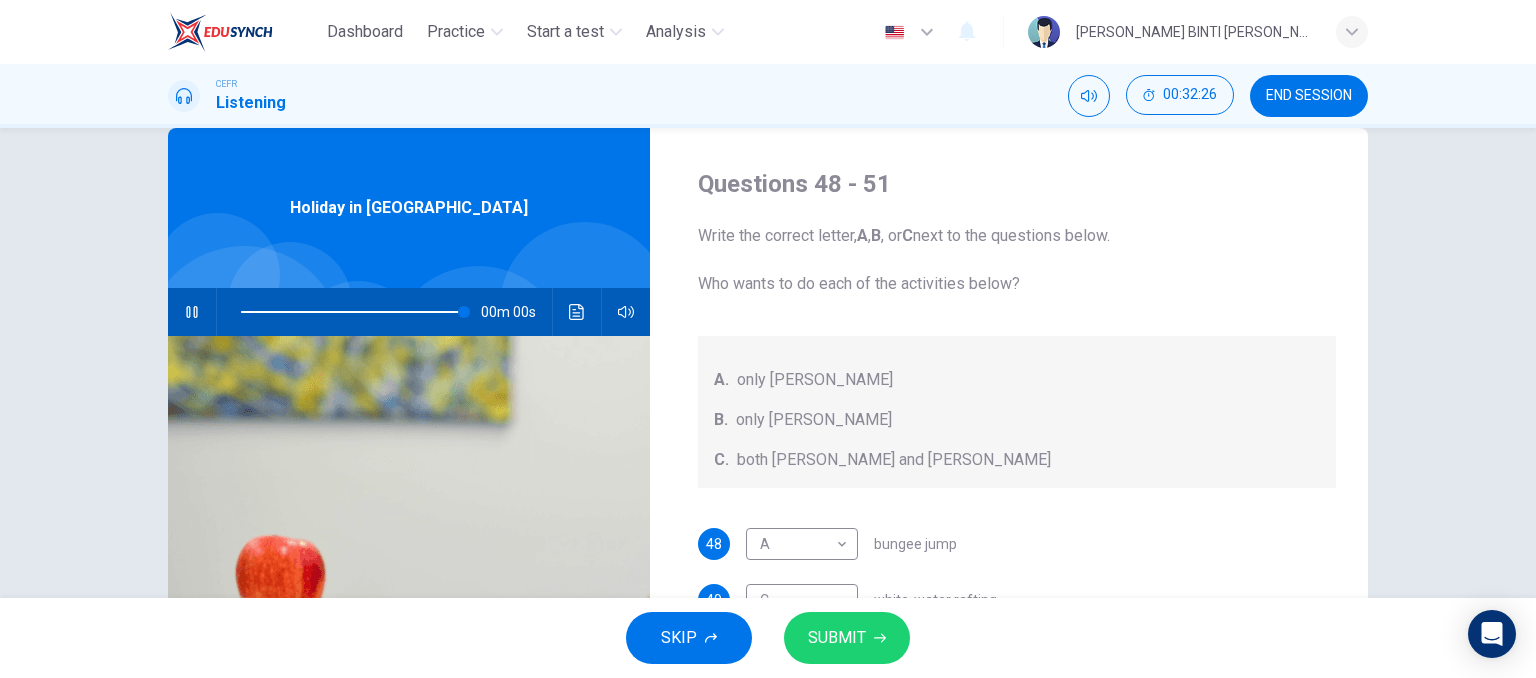 type on "0" 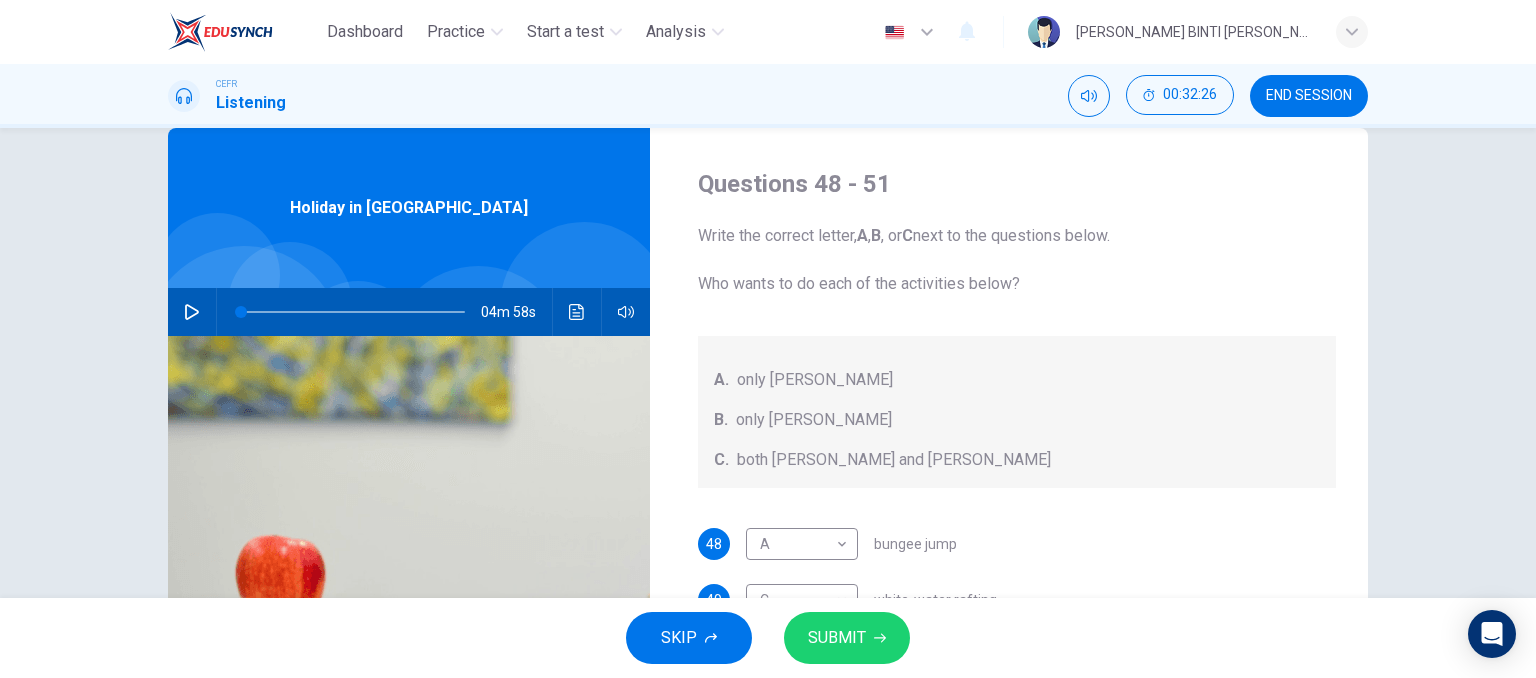 scroll, scrollTop: 170, scrollLeft: 0, axis: vertical 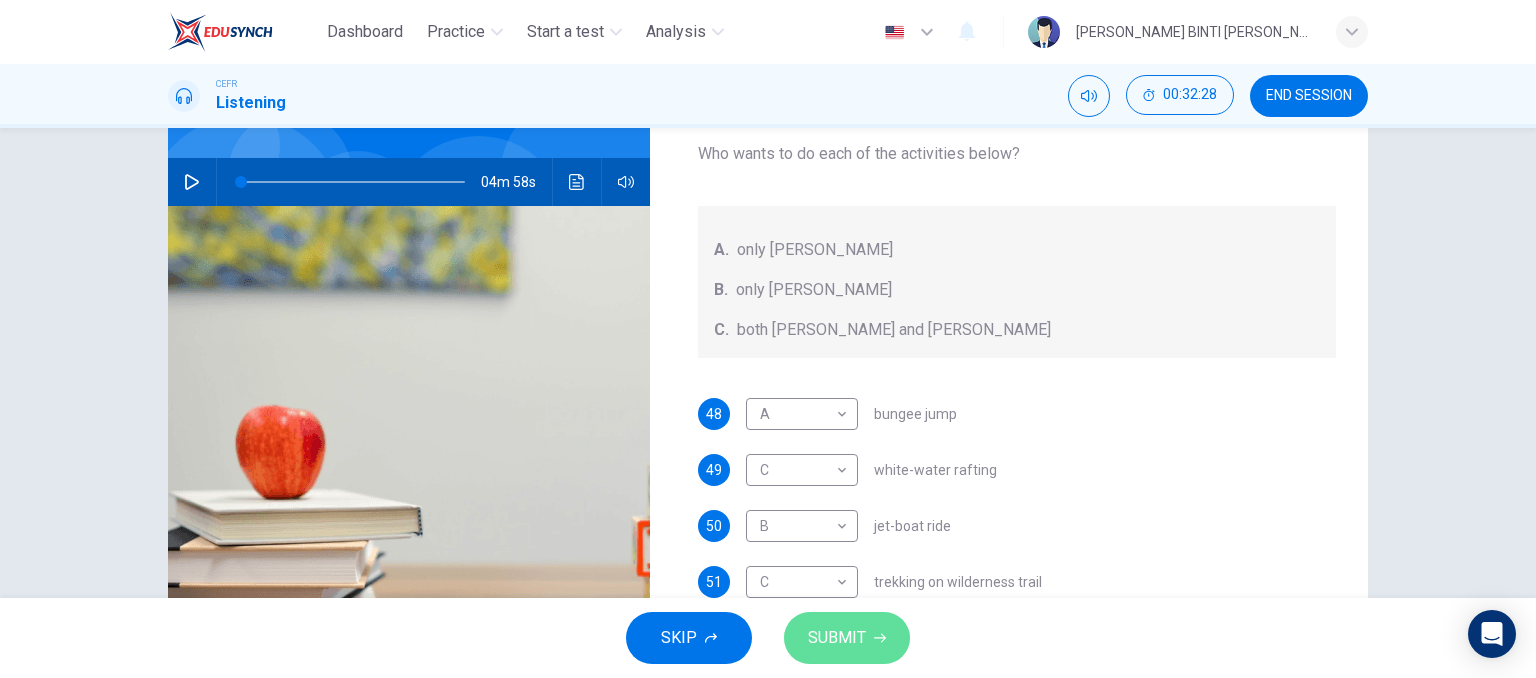 click on "SUBMIT" at bounding box center (847, 638) 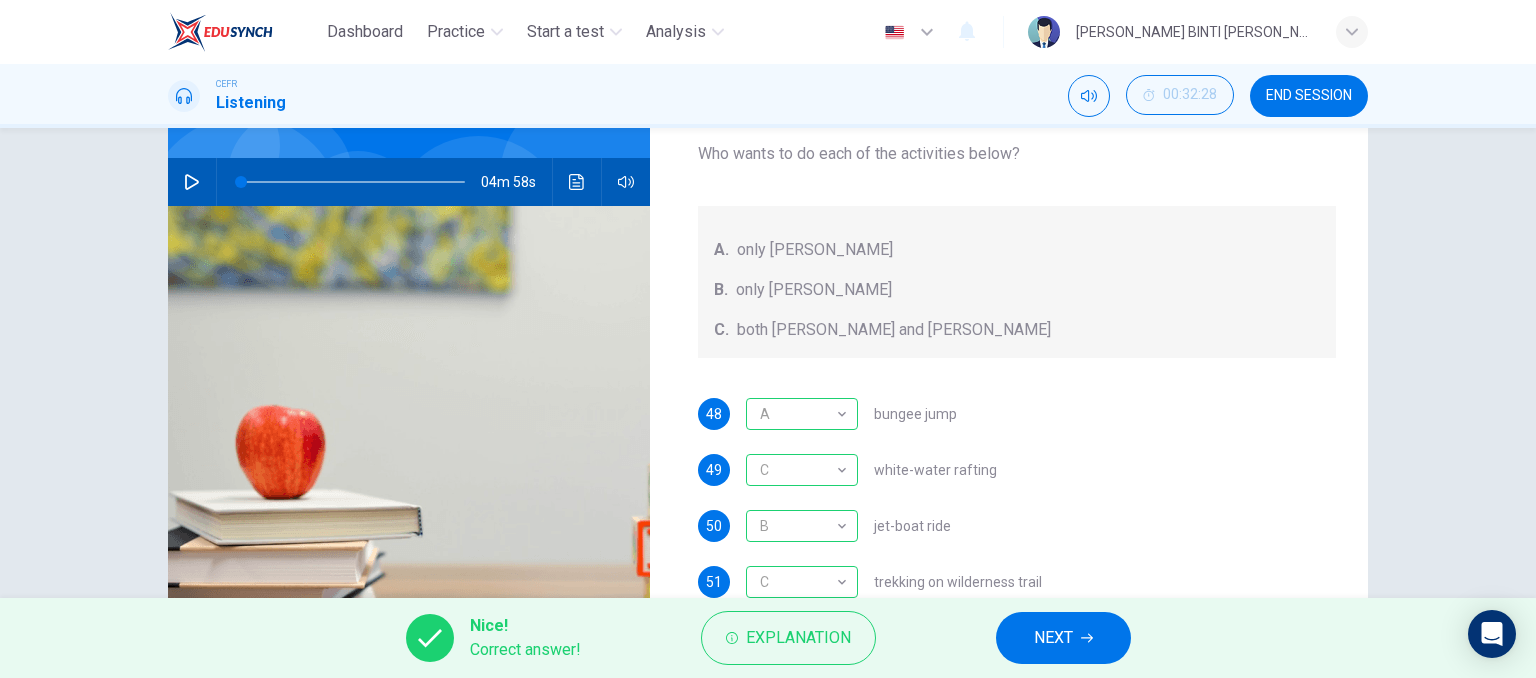 scroll, scrollTop: 268, scrollLeft: 0, axis: vertical 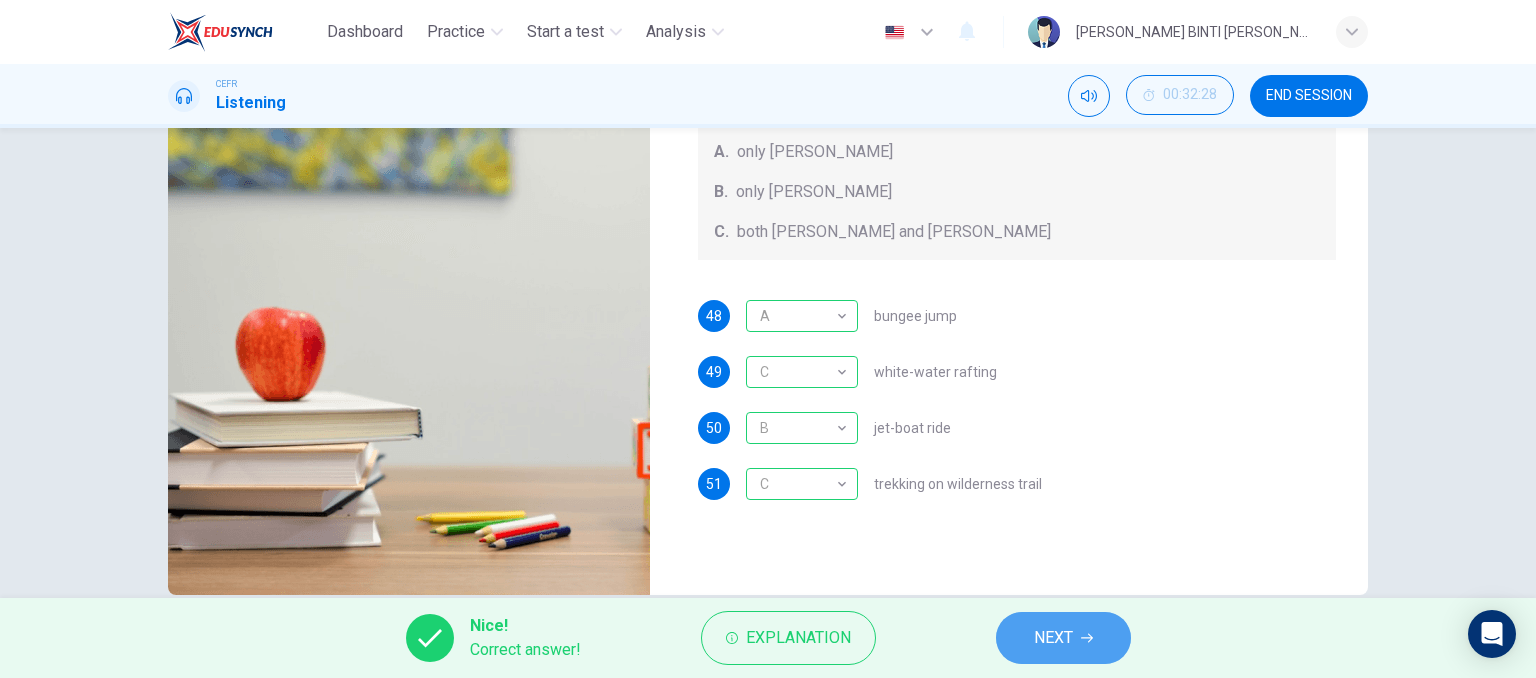 click on "NEXT" at bounding box center [1063, 638] 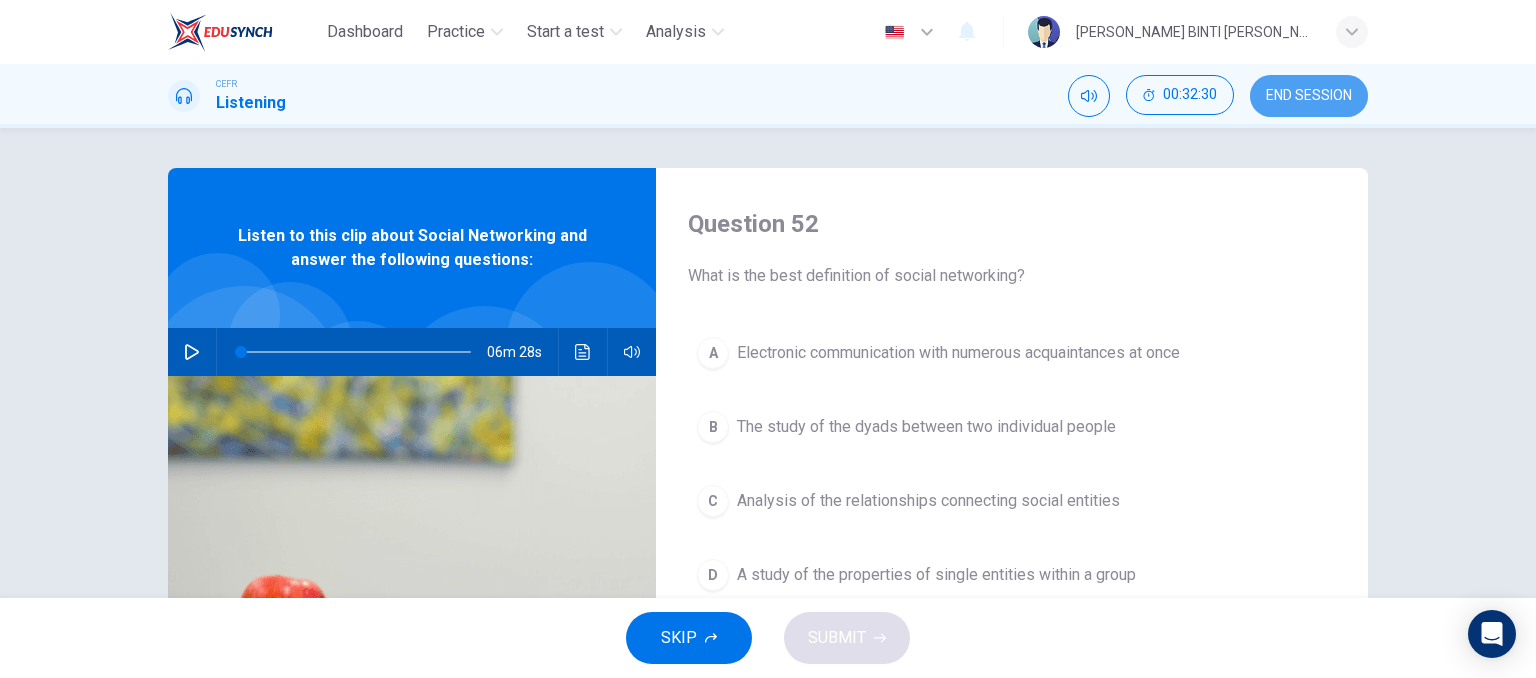 click on "END SESSION" at bounding box center (1309, 96) 